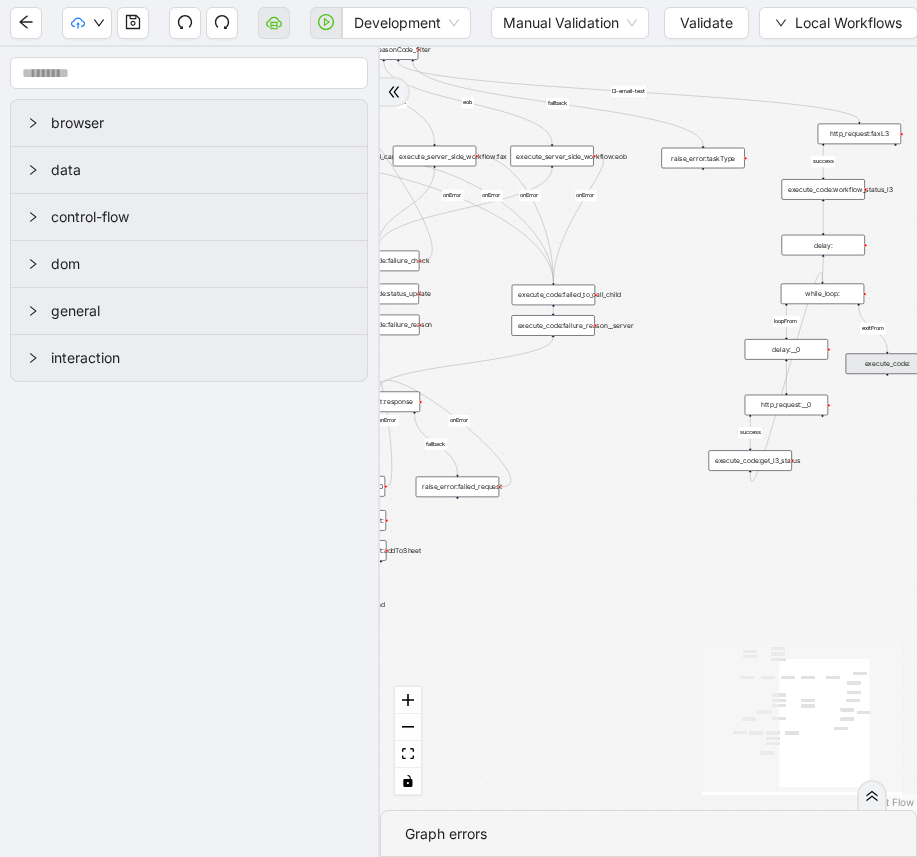 scroll, scrollTop: 0, scrollLeft: 0, axis: both 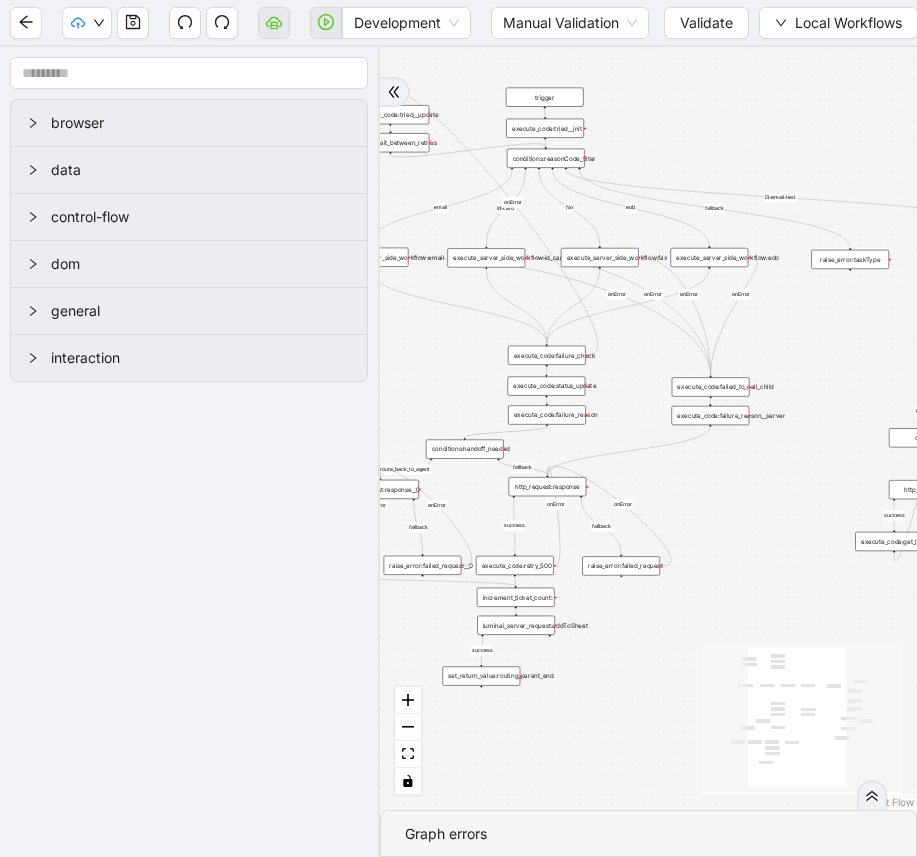 drag, startPoint x: 579, startPoint y: 451, endPoint x: 737, endPoint y: 542, distance: 182.3321 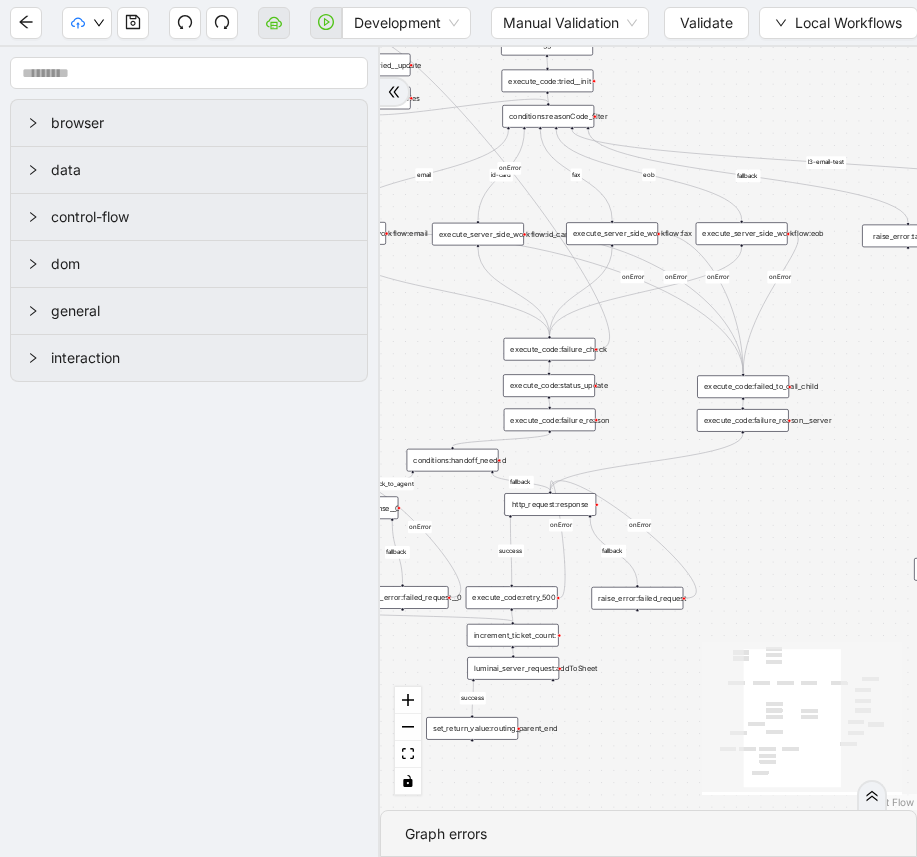 click on "execute_code:failure_check" at bounding box center (550, 349) 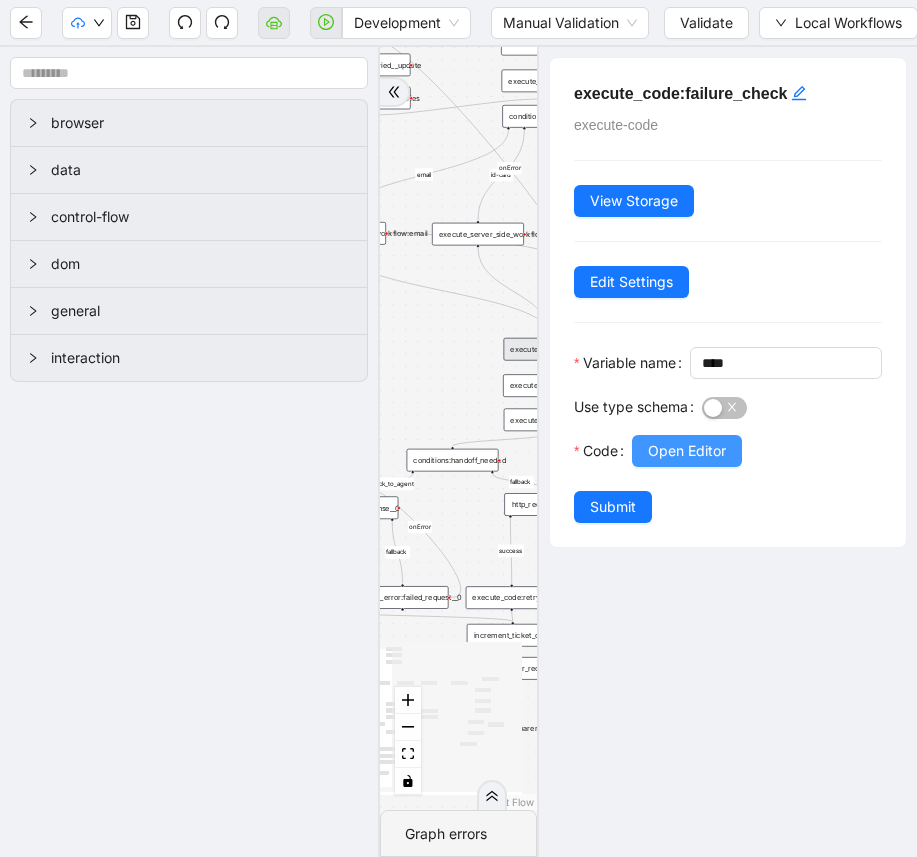 click on "Open Editor" at bounding box center (687, 451) 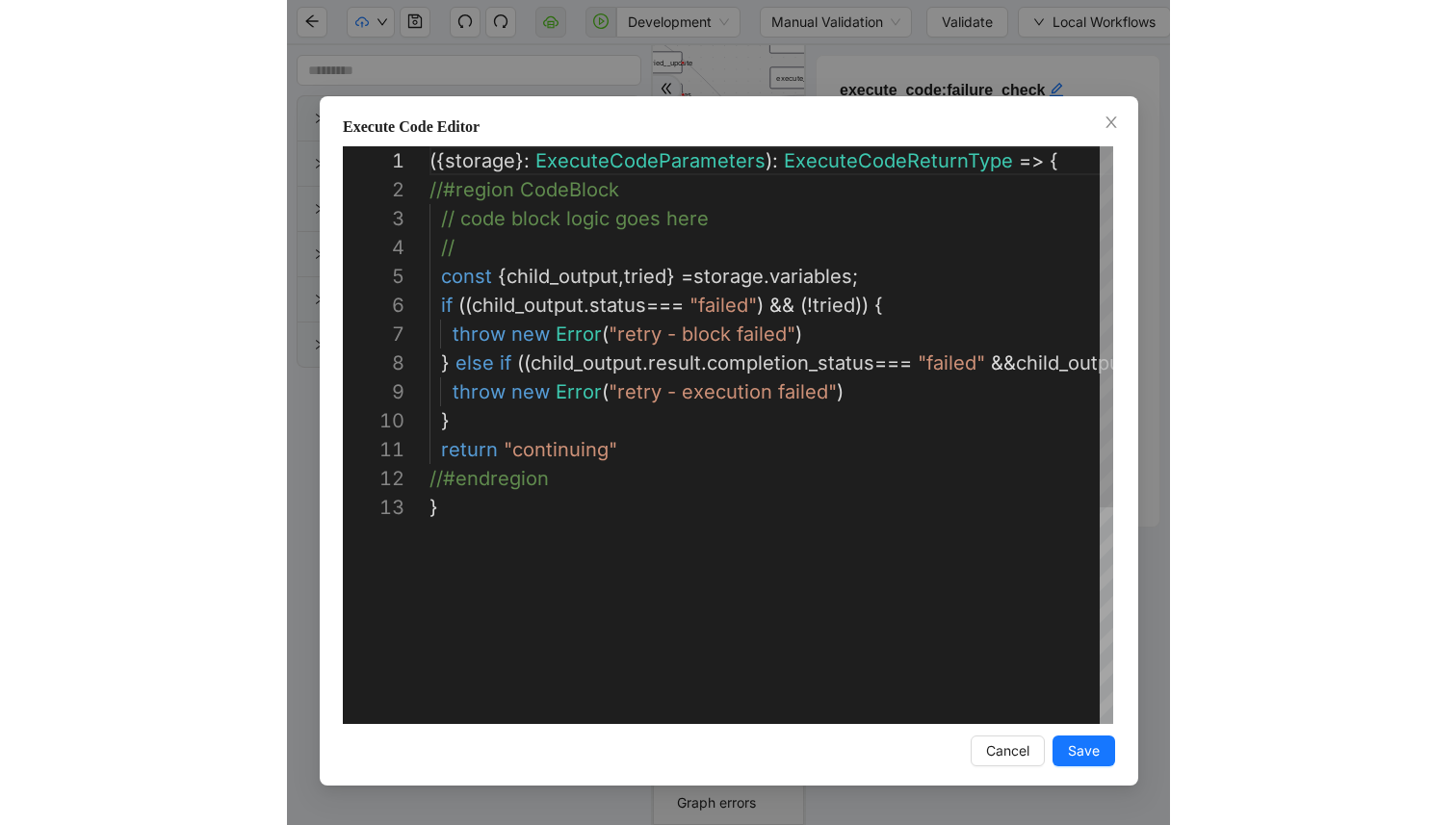 scroll, scrollTop: 289, scrollLeft: 0, axis: vertical 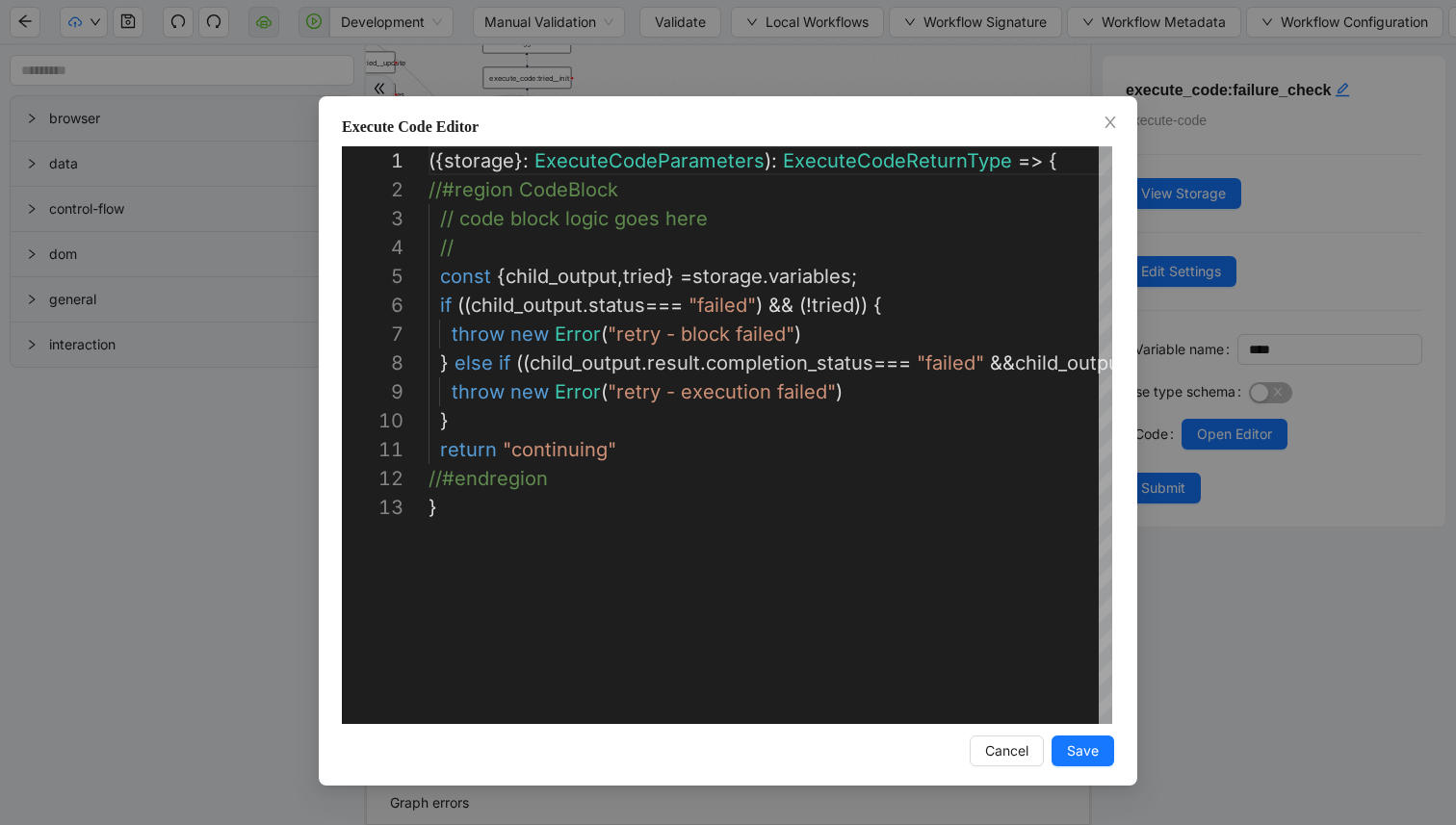 click on "Execute Code Editor 1 2 3 4 5 6 7 8 9 10 11 12 13 ({  storage  }:   ExecuteCodeParameters ):   ExecuteCodeReturnType   =>   { //#region CodeBlock    // code block logic goes here    //    const   { child_output ,  tried }   =  storage . variables ;    if   (( child_output . status  ===   "failed" )   &&   (! tried ))   {      throw   new   Error ( "retry - block failed" )    }   else   if   (( child_output . result . completion_status  ===   "failed"   &&  child_output . result . retry )   &&   (! tried ))   {      throw   new   Error ( "retry - execution failed" )    }    return   "continuing" //#endregion } Enter to Rename, ⇧Enter to Preview Cancel Save" at bounding box center [728, 412] 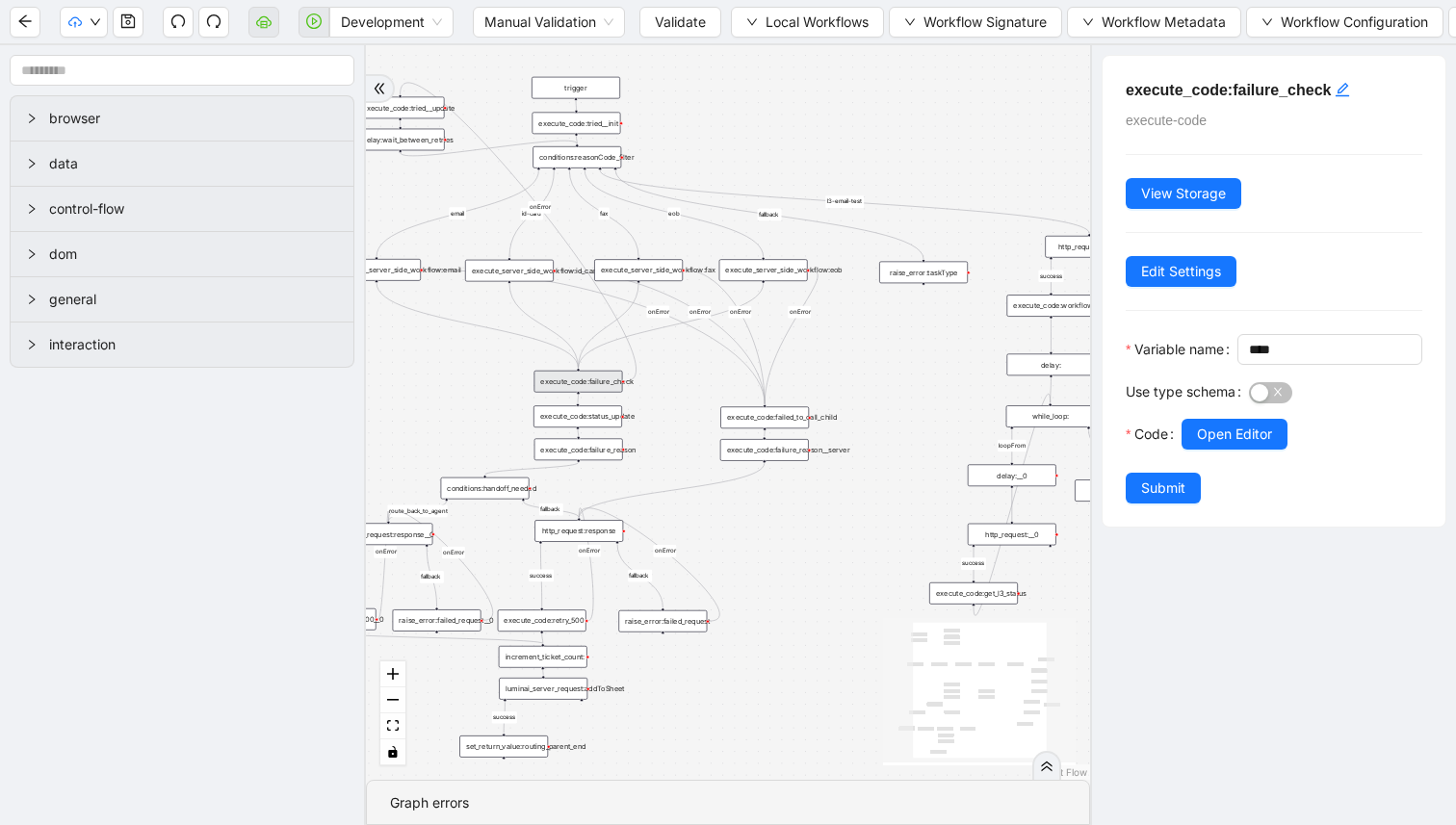 drag, startPoint x: 649, startPoint y: 374, endPoint x: 754, endPoint y: 462, distance: 137 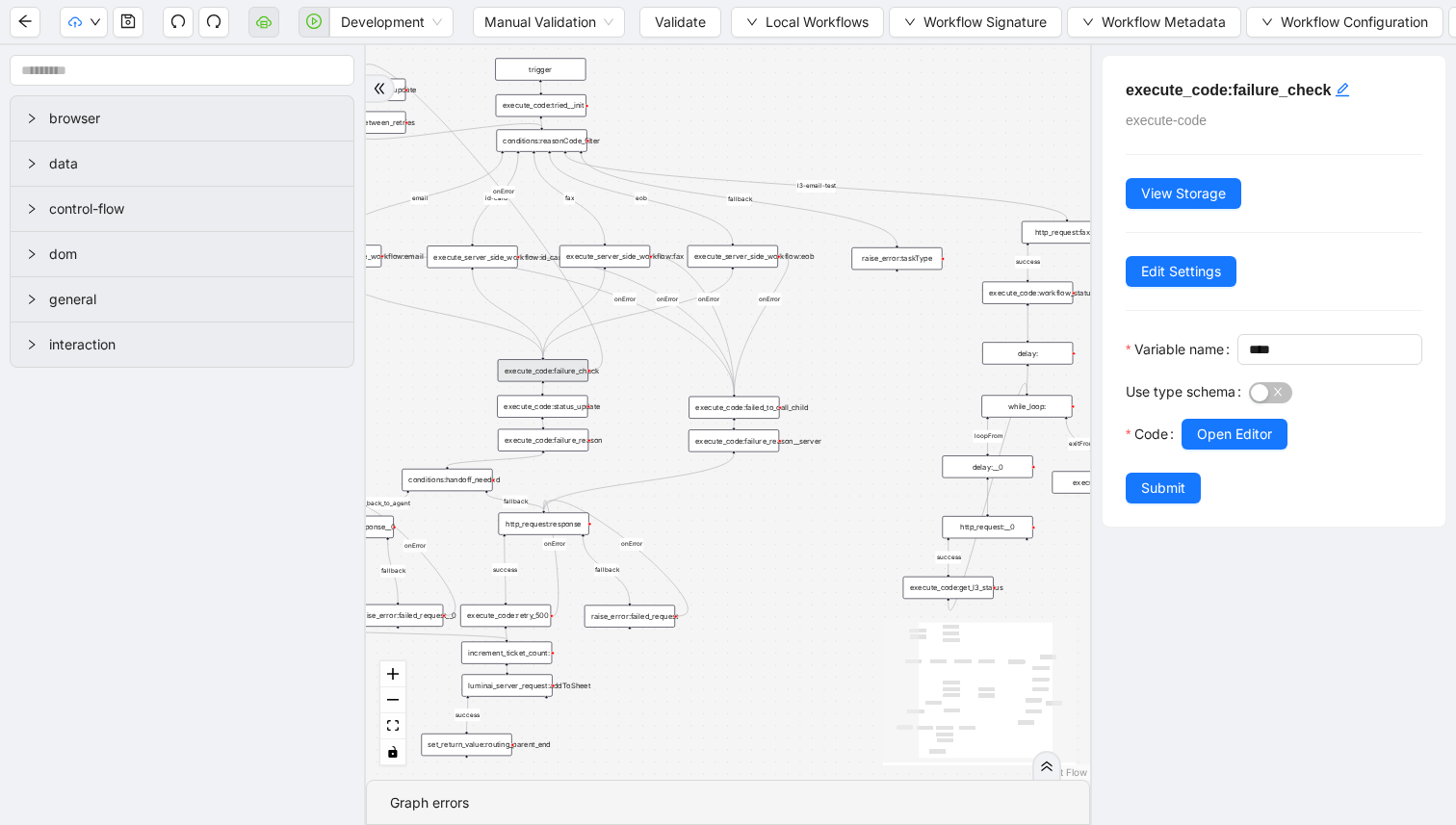 drag, startPoint x: 845, startPoint y: 627, endPoint x: 791, endPoint y: 582, distance: 70.29225 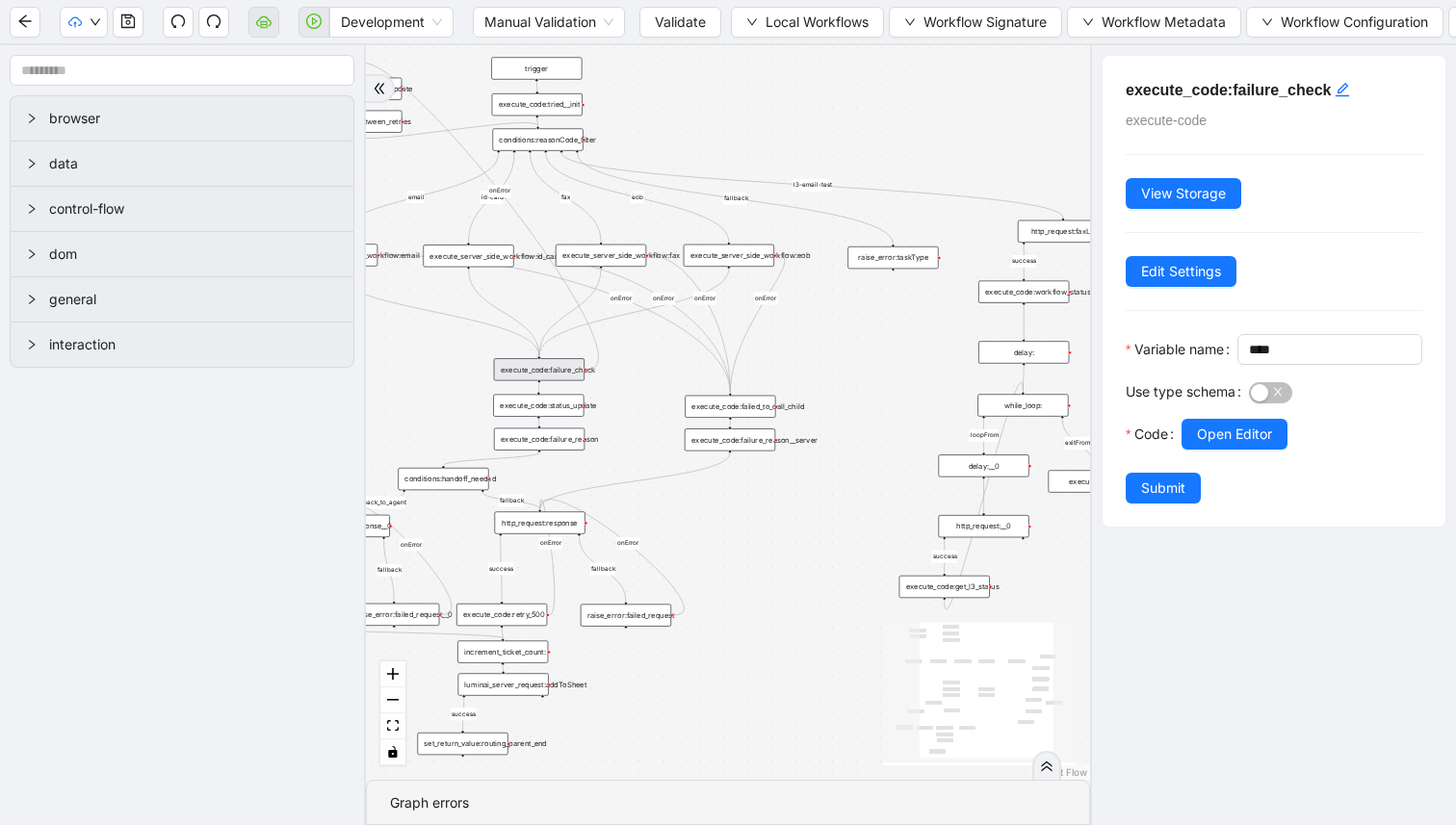 drag, startPoint x: 800, startPoint y: 585, endPoint x: 746, endPoint y: 580, distance: 54.23099 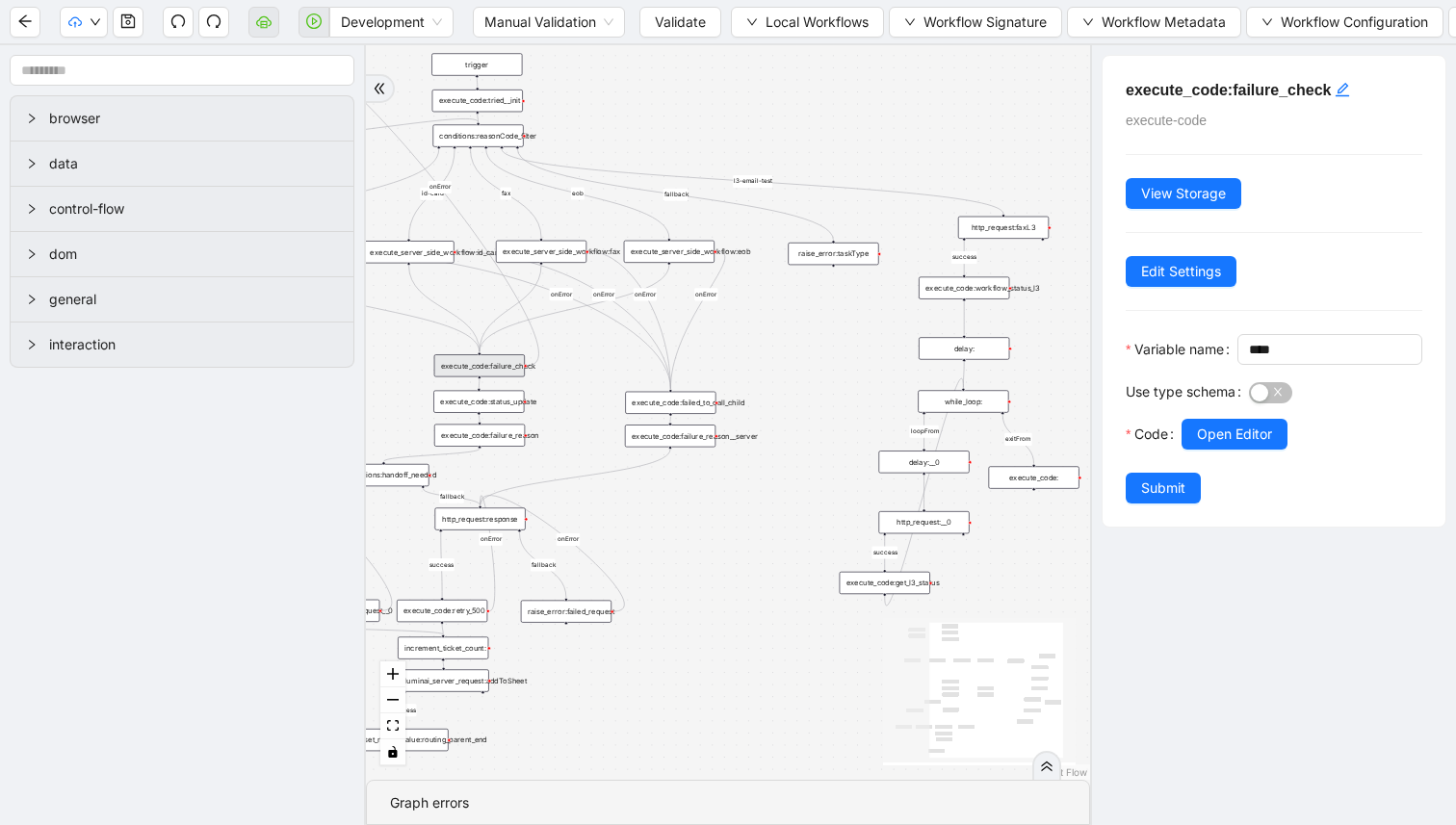drag, startPoint x: 791, startPoint y: 594, endPoint x: 771, endPoint y: 594, distance: 20 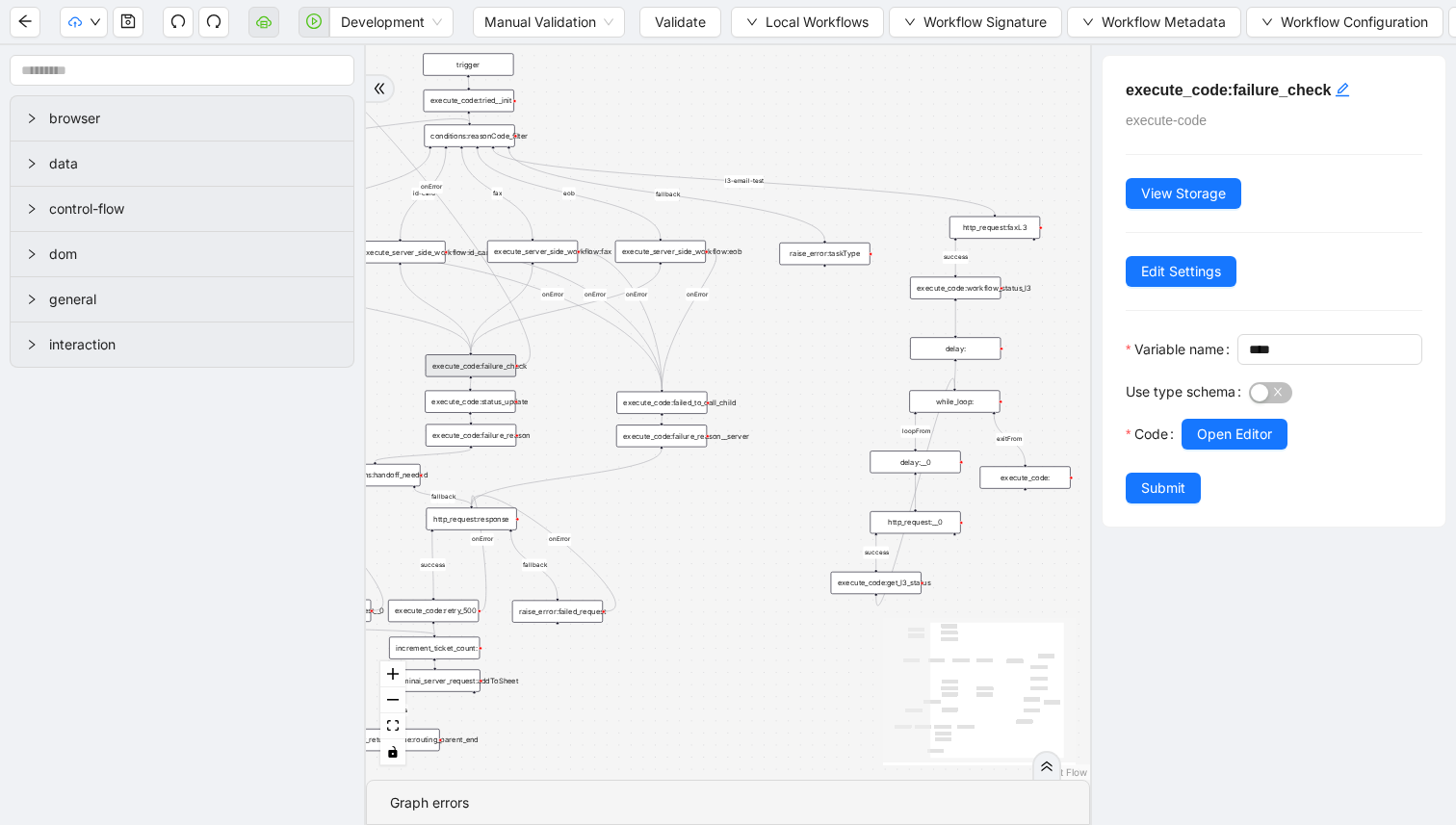 click on "execute_code:" at bounding box center [1026, 477] 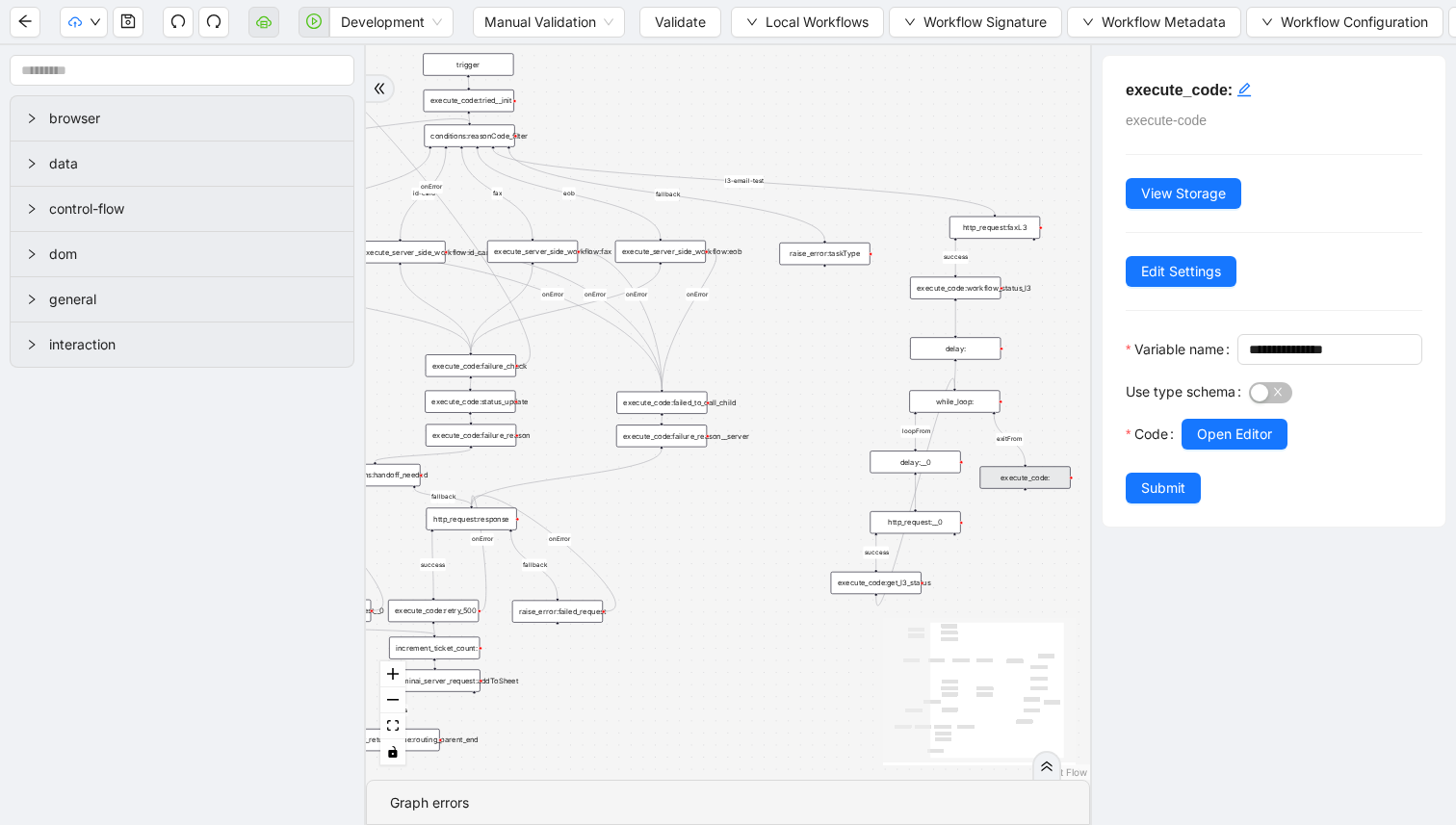 click on "Code" at bounding box center [1154, 434] 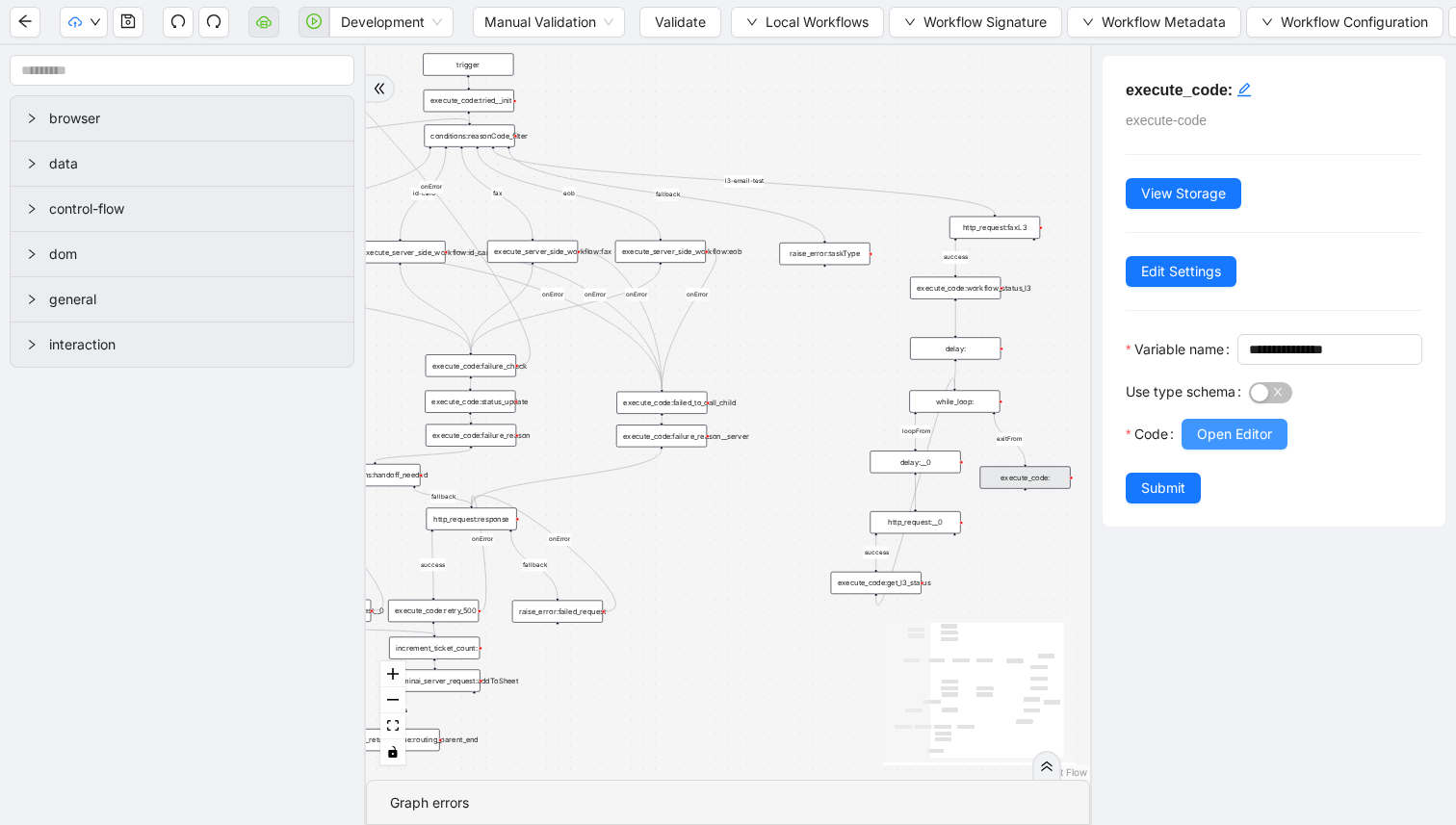 click on "Open Editor" at bounding box center (1235, 434) 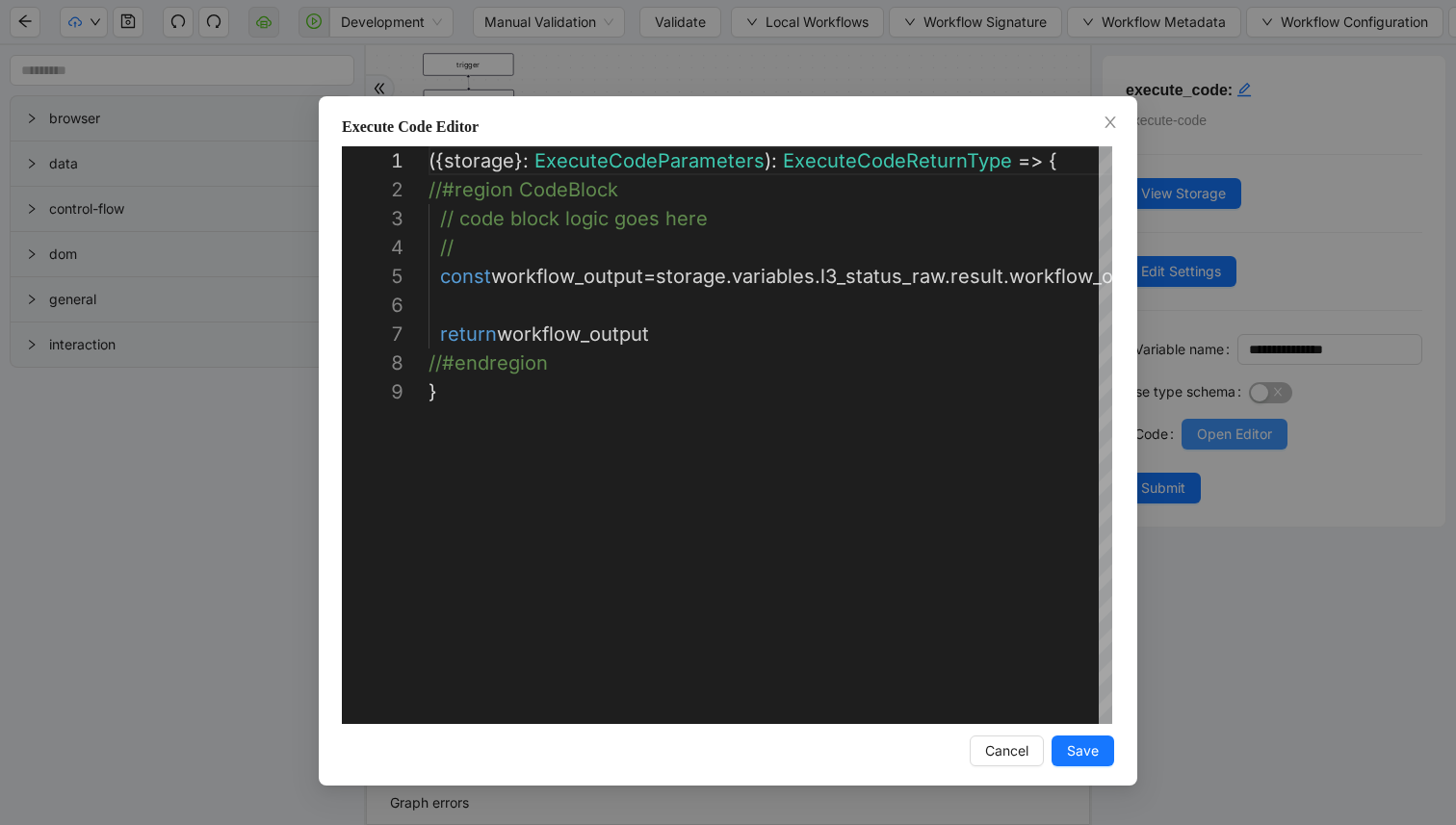 scroll, scrollTop: 231, scrollLeft: 0, axis: vertical 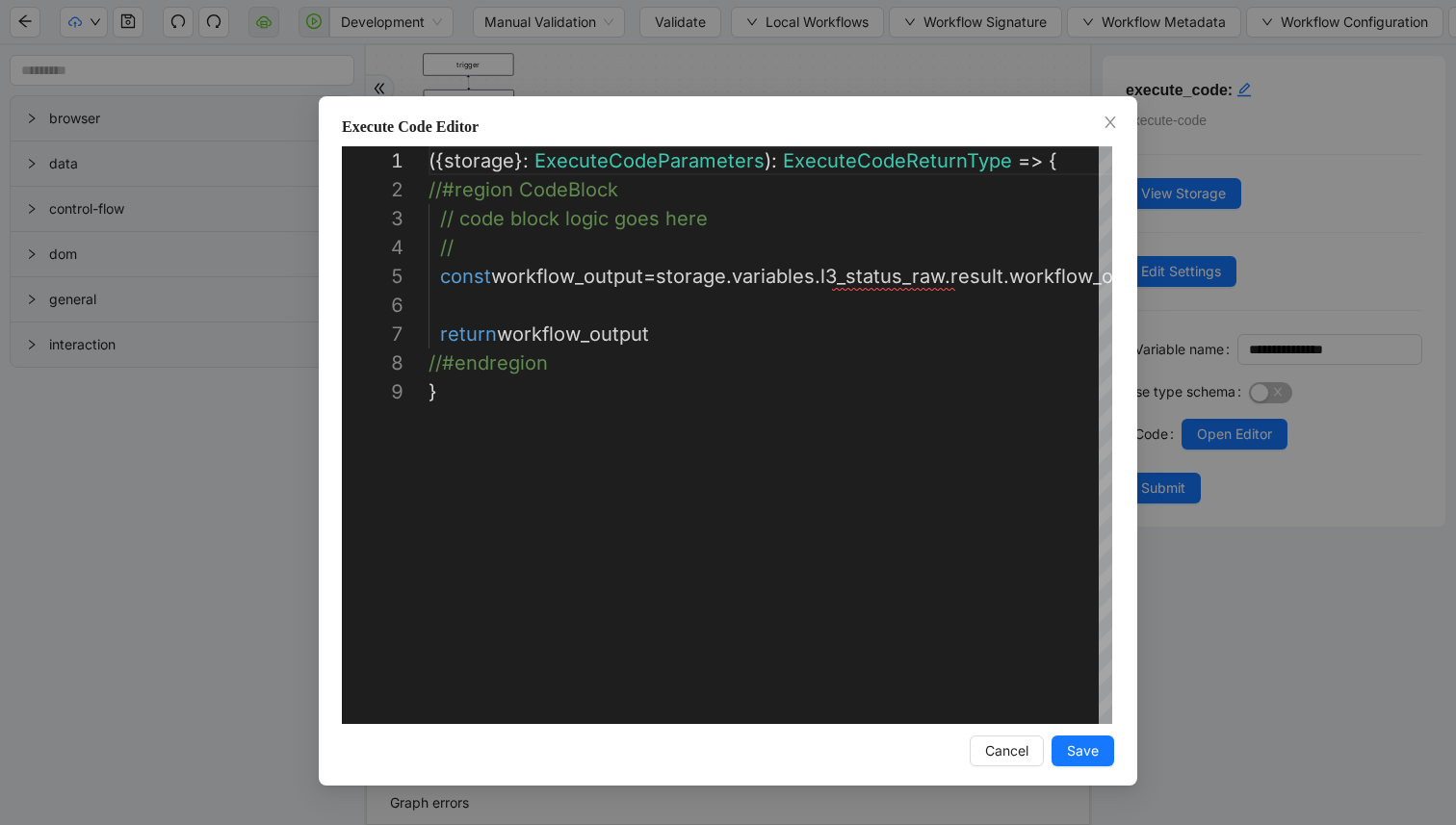click on "**********" at bounding box center [728, 412] 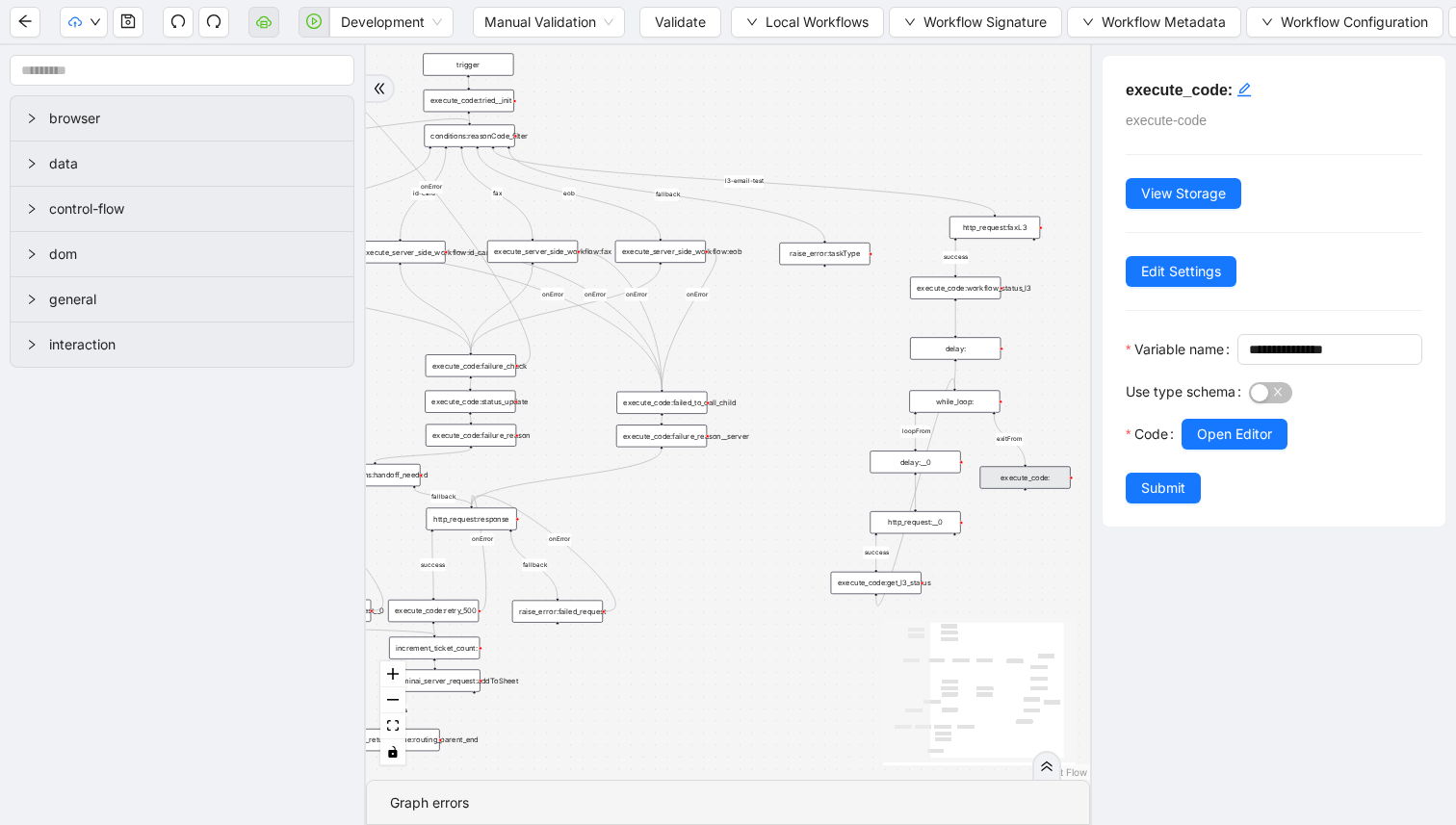 click on "execute_code:failure_check" at bounding box center [471, 365] 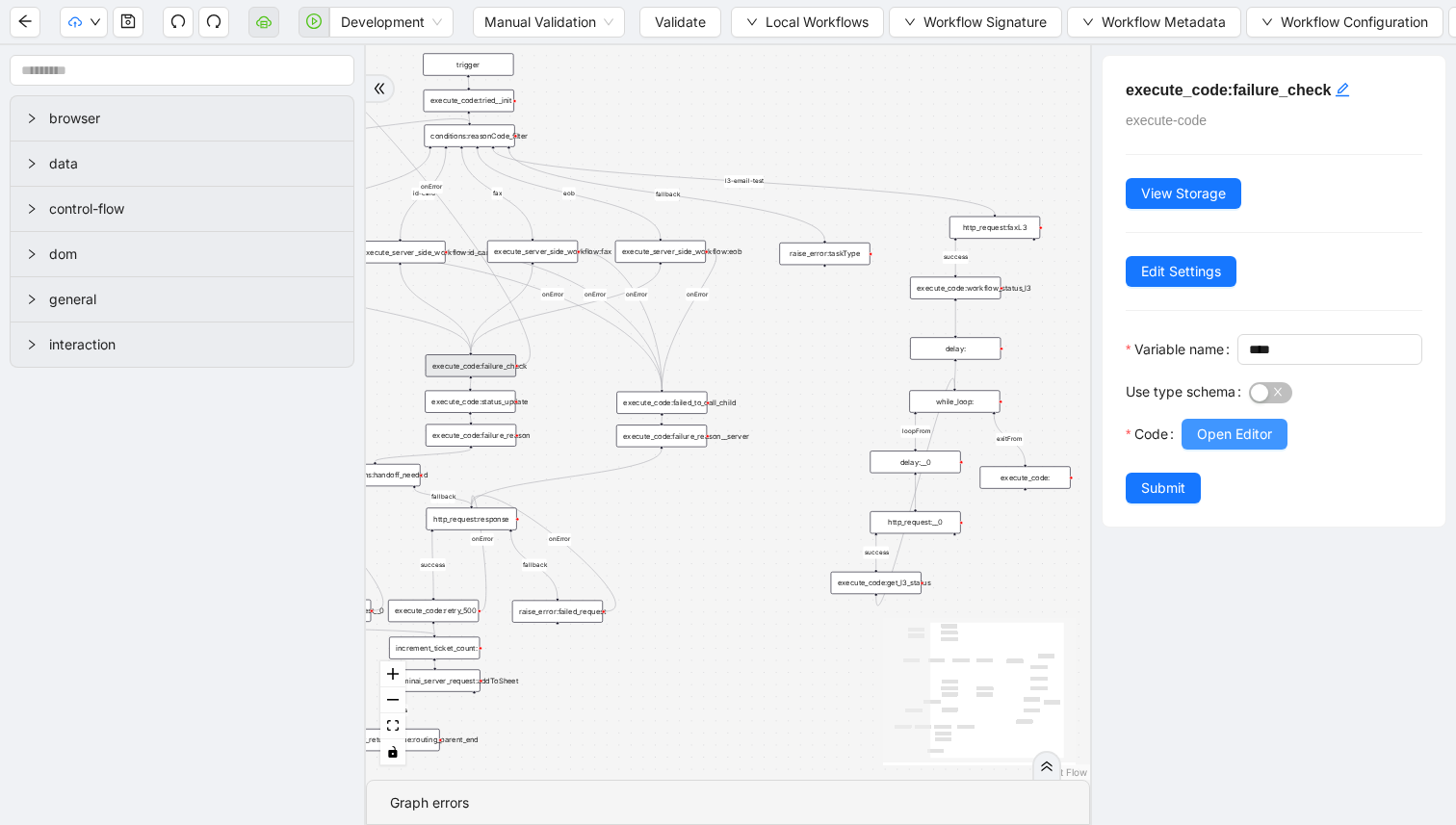 click on "Open Editor" at bounding box center (1235, 434) 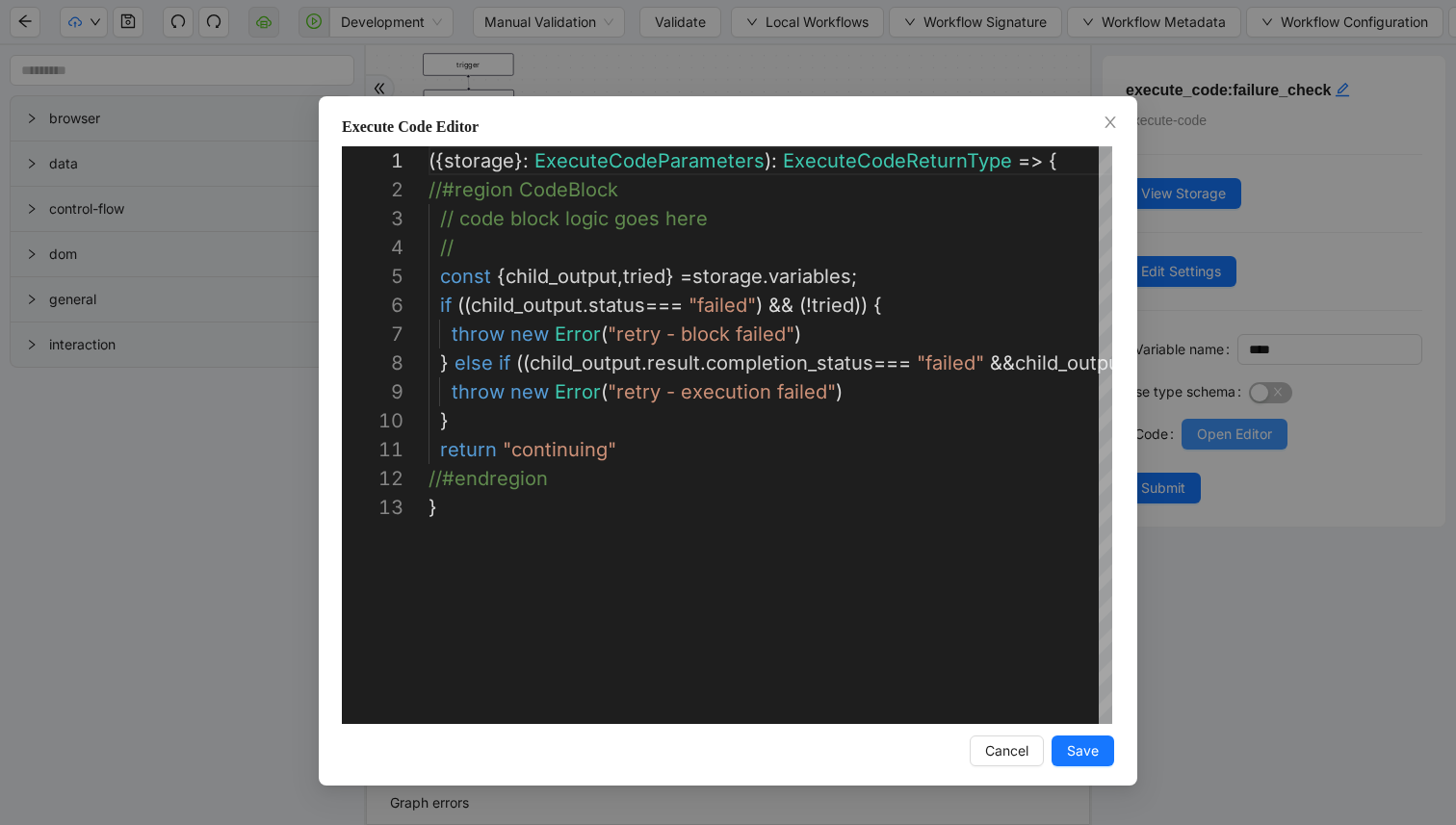 scroll, scrollTop: 289, scrollLeft: 0, axis: vertical 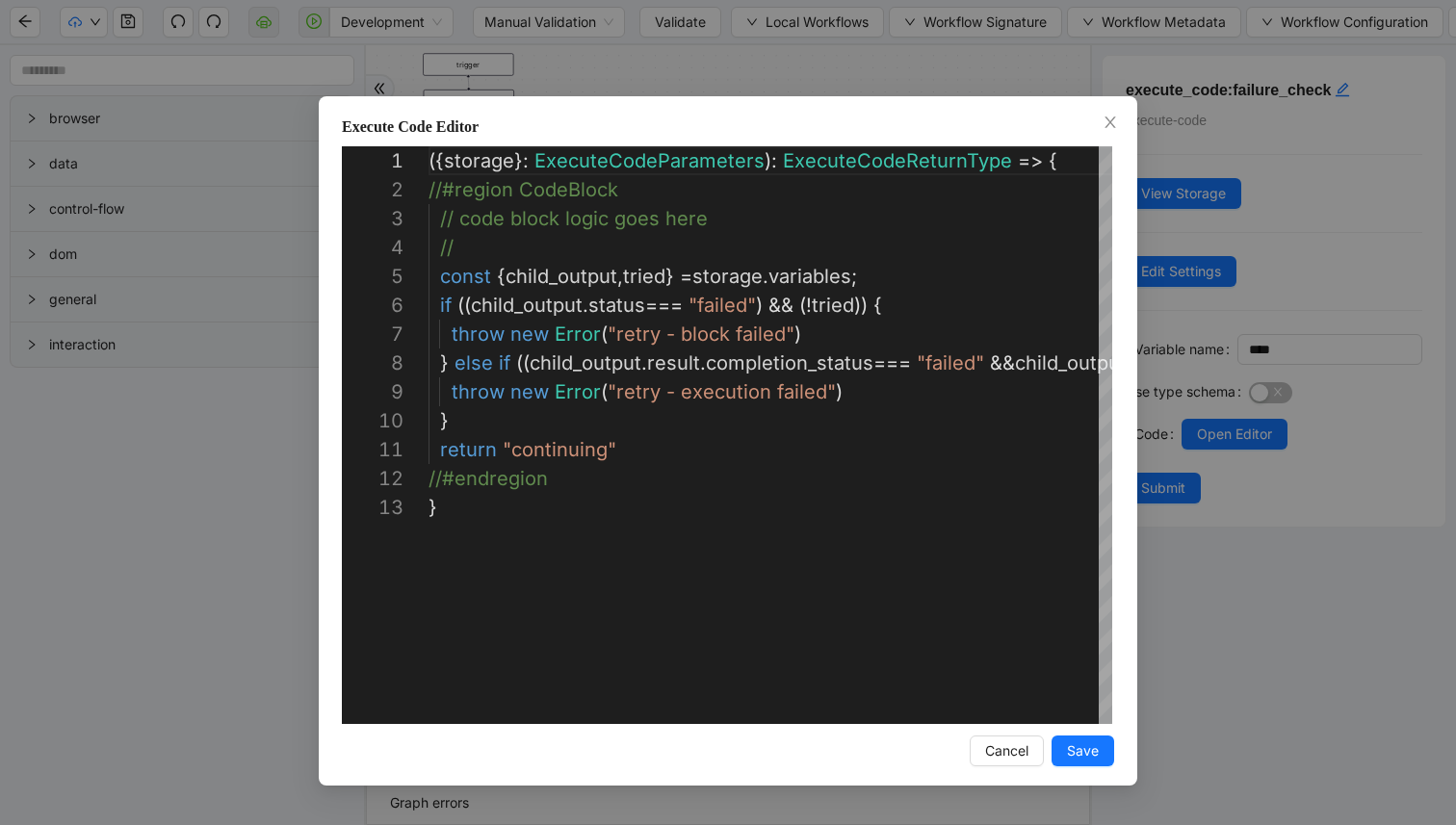 click on "Execute Code Editor 1 2 3 4 5 6 7 8 9 10 11 12 13 ({  storage  }:   ExecuteCodeParameters ):   ExecuteCodeReturnType   =>   { //#region CodeBlock    // code block logic goes here    //    const   { child_output ,  tried }   =  storage . variables ;    if   (( child_output . status  ===   "failed" )   &&   (! tried ))   {      throw   new   Error ( "retry - block failed" )    }   else   if   (( child_output . result . completion_status  ===   "failed"   &&  child_output . result . retry )   &&   (! tried ))   {      throw   new   Error ( "retry - execution failed" )    }    return   "continuing" //#endregion } Enter to Rename, ⇧Enter to Preview Cancel Save" at bounding box center [728, 412] 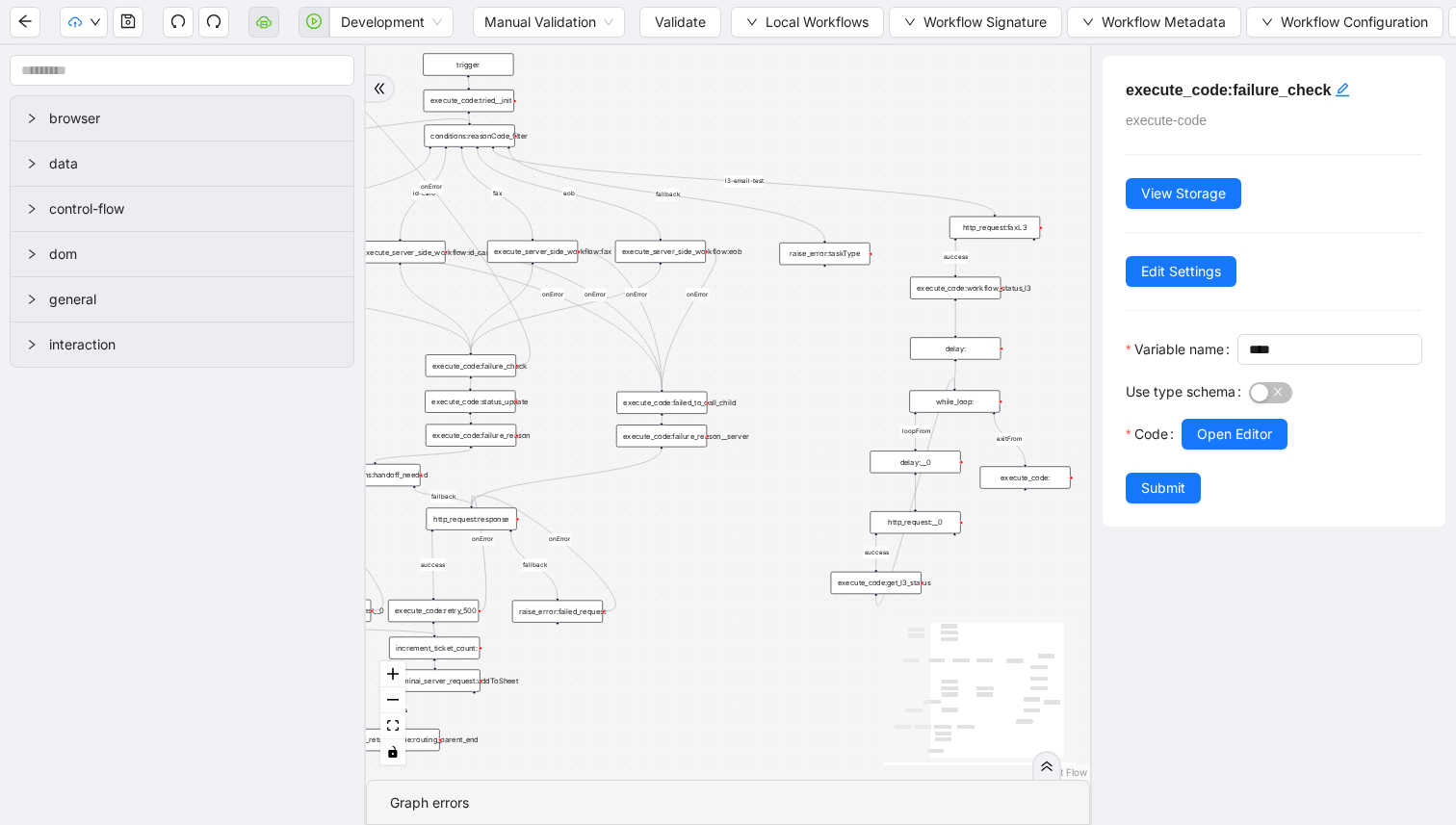 click on "execute_code:" at bounding box center [1026, 477] 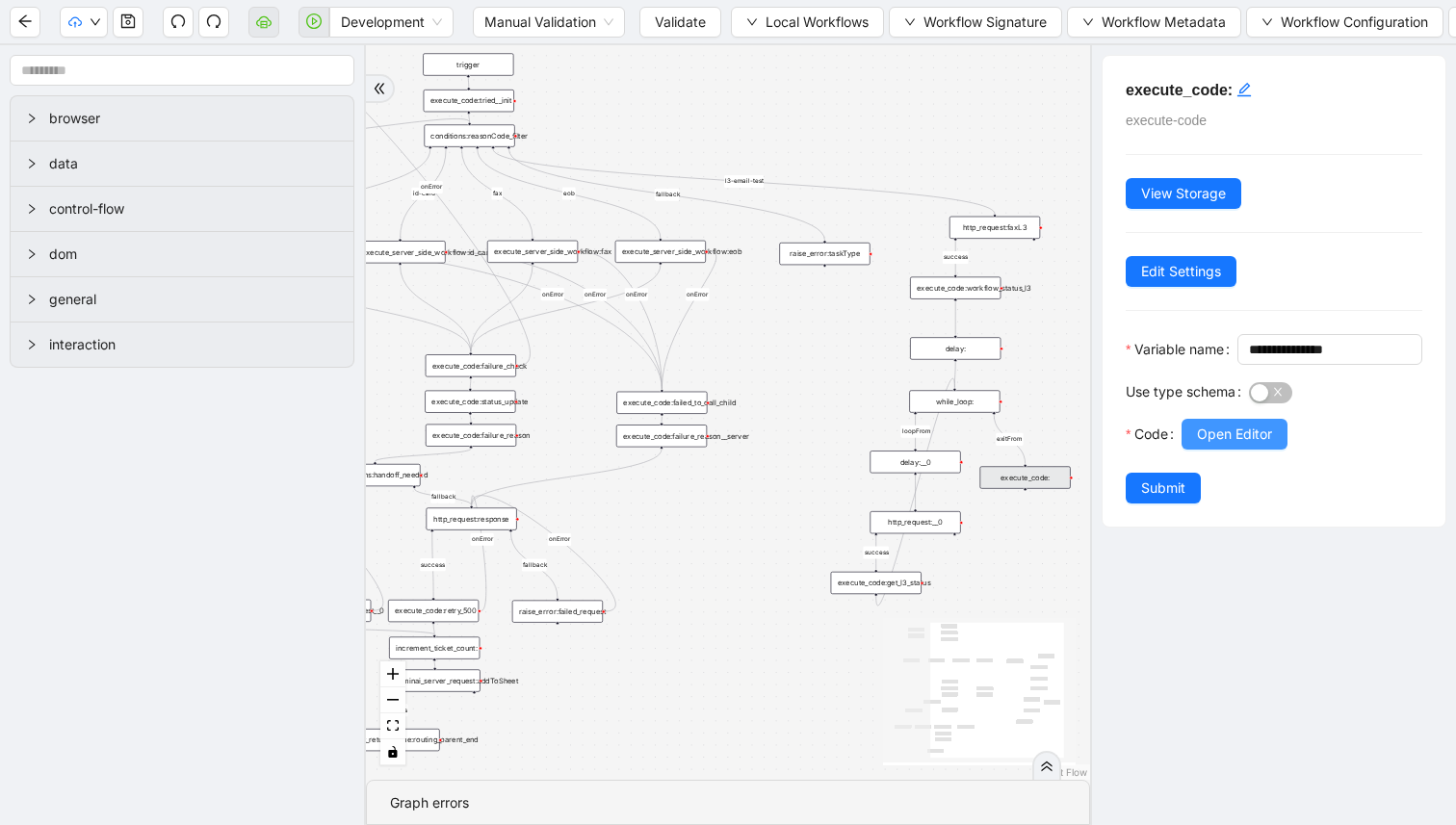 click on "Open Editor" at bounding box center (1235, 434) 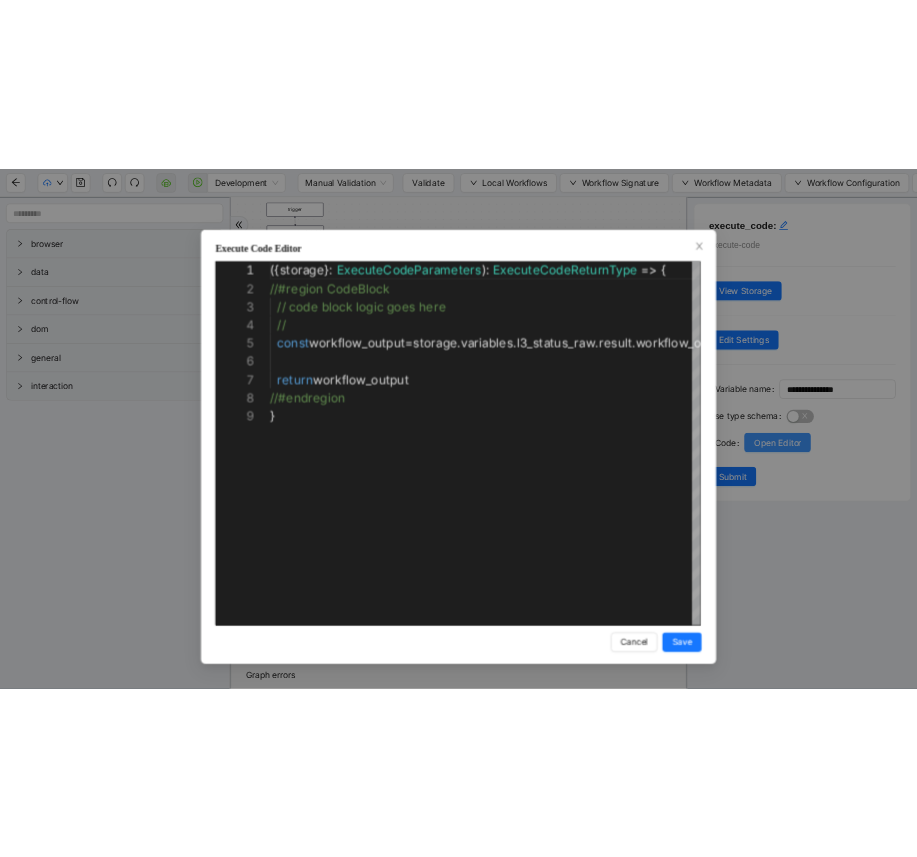 scroll, scrollTop: 240, scrollLeft: 0, axis: vertical 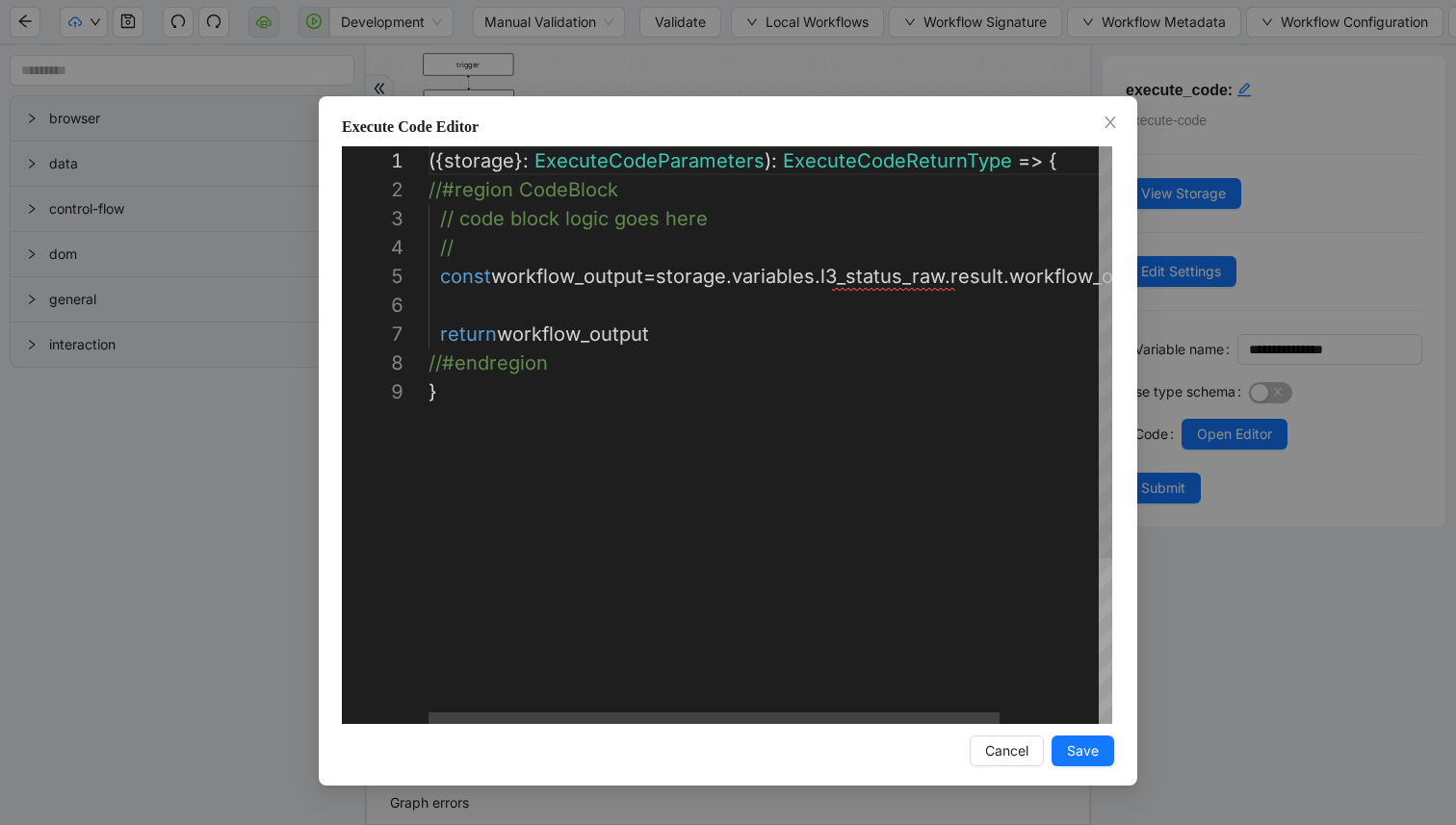 click on "**********" at bounding box center (728, 412) 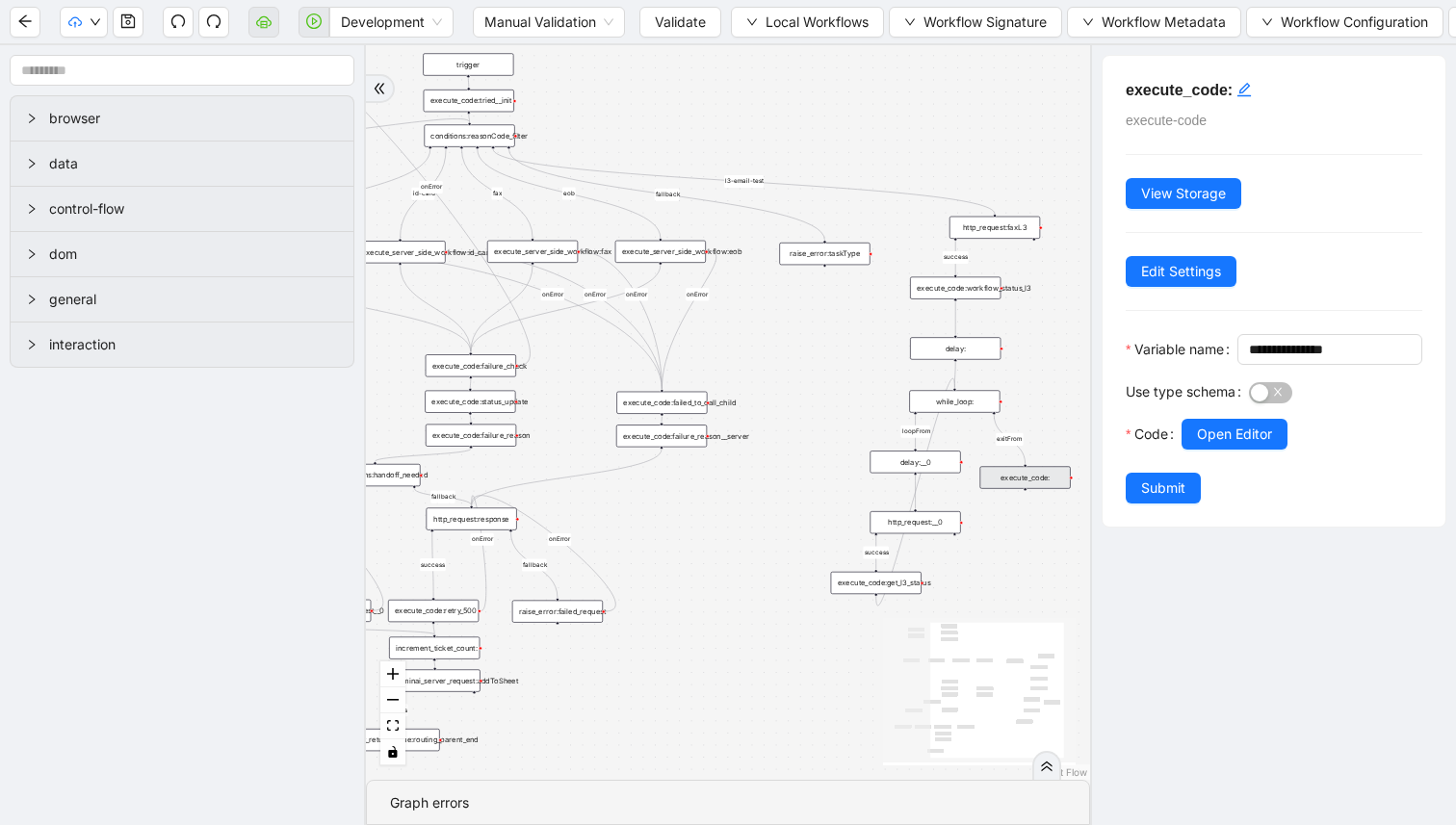 type 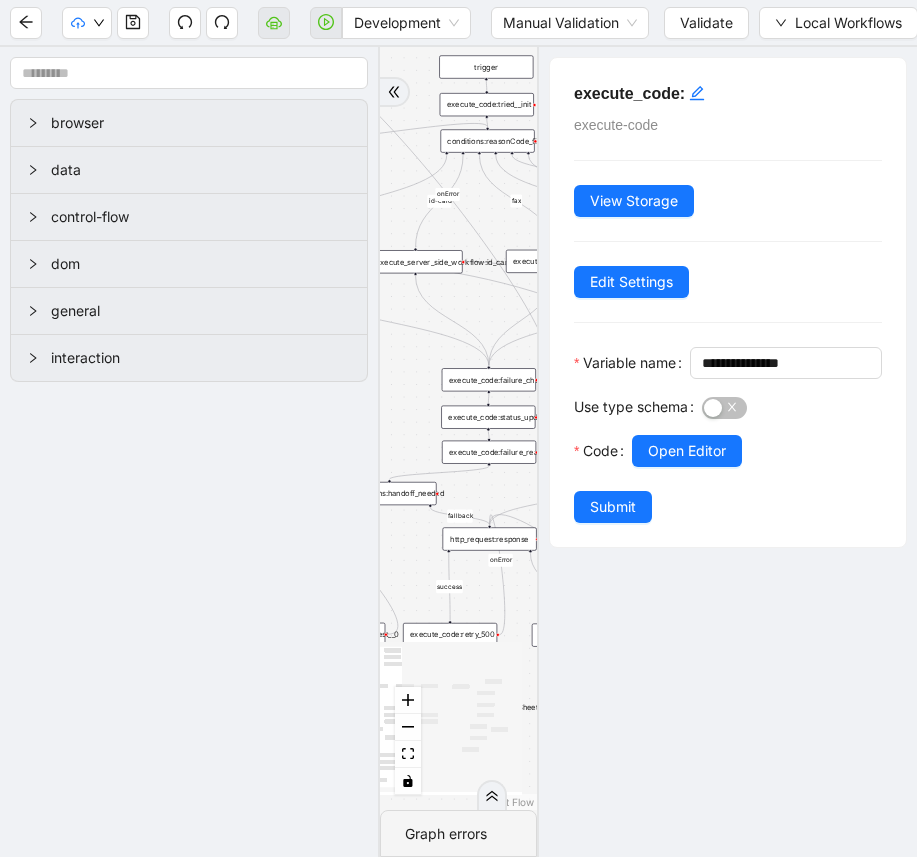 click on "execute_code:failure_reason" at bounding box center [489, 452] 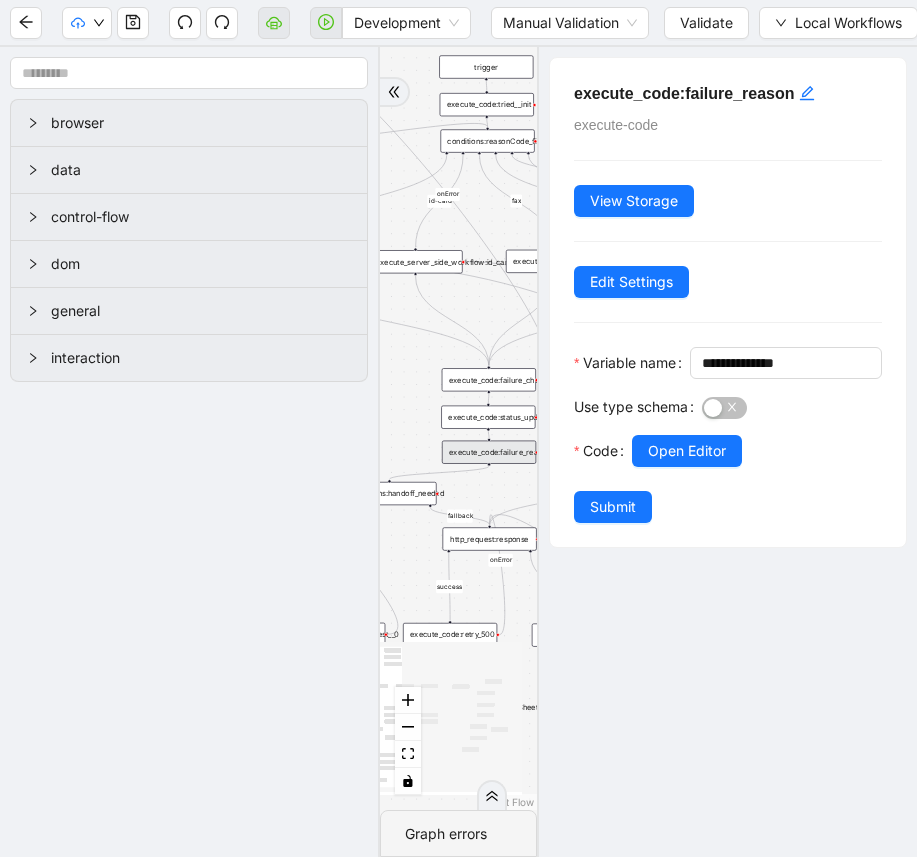 click on "execute_code:failure_check" at bounding box center [489, 379] 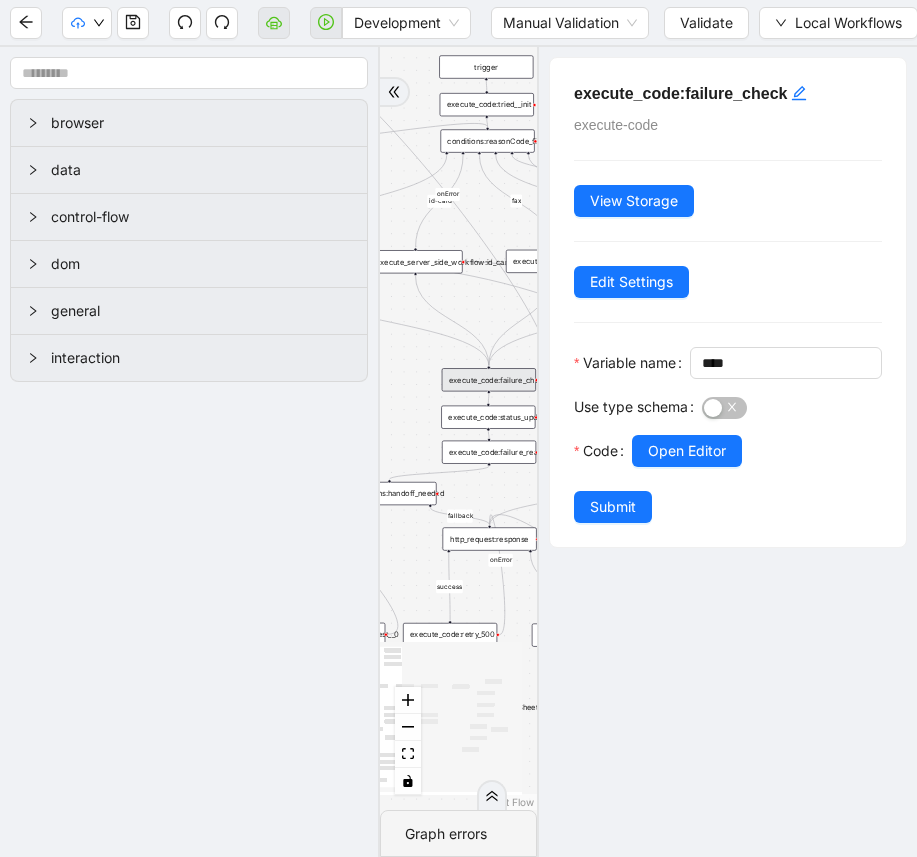 click on "Use type schema" at bounding box center (638, 413) 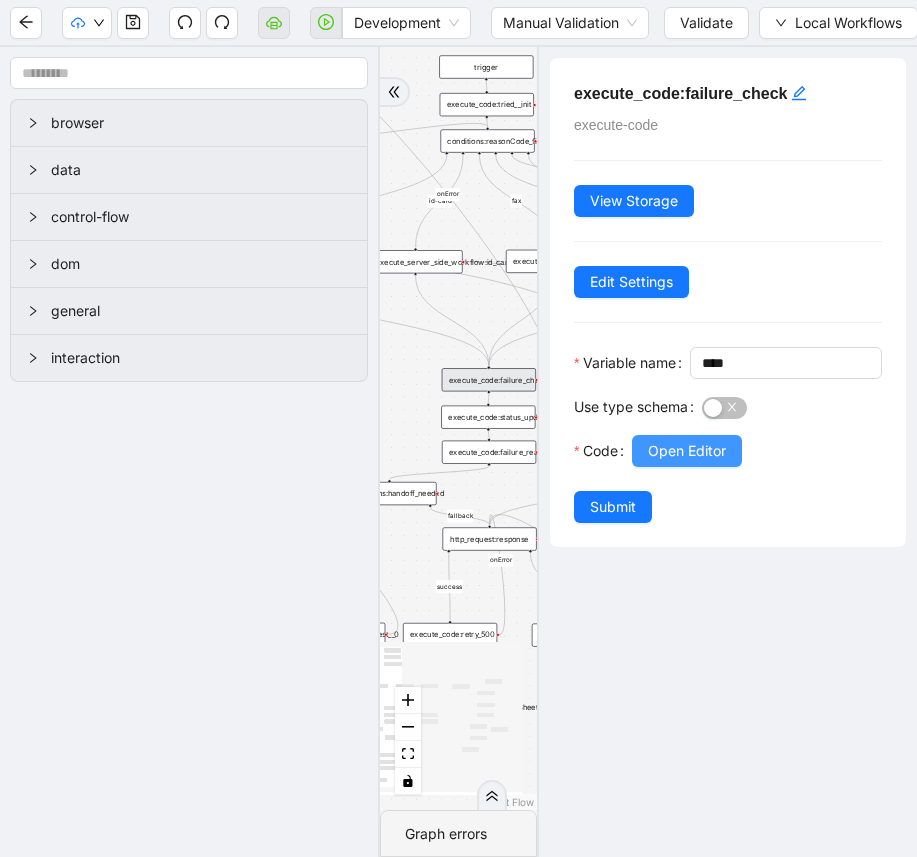 click on "Open Editor" at bounding box center [687, 451] 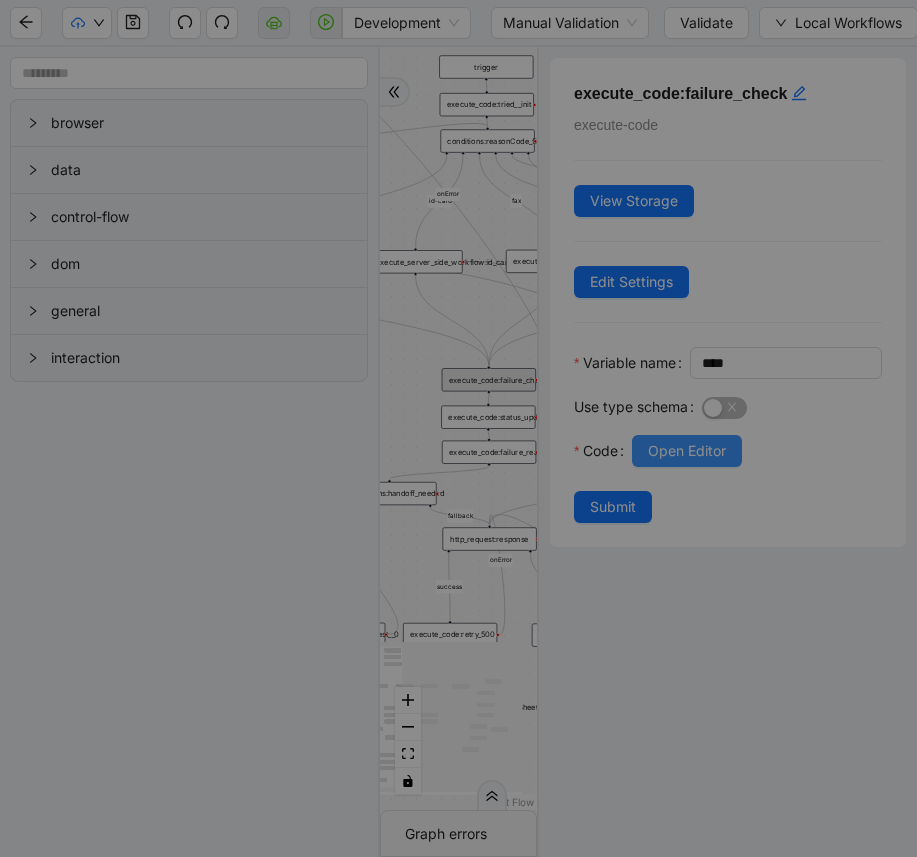 scroll, scrollTop: 300, scrollLeft: 0, axis: vertical 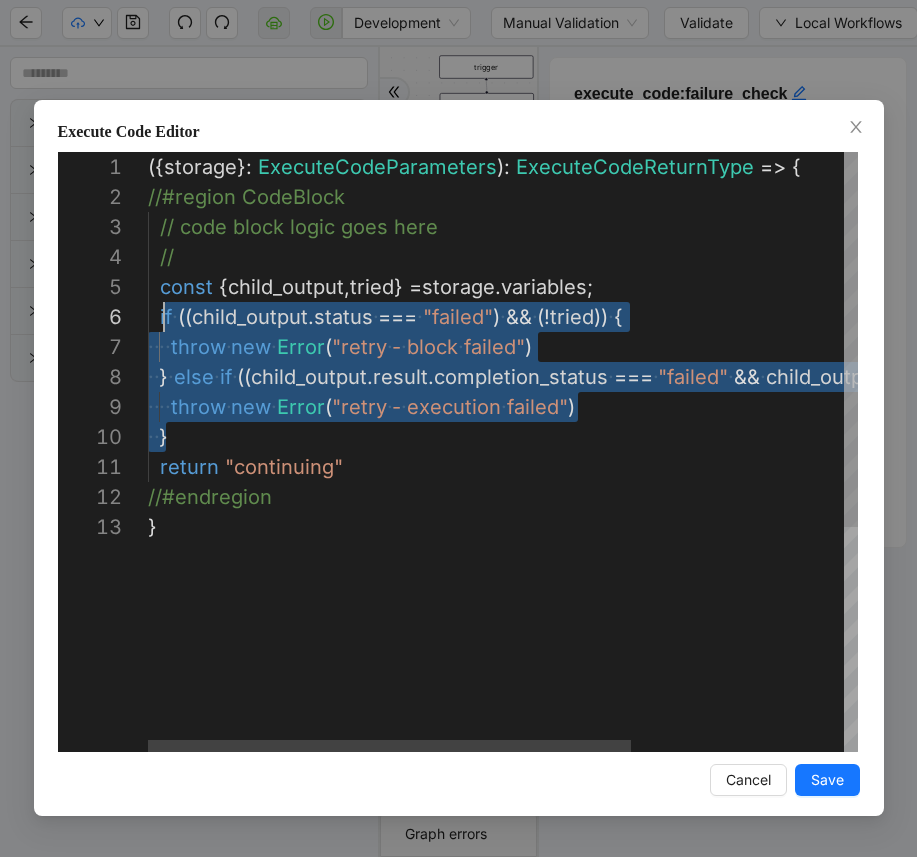 drag, startPoint x: 194, startPoint y: 444, endPoint x: 161, endPoint y: 326, distance: 122.52755 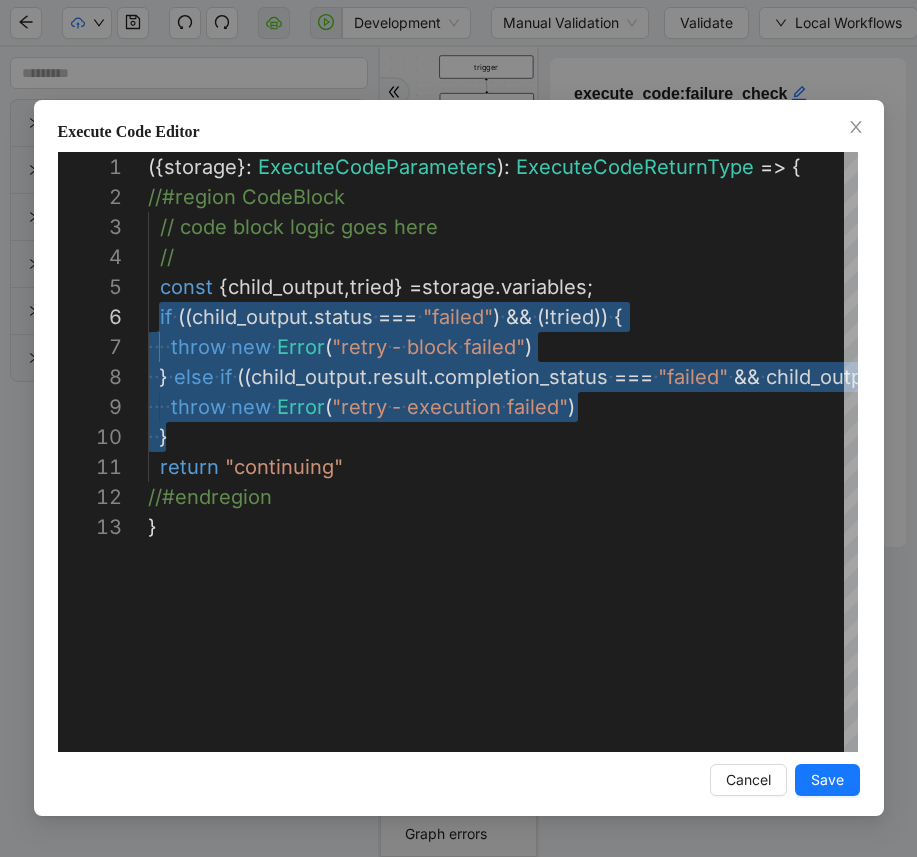 click on "Execute Code Editor 1 2 3 4 5 6 7 8 9 10 11 12 13 ({  storage  }:   ExecuteCodeParameters ):   ExecuteCodeReturnType   =>   { //#region CodeBlock    // code block logic goes here    //    const   { child_output ,  tried }   =  storage . variables ;    if ·‌ (( child_output . status ·‌ === ·‌ "failed" ) ·‌ && ·‌ (! tried )) ·‌ { ·‌ ·‌ ·‌ ·‌ throw ·‌ new ·‌ Error ( "retry ·‌ - ·‌ block ·‌ failed" ) ·‌ ·‌ } ·‌ else ·‌ if ·‌ (( child_output . result . completion_status ·‌ === ·‌ "failed" ·‌ && ·‌ child_output . result . retry ) ·‌ && ·‌ (! tried )) ·‌ { ·‌ ·‌ ·‌ ·‌ throw ·‌ new ·‌ Error ( "retry ·‌ - ·‌ execution ·‌ failed" ) ·‌ ·‌ }    return   "continuing" //#endregion } Enter to Rename, ⇧Enter to Preview Cancel Save" at bounding box center (458, 428) 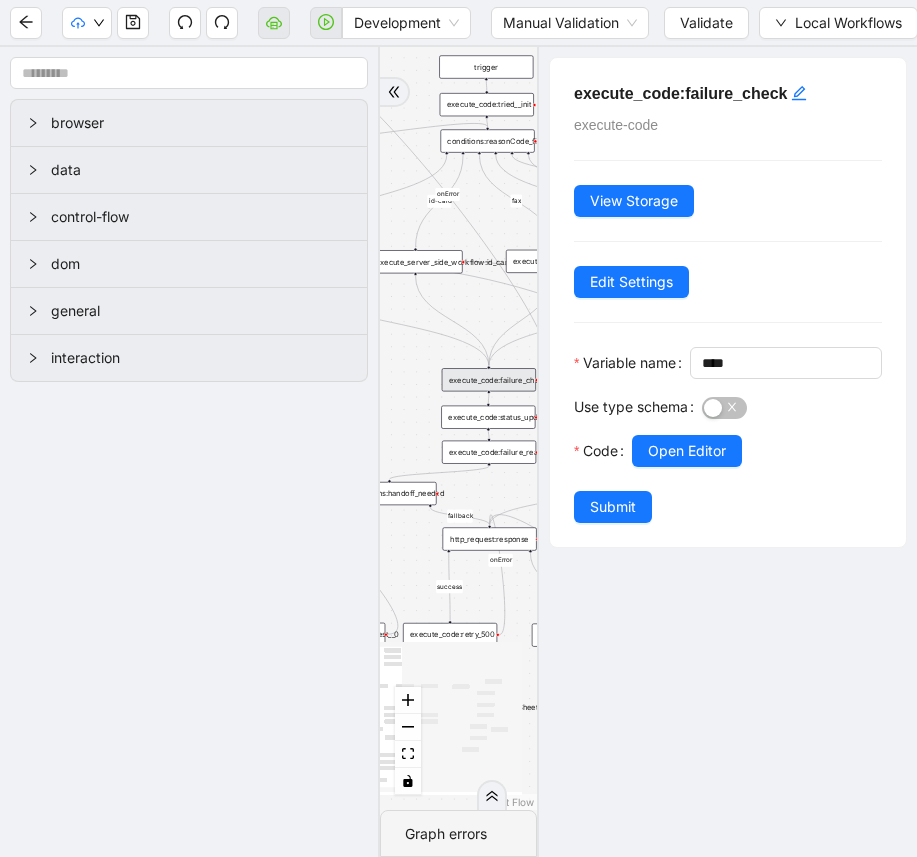 click on "success fallback fallback route_back_to_agent success fallback success fallback email id-card fax eob loopFrom success exitFrom onError onError onError onError onError onError onError onError onError l3-email-test success trigger http_request:response raise_error:taskType execute_server_side_workflow:email execute_server_side_workflow:id_cards luminai_server_request:addToSheet execute_code:failure_check execute_code:failed_to_call_child delay:wait_between_retries execute_code:status_update execute_code:tried__init execute_code:tried__update execute_code:failure_reason execute_code:failure_reason__server execute_server_side_workflow:fax execute_code:retry_500 raise_error:failed_request execute_server_side_workflow:eob http_request:response__0 conditions:handoff_needed execute_code:retry_500__0 raise_error:failed_request__0 set_return_value:routing_parent_end increment_ticket_count: http_request:faxL3 conditions:reasonCode_filter execute_code:workflow_status_l3 while_loop: delay: delay:__0 http_request:__0" at bounding box center [458, 428] 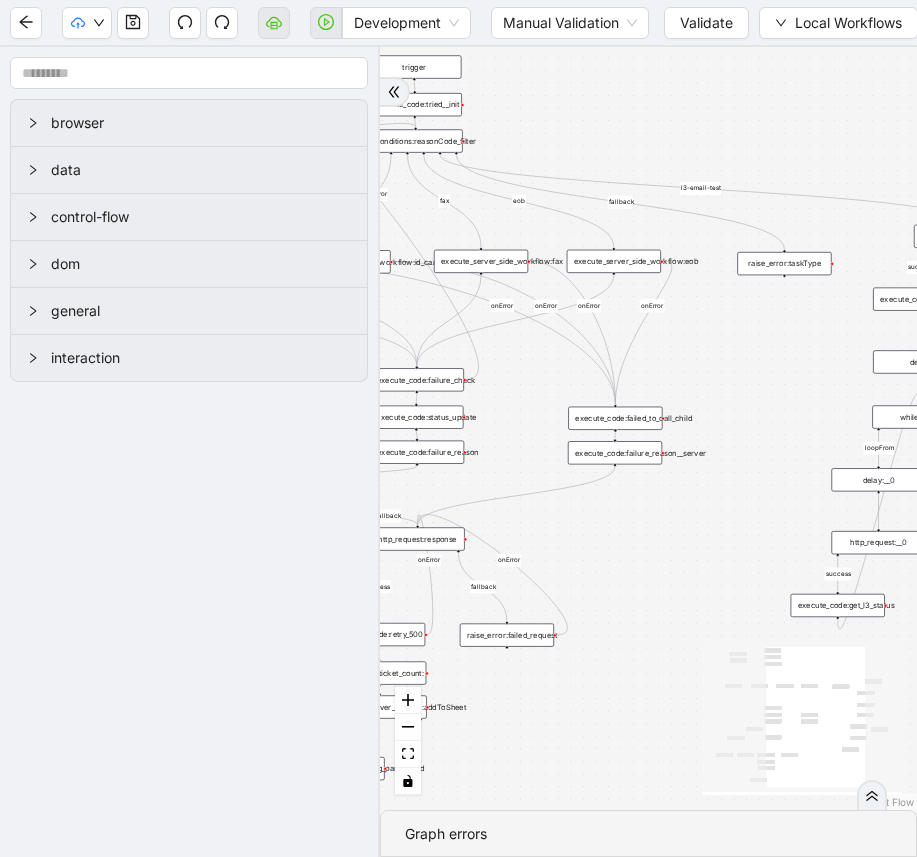 drag, startPoint x: 716, startPoint y: 532, endPoint x: 666, endPoint y: 536, distance: 50.159744 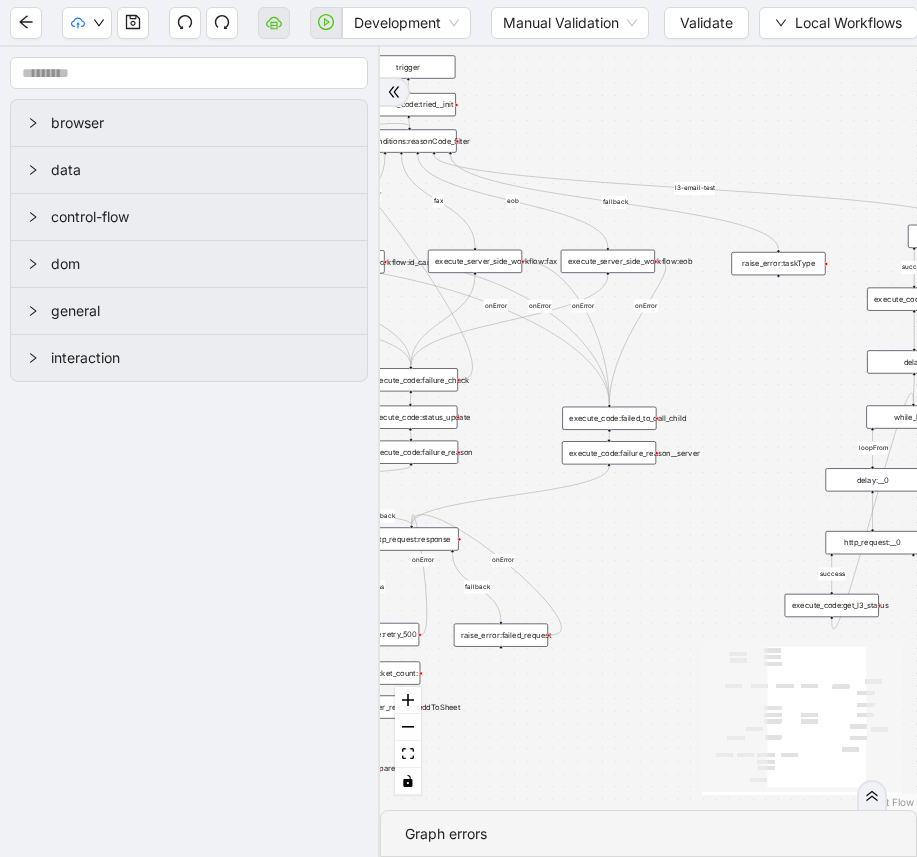 drag, startPoint x: 686, startPoint y: 549, endPoint x: 630, endPoint y: 538, distance: 57.070133 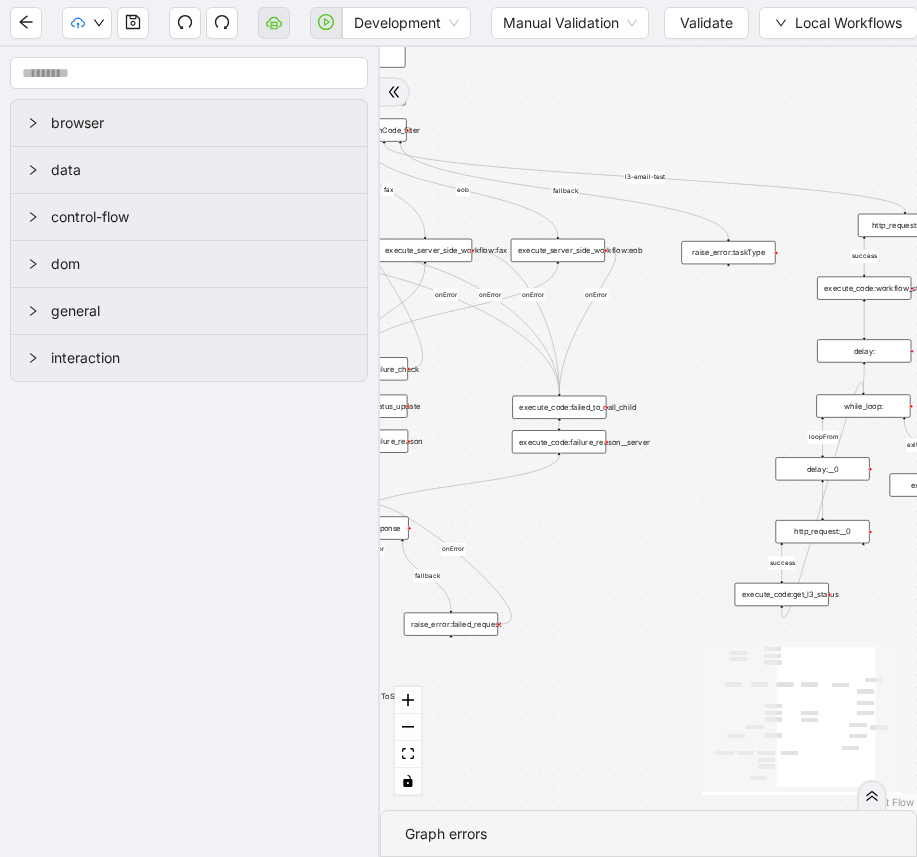 click on "success fallback fallback route_back_to_agent success fallback success fallback email id-card fax eob loopFrom success exitFrom onError onError onError onError onError onError onError onError onError l3-email-test success trigger http_request:response raise_error:taskType execute_server_side_workflow:email execute_server_side_workflow:id_cards luminai_server_request:addToSheet execute_code:failure_check execute_code:failed_to_call_child delay:wait_between_retries execute_code:status_update execute_code:tried__init execute_code:tried__update execute_code:failure_reason execute_code:failure_reason__server execute_server_side_workflow:fax execute_code:retry_500 raise_error:failed_request execute_server_side_workflow:eob http_request:response__0 conditions:handoff_needed execute_code:retry_500__0 raise_error:failed_request__0 set_return_value:routing_parent_end increment_ticket_count: http_request:faxL3 conditions:reasonCode_filter execute_code:workflow_status_l3 while_loop: delay: delay:__0 http_request:__0" at bounding box center (648, 428) 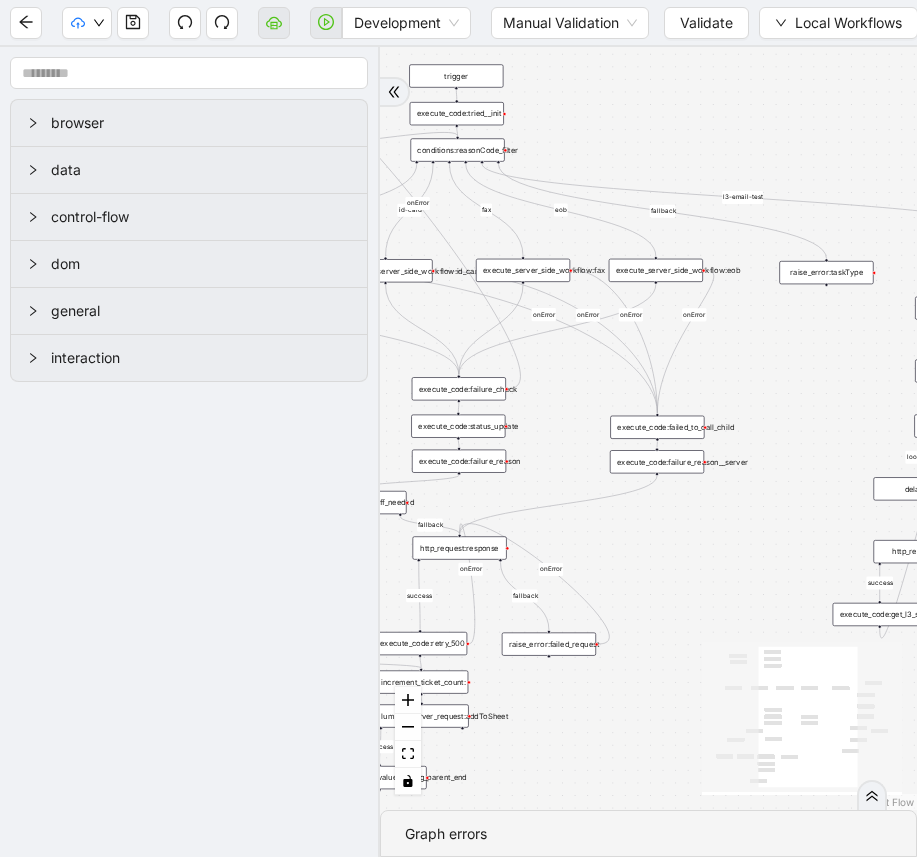 drag, startPoint x: 608, startPoint y: 545, endPoint x: 695, endPoint y: 567, distance: 89.73851 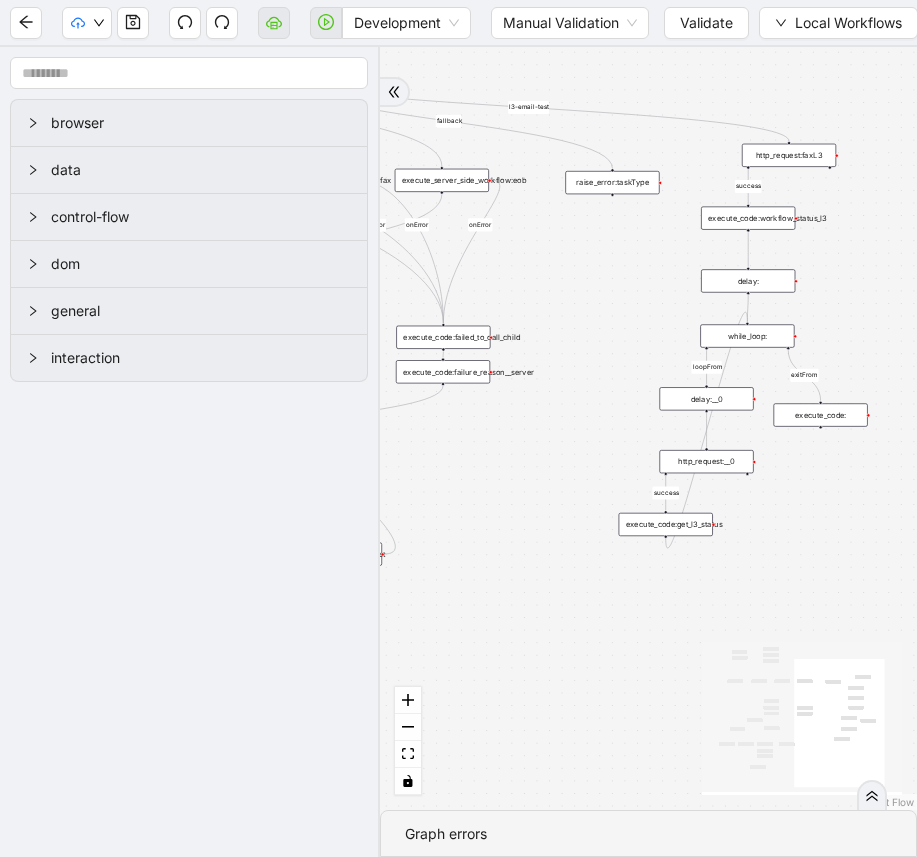 drag, startPoint x: 676, startPoint y: 564, endPoint x: 407, endPoint y: 472, distance: 284.2974 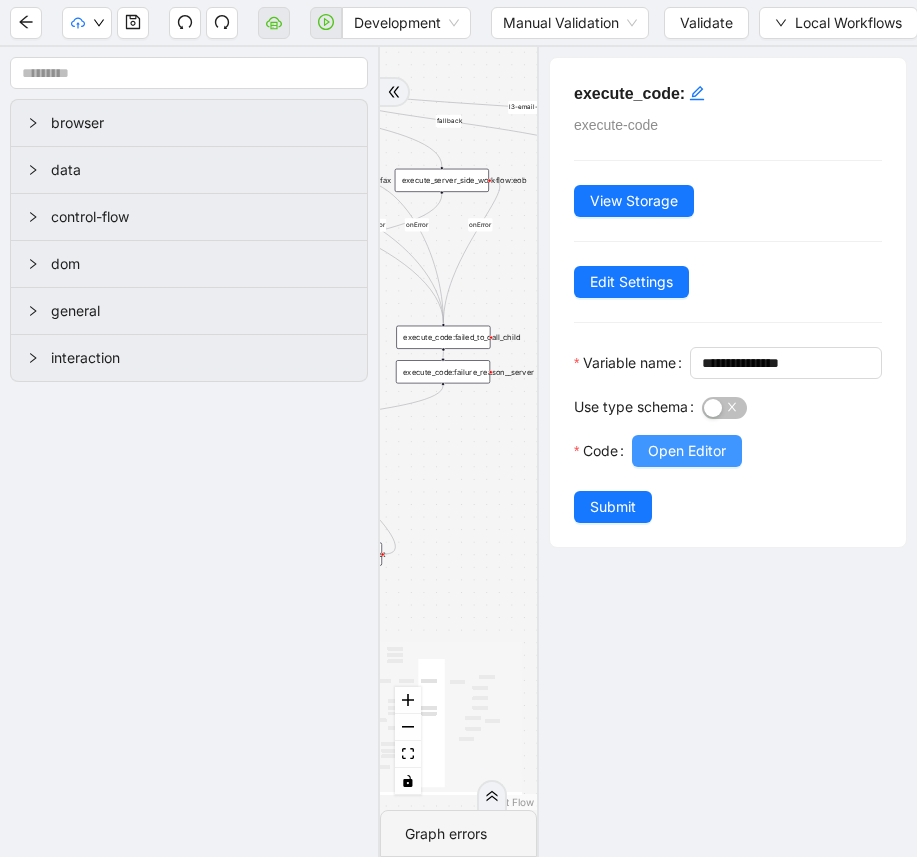 click on "Open Editor" at bounding box center [687, 451] 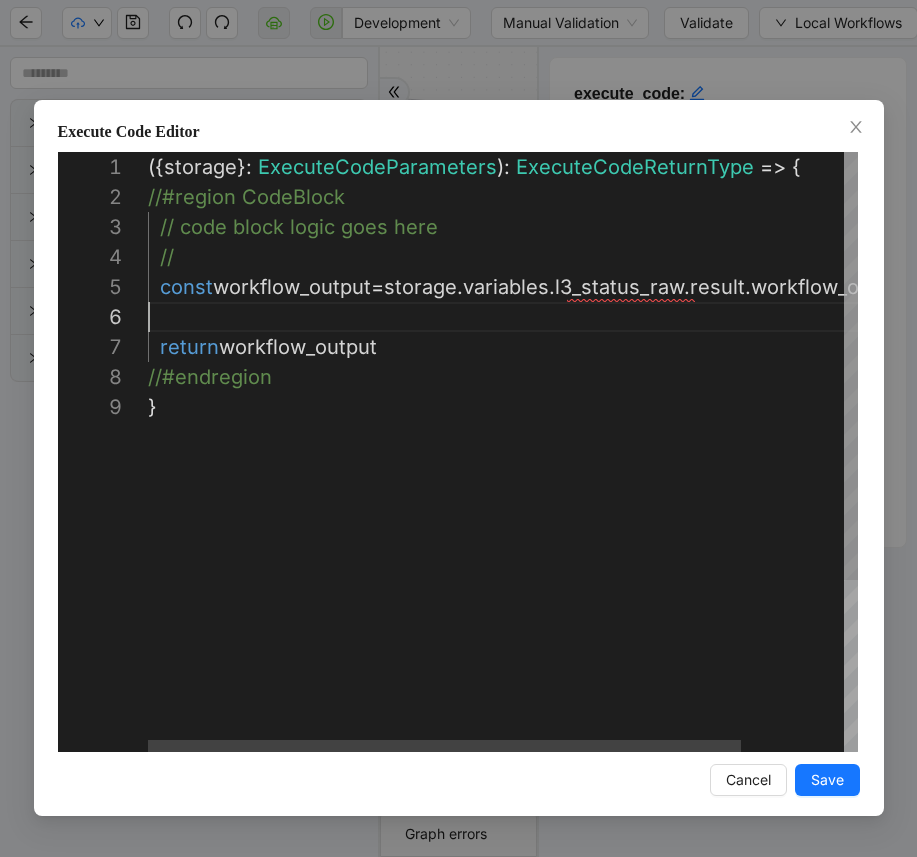 scroll, scrollTop: 150, scrollLeft: 0, axis: vertical 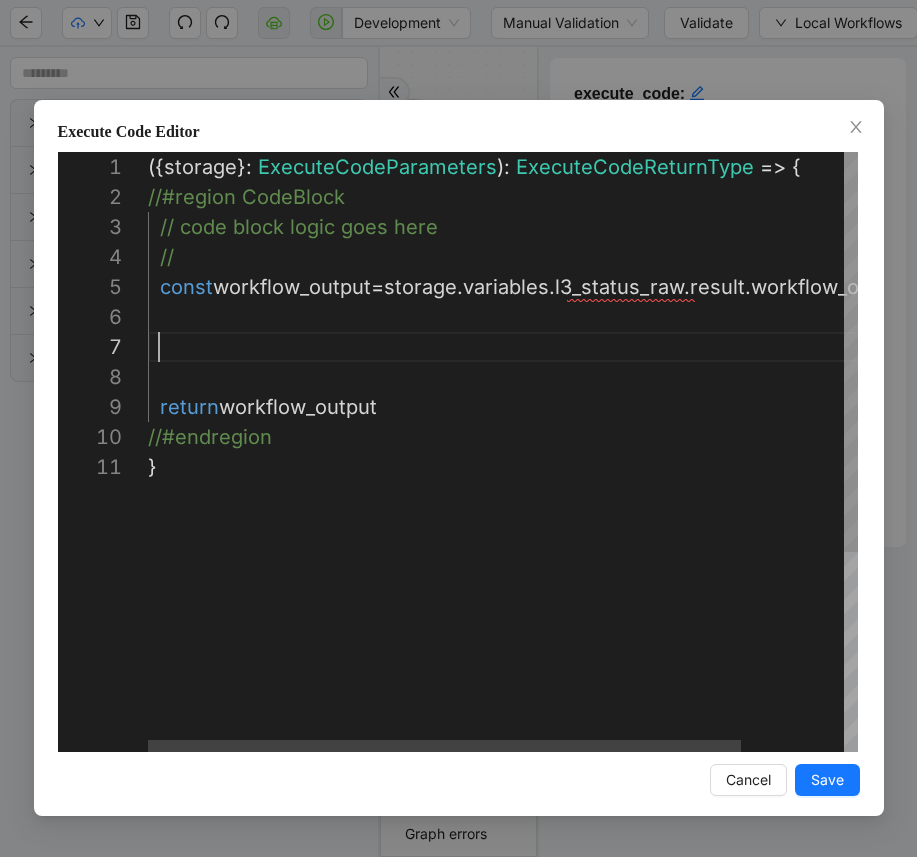 paste on "**********" 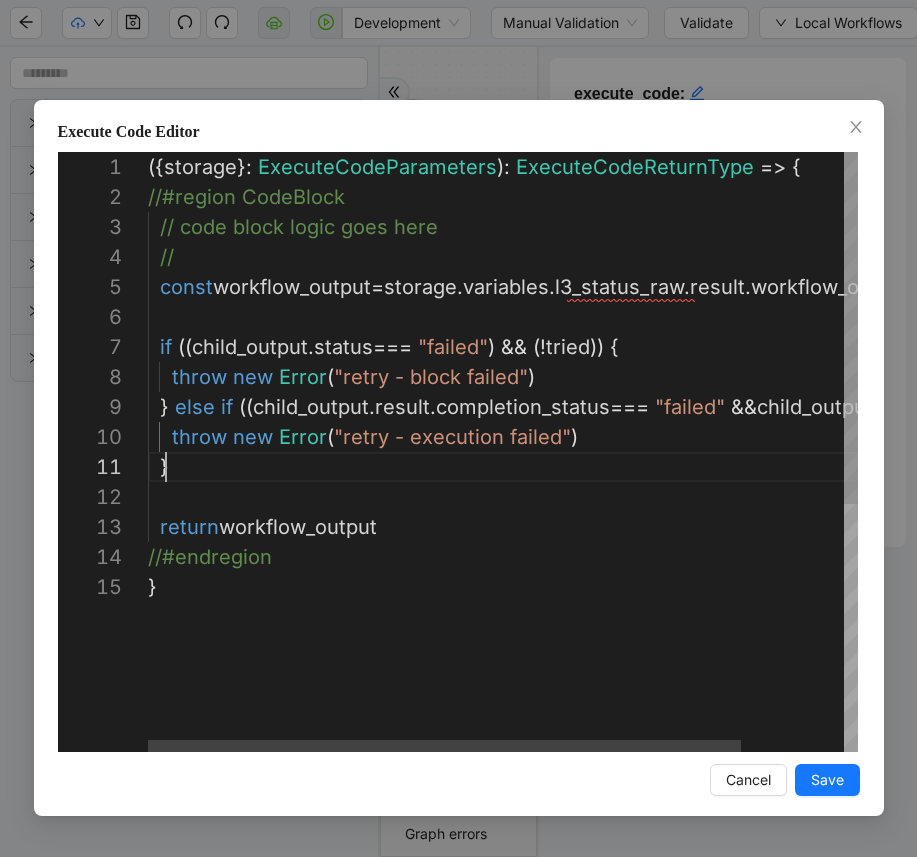 scroll, scrollTop: 0, scrollLeft: 18, axis: horizontal 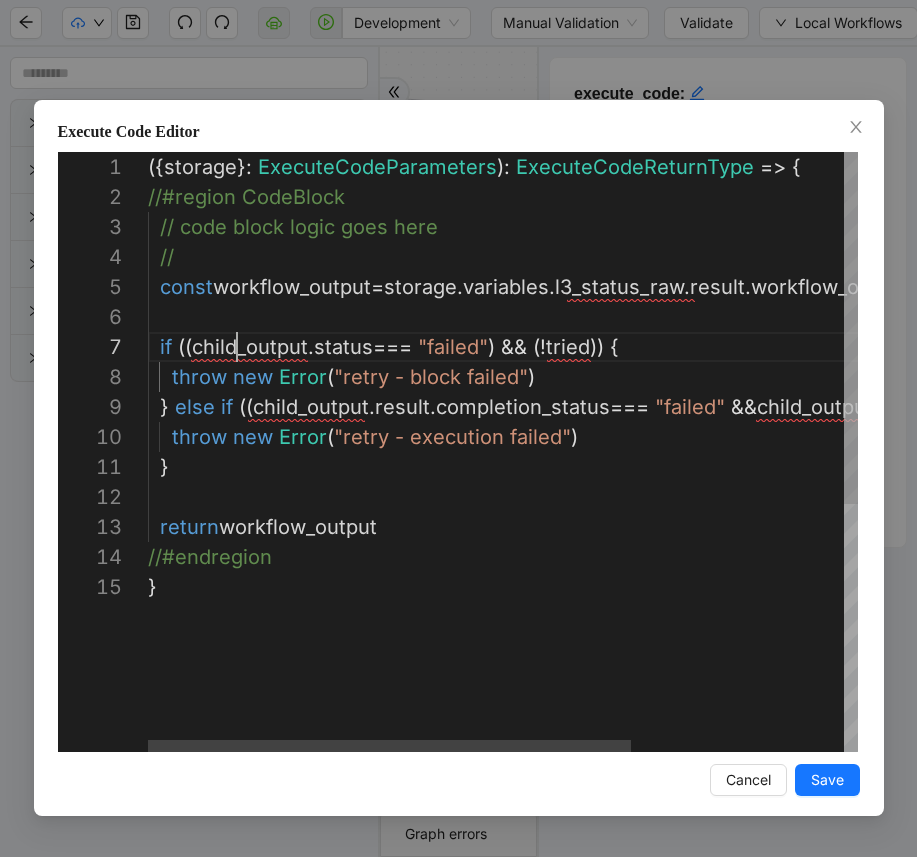 click on "({  storage  }:   ExecuteCodeParameters ):   ExecuteCodeReturnType   =>   { //#region CodeBlock    // code block logic goes here    //    const  workflow_output  =  storage . variables . l3_status_raw . result . workflow_output ;    if   (( child_output . status  ===   "failed" )   &&   (! tried ))   {      throw   new   Error ( "retry - block failed" )    }   else   if   (( child_output . result . completion_status  ===   "failed"   &&  child_output . result . retry )   &&   (! tried ))   {      throw   new   Error ( "retry - execution failed" )    }    return  workflow_output //#endregion }" at bounding box center (658, 662) 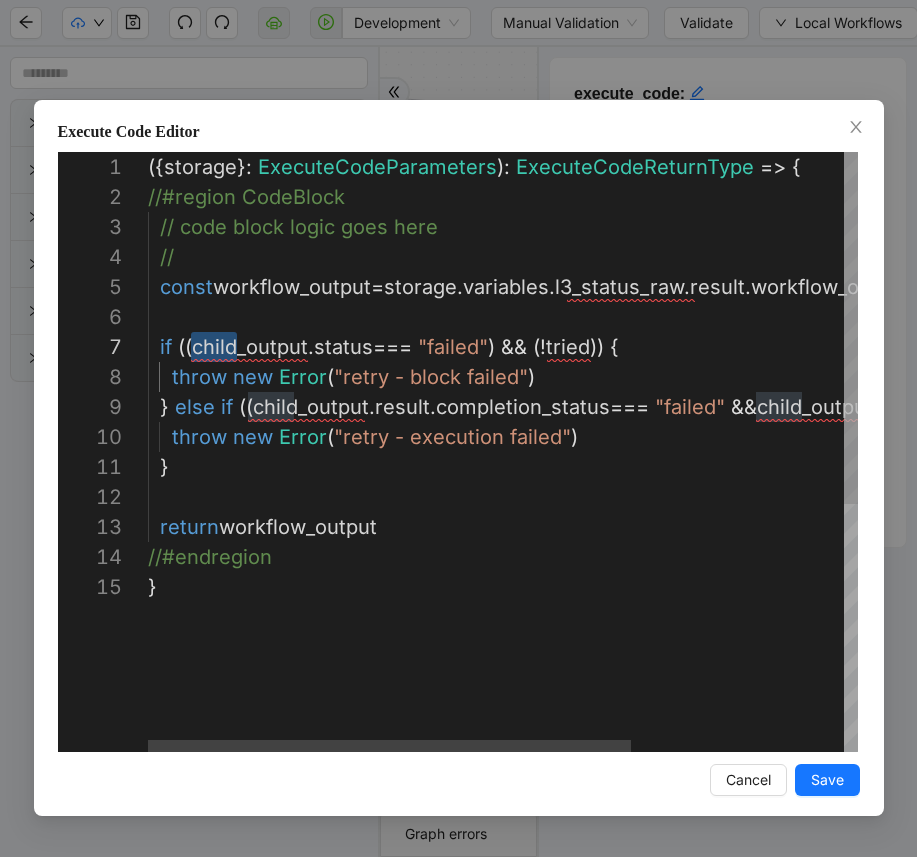 click on "({  storage  }:   ExecuteCodeParameters ):   ExecuteCodeReturnType   =>   { //#region CodeBlock    // code block logic goes here    //    const  workflow_output  =  storage . variables . l3_status_raw . result . workflow_output ;    if   (( child_output . status  ===   "failed" )   &&   (! tried ))   {      throw   new   Error ( "retry - block failed" )    }   else   if   (( child_output . result . completion_status  ===   "failed"   &&  child_output . result . retry )   &&   (! tried ))   {      throw   new   Error ( "retry - execution failed" )    }    return  workflow_output //#endregion }" at bounding box center [658, 662] 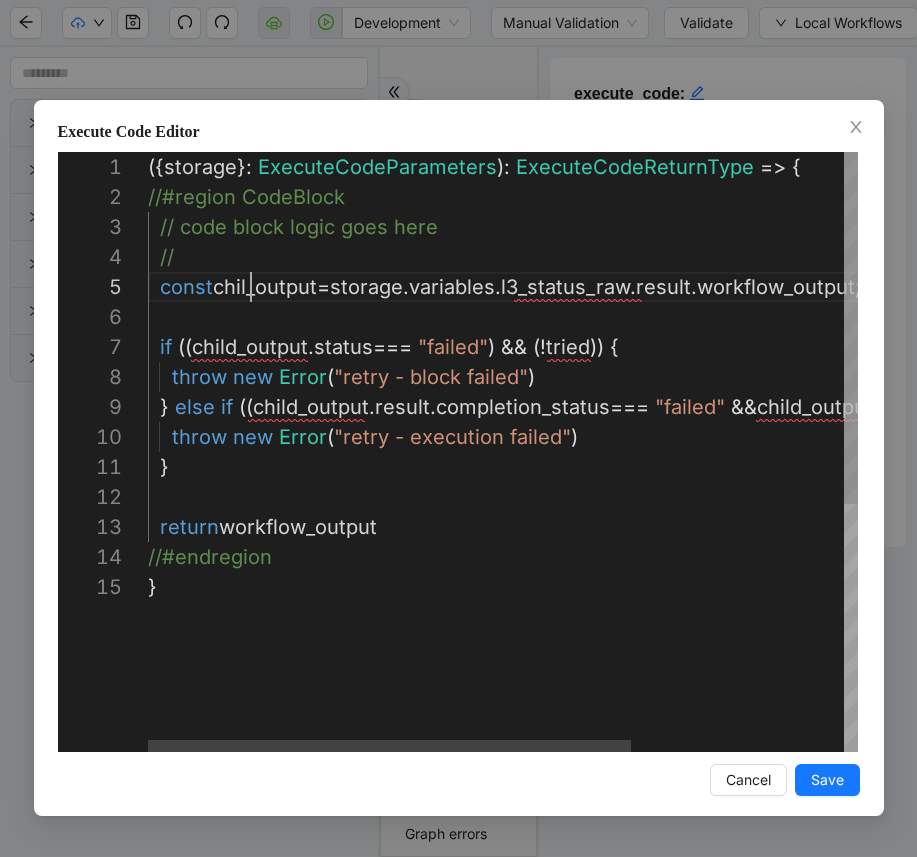 scroll, scrollTop: 120, scrollLeft: 115, axis: both 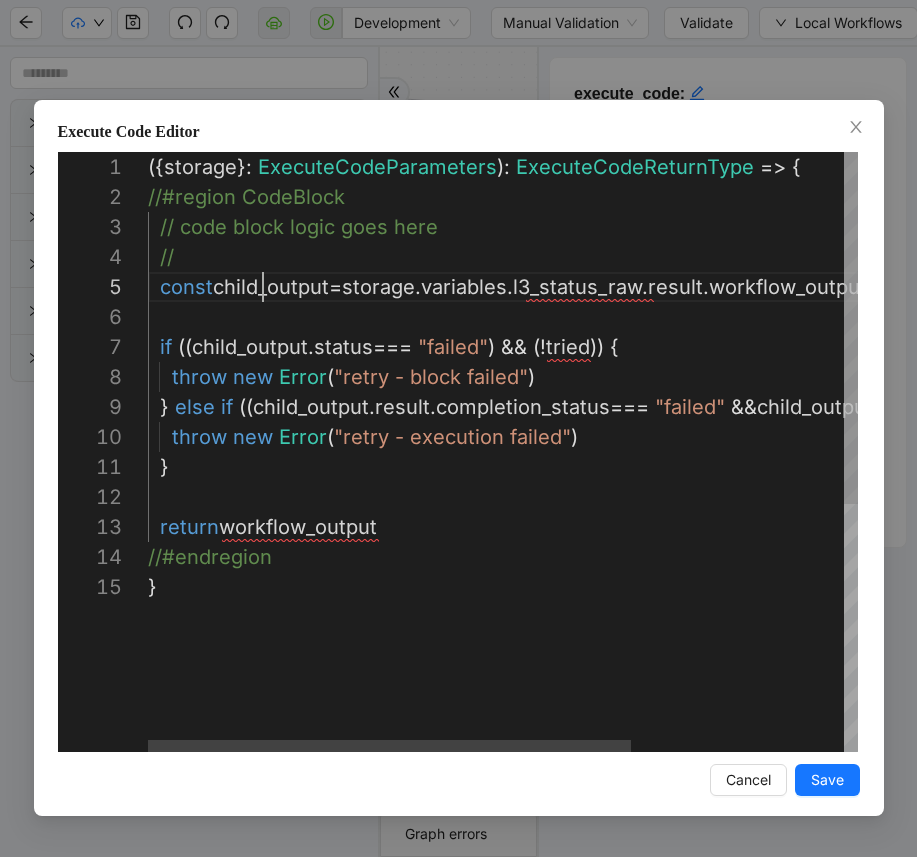 click on "({  storage  }:   ExecuteCodeParameters ):   ExecuteCodeReturnType   =>   { //#region CodeBlock    // code block logic goes here    //    const  child_output  =  storage . variables . l3_status_raw . result . workflow_output ;    if   (( child_output . status  ===   "failed" )   &&   (! tried ))   {      throw   new   Error ( "retry - block failed" )    }   else   if   (( child_output . result . completion_status  ===   "failed"   &&  child_output . result . retry )   &&   (! tried ))   {      throw   new   Error ( "retry - execution failed" )    }    return  workflow_output //#endregion }" at bounding box center [658, 662] 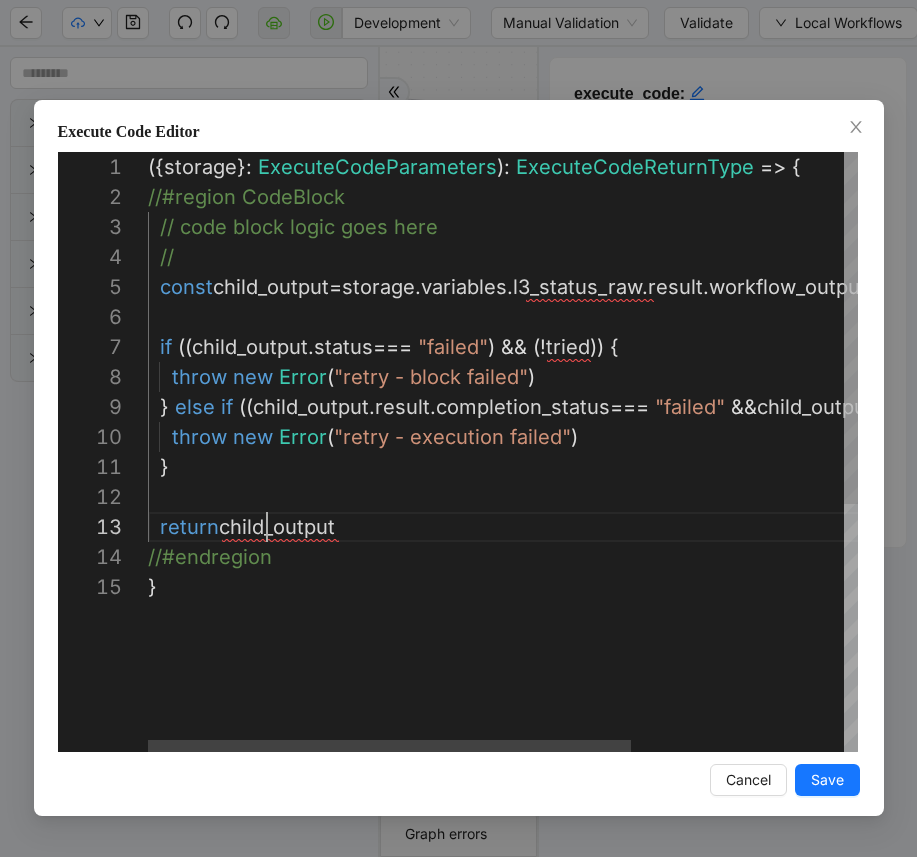 click on "({  storage  }:   ExecuteCodeParameters ):   ExecuteCodeReturnType   =>   { //#region CodeBlock    // code block logic goes here    //    const  child_output  =  storage . variables . l3_status_raw . result . workflow_output ;    if   (( child_output . status  ===   "failed" )   &&   (! tried ))   {      throw   new   Error ( "retry - block failed" )    }   else   if   (( child_output . result . completion_status  ===   "failed"   &&  child_output . result . retry )   &&   (! tried ))   {      throw   new   Error ( "retry - execution failed" )    }    return  child_output //#endregion }" at bounding box center (658, 662) 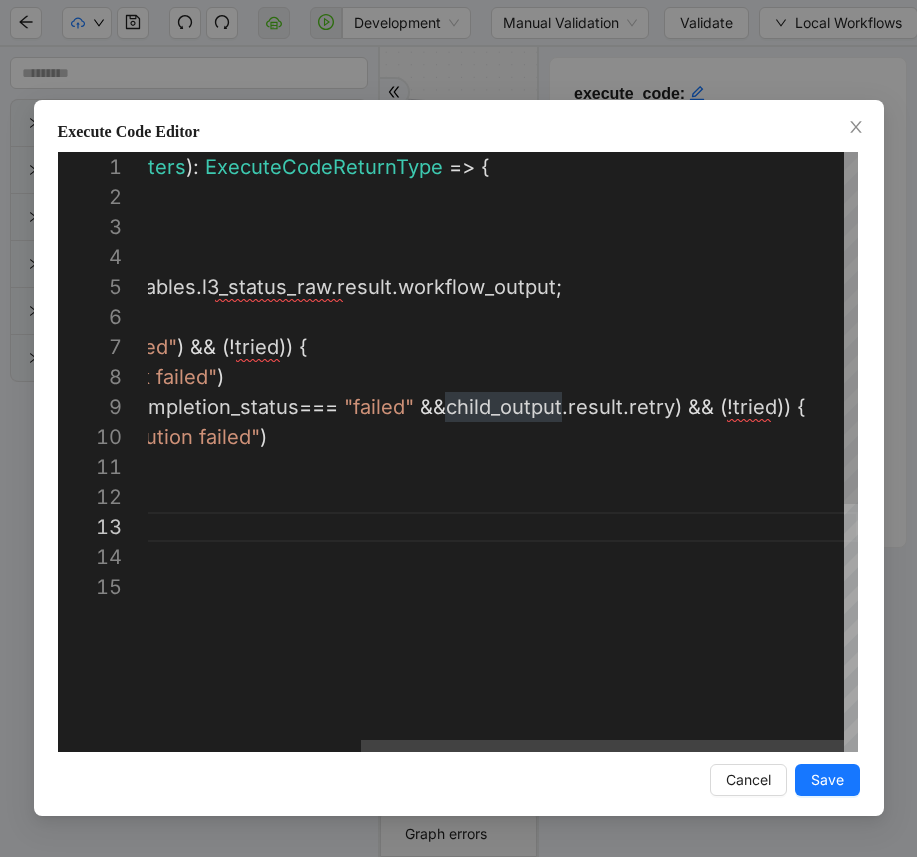 click on "({  storage  }:   ExecuteCodeParameters ):   ExecuteCodeReturnType   =>   { //#region CodeBlock    // code block logic goes here    //    const  child_output  =  storage . variables . l3_status_raw . result . workflow_output ;    if   (( child_output . status  ===   "failed" )   &&   (! tried ))   {      throw   new   Error ( "retry - block failed" )    }   else   if   (( child_output . result . completion_status  ===   "failed"   &&  child_output . result . retry )   &&   (! tried ))   {      throw   new   Error ( "retry - execution failed" )    }    return  child_output //#endregion }" at bounding box center [347, 662] 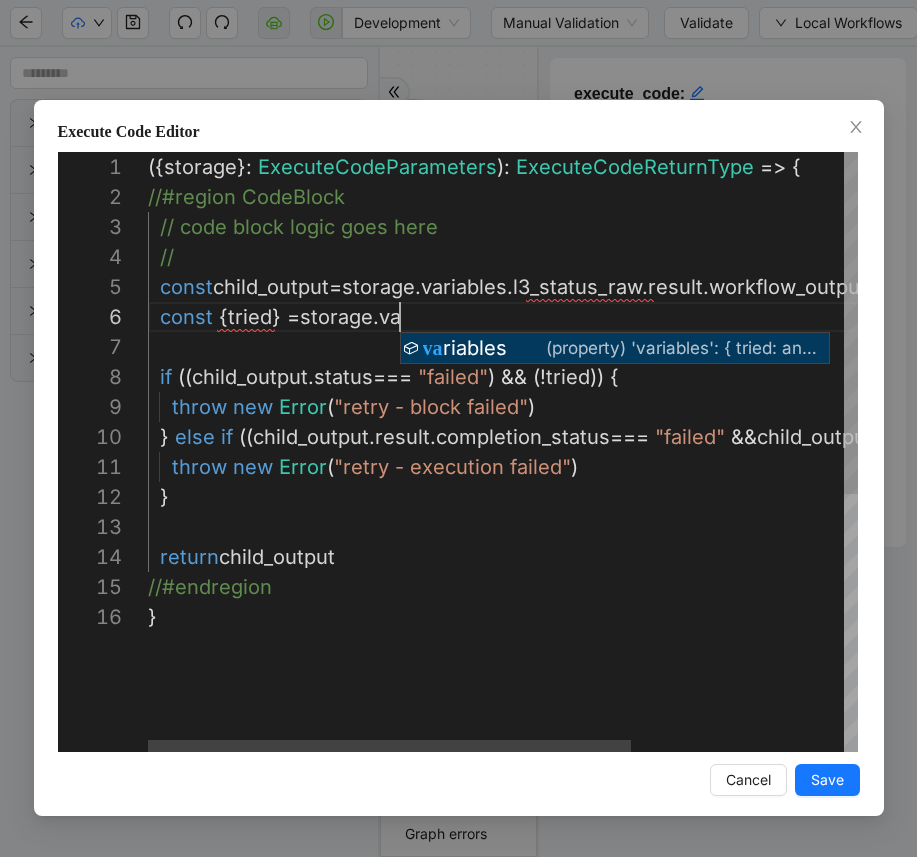 scroll, scrollTop: 150, scrollLeft: 314, axis: both 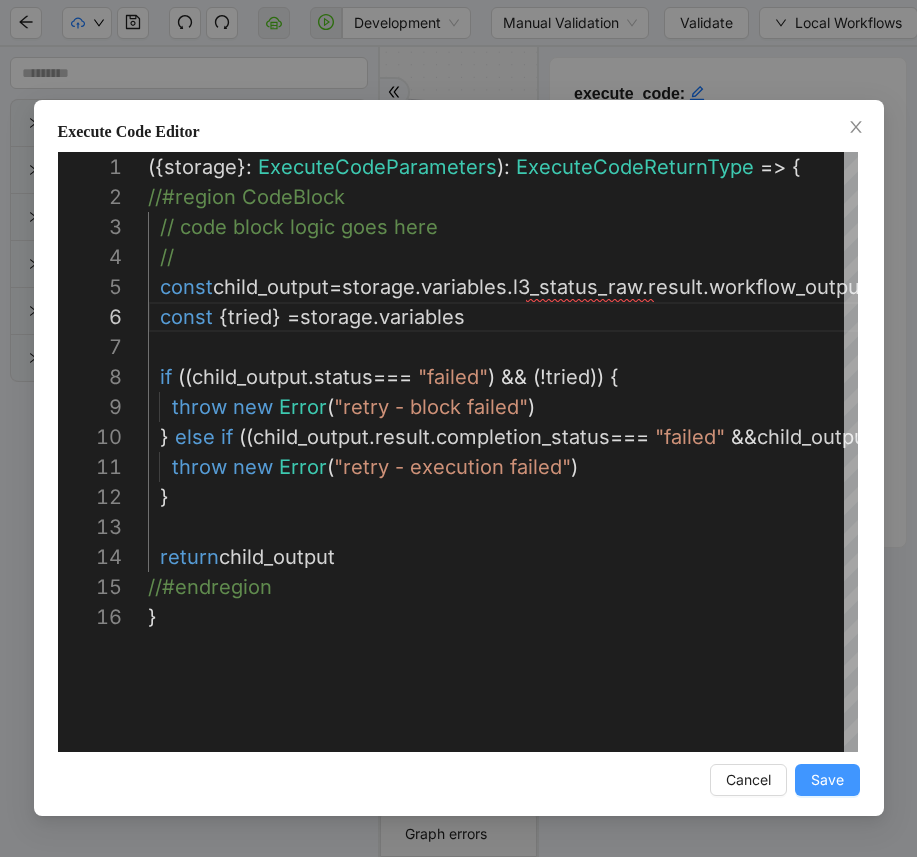 type on "**********" 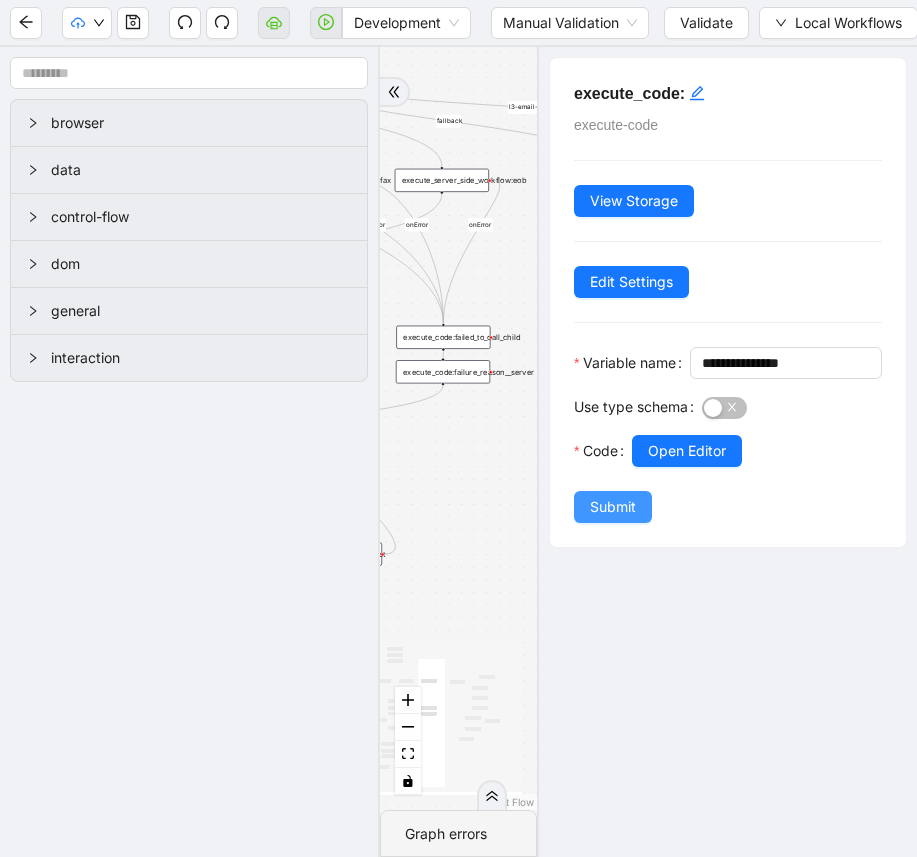 click on "Submit" at bounding box center [613, 507] 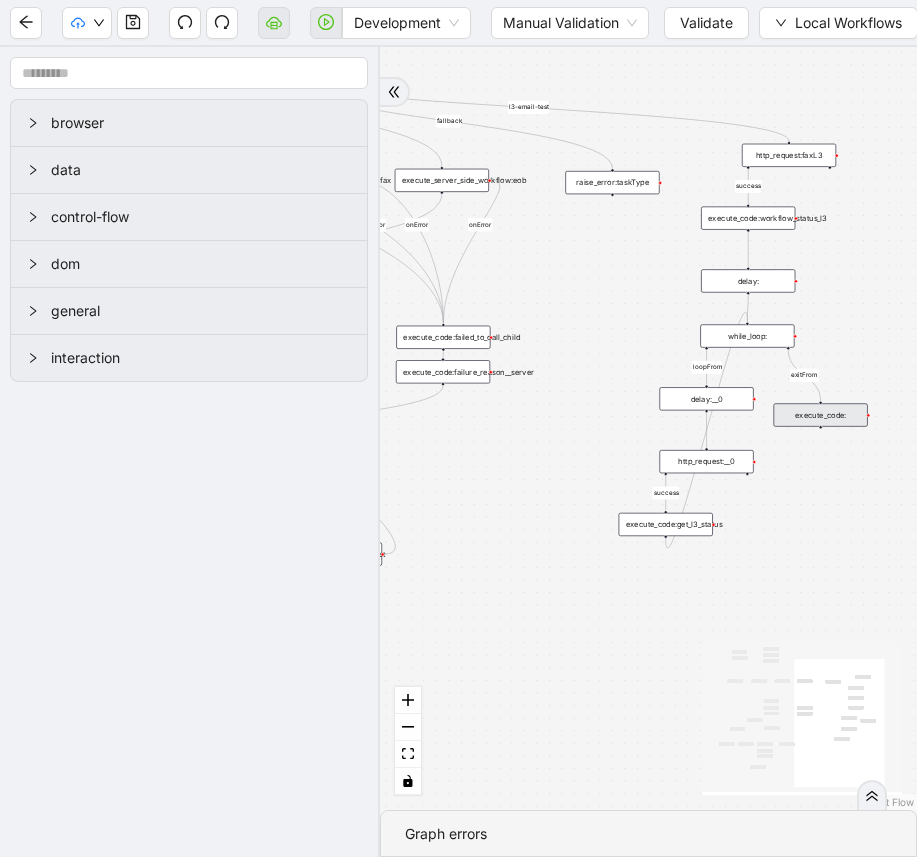 click on "execute_code:" at bounding box center (821, 414) 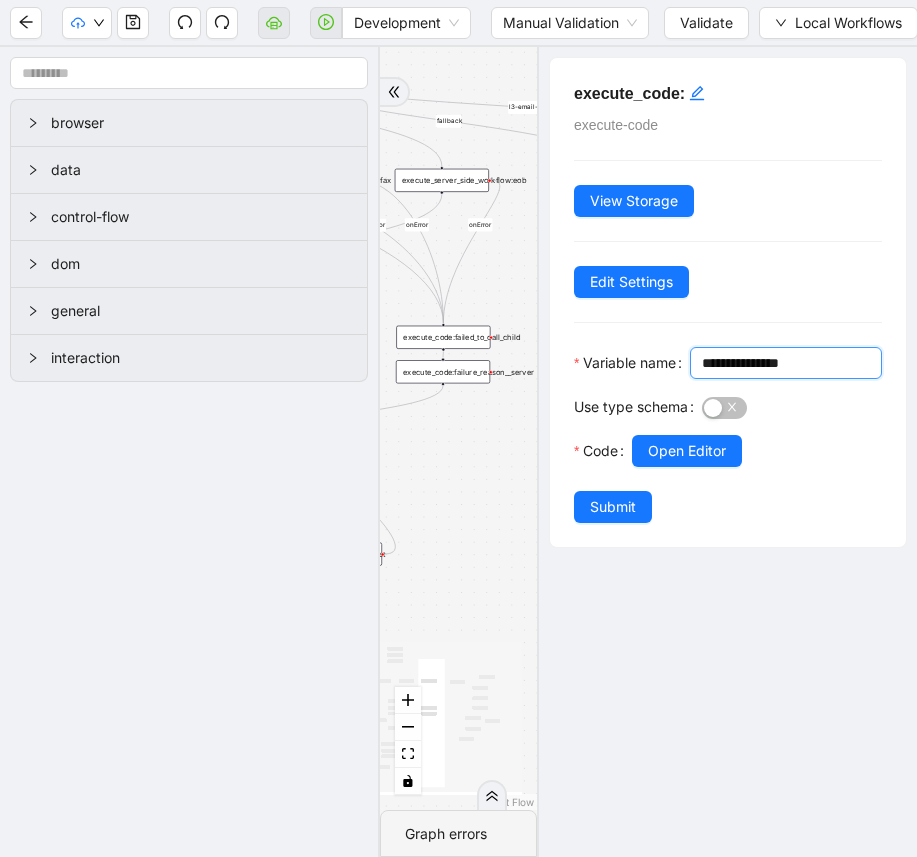 drag, startPoint x: 643, startPoint y: 400, endPoint x: 564, endPoint y: 406, distance: 79.22752 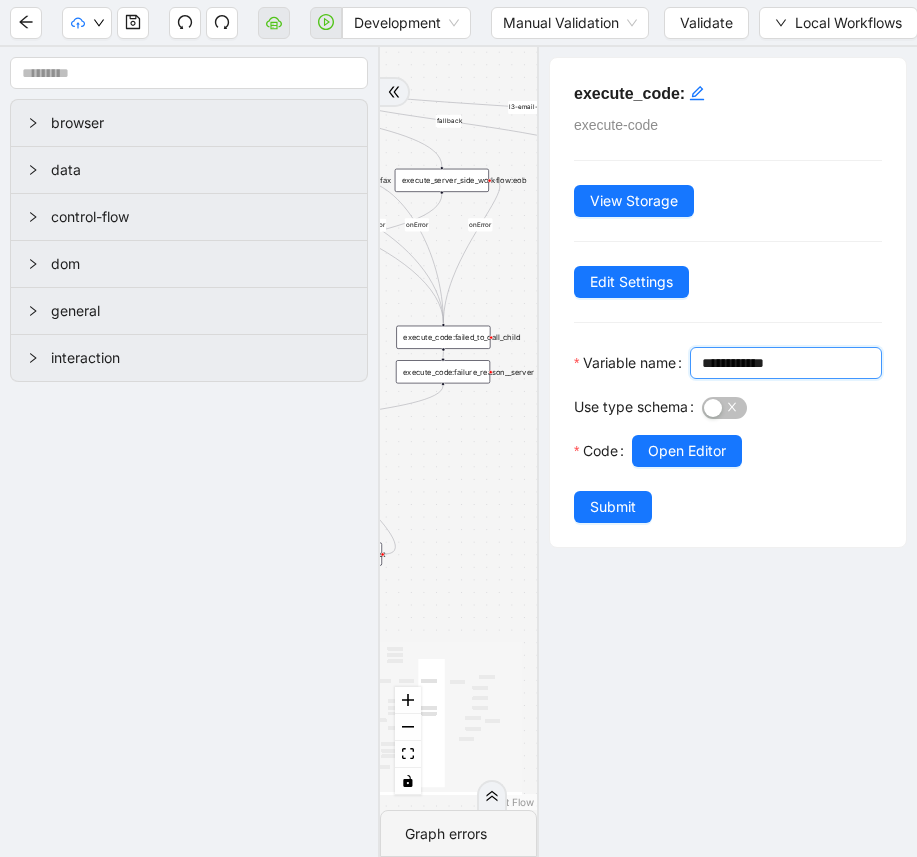 type on "**********" 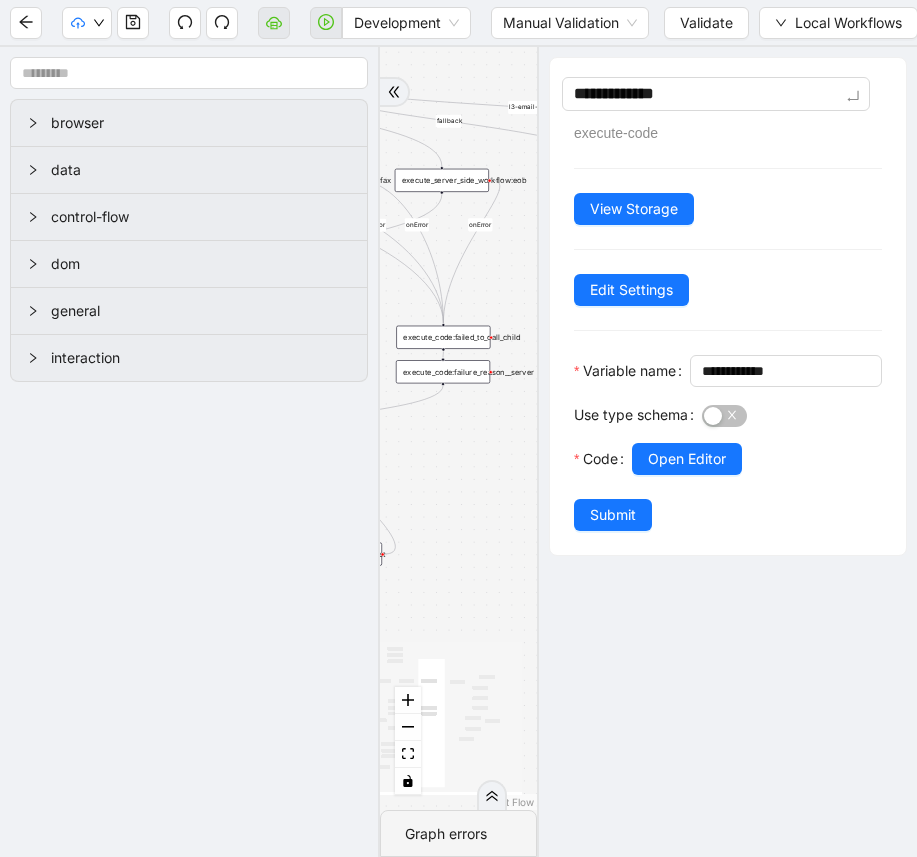 type on "**********" 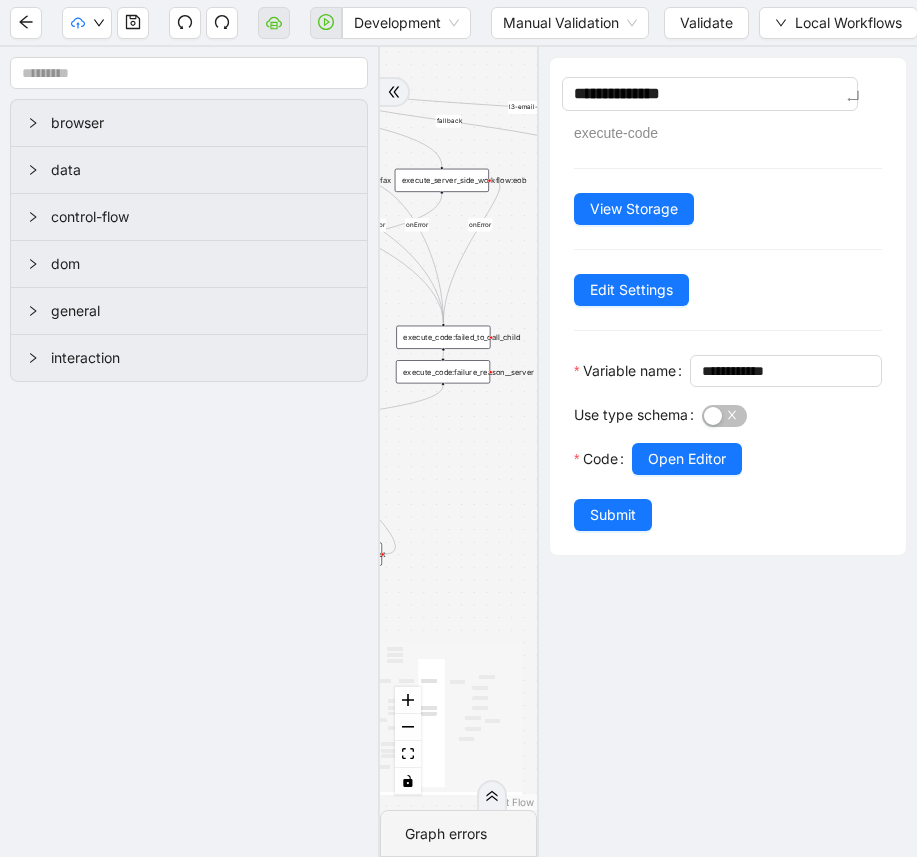 type on "**********" 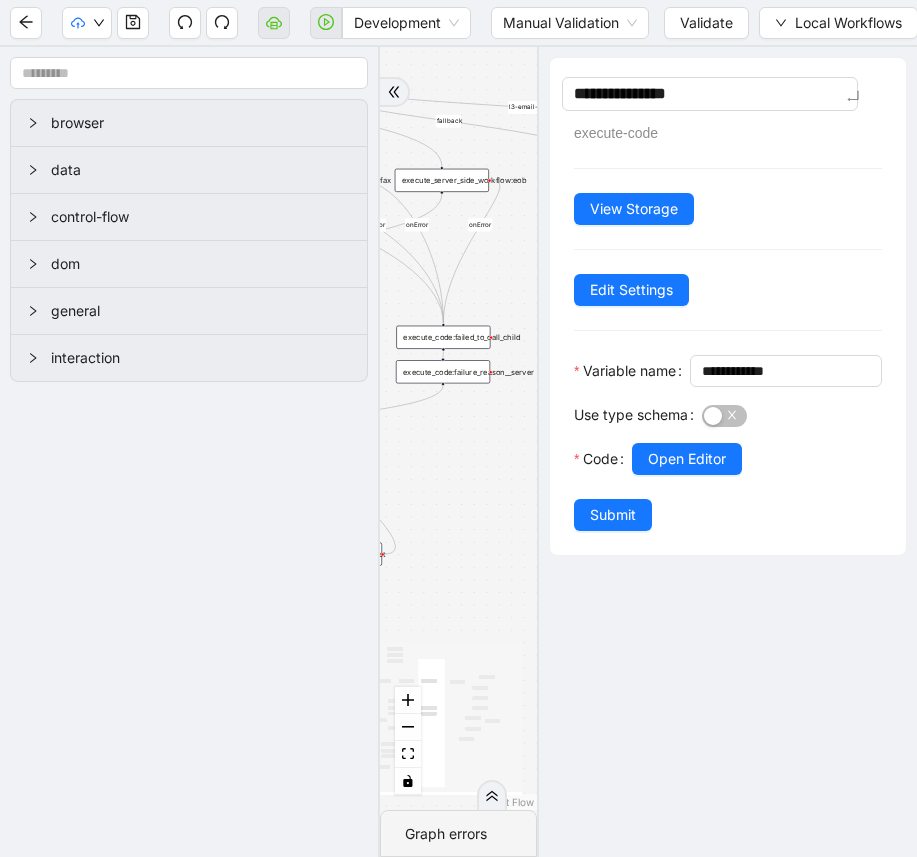 type on "**********" 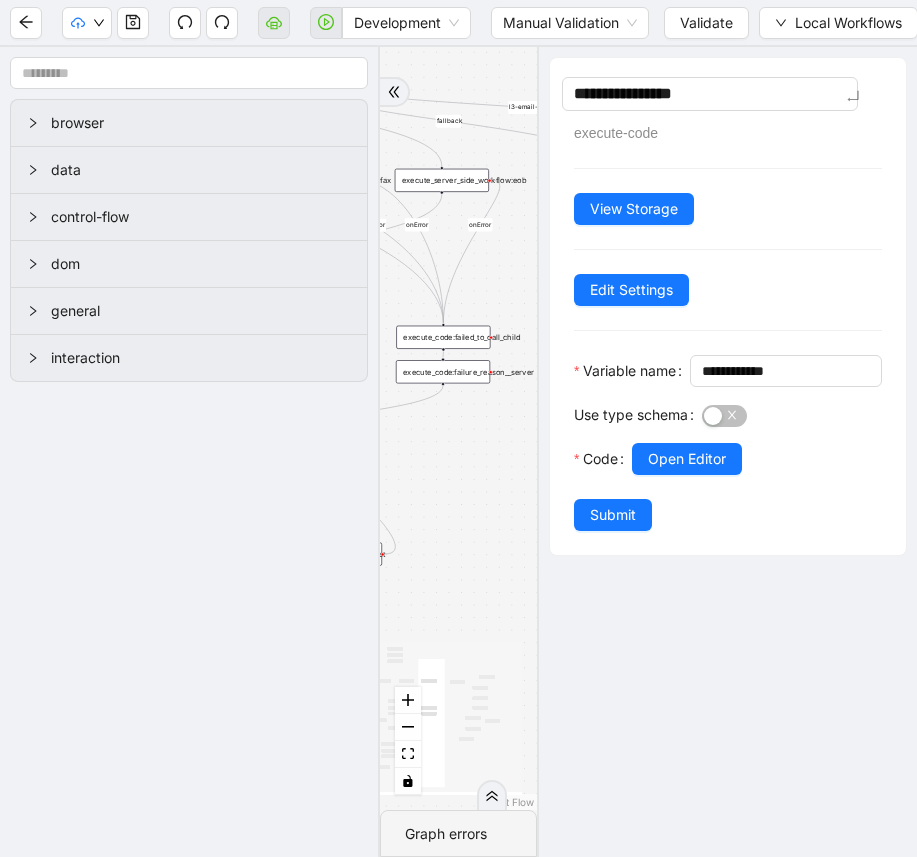 type on "**********" 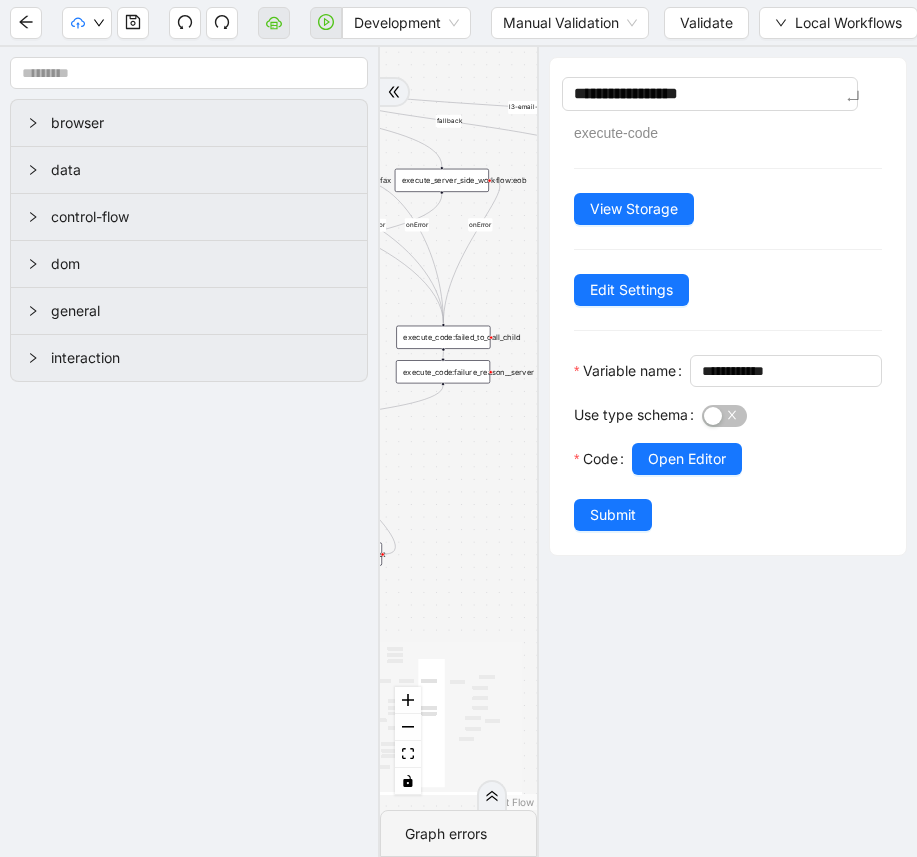 type on "**********" 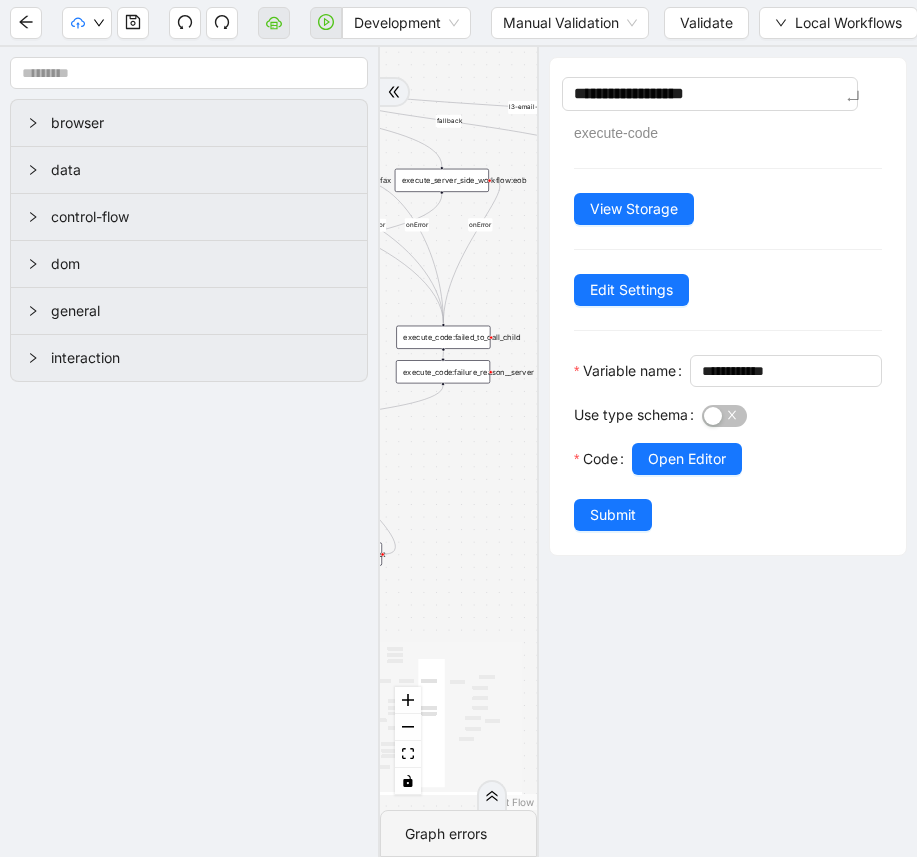 type on "**********" 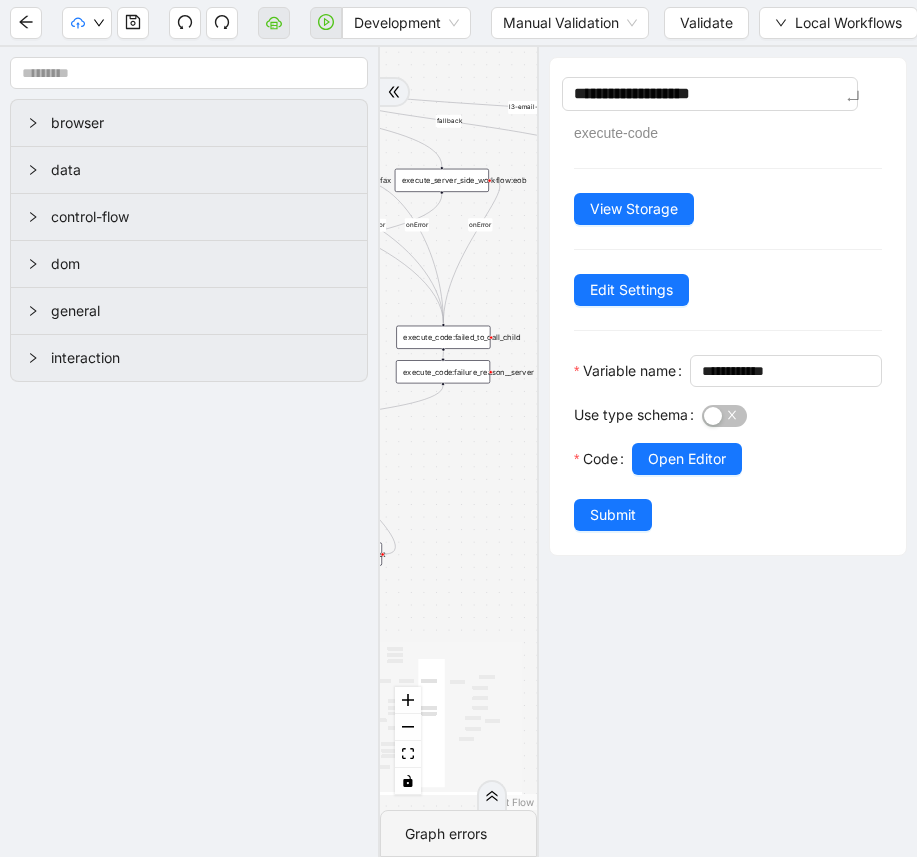 type on "**********" 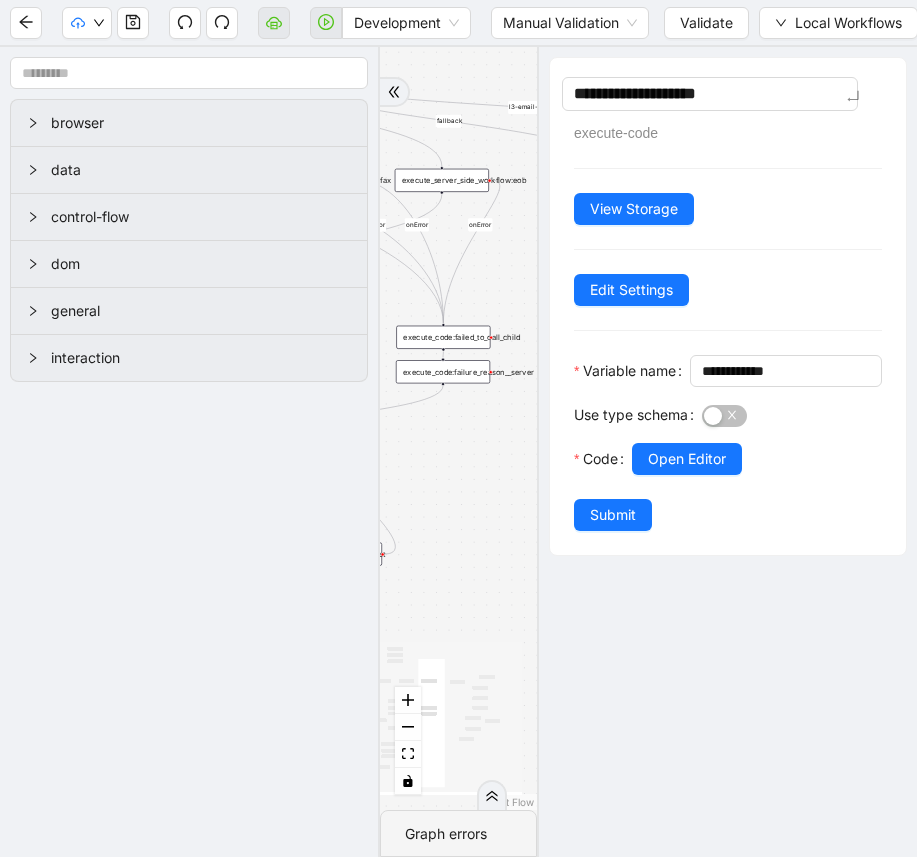 type on "**********" 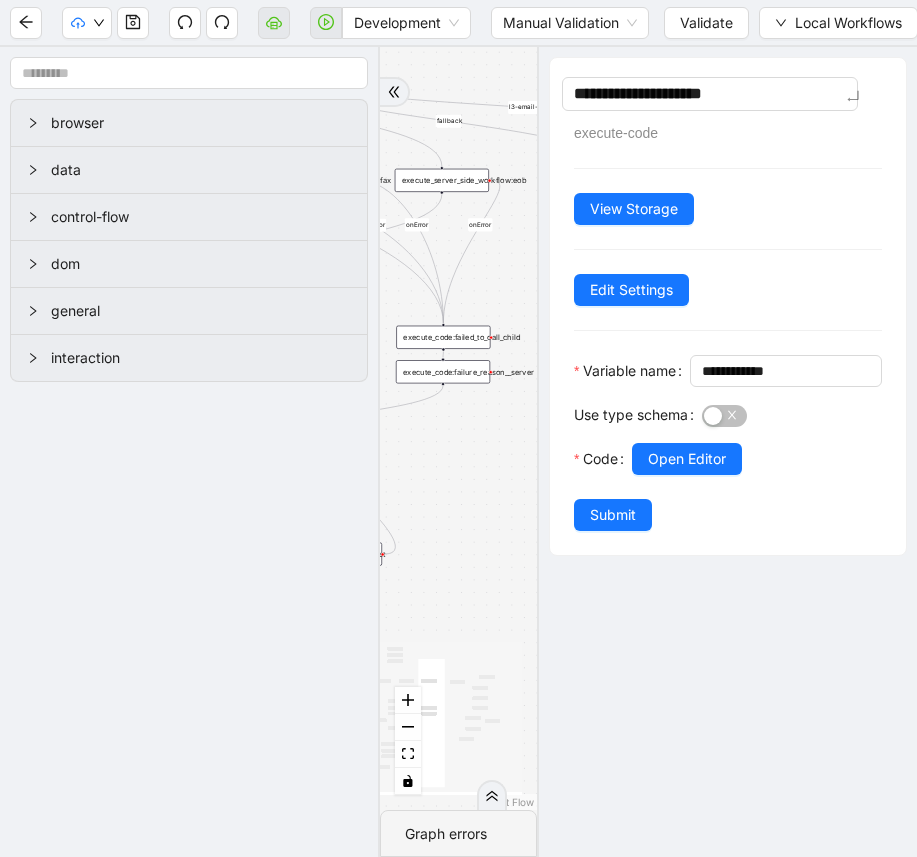 type on "**********" 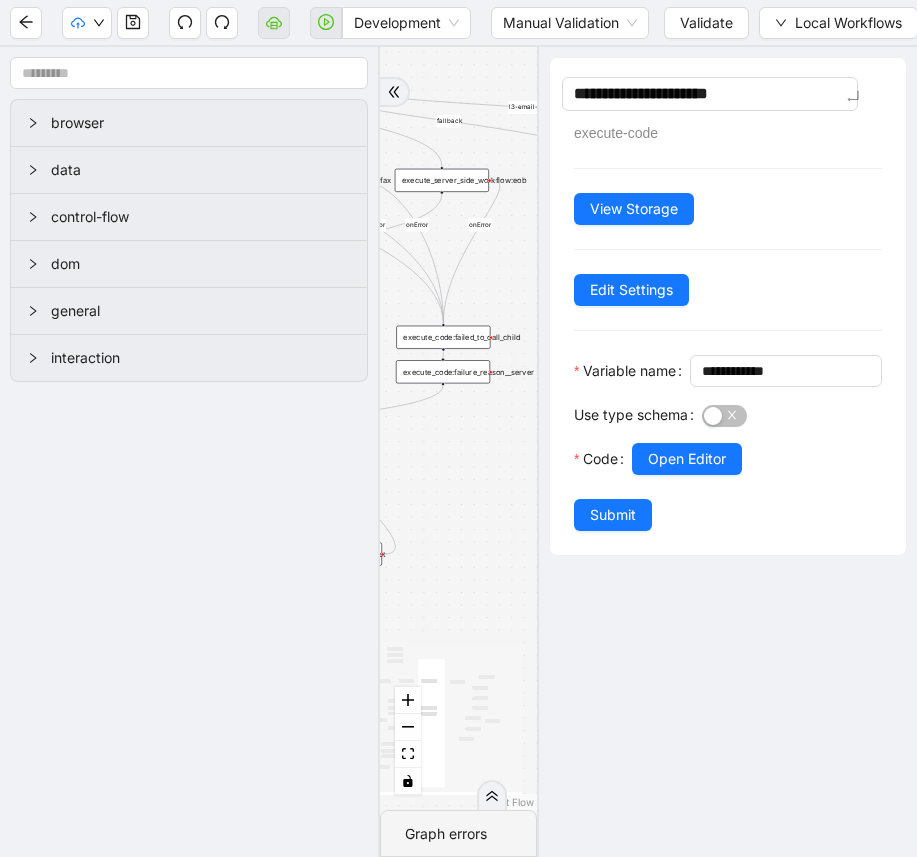 type on "**********" 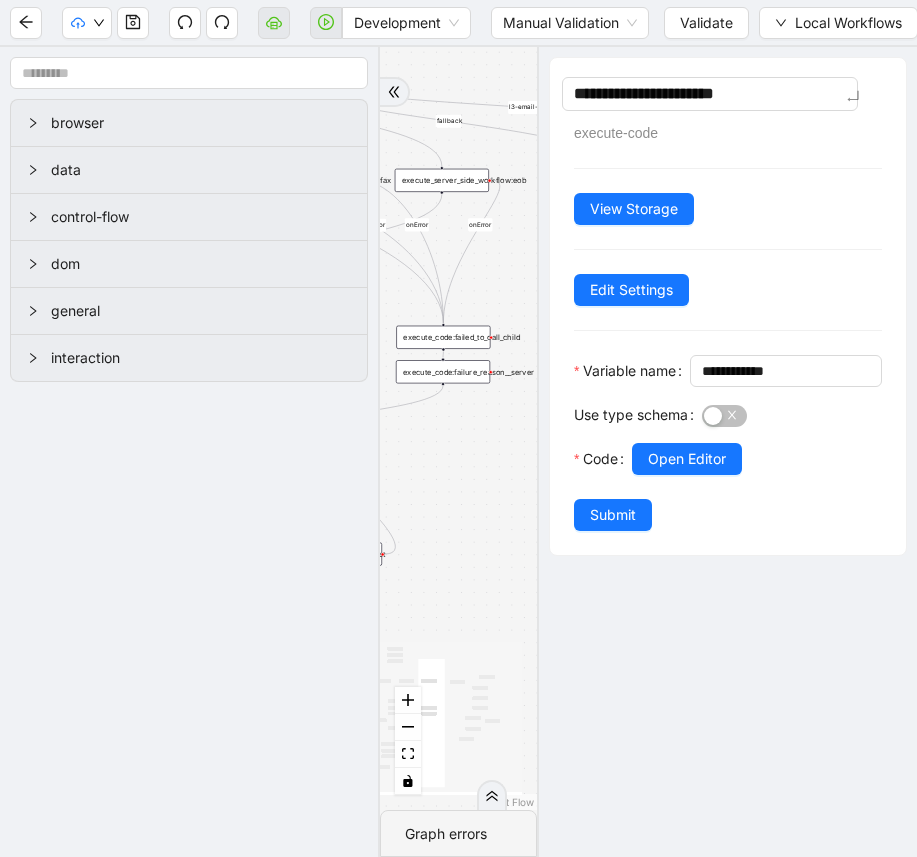 type on "**********" 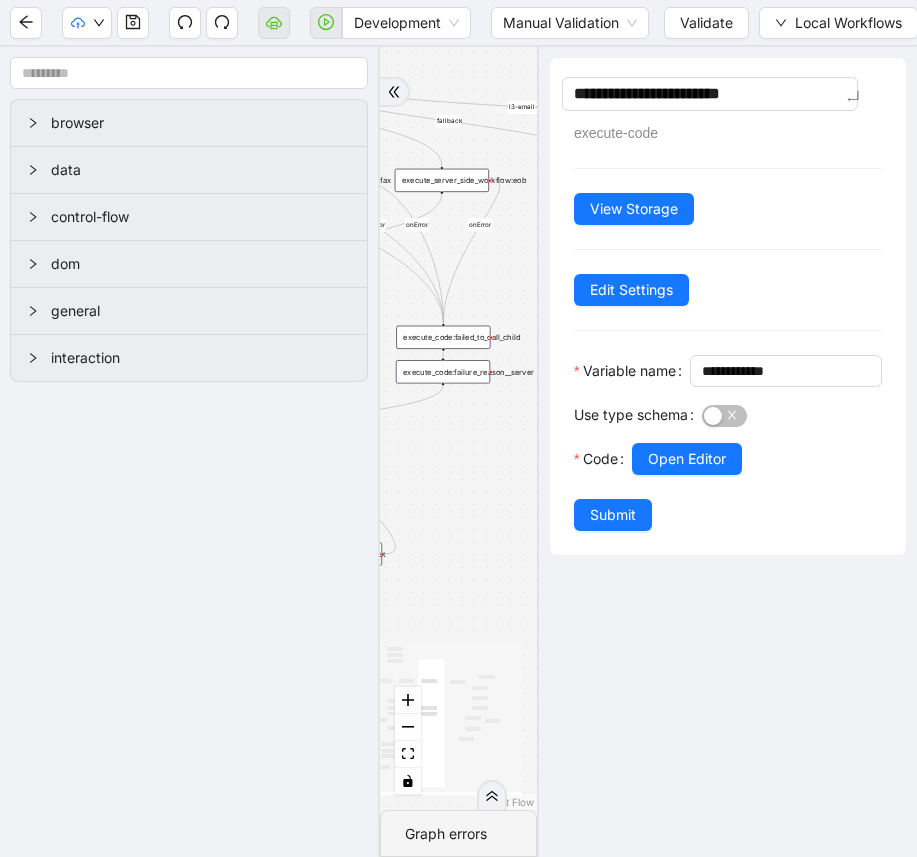 type on "**********" 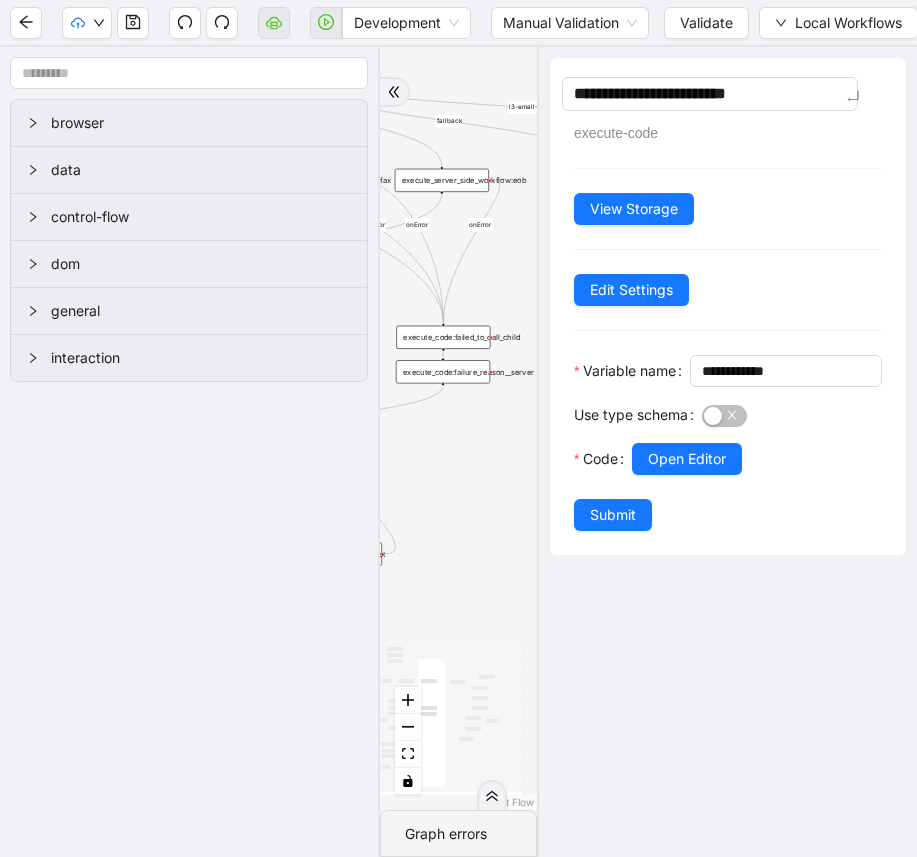 type on "**********" 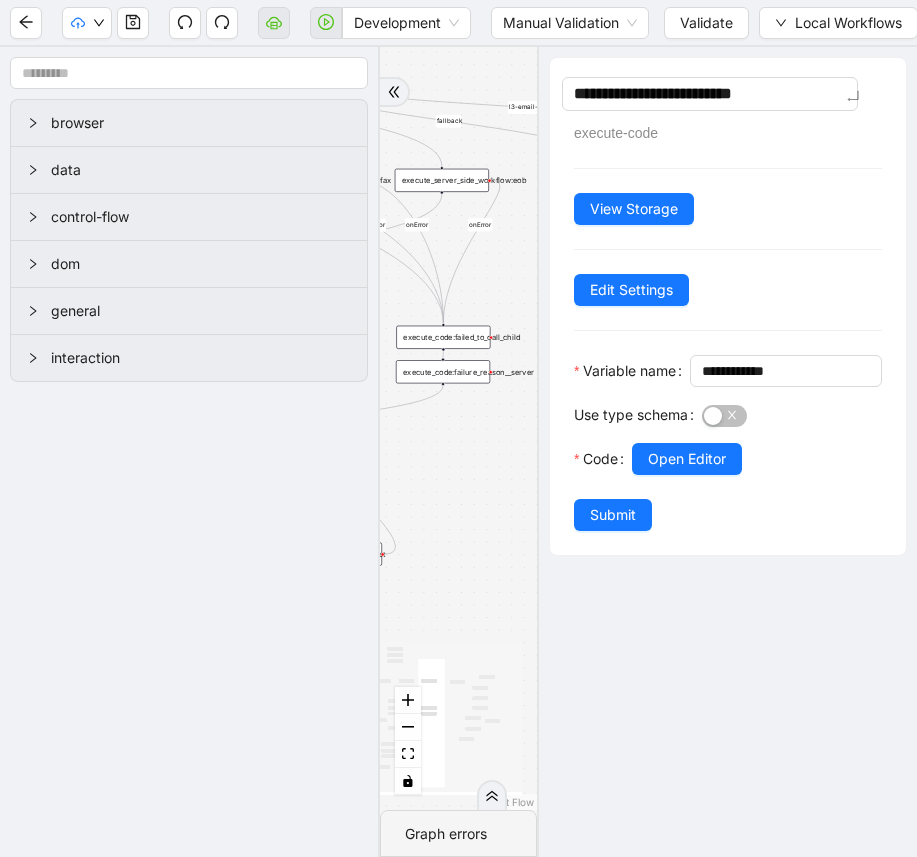 type on "**********" 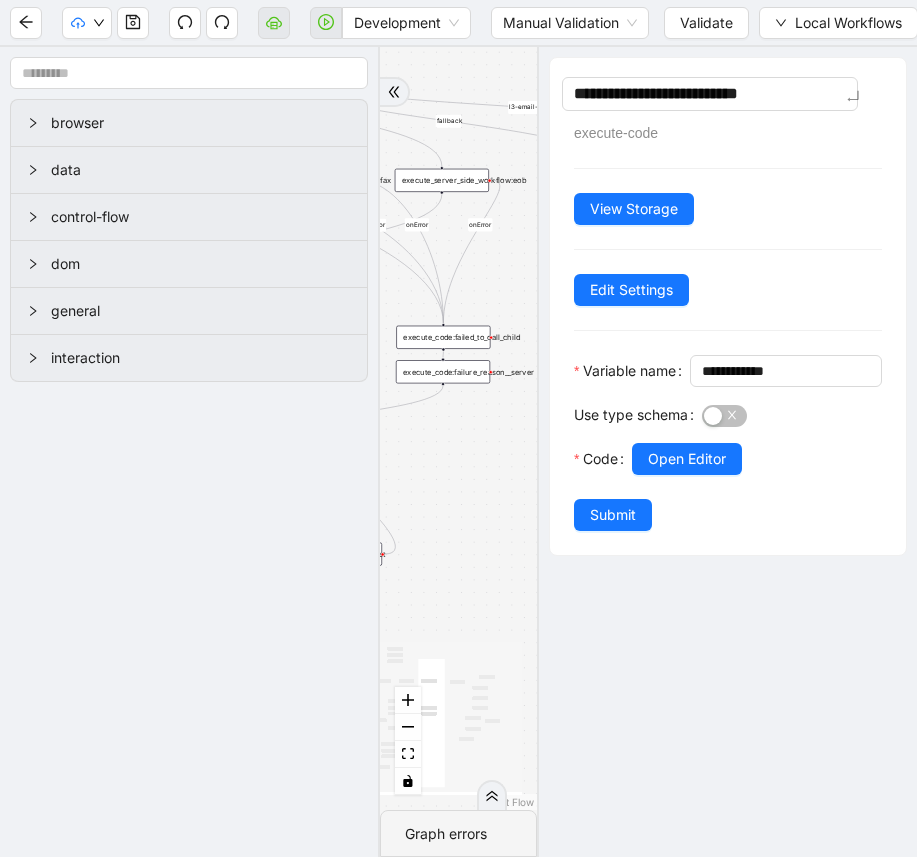 type on "**********" 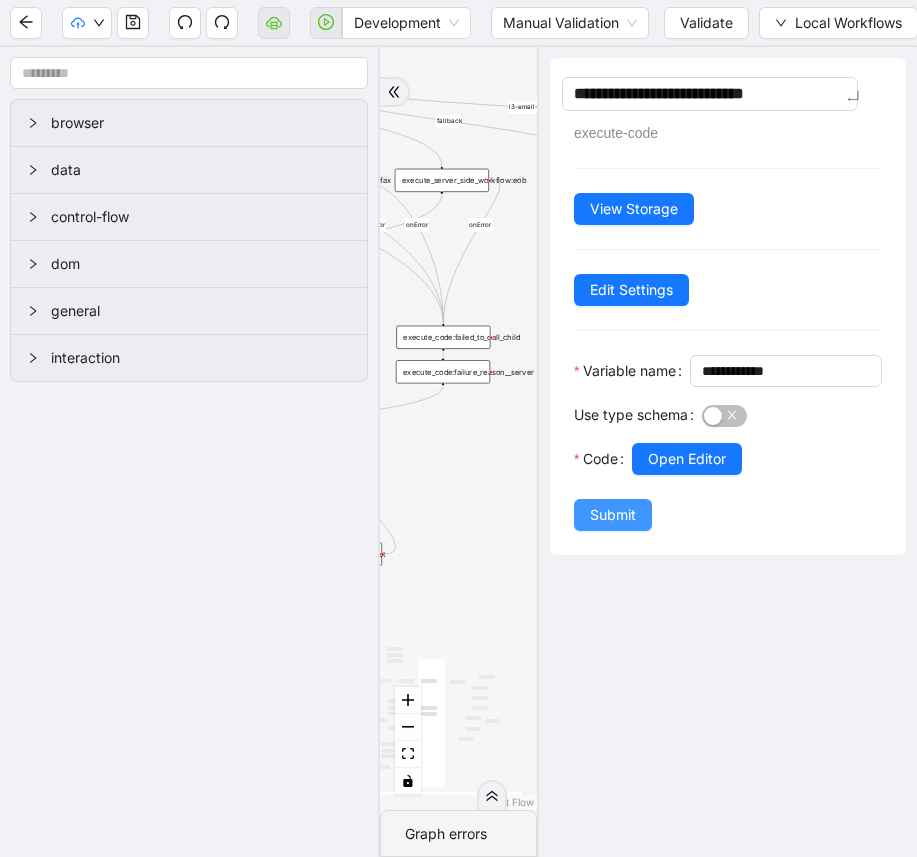 click on "Submit" at bounding box center [613, 515] 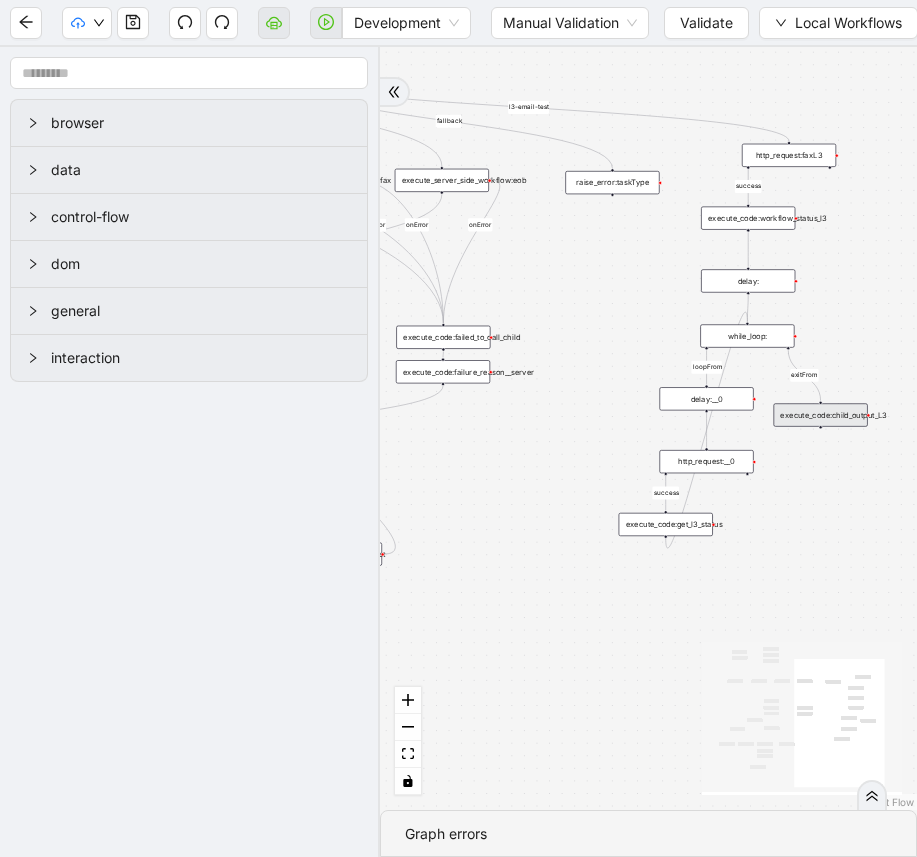 drag, startPoint x: 498, startPoint y: 490, endPoint x: 602, endPoint y: 472, distance: 105.546196 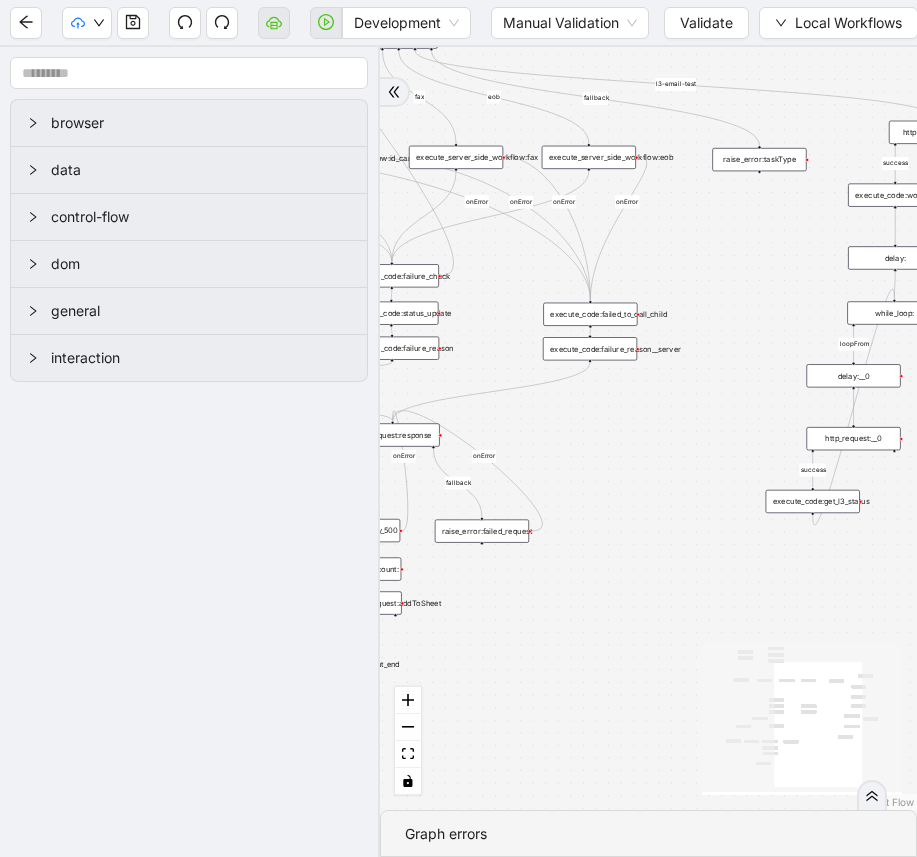 drag, startPoint x: 603, startPoint y: 472, endPoint x: 700, endPoint y: 473, distance: 97.00516 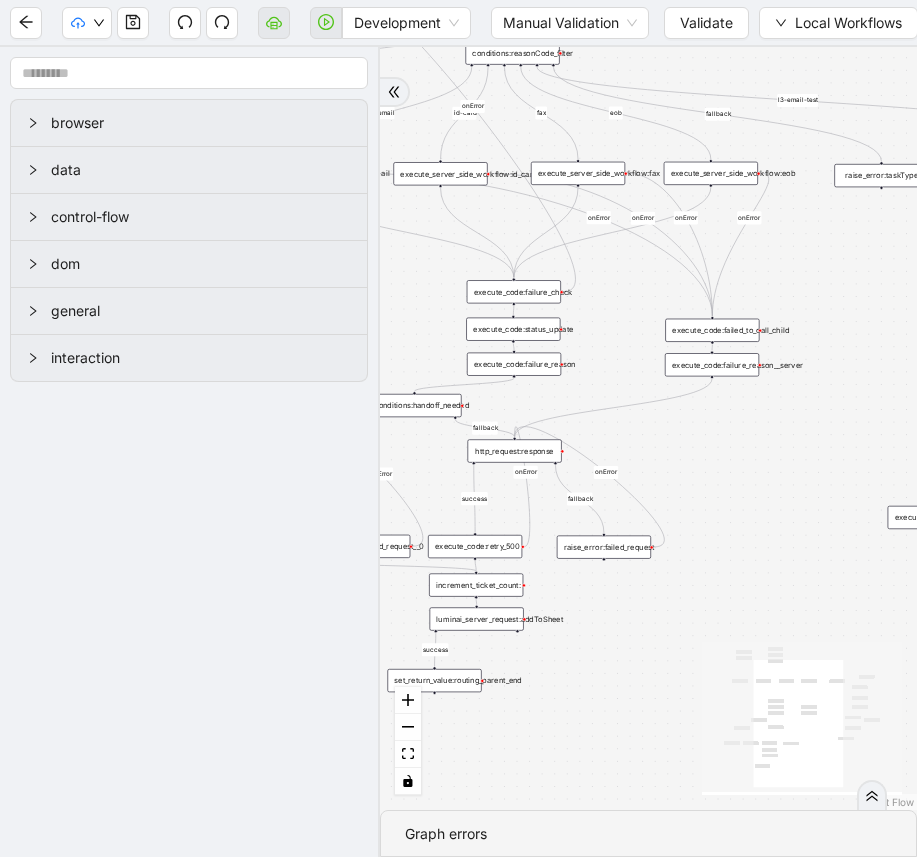 click on "execute_code:status_update" at bounding box center (513, 329) 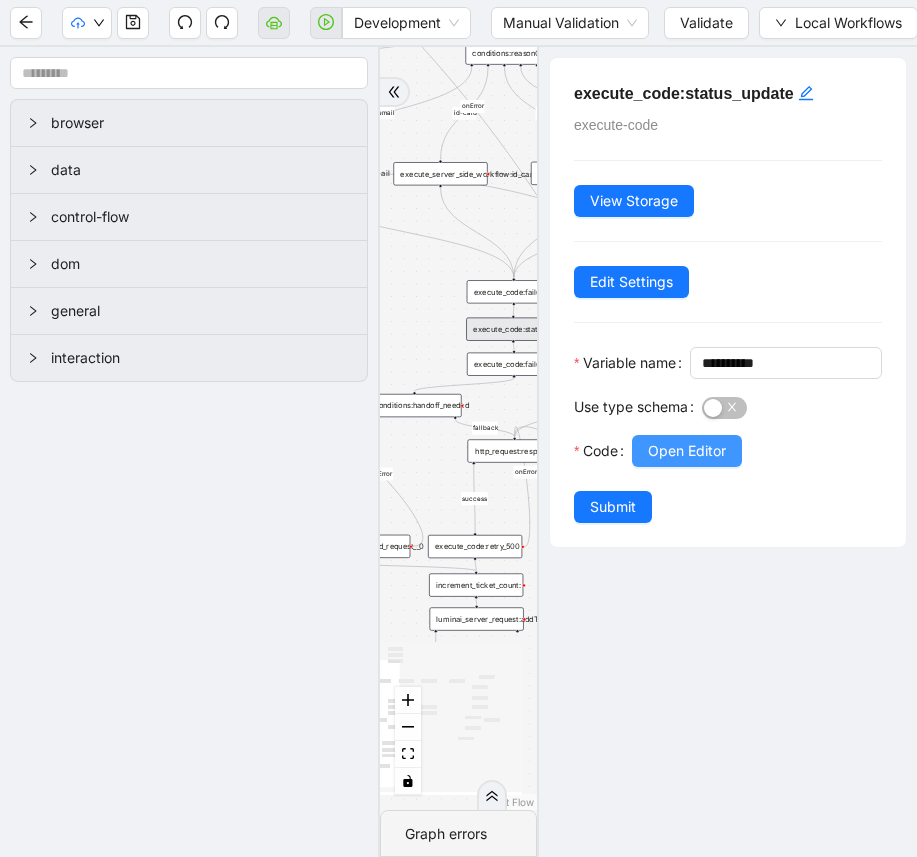 click on "Open Editor" at bounding box center (687, 451) 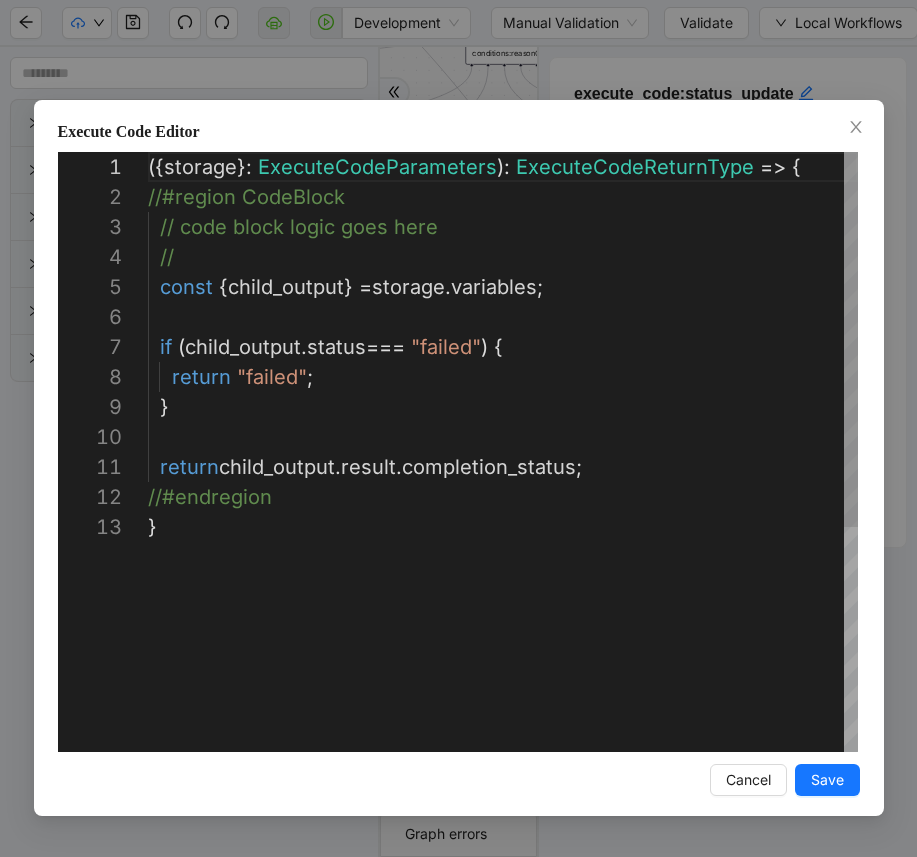 scroll, scrollTop: 180, scrollLeft: 335, axis: both 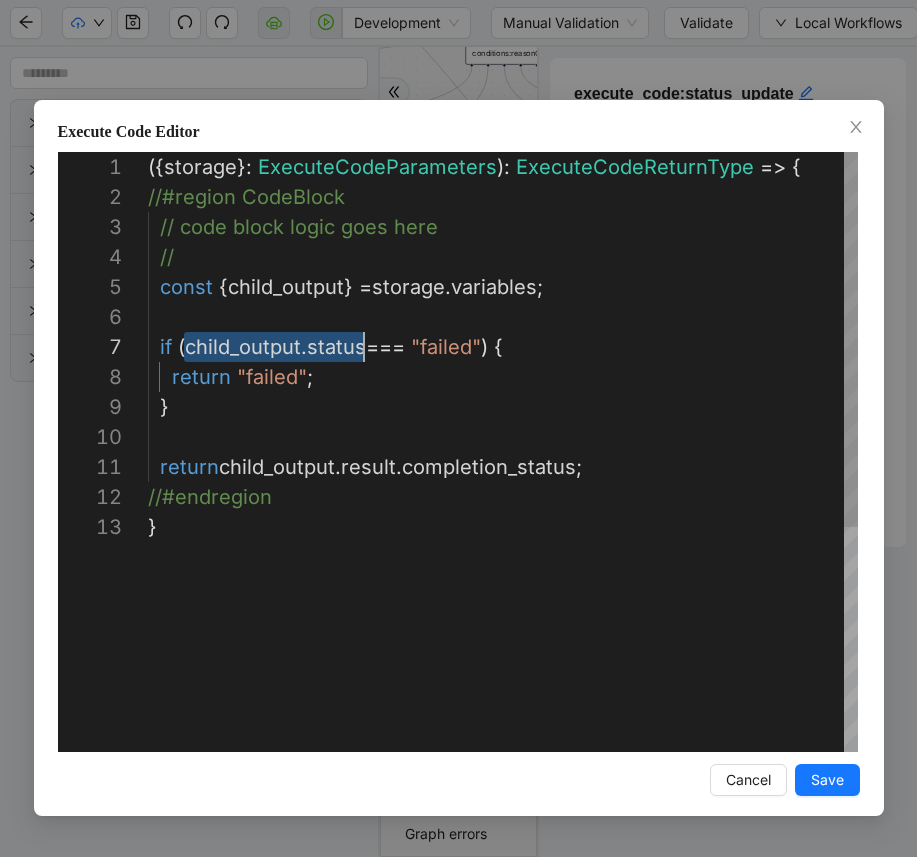 drag, startPoint x: 183, startPoint y: 345, endPoint x: 358, endPoint y: 344, distance: 175.00285 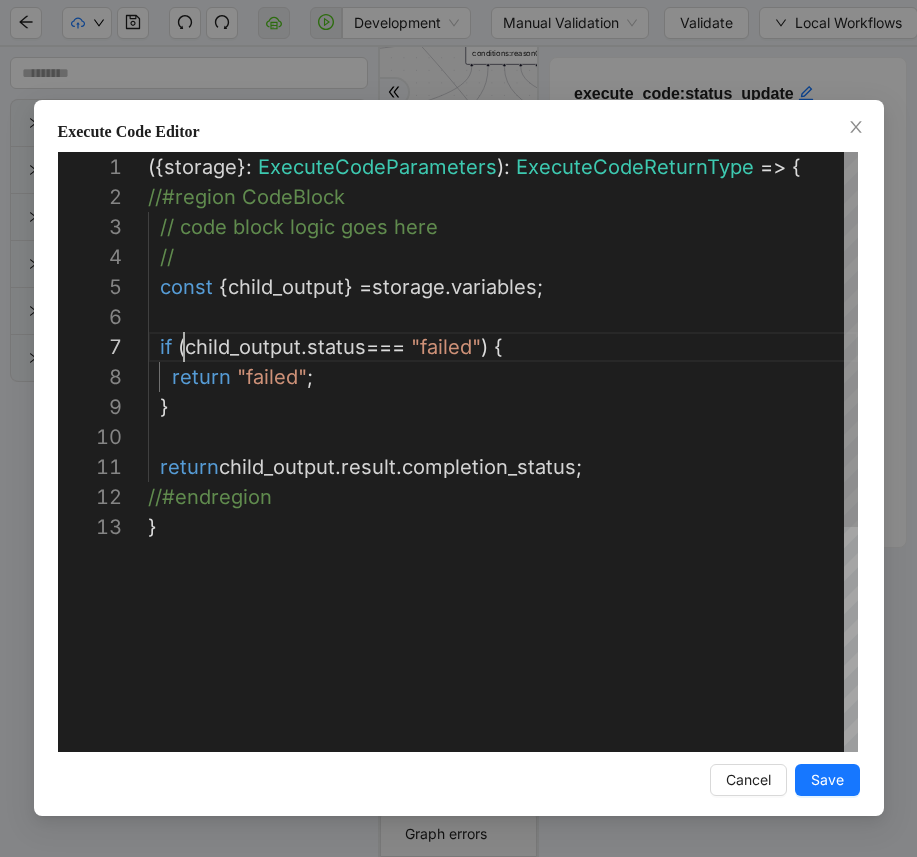 paste on "**********" 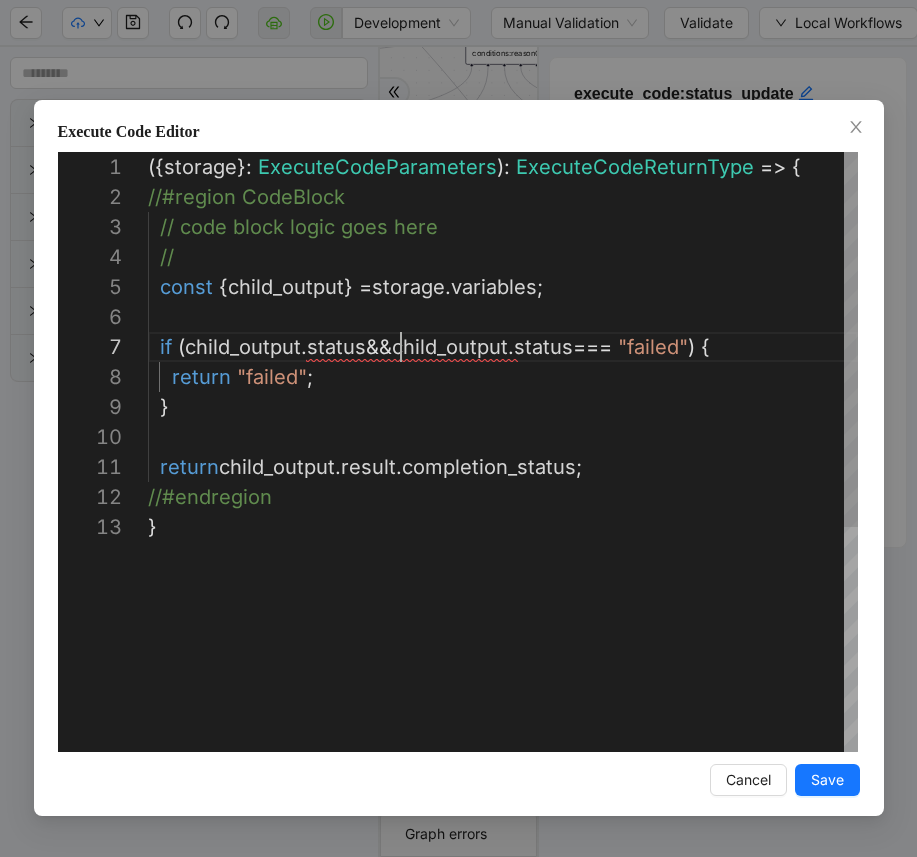 scroll, scrollTop: 180, scrollLeft: 253, axis: both 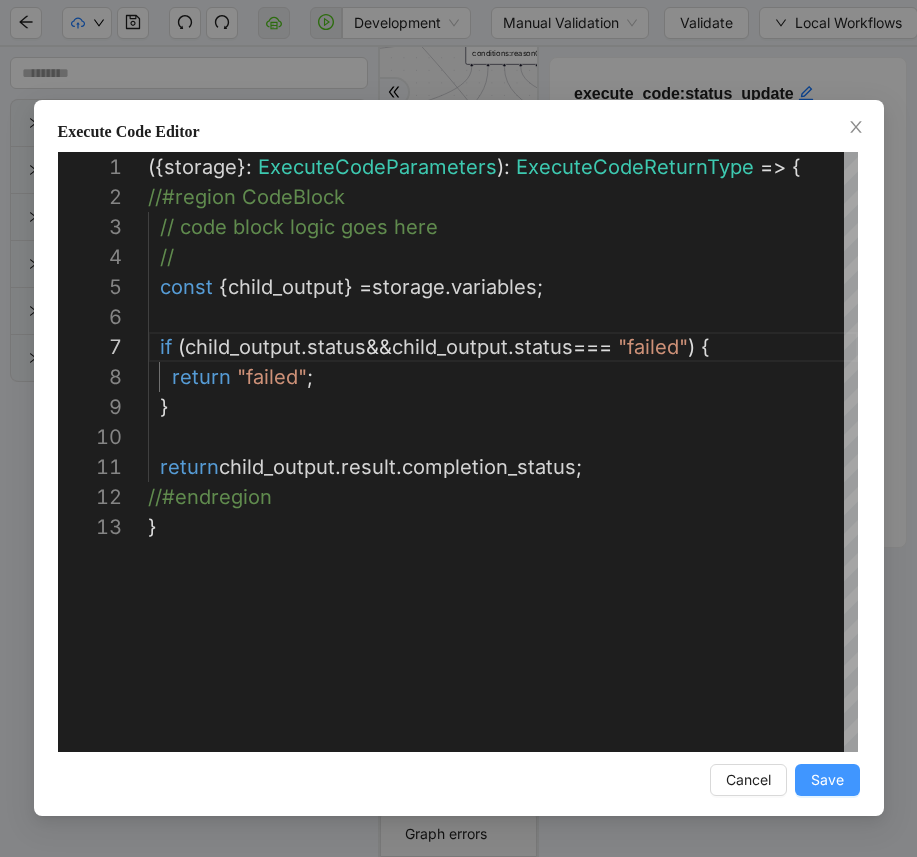 type on "**********" 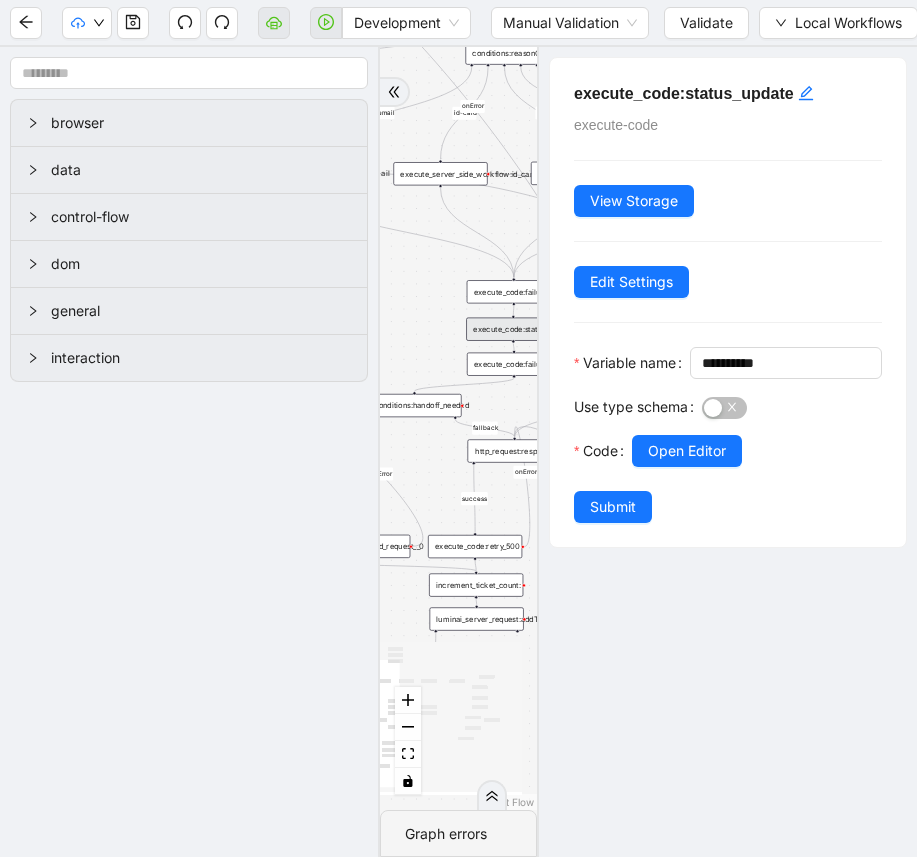 click on "**********" at bounding box center [728, 302] 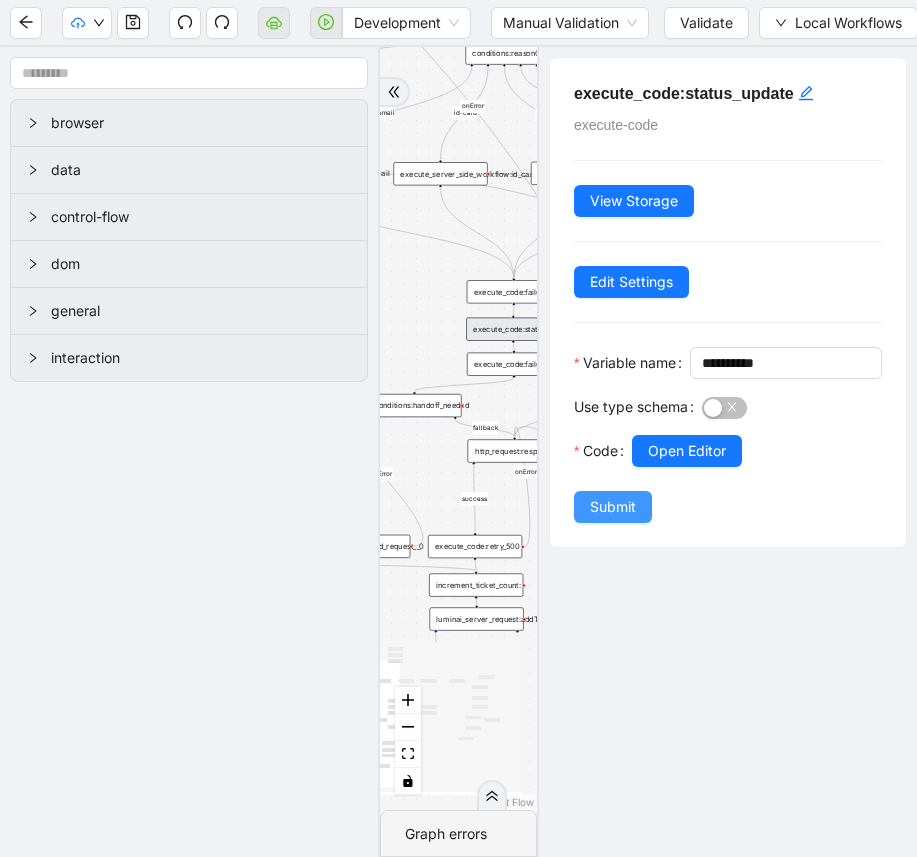 click on "Submit" at bounding box center (613, 507) 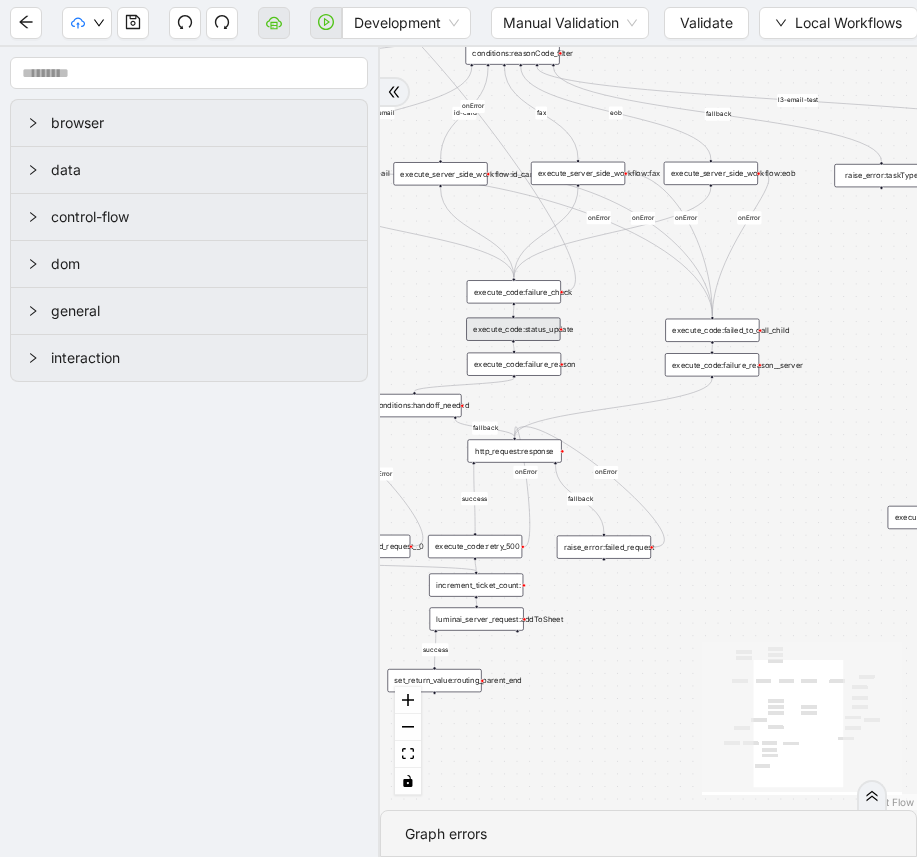 click on "execute_code:failure_reason" at bounding box center [514, 364] 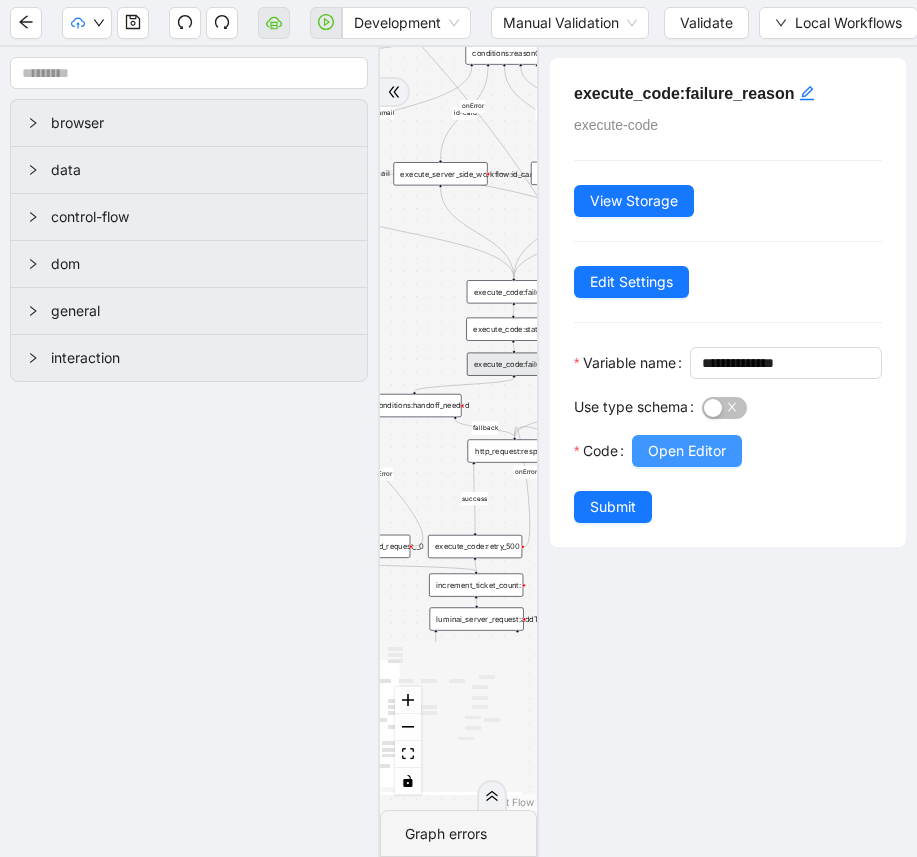 click on "Open Editor" at bounding box center (687, 451) 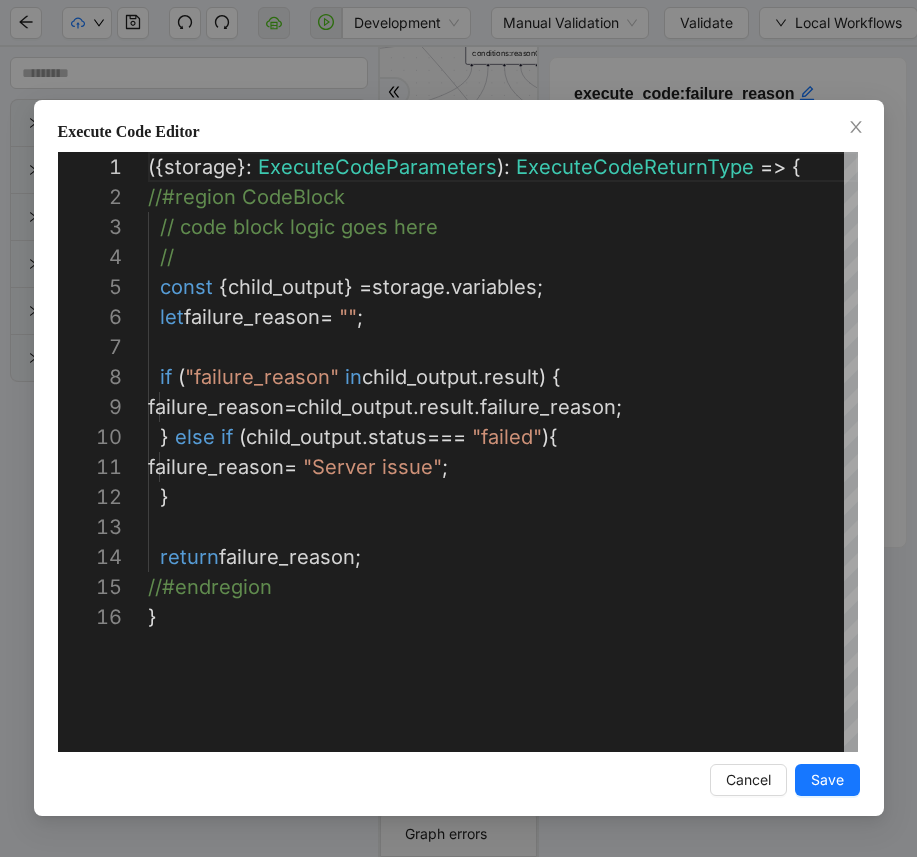 click on "**********" at bounding box center [458, 428] 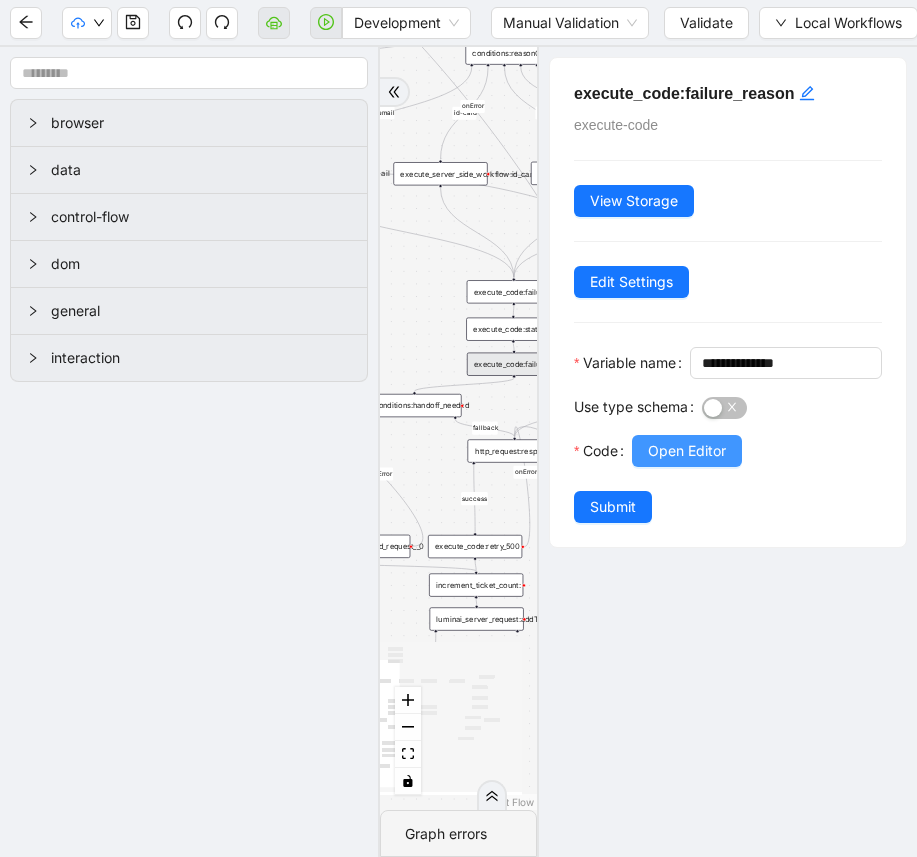 click on "Open Editor" at bounding box center [687, 451] 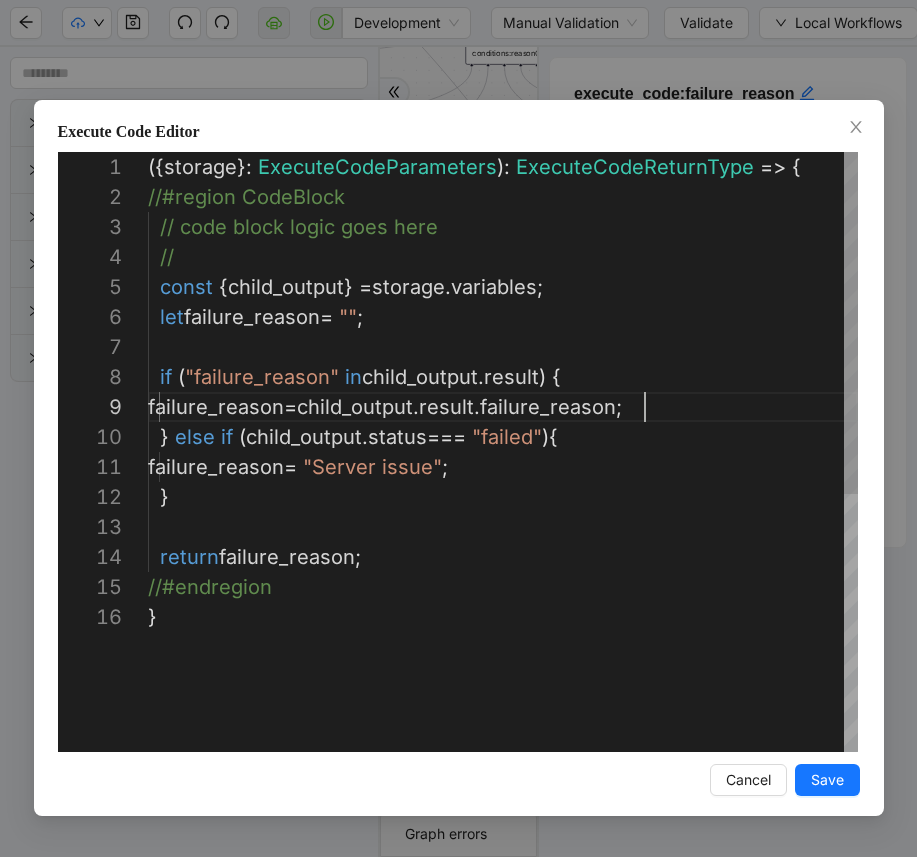 click on "({  storage  }:   ExecuteCodeParameters ):   ExecuteCodeReturnType   =>   { //#region CodeBlock    // code block logic goes here    //    const   { child_output }   =  storage . variables ;    let  failure_reason  =   "" ;    if   ( "failure_reason"   in  child_output . result )   {     failure_reason  =  child_output . result . failure_reason ;    }   else   if   ( child_output . status  ===   "failed" ){     failure_reason  =   "Server issue" ;    }    return  failure_reason ; //#endregion }" at bounding box center [503, 677] 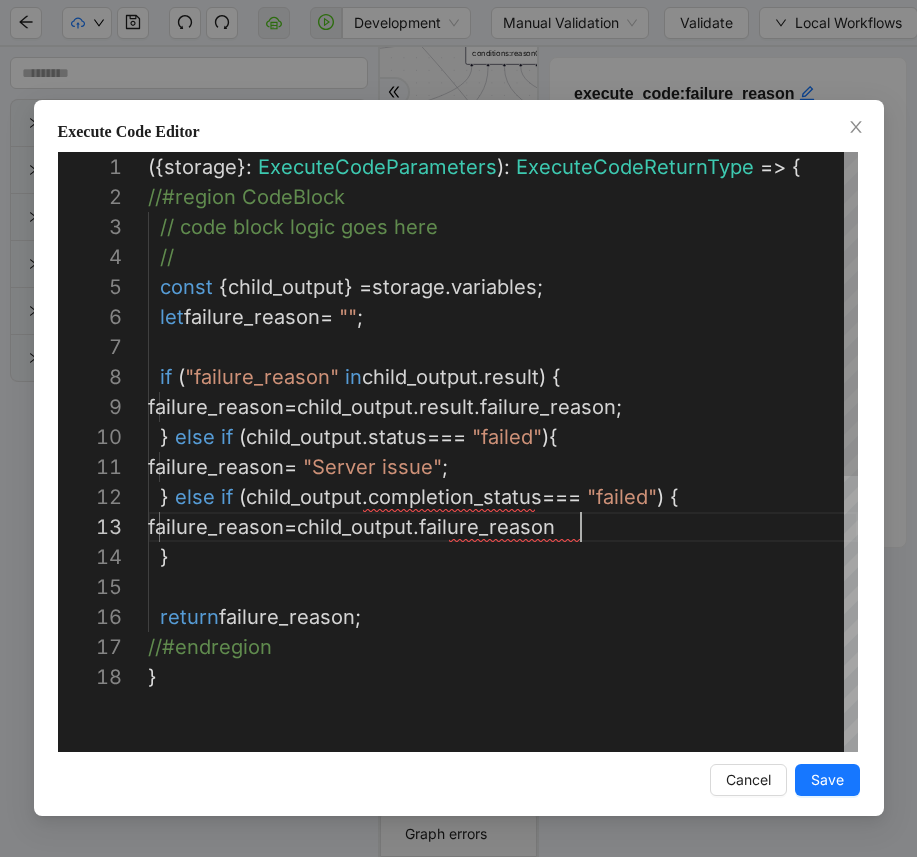 scroll, scrollTop: 60, scrollLeft: 439, axis: both 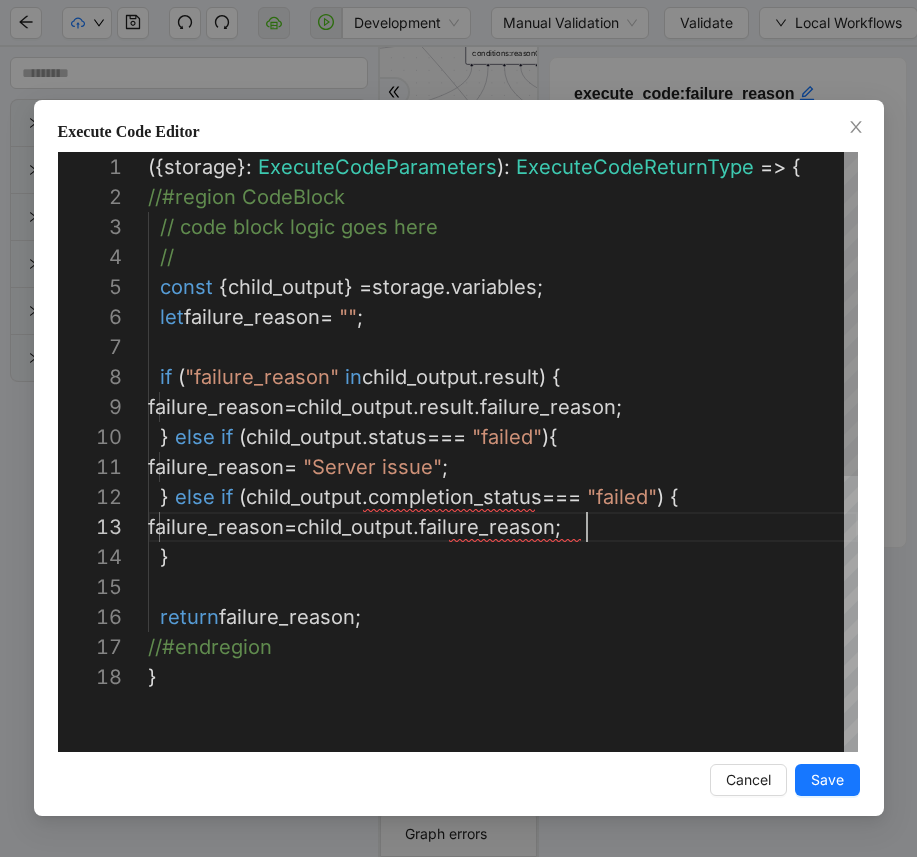 click on "({  storage  }:   ExecuteCodeParameters ):   ExecuteCodeReturnType   =>   { //#region CodeBlock    // code block logic goes here    //    const   { child_output }   =  storage . variables ;    let  failure_reason  =   "" ;    if   ( "failure_reason"   in  child_output . result )   {     failure_reason  =  child_output . result . failure_reason ;    }   else   if   ( child_output . status  ===   "failed" ){     failure_reason  =   "Server issue" ;    }   else   if   ( child_output . completion_status  ===   "failed" )   {    return  failure_reason ;     failure_reason  =  child_output . failure_reason ;    } //#endregion }" at bounding box center (503, 707) 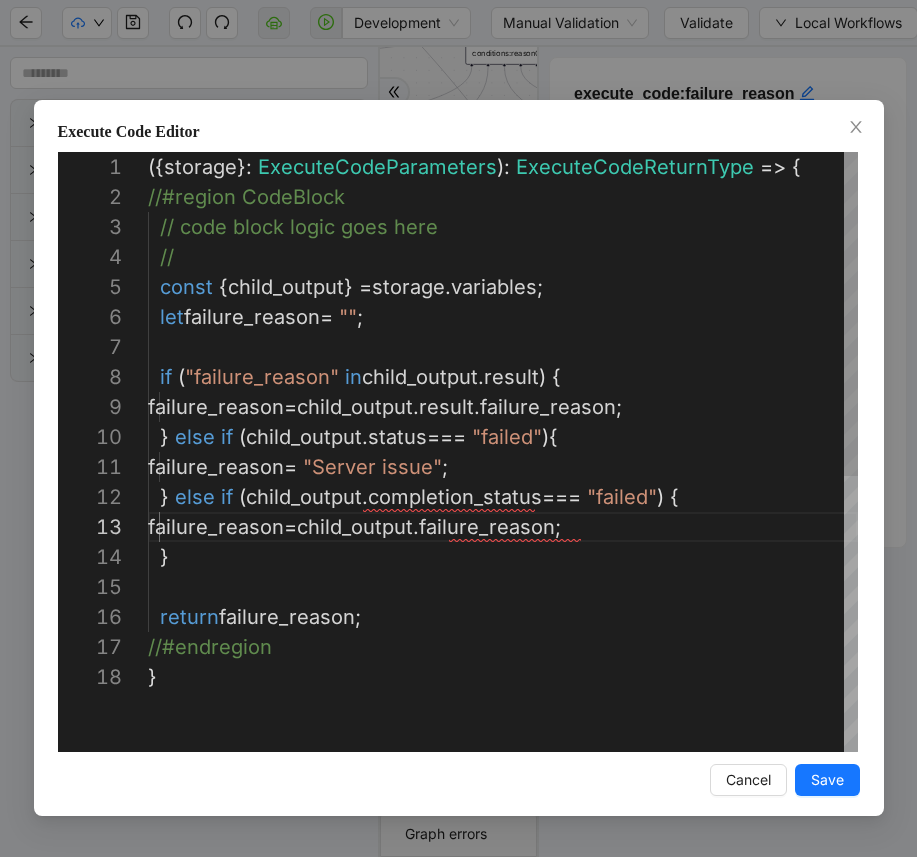 click on "({  storage  }:   ExecuteCodeParameters ):   ExecuteCodeReturnType   =>   { //#region CodeBlock    // code block logic goes here    //    const   { child_output }   =  storage . variables ;    let  failure_reason  =   "" ;    if   ( "failure_reason"   in  child_output . result )   {     failure_reason  =  child_output . result . failure_reason ;    }   else   if   ( child_output . status  ===   "failed" ){     failure_reason  =   "Server issue" ;    }   else   if   ( child_output . completion_status  ===   "failed" )   {    return  failure_reason ;     failure_reason  =  child_output . failure_reason ;    } //#endregion }" at bounding box center (503, 707) 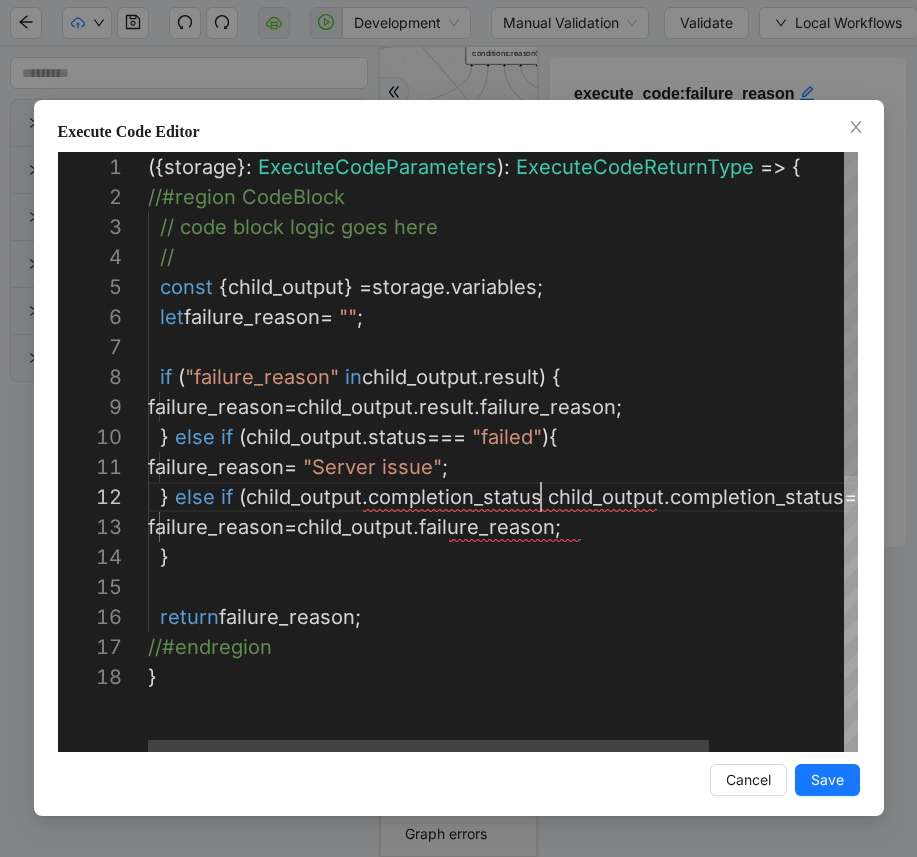 scroll, scrollTop: 30, scrollLeft: 424, axis: both 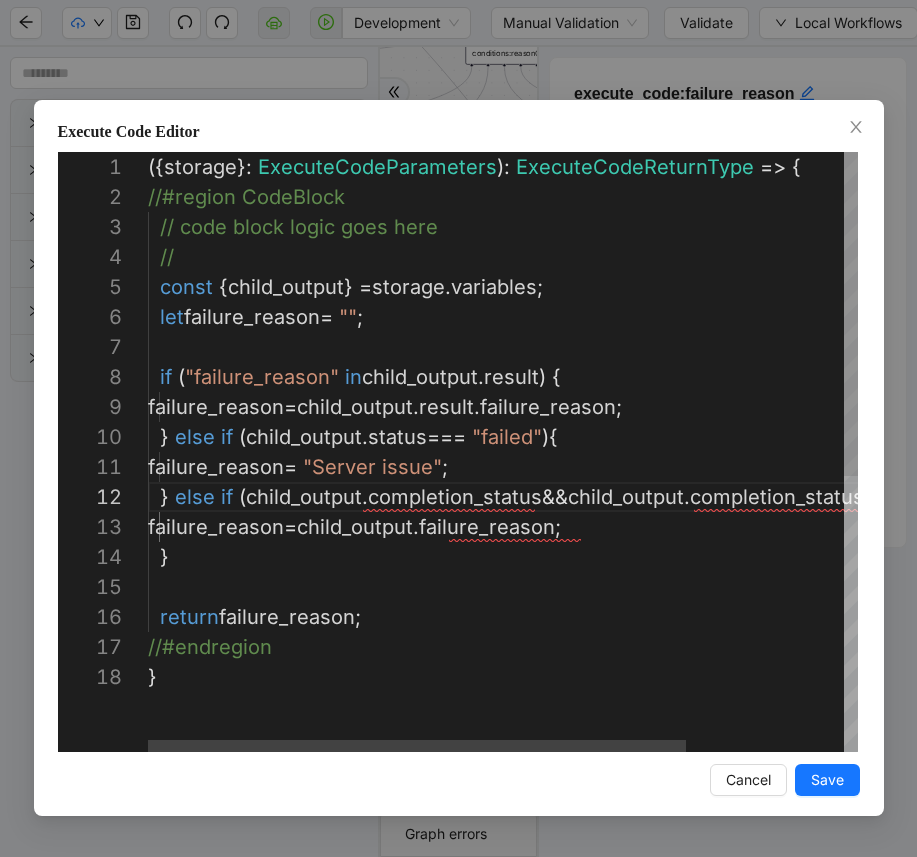 click on "({  storage  }:   ExecuteCodeParameters ):   ExecuteCodeReturnType   =>   { //#region CodeBlock    // code block logic goes here    //    const   { child_output }   =  storage . variables ;    let  failure_reason  =   "" ;    if   ( "failure_reason"   in  child_output . result )   {     failure_reason  =  child_output . result . failure_reason ;    }   else   if   ( child_output . status  ===   "failed" ){     failure_reason  =   "Server issue" ;    }   else   if   ( child_output . completion_status  &&  child_output . completion_status  ===   "failed" )   {    return  failure_reason ;     failure_reason  =  child_output . failure_reason ;    } //#endregion }" at bounding box center [606, 707] 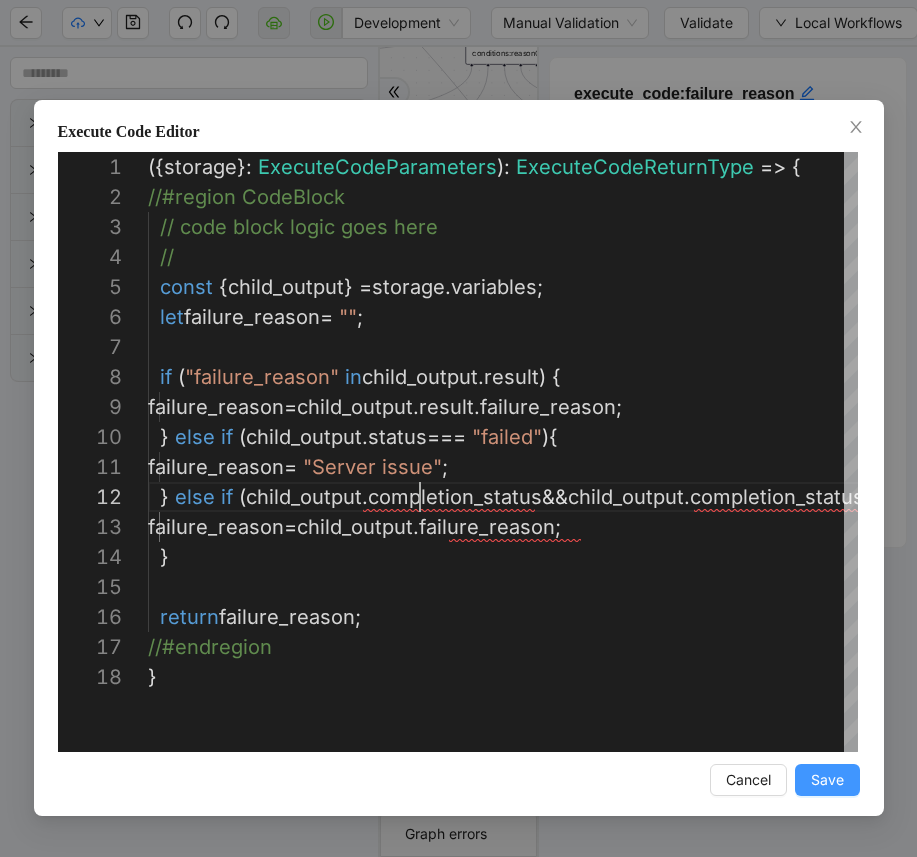 type on "**********" 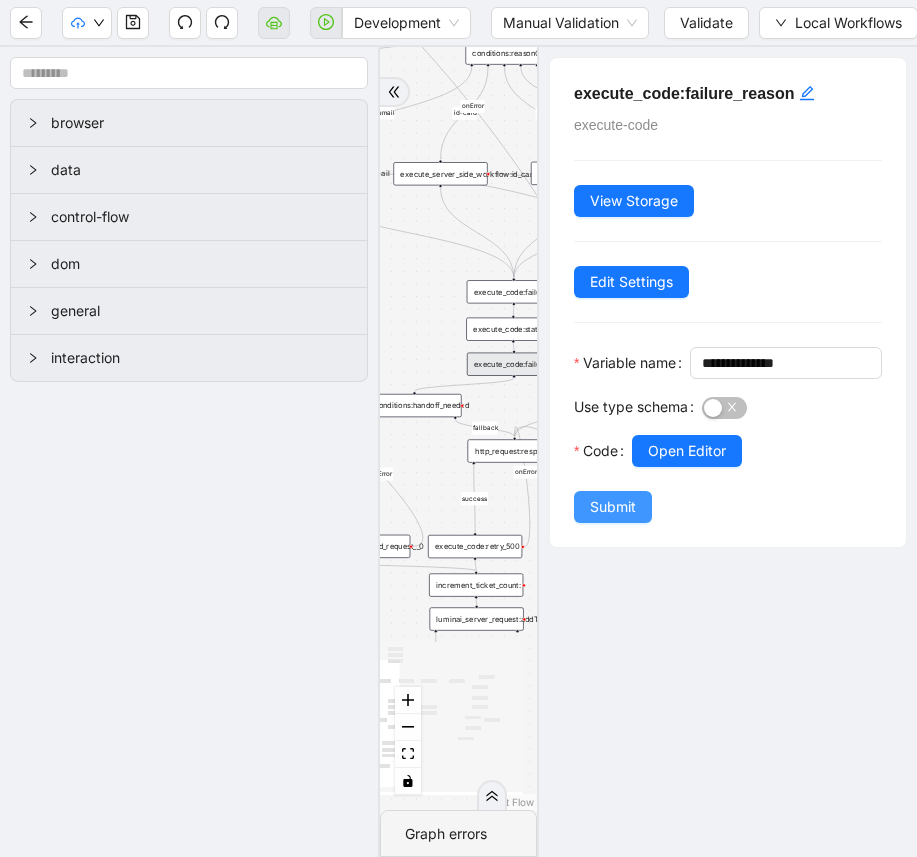 click on "Submit" at bounding box center [613, 507] 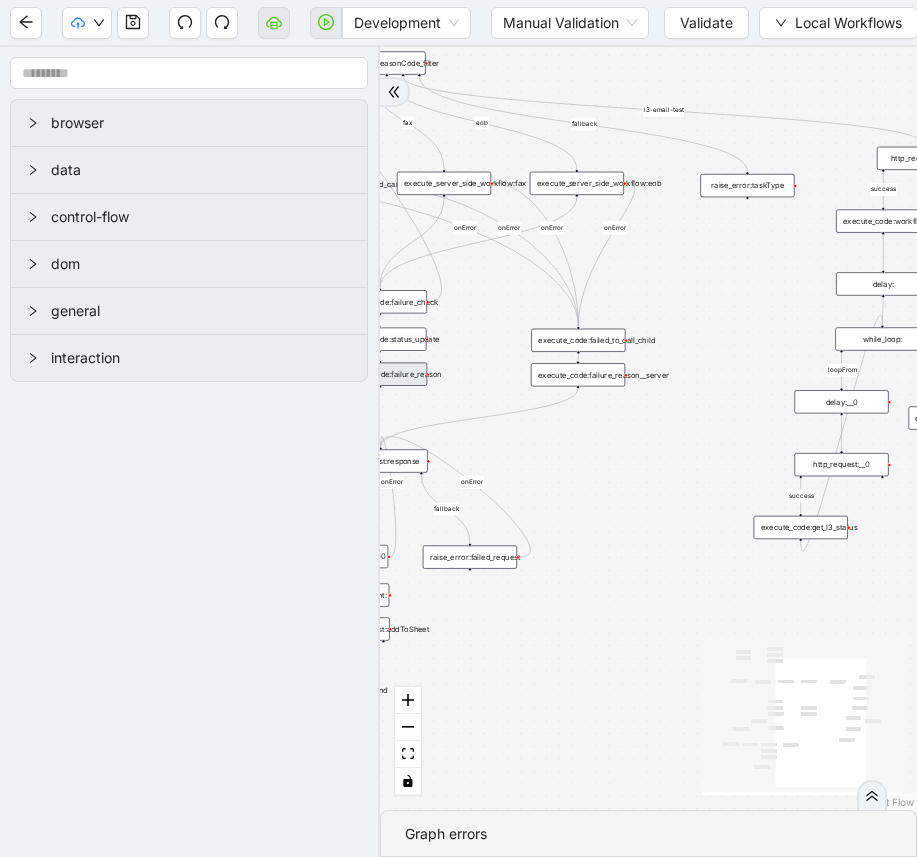 drag, startPoint x: 780, startPoint y: 430, endPoint x: 646, endPoint y: 440, distance: 134.37262 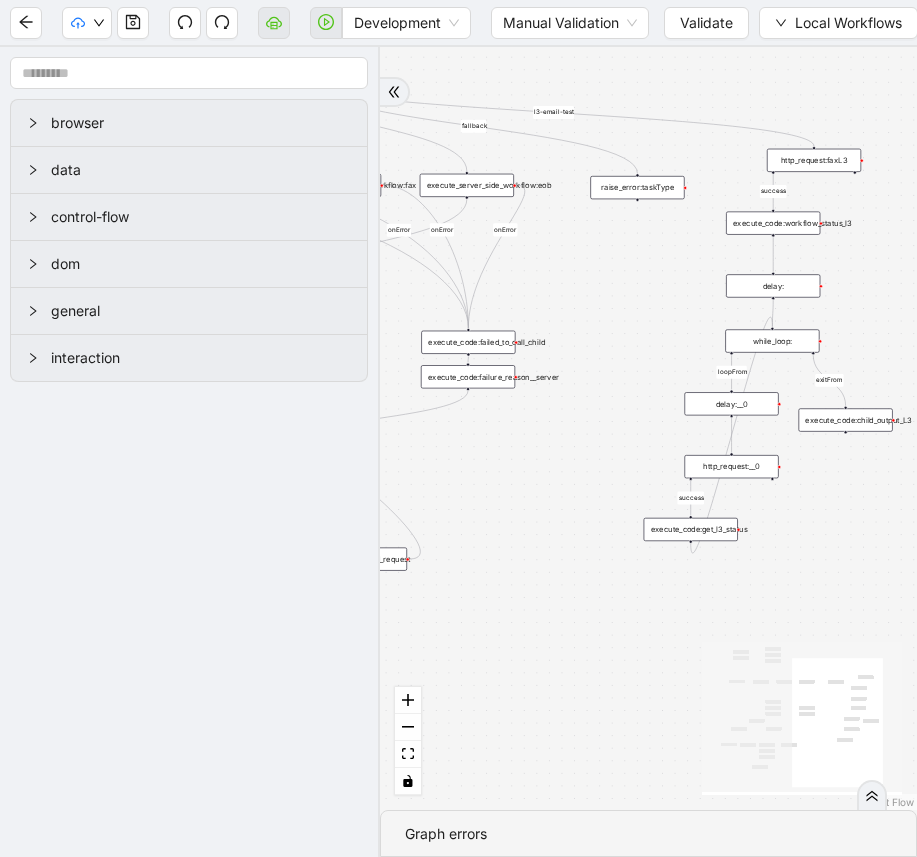 click on "execute_code:child_output_L3" at bounding box center [846, 419] 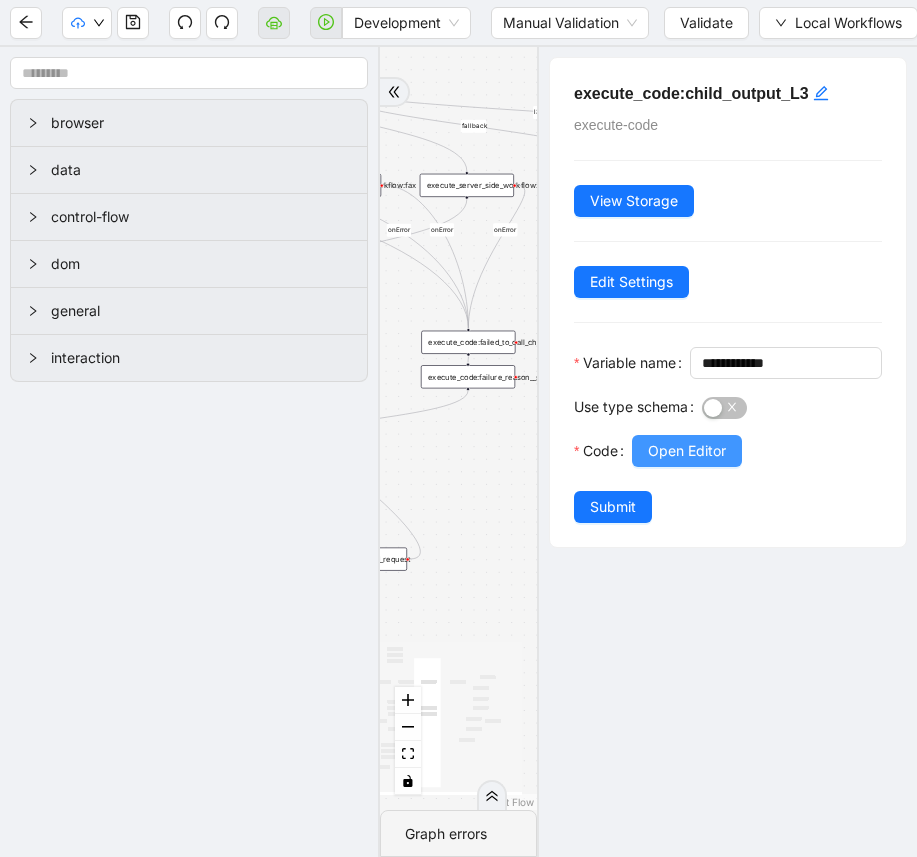 click on "Open Editor" at bounding box center [687, 451] 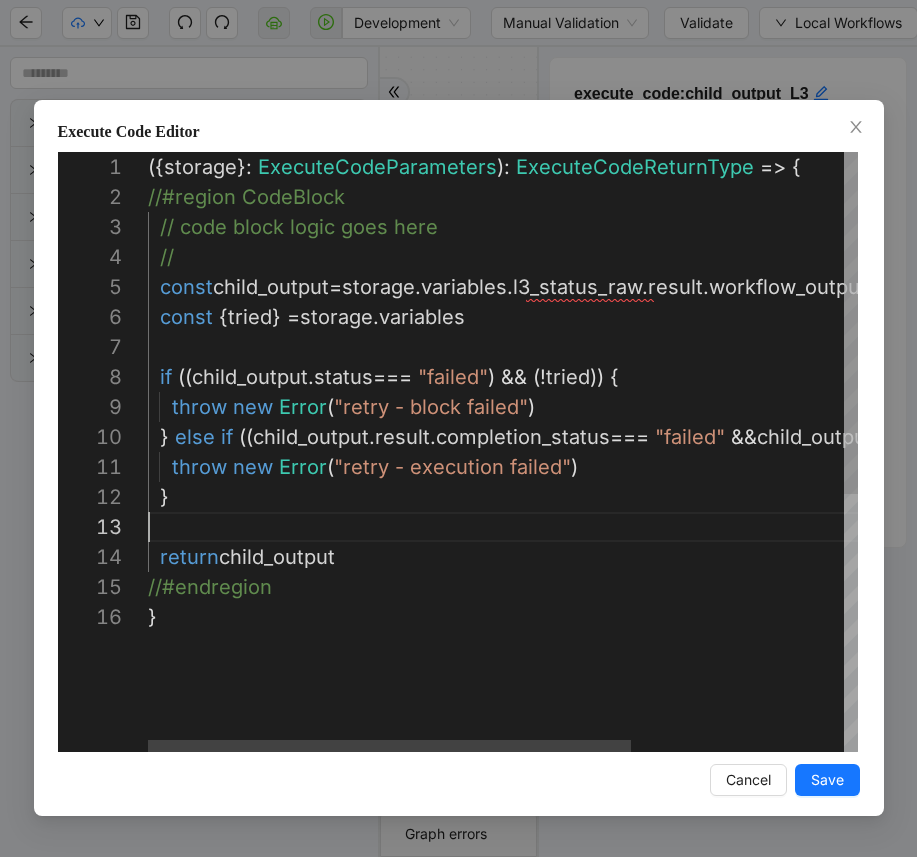 scroll, scrollTop: 60, scrollLeft: 0, axis: vertical 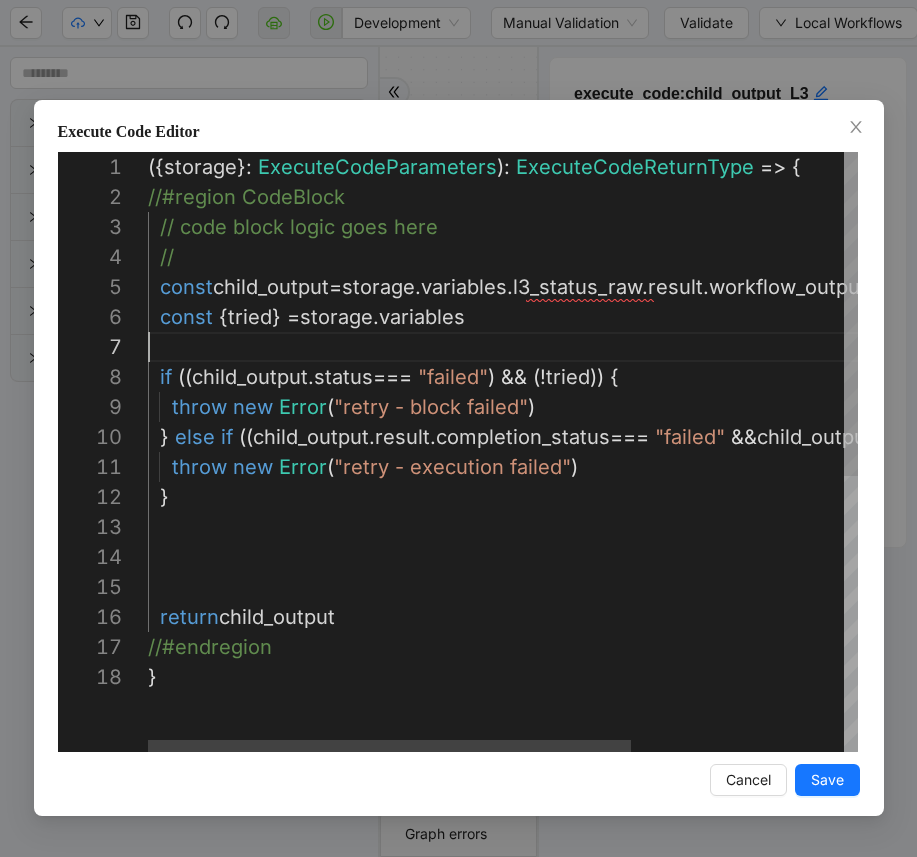 click on "({  storage  }:   ExecuteCodeParameters ):   ExecuteCodeReturnType   =>   { //#region CodeBlock    // code block logic goes here    //    const  child_output  =  storage . variables . l3_status_raw . result . workflow_output ;    const   { tried }   =  storage . variables    if   (( child_output . status  ===   "failed" )   &&   (! tried ))   {      throw   new   Error ( "retry - block failed" )    }   else   if   (( child_output . result . completion_status  ===   "failed"   &&  child_output . result . retry )   &&   (! tried ))   {      throw   new   Error ( "retry - execution failed" )    }    return  child_output //#endregion    }" at bounding box center [658, 707] 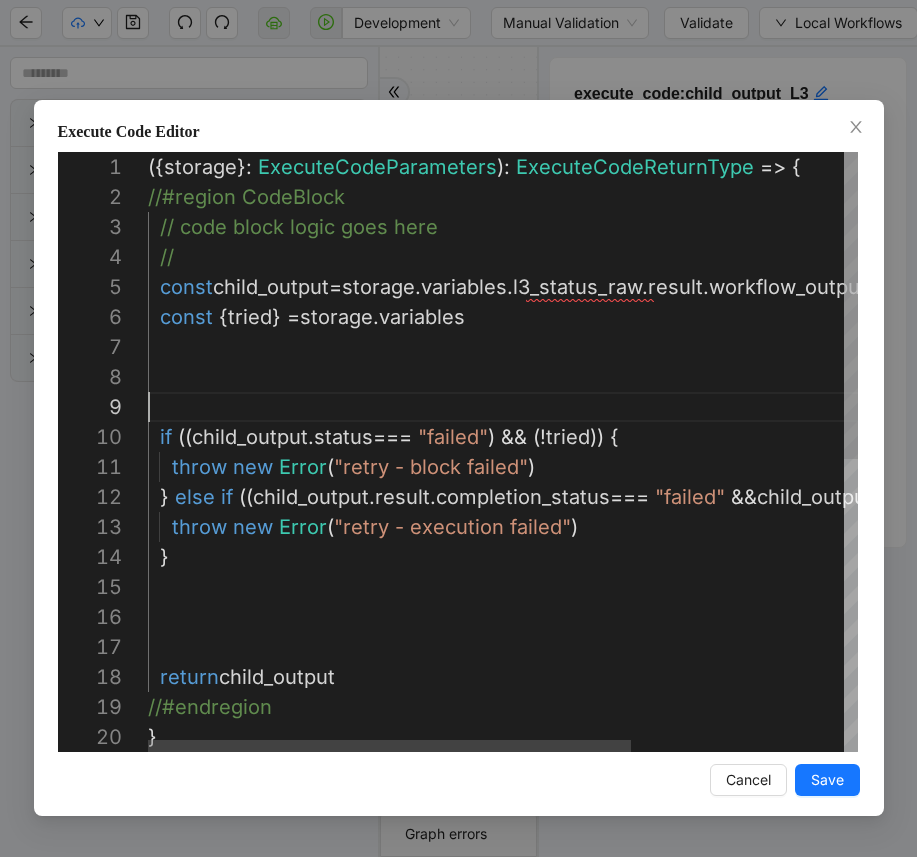 scroll, scrollTop: 210, scrollLeft: 0, axis: vertical 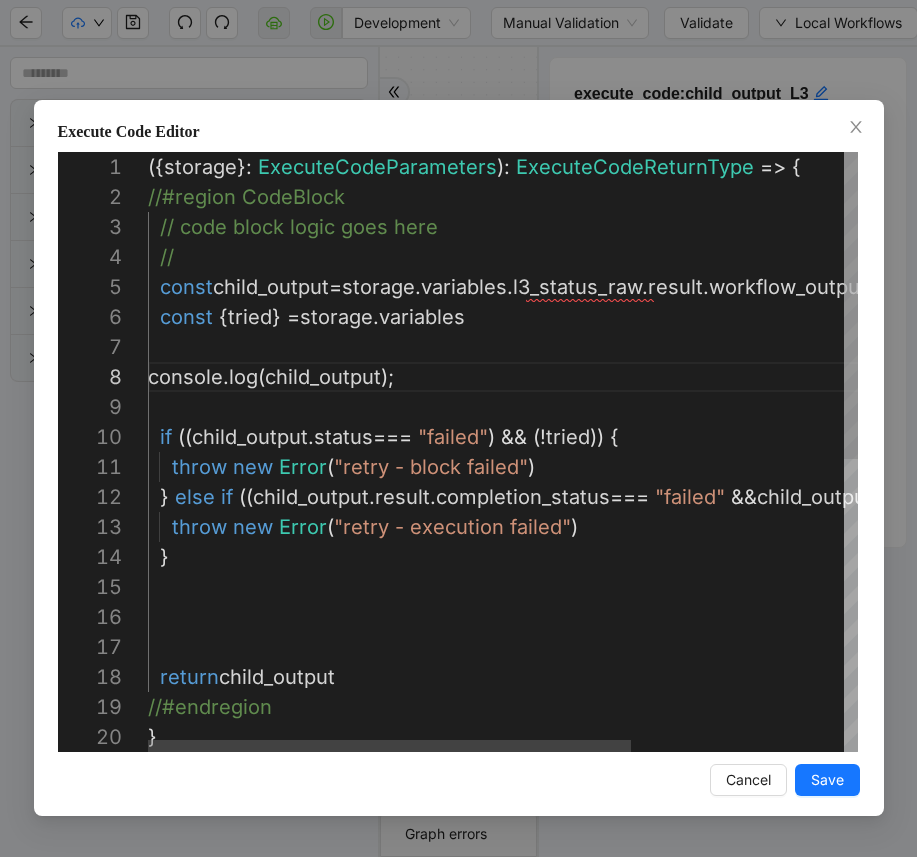 click on "({  storage  }:   ExecuteCodeParameters ):   ExecuteCodeReturnType   =>   { //#region CodeBlock    // code block logic goes here    //    const  child_output  =  storage . variables . l3_status_raw . result . workflow_output ;    const   { tried }   =  storage . variables    if   (( child_output . status  ===   "failed" )   &&   (! tried ))   {      throw   new   Error ( "retry - block failed" )    }   else   if   (( child_output . result . completion_status  ===   "failed"   &&  child_output . result . retry )   &&   (! tried ))   {      throw   new   Error ( "retry - execution failed" )    }    return  child_output //#endregion      console . log ( child_output ); }" at bounding box center [658, 737] 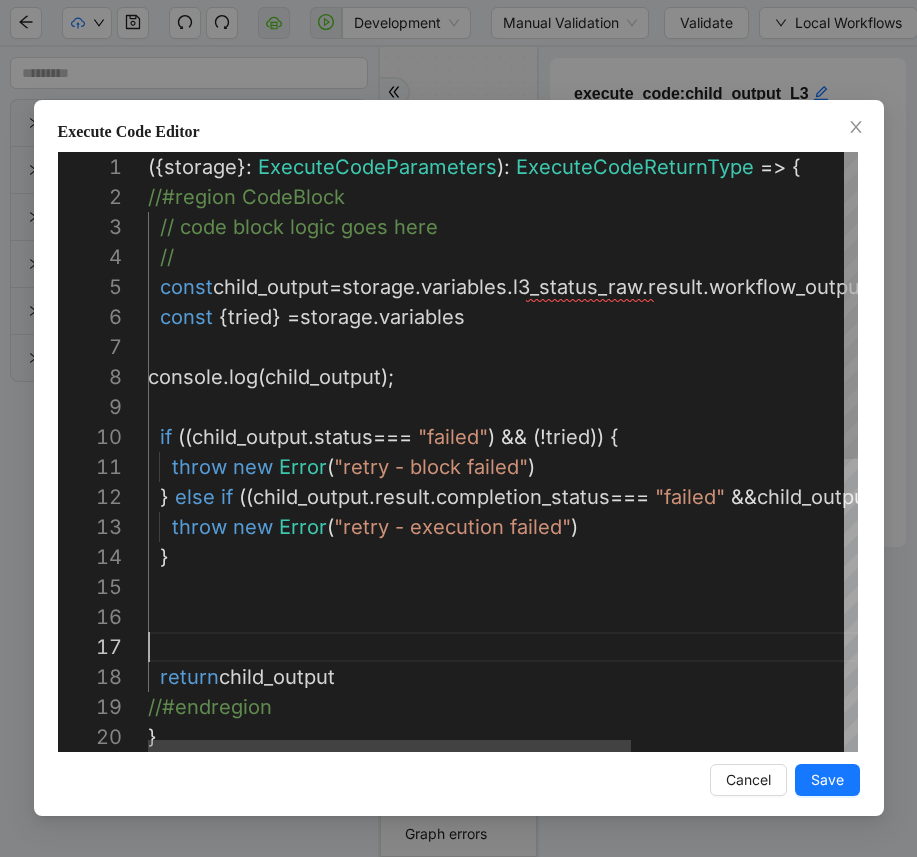 scroll, scrollTop: 150, scrollLeft: 11, axis: both 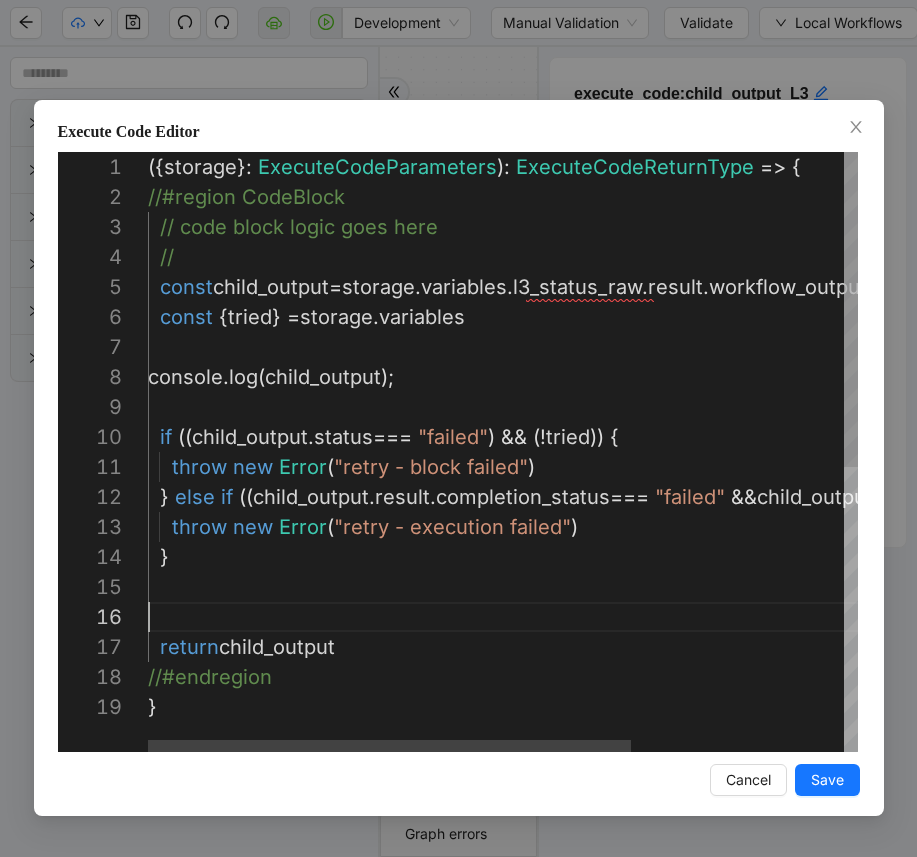 type on "**********" 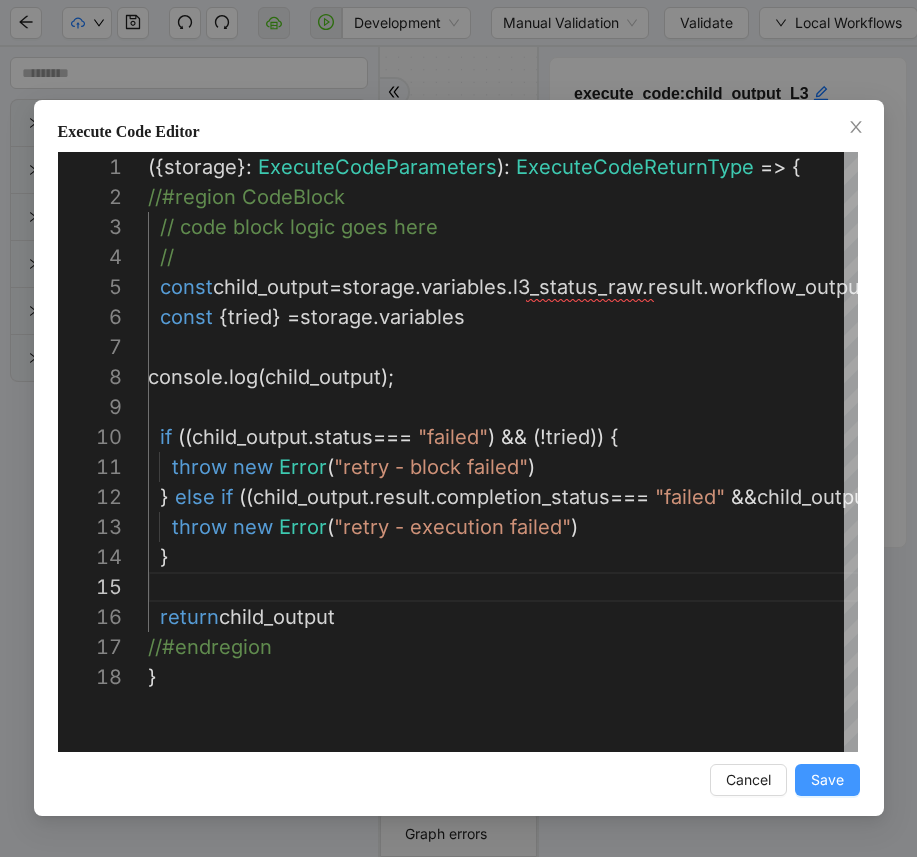 click on "Save" at bounding box center [827, 780] 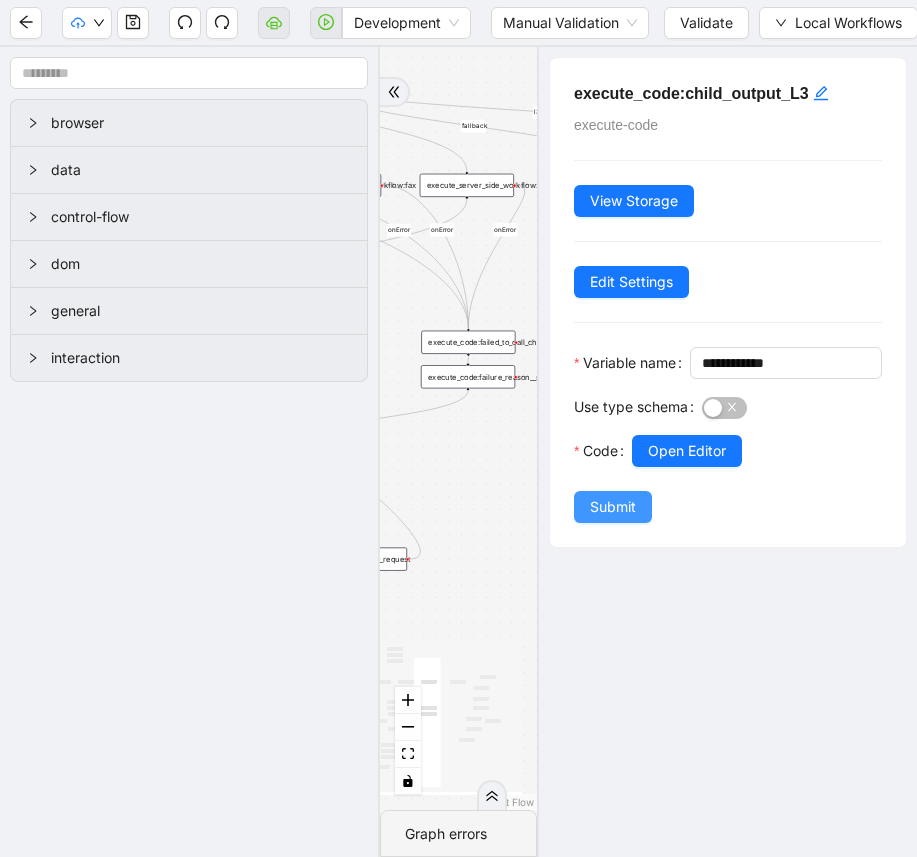 click on "Submit" at bounding box center (613, 507) 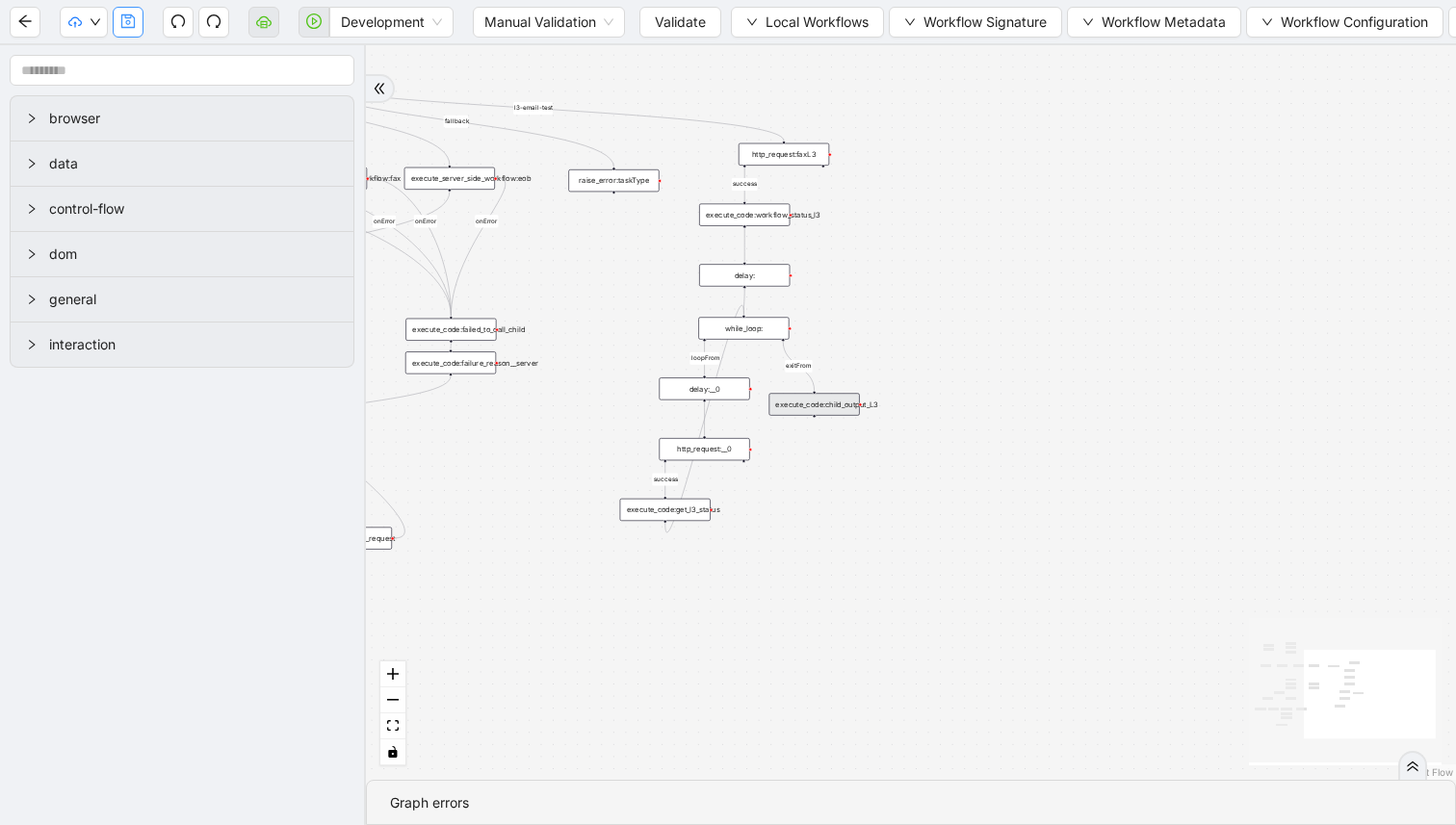 click at bounding box center (128, 22) 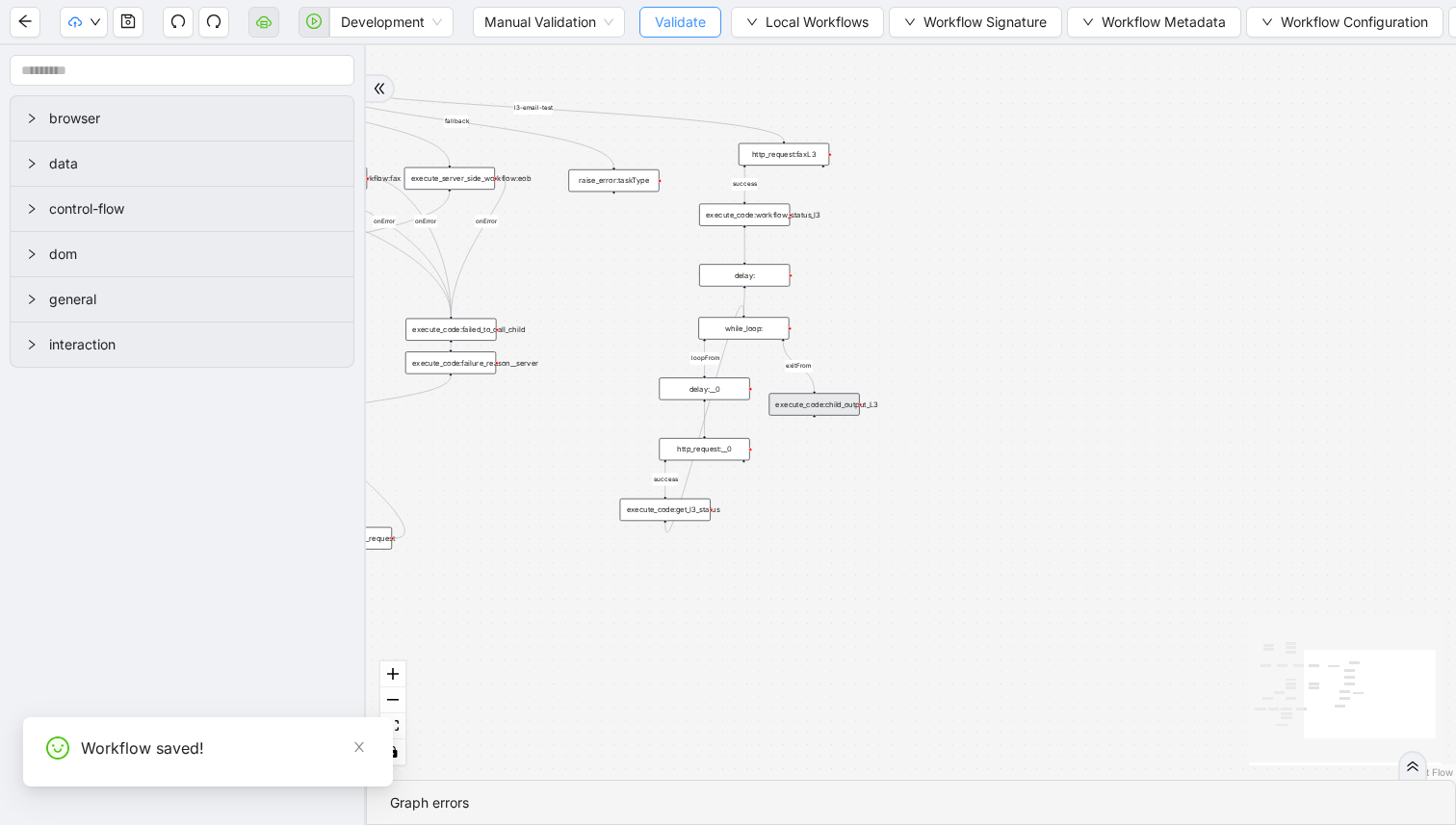 click on "Validate" at bounding box center (680, 22) 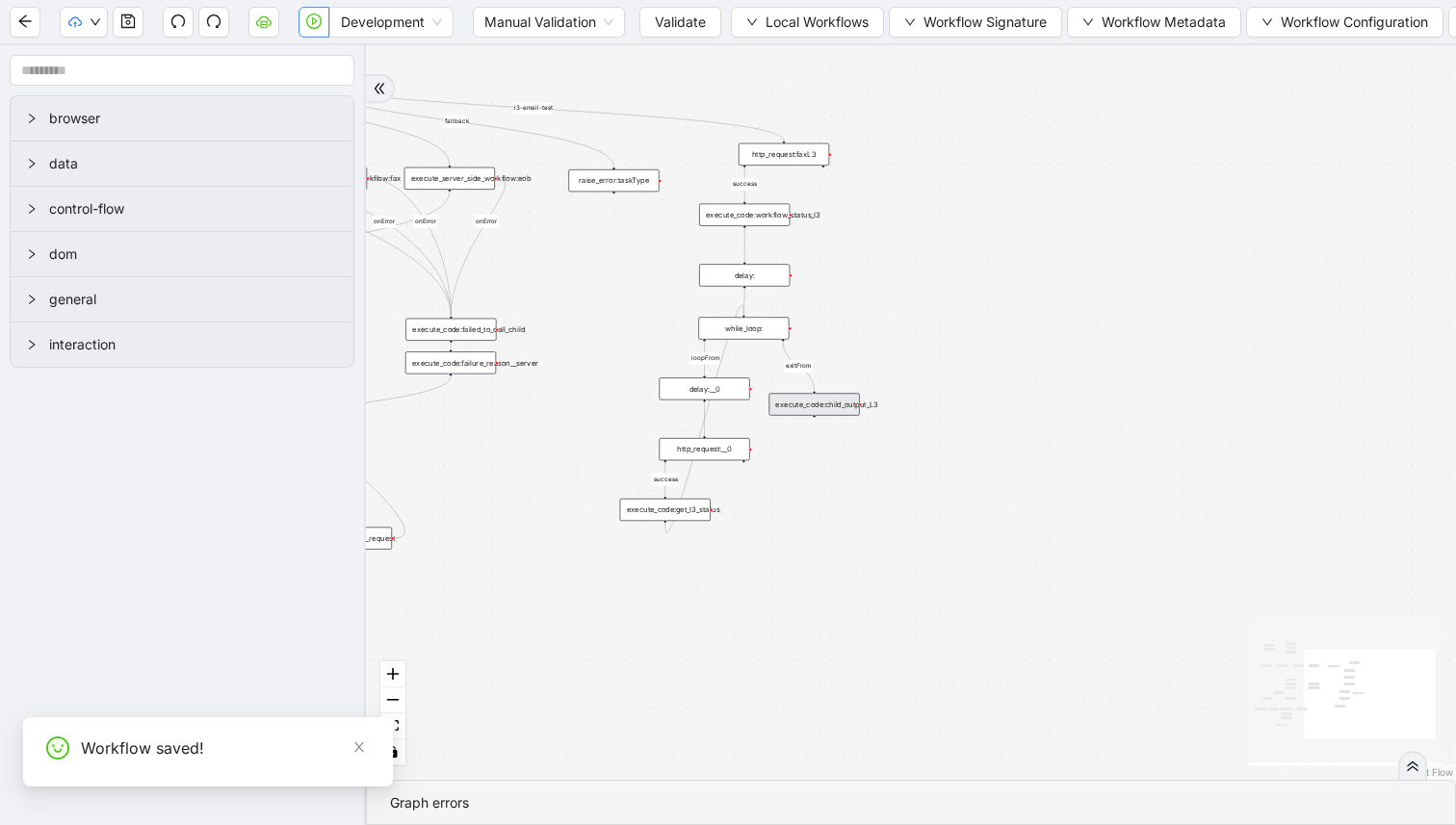 click at bounding box center [314, 22] 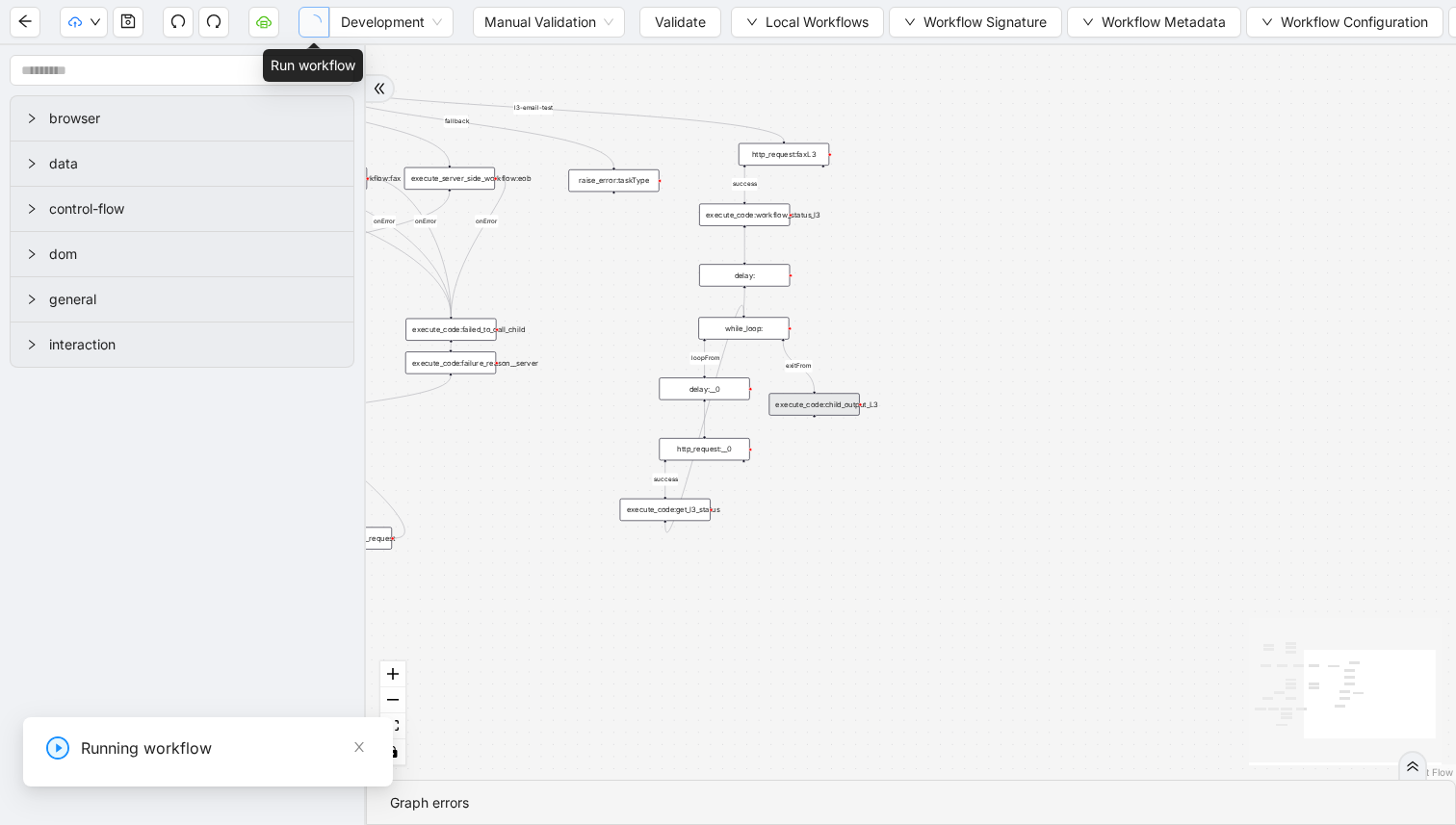 type 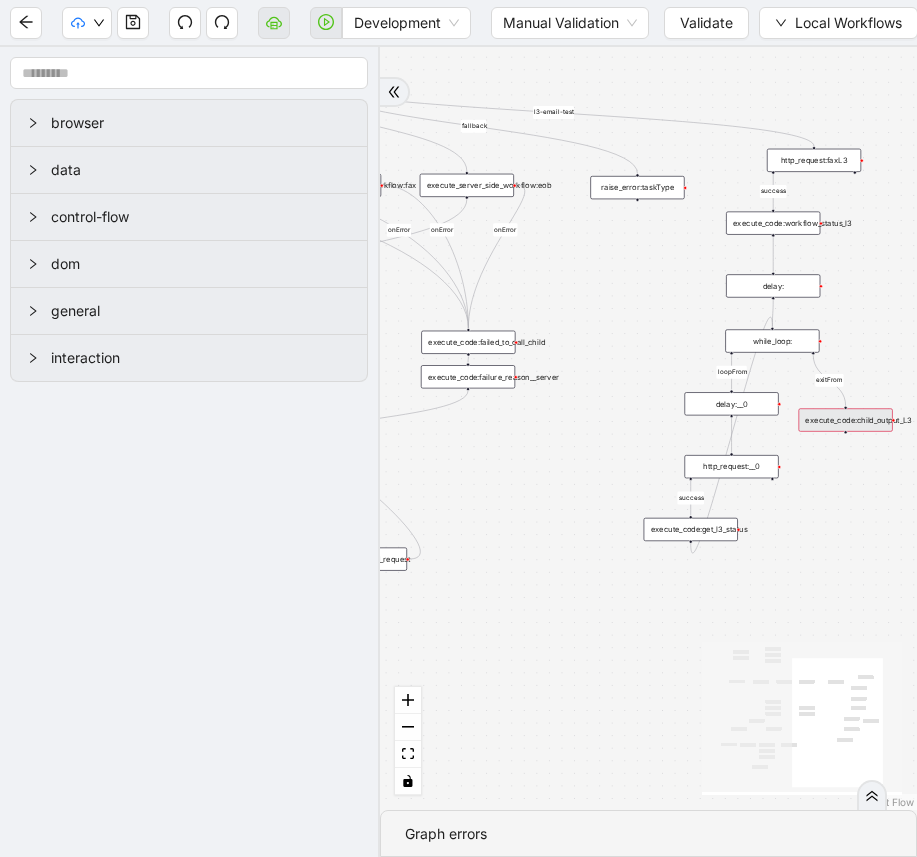 click on "execute_code:child_output_L3" at bounding box center (846, 419) 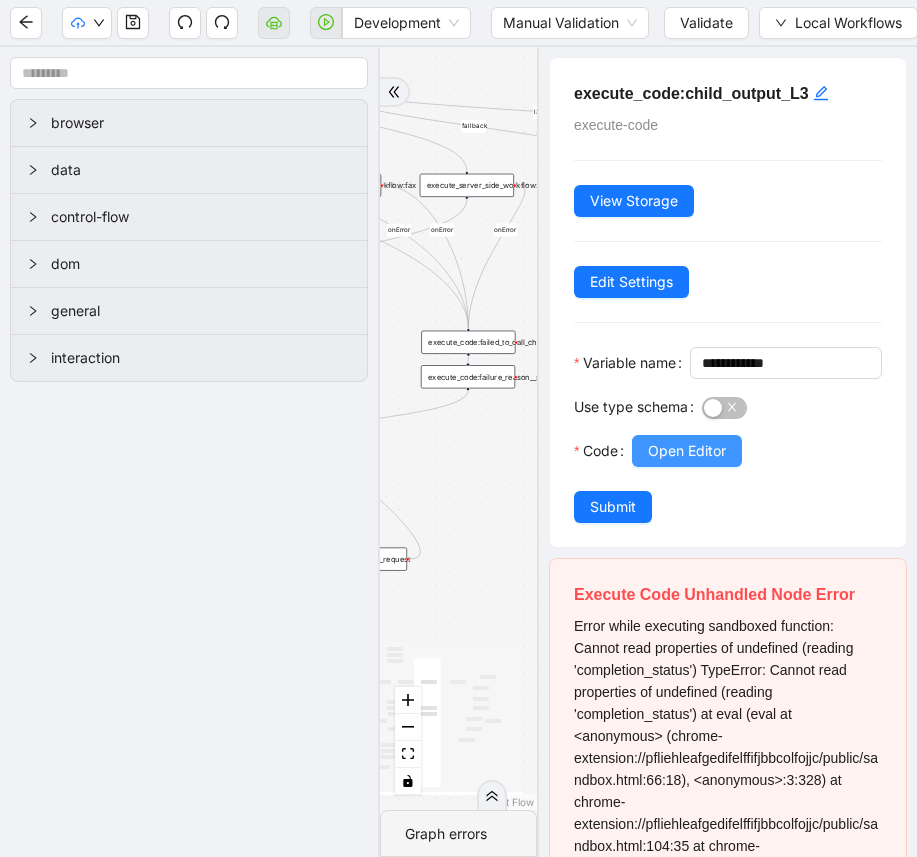 click on "Open Editor" at bounding box center [687, 451] 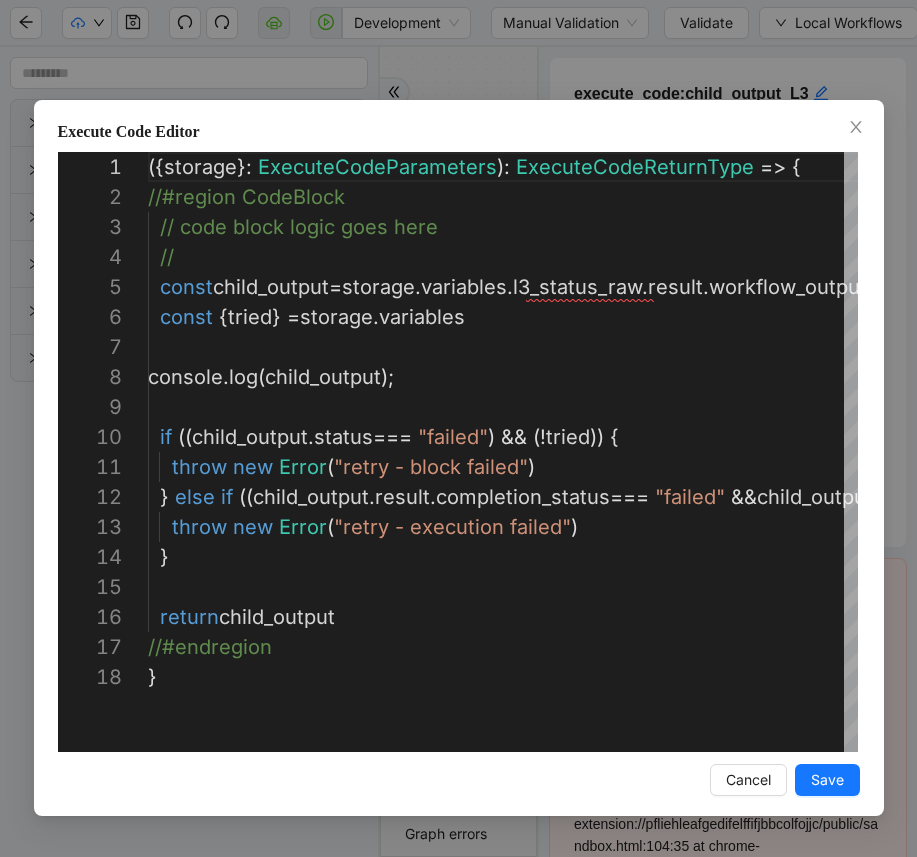 click on "Execute Code Editor 1 2 3 4 5 6 7 8 9 10 11 12 13 14 15 16 17 18 ({  storage  }:   ExecuteCodeParameters ):   ExecuteCodeReturnType   =>   { //#region CodeBlock    // code block logic goes here    //    const  child_output  =  storage . variables . l3_status_raw . result . workflow_output ;    const   { tried }   =  storage . variables   console . log ( child_output );    if   (( child_output . status  ===   "failed" )   &&   (! tried ))   {      throw   new   Error ( "retry - block failed" )    }   else   if   (( child_output . result . completion_status  ===   "failed"   &&  child_output . result . retry )   &&   (! tried ))   {      throw   new   Error ( "retry - execution failed" )    }    return  child_output //#endregion } Enter to Rename, ⇧Enter to Preview Cancel Save" at bounding box center [458, 428] 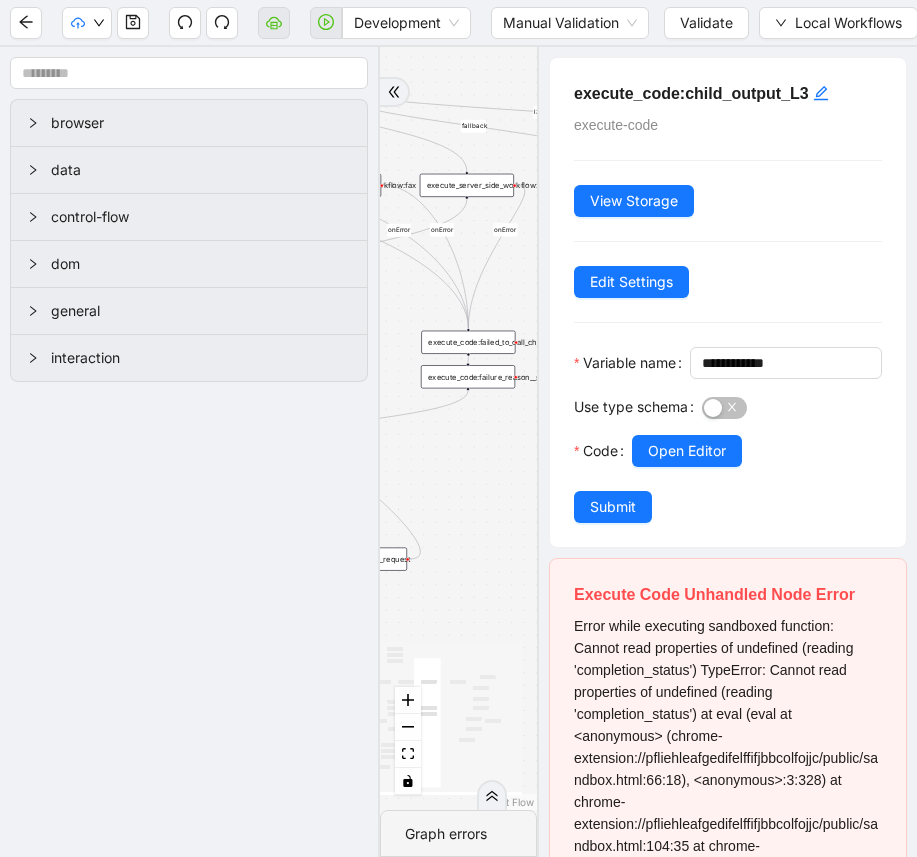 click on "success fallback fallback route_back_to_agent success fallback success fallback email id-card fax eob loopFrom success onError onError onError onError onError onError onError onError onError l3-email-test success exitFrom trigger http_request:response raise_error:taskType execute_server_side_workflow:email execute_server_side_workflow:id_cards luminai_server_request:addToSheet execute_code:failure_check execute_code:failed_to_call_child delay:wait_between_retries execute_code:status_update execute_code:tried__init execute_code:tried__update execute_code:failure_reason execute_code:failure_reason__server execute_server_side_workflow:fax execute_code:retry_500 raise_error:failed_request execute_server_side_workflow:eob http_request:response__0 conditions:handoff_needed execute_code:retry_500__0 raise_error:failed_request__0 set_return_value:routing_parent_end increment_ticket_count: http_request:faxL3 conditions:reasonCode_filter execute_code:workflow_status_l3 while_loop: delay: delay:__0 http_request:__0" at bounding box center [458, 428] 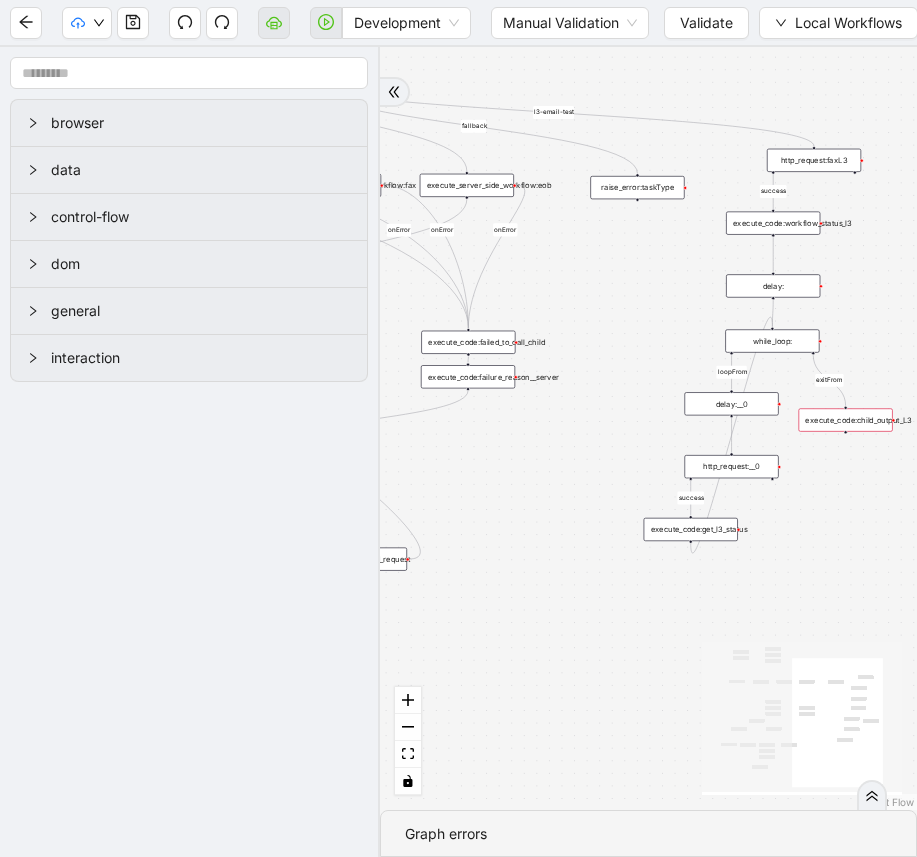 drag, startPoint x: 484, startPoint y: 439, endPoint x: 546, endPoint y: 442, distance: 62.072536 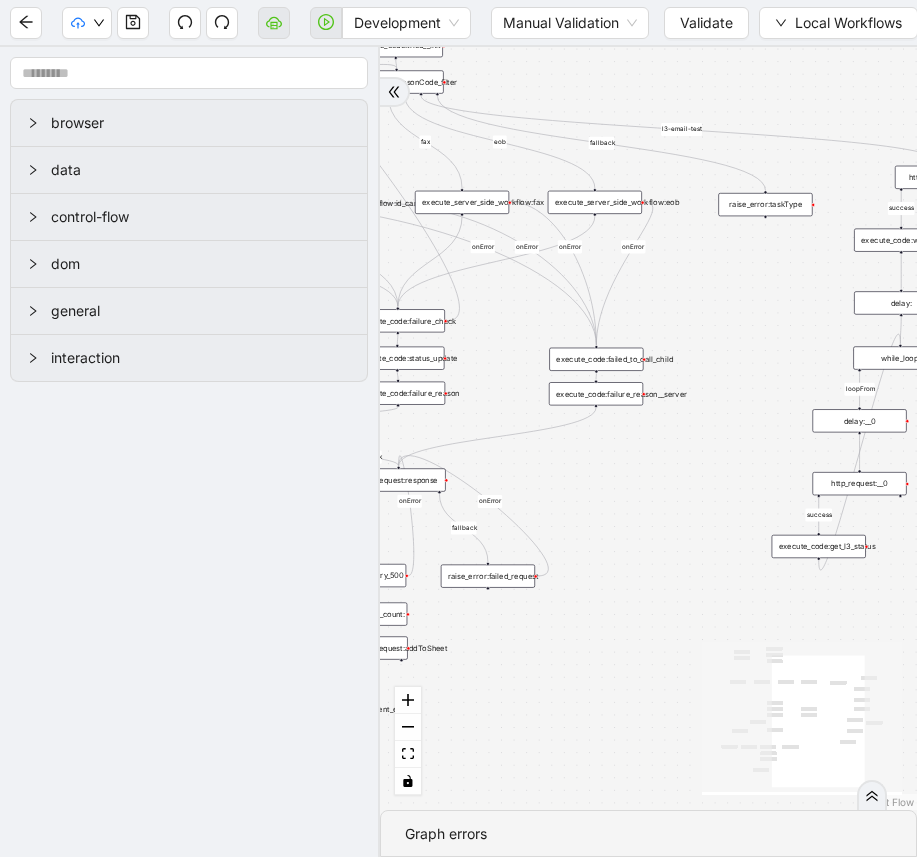 drag, startPoint x: 546, startPoint y: 442, endPoint x: 663, endPoint y: 448, distance: 117.15375 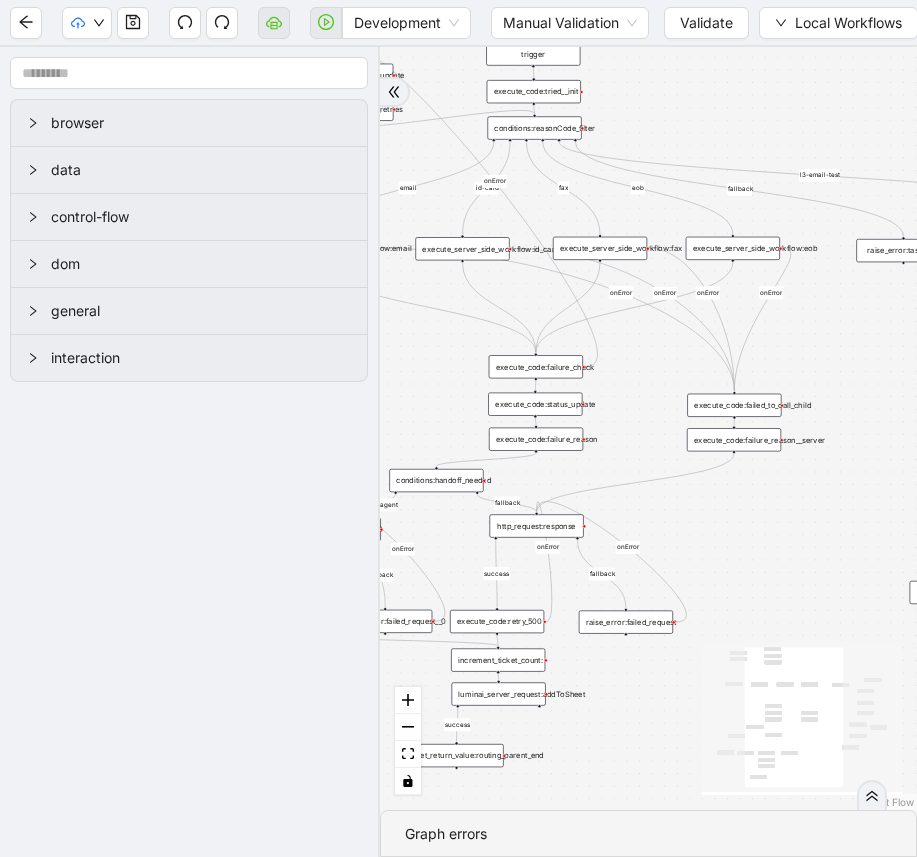 click on "execute_code:failure_check" at bounding box center (536, 366) 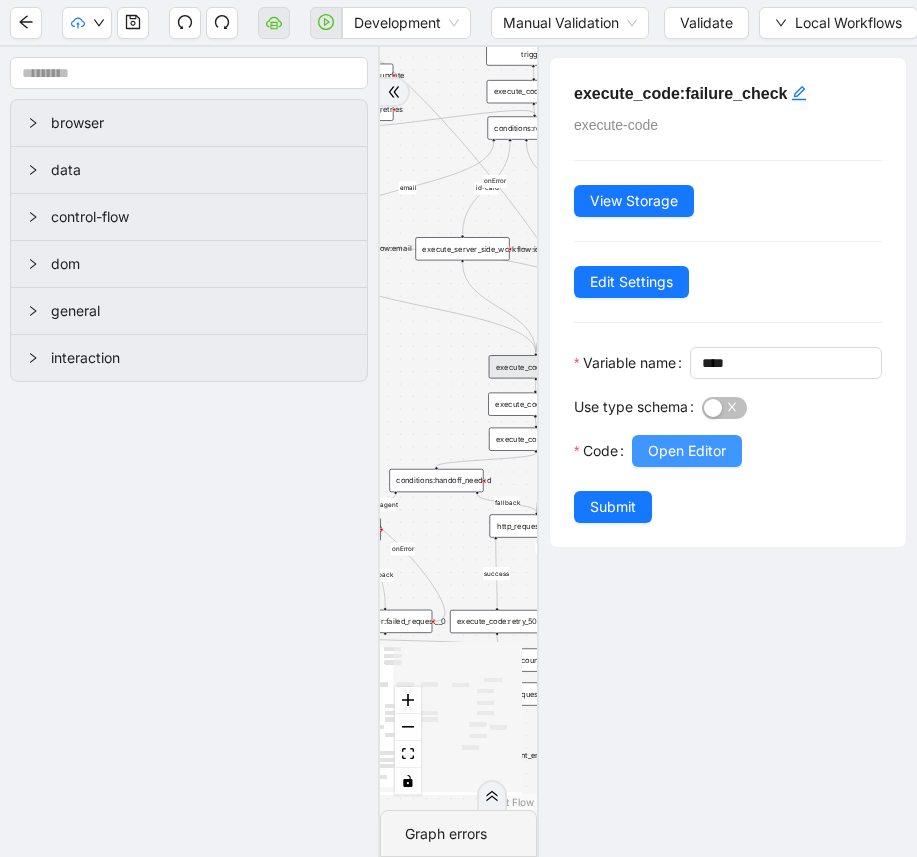 click on "Open Editor" at bounding box center (687, 451) 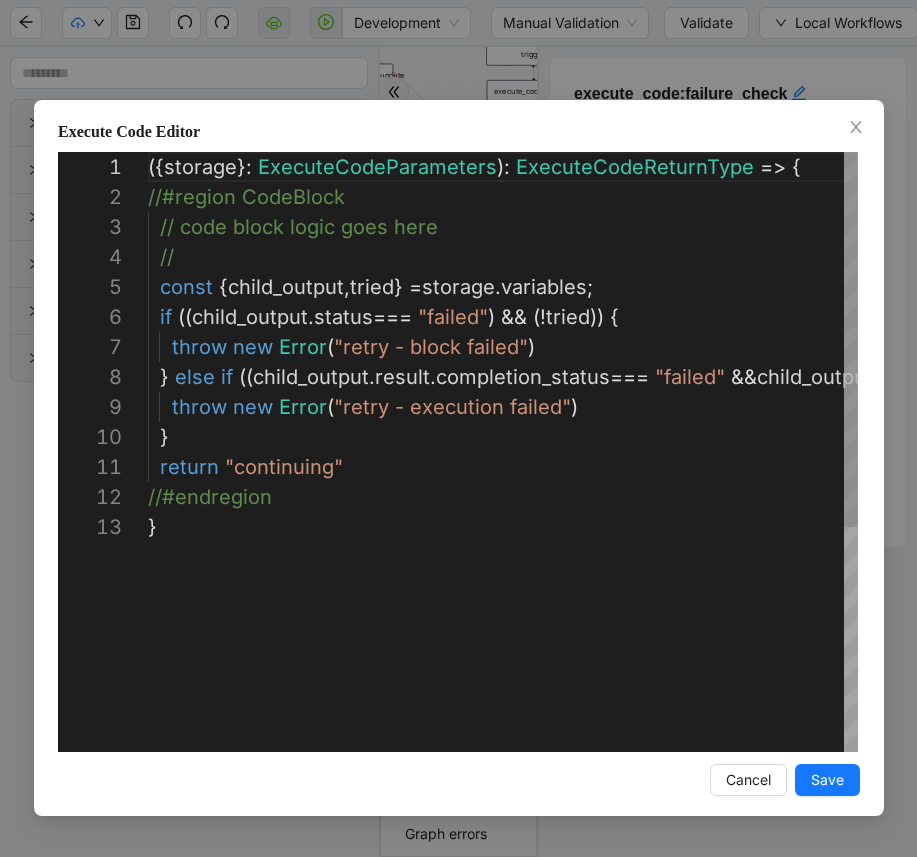 scroll, scrollTop: 300, scrollLeft: 0, axis: vertical 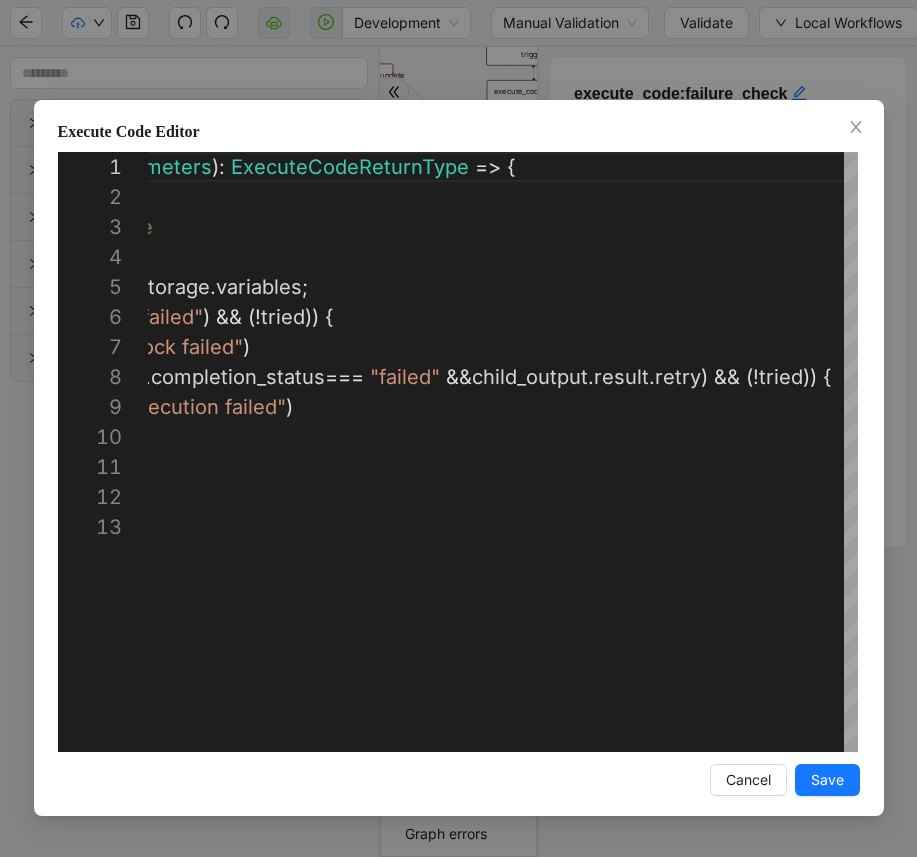 click on "Execute Code Editor 1 2 3 4 5 6 7 8 9 10 11 12 13 ({  storage  }:   ExecuteCodeParameters ):   ExecuteCodeReturnType   =>   { //#region CodeBlock    // code block logic goes here    //    const   { child_output ,  tried }   =  storage . variables ;    if   (( child_output . status  ===   "failed" )   &&   (! tried ))   {      throw   new   Error ( "retry - block failed" )    }   else   if   (( child_output . result . completion_status  ===   "failed"   &&  child_output . result . retry )   &&   (! tried ))   {      throw   new   Error ( "retry - execution failed" )    }    return   "continuing" //#endregion } Enter to Rename, ⇧Enter to Preview Cancel Save" at bounding box center [458, 428] 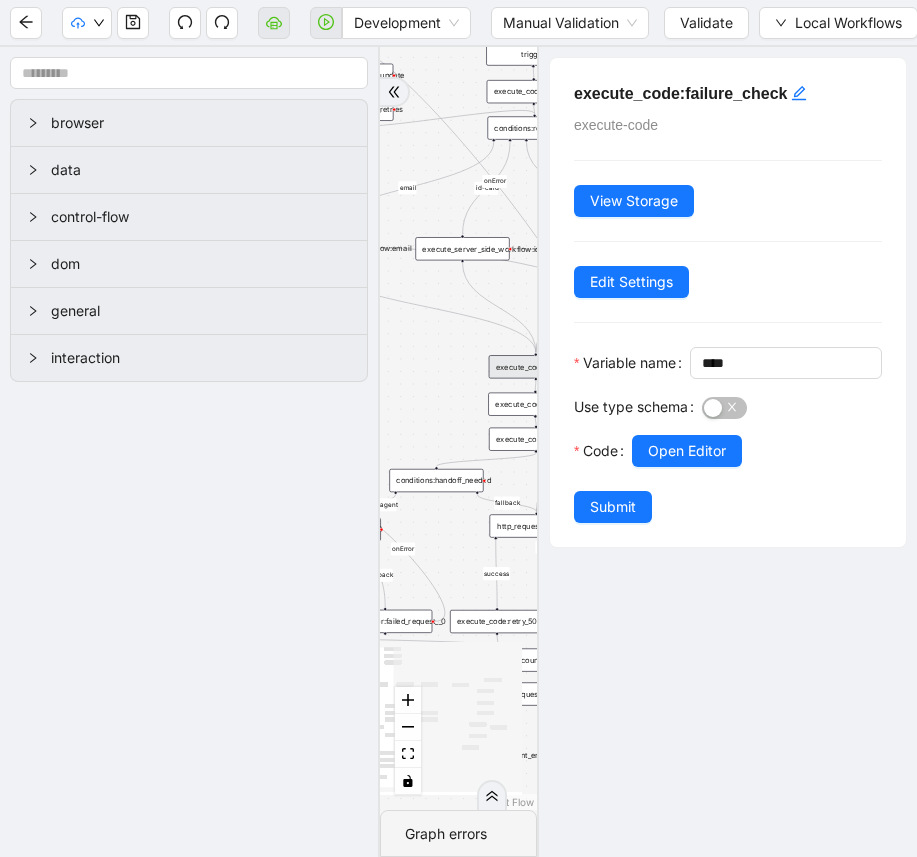 click on "success fallback fallback route_back_to_agent success fallback success fallback email id-card fax eob loopFrom success onError onError onError onError onError onError onError onError onError l3-email-test success exitFrom trigger http_request:response raise_error:taskType execute_server_side_workflow:email execute_server_side_workflow:id_cards luminai_server_request:addToSheet execute_code:failure_check execute_code:failed_to_call_child delay:wait_between_retries execute_code:status_update execute_code:tried__init execute_code:tried__update execute_code:failure_reason execute_code:failure_reason__server execute_server_side_workflow:fax execute_code:retry_500 raise_error:failed_request execute_server_side_workflow:eob http_request:response__0 conditions:handoff_needed execute_code:retry_500__0 raise_error:failed_request__0 set_return_value:routing_parent_end increment_ticket_count: http_request:faxL3 conditions:reasonCode_filter execute_code:workflow_status_l3 while_loop: delay: delay:__0 http_request:__0" at bounding box center [458, 428] 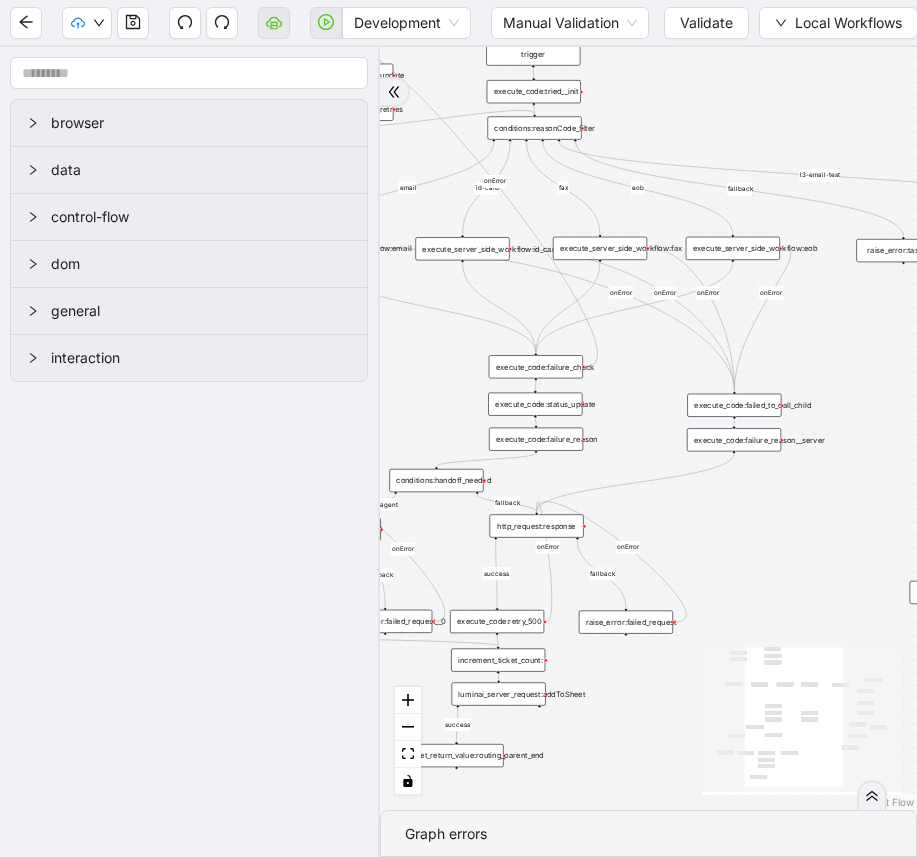 click on "execute_code:status_update" at bounding box center [535, 404] 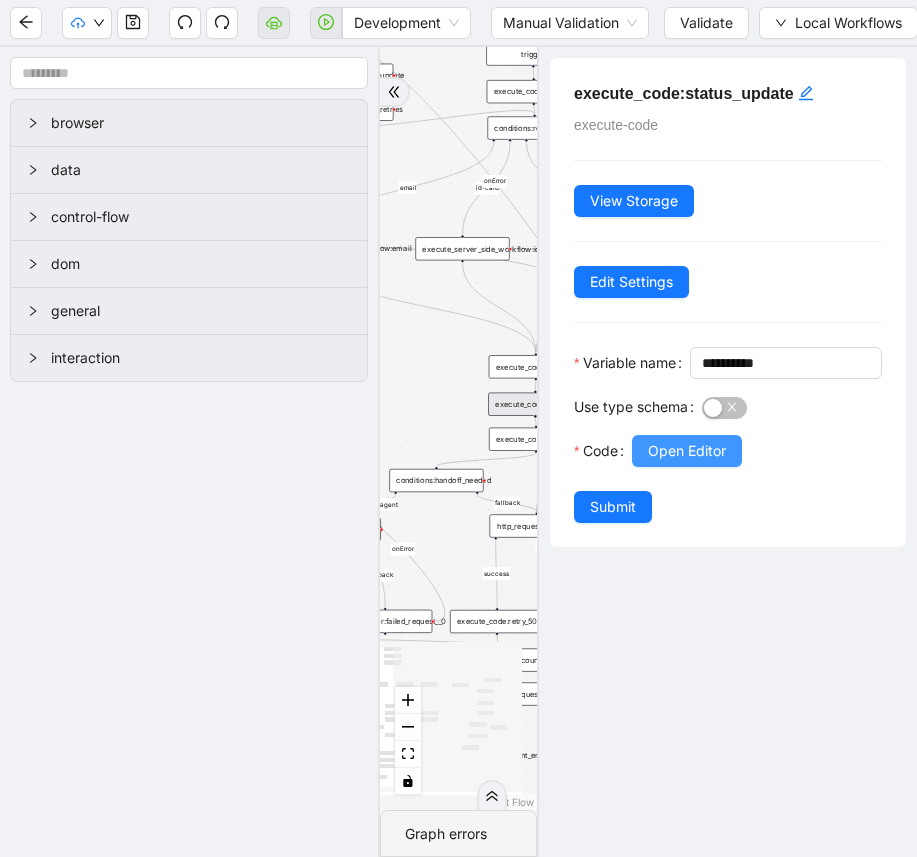 click on "Open Editor" at bounding box center [687, 451] 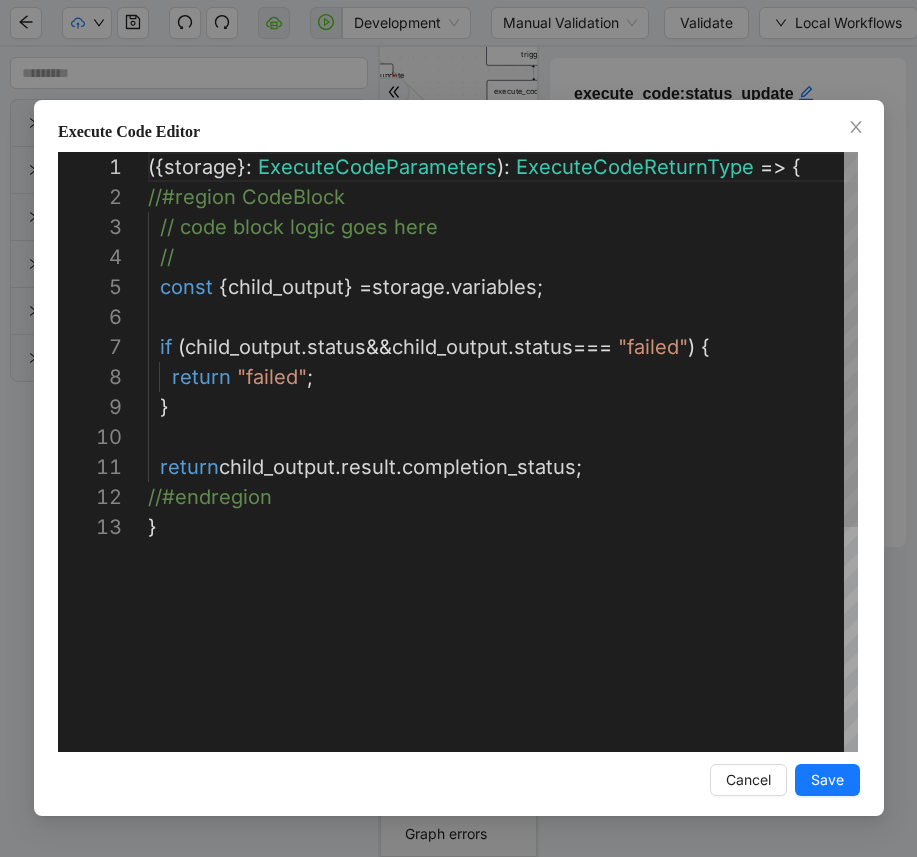 scroll, scrollTop: 300, scrollLeft: 0, axis: vertical 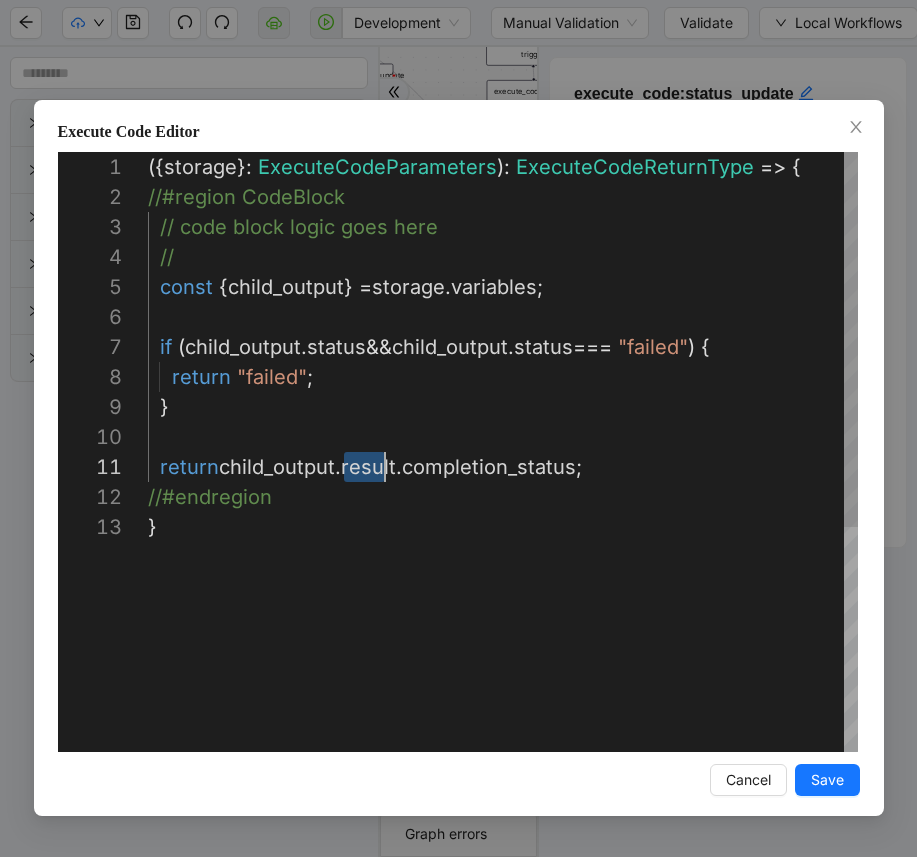 drag, startPoint x: 342, startPoint y: 470, endPoint x: 383, endPoint y: 473, distance: 41.109608 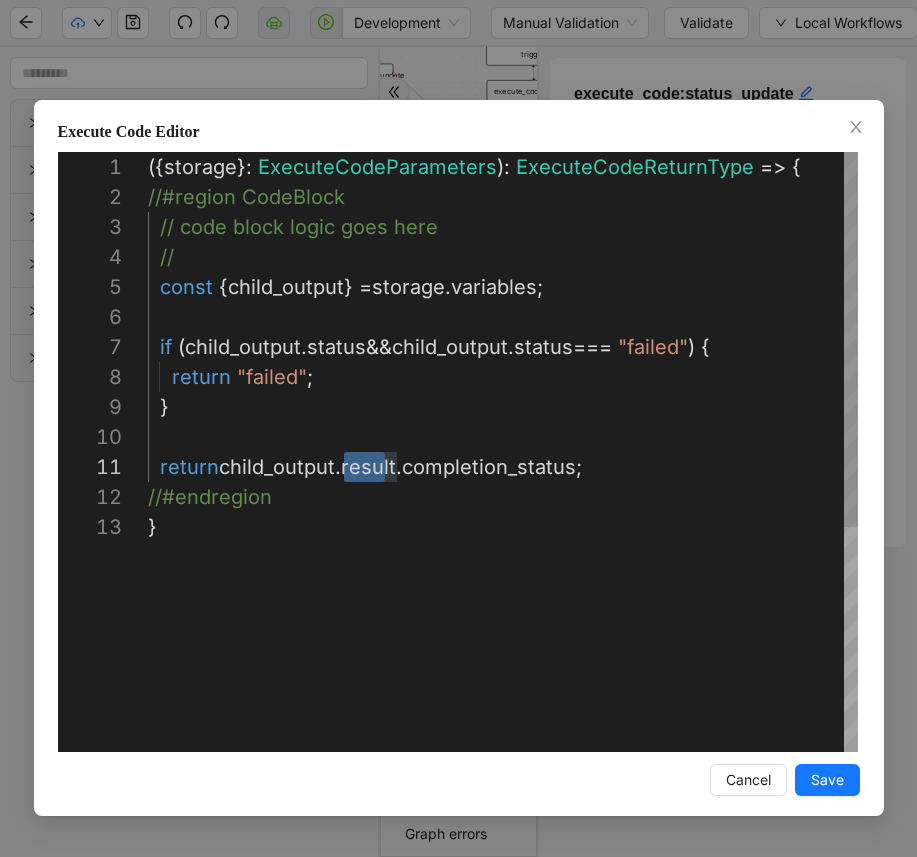 type on "**********" 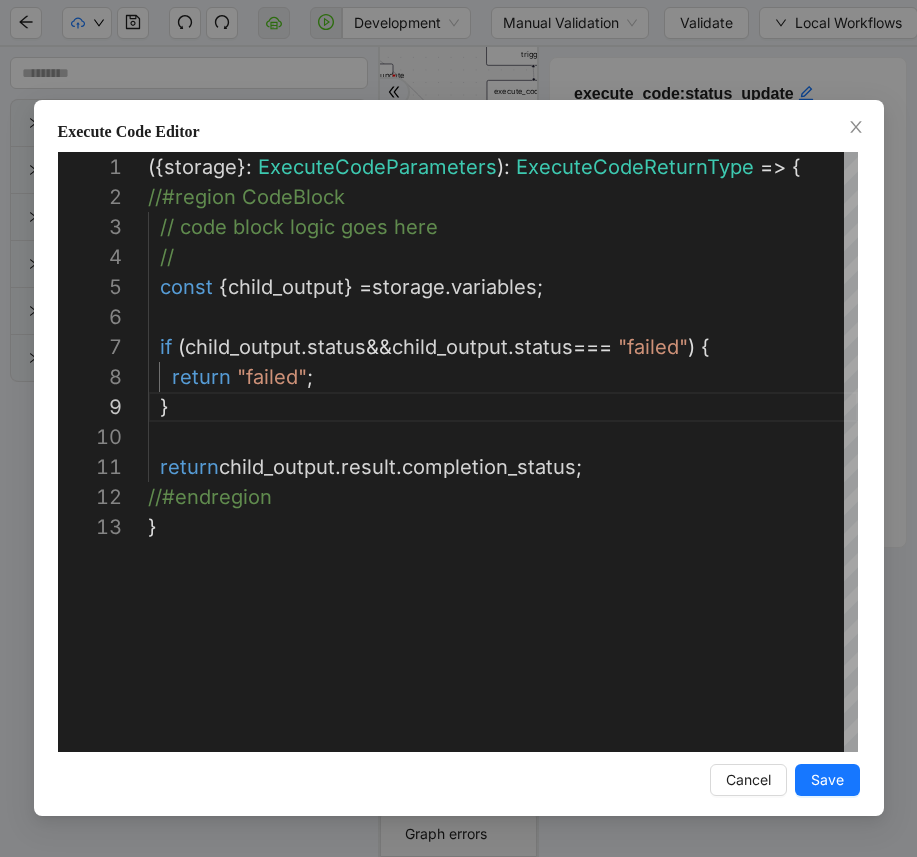click on "**********" at bounding box center (458, 428) 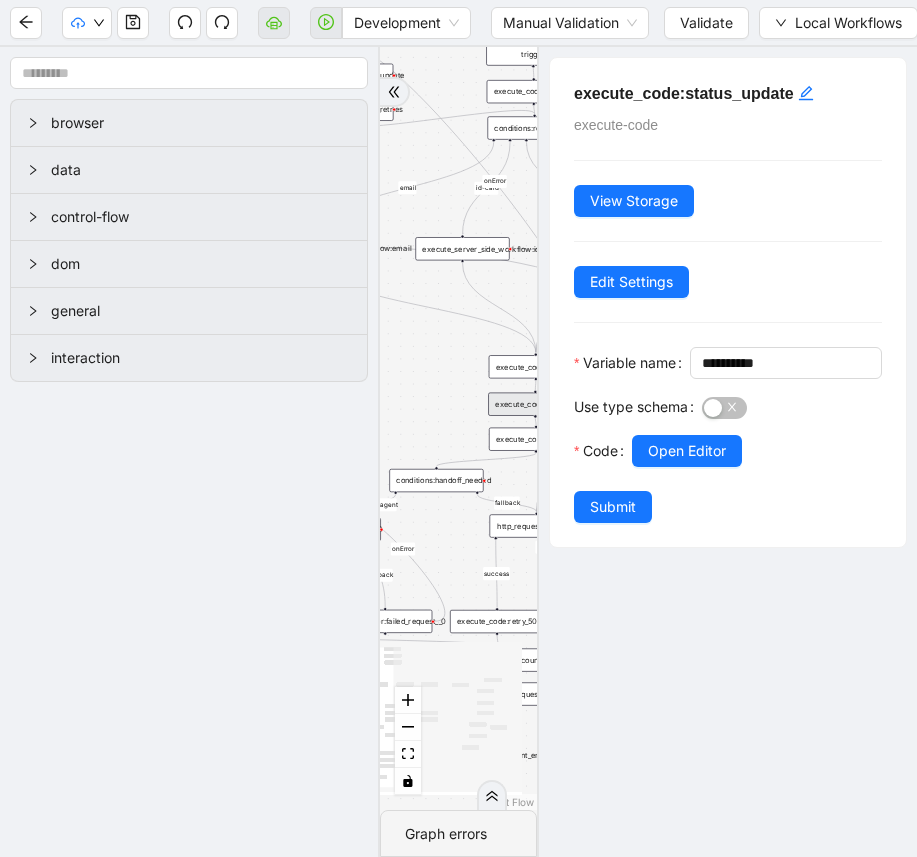 click on "success fallback fallback route_back_to_agent success fallback success fallback email id-card fax eob loopFrom success onError onError onError onError onError onError onError onError onError l3-email-test success exitFrom trigger http_request:response raise_error:taskType execute_server_side_workflow:email execute_server_side_workflow:id_cards luminai_server_request:addToSheet execute_code:failure_check execute_code:failed_to_call_child delay:wait_between_retries execute_code:status_update execute_code:tried__init execute_code:tried__update execute_code:failure_reason execute_code:failure_reason__server execute_server_side_workflow:fax execute_code:retry_500 raise_error:failed_request execute_server_side_workflow:eob http_request:response__0 conditions:handoff_needed execute_code:retry_500__0 raise_error:failed_request__0 set_return_value:routing_parent_end increment_ticket_count: http_request:faxL3 conditions:reasonCode_filter execute_code:workflow_status_l3 while_loop: delay: delay:__0 http_request:__0" at bounding box center (458, 428) 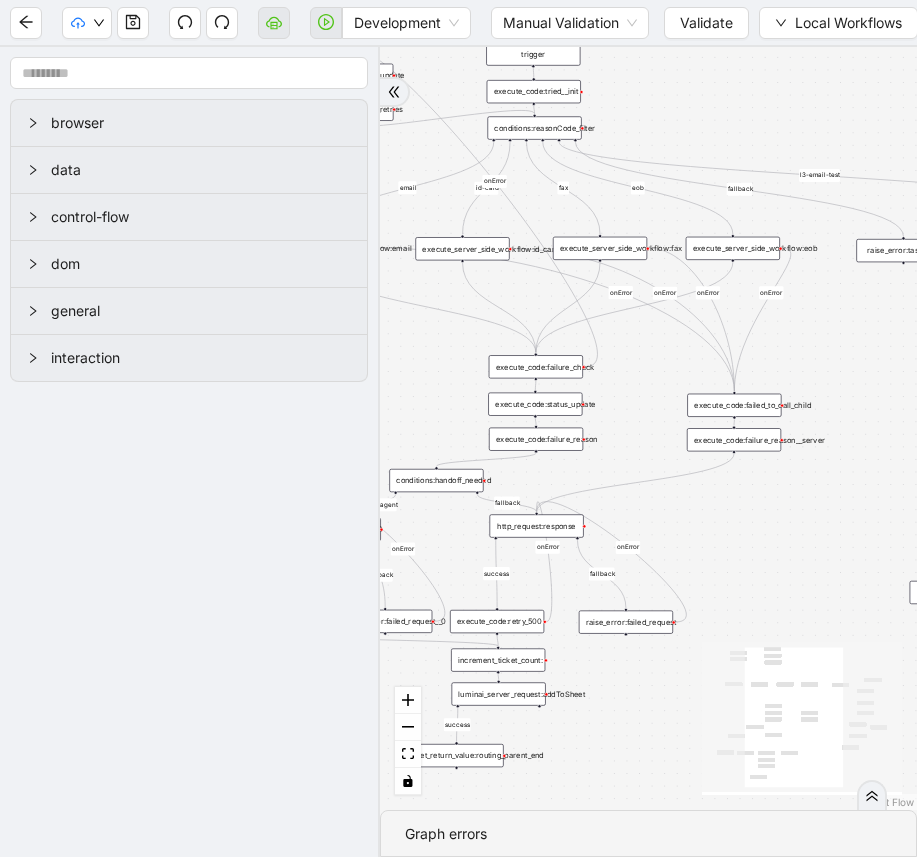 click on "success fallback fallback route_back_to_agent success fallback success fallback email id-card fax eob loopFrom success onError onError onError onError onError onError onError onError onError l3-email-test success exitFrom trigger http_request:response raise_error:taskType execute_server_side_workflow:email execute_server_side_workflow:id_cards luminai_server_request:addToSheet execute_code:failure_check execute_code:failed_to_call_child delay:wait_between_retries execute_code:status_update execute_code:tried__init execute_code:tried__update execute_code:failure_reason execute_code:failure_reason__server execute_server_side_workflow:fax execute_code:retry_500 raise_error:failed_request execute_server_side_workflow:eob http_request:response__0 conditions:handoff_needed execute_code:retry_500__0 raise_error:failed_request__0 set_return_value:routing_parent_end increment_ticket_count: http_request:faxL3 conditions:reasonCode_filter execute_code:workflow_status_l3 while_loop: delay: delay:__0 http_request:__0" at bounding box center [648, 428] 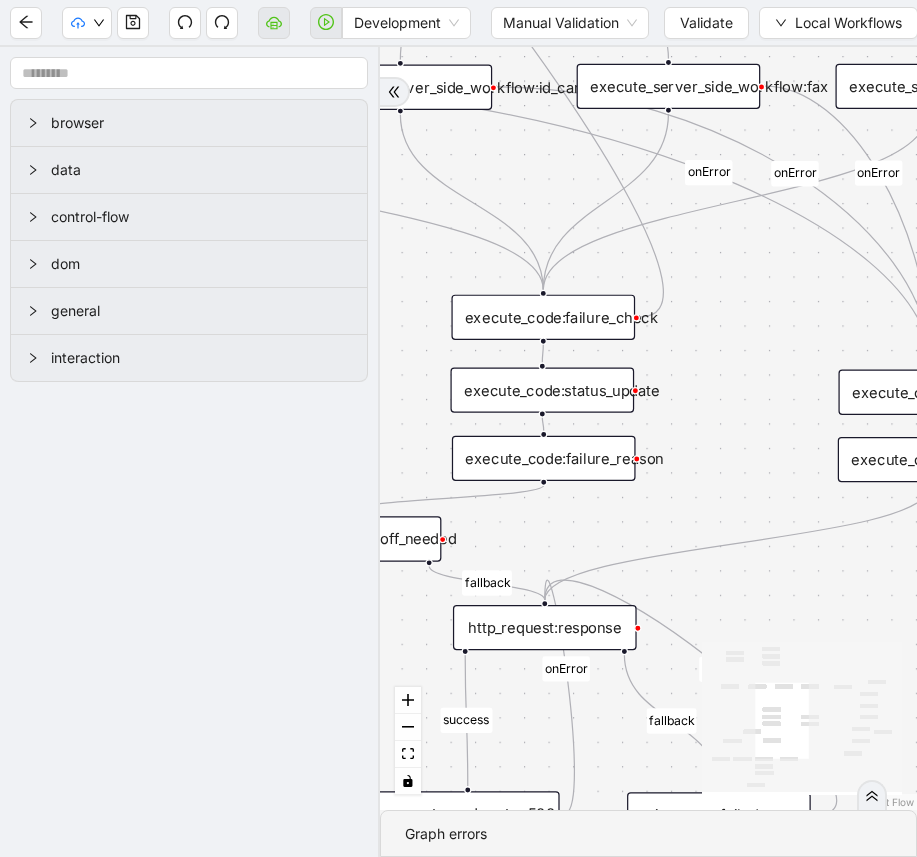 click on "execute_code:status_update" at bounding box center (542, 389) 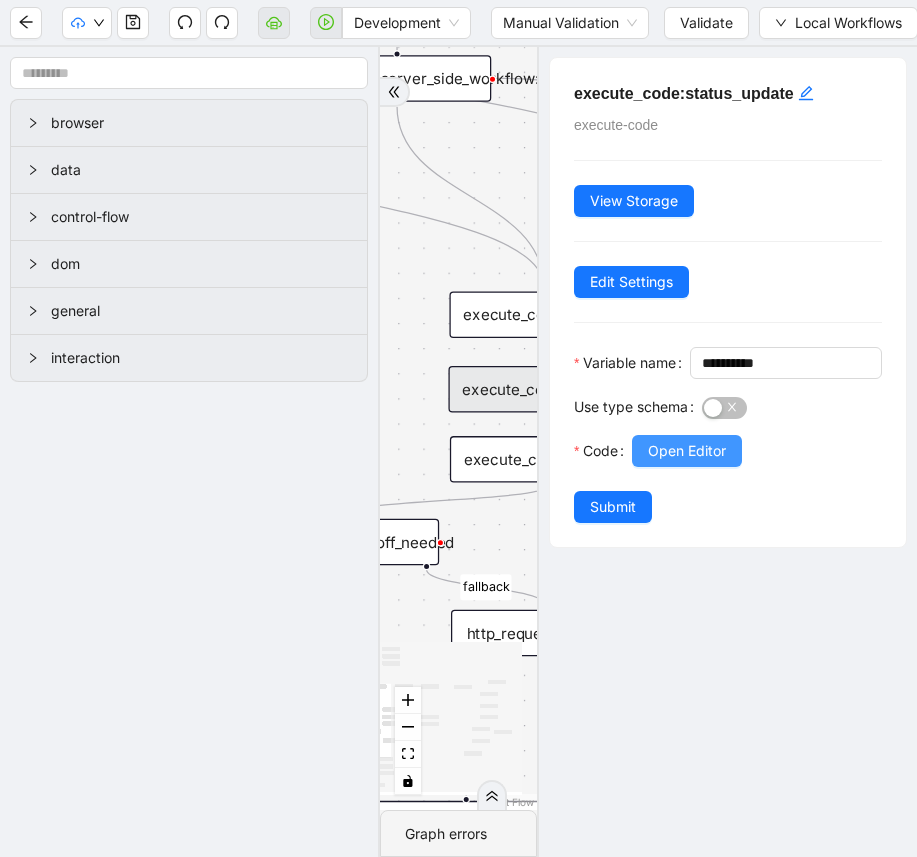 click on "Open Editor" at bounding box center (687, 451) 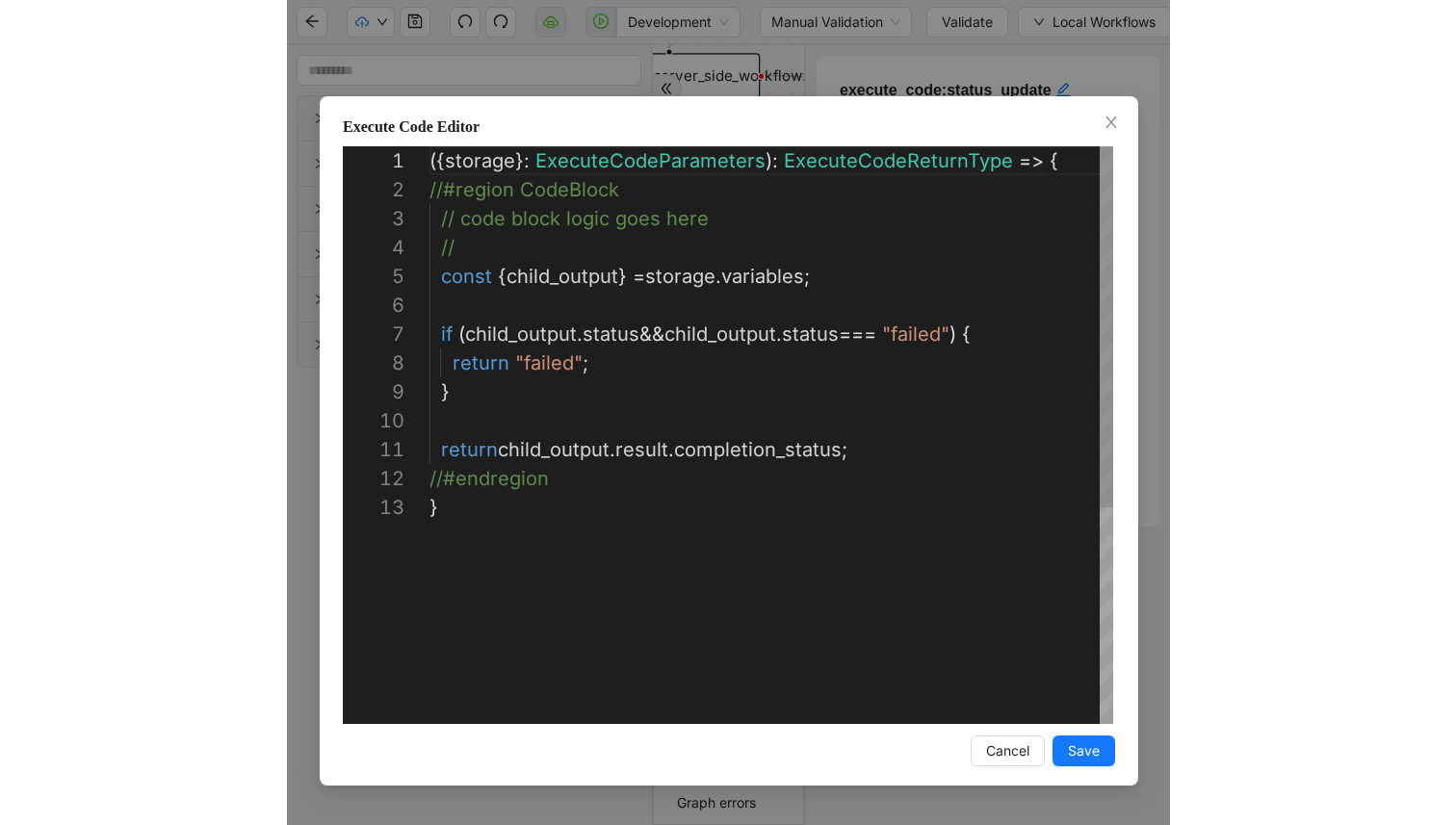 scroll, scrollTop: 289, scrollLeft: 0, axis: vertical 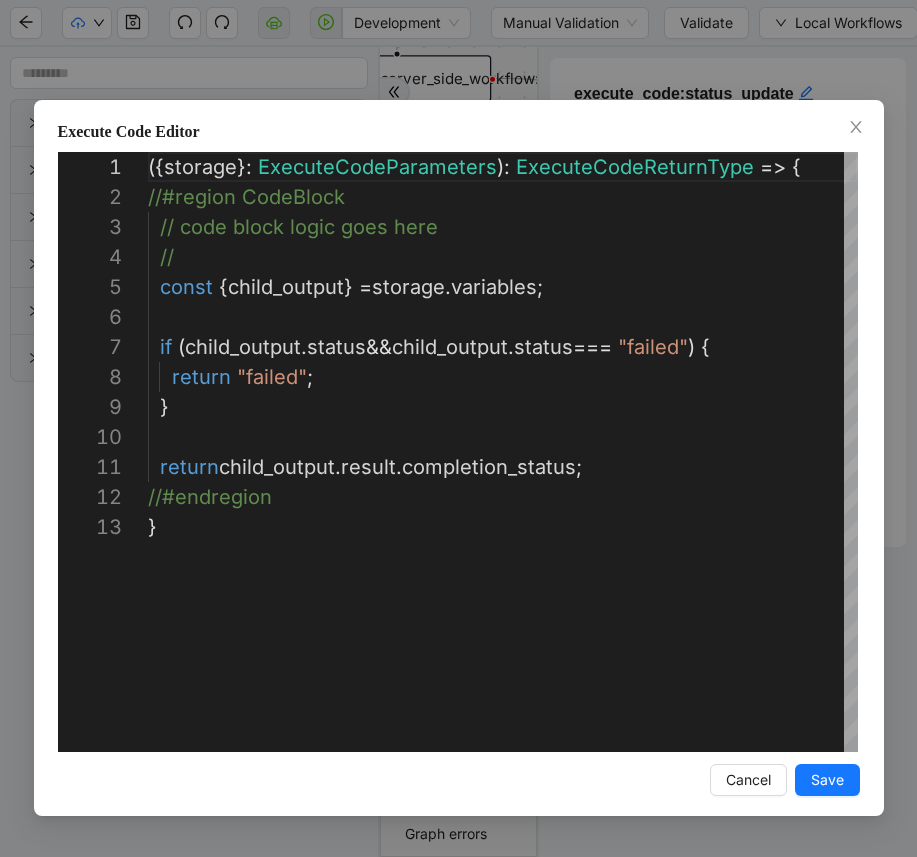 click on "**********" at bounding box center [458, 428] 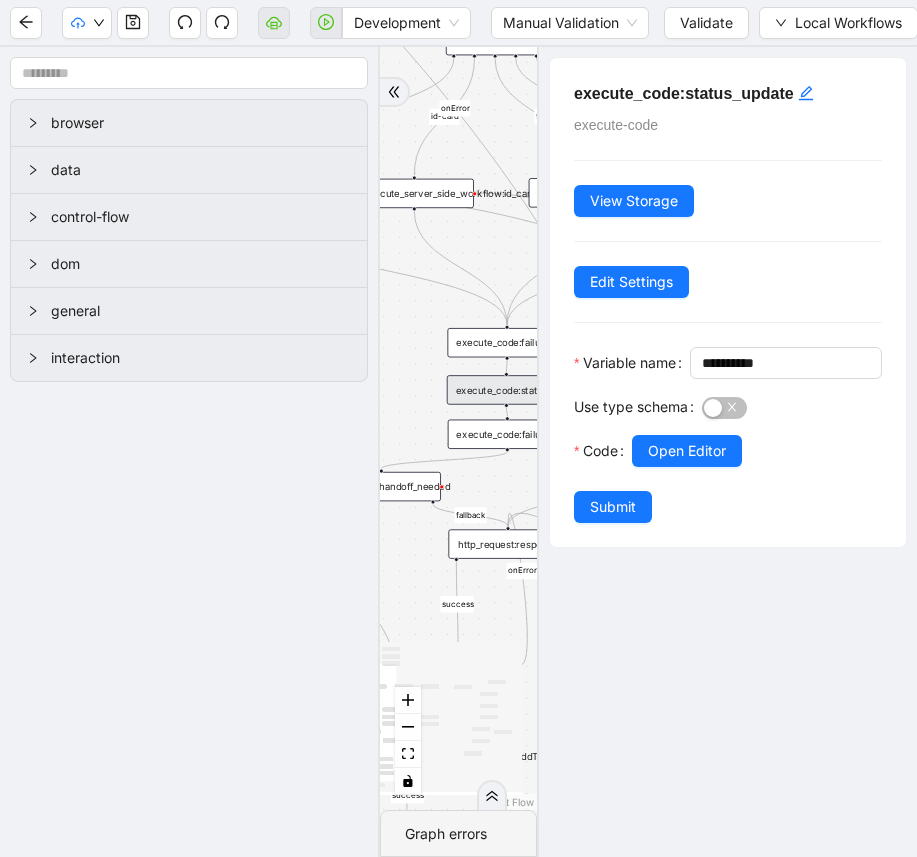 click on "success fallback fallback route_back_to_agent success fallback success fallback email id-card fax eob loopFrom success onError onError onError onError onError onError onError onError onError l3-email-test success exitFrom trigger http_request:response raise_error:taskType execute_server_side_workflow:email execute_server_side_workflow:id_cards luminai_server_request:addToSheet execute_code:failure_check execute_code:failed_to_call_child delay:wait_between_retries execute_code:status_update execute_code:tried__init execute_code:tried__update execute_code:failure_reason execute_code:failure_reason__server execute_server_side_workflow:fax execute_code:retry_500 raise_error:failed_request execute_server_side_workflow:eob http_request:response__0 conditions:handoff_needed execute_code:retry_500__0 raise_error:failed_request__0 set_return_value:routing_parent_end increment_ticket_count: http_request:faxL3 conditions:reasonCode_filter execute_code:workflow_status_l3 while_loop: delay: delay:__0 http_request:__0" at bounding box center (458, 428) 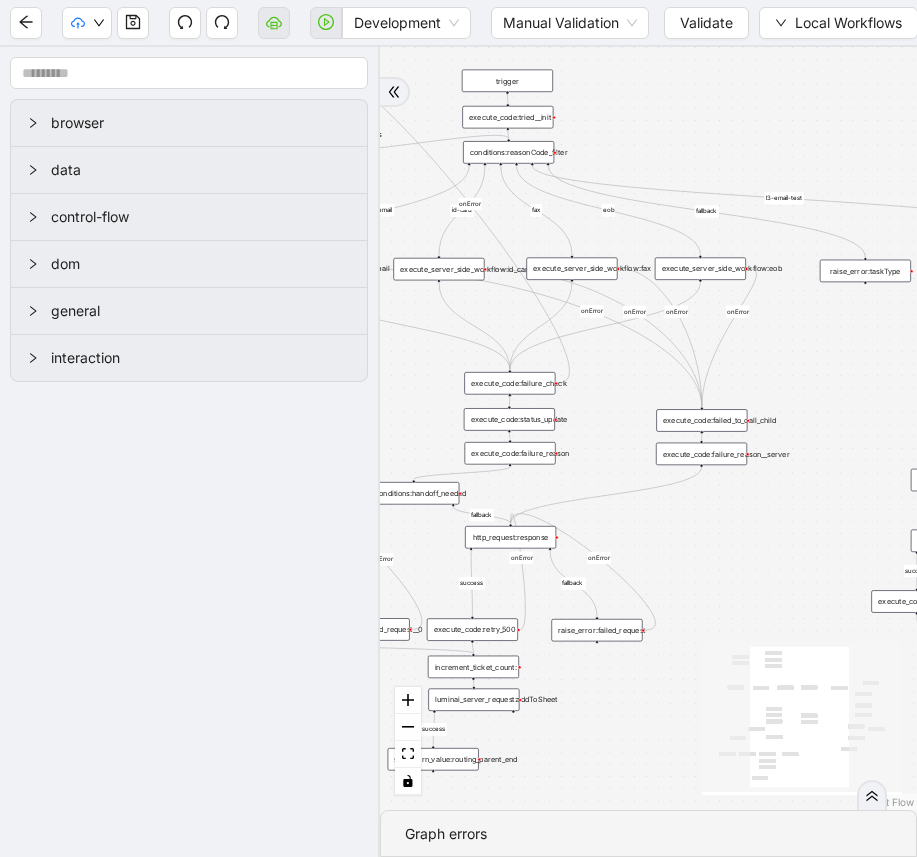 click on "success fallback fallback route_back_to_agent success fallback success fallback email id-card fax eob loopFrom success onError onError onError onError onError onError onError onError onError l3-email-test success exitFrom trigger http_request:response raise_error:taskType execute_server_side_workflow:email execute_server_side_workflow:id_cards luminai_server_request:addToSheet execute_code:failure_check execute_code:failed_to_call_child delay:wait_between_retries execute_code:status_update execute_code:tried__init execute_code:tried__update execute_code:failure_reason execute_code:failure_reason__server execute_server_side_workflow:fax execute_code:retry_500 raise_error:failed_request execute_server_side_workflow:eob http_request:response__0 conditions:handoff_needed execute_code:retry_500__0 raise_error:failed_request__0 set_return_value:routing_parent_end increment_ticket_count: http_request:faxL3 conditions:reasonCode_filter execute_code:workflow_status_l3 while_loop: delay: delay:__0 http_request:__0" at bounding box center (648, 428) 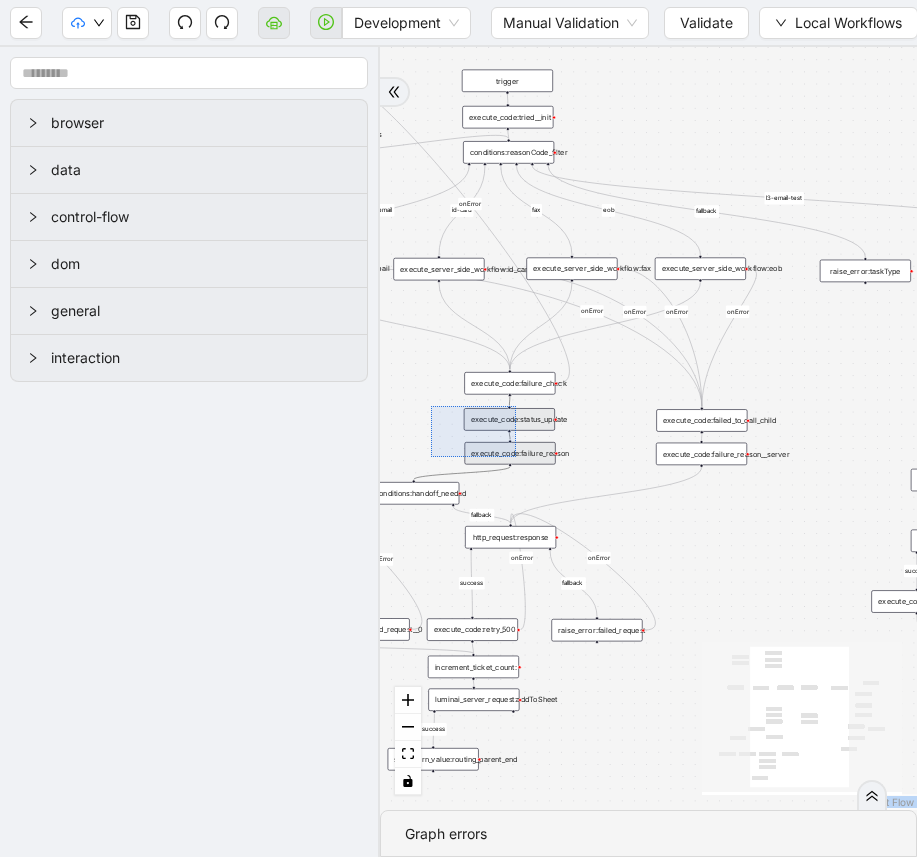 drag, startPoint x: 431, startPoint y: 406, endPoint x: 516, endPoint y: 457, distance: 99.12618 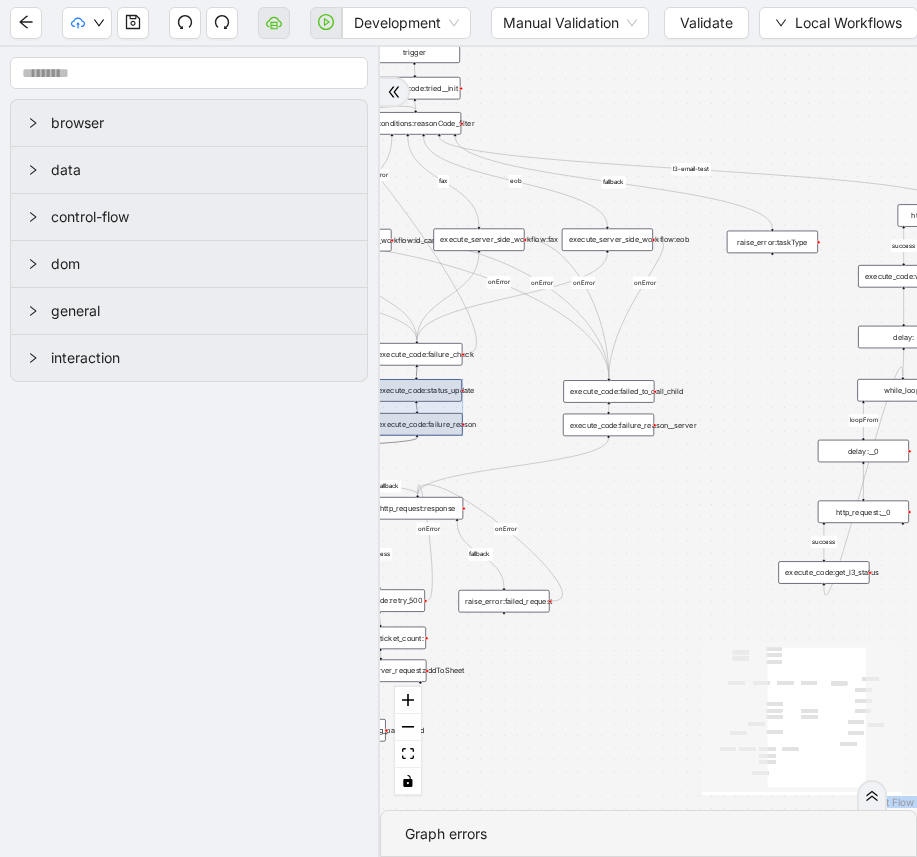 drag, startPoint x: 693, startPoint y: 575, endPoint x: 458, endPoint y: 519, distance: 241.58022 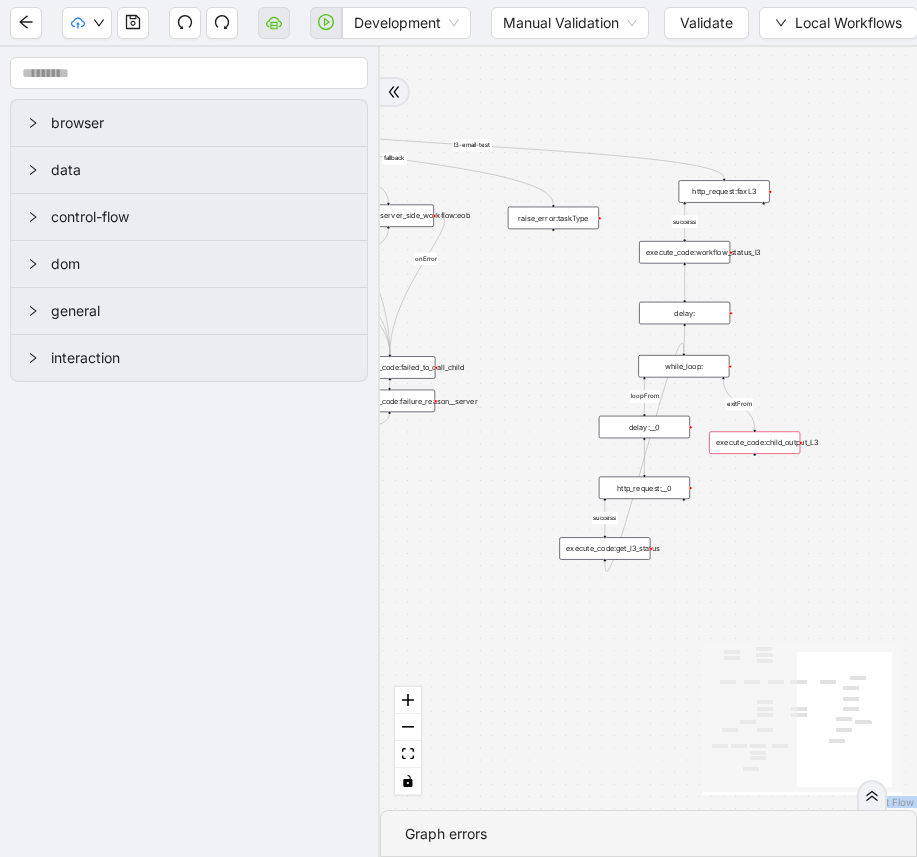 drag, startPoint x: 592, startPoint y: 558, endPoint x: 546, endPoint y: 558, distance: 46 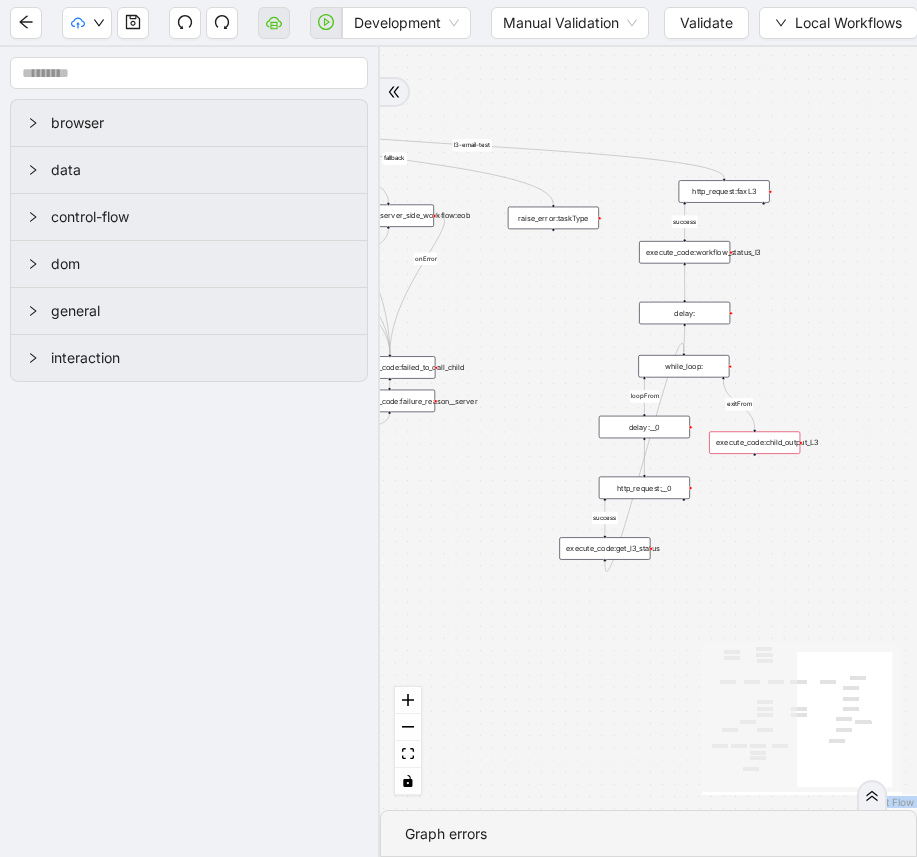 click on "success fallback fallback route_back_to_agent success fallback success fallback email id-card fax eob loopFrom success onError onError onError onError onError onError onError onError onError l3-email-test success exitFrom trigger http_request:response raise_error:taskType execute_server_side_workflow:email execute_server_side_workflow:id_cards luminai_server_request:addToSheet execute_code:failure_check execute_code:failed_to_call_child delay:wait_between_retries execute_code:status_update execute_code:tried__init execute_code:tried__update execute_code:failure_reason execute_code:failure_reason__server execute_server_side_workflow:fax execute_code:retry_500 raise_error:failed_request execute_server_side_workflow:eob http_request:response__0 conditions:handoff_needed execute_code:retry_500__0 raise_error:failed_request__0 set_return_value:routing_parent_end increment_ticket_count: http_request:faxL3 conditions:reasonCode_filter execute_code:workflow_status_l3 while_loop: delay: delay:__0 http_request:__0" at bounding box center (648, 428) 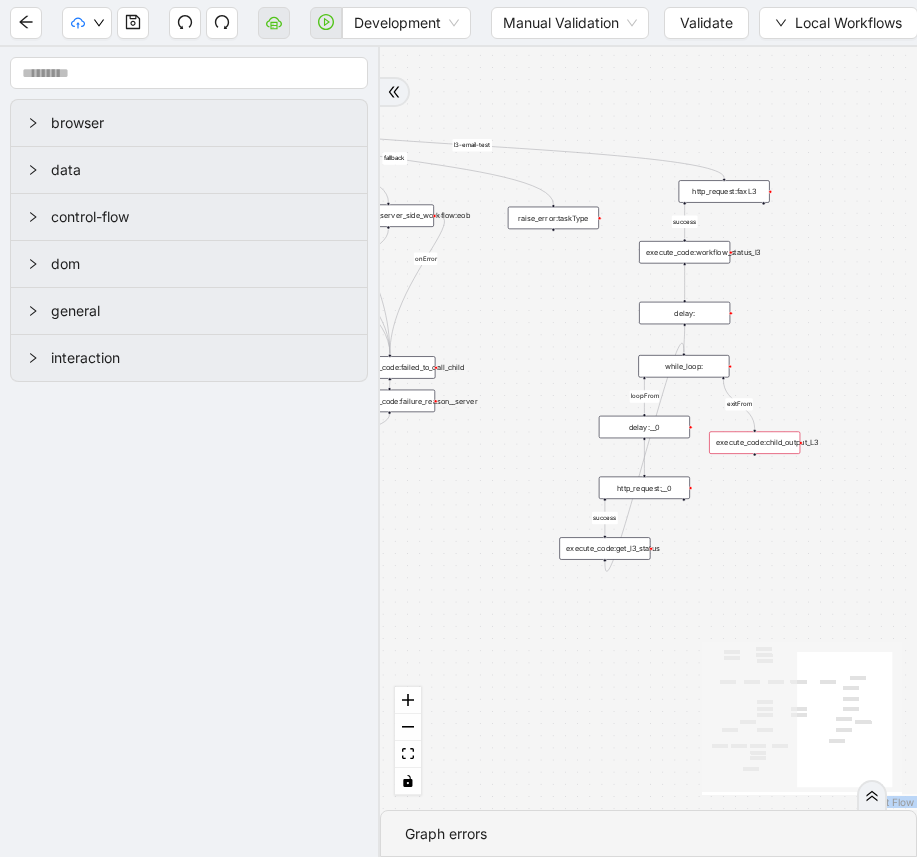 click on "success fallback fallback route_back_to_agent success fallback success fallback email id-card fax eob loopFrom success onError onError onError onError onError onError onError onError onError l3-email-test success exitFrom trigger http_request:response raise_error:taskType execute_server_side_workflow:email execute_server_side_workflow:id_cards luminai_server_request:addToSheet execute_code:failure_check execute_code:failed_to_call_child delay:wait_between_retries execute_code:status_update execute_code:tried__init execute_code:tried__update execute_code:failure_reason execute_code:failure_reason__server execute_server_side_workflow:fax execute_code:retry_500 raise_error:failed_request execute_server_side_workflow:eob http_request:response__0 conditions:handoff_needed execute_code:retry_500__0 raise_error:failed_request__0 set_return_value:routing_parent_end increment_ticket_count: http_request:faxL3 conditions:reasonCode_filter execute_code:workflow_status_l3 while_loop: delay: delay:__0 http_request:__0" at bounding box center (648, 428) 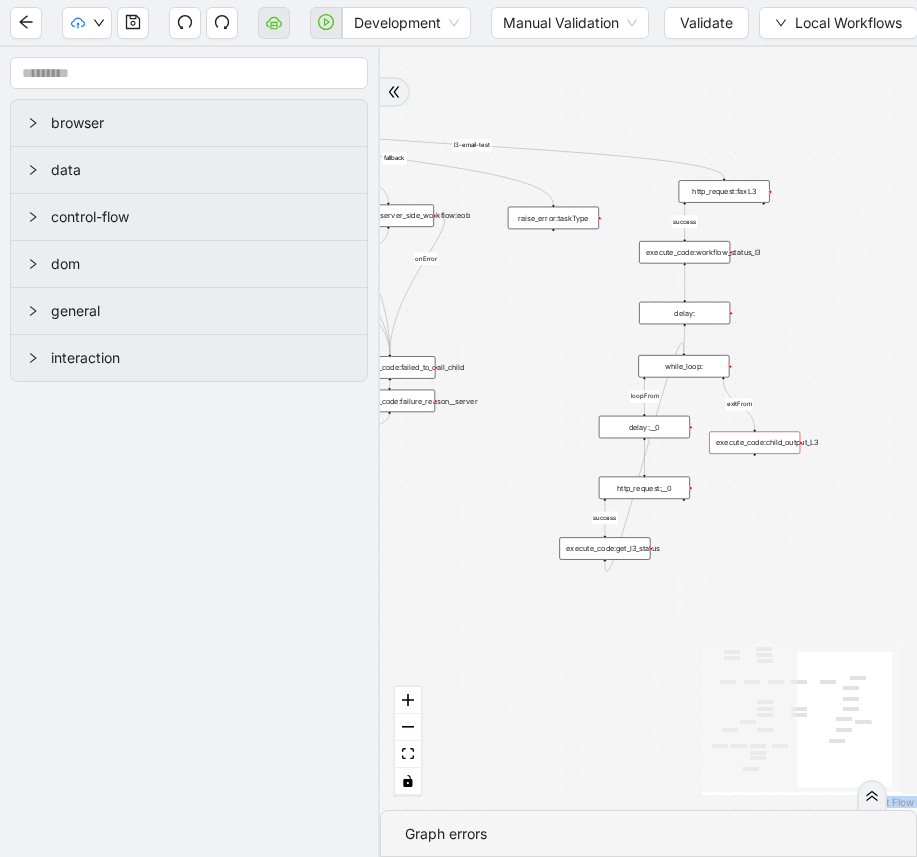 click on "success fallback fallback route_back_to_agent success fallback success fallback email id-card fax eob loopFrom success onError onError onError onError onError onError onError onError onError l3-email-test success exitFrom trigger http_request:response raise_error:taskType execute_server_side_workflow:email execute_server_side_workflow:id_cards luminai_server_request:addToSheet execute_code:failure_check execute_code:failed_to_call_child delay:wait_between_retries execute_code:status_update execute_code:tried__init execute_code:tried__update execute_code:failure_reason execute_code:failure_reason__server execute_server_side_workflow:fax execute_code:retry_500 raise_error:failed_request execute_server_side_workflow:eob http_request:response__0 conditions:handoff_needed execute_code:retry_500__0 raise_error:failed_request__0 set_return_value:routing_parent_end increment_ticket_count: http_request:faxL3 conditions:reasonCode_filter execute_code:workflow_status_l3 while_loop: delay: delay:__0 http_request:__0" at bounding box center [648, 428] 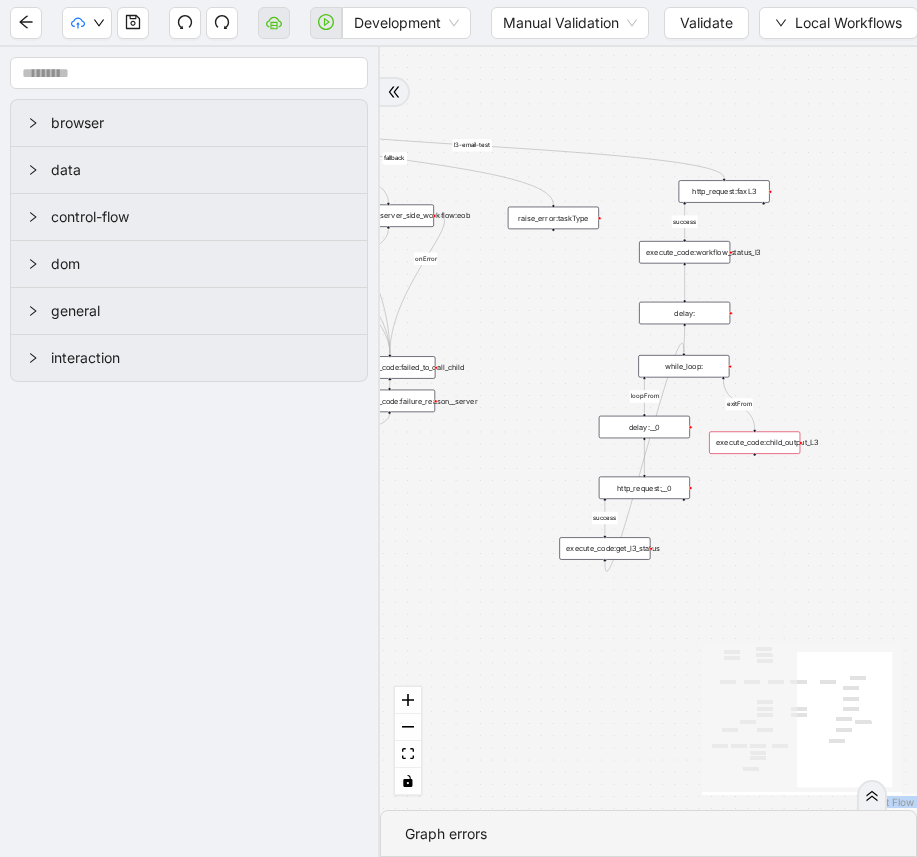 click on "success fallback fallback route_back_to_agent success fallback success fallback email id-card fax eob loopFrom success onError onError onError onError onError onError onError onError onError l3-email-test success exitFrom trigger http_request:response raise_error:taskType execute_server_side_workflow:email execute_server_side_workflow:id_cards luminai_server_request:addToSheet execute_code:failure_check execute_code:failed_to_call_child delay:wait_between_retries execute_code:status_update execute_code:tried__init execute_code:tried__update execute_code:failure_reason execute_code:failure_reason__server execute_server_side_workflow:fax execute_code:retry_500 raise_error:failed_request execute_server_side_workflow:eob http_request:response__0 conditions:handoff_needed execute_code:retry_500__0 raise_error:failed_request__0 set_return_value:routing_parent_end increment_ticket_count: http_request:faxL3 conditions:reasonCode_filter execute_code:workflow_status_l3 while_loop: delay: delay:__0 http_request:__0" at bounding box center (648, 428) 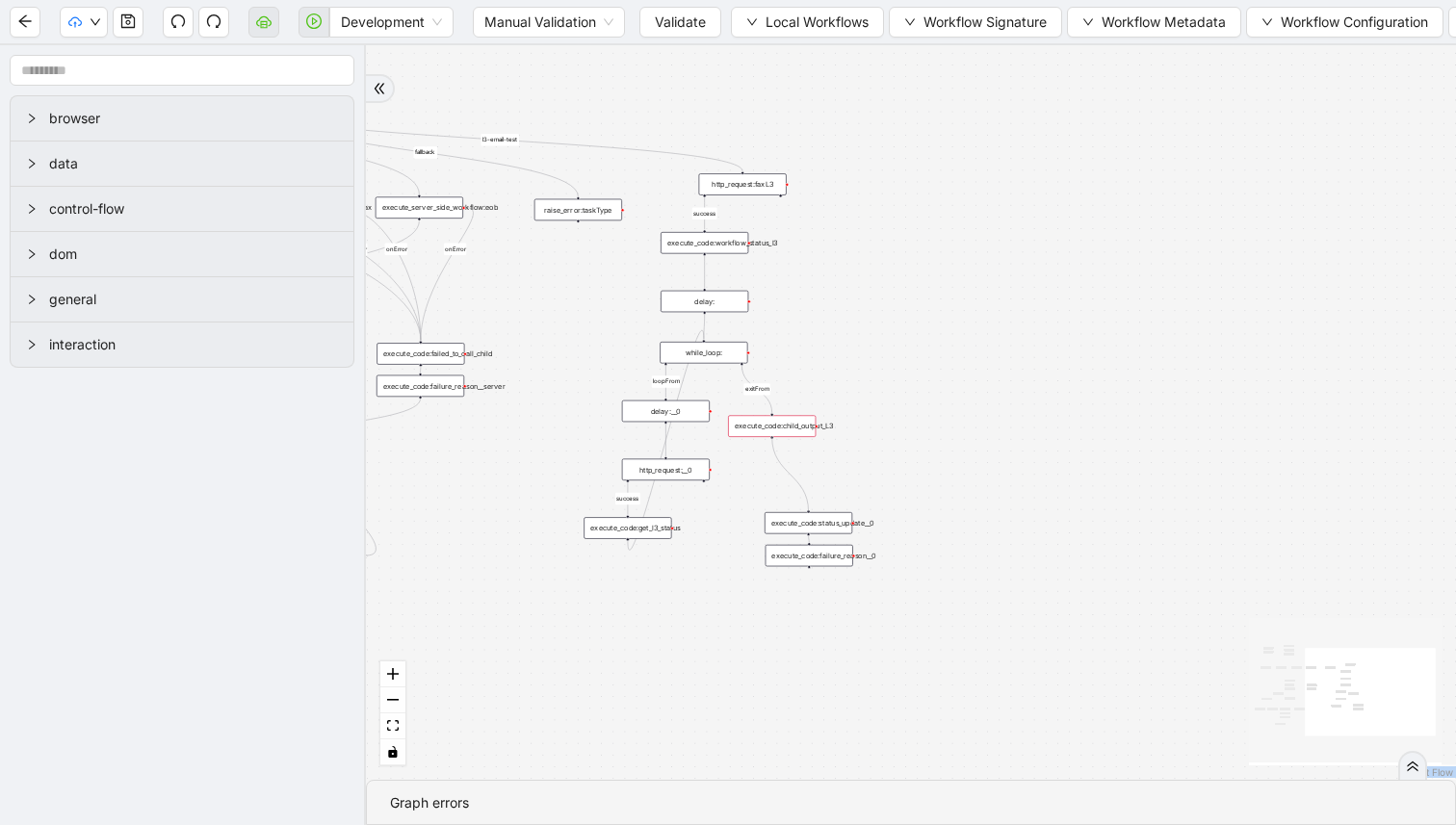 drag, startPoint x: 770, startPoint y: 437, endPoint x: 817, endPoint y: 505, distance: 82.66196 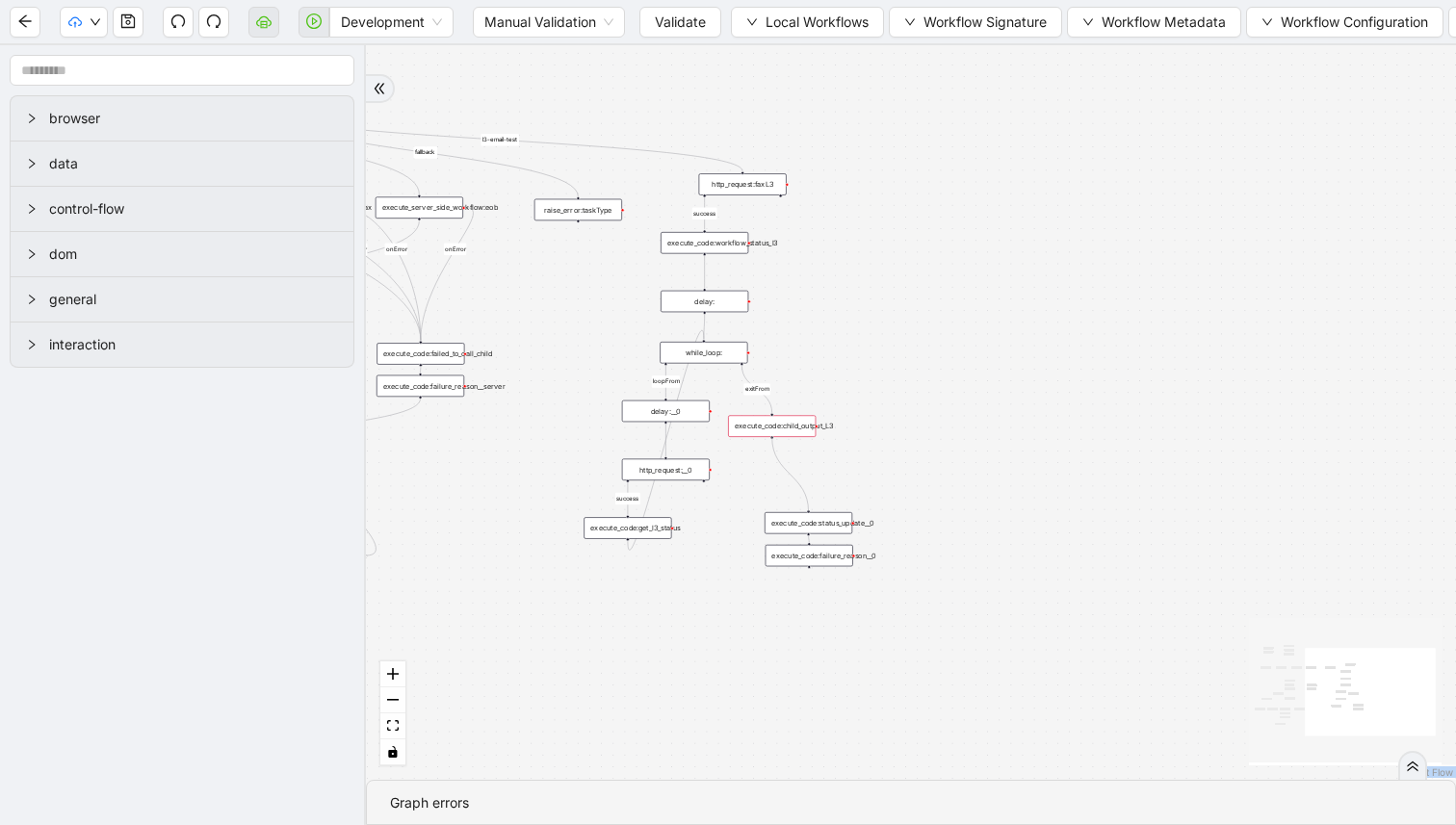 click on "execute_code:status_update__0" at bounding box center [808, 523] 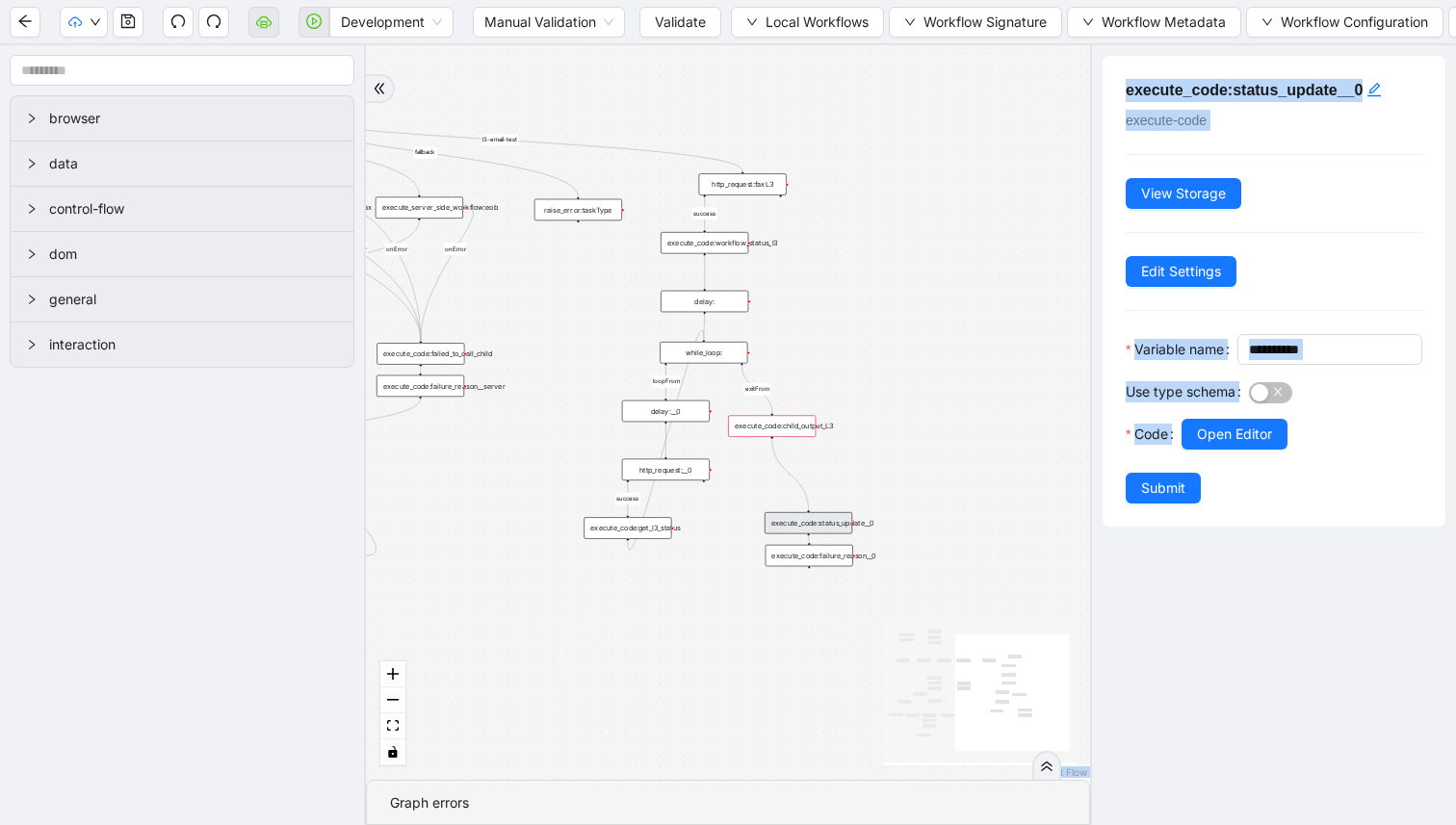 click on "Code" at bounding box center (1154, 434) 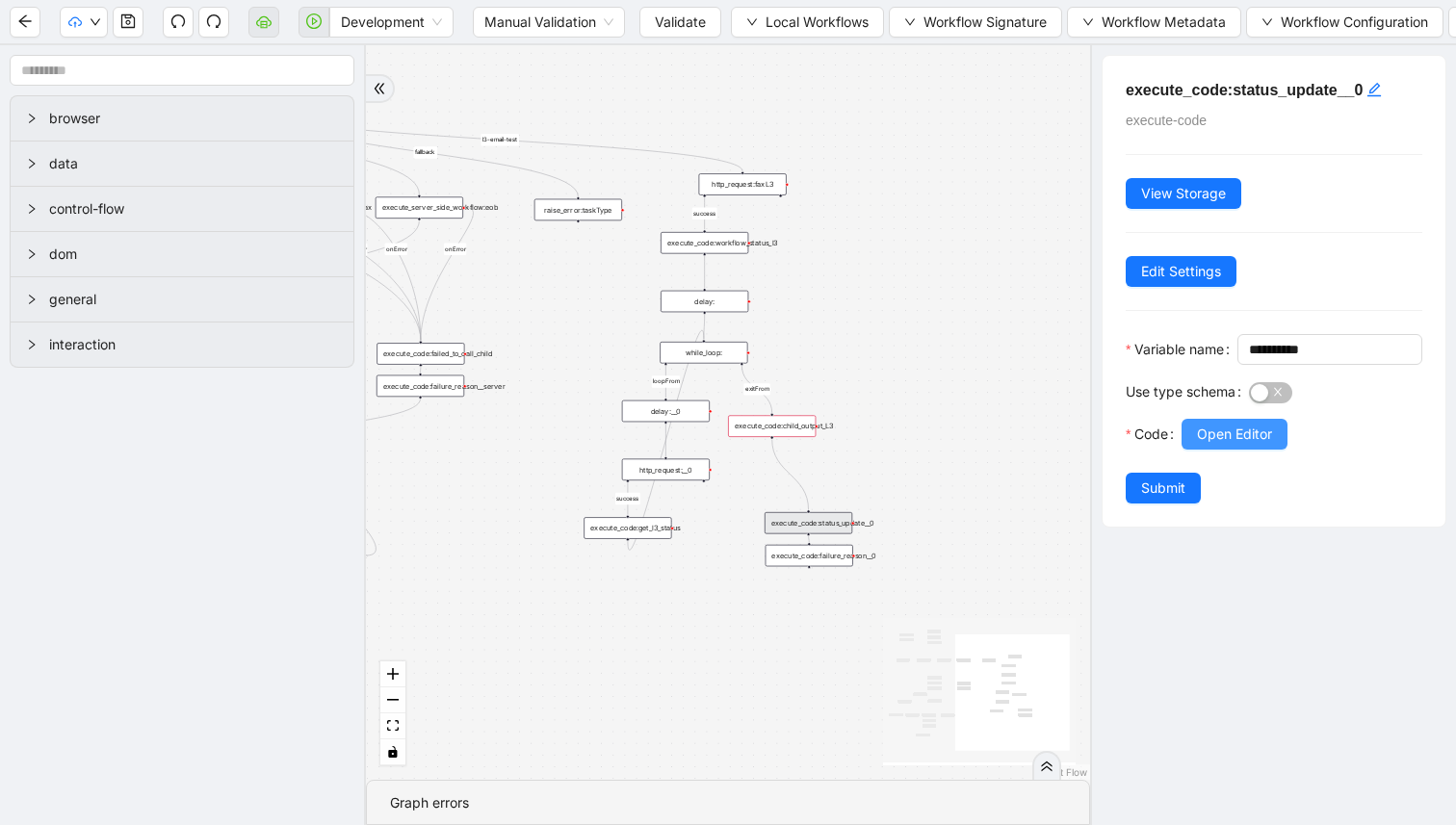 click on "Open Editor" at bounding box center (1235, 434) 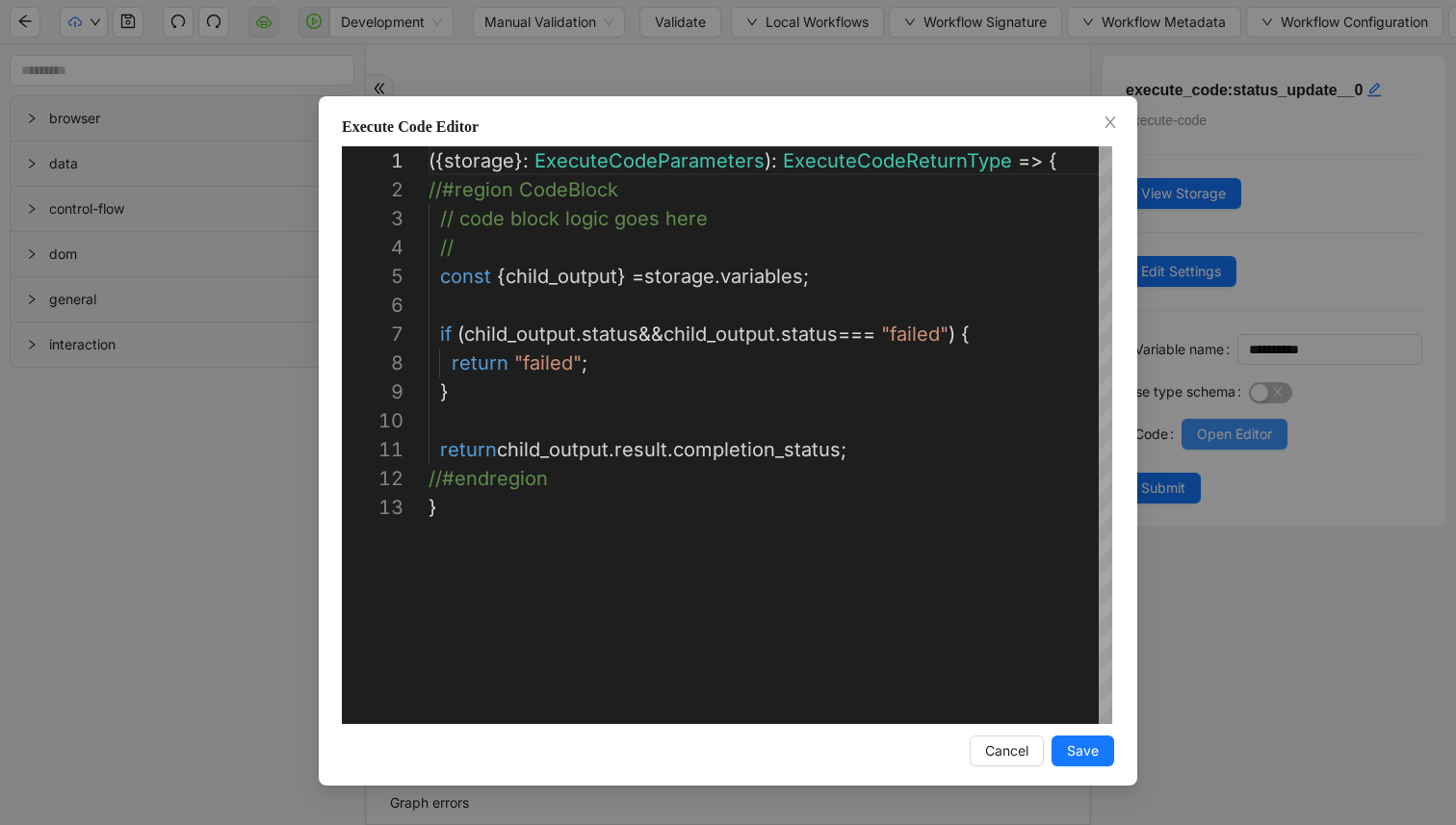scroll, scrollTop: 289, scrollLeft: 0, axis: vertical 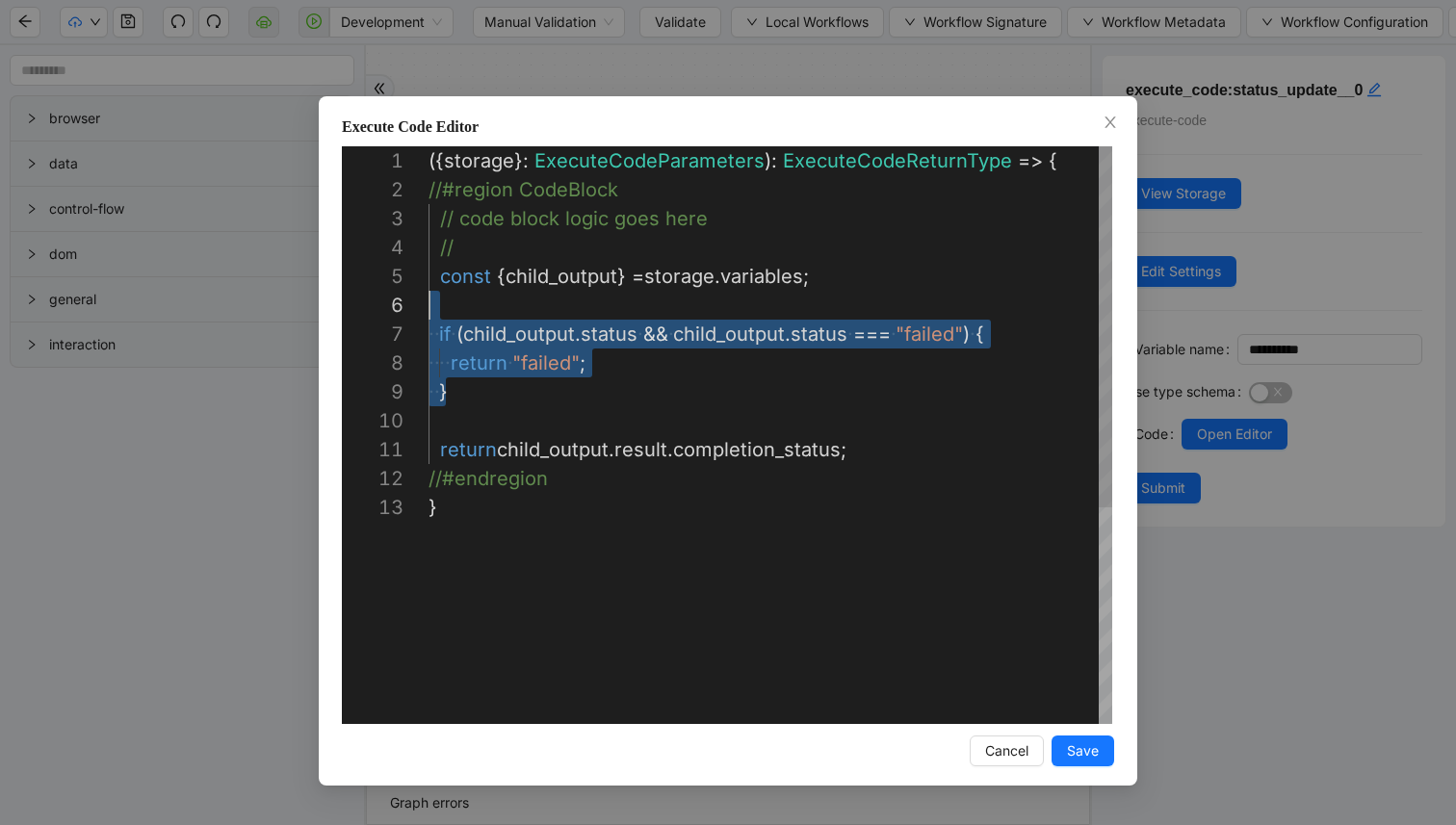drag, startPoint x: 518, startPoint y: 385, endPoint x: 411, endPoint y: 317, distance: 126.77934 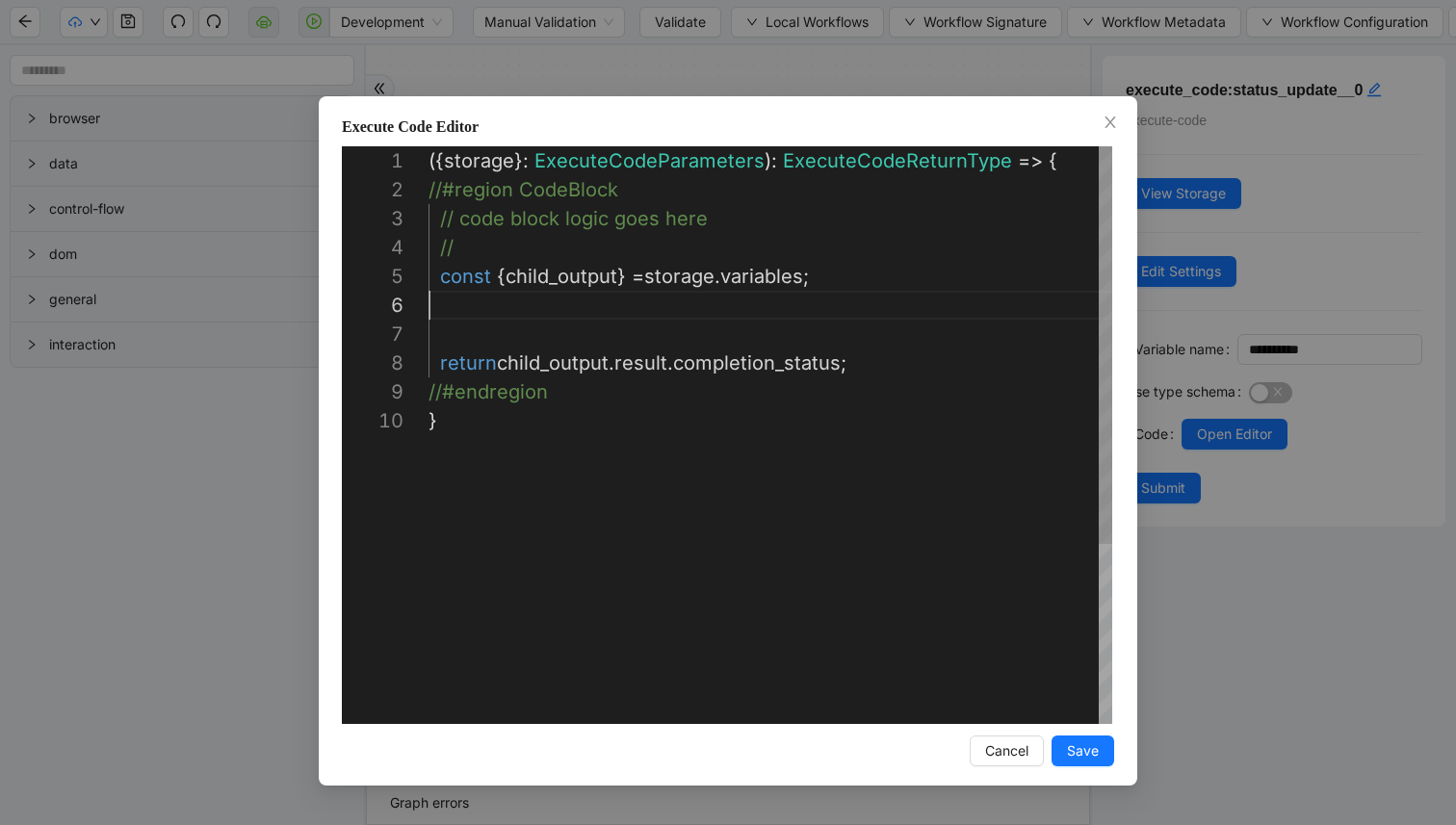 scroll, scrollTop: 116, scrollLeft: 378, axis: both 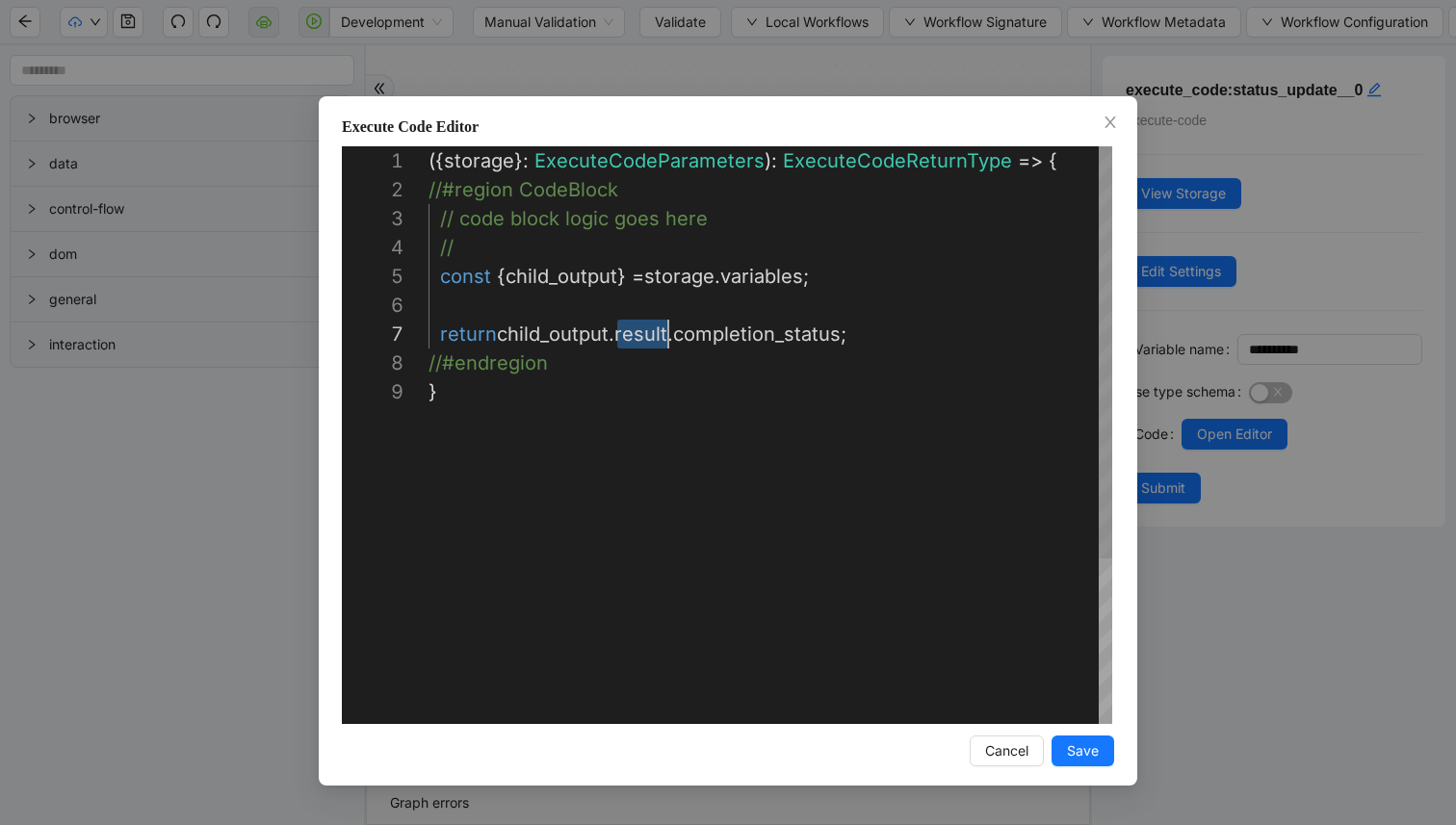 drag, startPoint x: 614, startPoint y: 340, endPoint x: 666, endPoint y: 342, distance: 52.038447 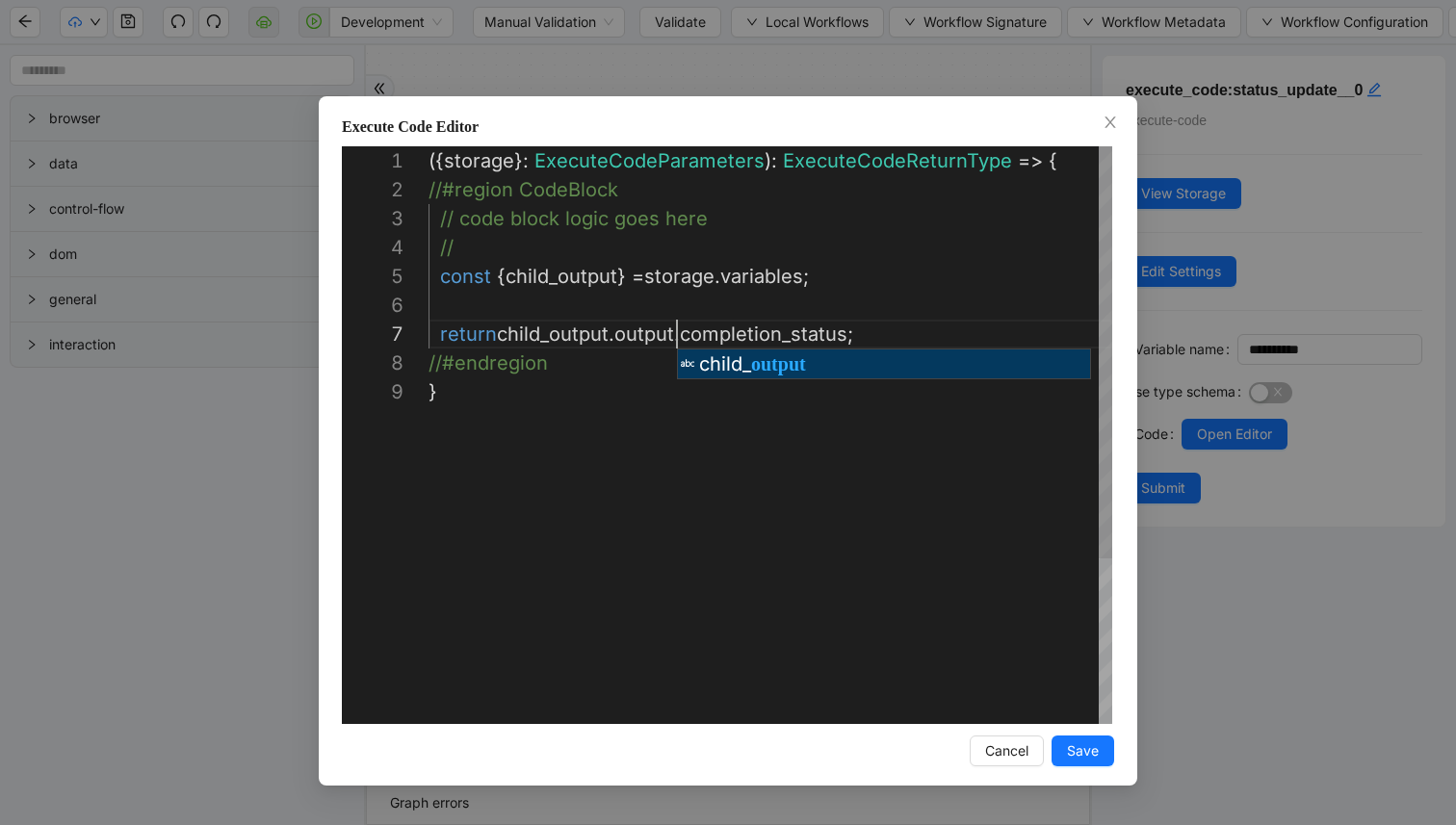 click on "({  storage  }:   ExecuteCodeParameters ):   ExecuteCodeReturnType   =>   { //#region CodeBlock    // code block logic goes here    //    const   { child_output }   =  storage . variables ;    return  child_output . output . completion_status ; //#endregion }" at bounding box center (770, 551) 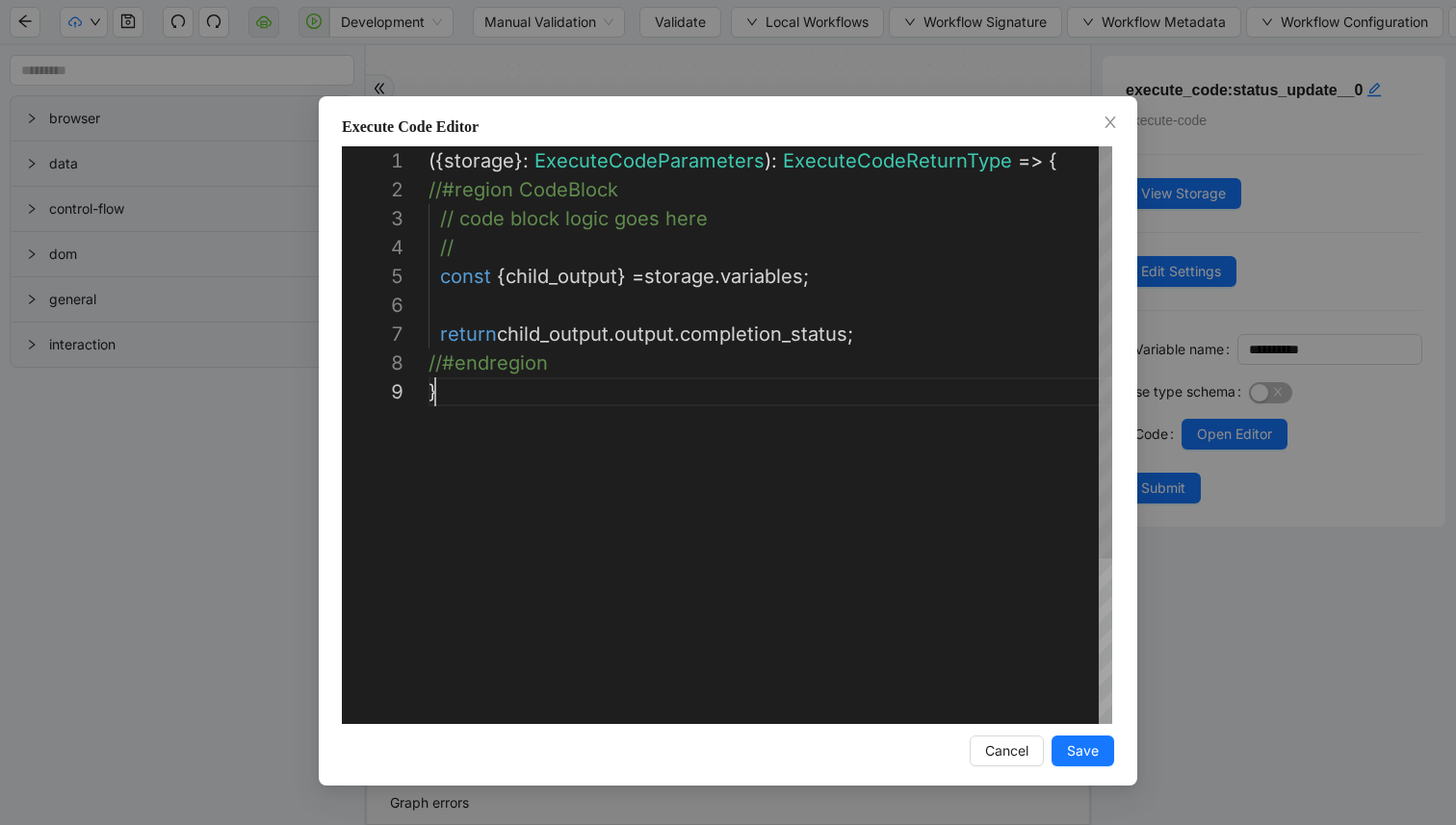 scroll, scrollTop: 231, scrollLeft: 7, axis: both 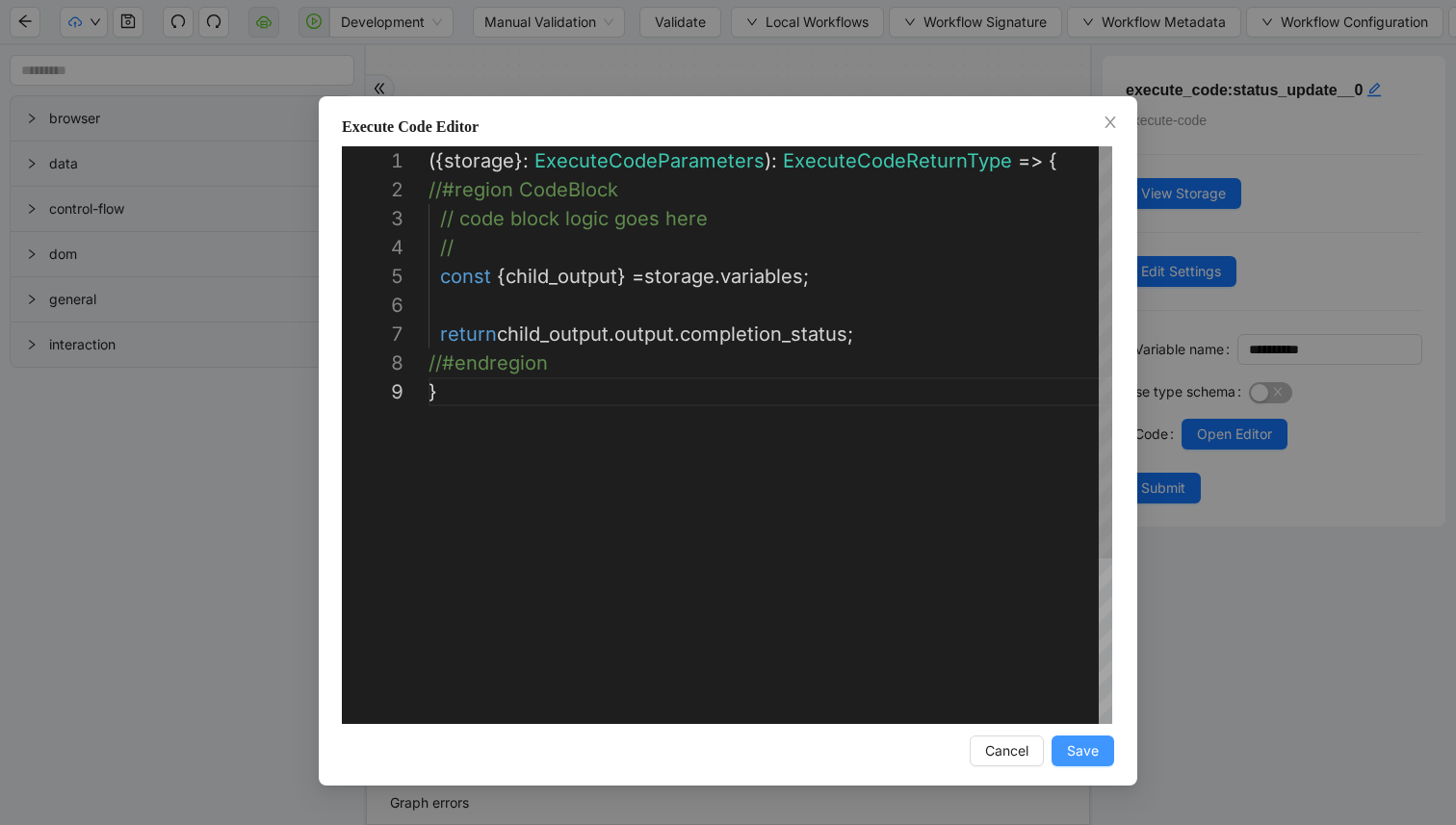 type on "**********" 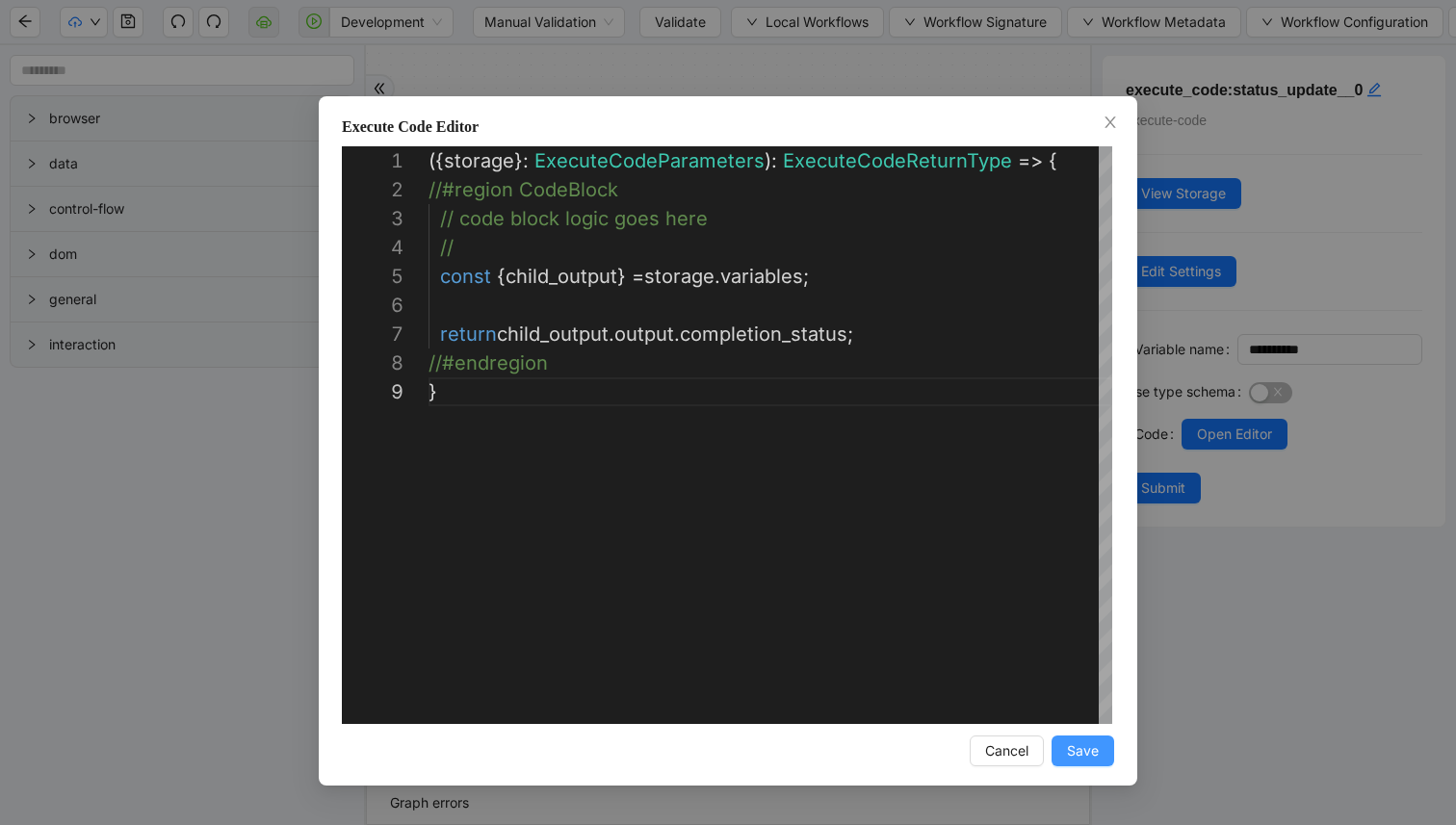 click on "Save" at bounding box center [1082, 751] 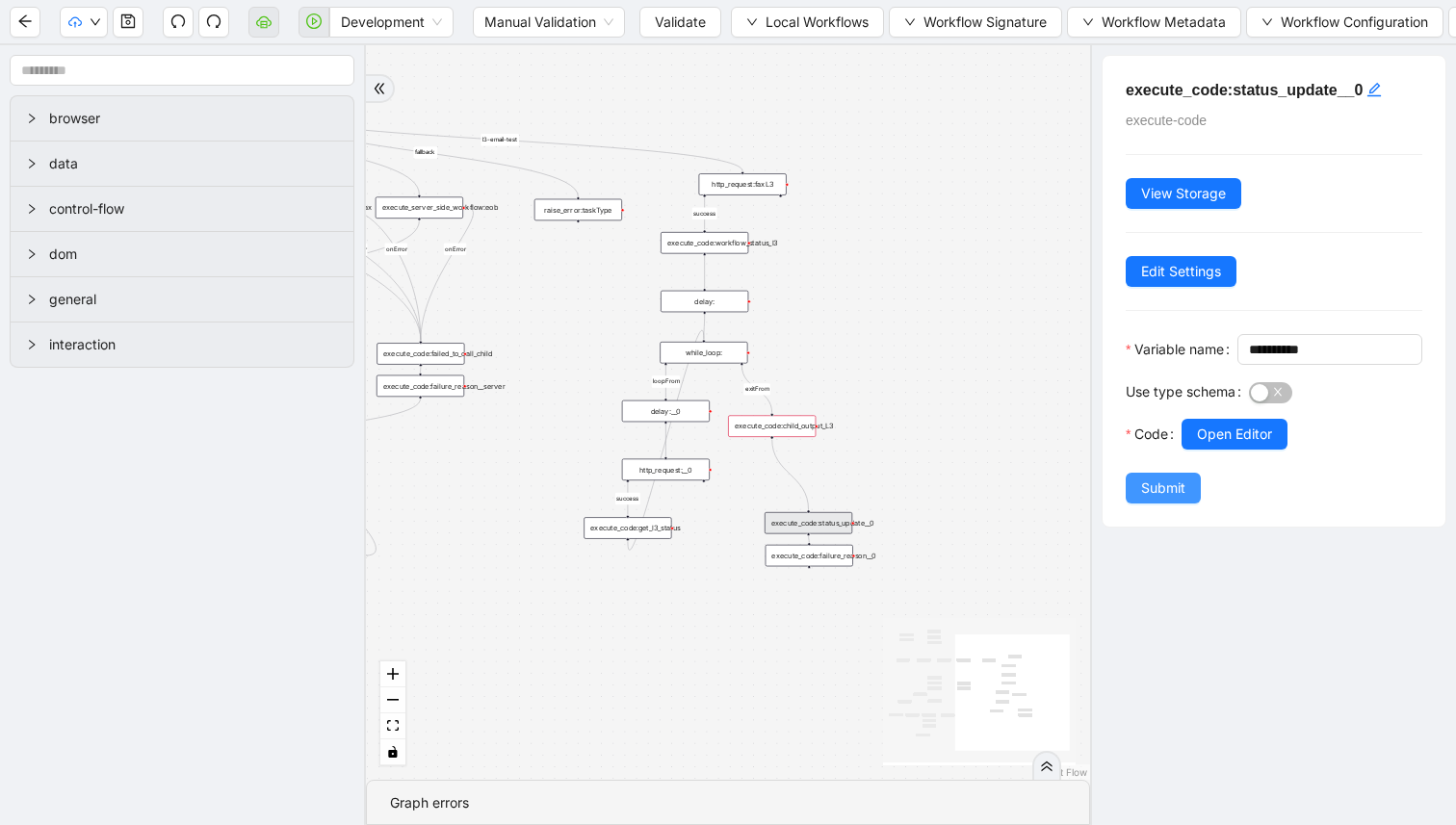 click on "Submit" at bounding box center (1163, 488) 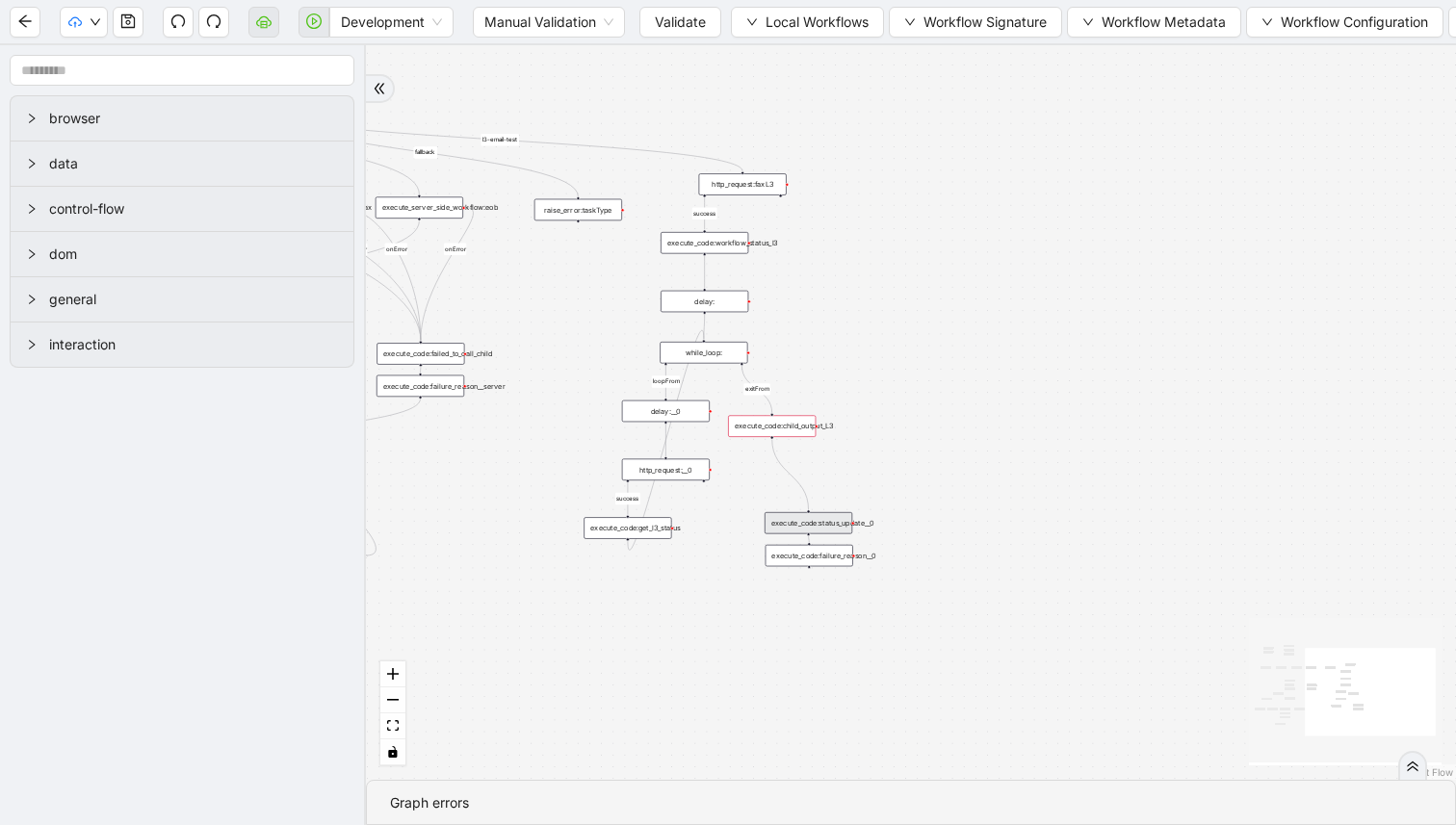click on "execute_code:status_update__0" at bounding box center [808, 523] 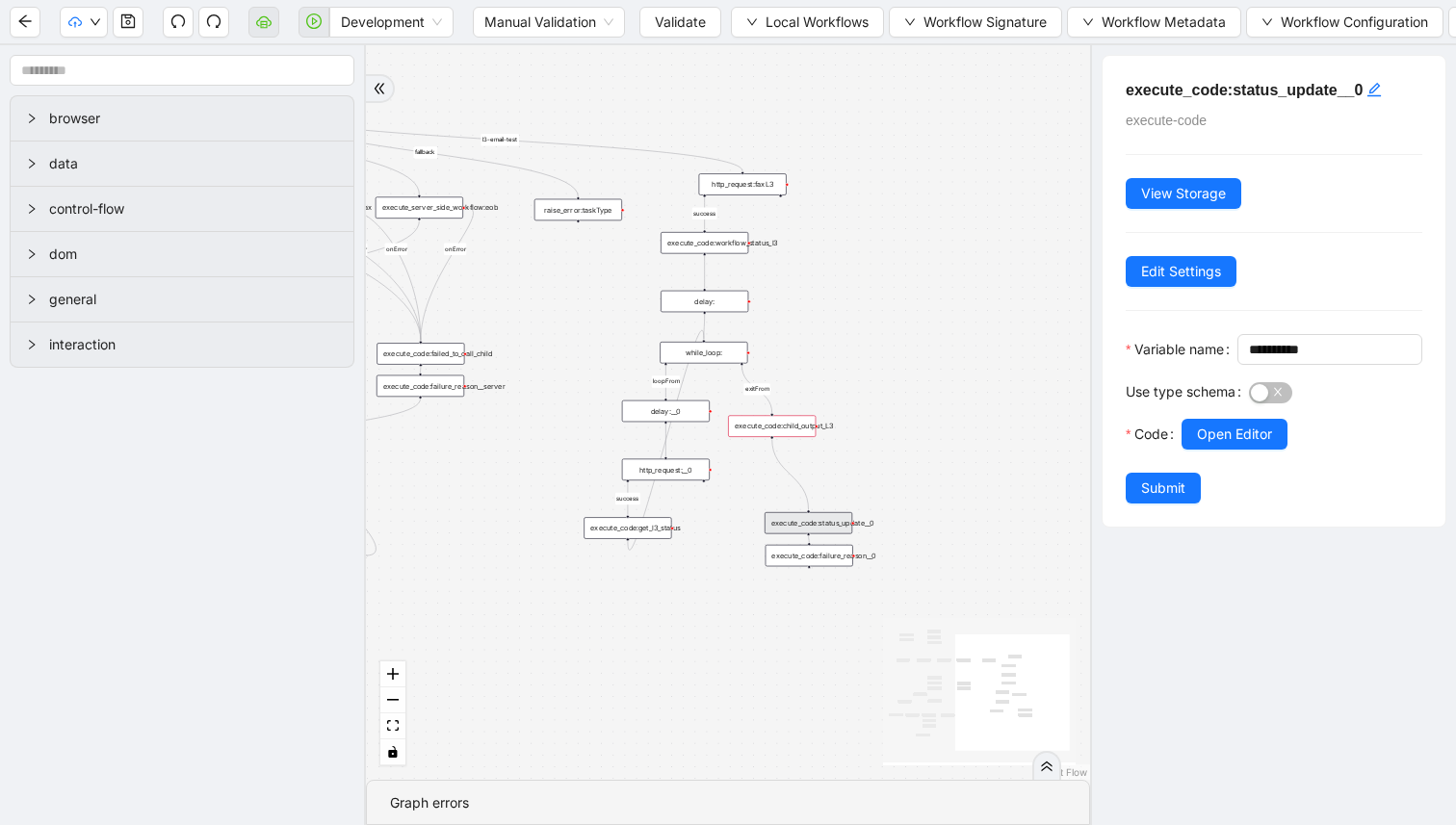 click on "**********" at bounding box center (1274, 291) 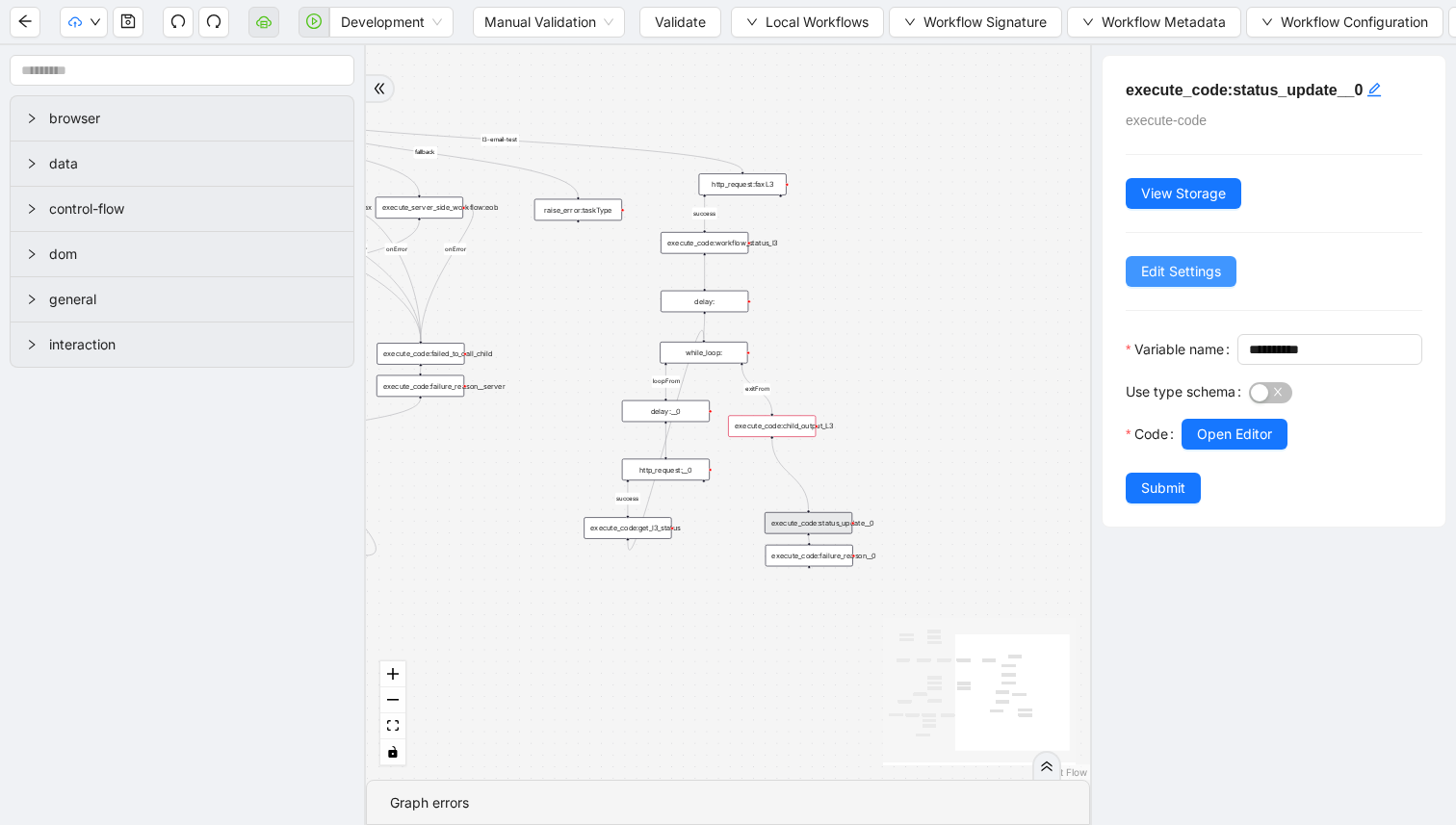 click on "Edit Settings" at bounding box center (1181, 271) 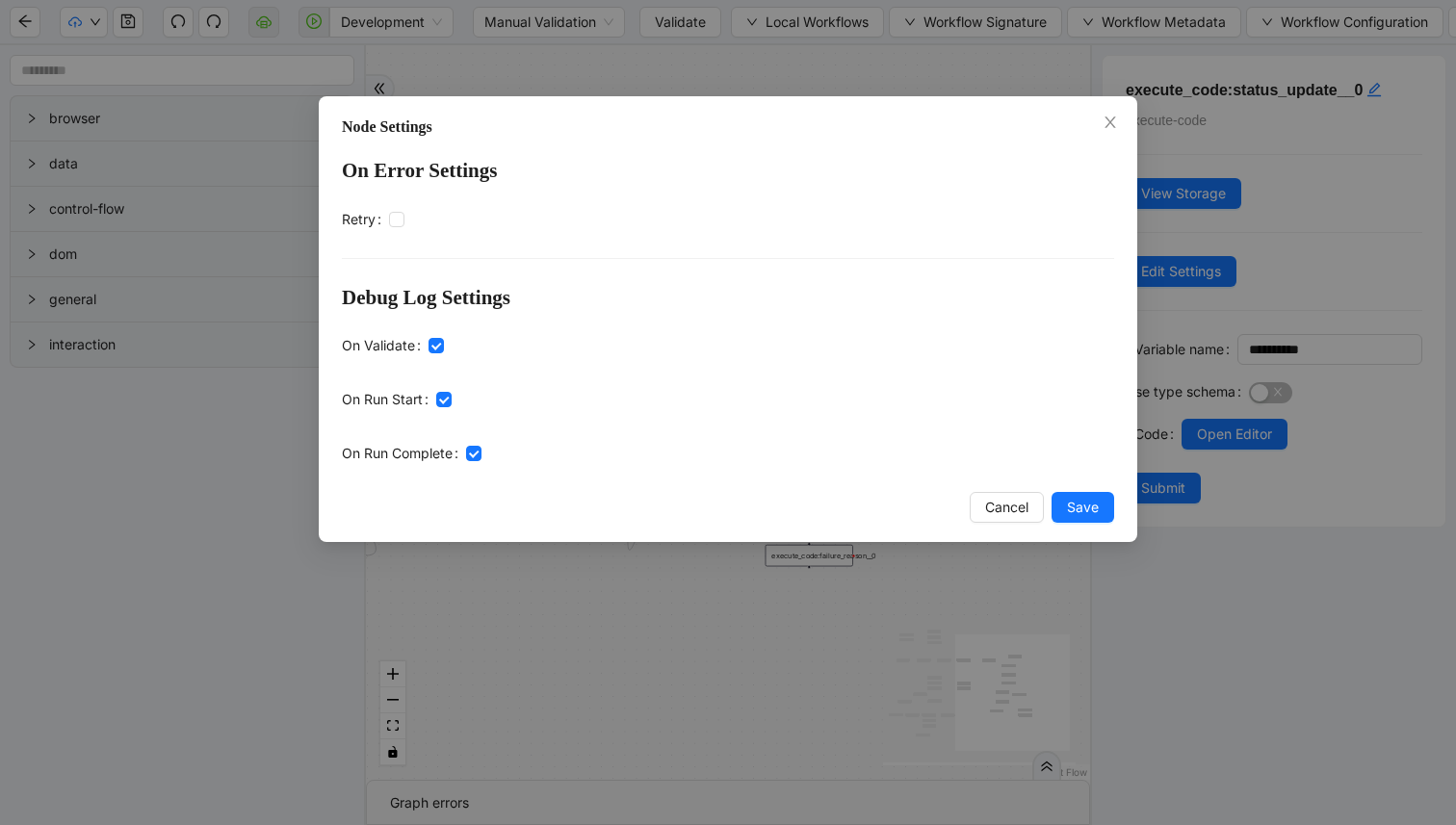 click on "Save" at bounding box center (1082, 507) 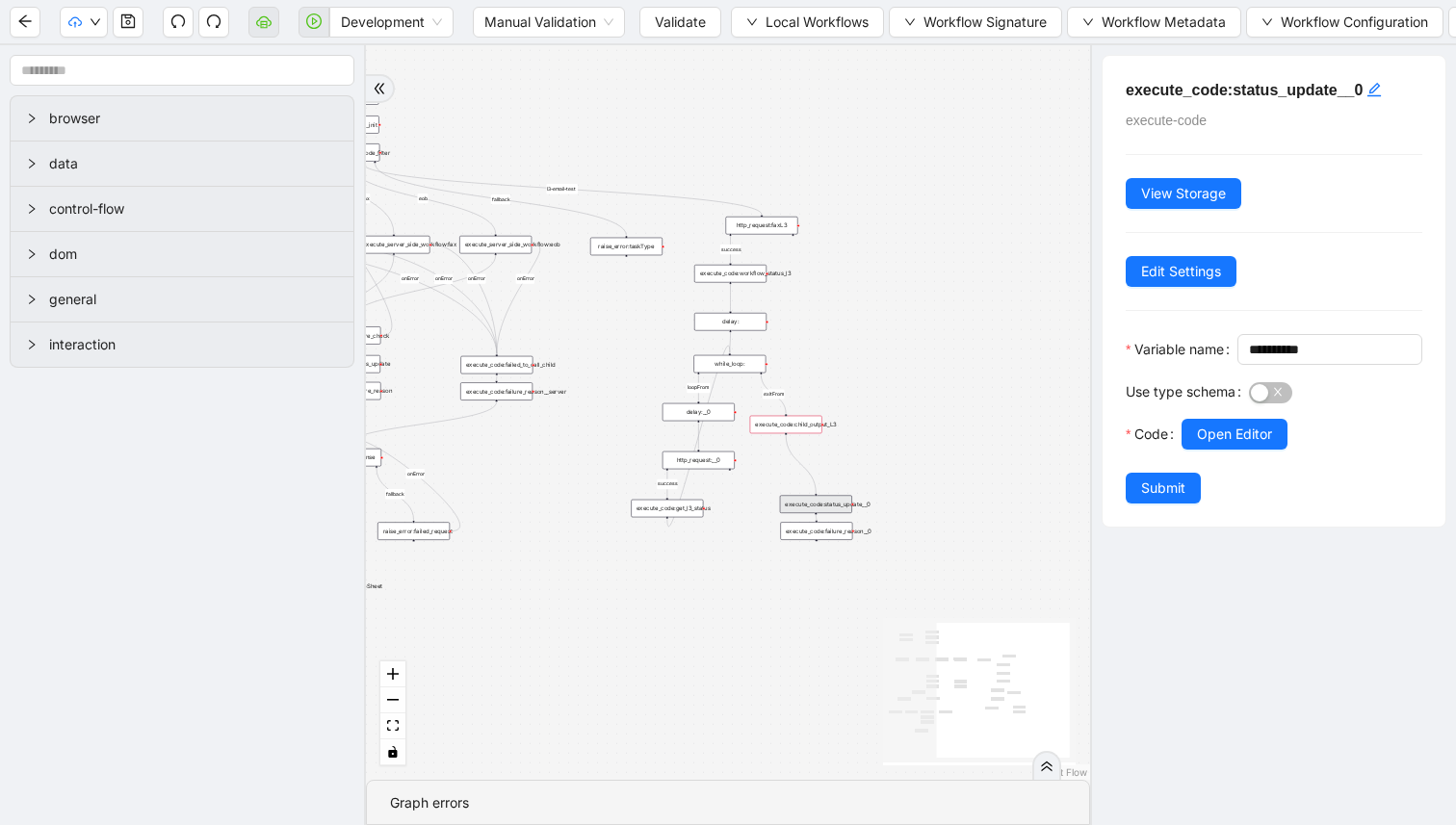 drag, startPoint x: 564, startPoint y: 478, endPoint x: 716, endPoint y: 487, distance: 152.26621 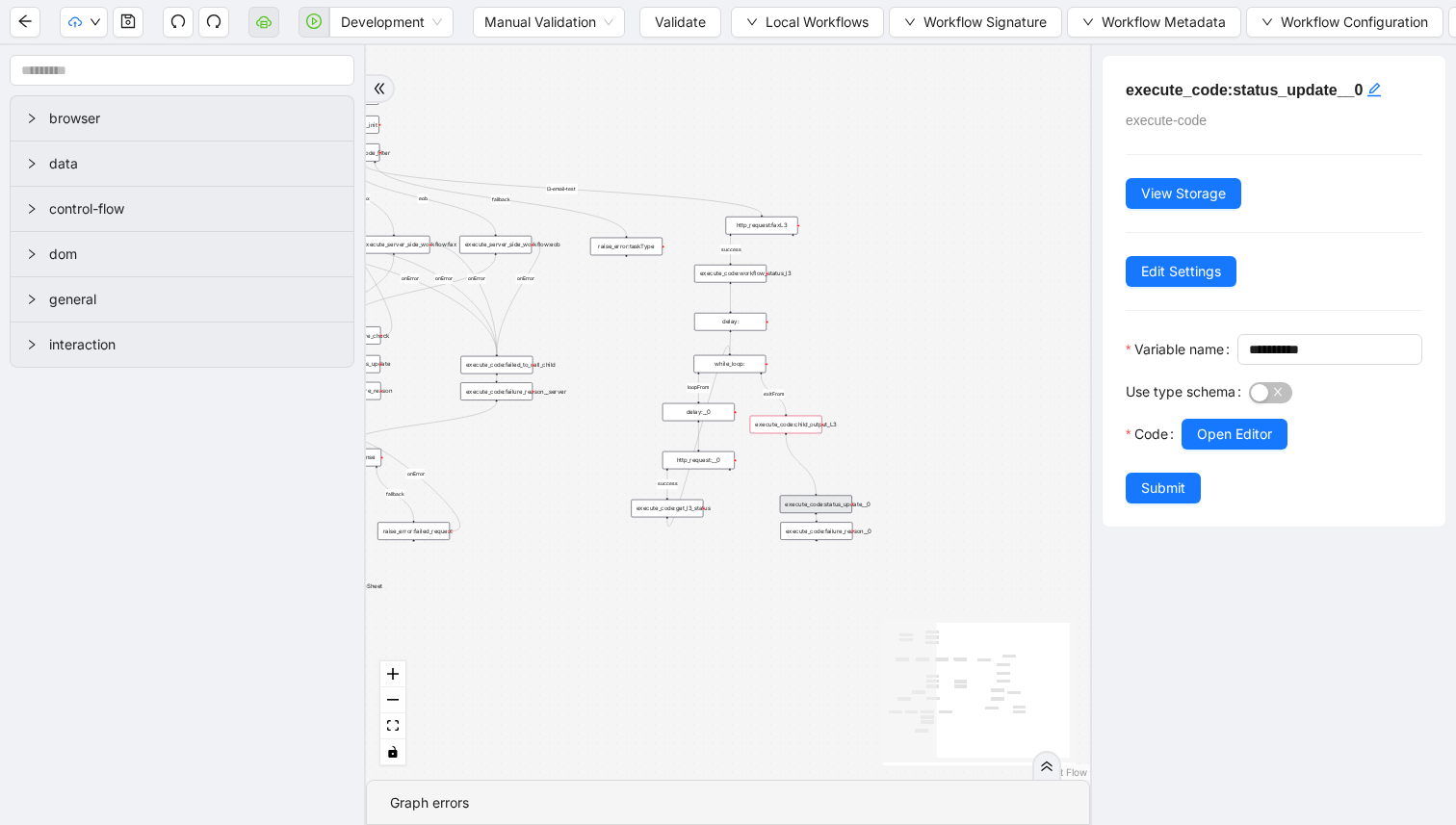 click on "success fallback fallback route_back_to_agent success fallback success fallback email id-card fax eob loopFrom success onError onError onError onError onError onError onError onError onError l3-email-test success exitFrom trigger http_request:response raise_error:taskType execute_server_side_workflow:email execute_server_side_workflow:id_cards luminai_server_request:addToSheet execute_code:failure_check execute_code:failed_to_call_child delay:wait_between_retries execute_code:status_update execute_code:tried__init execute_code:tried__update execute_code:failure_reason execute_code:failure_reason__server execute_server_side_workflow:fax execute_code:retry_500 raise_error:failed_request execute_server_side_workflow:eob http_request:response__0 conditions:handoff_needed execute_code:retry_500__0 raise_error:failed_request__0 set_return_value:routing_parent_end increment_ticket_count: http_request:faxL3 conditions:reasonCode_filter execute_code:workflow_status_l3 while_loop: delay: delay:__0 http_request:__0" at bounding box center [728, 412] 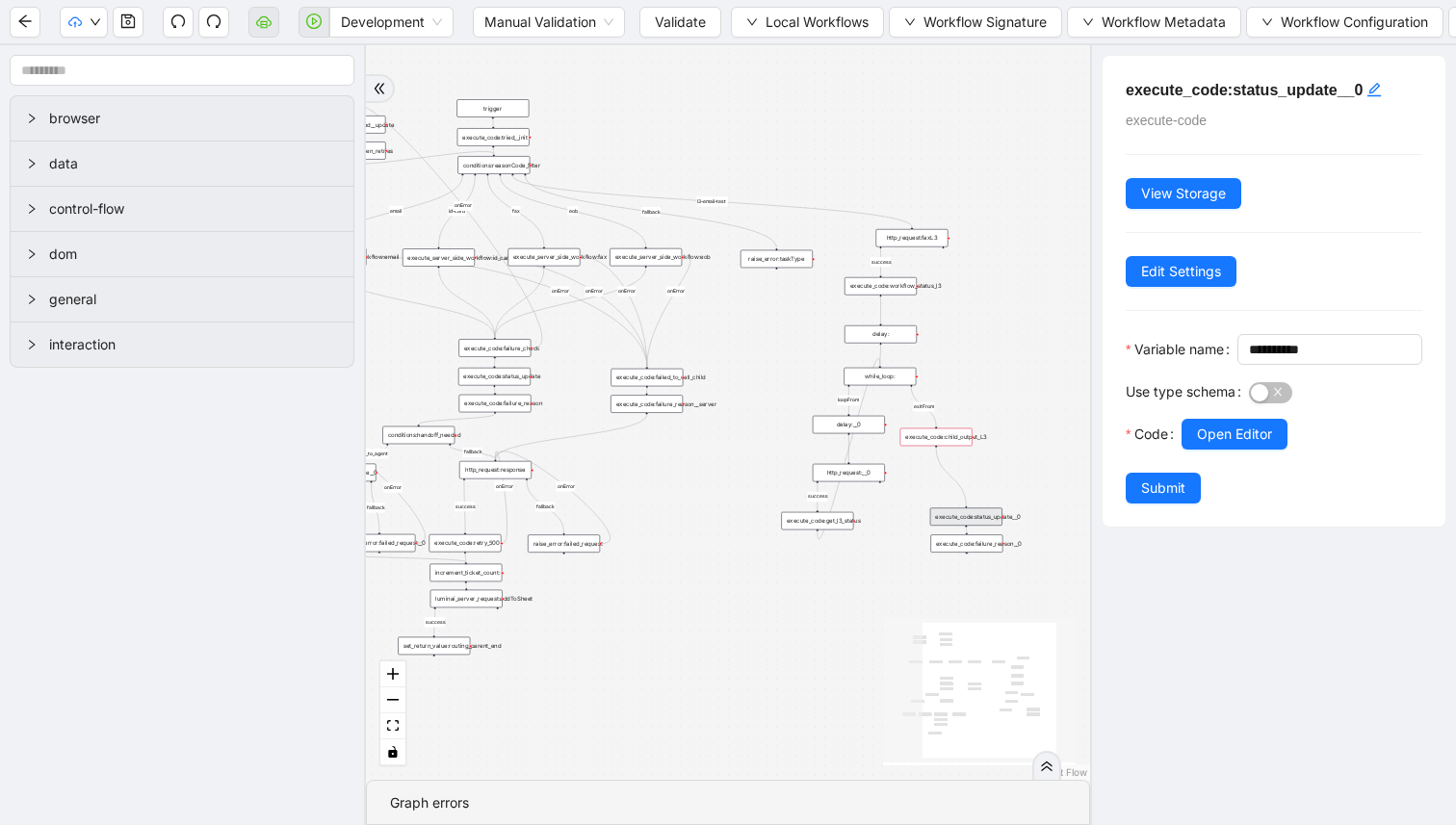 drag, startPoint x: 659, startPoint y: 479, endPoint x: 748, endPoint y: 528, distance: 101.59724 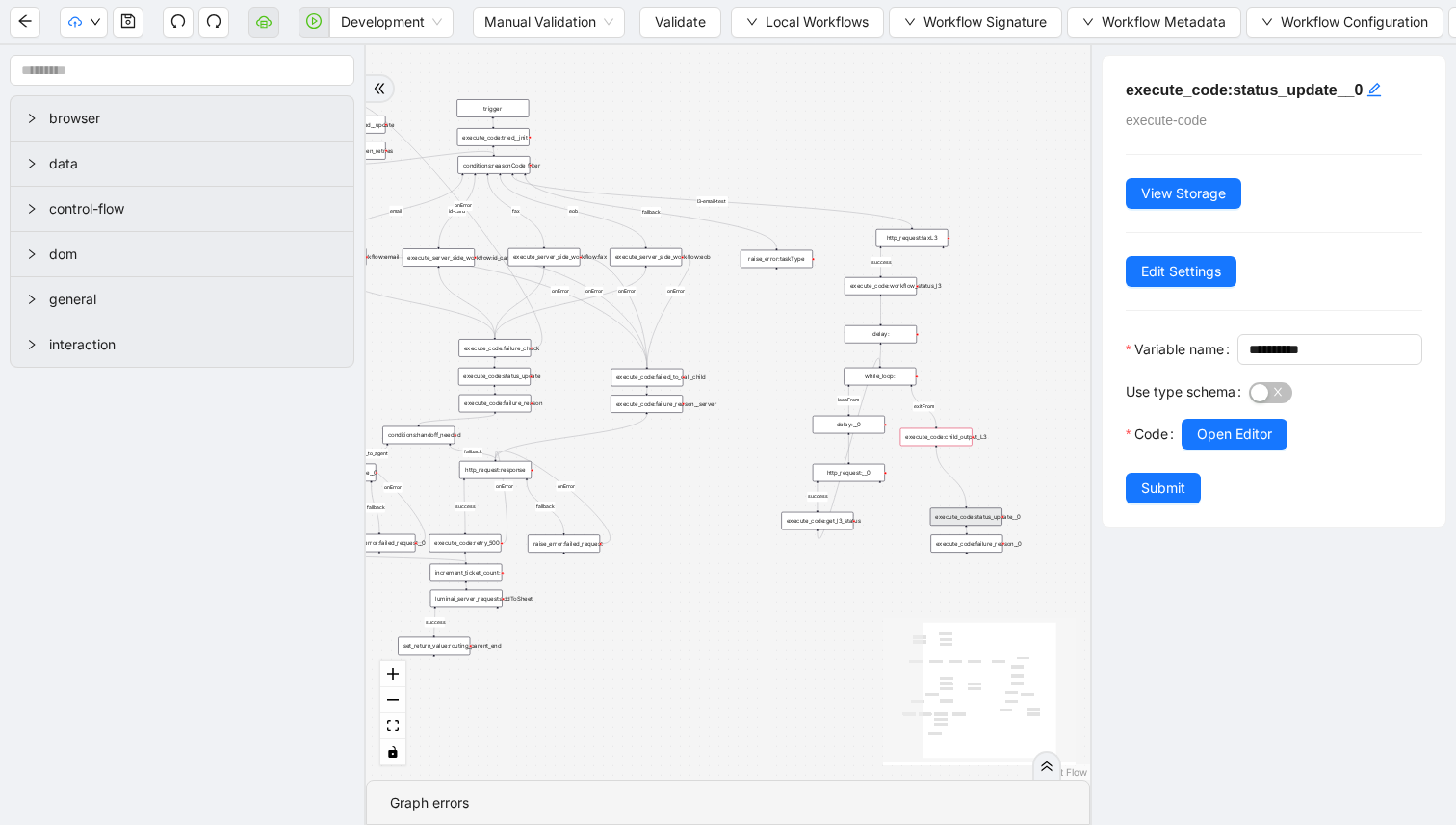 click on "success fallback fallback route_back_to_agent success fallback success fallback email id-card fax eob loopFrom success onError onError onError onError onError onError onError onError onError l3-email-test success exitFrom trigger http_request:response raise_error:taskType execute_server_side_workflow:email execute_server_side_workflow:id_cards luminai_server_request:addToSheet execute_code:failure_check execute_code:failed_to_call_child delay:wait_between_retries execute_code:status_update execute_code:tried__init execute_code:tried__update execute_code:failure_reason execute_code:failure_reason__server execute_server_side_workflow:fax execute_code:retry_500 raise_error:failed_request execute_server_side_workflow:eob http_request:response__0 conditions:handoff_needed execute_code:retry_500__0 raise_error:failed_request__0 set_return_value:routing_parent_end increment_ticket_count: http_request:faxL3 conditions:reasonCode_filter execute_code:workflow_status_l3 while_loop: delay: delay:__0 http_request:__0" at bounding box center (728, 412) 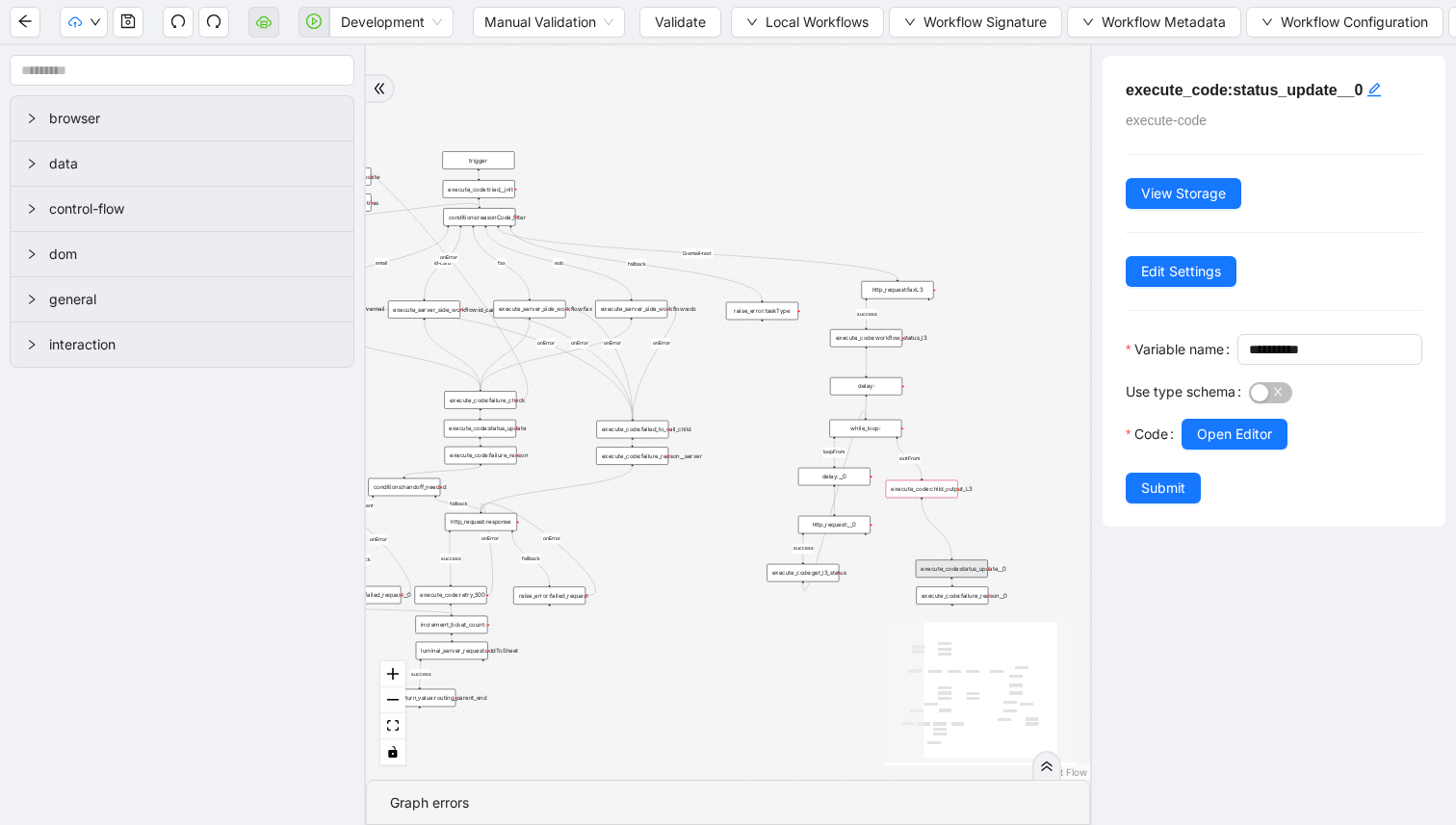 click on "success fallback fallback route_back_to_agent success fallback success fallback email id-card fax eob loopFrom success onError onError onError onError onError onError onError onError onError l3-email-test success exitFrom trigger http_request:response raise_error:taskType execute_server_side_workflow:email execute_server_side_workflow:id_cards luminai_server_request:addToSheet execute_code:failure_check execute_code:failed_to_call_child delay:wait_between_retries execute_code:status_update execute_code:tried__init execute_code:tried__update execute_code:failure_reason execute_code:failure_reason__server execute_server_side_workflow:fax execute_code:retry_500 raise_error:failed_request execute_server_side_workflow:eob http_request:response__0 conditions:handoff_needed execute_code:retry_500__0 raise_error:failed_request__0 set_return_value:routing_parent_end increment_ticket_count: http_request:faxL3 conditions:reasonCode_filter execute_code:workflow_status_l3 while_loop: delay: delay:__0 http_request:__0" at bounding box center (728, 412) 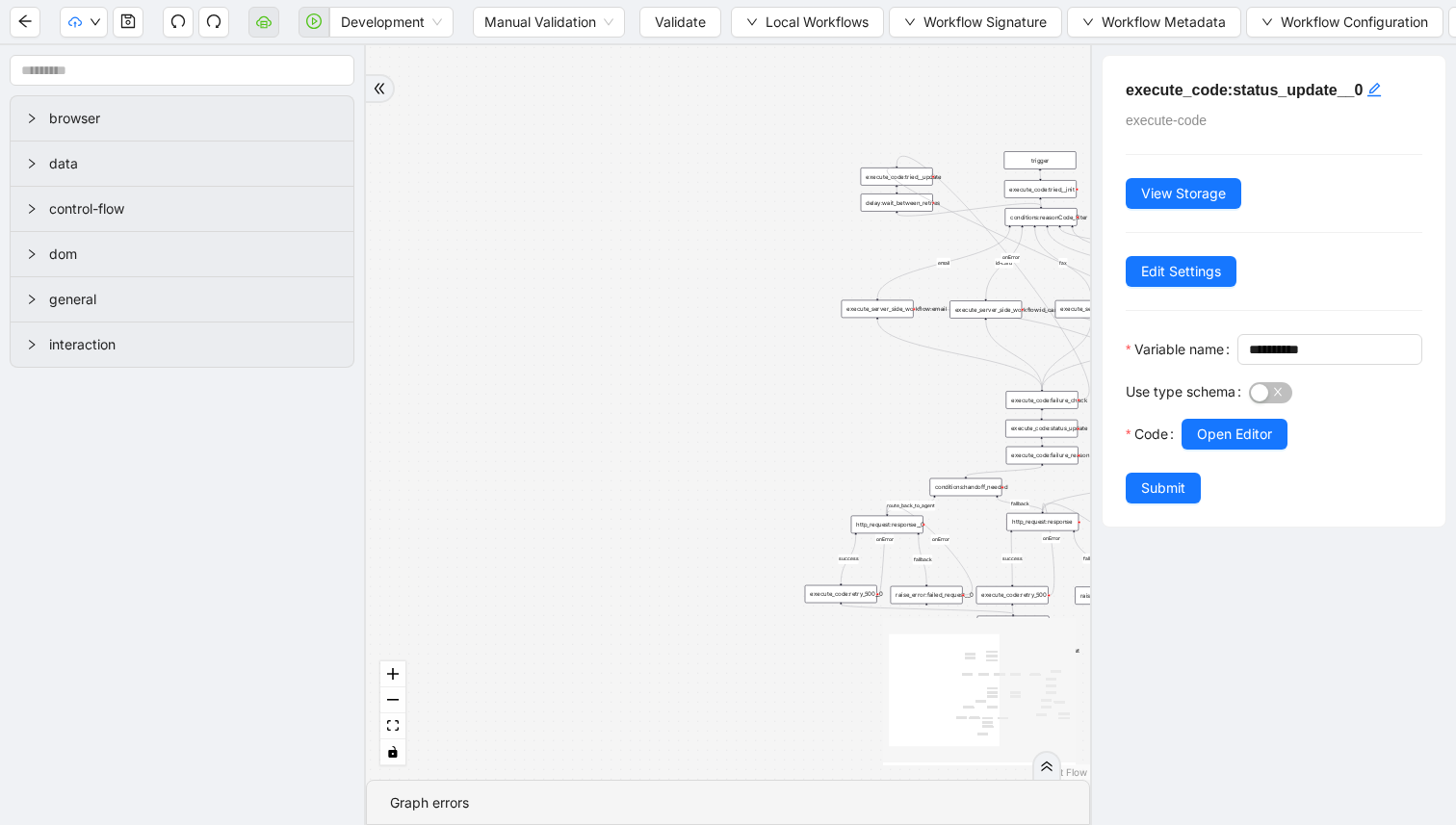 drag, startPoint x: 957, startPoint y: 489, endPoint x: 901, endPoint y: 164, distance: 329.78933 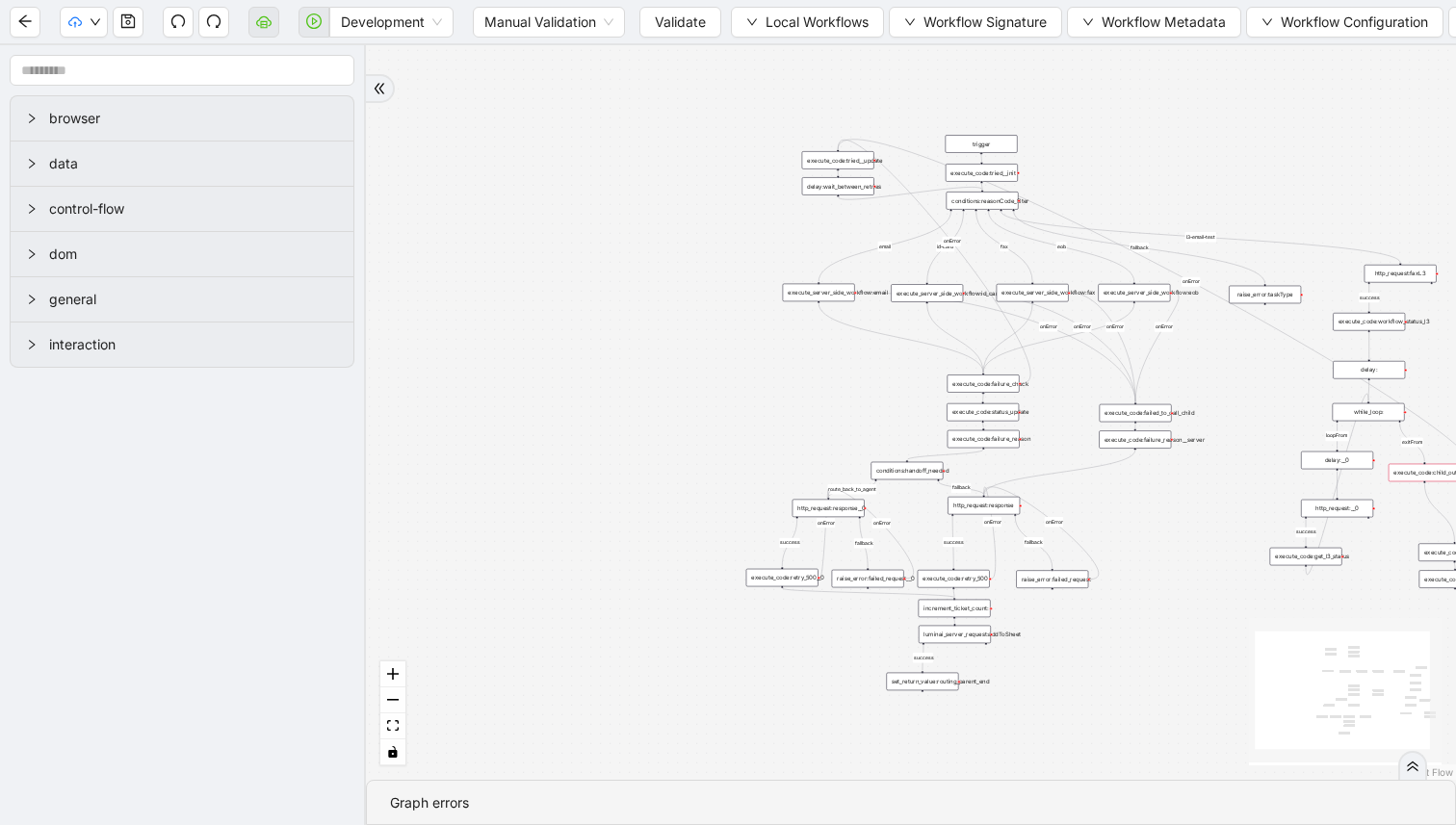 drag, startPoint x: 793, startPoint y: 439, endPoint x: 517, endPoint y: 380, distance: 282.2357 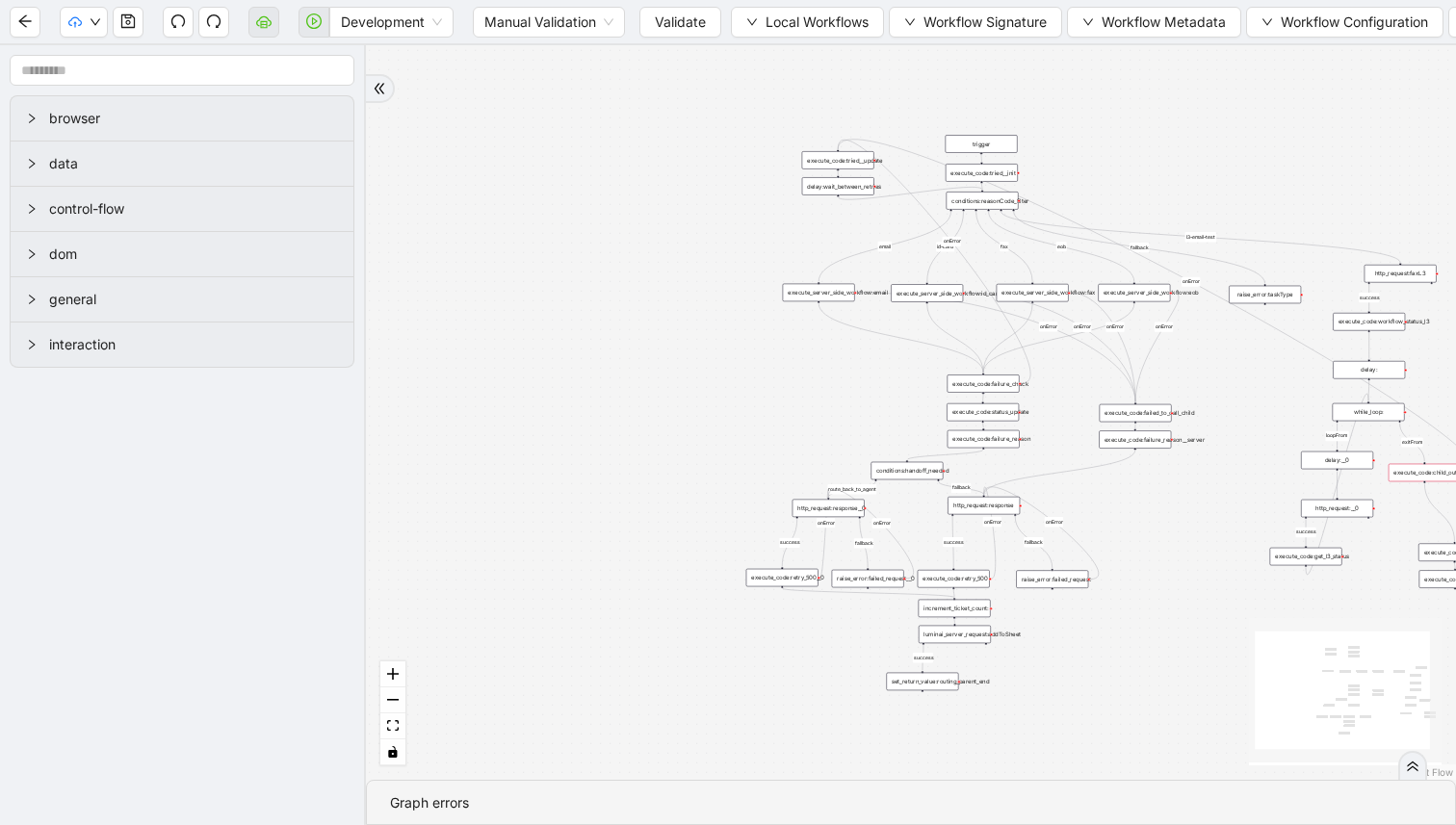 click on "success fallback fallback route_back_to_agent success fallback success fallback email id-card fax eob loopFrom success onError onError onError onError onError onError onError onError onError l3-email-test success exitFrom onError trigger http_request:response raise_error:taskType execute_server_side_workflow:email execute_server_side_workflow:id_cards luminai_server_request:addToSheet execute_code:failure_check execute_code:failed_to_call_child delay:wait_between_retries execute_code:status_update execute_code:tried__init execute_code:tried__update execute_code:failure_reason execute_code:failure_reason__server execute_server_side_workflow:fax execute_code:retry_500 raise_error:failed_request execute_server_side_workflow:eob http_request:response__0 conditions:handoff_needed execute_code:retry_500__0 raise_error:failed_request__0 set_return_value:routing_parent_end increment_ticket_count: http_request:faxL3 conditions:reasonCode_filter execute_code:workflow_status_l3 while_loop: delay: delay:__0" at bounding box center (911, 412) 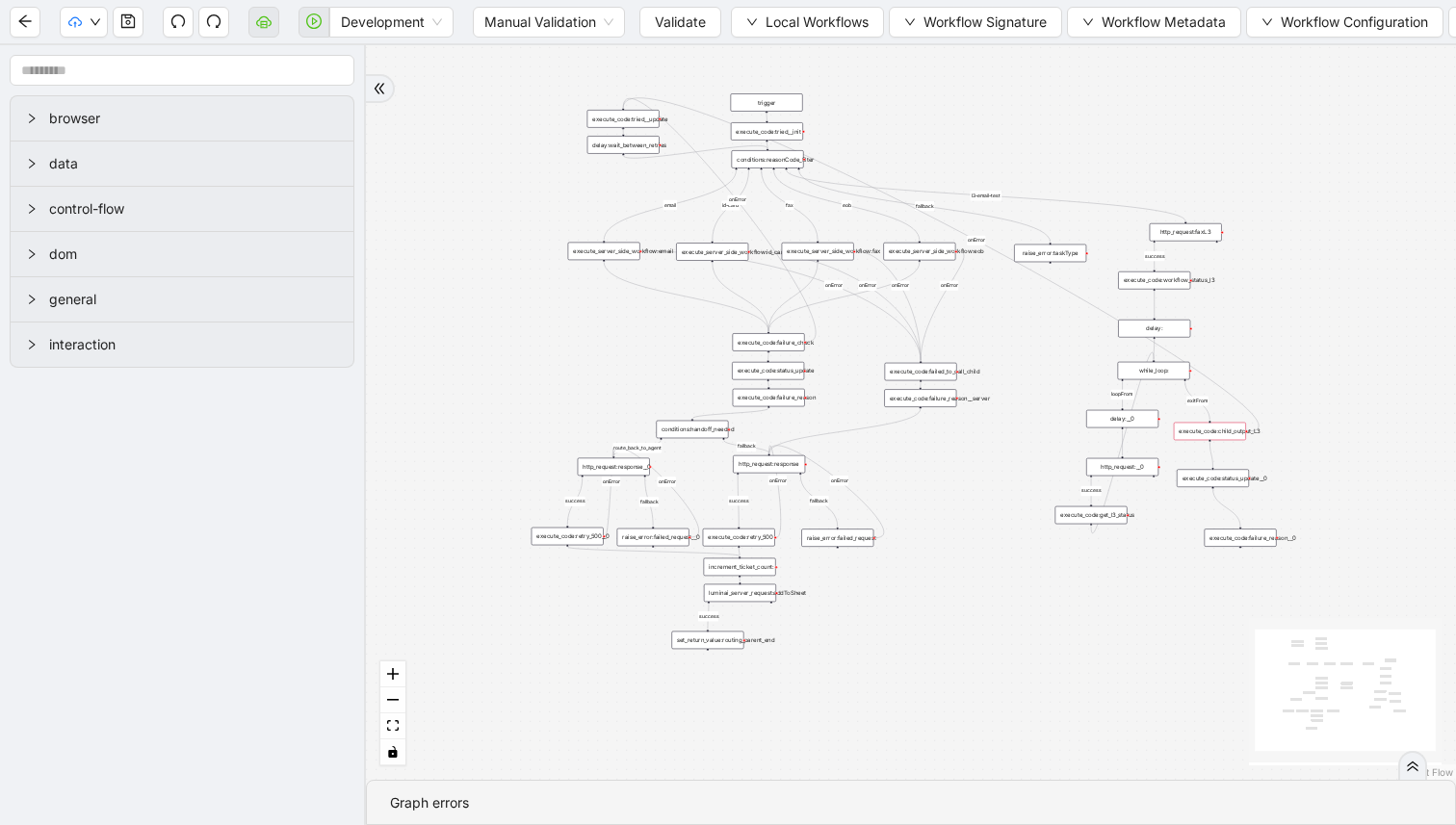 drag, startPoint x: 1245, startPoint y: 513, endPoint x: 1218, endPoint y: 480, distance: 42.63801 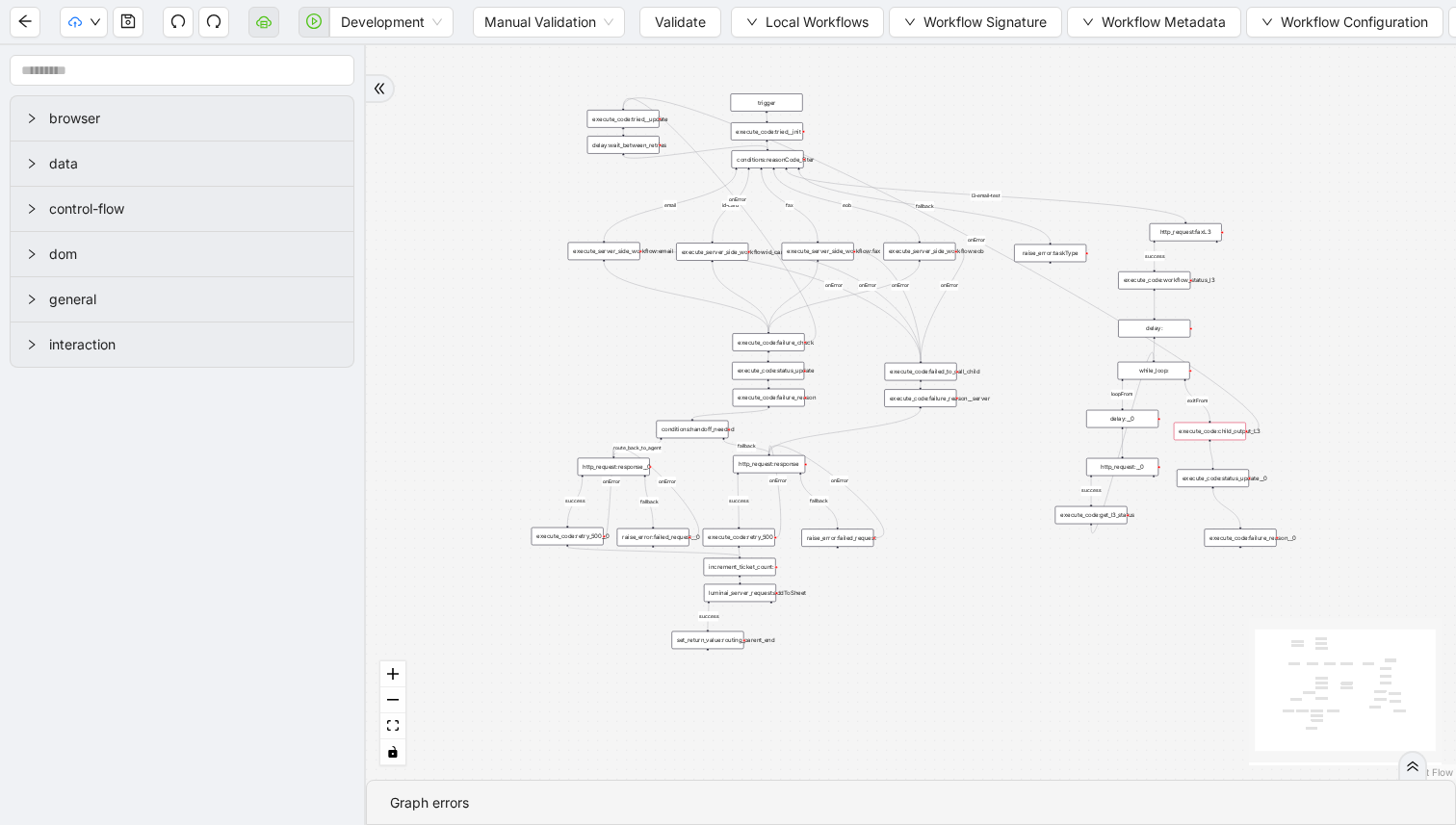 click on "execute_code:status_update__0" at bounding box center (1212, 477) 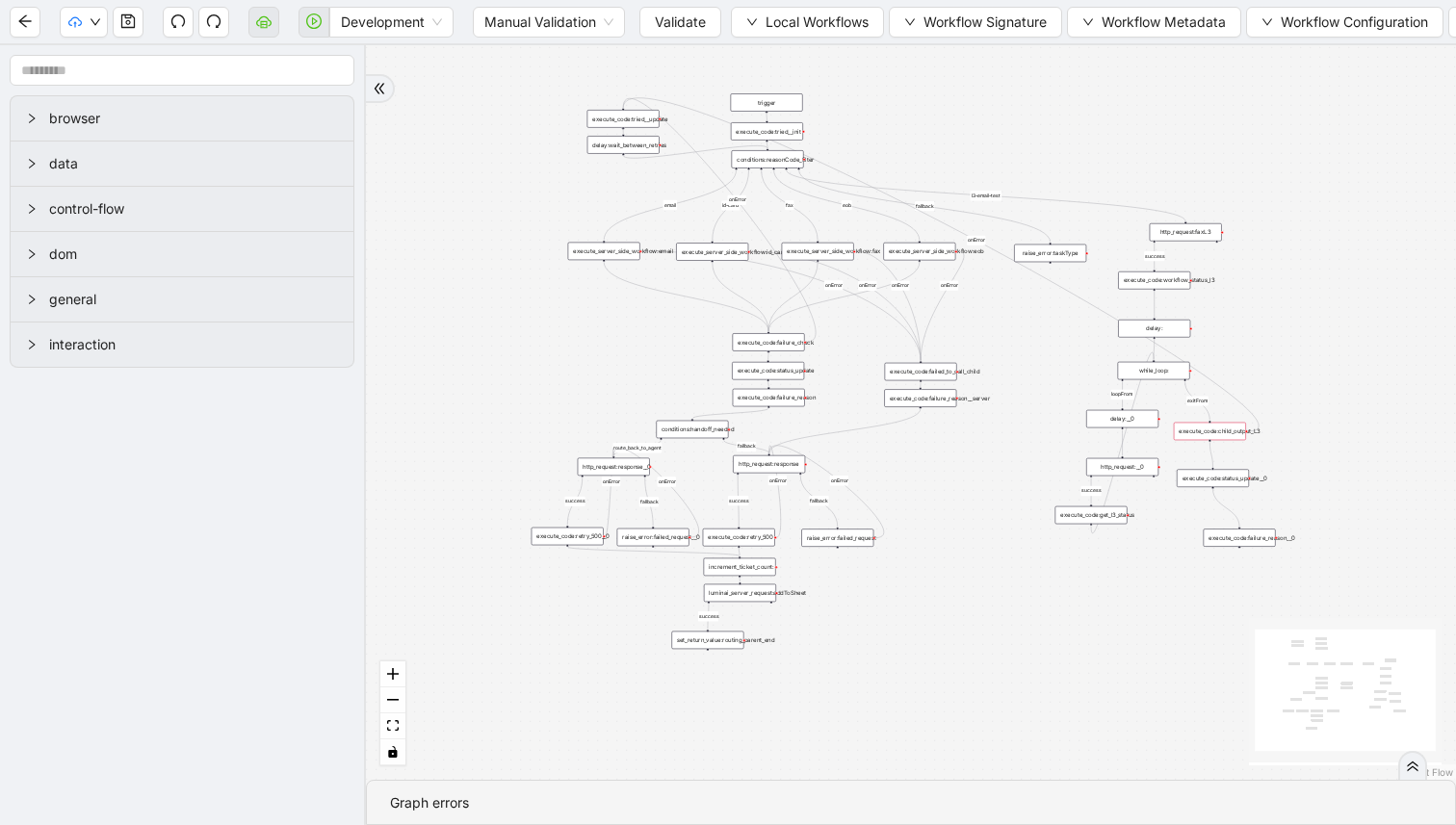 drag, startPoint x: 1232, startPoint y: 538, endPoint x: 1194, endPoint y: 526, distance: 39.849718 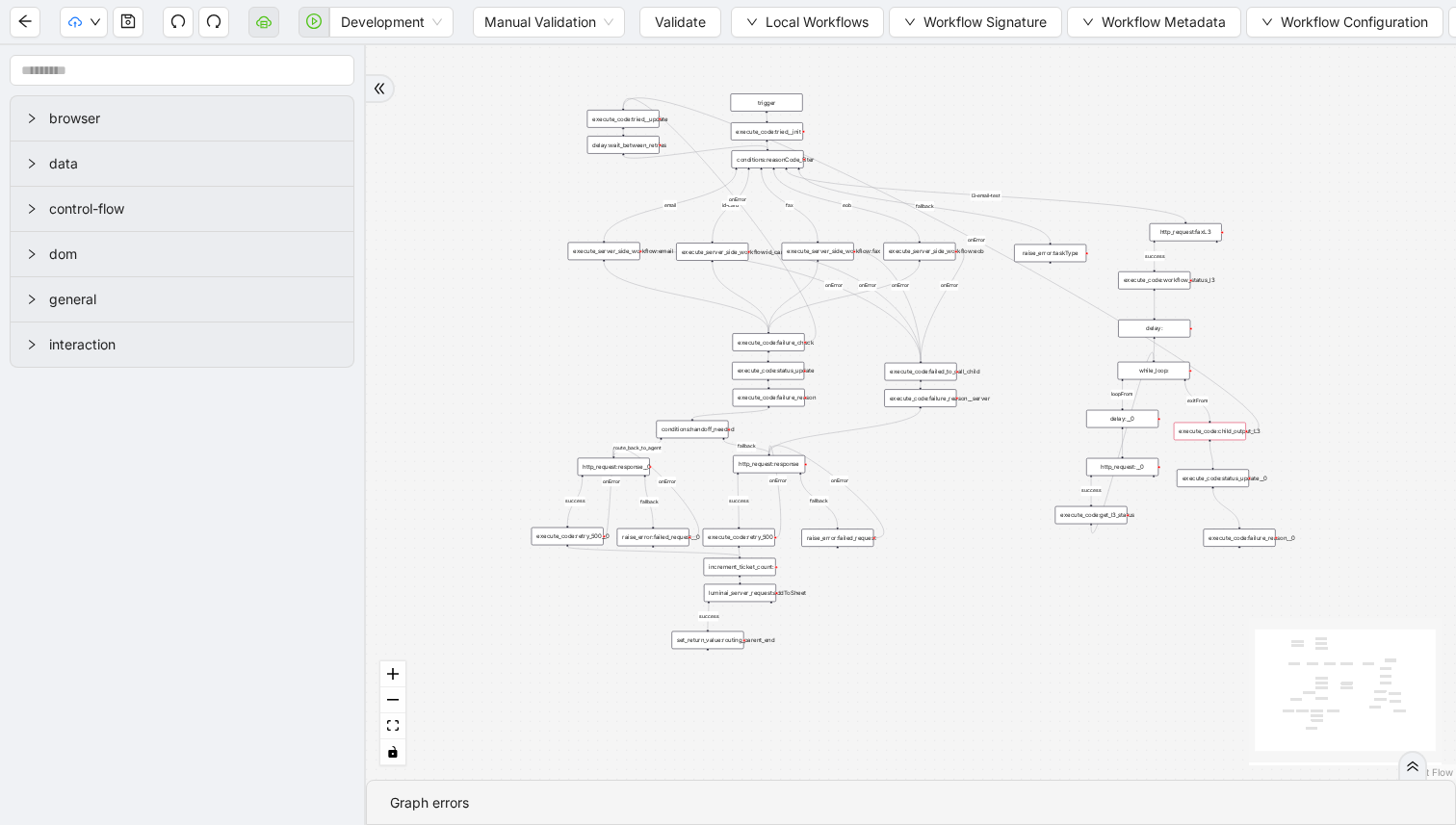 click on "execute_code:failure_reason__0" at bounding box center (1239, 537) 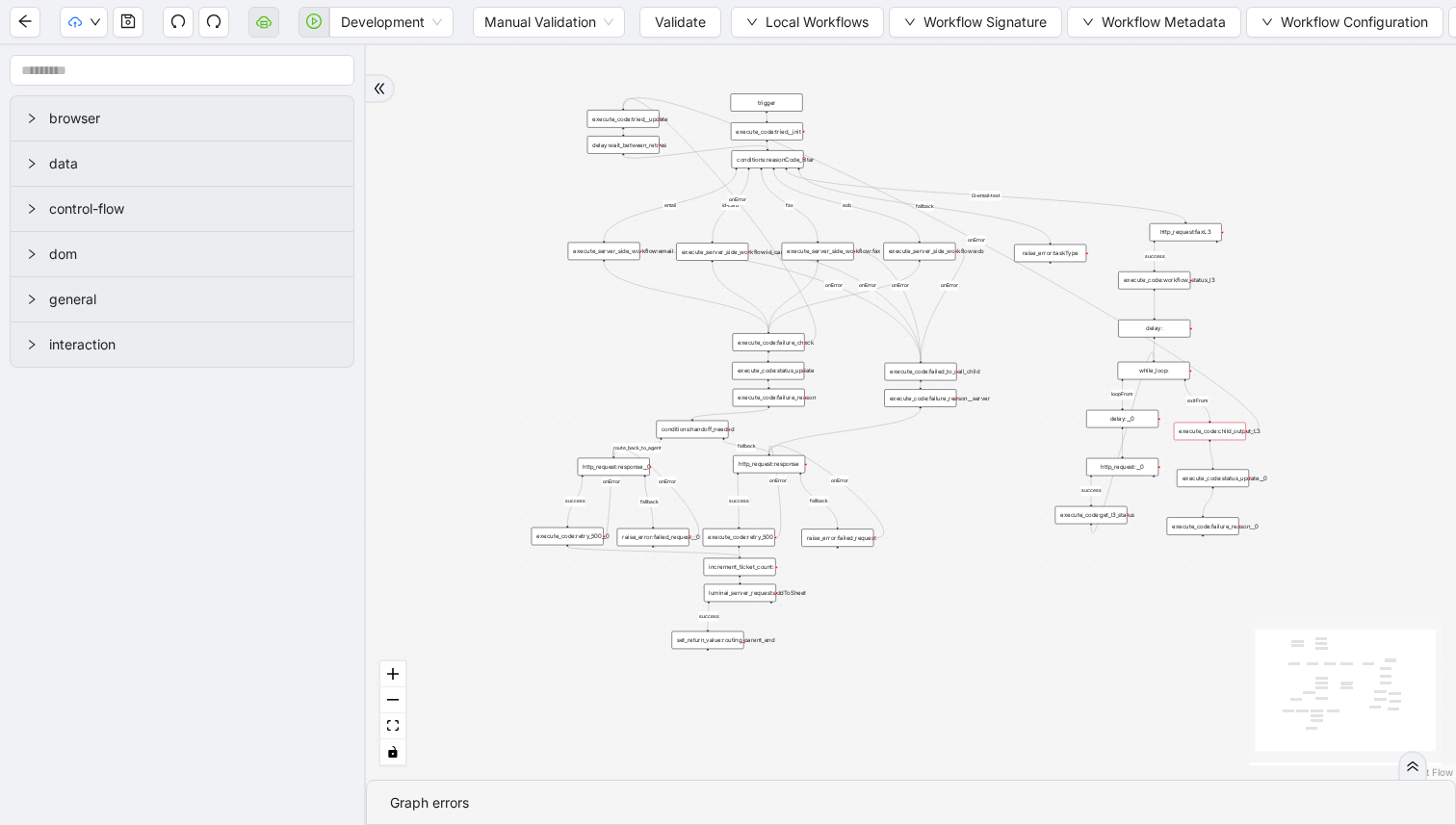 click on "execute_code:failure_reason__0" at bounding box center [1203, 526] 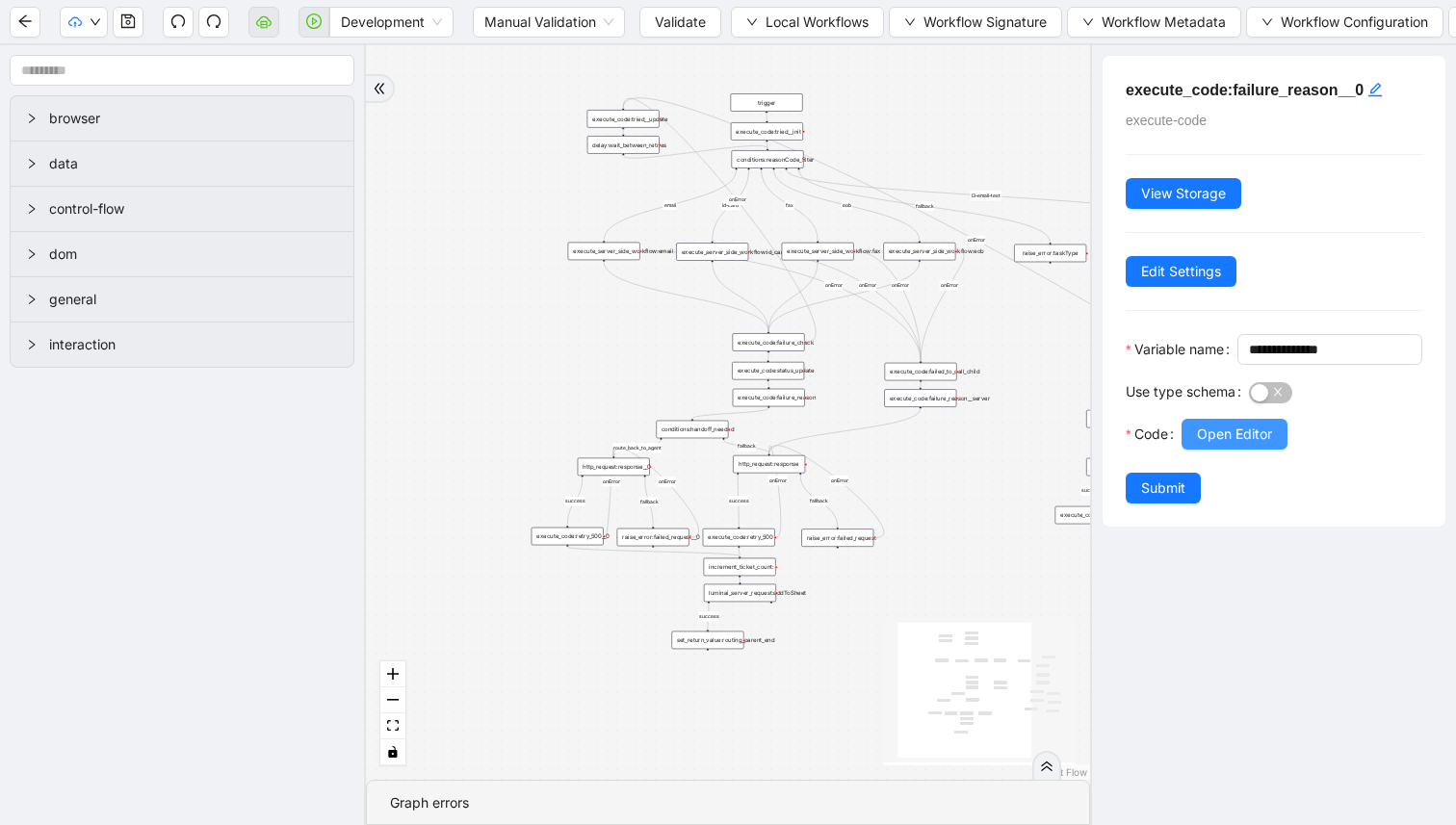 click on "Open Editor" at bounding box center [1235, 434] 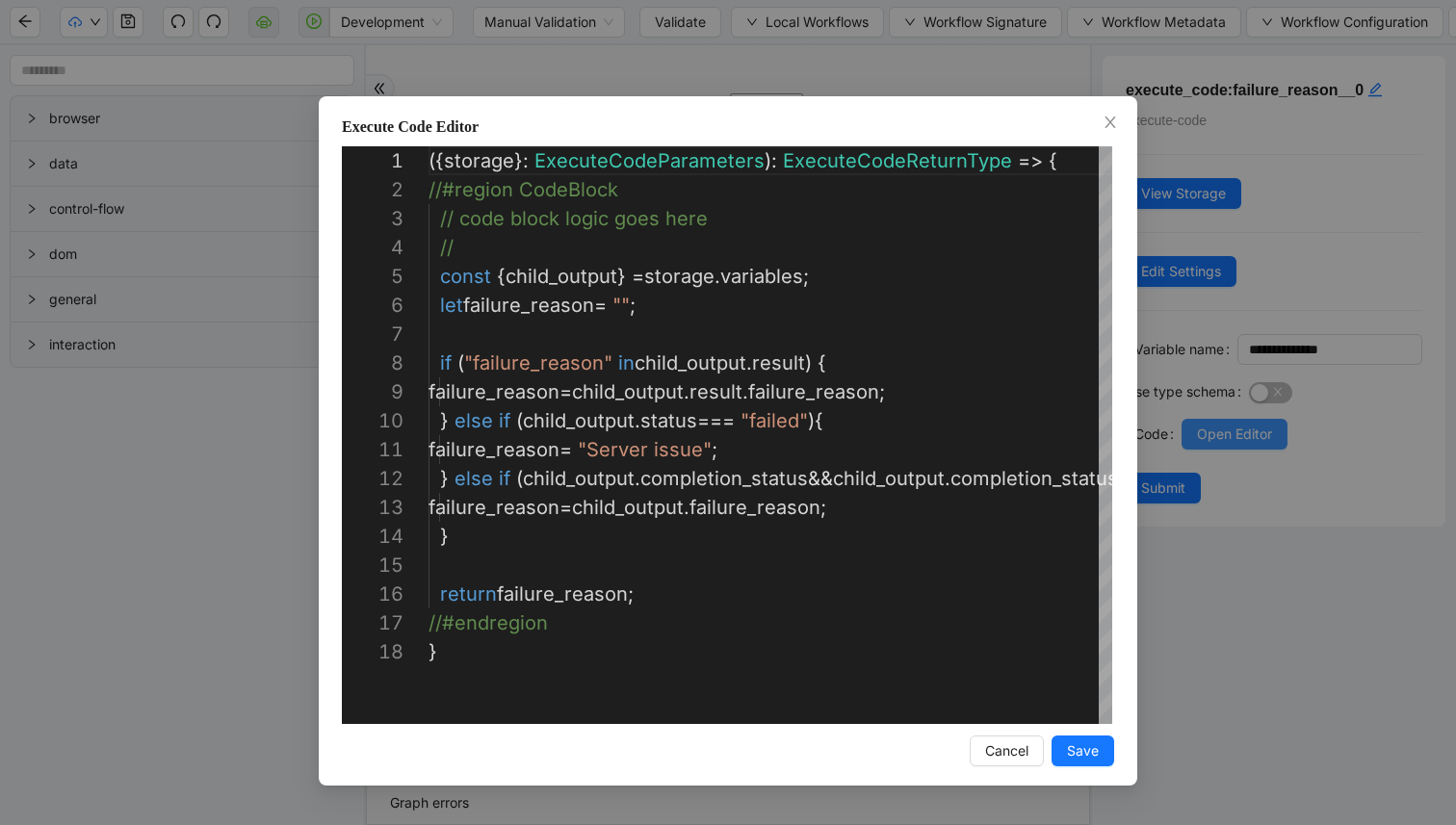 scroll, scrollTop: 289, scrollLeft: 0, axis: vertical 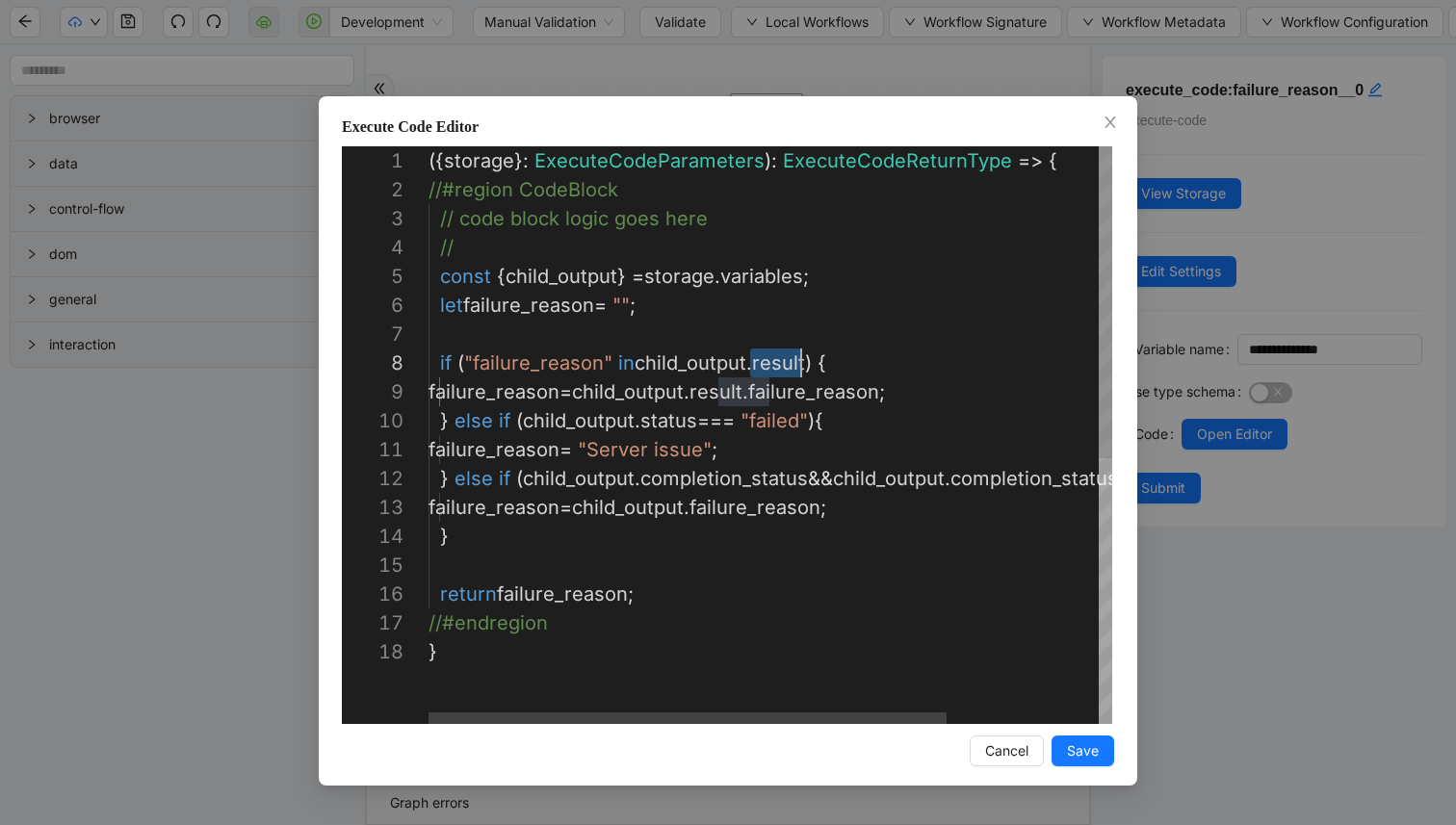 drag, startPoint x: 750, startPoint y: 362, endPoint x: 798, endPoint y: 362, distance: 48 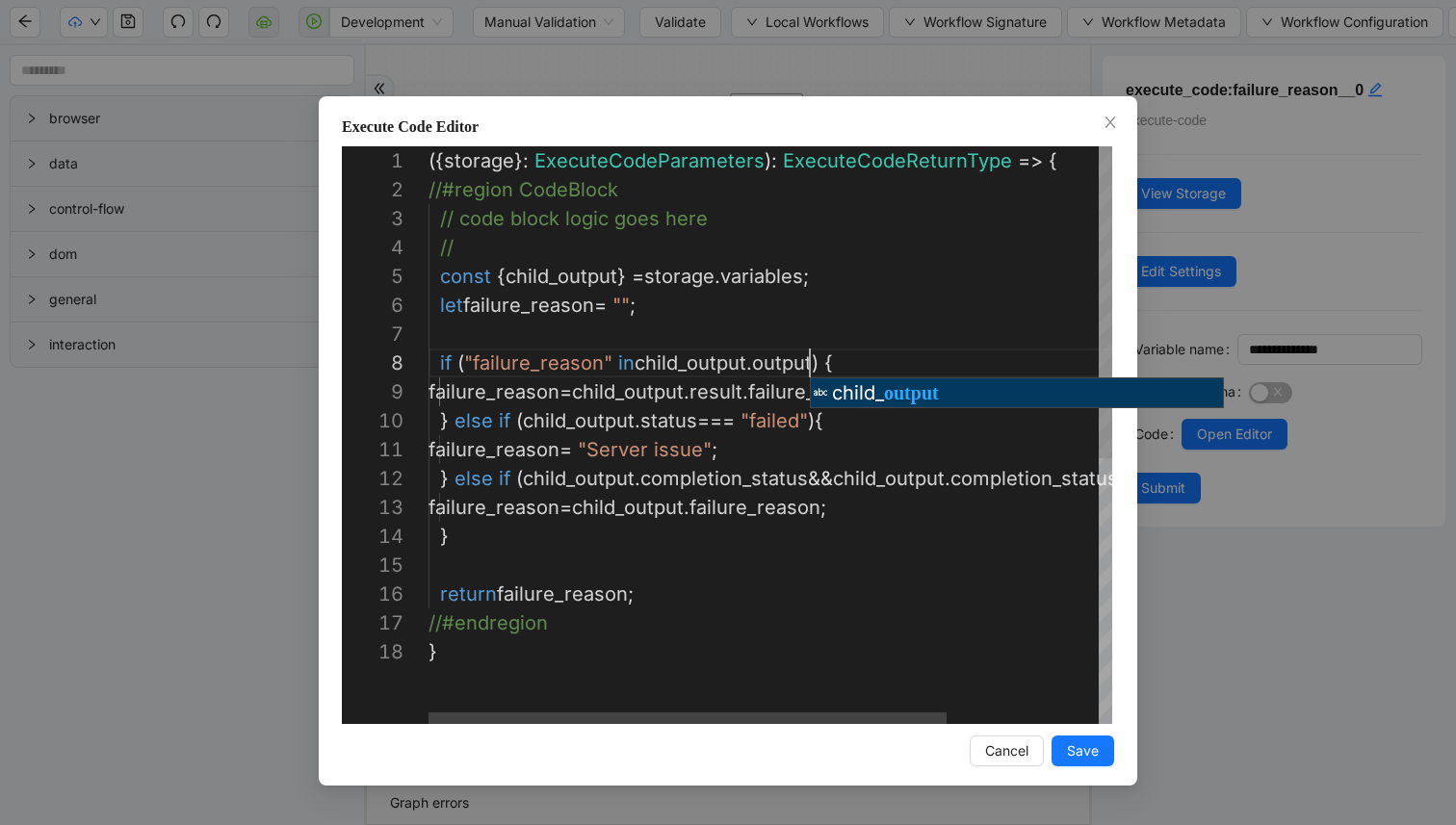 scroll, scrollTop: 202, scrollLeft: 381, axis: both 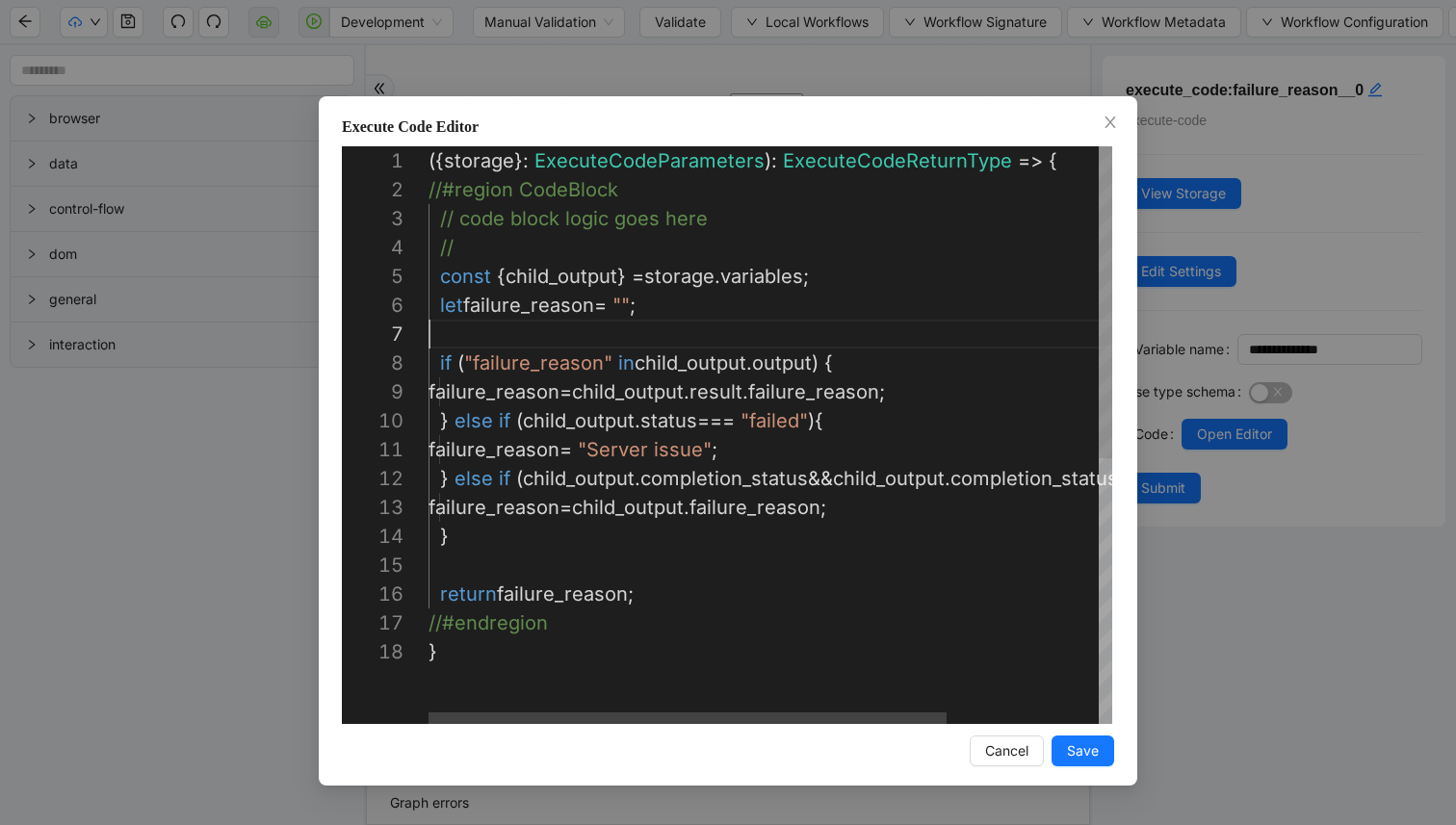 click on "({  storage  }:   ExecuteCodeParameters ):   ExecuteCodeReturnType   =>   { //#region CodeBlock    // code block logic goes here    //    const   { child_output }   =  storage . variables ;    let  failure_reason  =   "" ;    if   ( "failure_reason"   in  child_output . output )   {     failure_reason  =  child_output . result . failure_reason ;    }   else   if   ( child_output . status  ===   "failed" ){     failure_reason  =   "Server issue" ;    }   else   if   ( child_output . completion_status  &&  child_output . completion_status  ===   "failed" )   {     failure_reason  =  child_output . failure_reason ;    }    return  failure_reason ; //#endregion }" at bounding box center [870, 681] 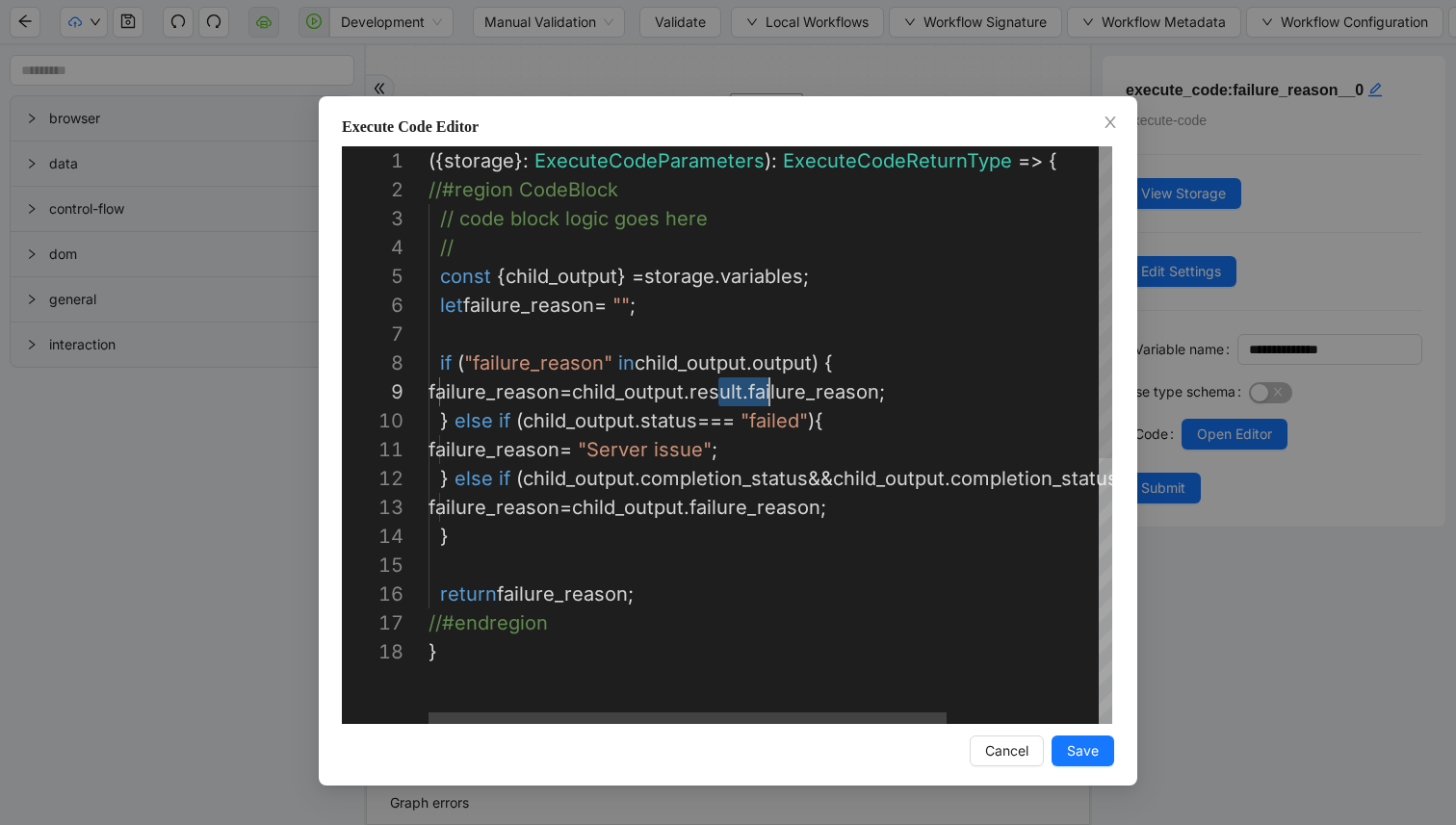 drag, startPoint x: 718, startPoint y: 395, endPoint x: 766, endPoint y: 393, distance: 48.0416 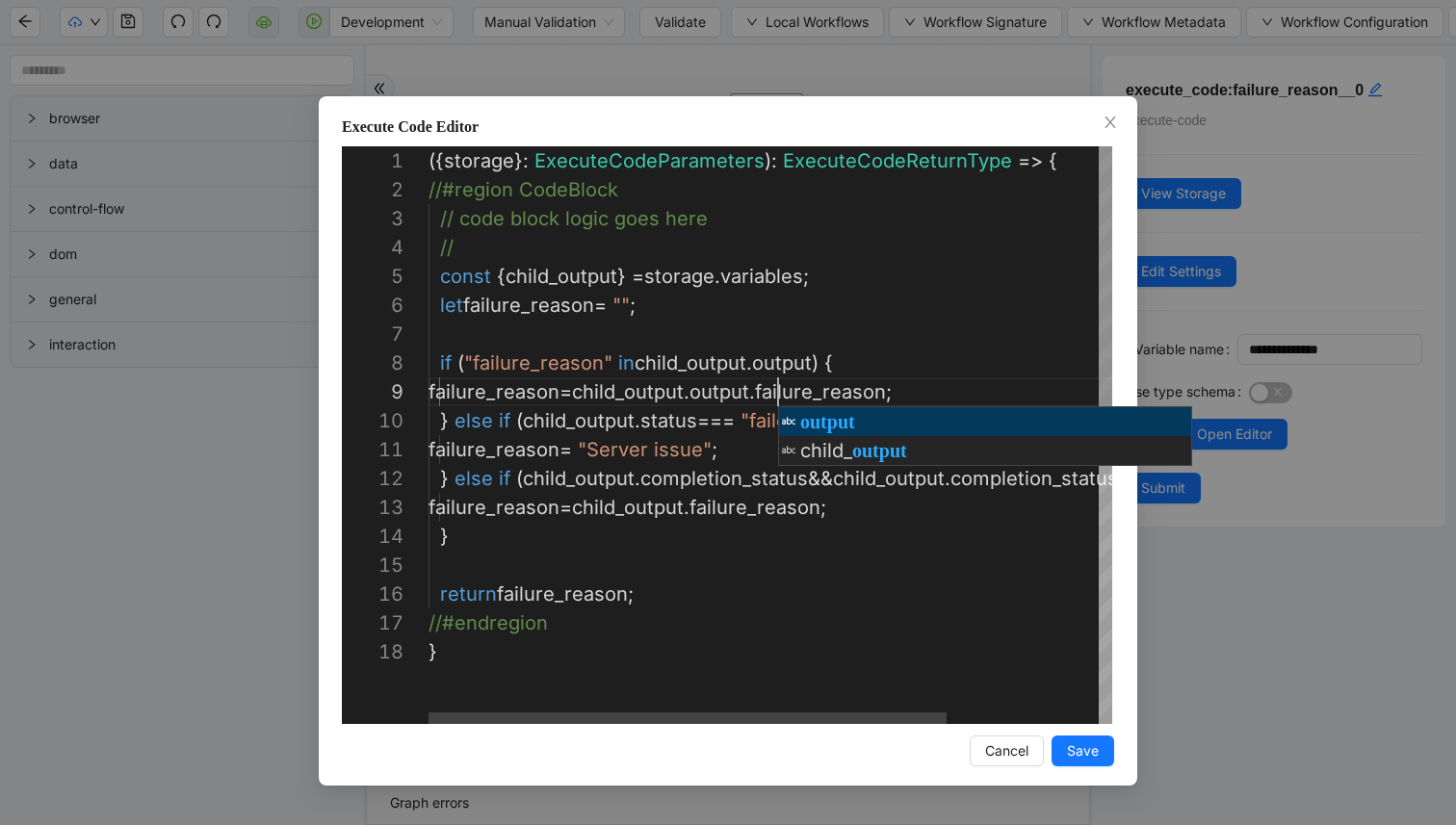 click on "({  storage  }:   ExecuteCodeParameters ):   ExecuteCodeReturnType   =>   { //#region CodeBlock    // code block logic goes here    //    const   { child_output }   =  storage . variables ;    let  failure_reason  =   "" ;    if   ( "failure_reason"   in  child_output . output )   {     failure_reason  =  child_output . output . failure_reason ;    }   else   if   ( child_output . status  ===   "failed" ){     failure_reason  =   "Server issue" ;    }   else   if   ( child_output . completion_status  &&  child_output . completion_status  ===   "failed" )   {     failure_reason  =  child_output . failure_reason ;    }    return  failure_reason ; //#endregion }" at bounding box center (870, 681) 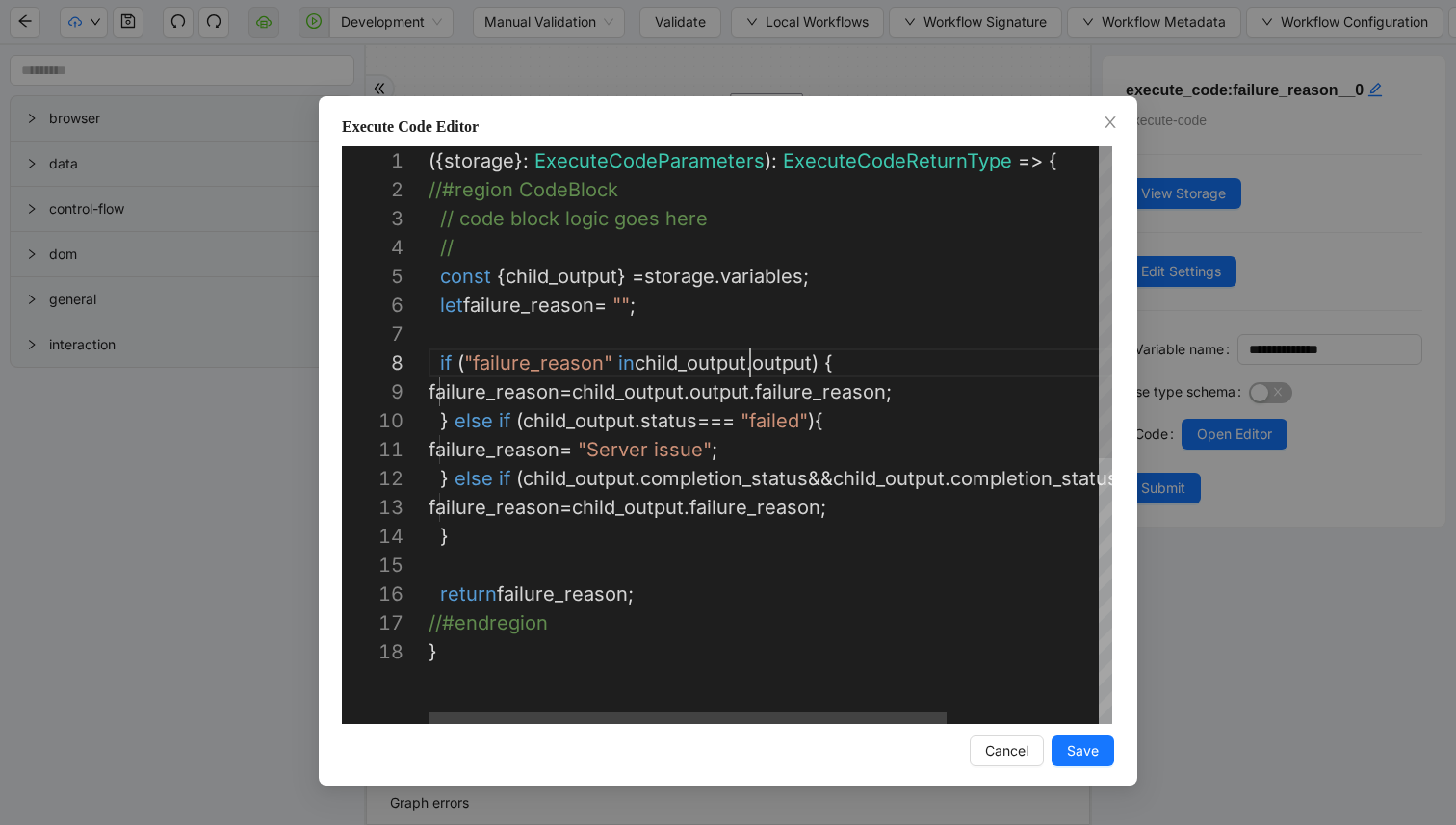 scroll, scrollTop: 260, scrollLeft: 207, axis: both 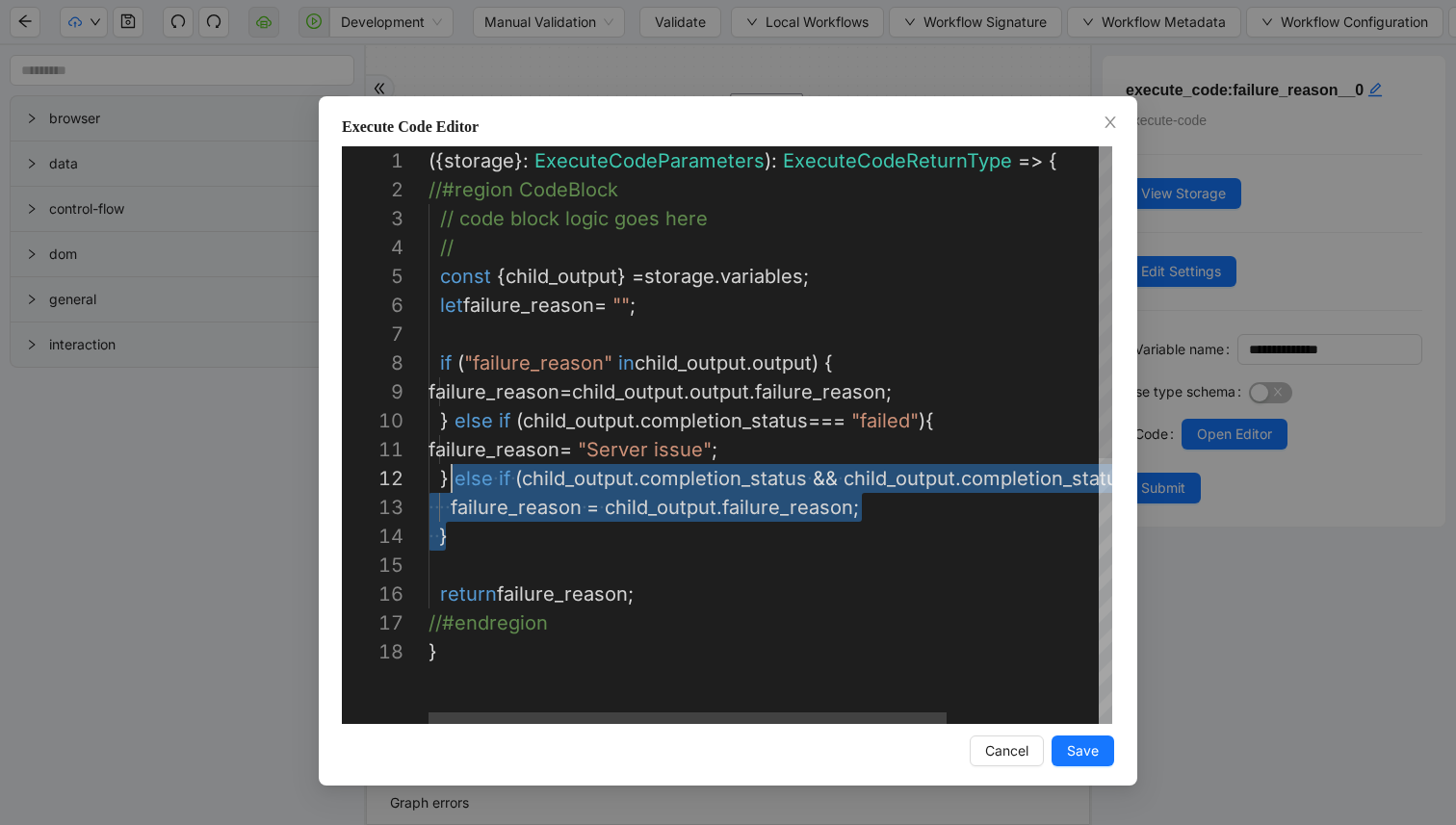 drag, startPoint x: 820, startPoint y: 531, endPoint x: 454, endPoint y: 487, distance: 368.63532 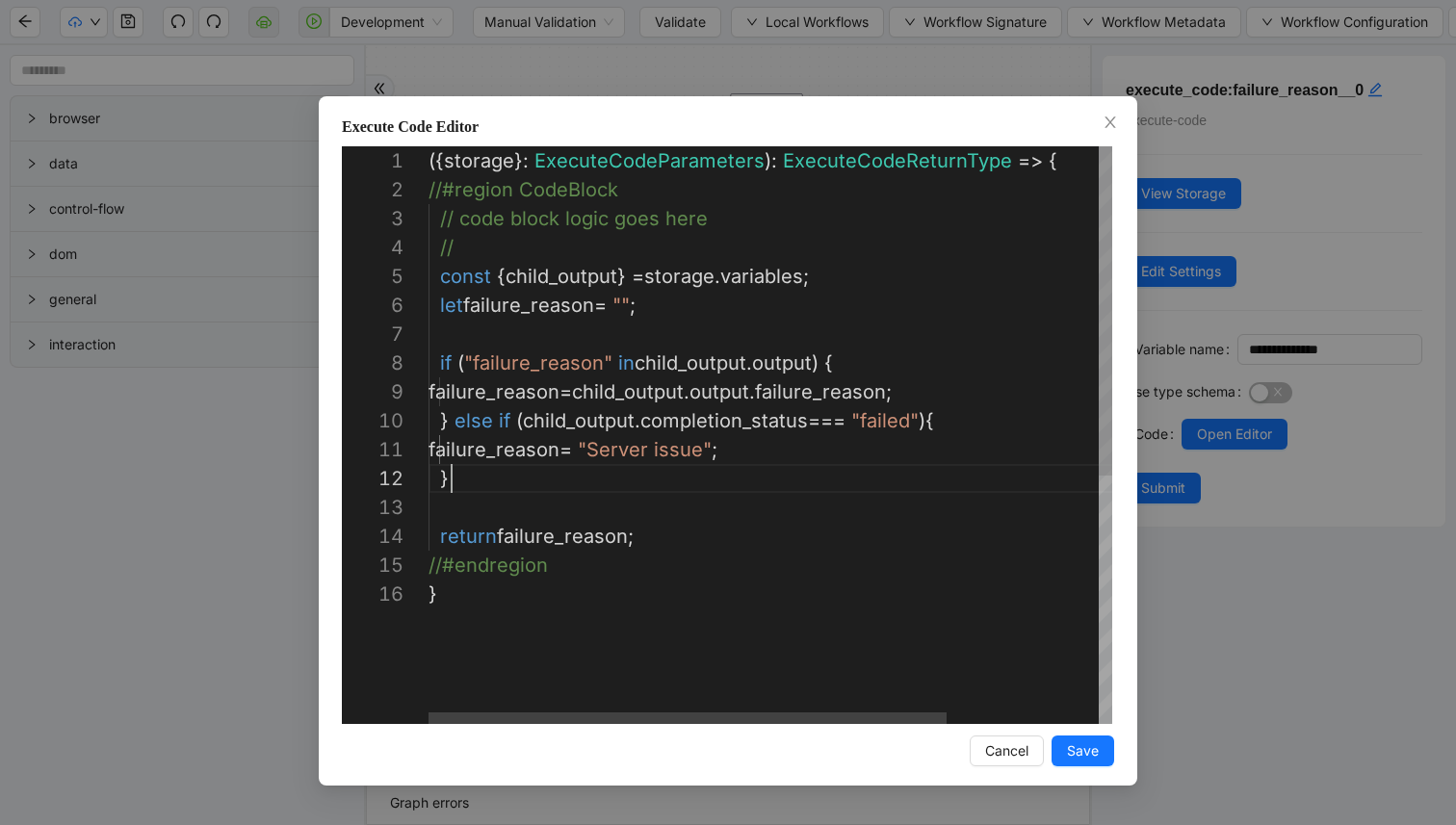 scroll, scrollTop: 29, scrollLeft: 17, axis: both 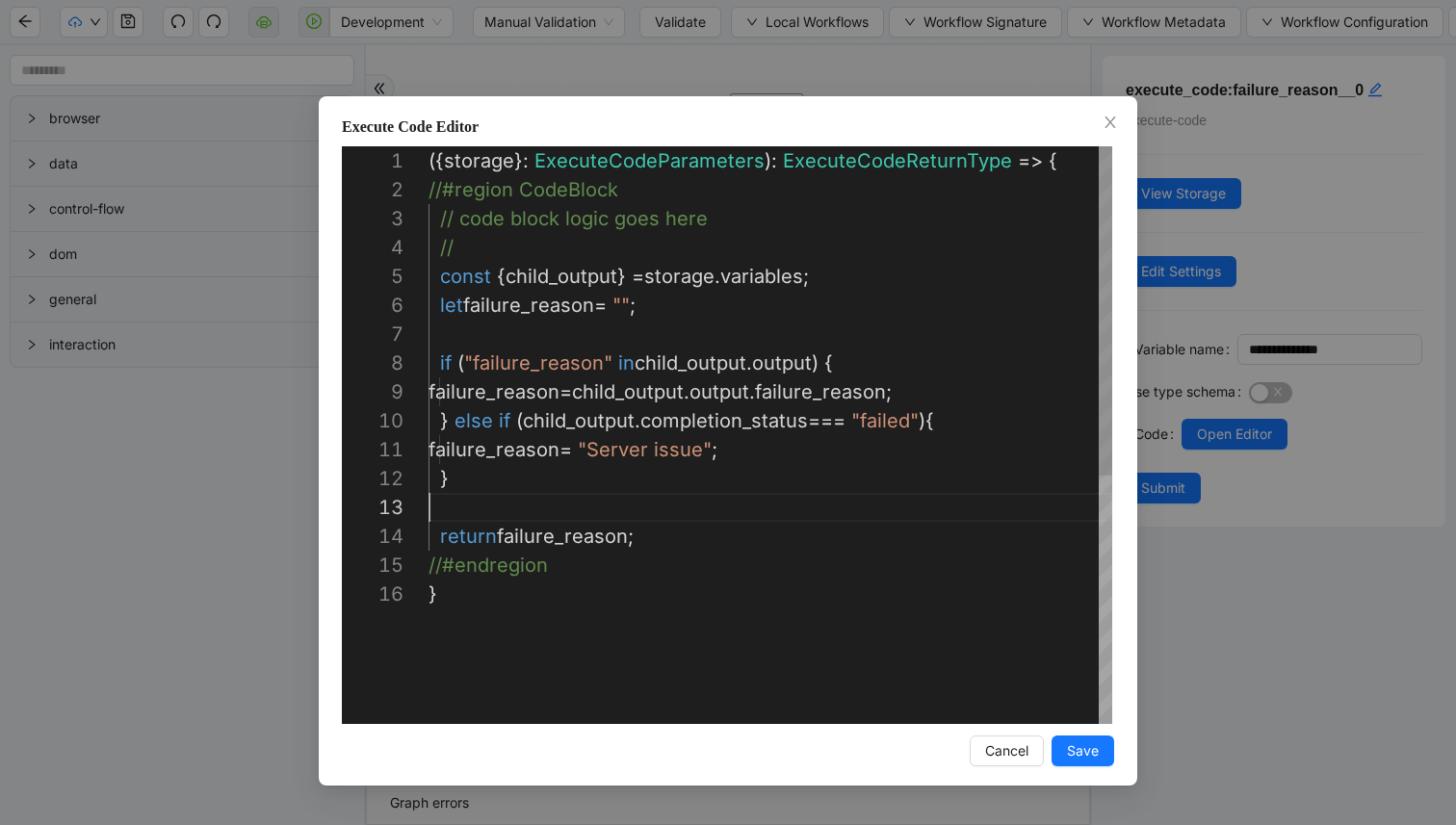 click on "({  storage  }:   ExecuteCodeParameters ):   ExecuteCodeReturnType   =>   { //#region CodeBlock    // code block logic goes here    //    const   { child_output }   =  storage . variables ;    let  failure_reason  =   "" ;    if   ( "failure_reason"   in  child_output . output )   {     failure_reason  =  child_output . output . failure_reason ;    }   else   if   ( child_output . completion_status  ===   "failed" ){     failure_reason  =   "Server issue" ;    }    return  failure_reason ; //#endregion }" at bounding box center [770, 652] 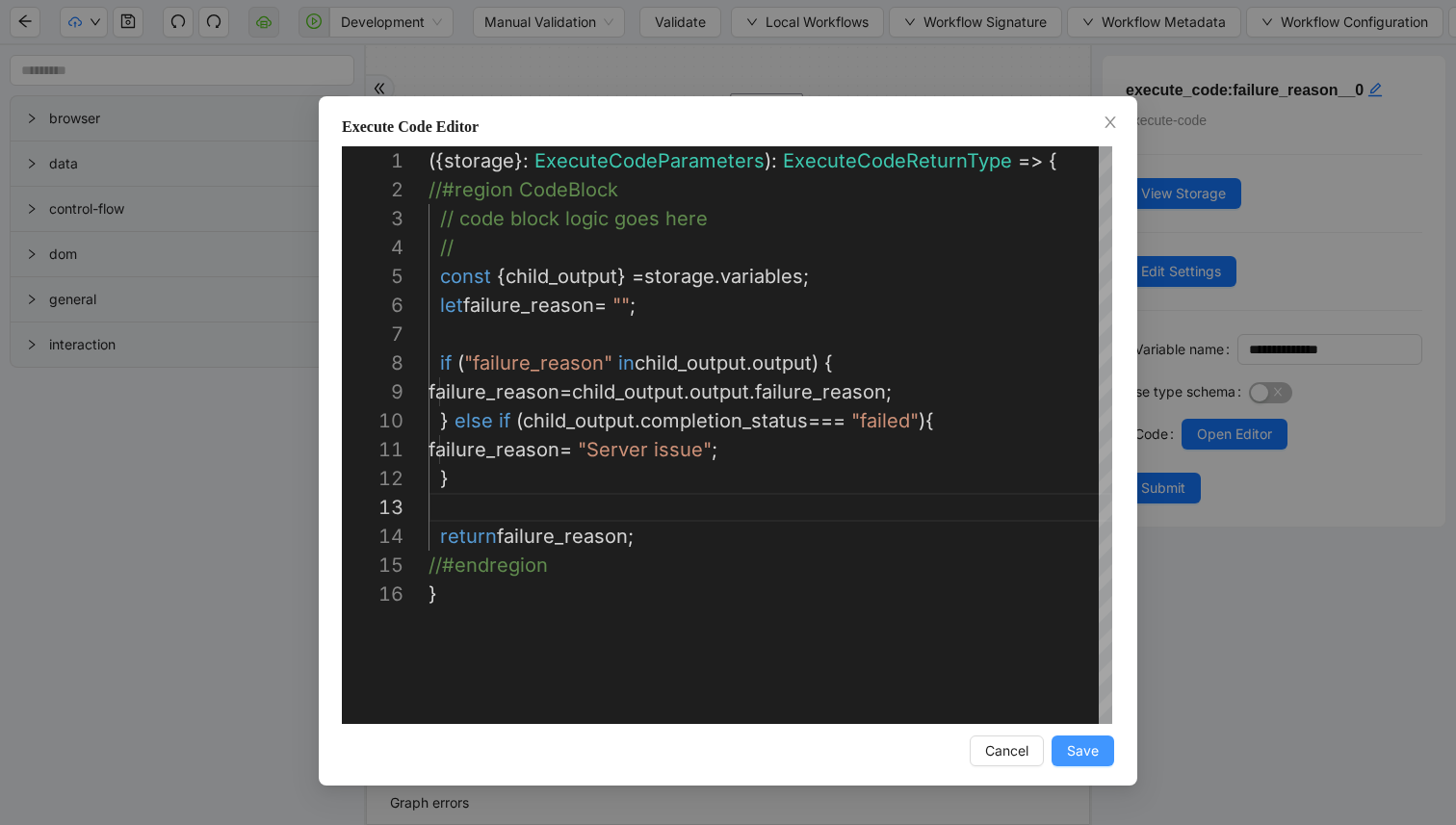 type on "**********" 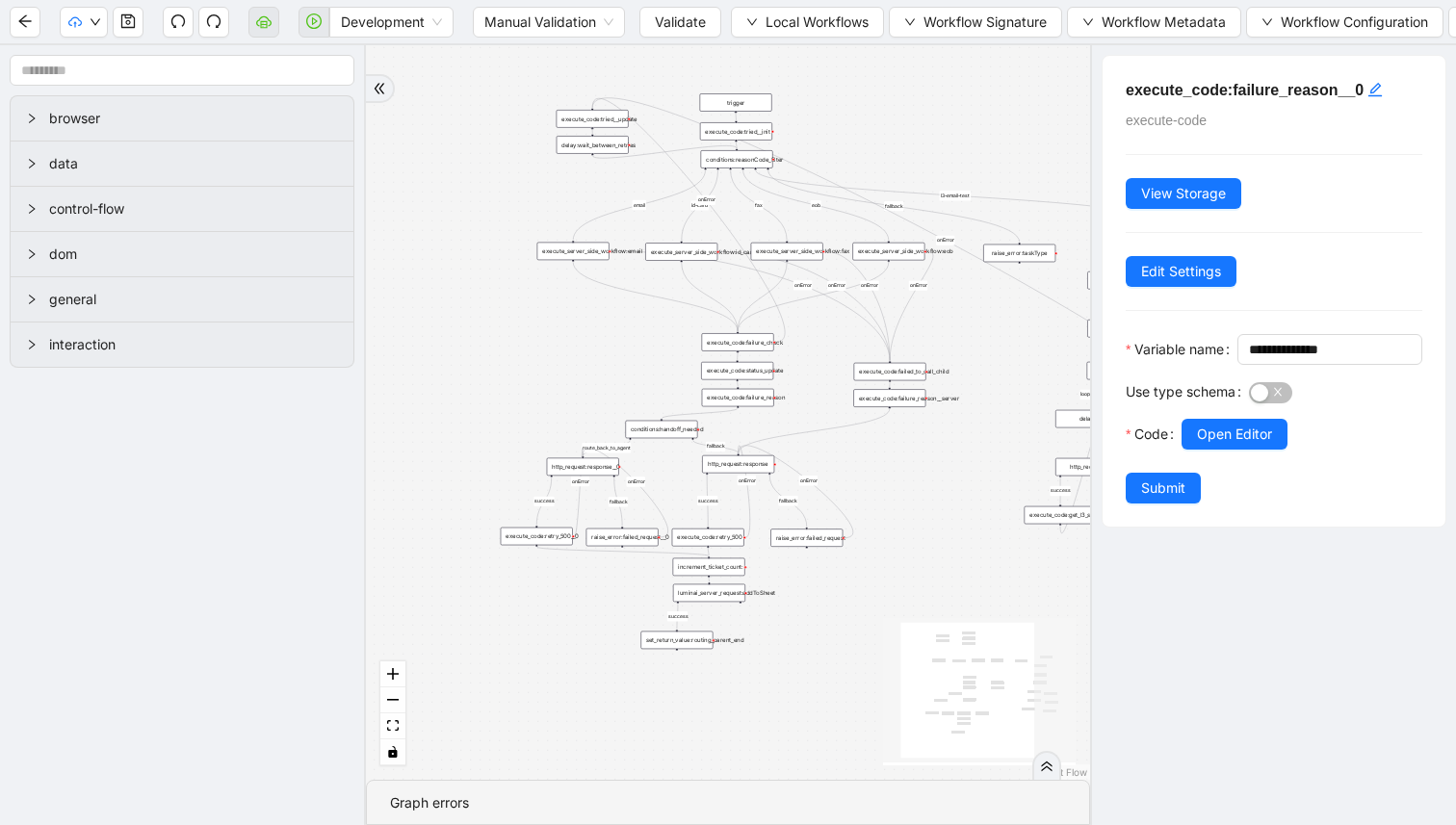 drag, startPoint x: 1013, startPoint y: 529, endPoint x: 924, endPoint y: 528, distance: 89.005618 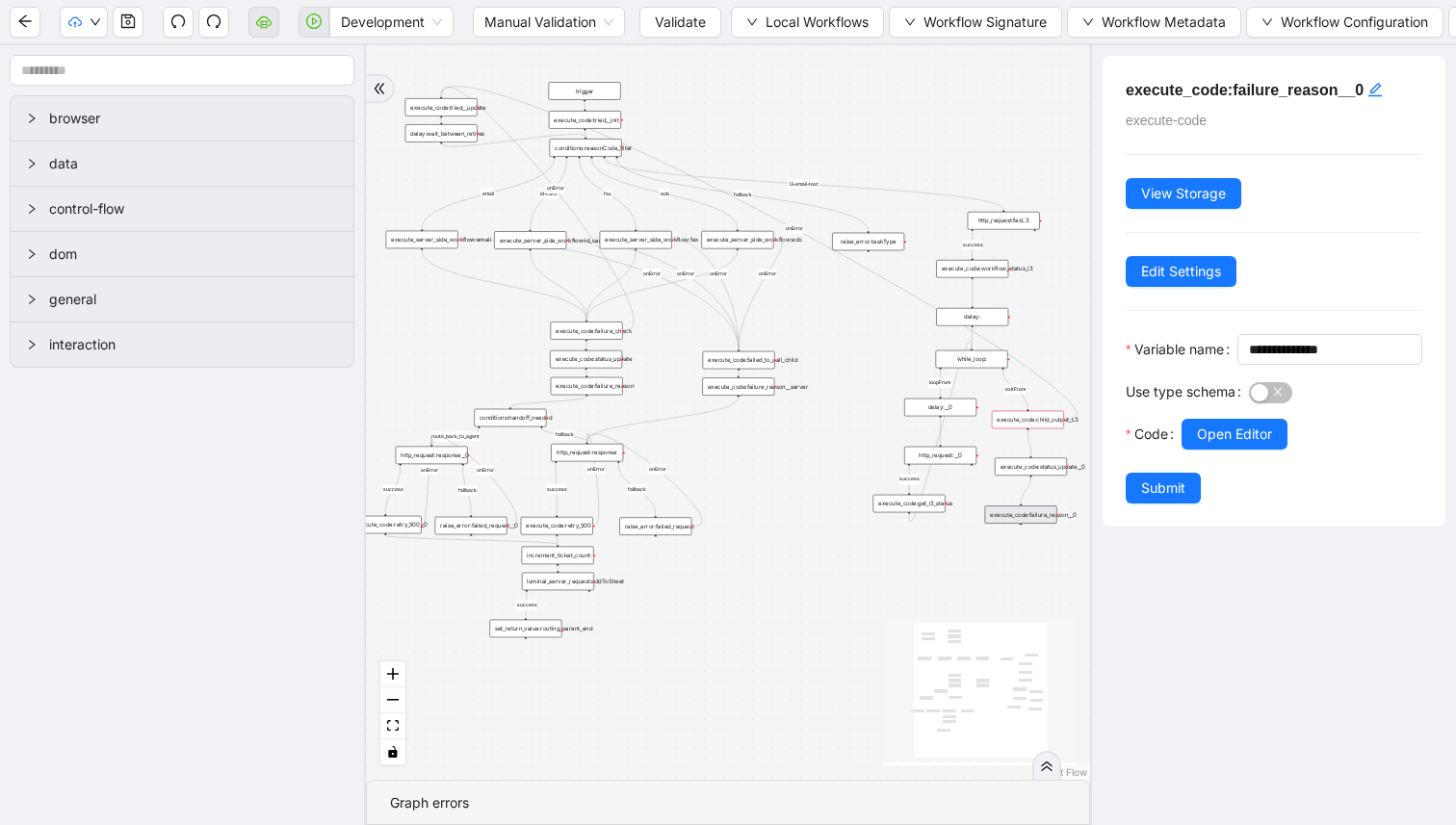 drag, startPoint x: 924, startPoint y: 528, endPoint x: 794, endPoint y: 516, distance: 130.55267 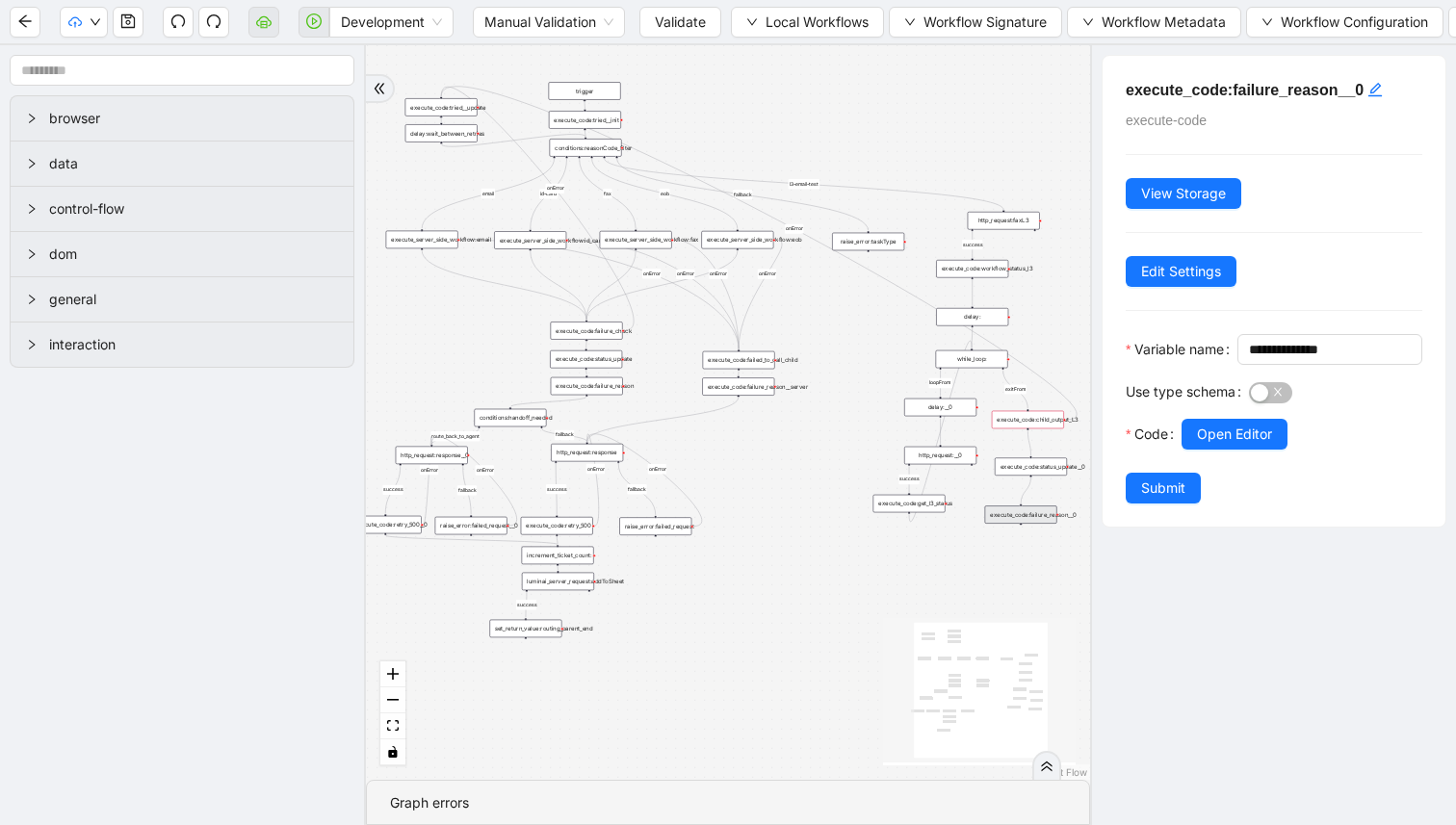 click on "success fallback fallback route_back_to_agent success fallback success fallback email id-card fax eob loopFrom success onError onError onError onError onError onError onError onError onError l3-email-test success exitFrom onError trigger http_request:response raise_error:taskType execute_server_side_workflow:email execute_server_side_workflow:id_cards luminai_server_request:addToSheet execute_code:failure_check execute_code:failed_to_call_child delay:wait_between_retries execute_code:status_update execute_code:tried__init execute_code:tried__update execute_code:failure_reason execute_code:failure_reason__server execute_server_side_workflow:fax execute_code:retry_500 raise_error:failed_request execute_server_side_workflow:eob http_request:response__0 conditions:handoff_needed execute_code:retry_500__0 raise_error:failed_request__0 set_return_value:routing_parent_end increment_ticket_count: http_request:faxL3 conditions:reasonCode_filter execute_code:workflow_status_l3 while_loop: delay: delay:__0" at bounding box center (728, 412) 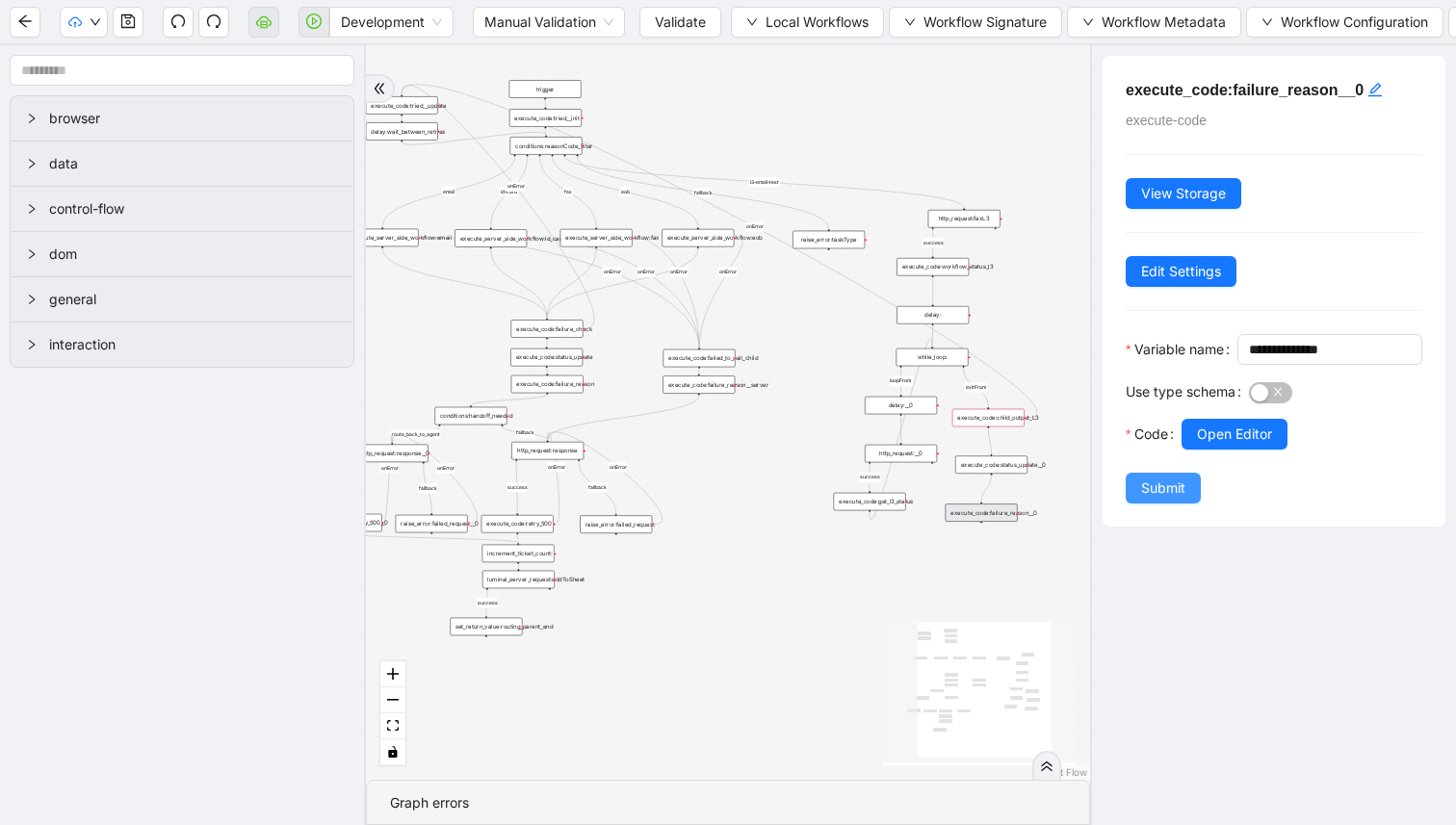 click on "Submit" at bounding box center [1163, 488] 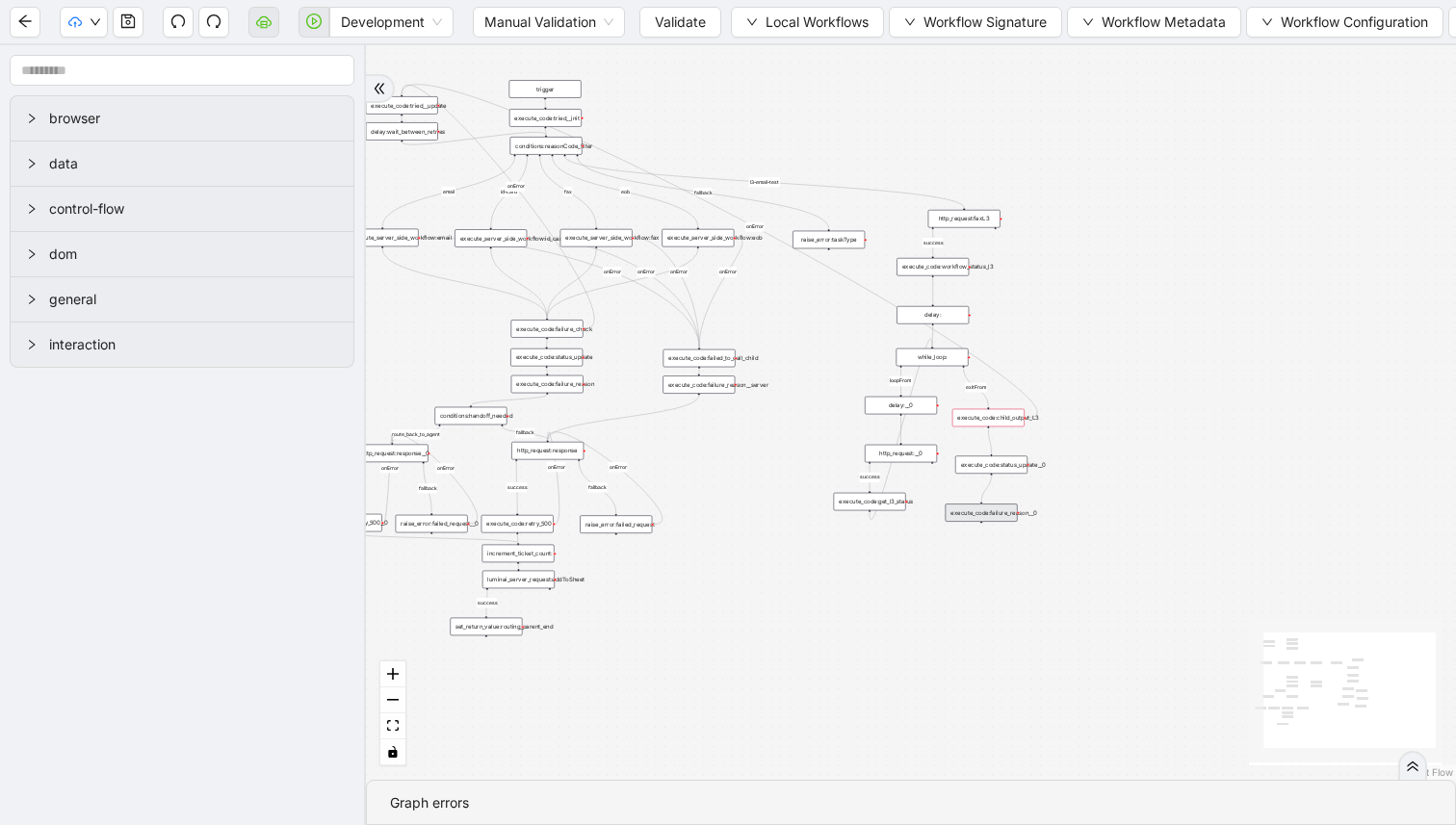 click on "conditions:handoff_needed" at bounding box center (470, 416) 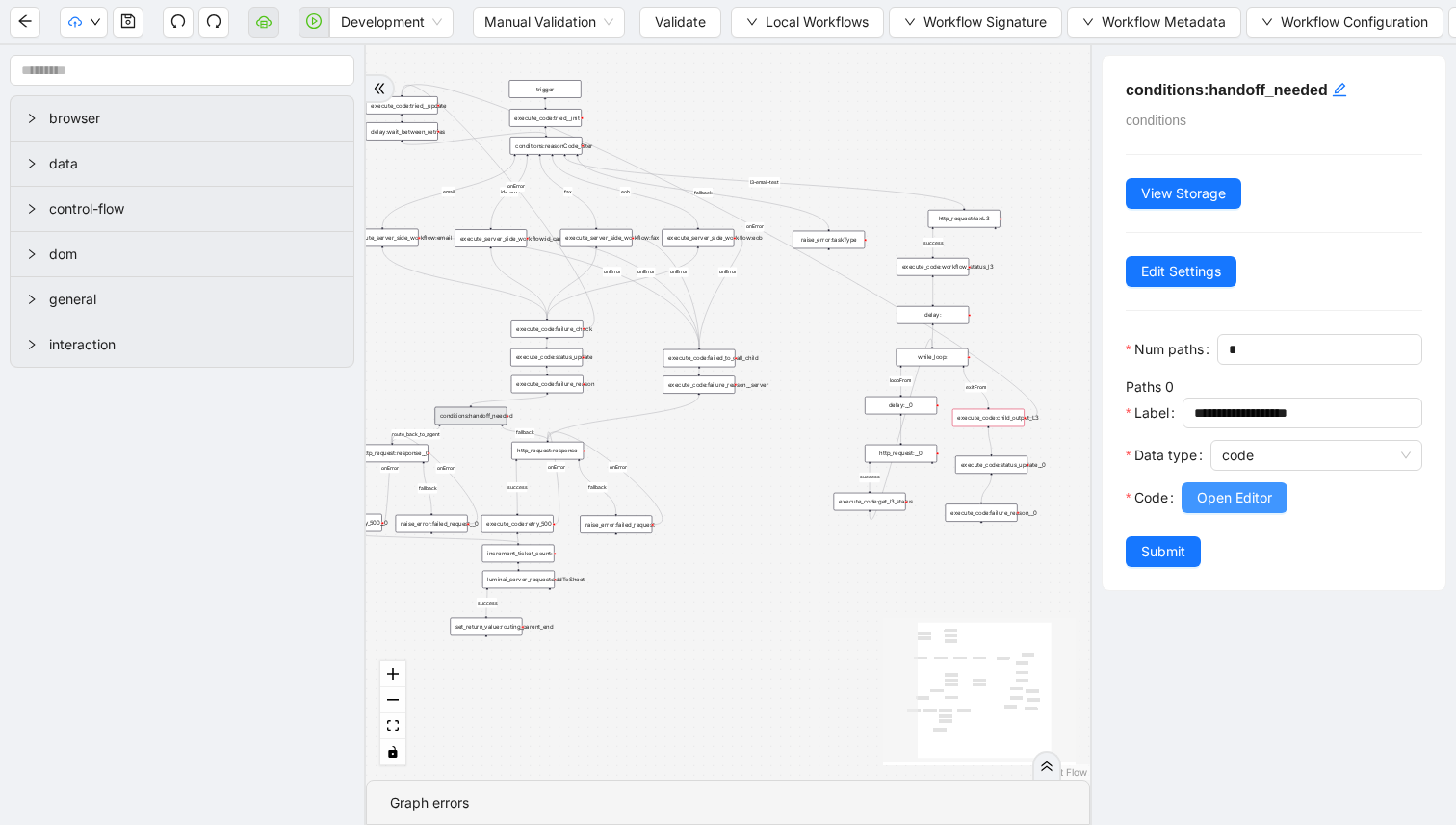 click on "Open Editor" at bounding box center [1235, 498] 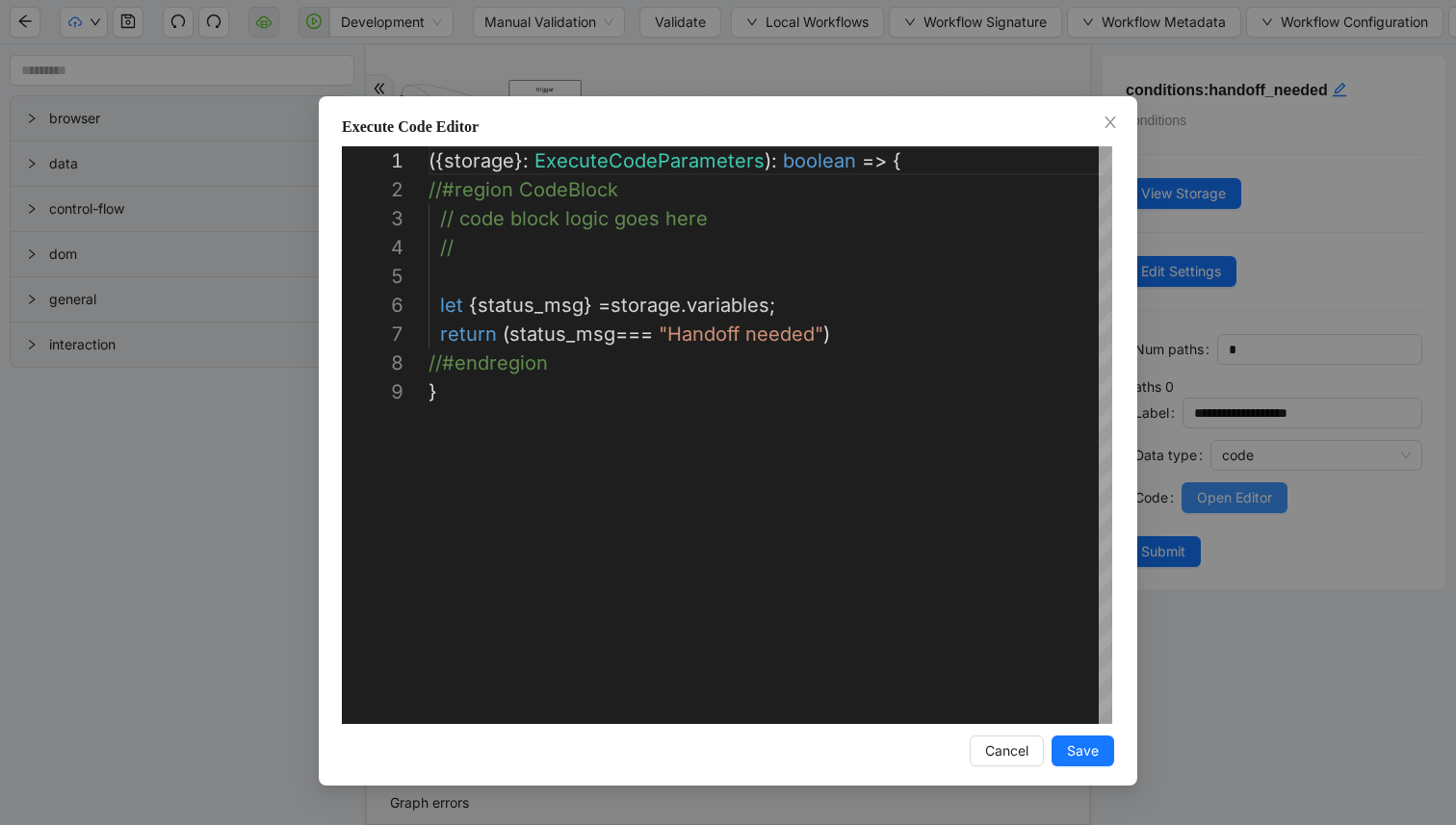 scroll, scrollTop: 231, scrollLeft: 0, axis: vertical 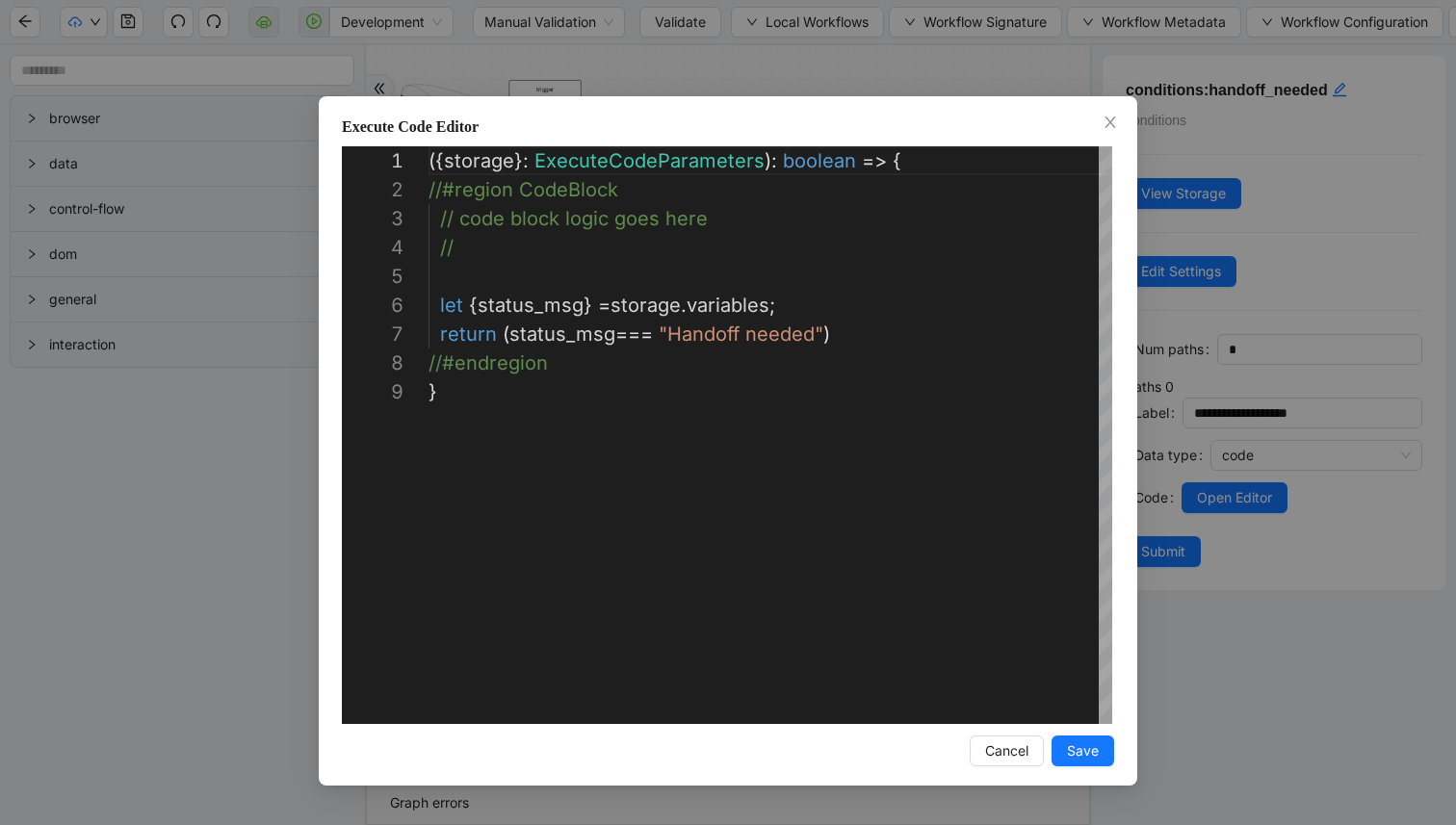 click on "**********" at bounding box center (728, 412) 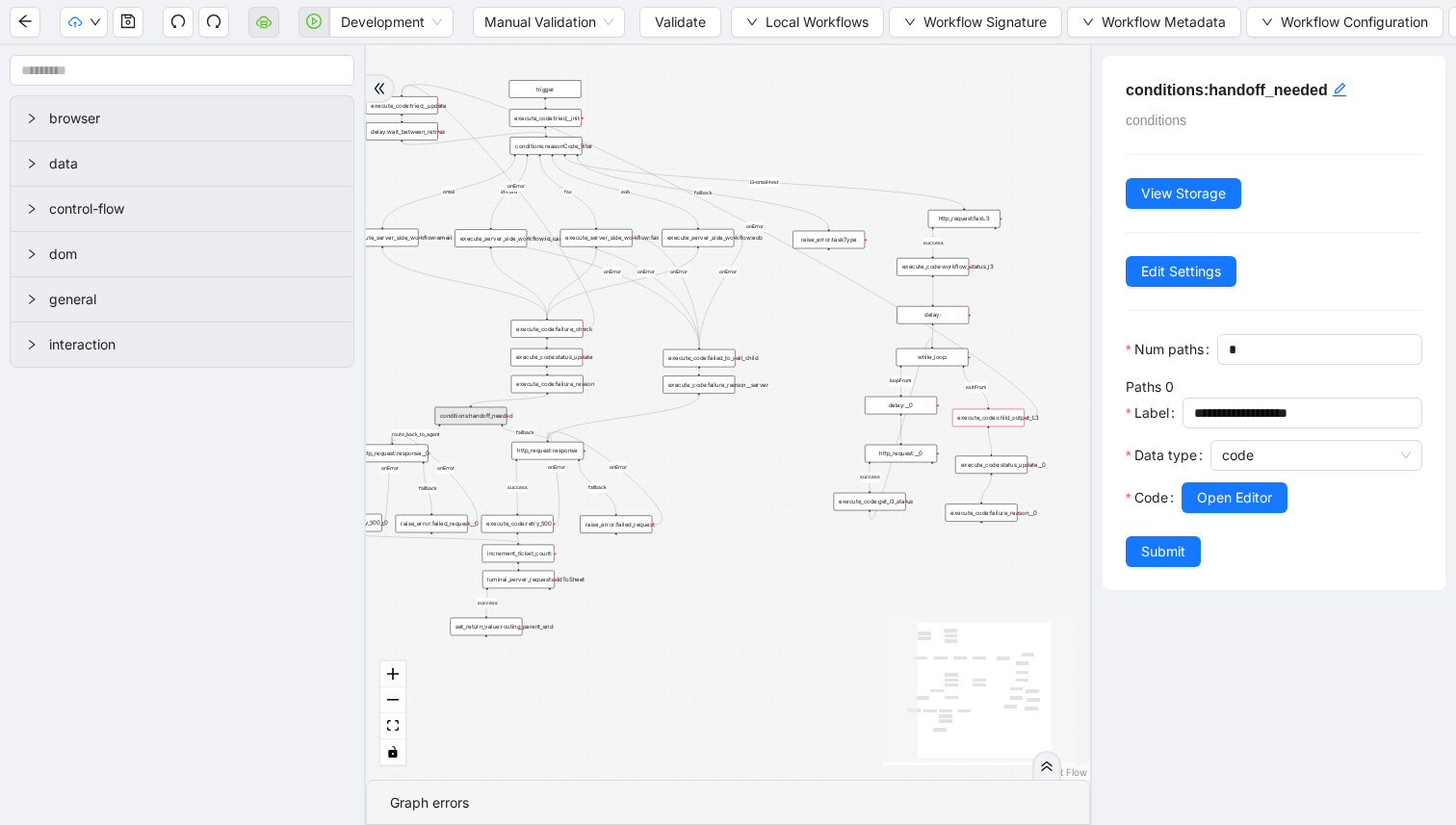 click on "execute_code:failure_reason__0" at bounding box center (981, 512) 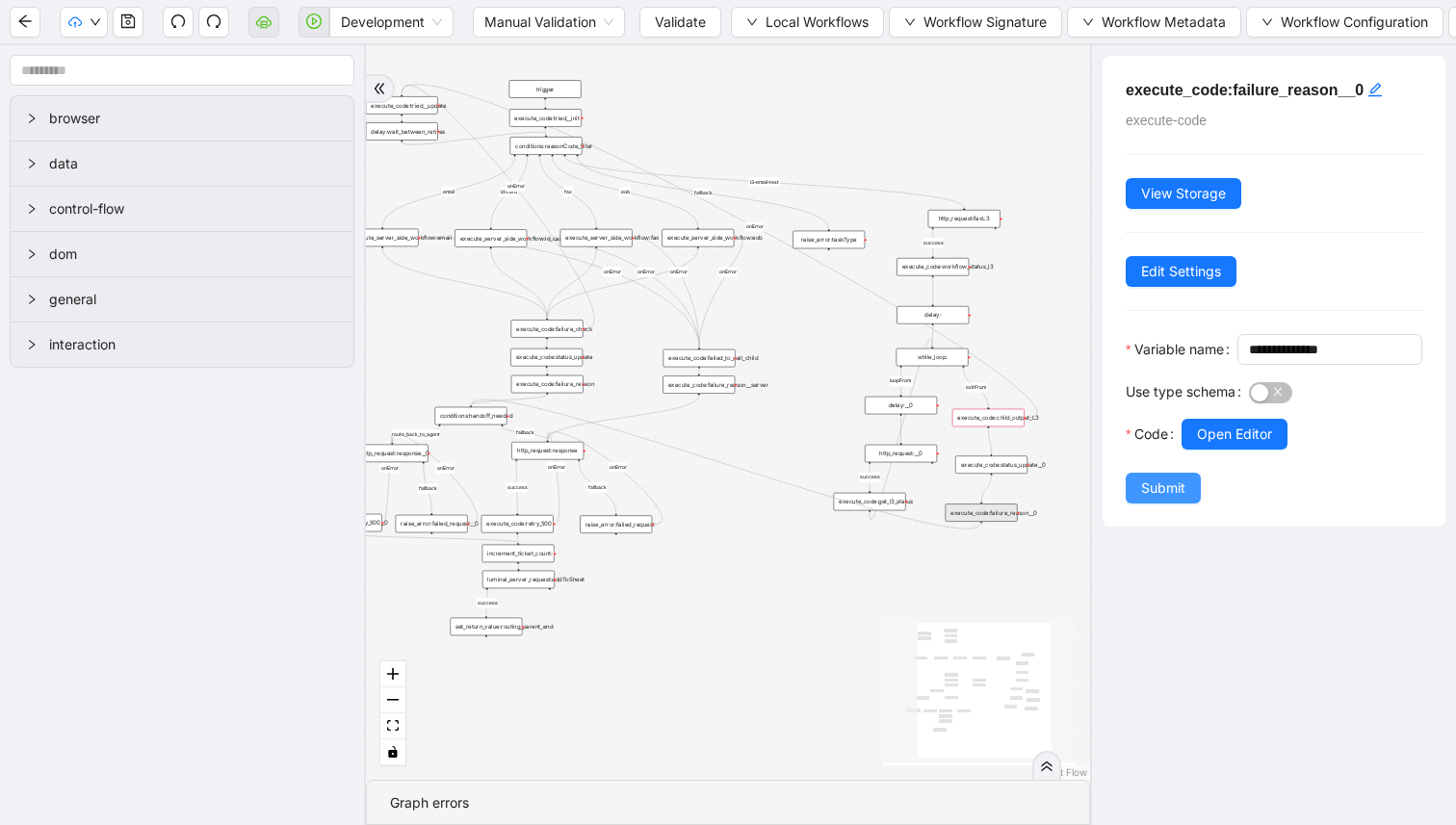 drag, startPoint x: 981, startPoint y: 521, endPoint x: 1158, endPoint y: 526, distance: 177.07061 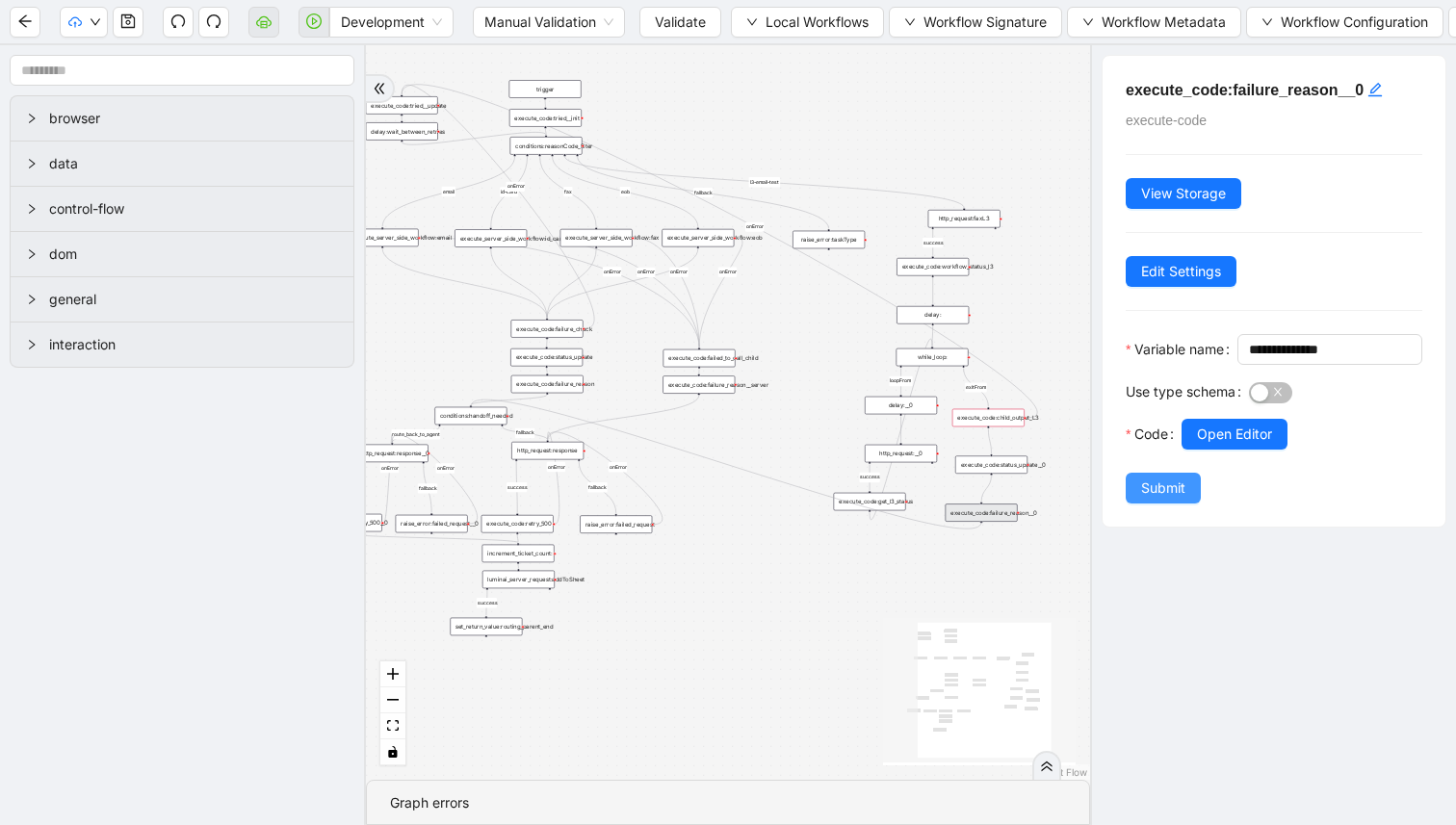 click on "trigger http_request:response raise_error:taskType execute_server_side_workflow:email execute_server_side_workflow:id_cards luminai_server_request:addToSheet execute_code:failure_check execute_code:failed_to_call_child delay:wait_between_retries execute_code:status_update execute_code:tried__init execute_code:tried__update execute_code:failure_reason execute_code:failure_reason__server execute_server_side_workflow:fax execute_code:retry_500 raise_error:failed_request execute_server_side_workflow:eob http_request:response__0 conditions:handoff_needed execute_code:retry_500__0 raise_error:failed_request__0 set_return_value:routing_parent_end increment_ticket_count: http_request:faxL3 conditions:reasonCode_filter execute_code:workflow_status_l3 while_loop: delay: delay:__0 http_request:__0 execute_code:get_l3_status execute_code:child_output_L3 execute_code:status_update__0 execute_code:failure_reason__0" at bounding box center [557, 333] 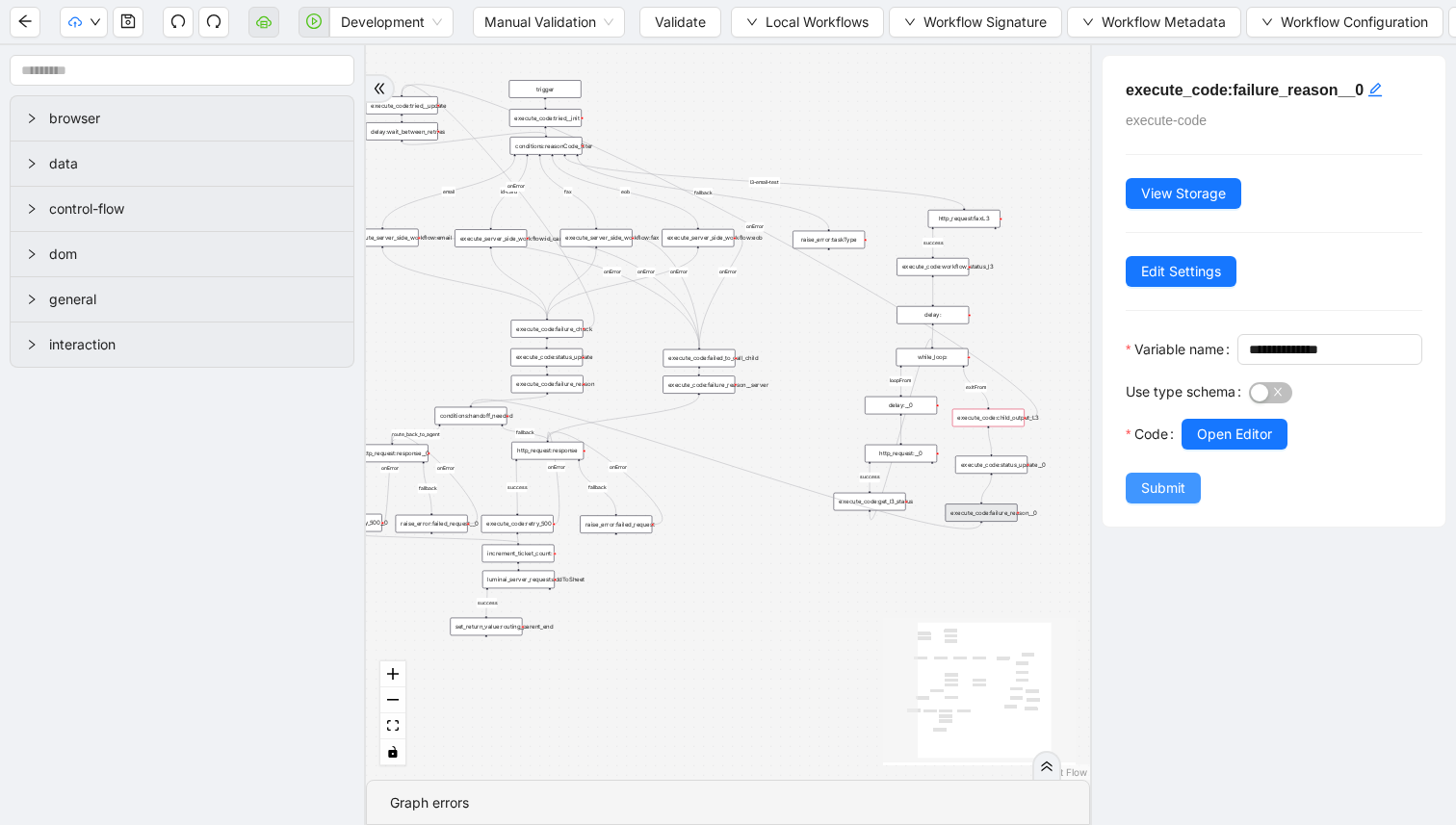 click on "Submit" at bounding box center [1163, 488] 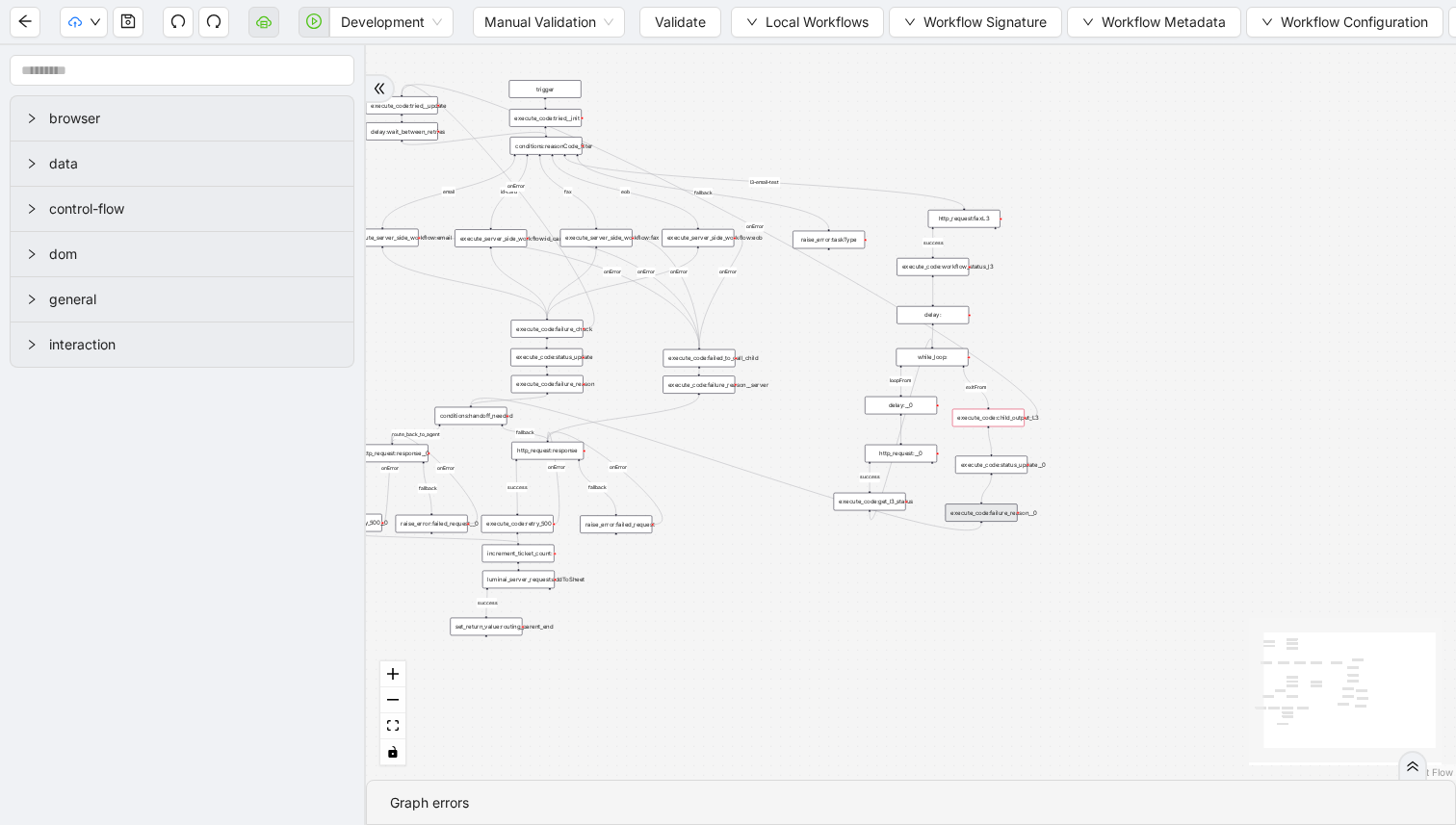 click on "execute_code:child_output_L3" at bounding box center [988, 418] 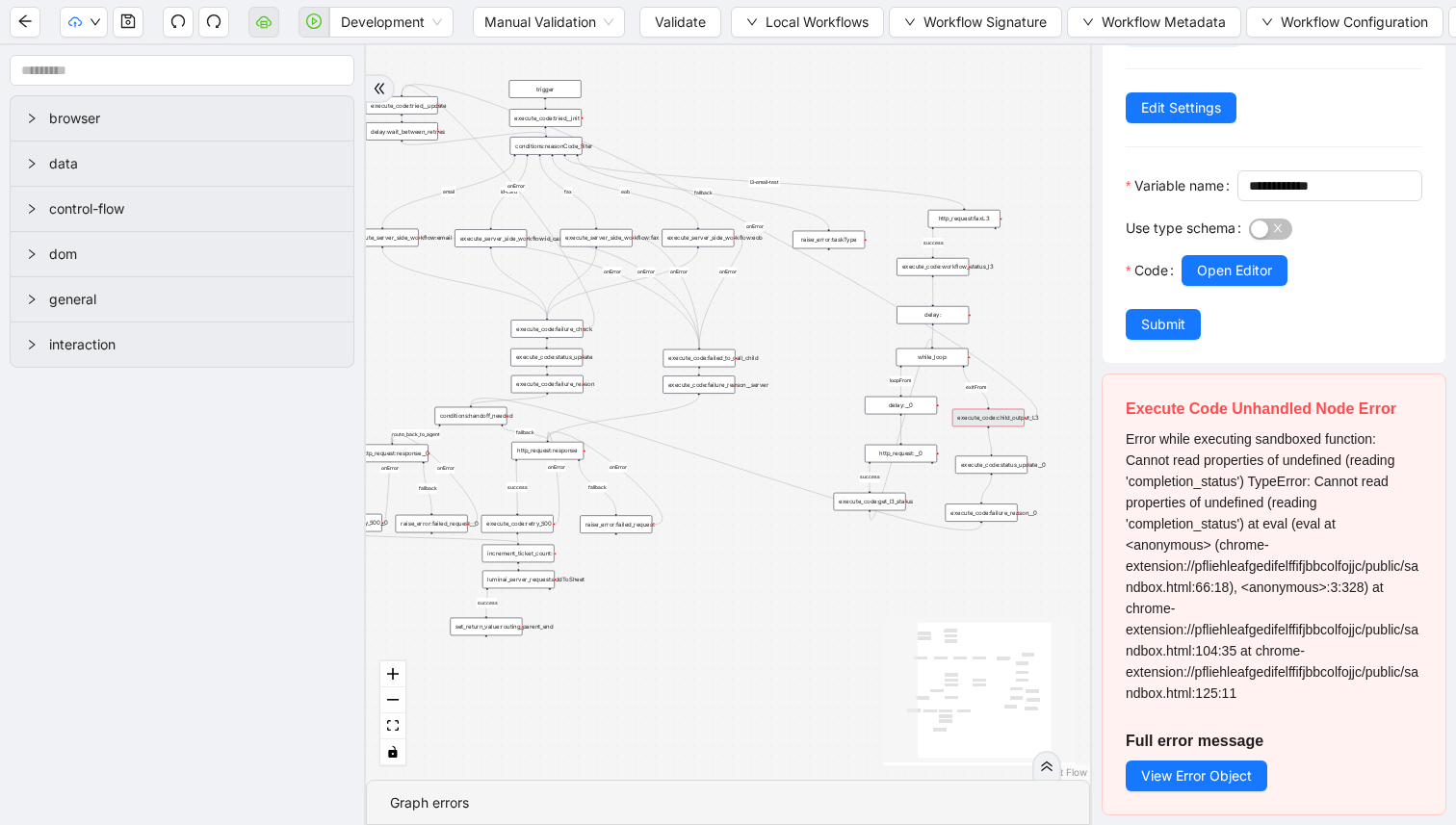 scroll, scrollTop: 194, scrollLeft: 0, axis: vertical 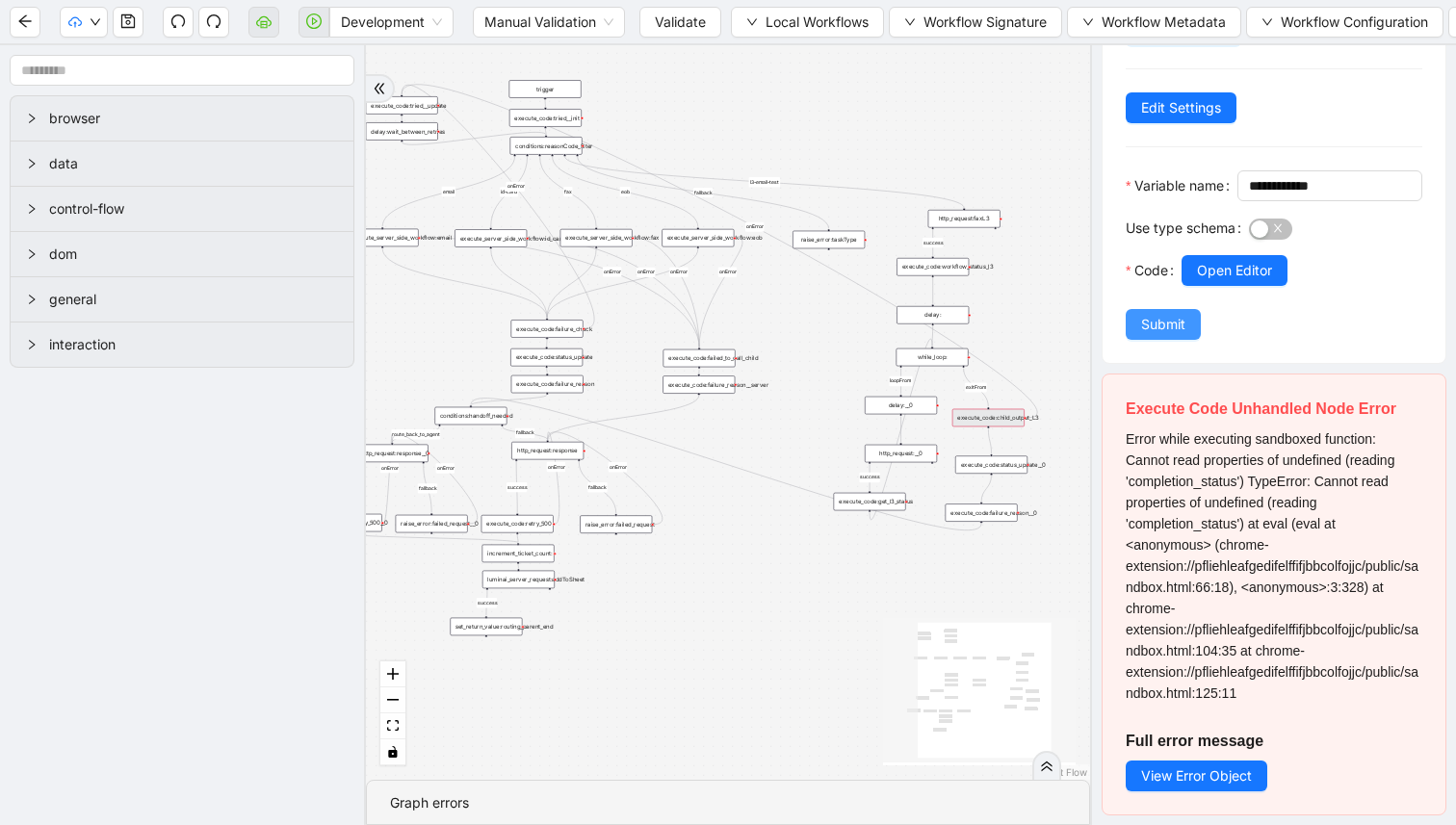 click on "Submit" at bounding box center [1163, 324] 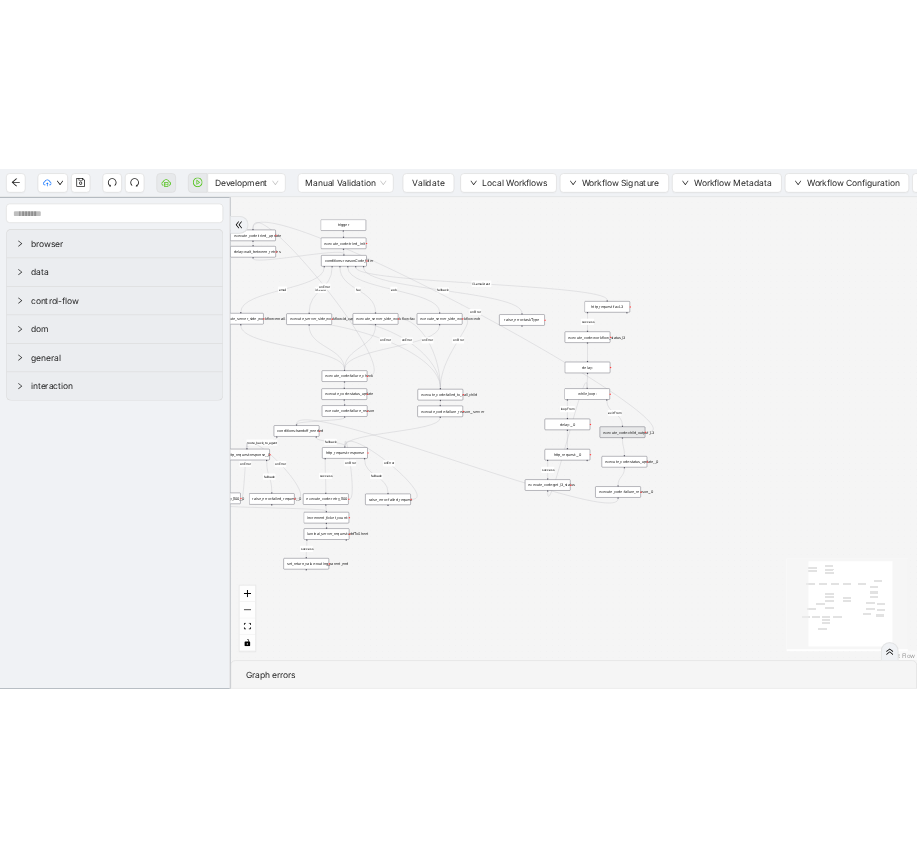 scroll, scrollTop: 0, scrollLeft: 0, axis: both 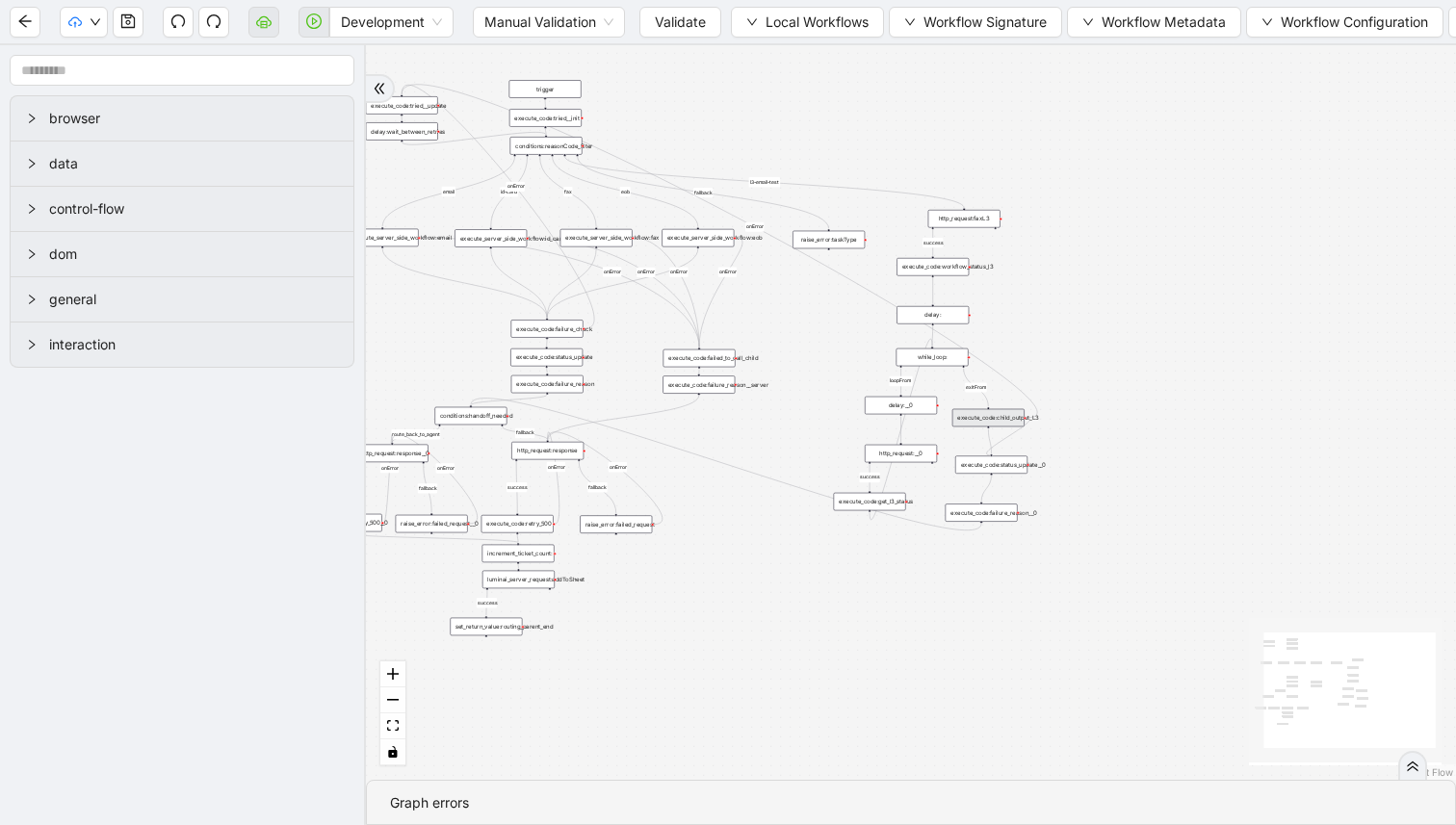 drag, startPoint x: 1026, startPoint y: 417, endPoint x: 991, endPoint y: 462, distance: 57.00877 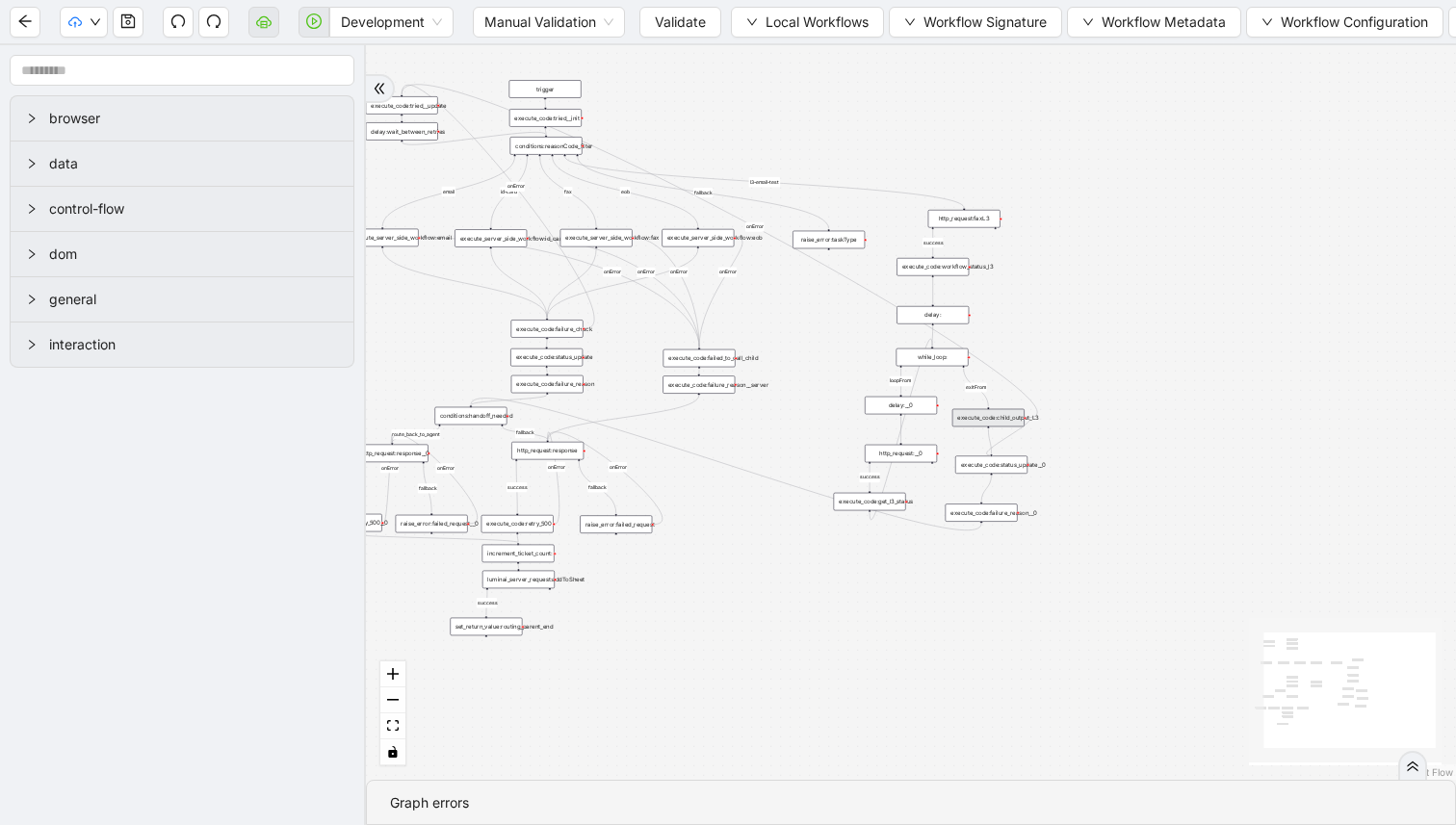 click on "success fallback fallback route_back_to_agent success fallback success fallback email id-card fax eob loopFrom success onError onError onError onError onError onError onError onError onError l3-email-test success exitFrom onError trigger http_request:response raise_error:taskType execute_server_side_workflow:email execute_server_side_workflow:id_cards luminai_server_request:addToSheet execute_code:failure_check execute_code:failed_to_call_child delay:wait_between_retries execute_code:status_update execute_code:tried__init execute_code:tried__update execute_code:failure_reason execute_code:failure_reason__server execute_server_side_workflow:fax execute_code:retry_500 raise_error:failed_request execute_server_side_workflow:eob http_request:response__0 conditions:handoff_needed execute_code:retry_500__0 raise_error:failed_request__0 set_return_value:routing_parent_end increment_ticket_count: http_request:faxL3 conditions:reasonCode_filter execute_code:workflow_status_l3 while_loop: delay: delay:__0" at bounding box center (911, 412) 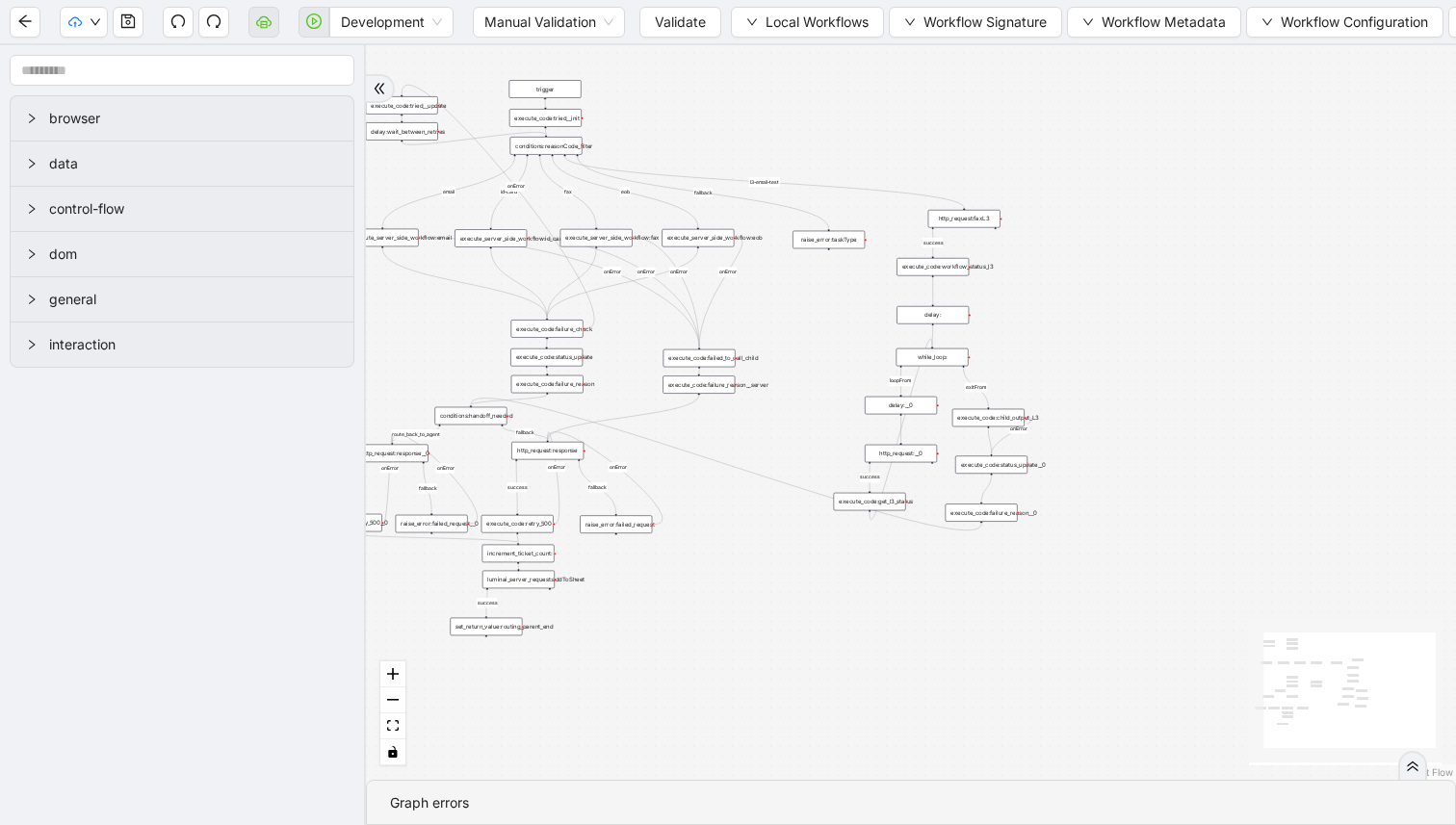 click on "success fallback fallback route_back_to_agent success fallback success fallback email id-card fax eob loopFrom success onError onError onError onError onError onError onError onError onError l3-email-test success exitFrom onError trigger http_request:response raise_error:taskType execute_server_side_workflow:email execute_server_side_workflow:id_cards luminai_server_request:addToSheet execute_code:failure_check execute_code:failed_to_call_child delay:wait_between_retries execute_code:status_update execute_code:tried__init execute_code:tried__update execute_code:failure_reason execute_code:failure_reason__server execute_server_side_workflow:fax execute_code:retry_500 raise_error:failed_request execute_server_side_workflow:eob http_request:response__0 conditions:handoff_needed execute_code:retry_500__0 raise_error:failed_request__0 set_return_value:routing_parent_end increment_ticket_count: http_request:faxL3 conditions:reasonCode_filter execute_code:workflow_status_l3 while_loop: delay: delay:__0" at bounding box center (911, 412) 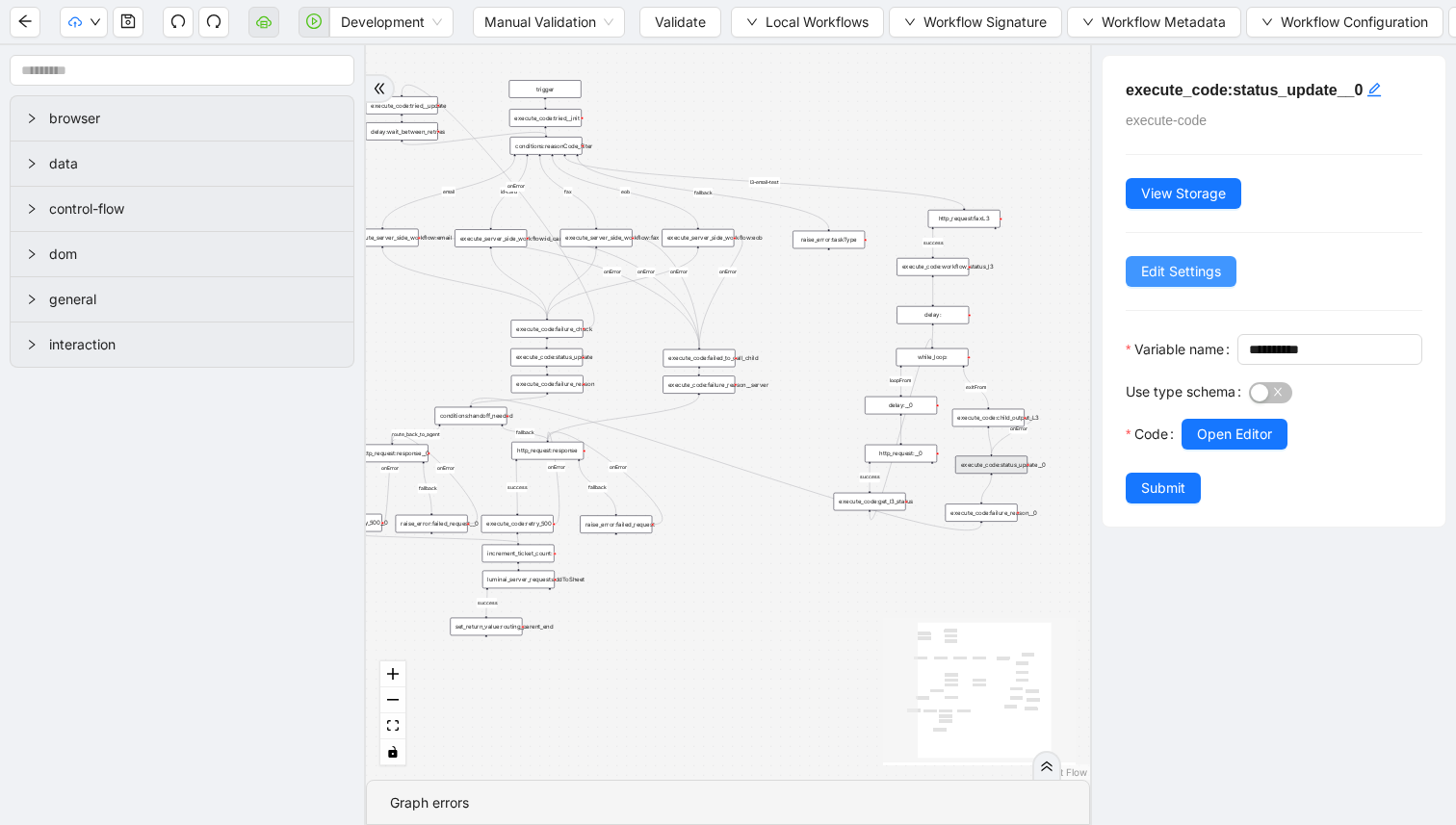 click on "Edit Settings" at bounding box center [1181, 271] 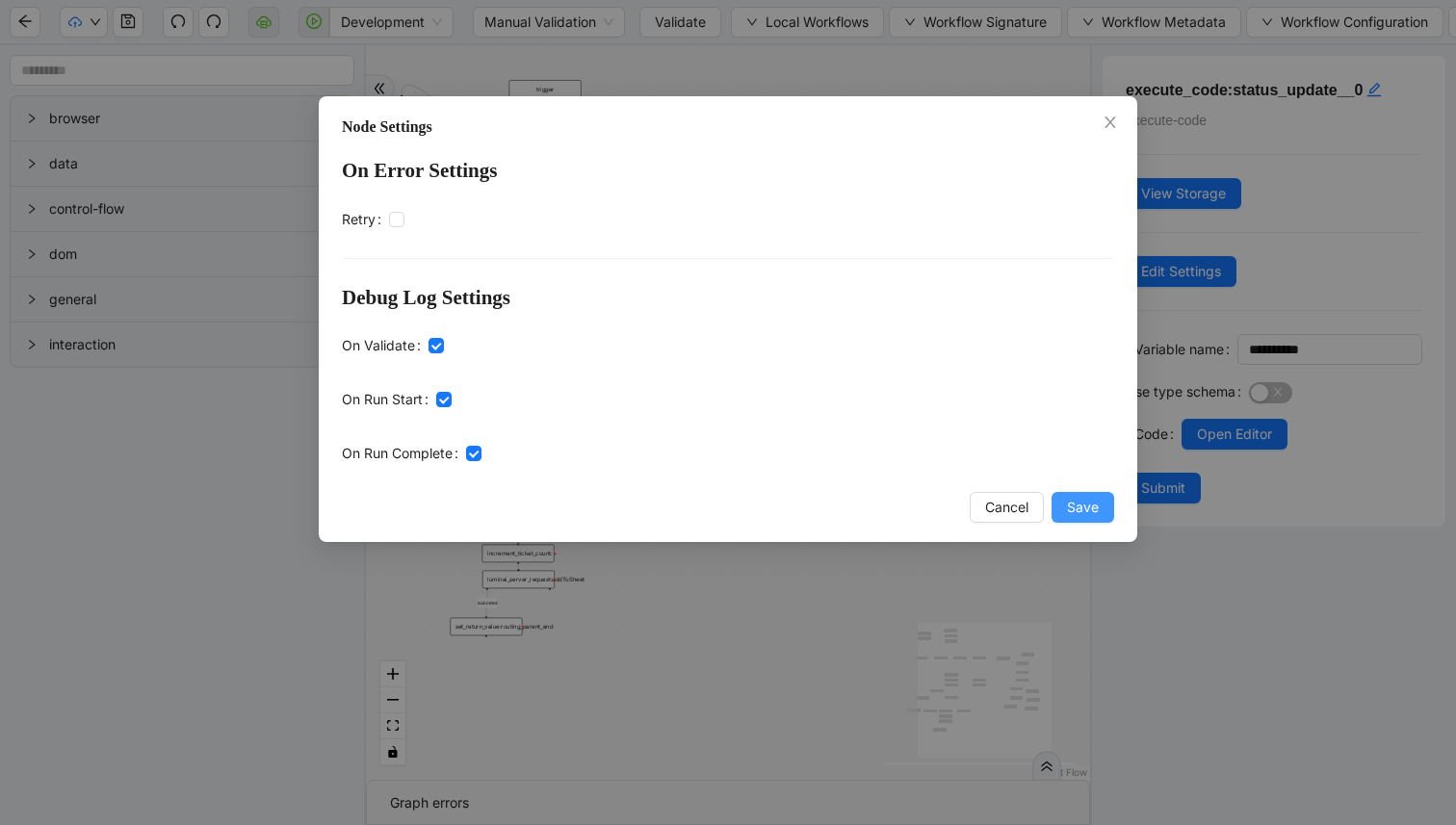 click on "Save" at bounding box center [1082, 507] 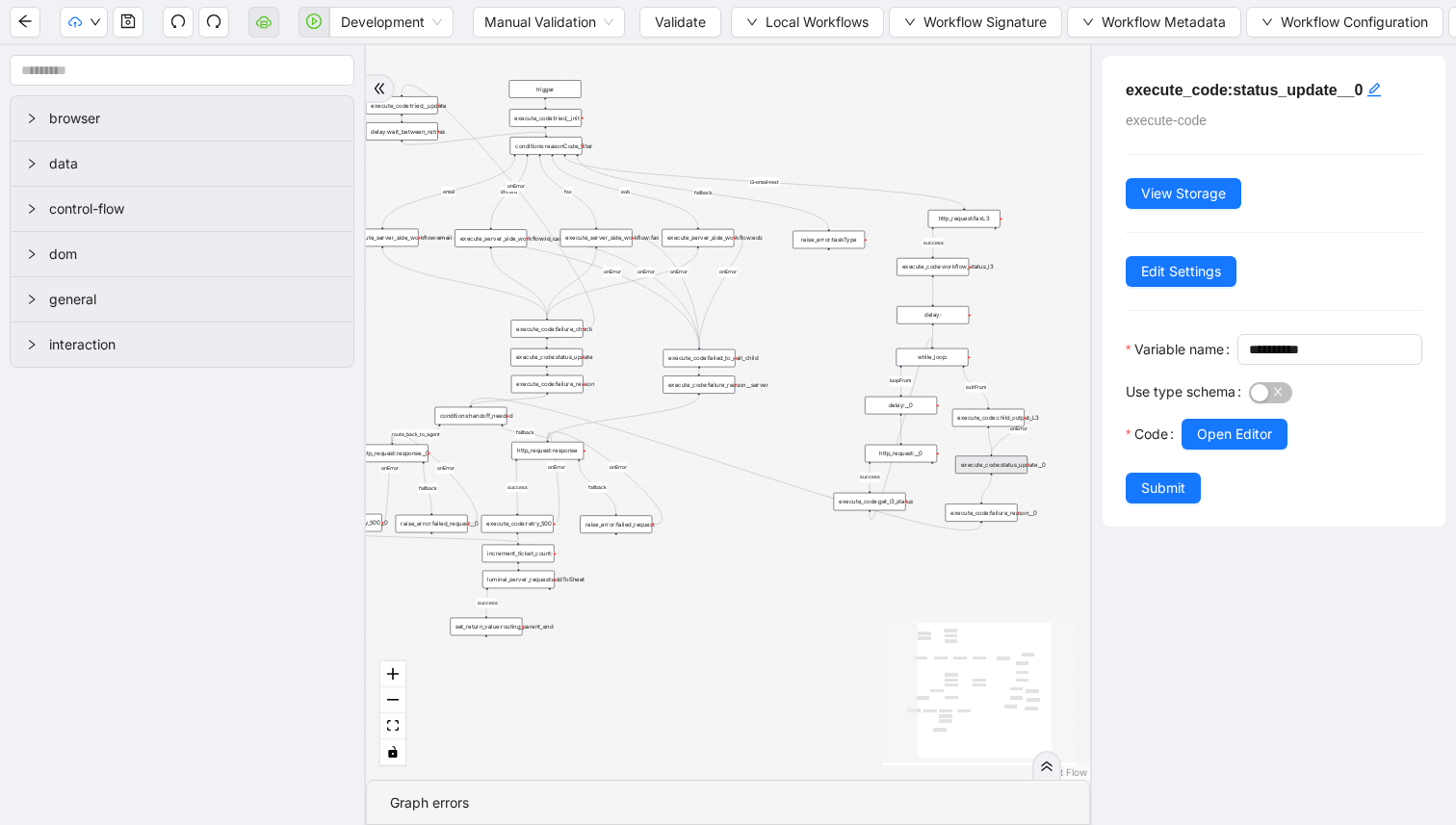 click on "Submit" at bounding box center (1163, 488) 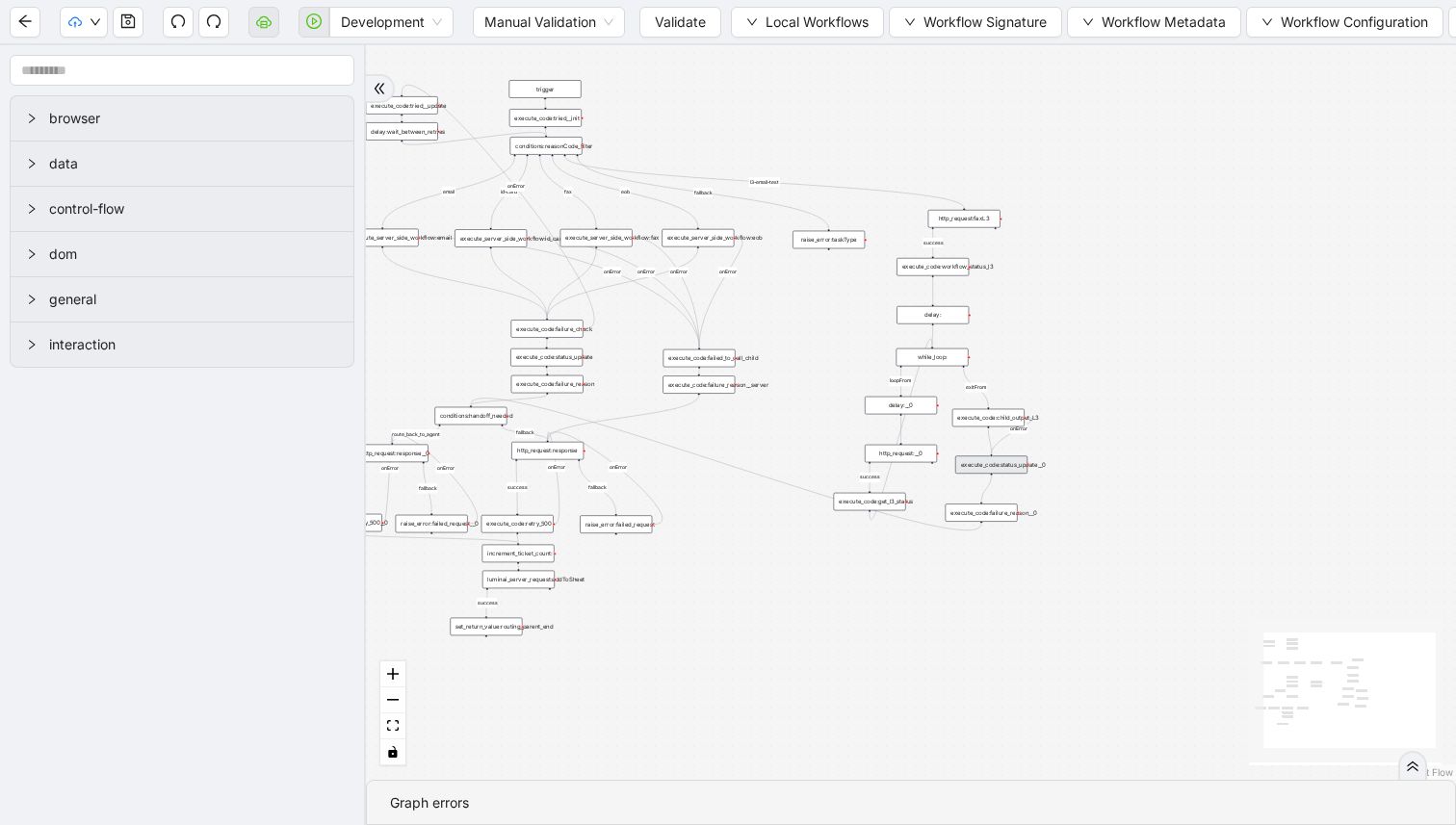 click 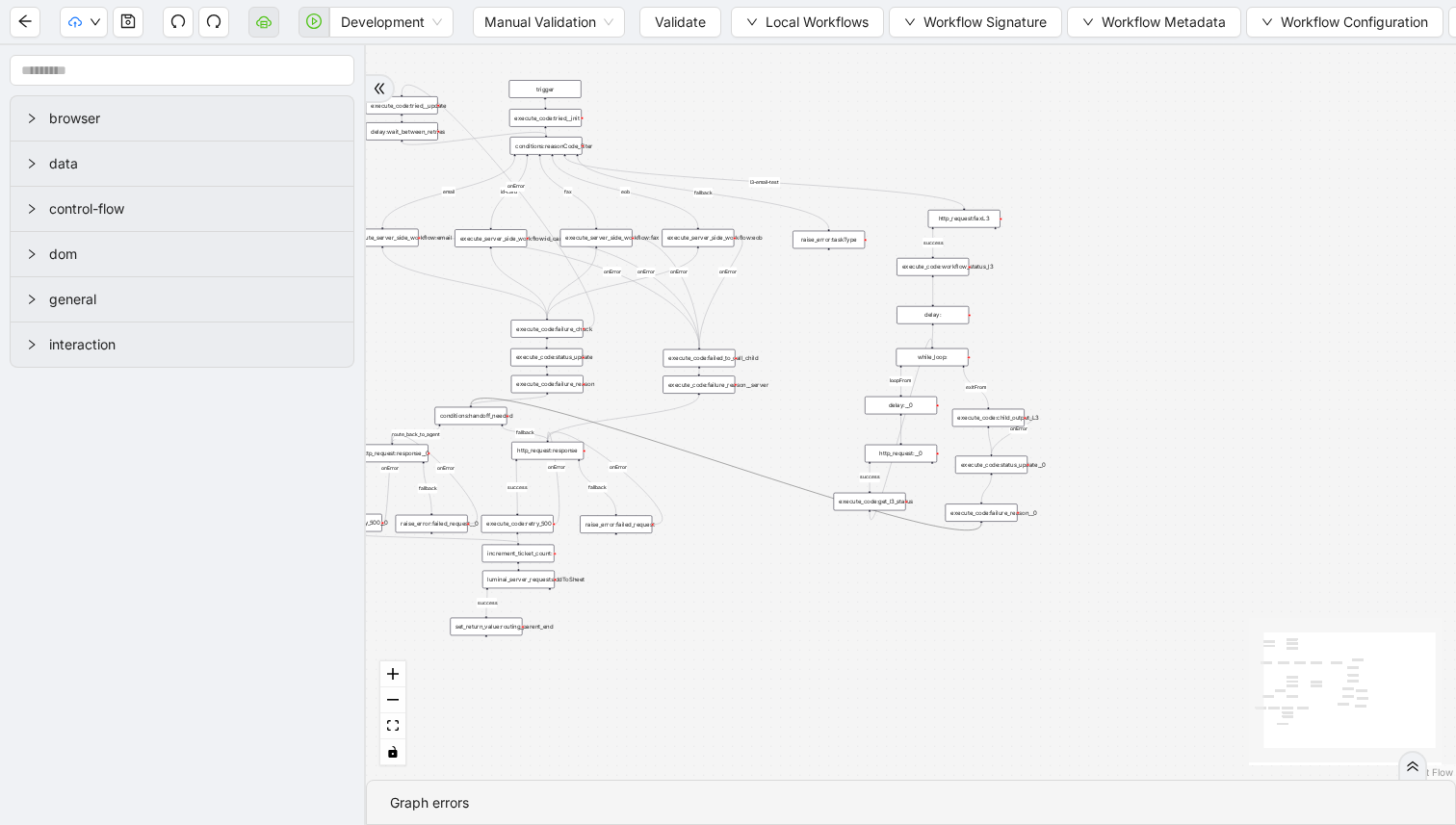 click on "execute_code:failure_reason__0" at bounding box center [981, 512] 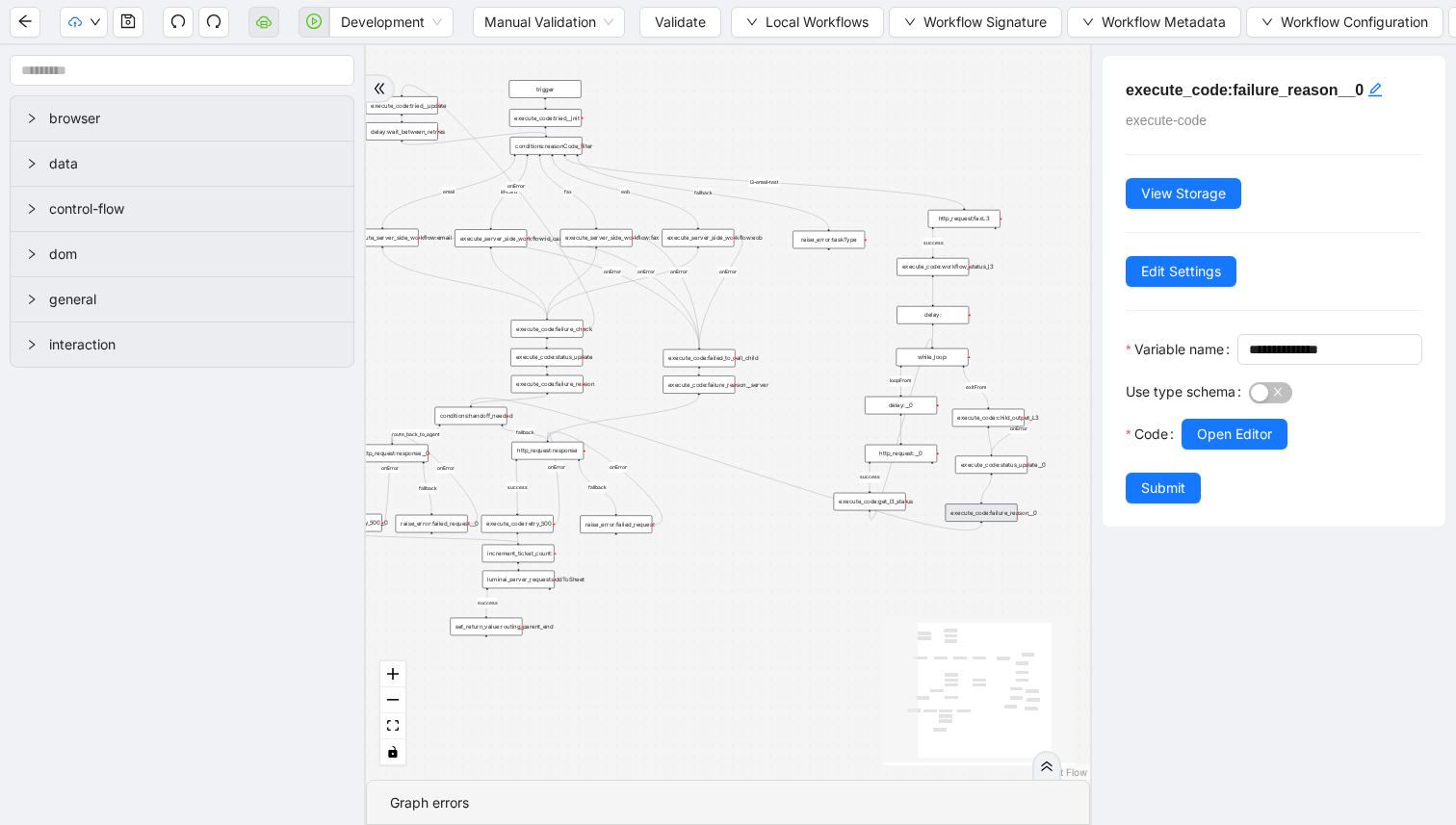 click 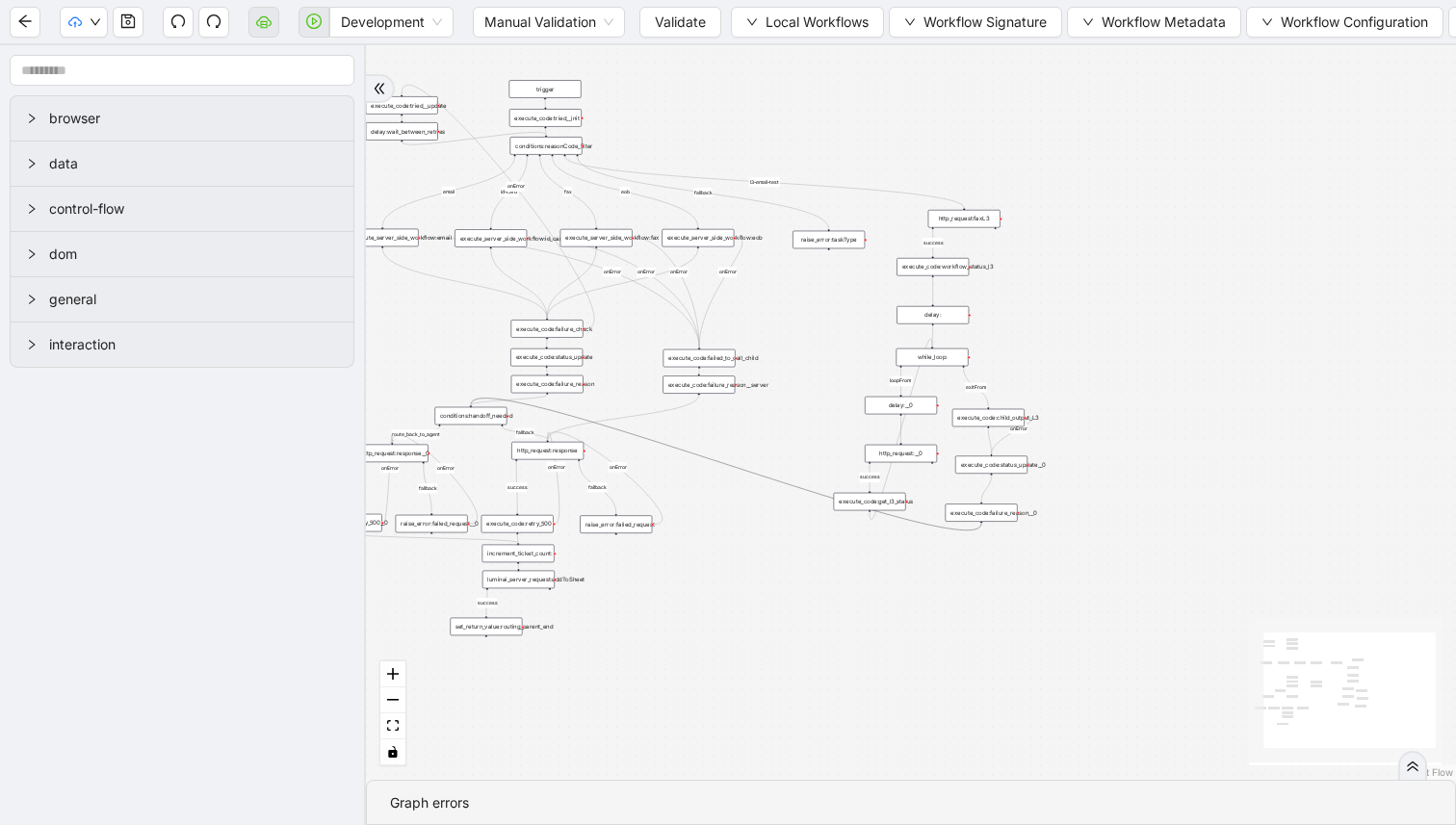 click on "execute_code:failure_reason__0" at bounding box center (981, 512) 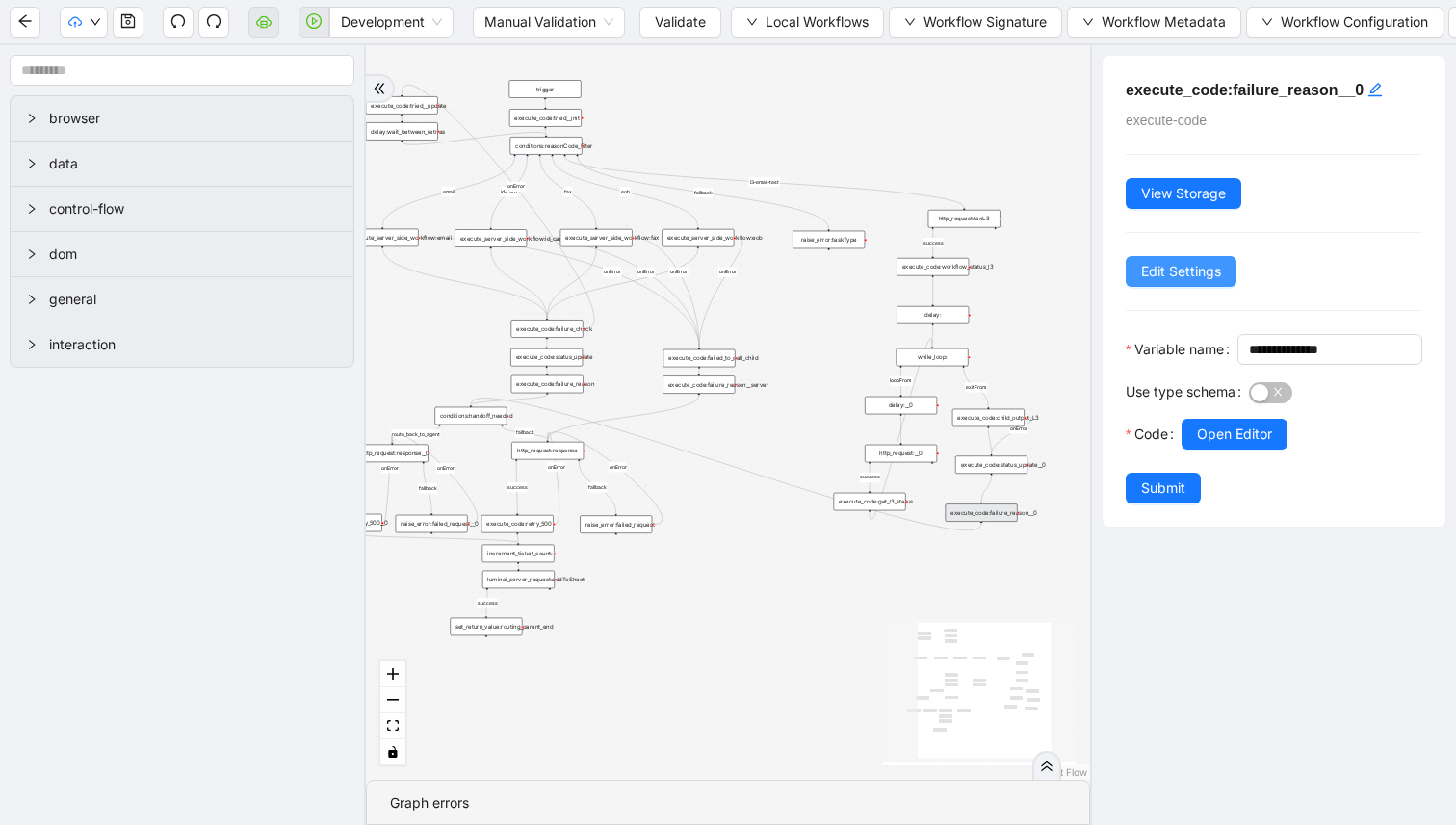 click on "Edit Settings" at bounding box center (1181, 271) 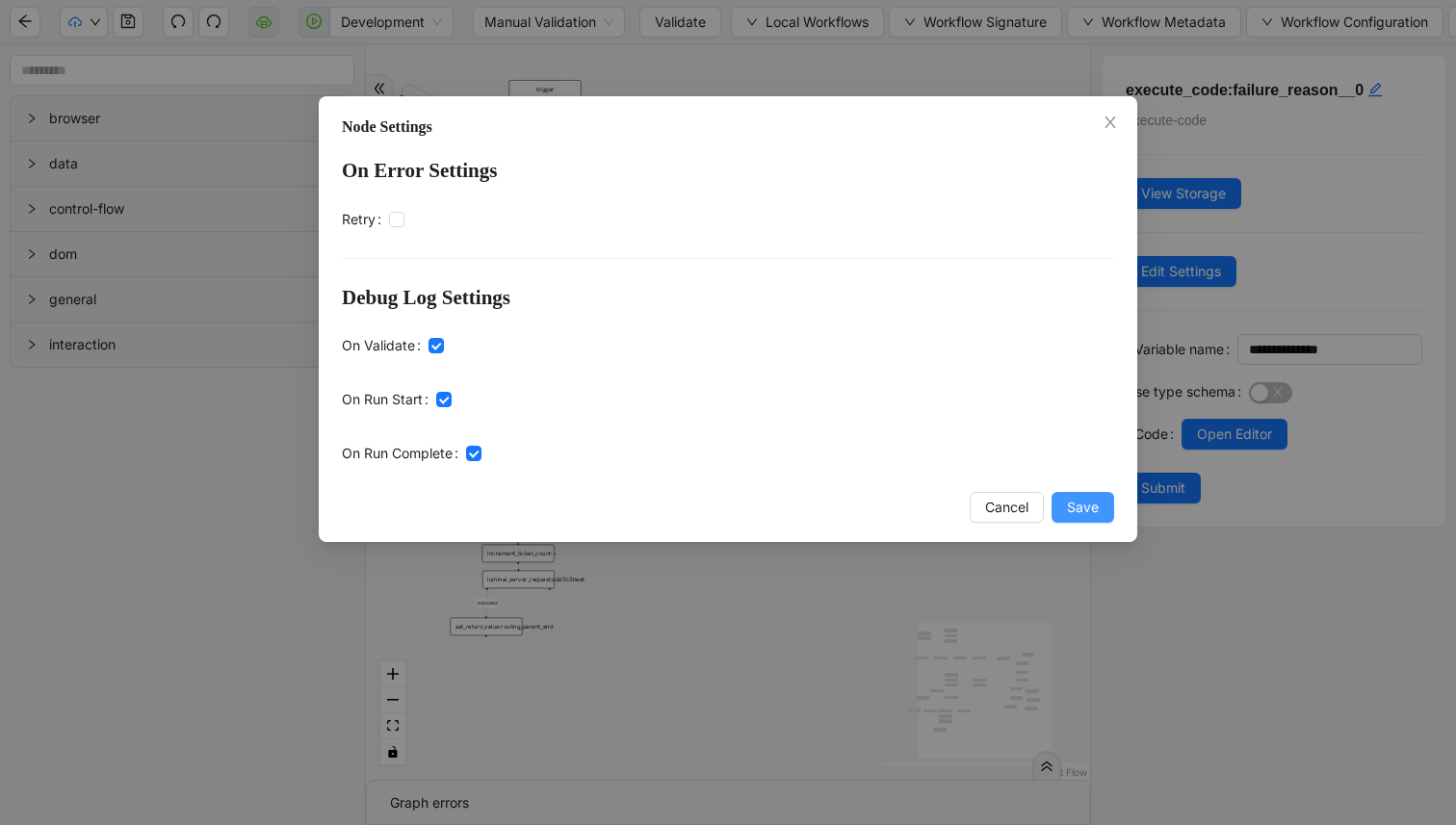 click on "Save" at bounding box center (1082, 507) 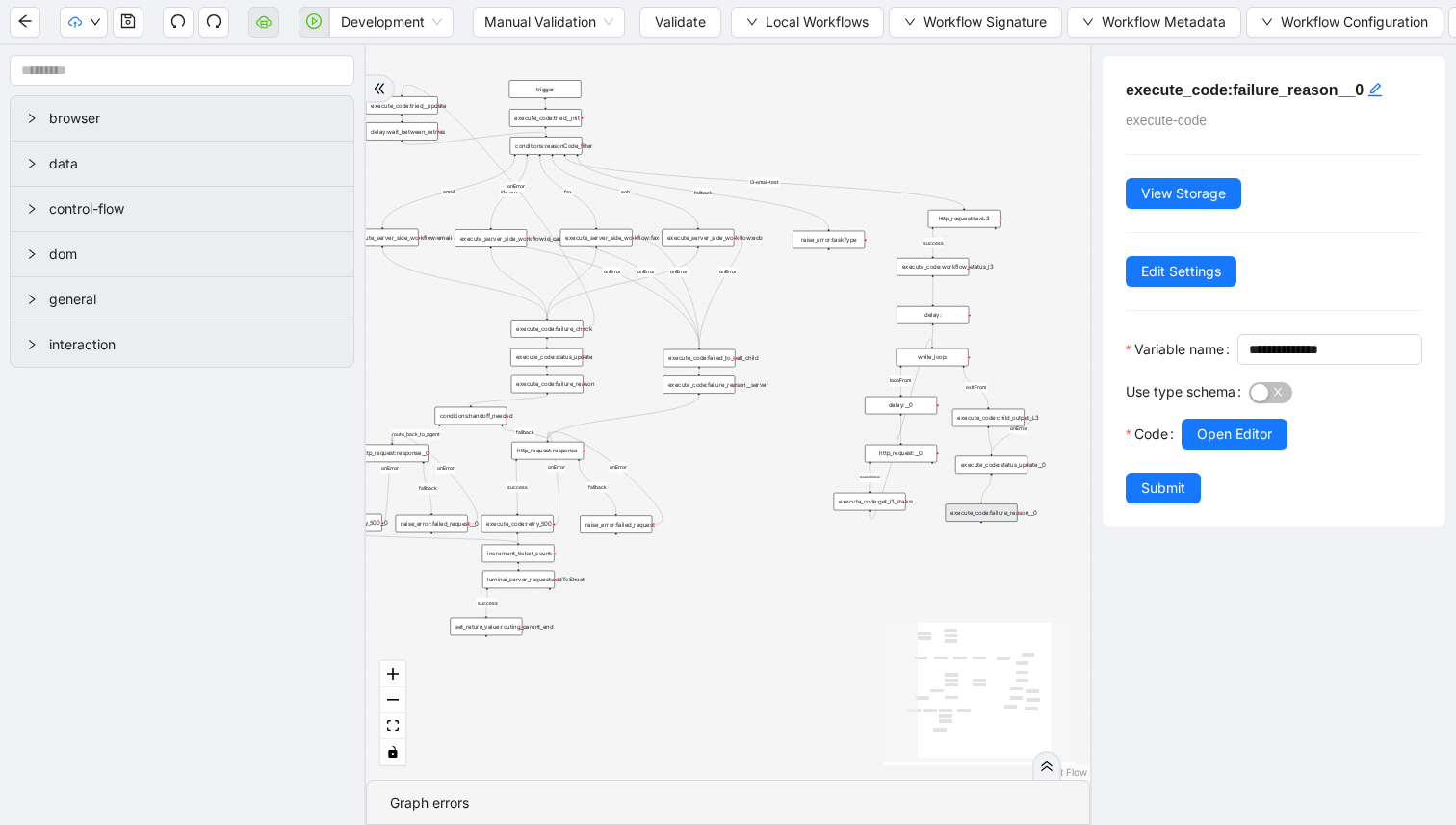 click on "Submit" at bounding box center (1163, 488) 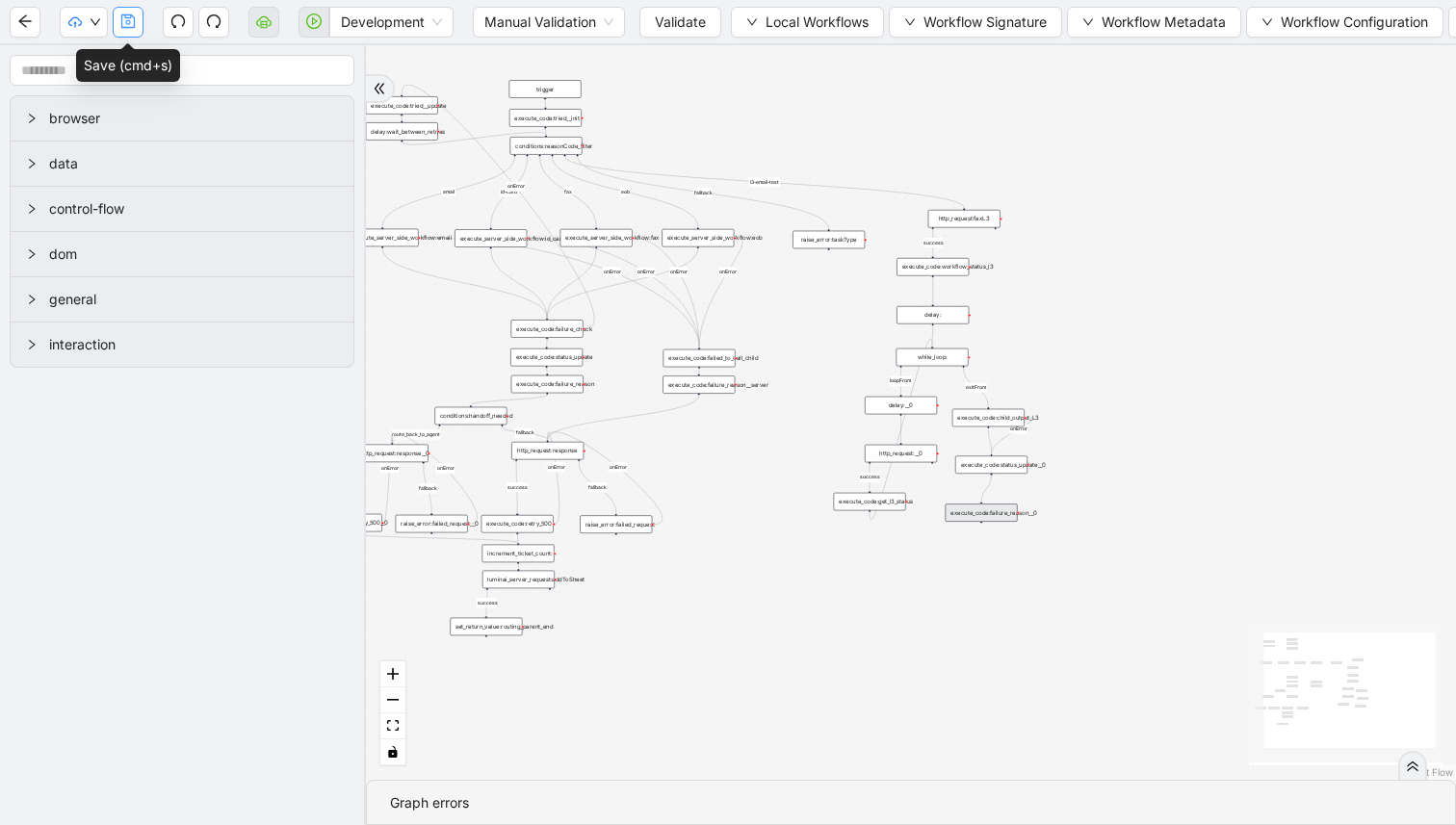 click 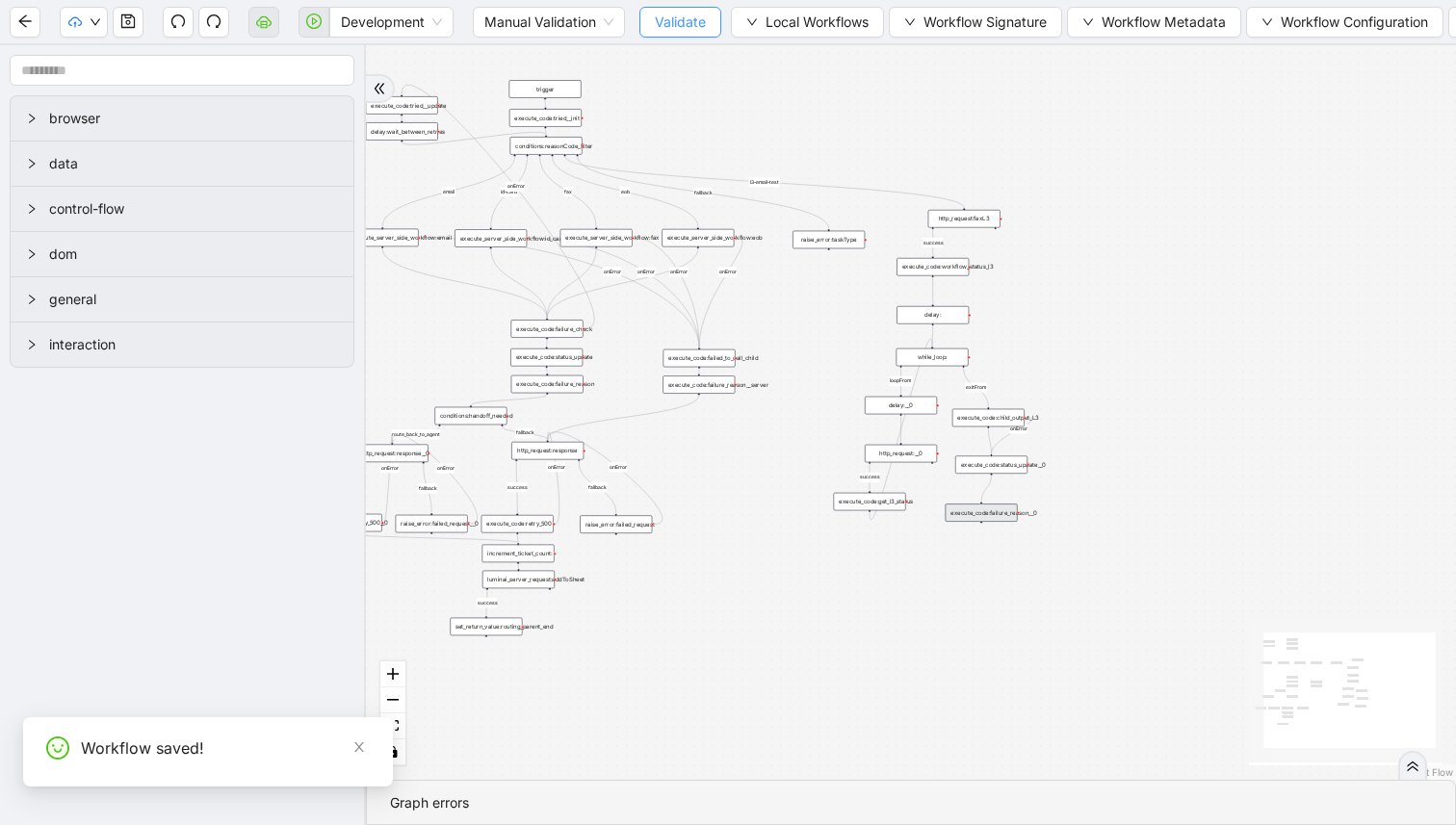 click on "Validate" at bounding box center [680, 22] 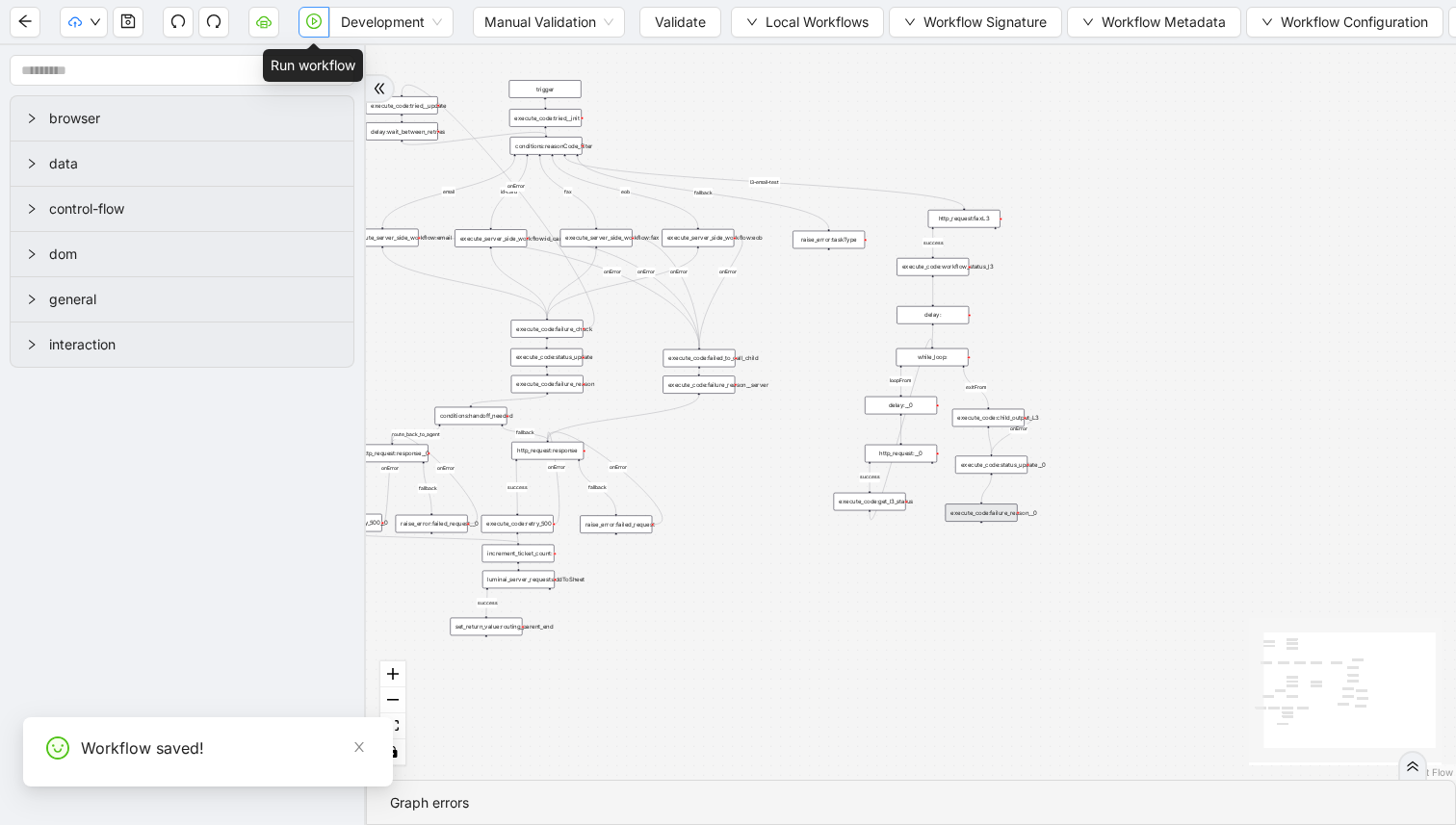 click 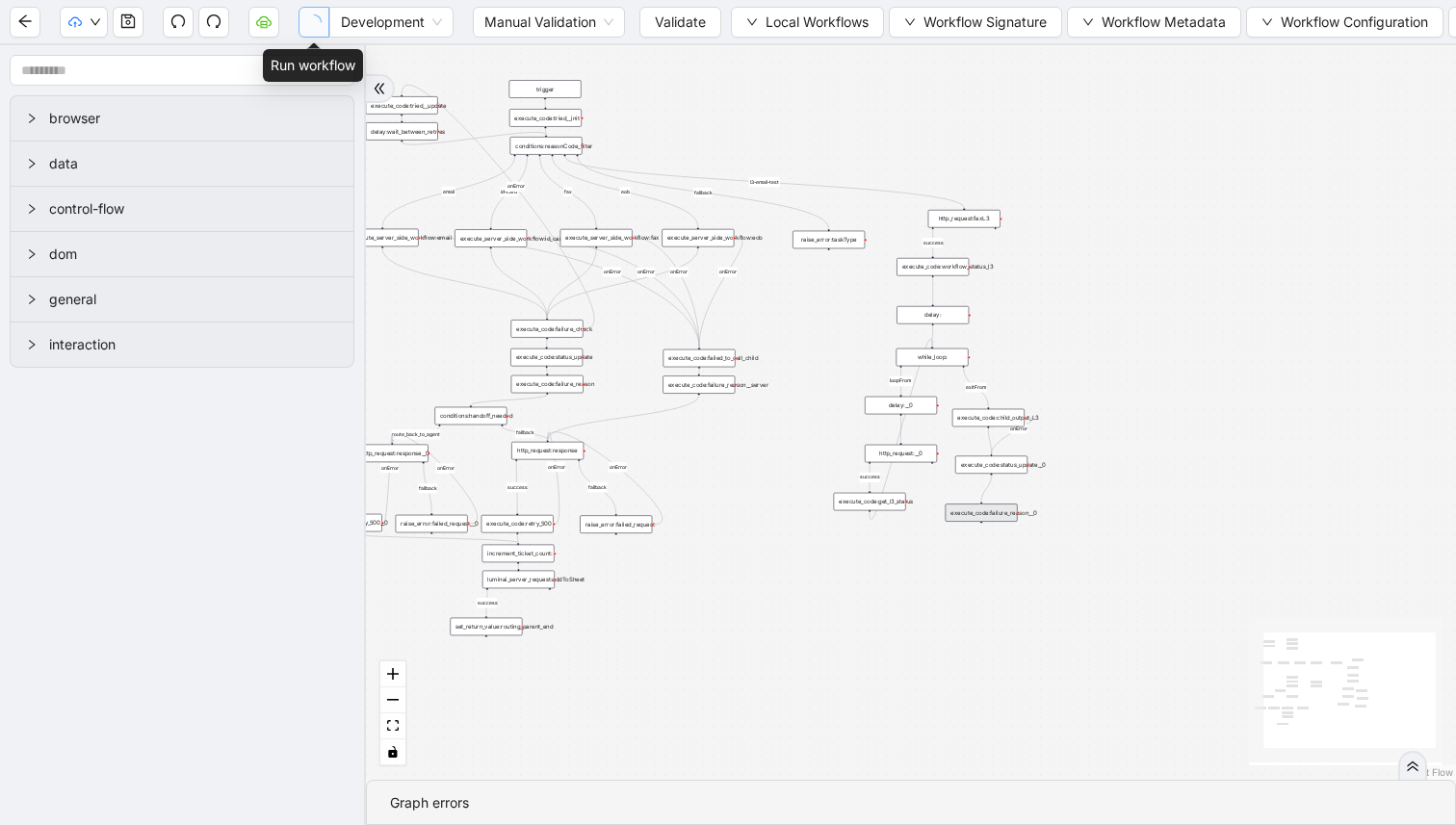 type 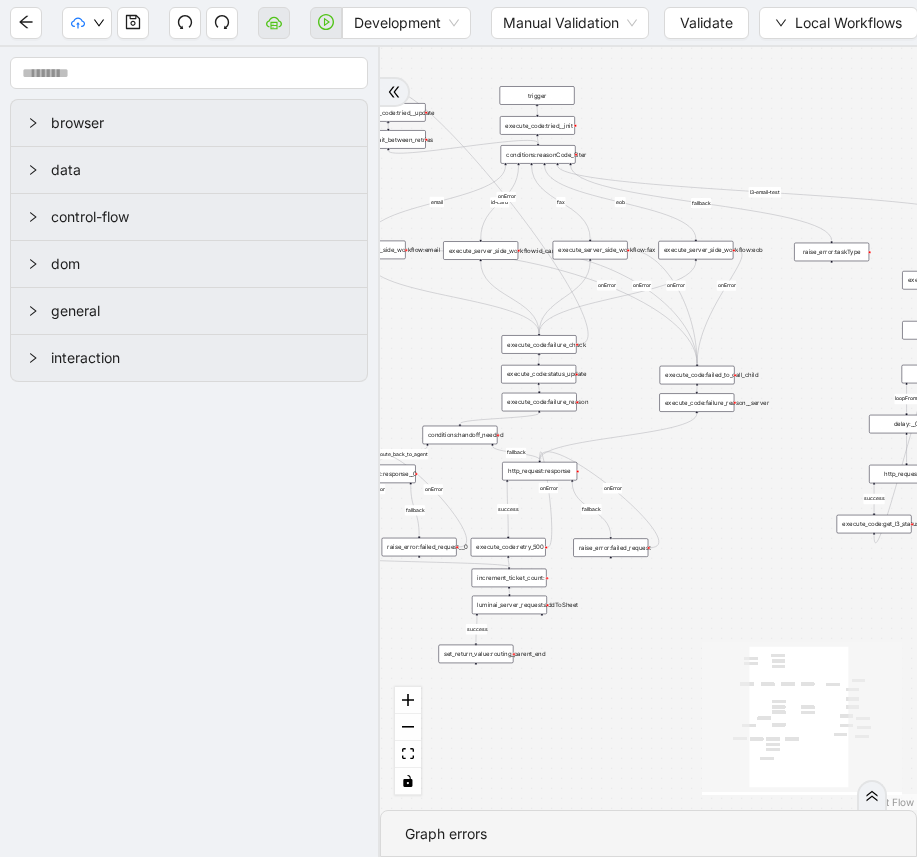 drag, startPoint x: 792, startPoint y: 456, endPoint x: 568, endPoint y: 452, distance: 224.0357 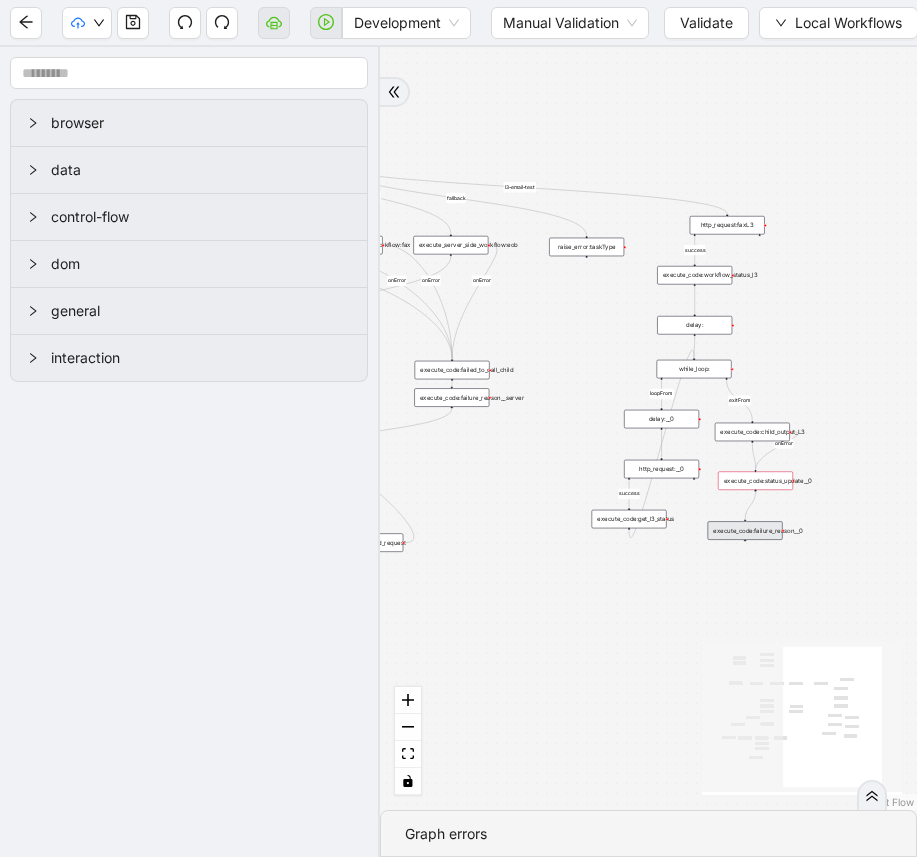 drag, startPoint x: 598, startPoint y: 479, endPoint x: 538, endPoint y: 482, distance: 60.074955 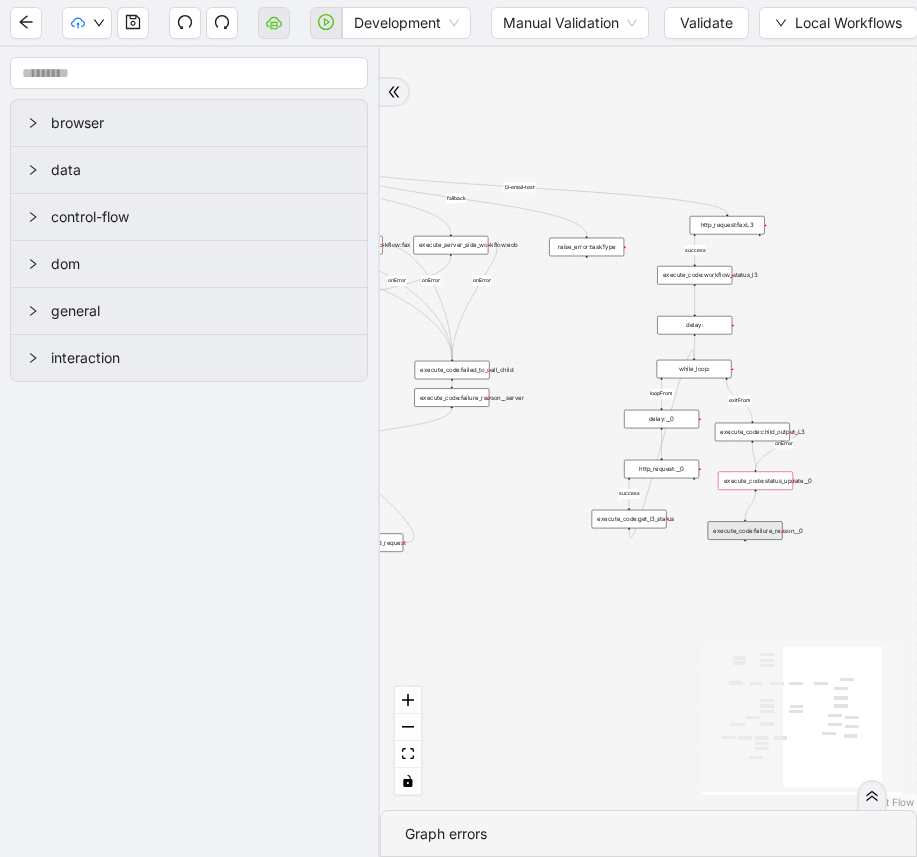 click on "success fallback fallback route_back_to_agent success fallback success fallback email id-card fax eob loopFrom success onError onError onError onError onError onError onError onError onError l3-email-test success exitFrom onError trigger http_request:response raise_error:taskType execute_server_side_workflow:email execute_server_side_workflow:id_cards luminai_server_request:addToSheet execute_code:failure_check execute_code:failed_to_call_child delay:wait_between_retries execute_code:status_update execute_code:tried__init execute_code:tried__update execute_code:failure_reason execute_code:failure_reason__server execute_server_side_workflow:fax execute_code:retry_500 raise_error:failed_request execute_server_side_workflow:eob http_request:response__0 conditions:handoff_needed execute_code:retry_500__0 raise_error:failed_request__0 set_return_value:routing_parent_end increment_ticket_count: http_request:faxL3 conditions:reasonCode_filter execute_code:workflow_status_l3 while_loop: delay: delay:__0" at bounding box center [648, 428] 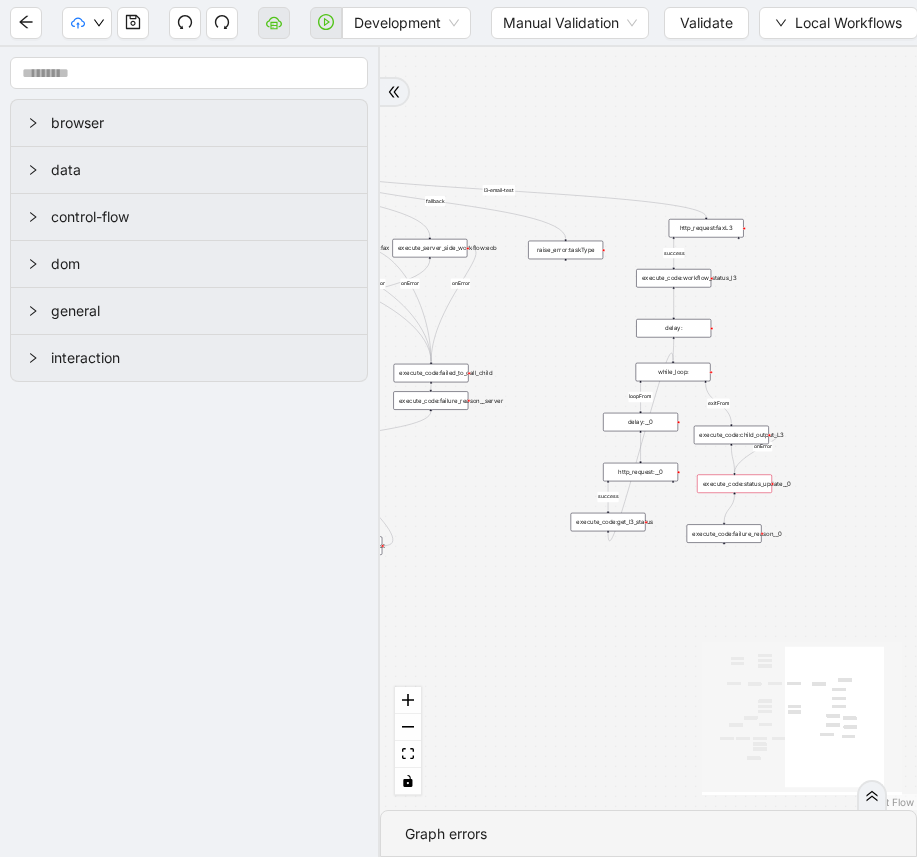 click on "execute_code:child_output_L3" at bounding box center [731, 435] 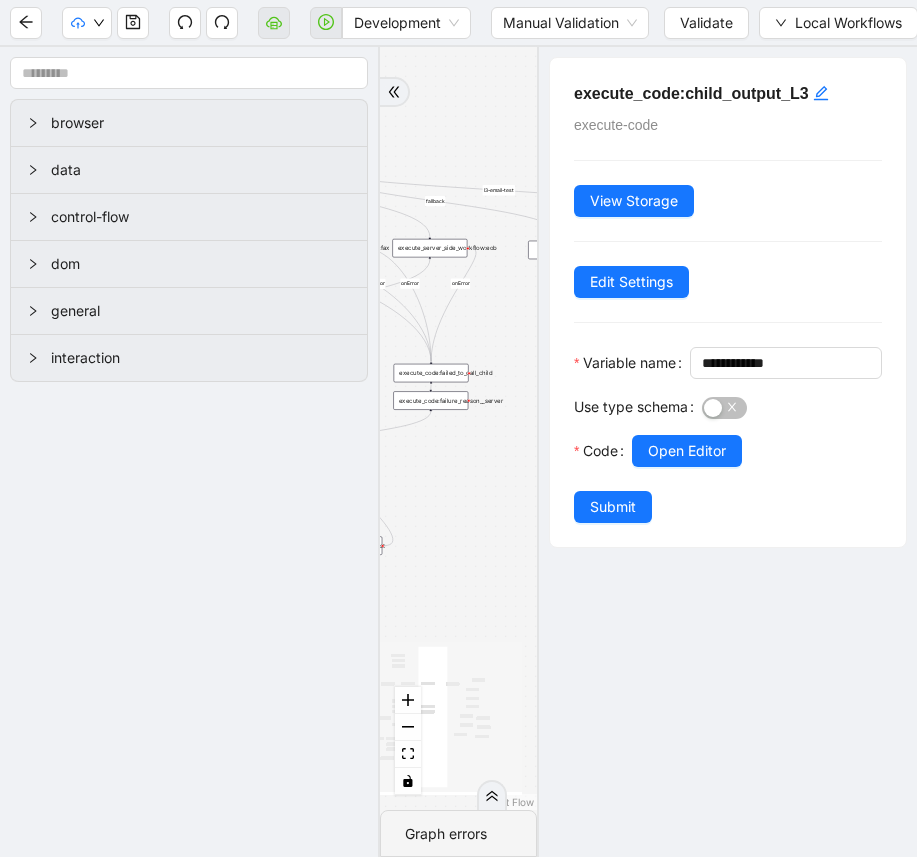 click on "success fallback fallback route_back_to_agent success fallback success fallback email id-card fax eob loopFrom success onError onError onError onError onError onError onError onError onError l3-email-test success exitFrom onError trigger http_request:response raise_error:taskType execute_server_side_workflow:email execute_server_side_workflow:id_cards luminai_server_request:addToSheet execute_code:failure_check execute_code:failed_to_call_child delay:wait_between_retries execute_code:status_update execute_code:tried__init execute_code:tried__update execute_code:failure_reason execute_code:failure_reason__server execute_server_side_workflow:fax execute_code:retry_500 raise_error:failed_request execute_server_side_workflow:eob http_request:response__0 conditions:handoff_needed execute_code:retry_500__0 raise_error:failed_request__0 set_return_value:routing_parent_end increment_ticket_count: http_request:faxL3 conditions:reasonCode_filter execute_code:workflow_status_l3 while_loop: delay: delay:__0" at bounding box center (458, 428) 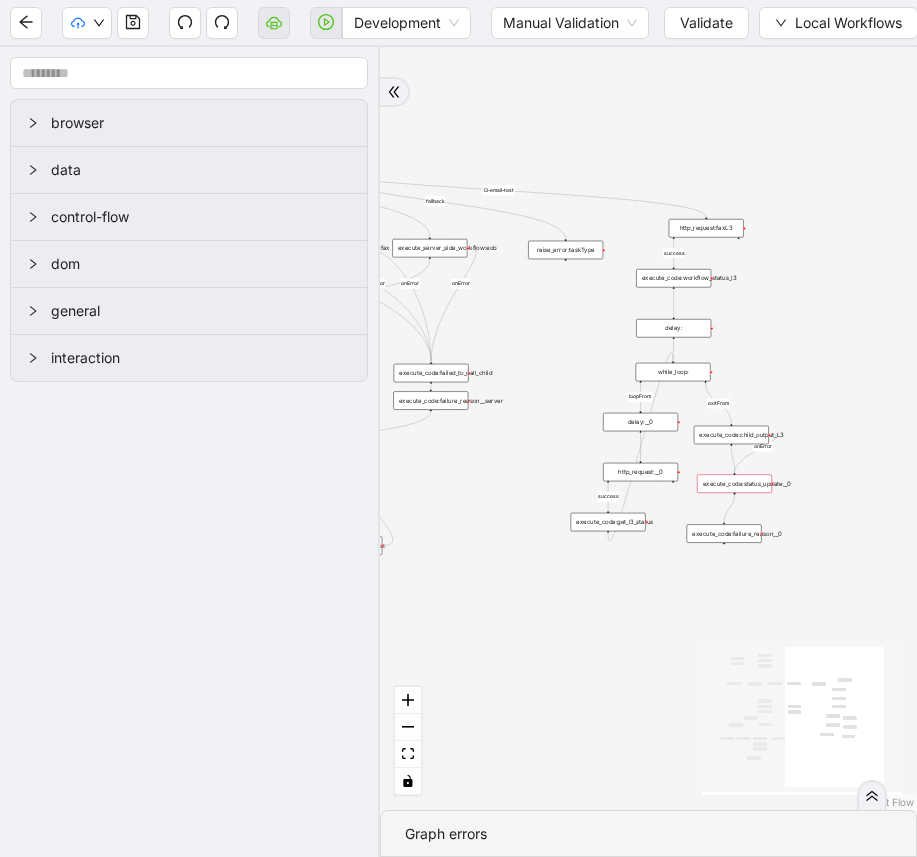 click on "execute_code:child_output_L3" at bounding box center [731, 435] 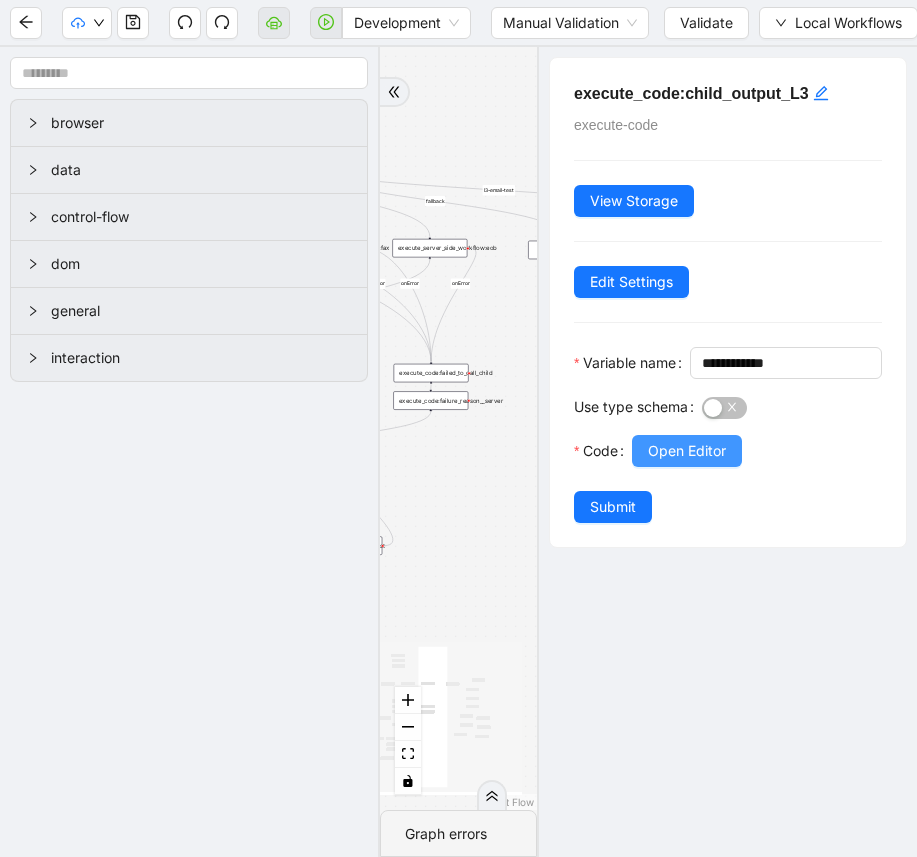 click on "Open Editor" at bounding box center (687, 451) 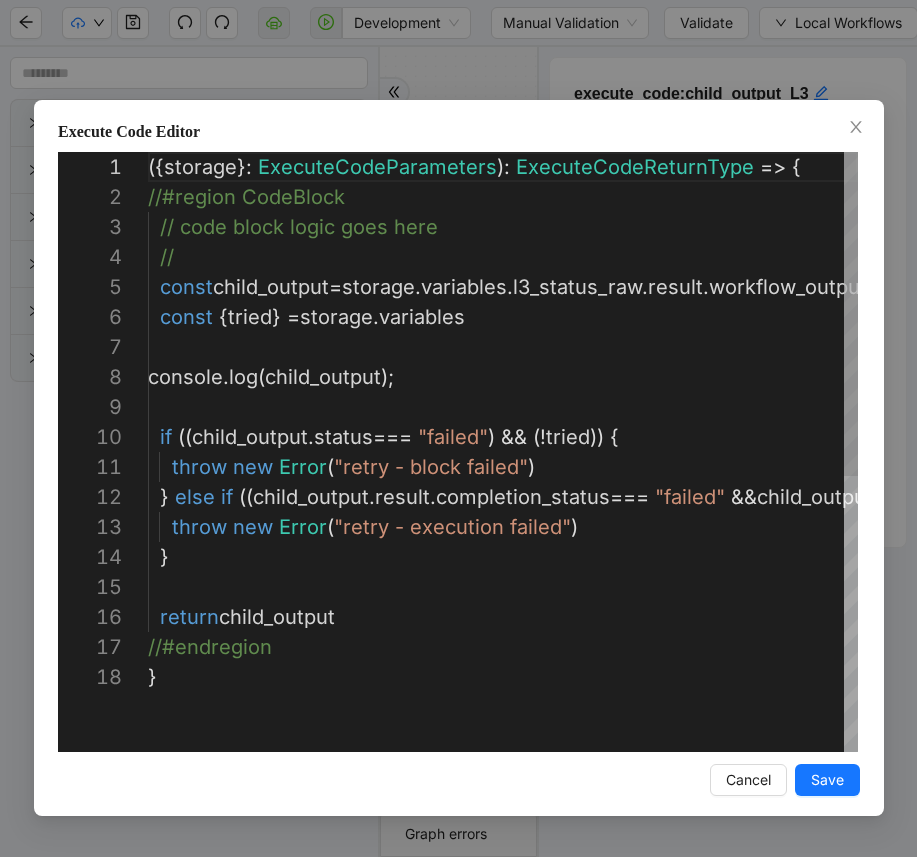 scroll, scrollTop: 300, scrollLeft: 0, axis: vertical 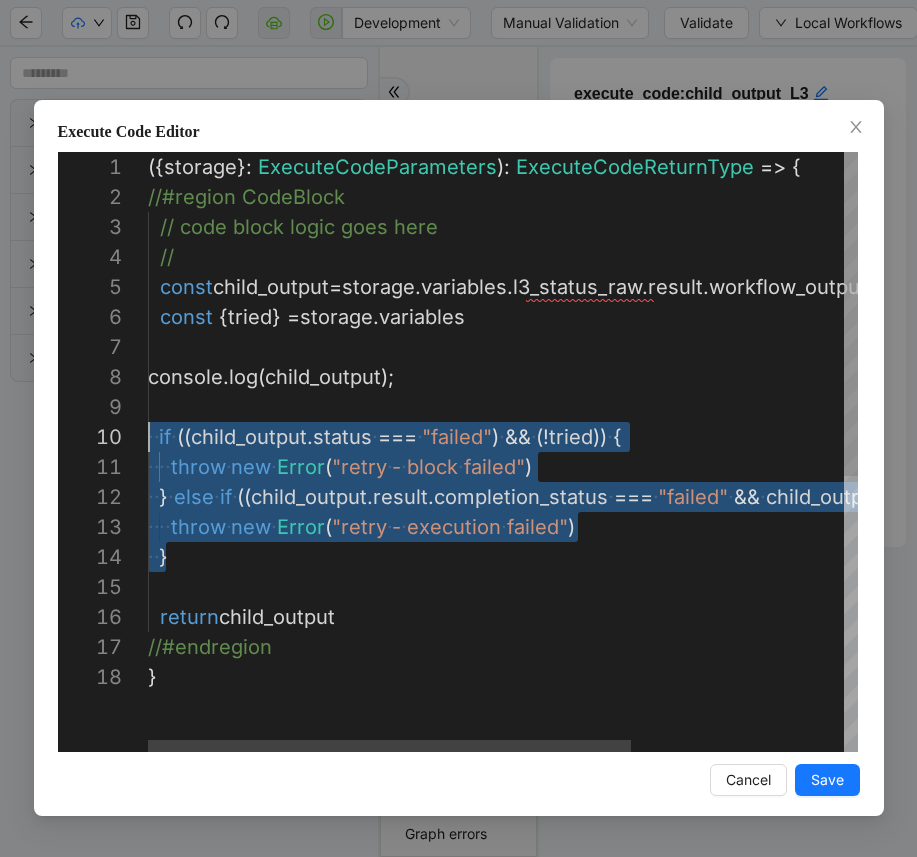 drag, startPoint x: 207, startPoint y: 547, endPoint x: 148, endPoint y: 441, distance: 121.313644 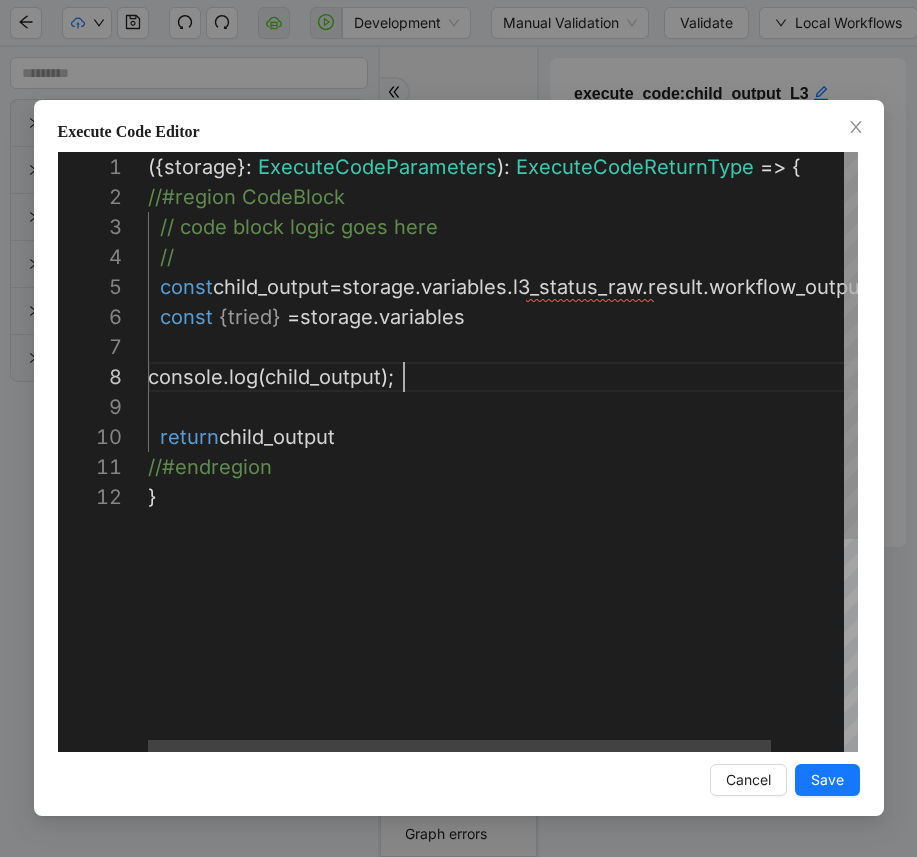 scroll, scrollTop: 210, scrollLeft: 256, axis: both 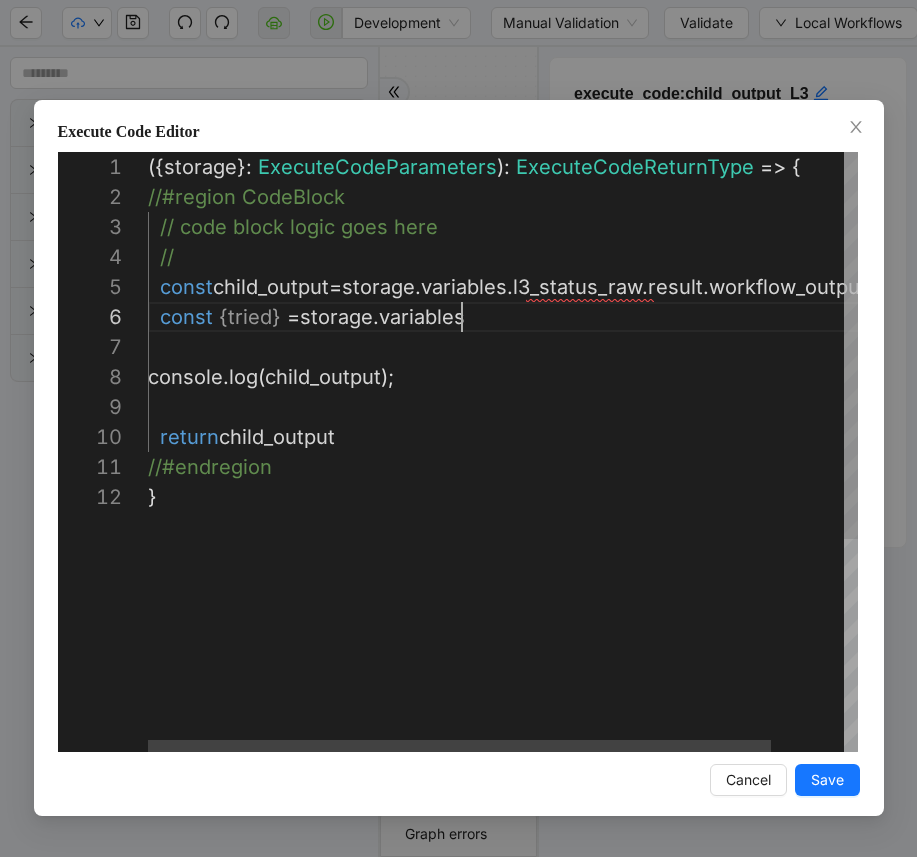 click on "({  storage  }:   ExecuteCodeParameters ):   ExecuteCodeReturnType   =>   { //#region CodeBlock    // code block logic goes here    //    const  child_output  =  storage . variables . l3_status_raw . result . workflow_output ;    const   { tried }   =  storage . variables   console . log ( child_output );    return  child_output //#endregion }" at bounding box center (544, 617) 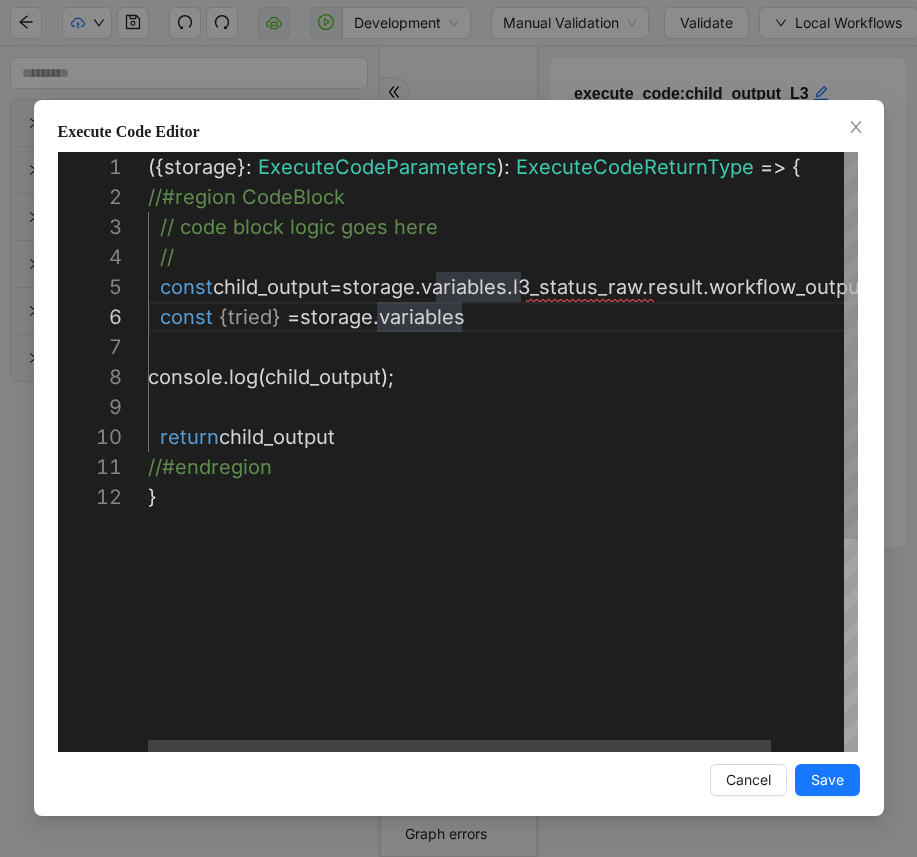 scroll, scrollTop: 180, scrollLeft: 11, axis: both 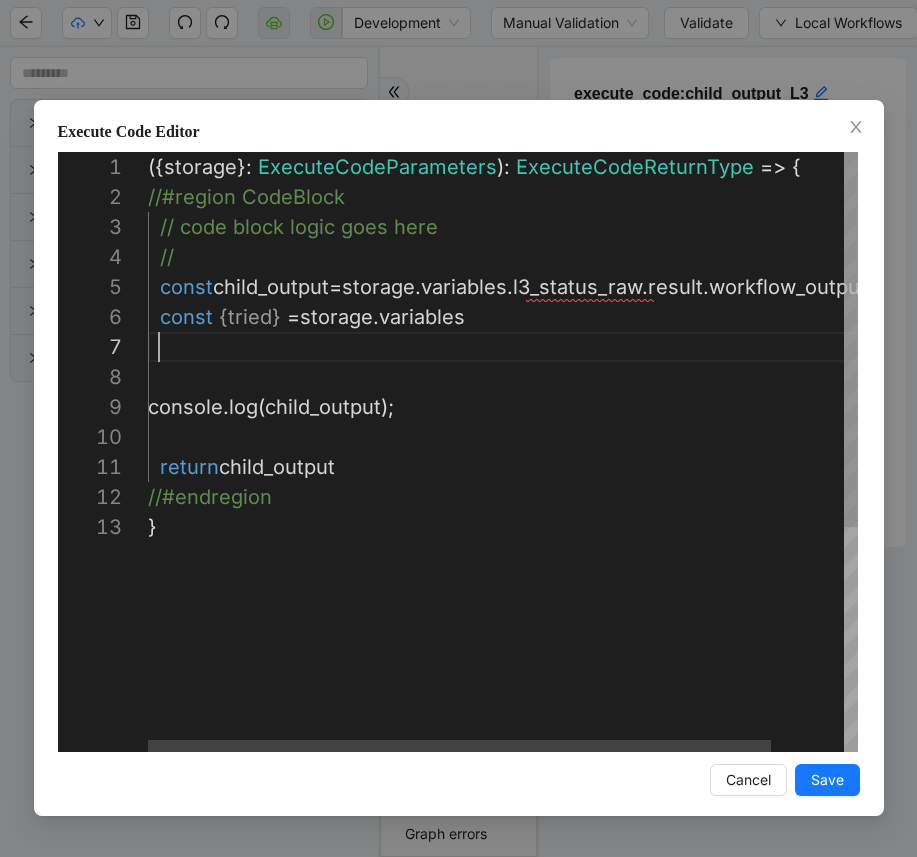 paste on "**********" 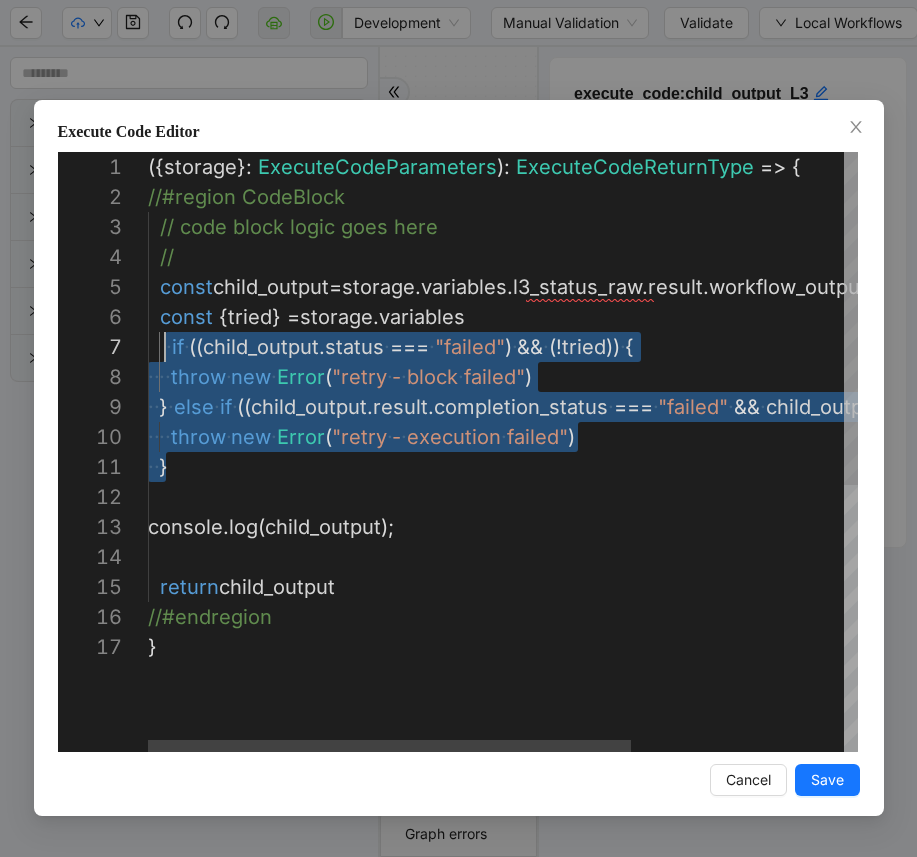 scroll, scrollTop: 150, scrollLeft: 11, axis: both 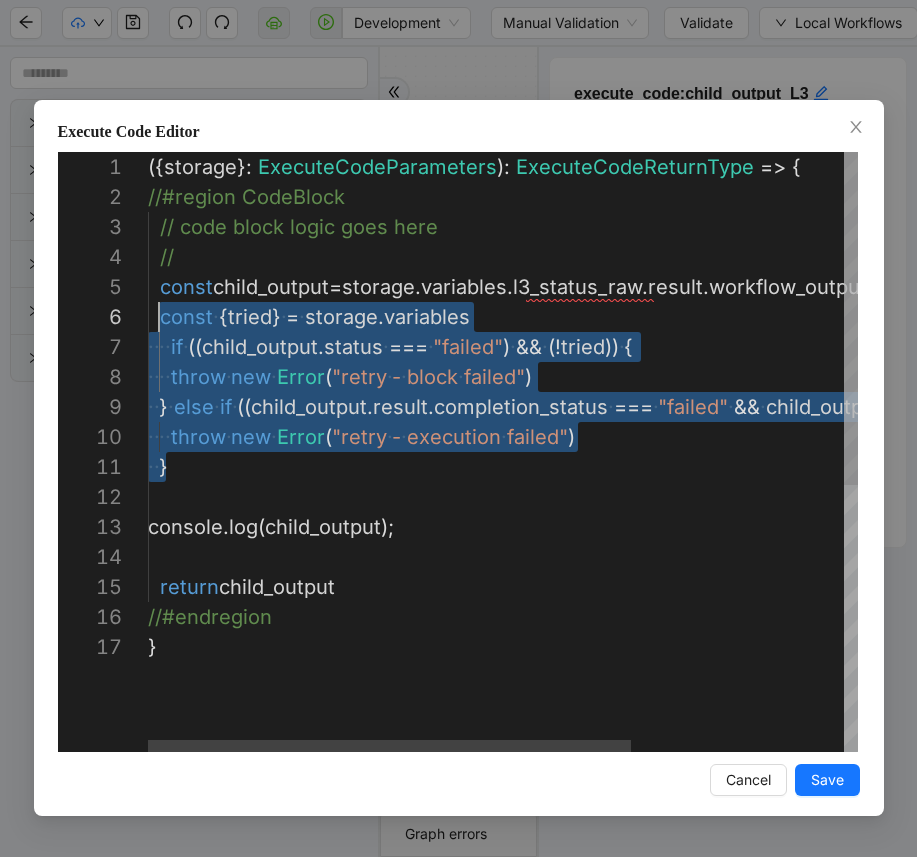drag, startPoint x: 225, startPoint y: 459, endPoint x: 157, endPoint y: 324, distance: 151.15886 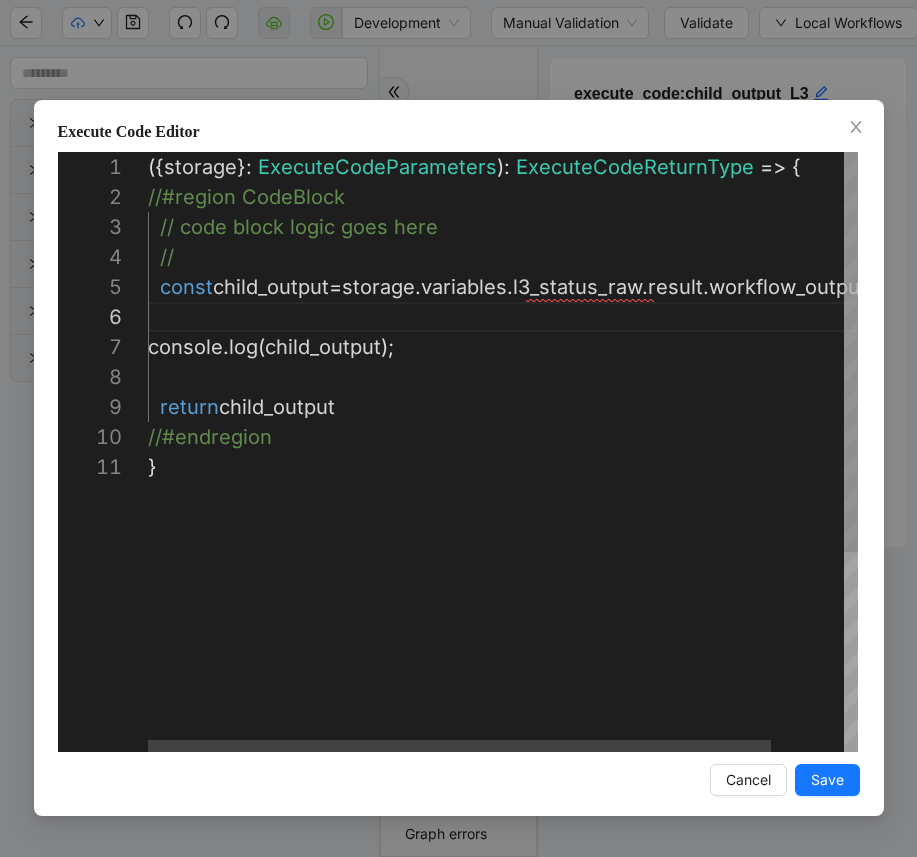 scroll, scrollTop: 120, scrollLeft: 733, axis: both 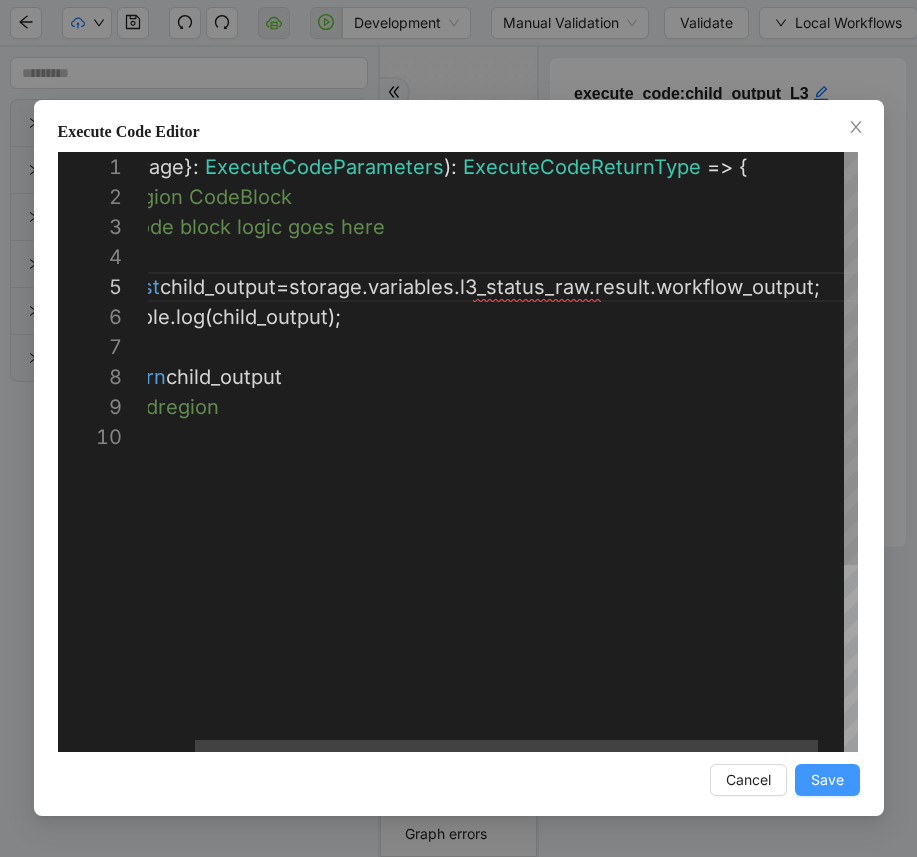 type on "**********" 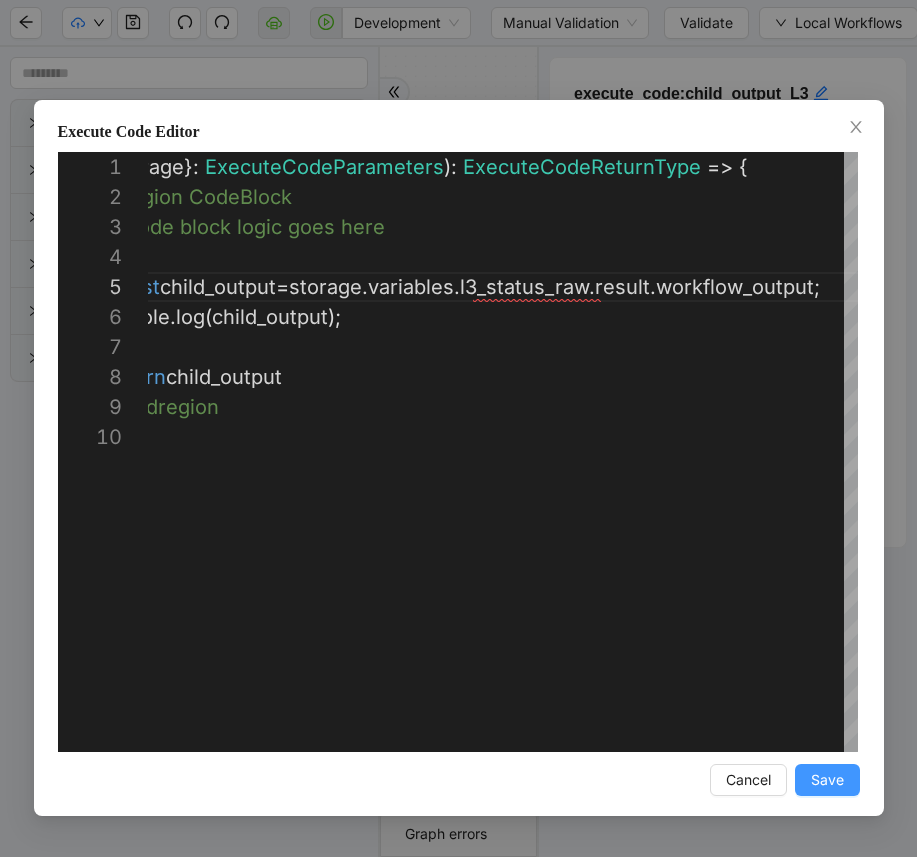 click on "Save" at bounding box center (827, 780) 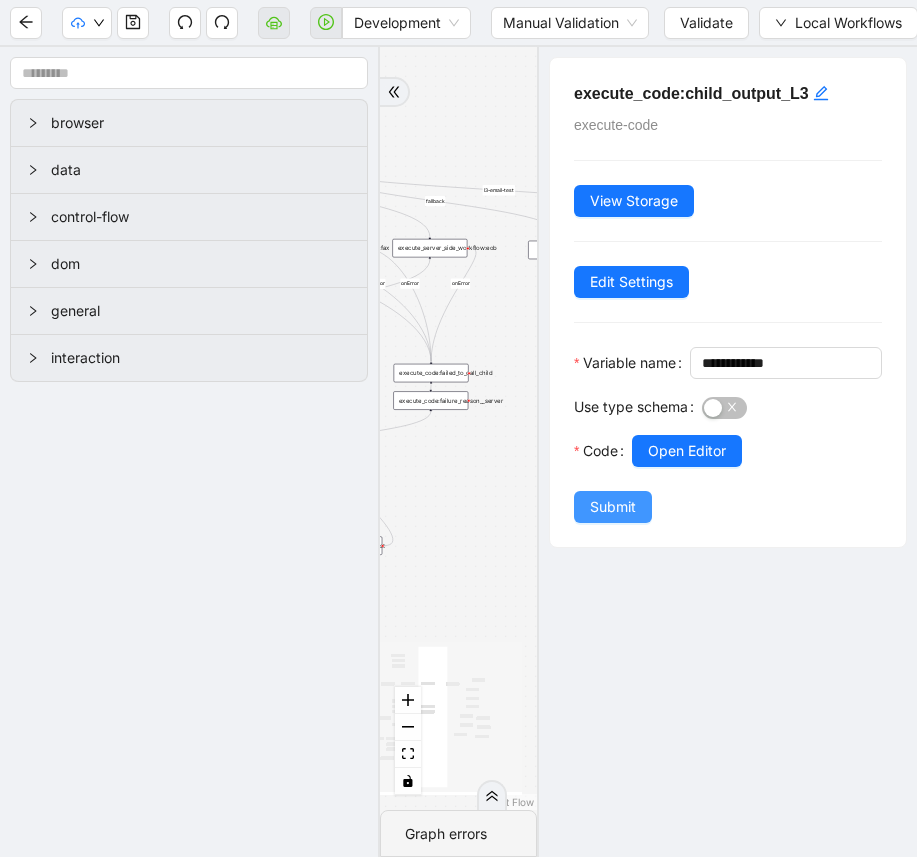 click on "Submit" at bounding box center [613, 507] 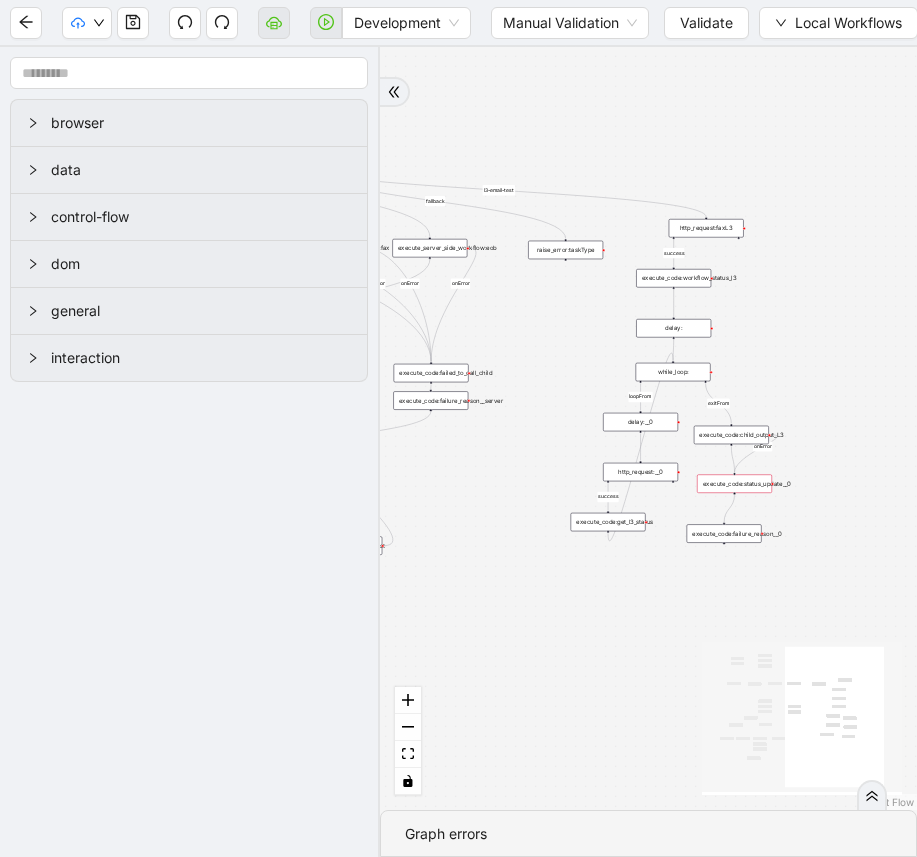 click on "execute_code:status_update__0" at bounding box center (734, 483) 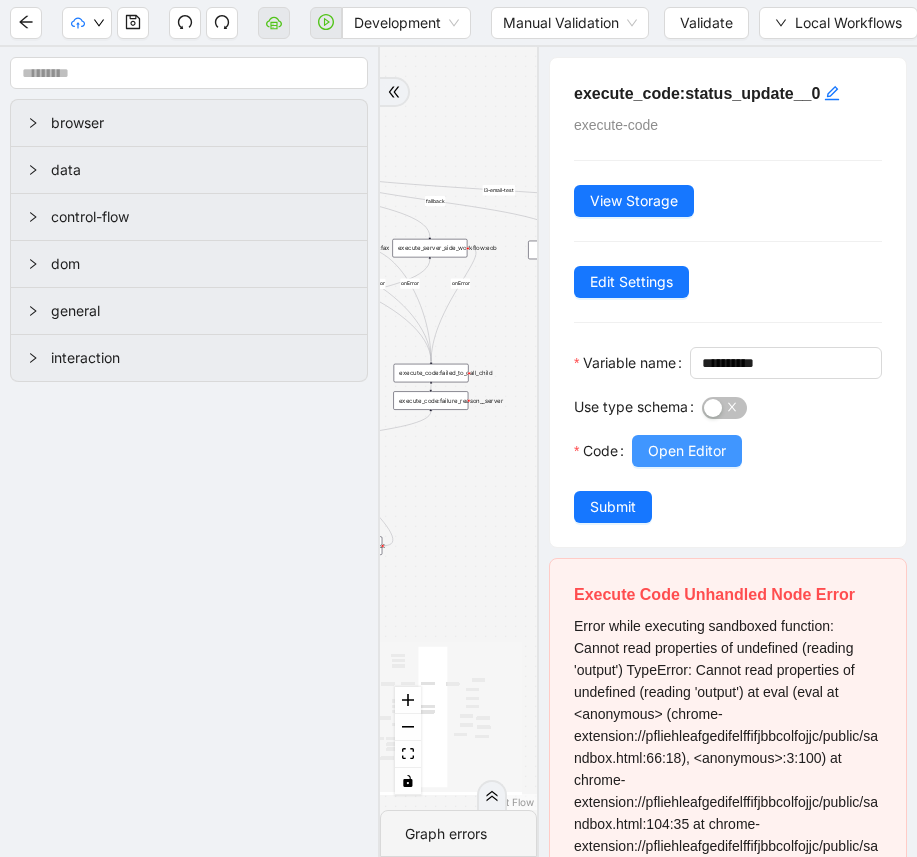 click on "Open Editor" at bounding box center (687, 451) 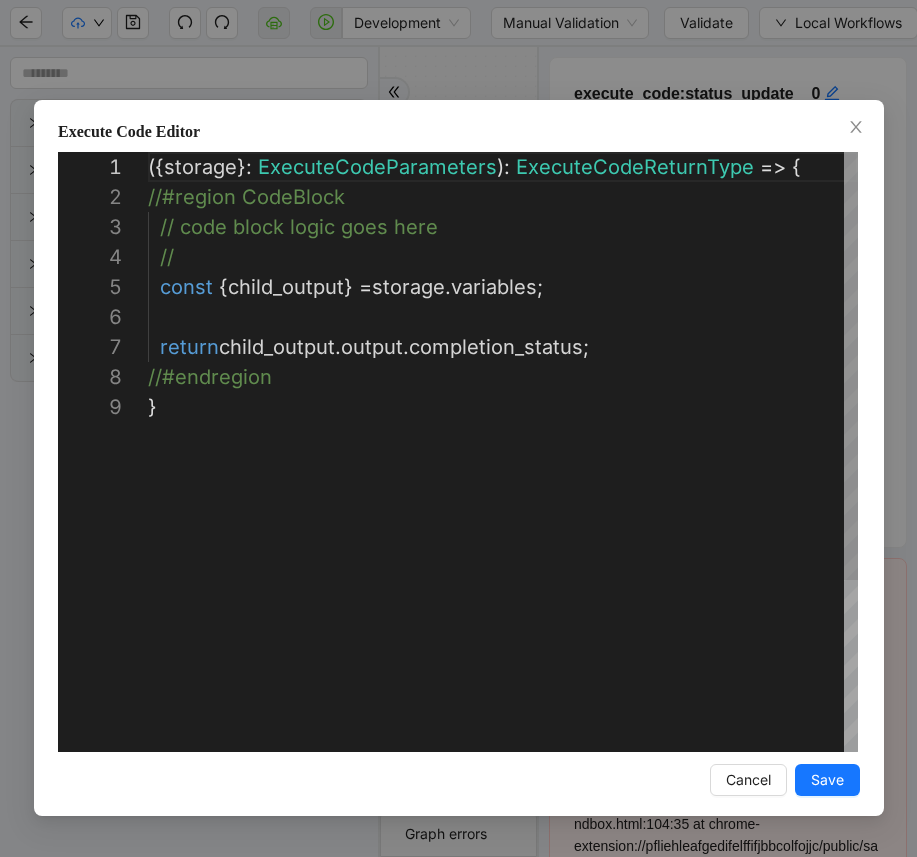scroll, scrollTop: 240, scrollLeft: 0, axis: vertical 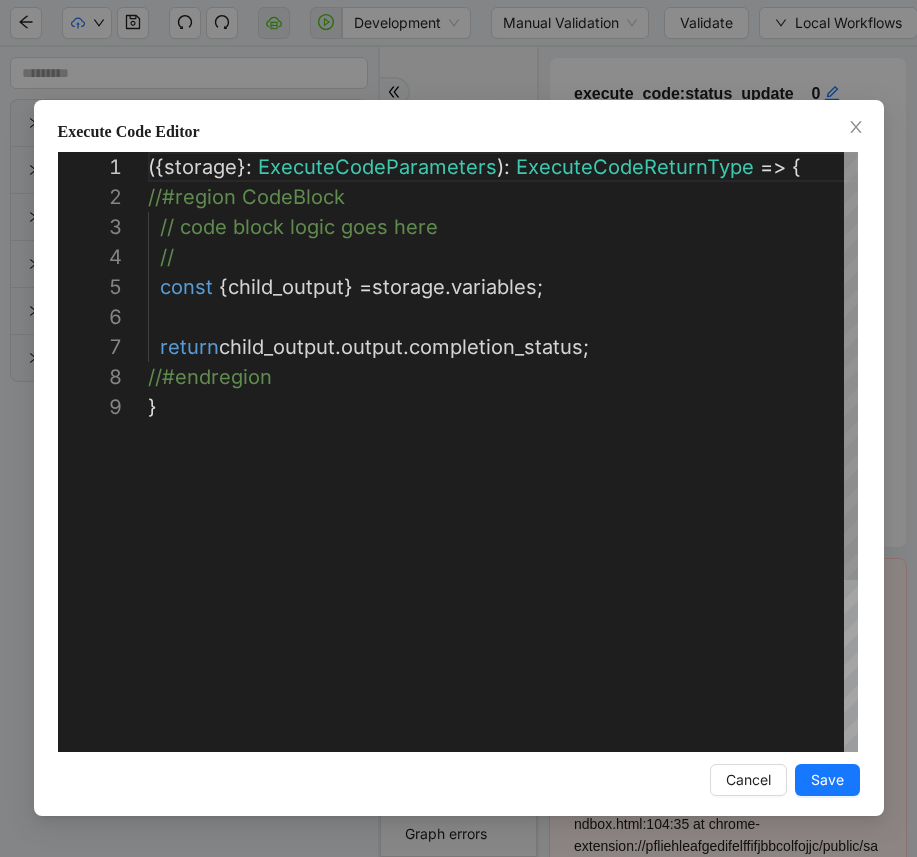 click on "({  storage  }:   ExecuteCodeParameters ):   ExecuteCodeReturnType   =>   { //#region CodeBlock    // code block logic goes here    //    const   { child_output }   =  storage . variables ;    return  child_output . output . completion_status ; //#endregion }" at bounding box center (503, 572) 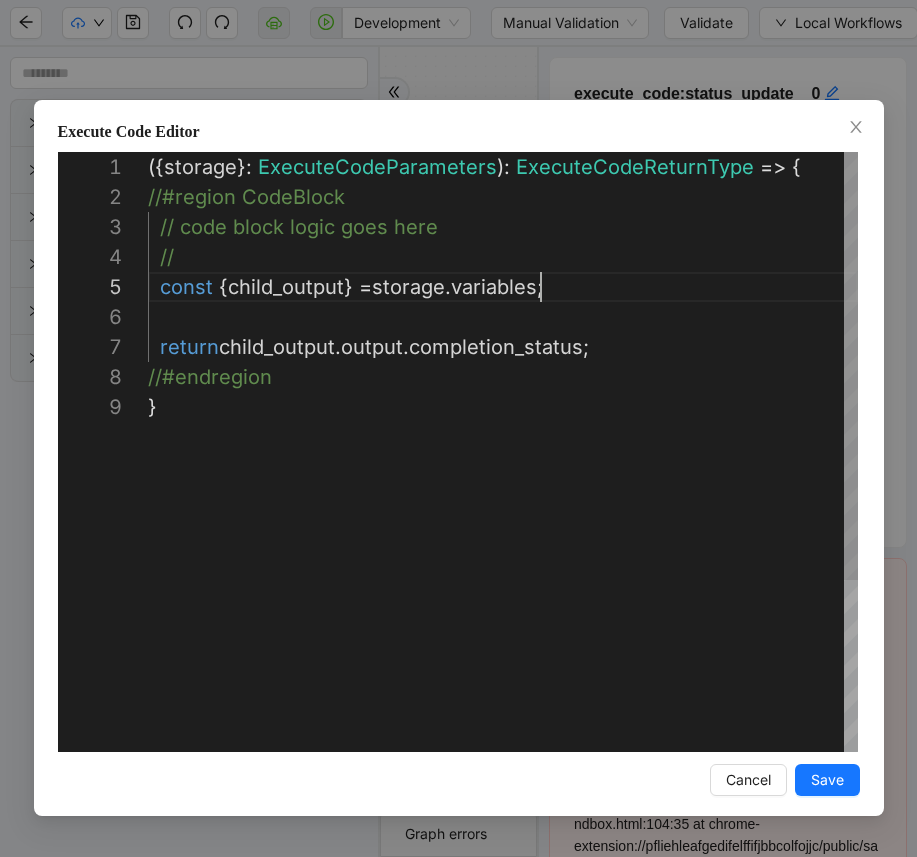 scroll, scrollTop: 150, scrollLeft: 11, axis: both 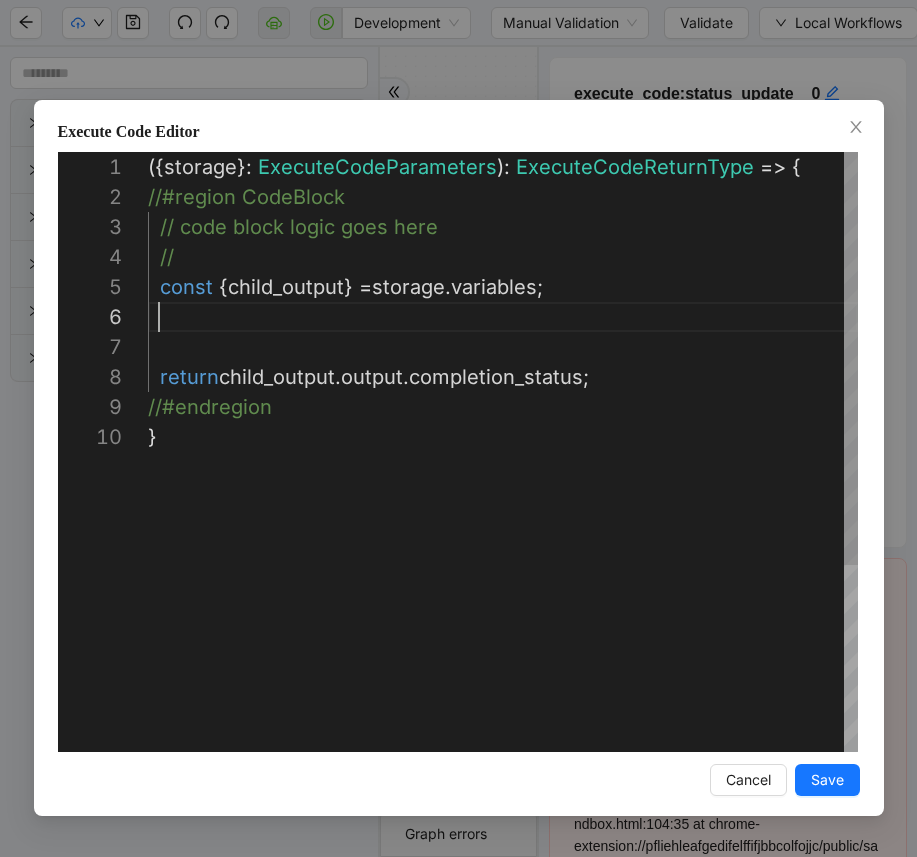 paste 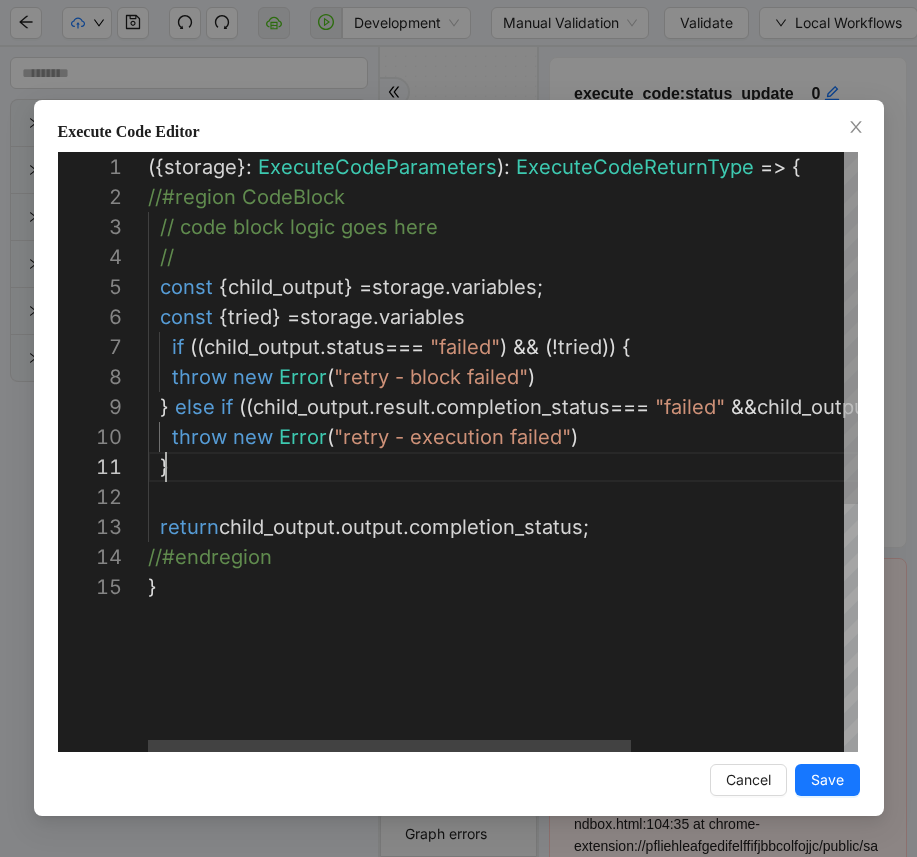 click on "({  storage  }:   ExecuteCodeParameters ):   ExecuteCodeReturnType   =>   { //#region CodeBlock    // code block logic goes here    //    const   { child_output }   =  storage . variables ;    const   { tried }   =  storage . variables      if   (( child_output . status  ===   "failed" )   &&   (! tried ))   {      throw   new   Error ( "retry - block failed" )    }   else   if   (( child_output . result . completion_status  ===   "failed"   &&  child_output . result . retry )   &&   (! tried ))   {      throw   new   Error ( "retry - execution failed" )    }    return  child_output . output . completion_status ; //#endregion }" at bounding box center [658, 662] 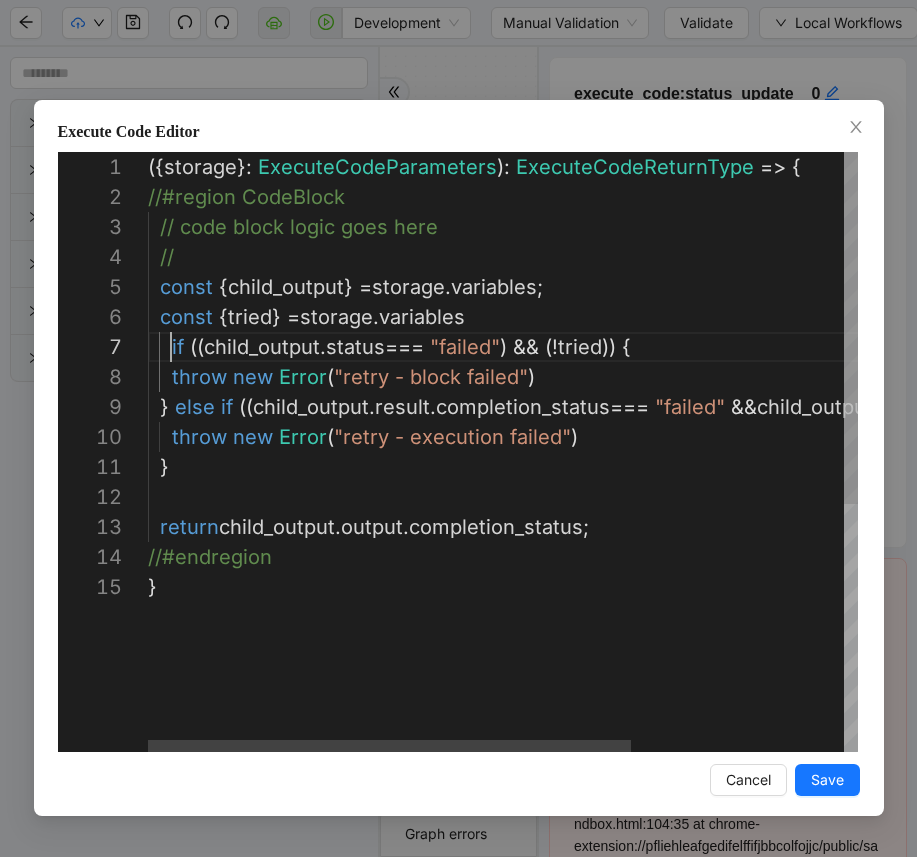 scroll, scrollTop: 180, scrollLeft: 11, axis: both 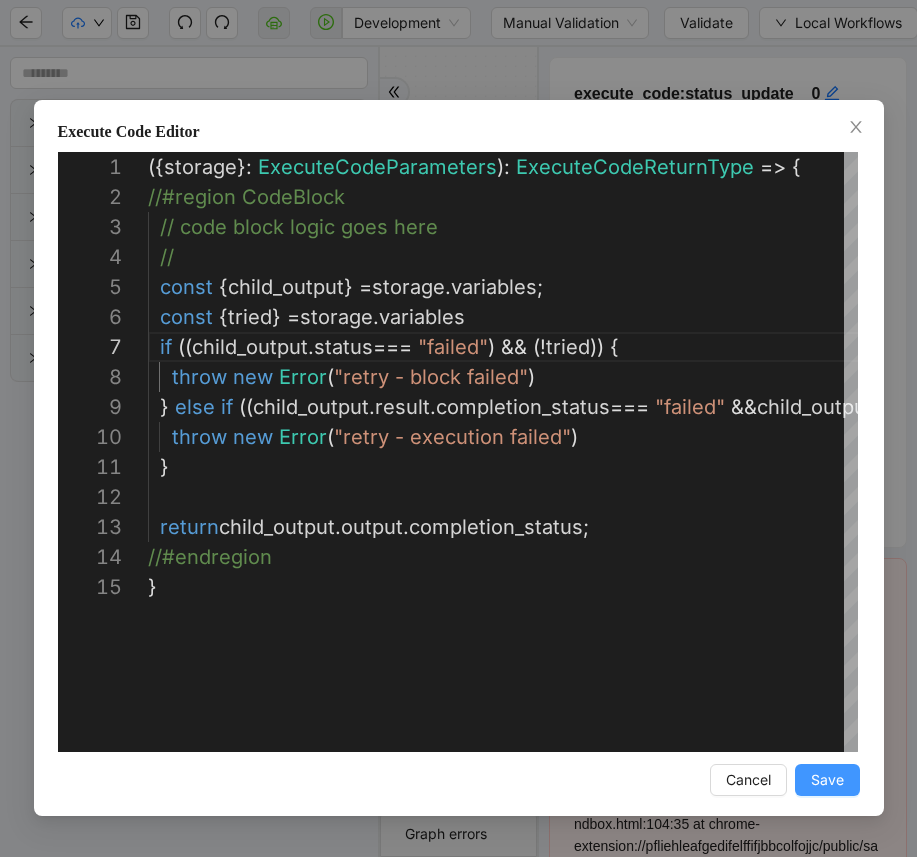type on "**********" 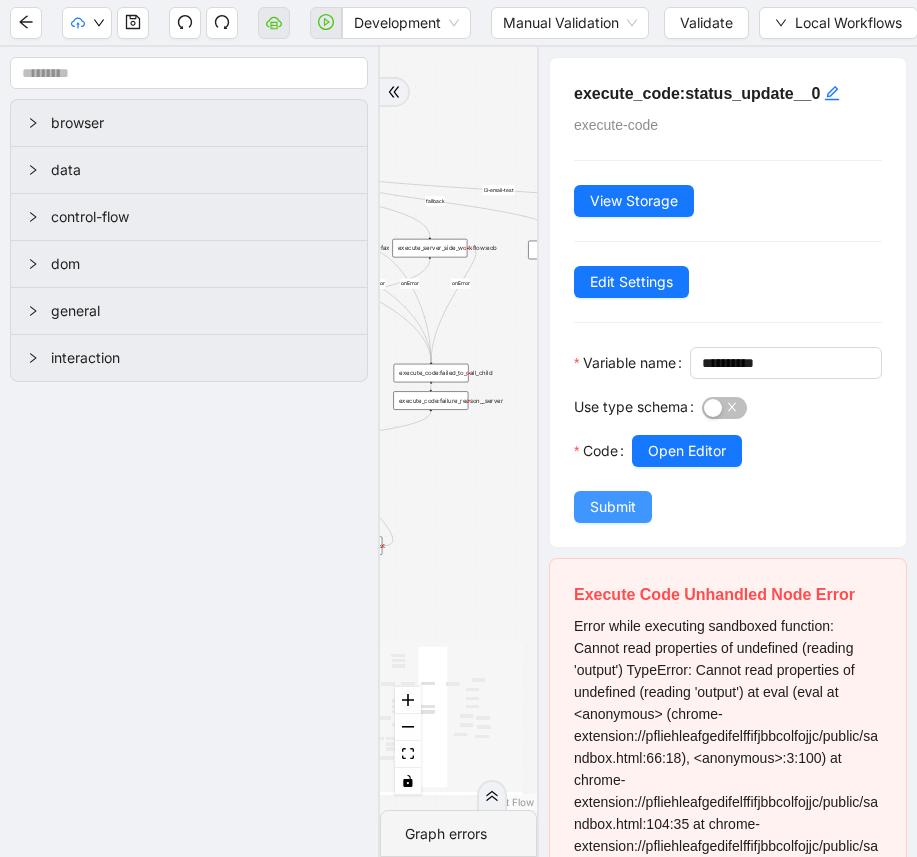click on "Submit" at bounding box center [613, 507] 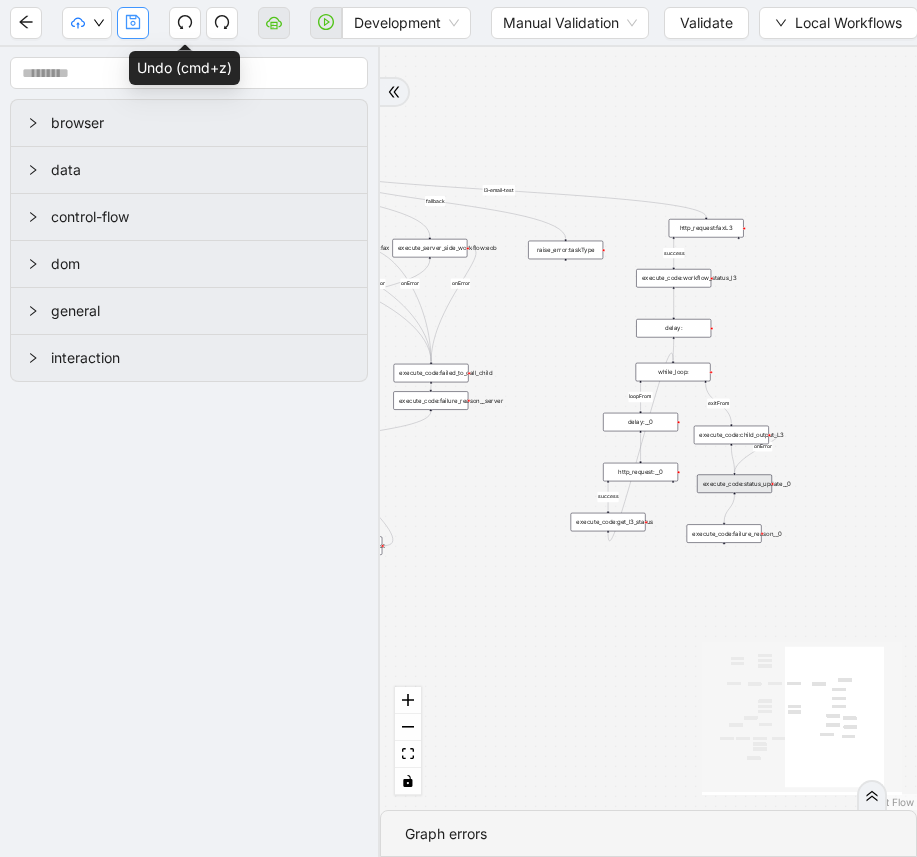 click 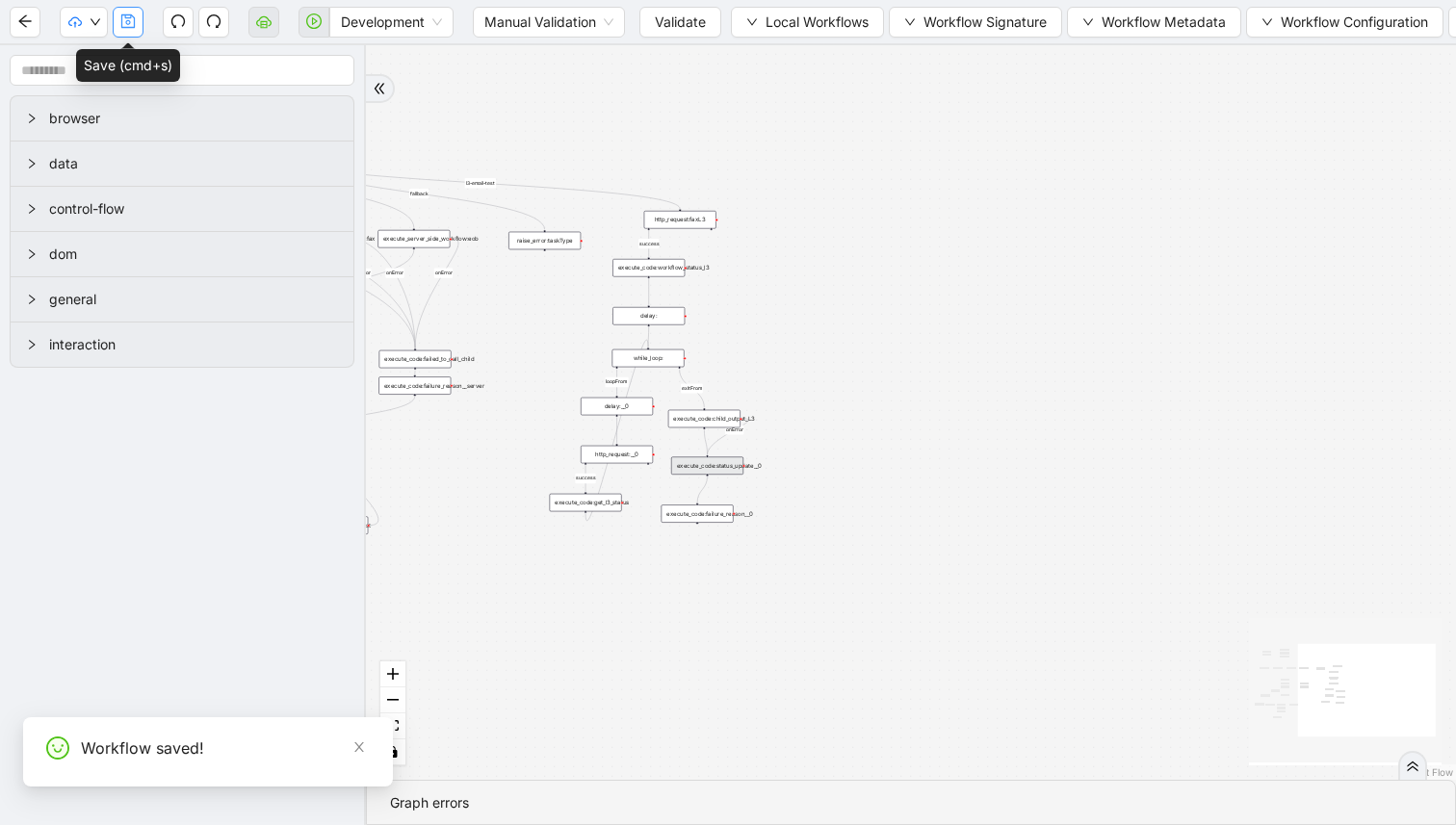 click 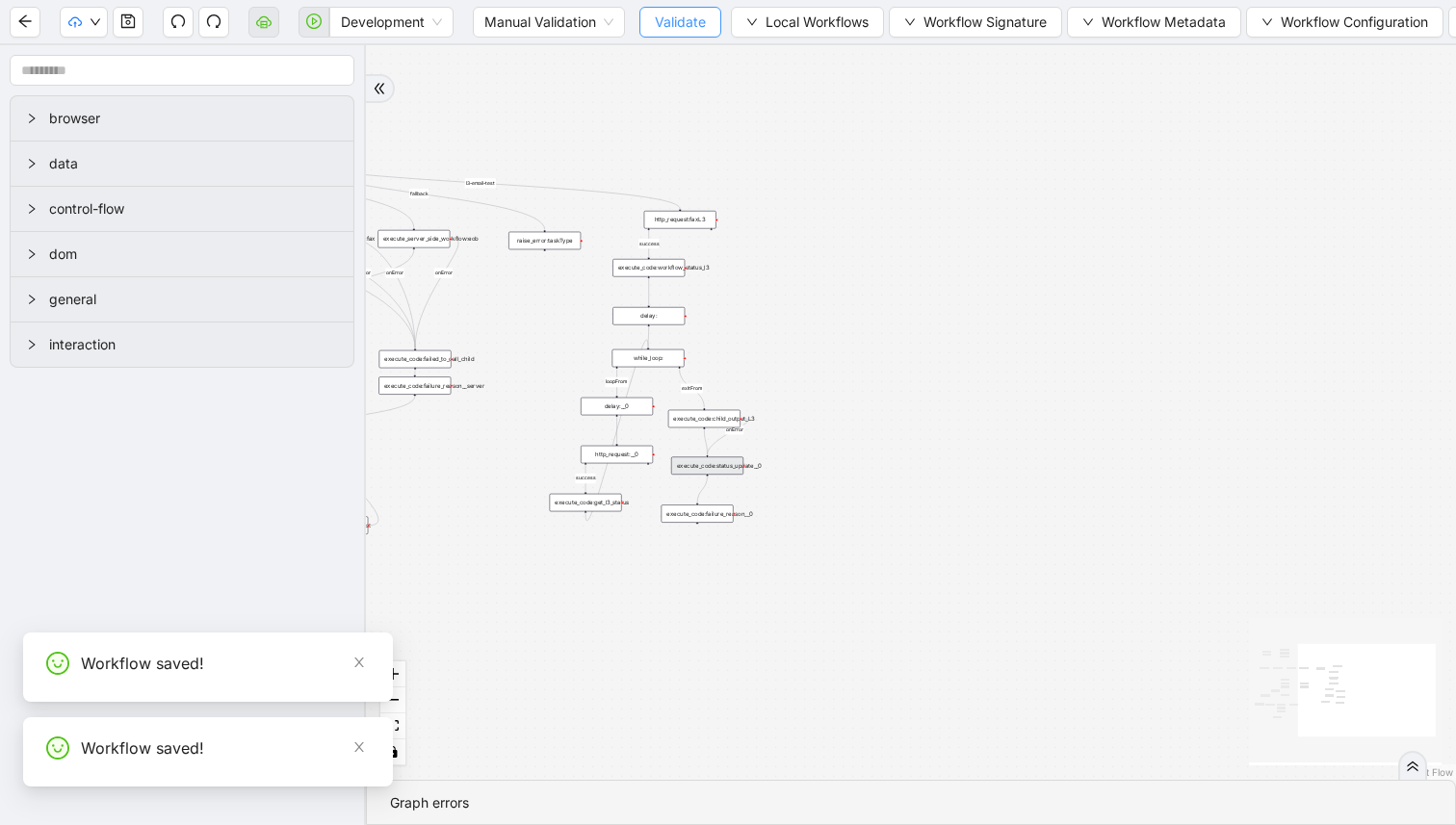 click on "Validate" at bounding box center [680, 22] 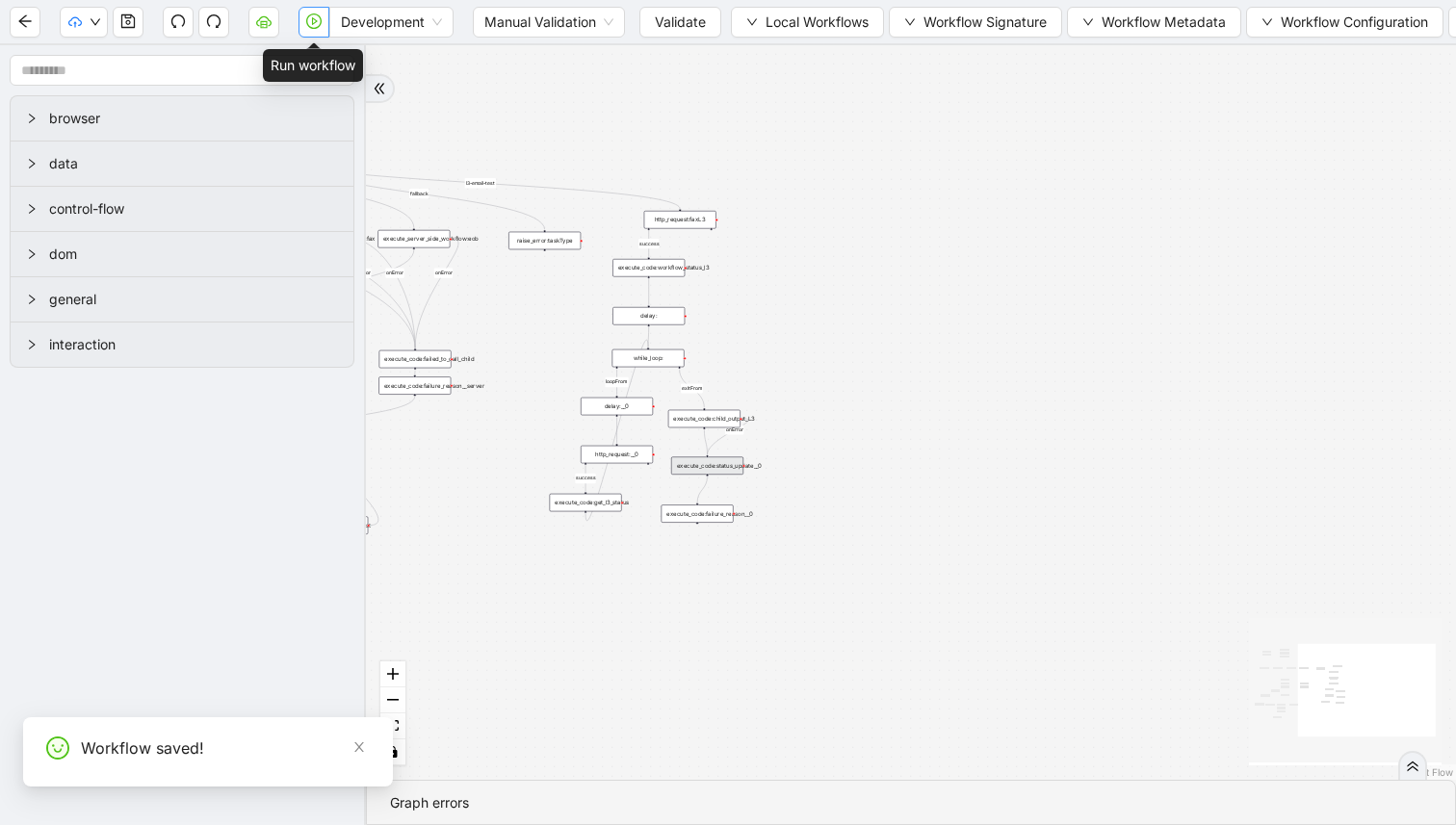 click 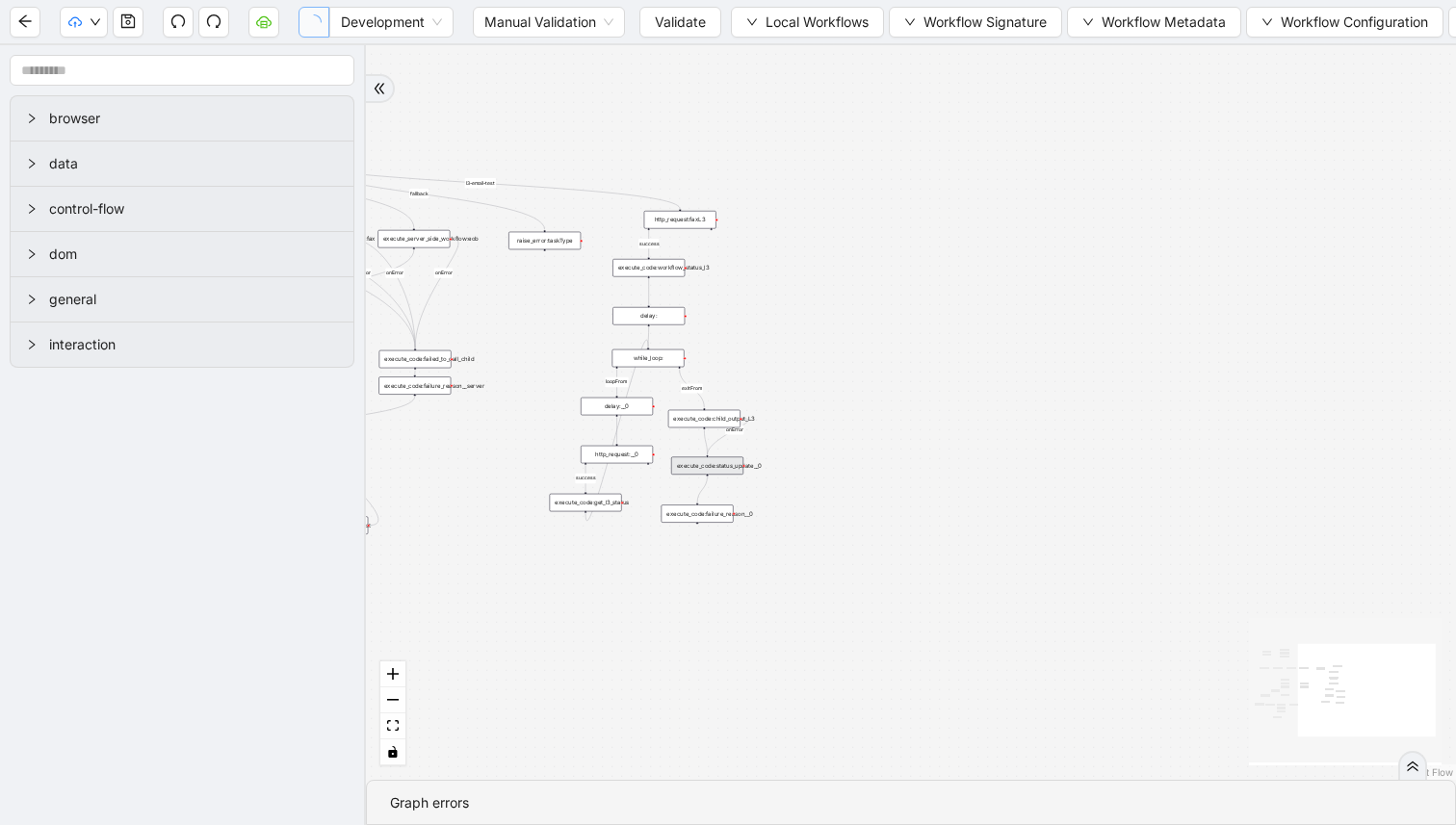 type 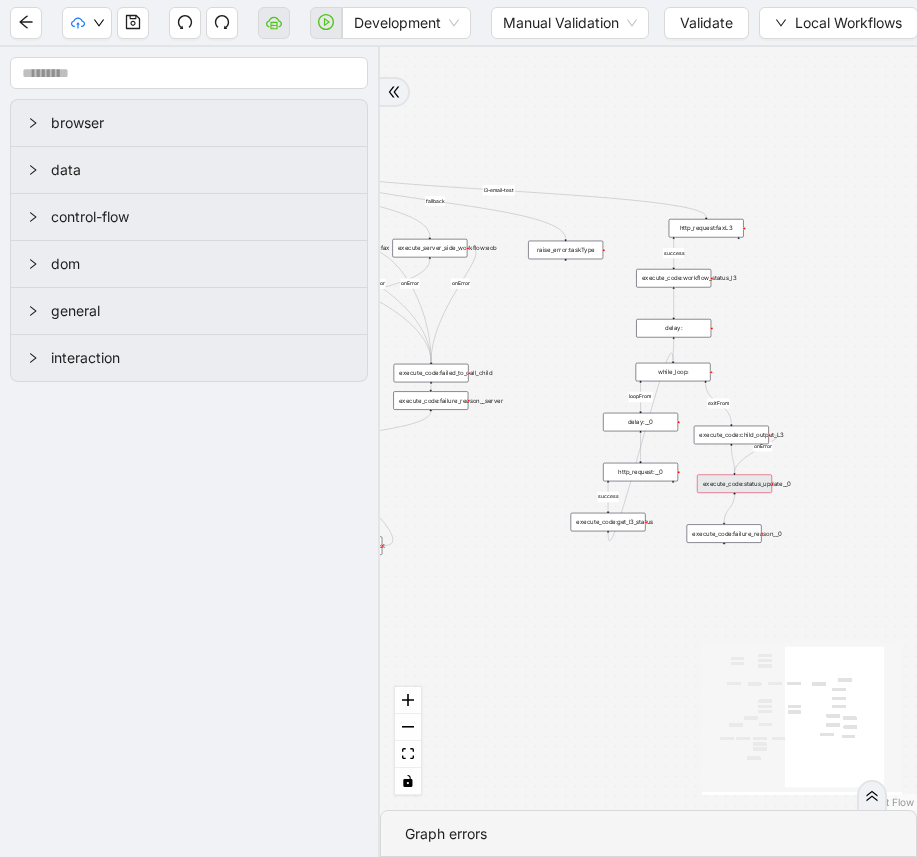 click on "execute_code:status_update__0" at bounding box center (734, 483) 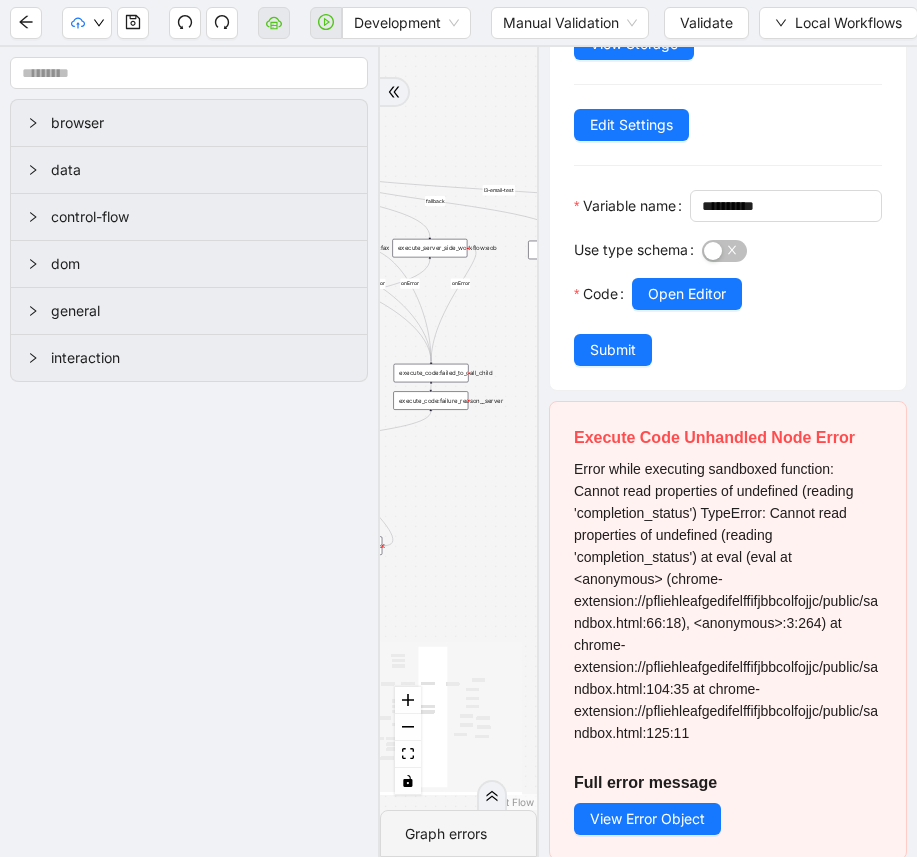 scroll, scrollTop: 162, scrollLeft: 0, axis: vertical 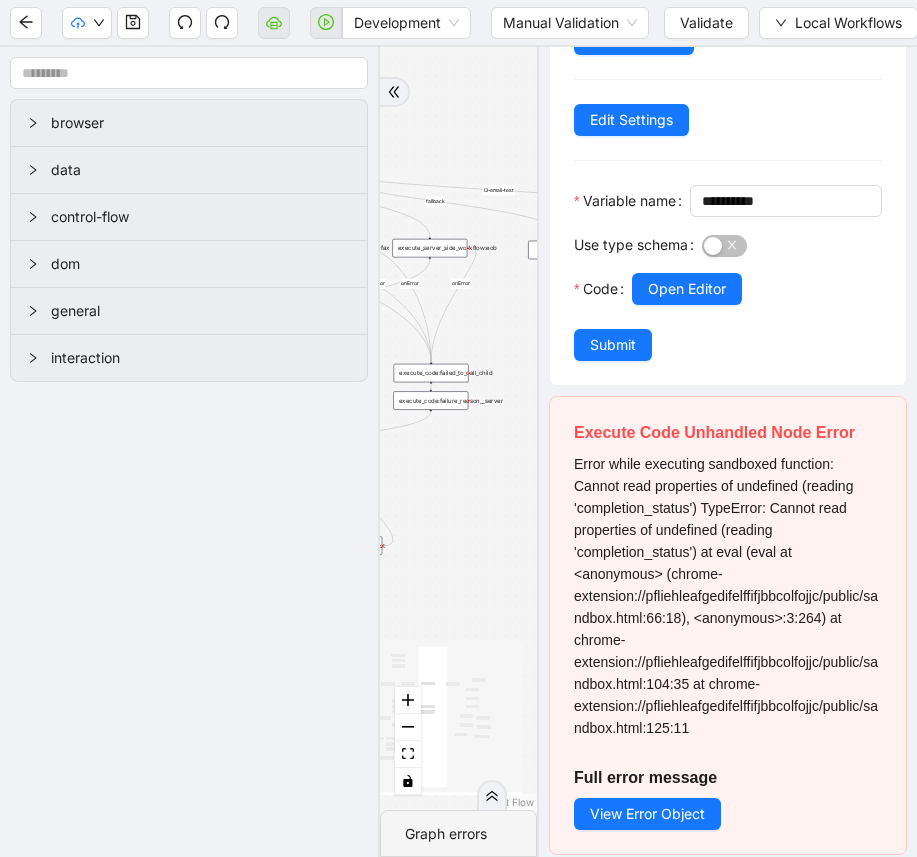 click at bounding box center (757, 317) 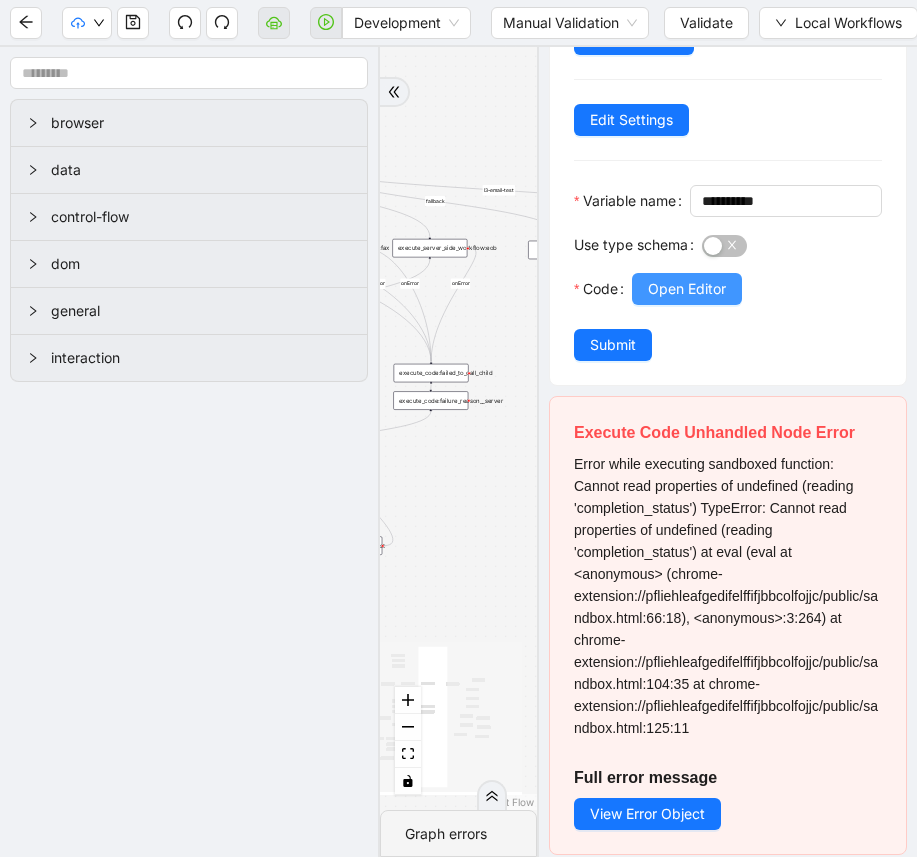 click on "Open Editor" at bounding box center [687, 289] 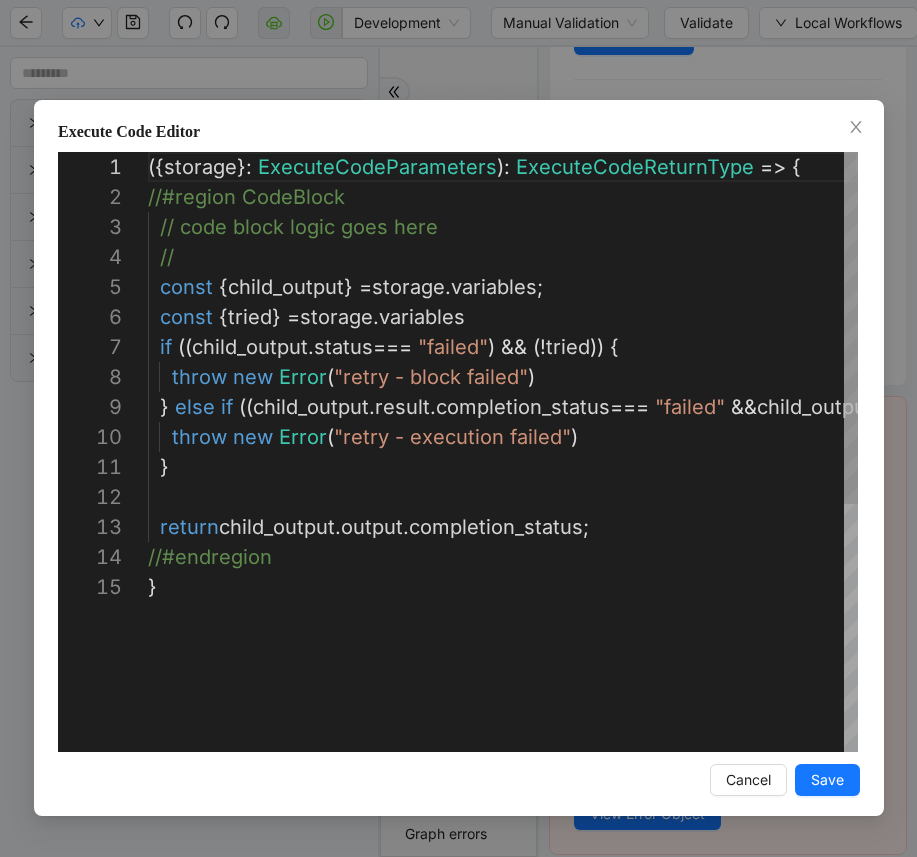 scroll, scrollTop: 300, scrollLeft: 0, axis: vertical 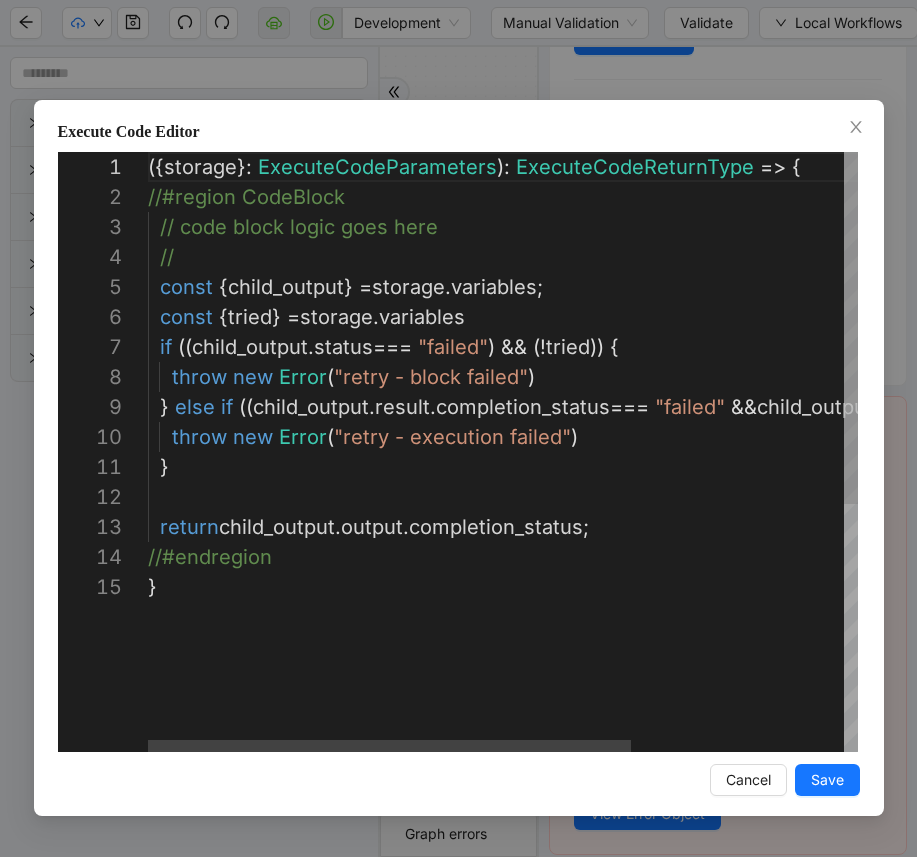 click on "({  storage  }:   ExecuteCodeParameters ):   ExecuteCodeReturnType   =>   { //#region CodeBlock    // code block logic goes here    //    const   { child_output }   =  storage . variables ;    const   { tried }   =  storage . variables    if   (( child_output . status  ===   "failed" )   &&   (! tried ))   {      throw   new   Error ( "retry - block failed" )    }   else   if   (( child_output . result . completion_status  ===   "failed"   &&  child_output . result . retry )   &&   (! tried ))   {      throw   new   Error ( "retry - execution failed" )    }    return  child_output . output . completion_status ; //#endregion }" at bounding box center (658, 662) 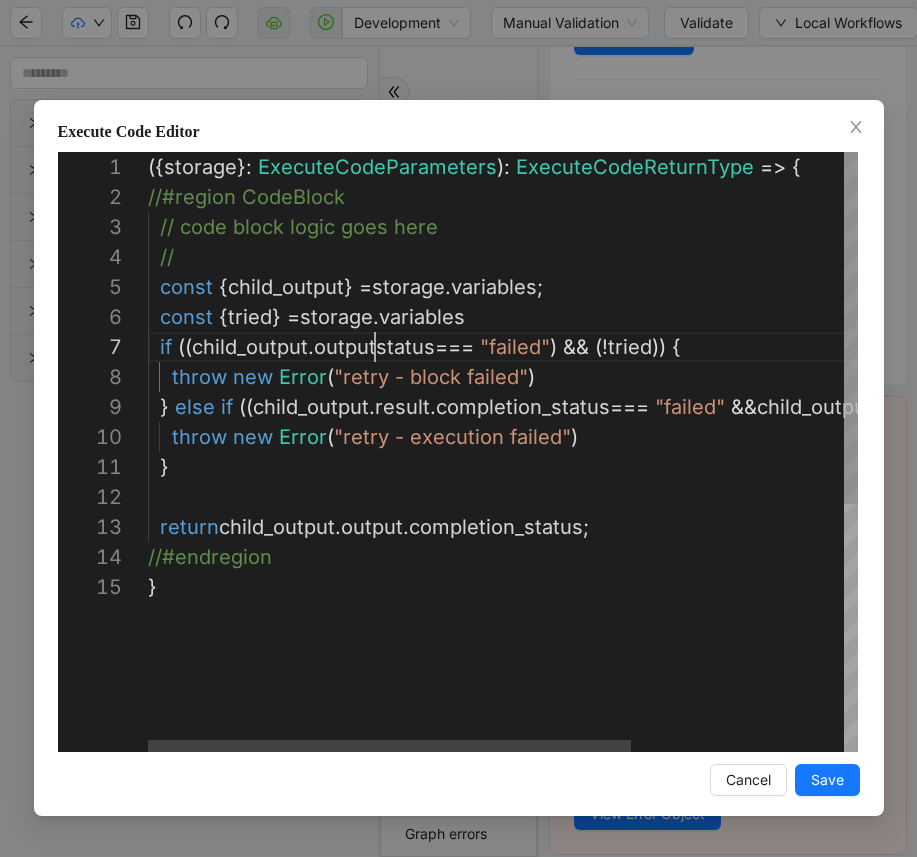 scroll, scrollTop: 180, scrollLeft: 233, axis: both 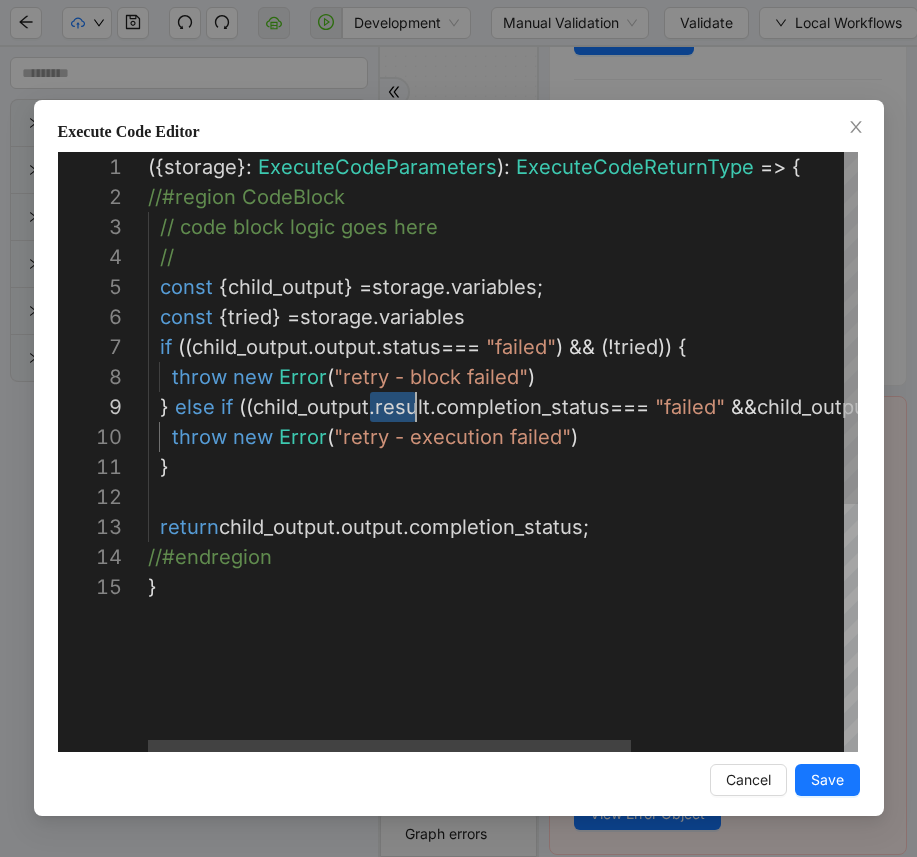 drag, startPoint x: 369, startPoint y: 407, endPoint x: 419, endPoint y: 409, distance: 50.039986 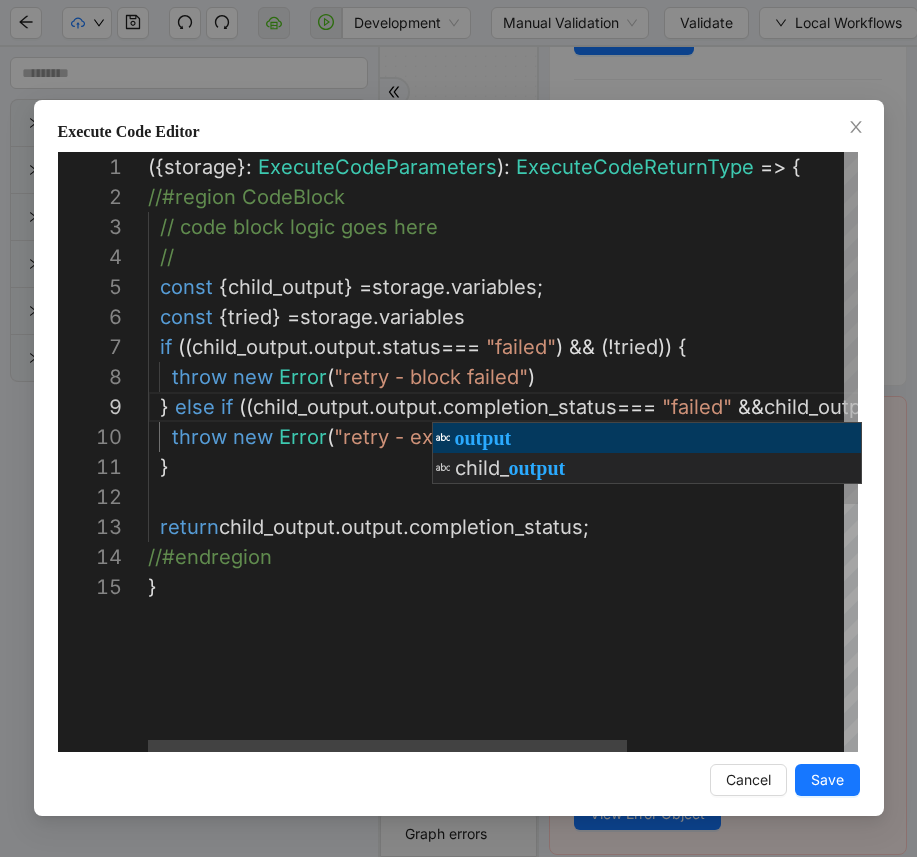 click on "({  storage  }:   ExecuteCodeParameters ):   ExecuteCodeReturnType   =>   { //#region CodeBlock    // code block logic goes here    //    const   { child_output }   =  storage . variables ;    const   { tried }   =  storage . variables    if   (( child_output . output . status  ===   "failed" )   &&   (! tried ))   {      throw   new   Error ( "retry - block failed" )    }   else   if   (( child_output . output . completion_status  ===   "failed"   &&  child_output . result . retry )   &&   (! tried ))   {      throw   new   Error ( "retry - execution failed" )    }    return  child_output . output . completion_status ; //#endregion }" at bounding box center (663, 662) 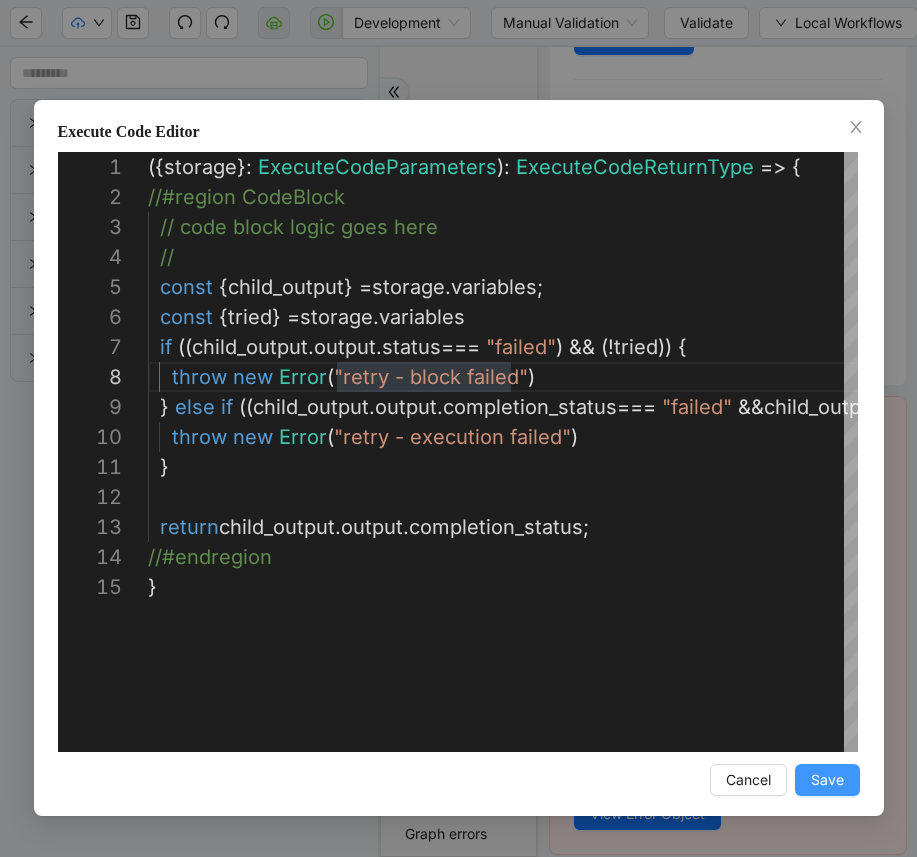 type on "**********" 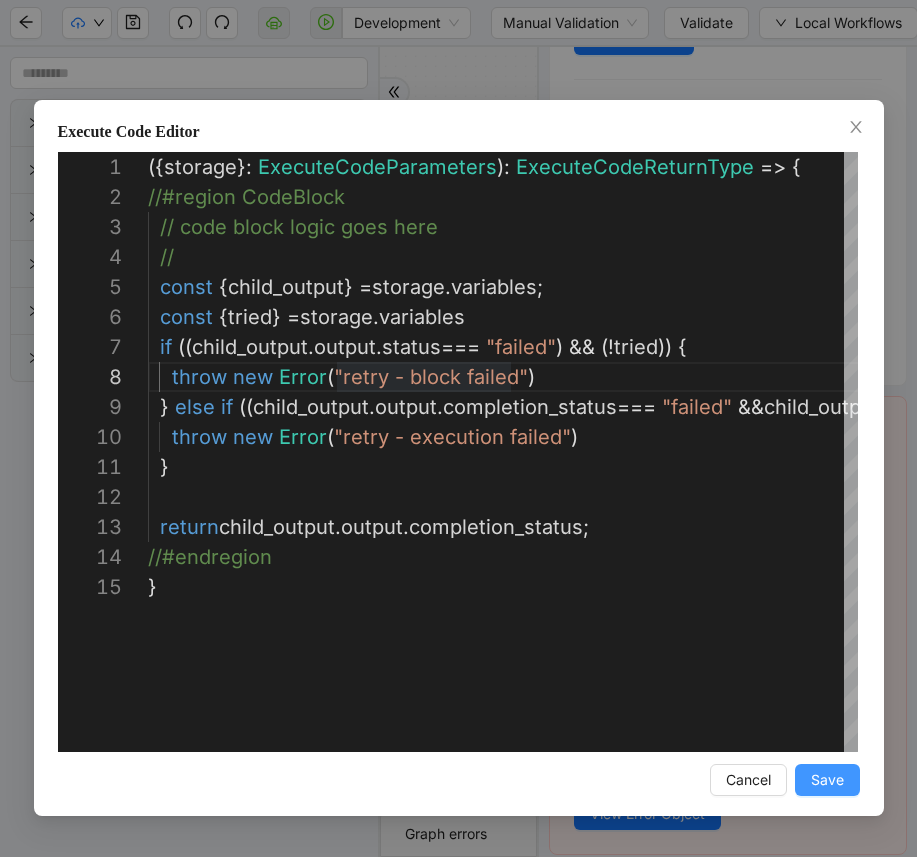 click on "Save" at bounding box center [827, 780] 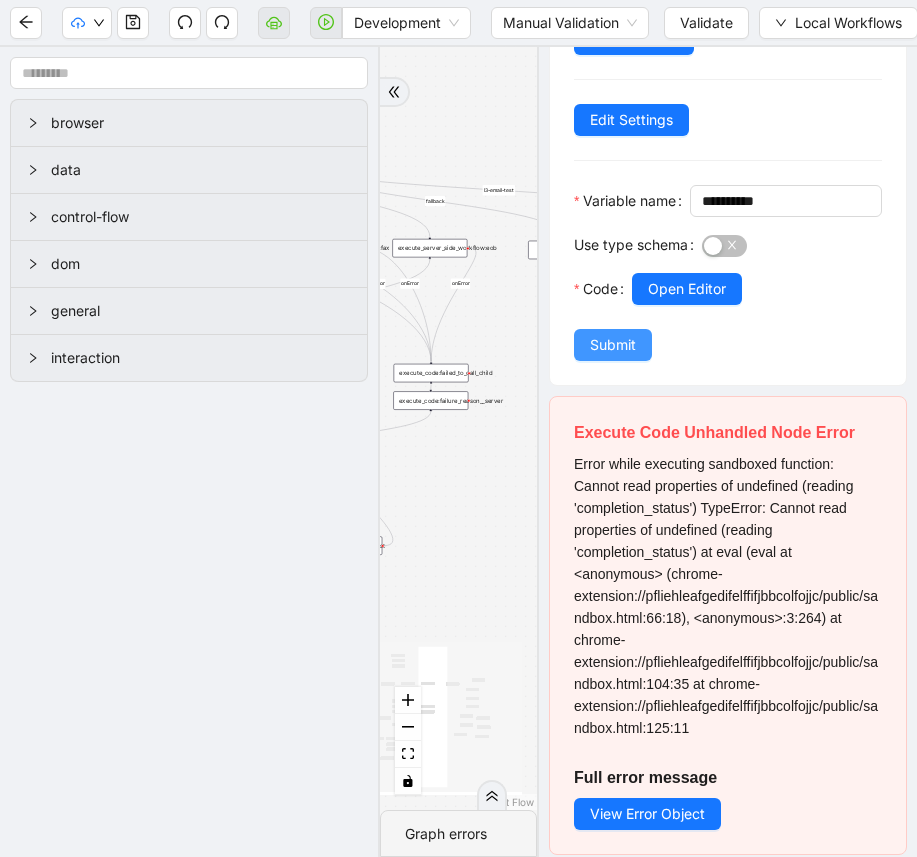 click on "Submit" at bounding box center (613, 345) 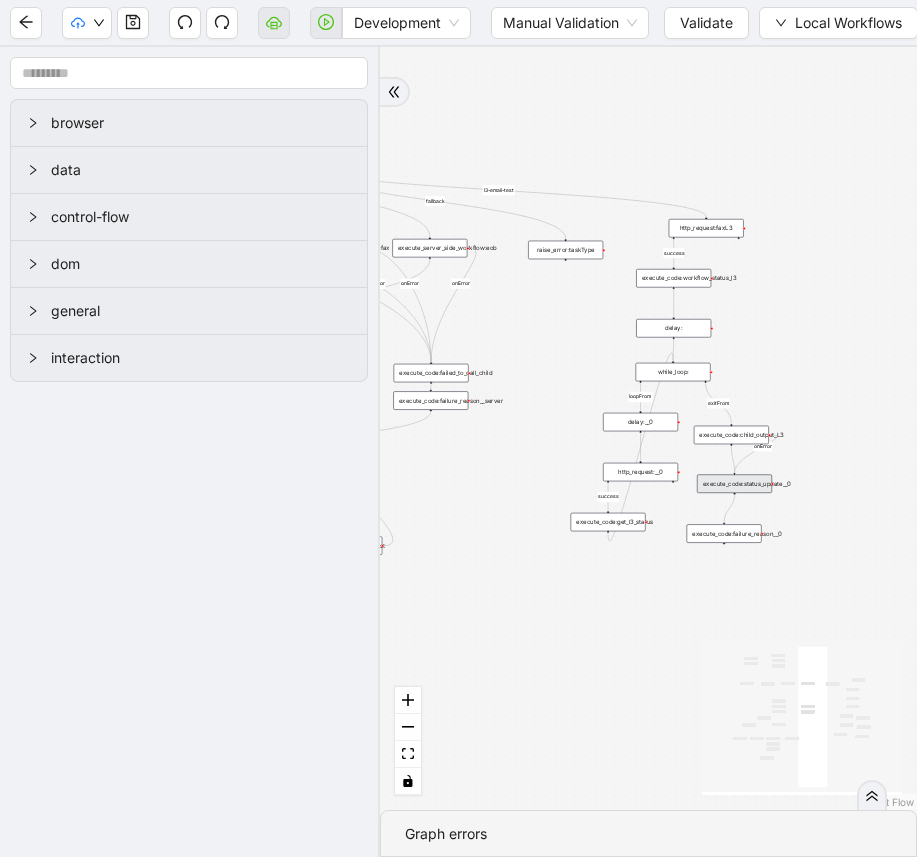 scroll, scrollTop: 0, scrollLeft: 0, axis: both 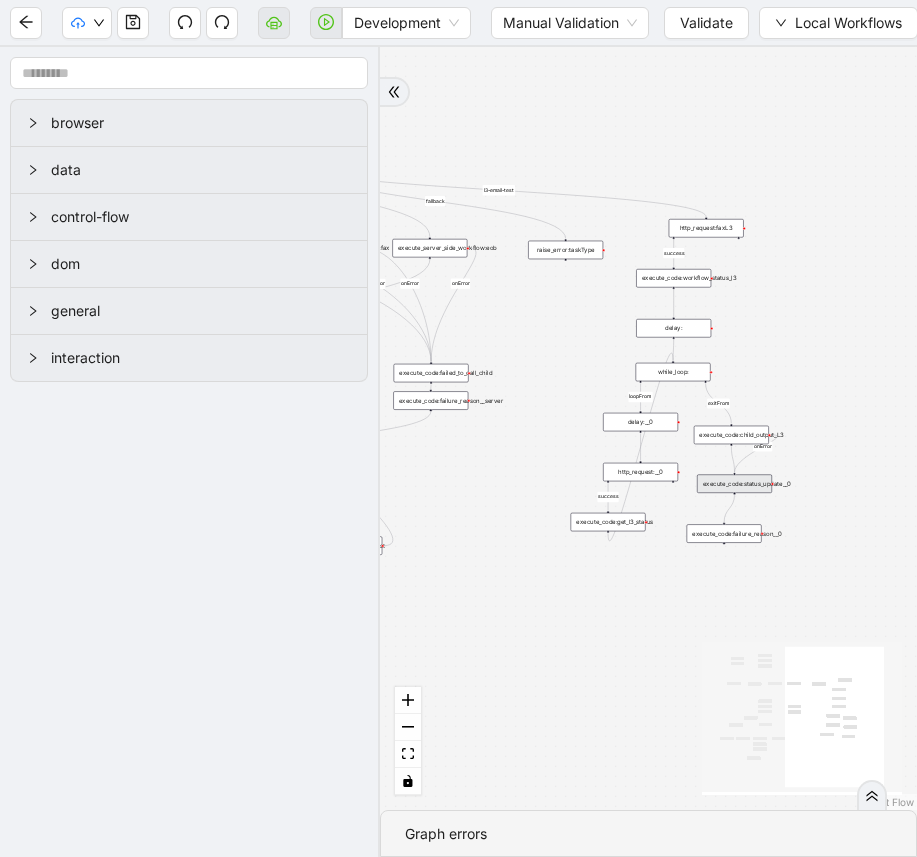 click on "success fallback fallback route_back_to_agent success fallback success fallback email id-card fax eob loopFrom success onError onError onError onError onError onError onError onError onError l3-email-test success exitFrom onError trigger http_request:response raise_error:taskType execute_server_side_workflow:email execute_server_side_workflow:id_cards luminai_server_request:addToSheet execute_code:failure_check execute_code:failed_to_call_child delay:wait_between_retries execute_code:status_update execute_code:tried__init execute_code:tried__update execute_code:failure_reason execute_code:failure_reason__server execute_server_side_workflow:fax execute_code:retry_500 raise_error:failed_request execute_server_side_workflow:eob http_request:response__0 conditions:handoff_needed execute_code:retry_500__0 raise_error:failed_request__0 set_return_value:routing_parent_end increment_ticket_count: http_request:faxL3 conditions:reasonCode_filter execute_code:workflow_status_l3 while_loop: delay: delay:__0" at bounding box center (648, 428) 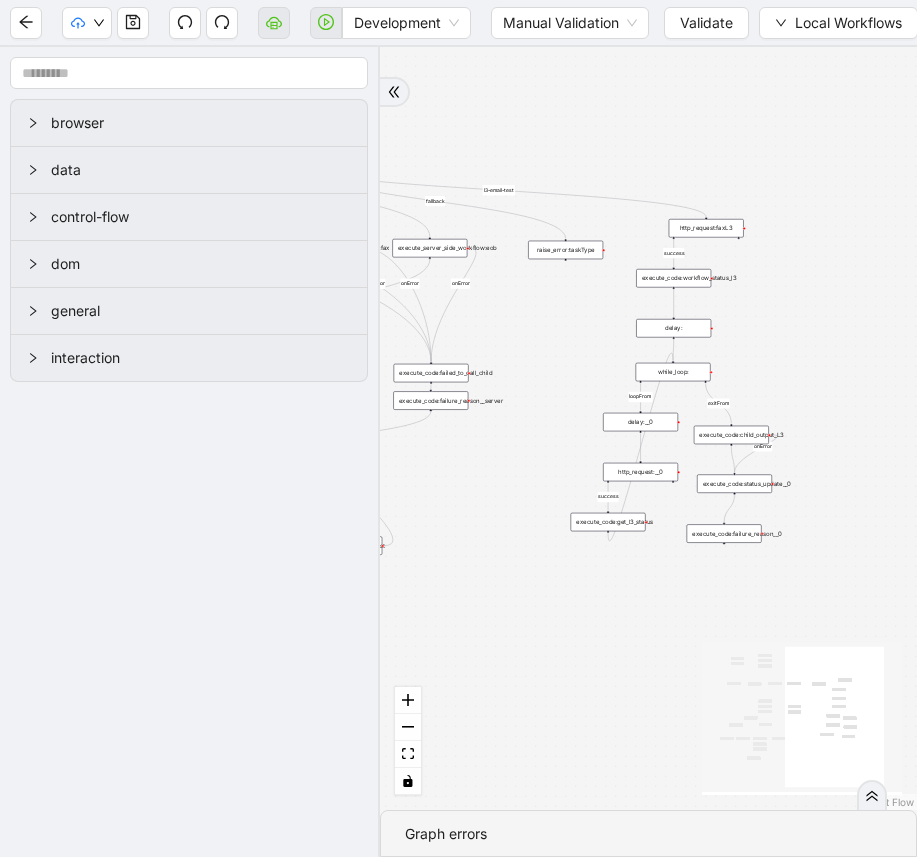 click on "execute_code:status_update__0" at bounding box center (734, 483) 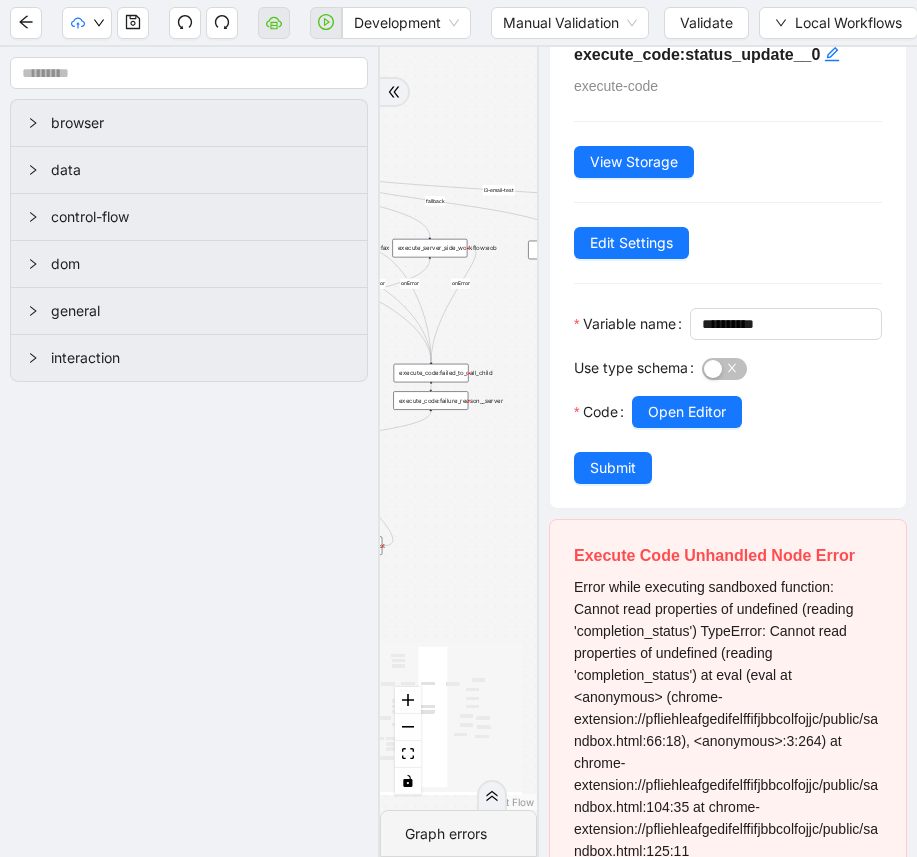 scroll, scrollTop: 28, scrollLeft: 0, axis: vertical 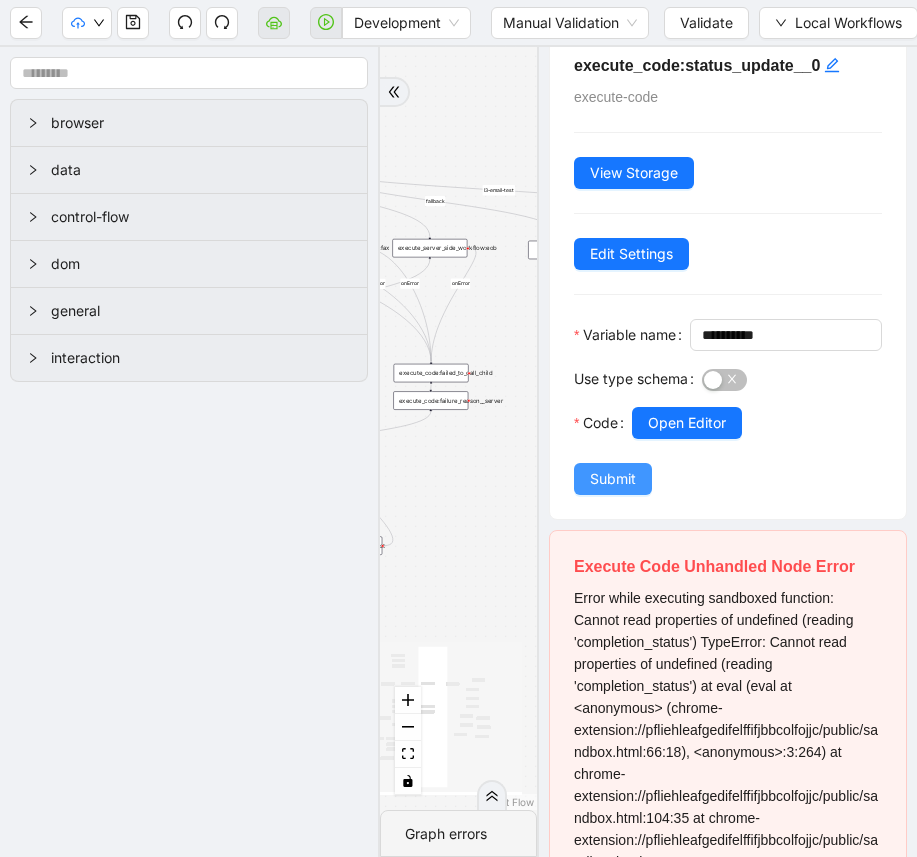 click on "Submit" at bounding box center (613, 479) 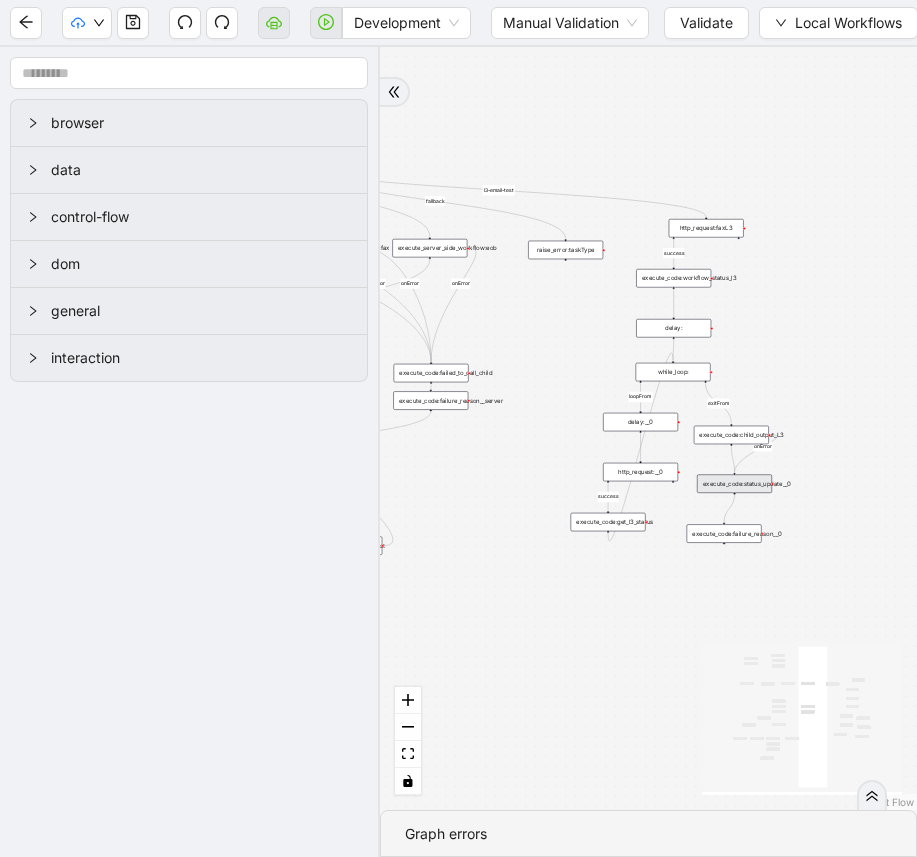 scroll, scrollTop: 0, scrollLeft: 0, axis: both 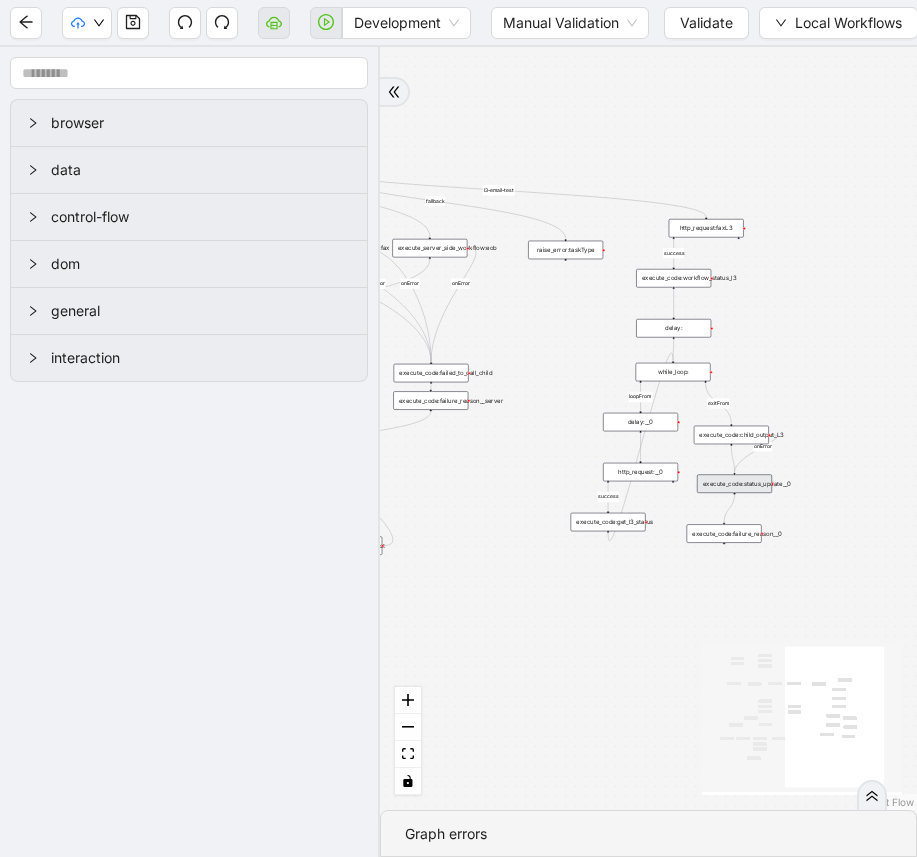 click on "execute_code:failure_reason__0" at bounding box center [724, 533] 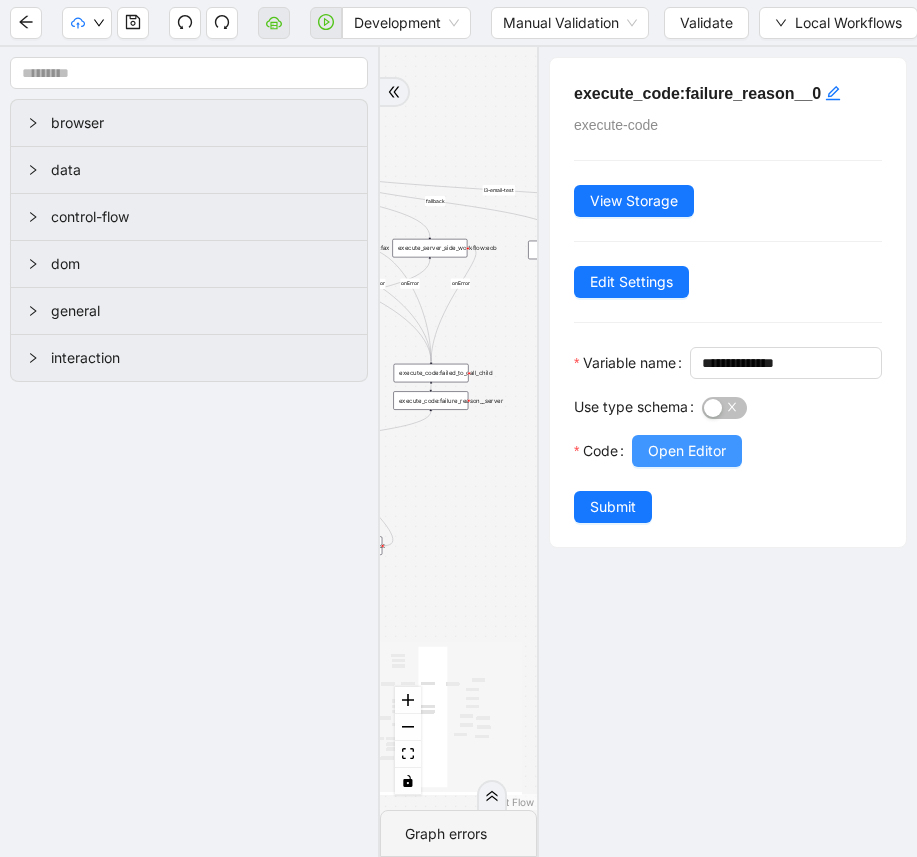 click on "Open Editor" at bounding box center [687, 451] 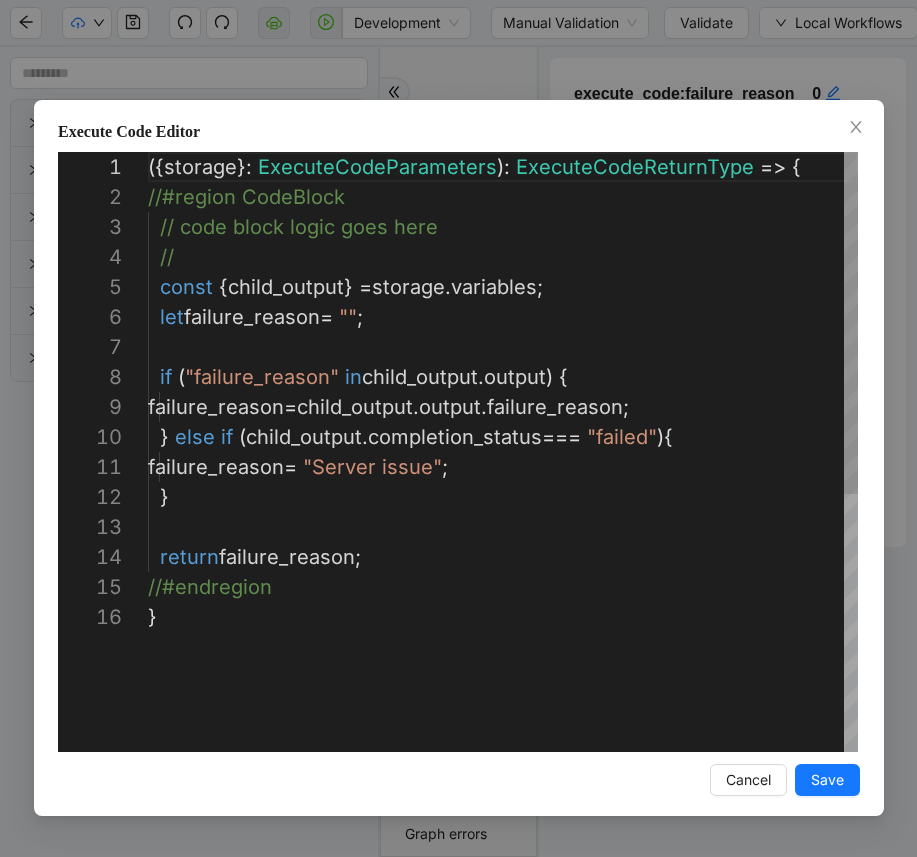 scroll, scrollTop: 300, scrollLeft: 0, axis: vertical 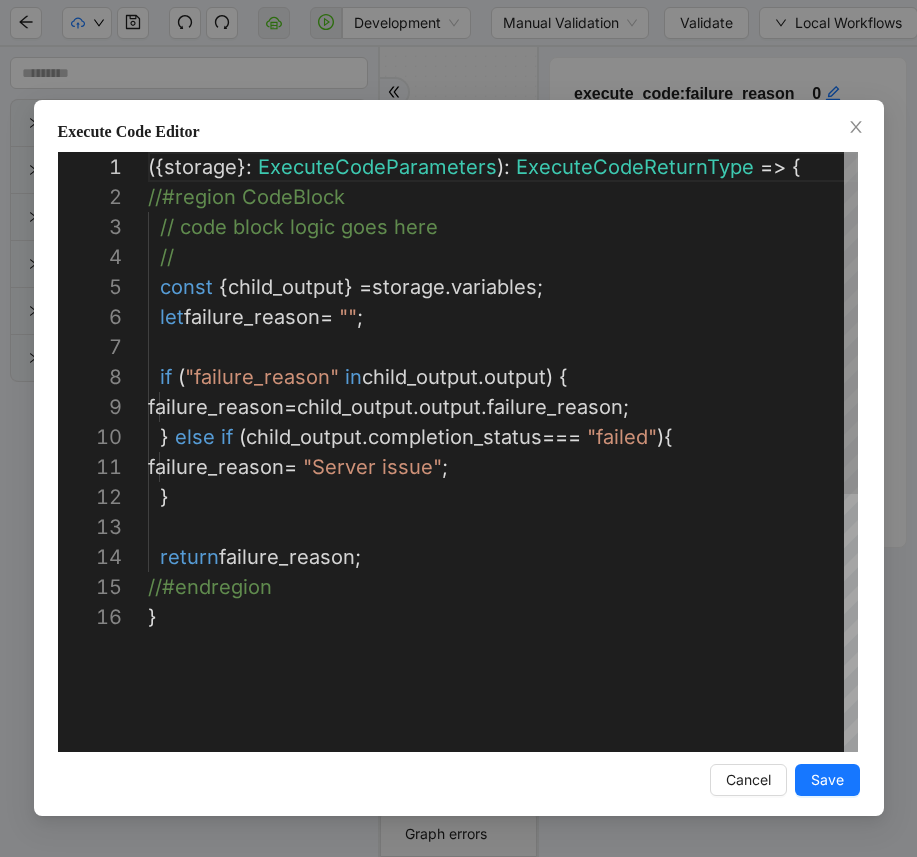click on "({  storage  }:   ExecuteCodeParameters ):   ExecuteCodeReturnType   =>   { //#region CodeBlock    // code block logic goes here    //    const   { child_output }   =  storage . variables ;    let  failure_reason  =   "" ;    if   ( "failure_reason"   in  child_output . output )   {     failure_reason  =  child_output . output . failure_reason ;    }   else   if   ( child_output . completion_status  ===   "failed" ){     failure_reason  =   "Server issue" ;    }    return  failure_reason ; //#endregion }" at bounding box center (503, 677) 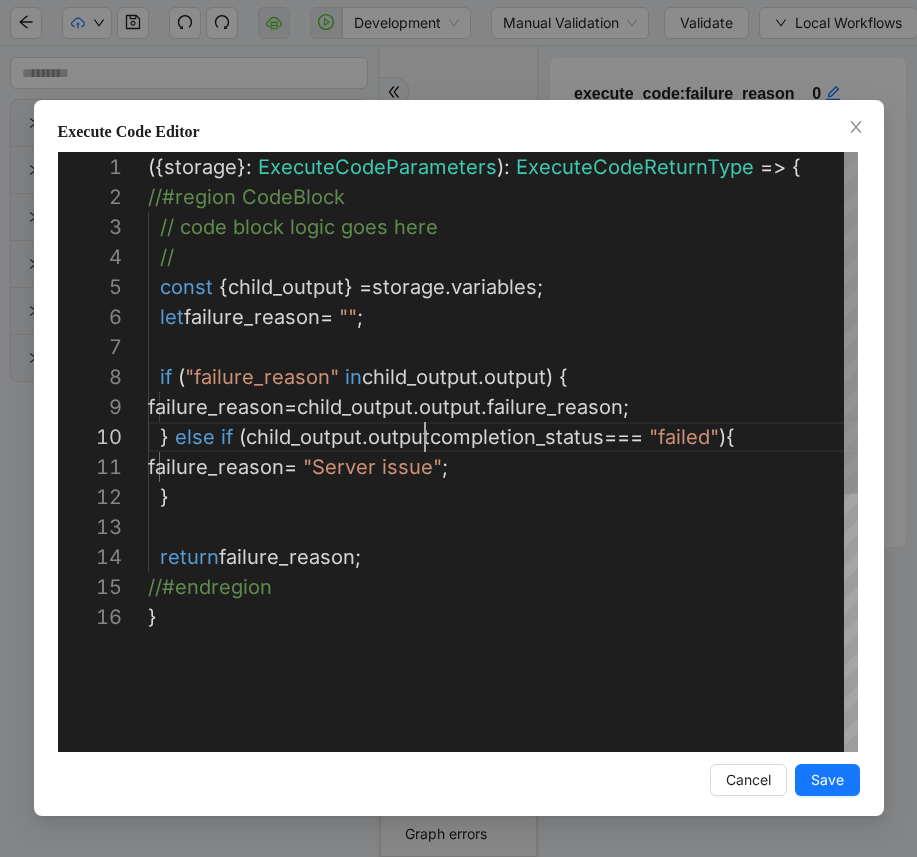 scroll, scrollTop: 270, scrollLeft: 282, axis: both 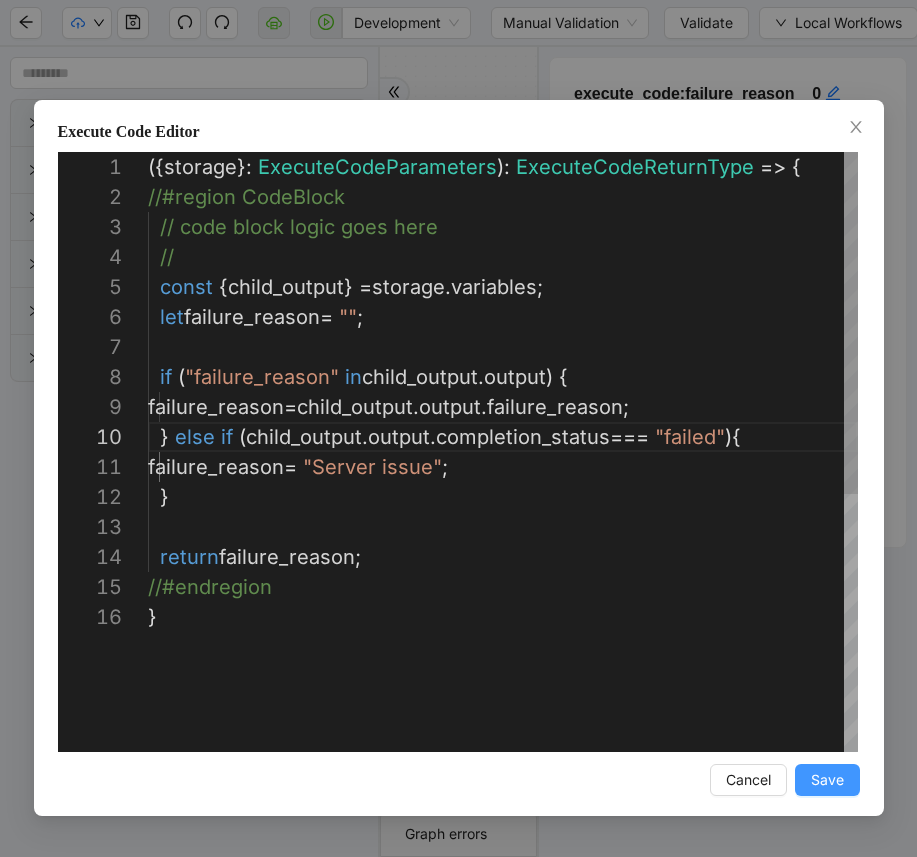 type on "**********" 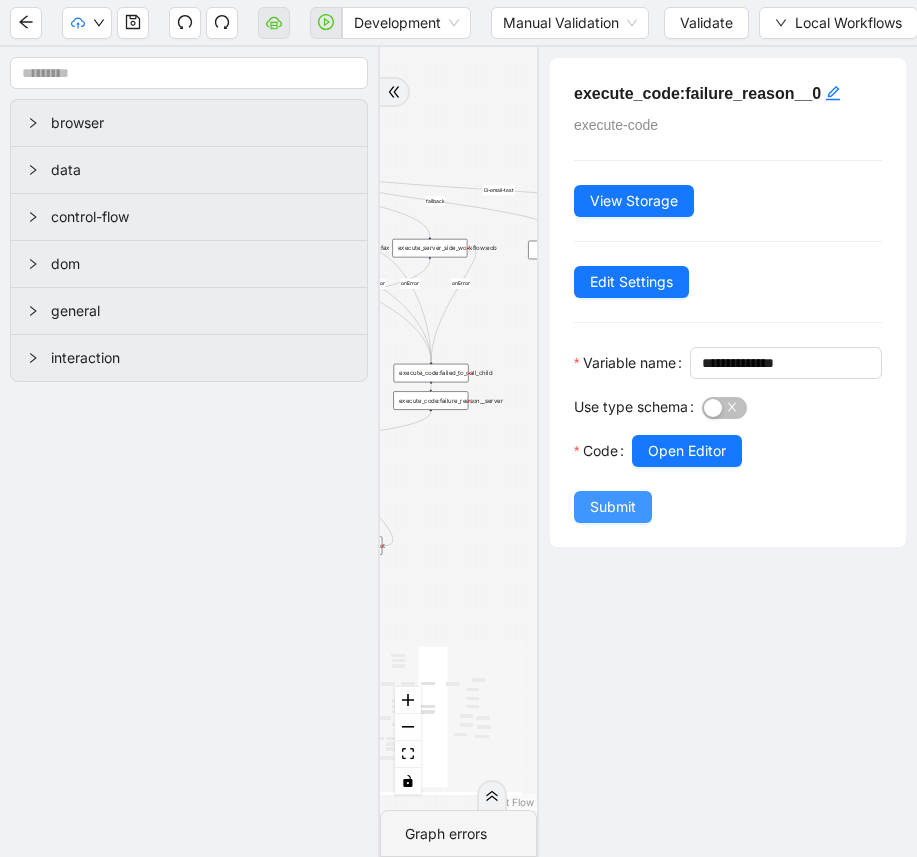 click on "Submit" at bounding box center [613, 507] 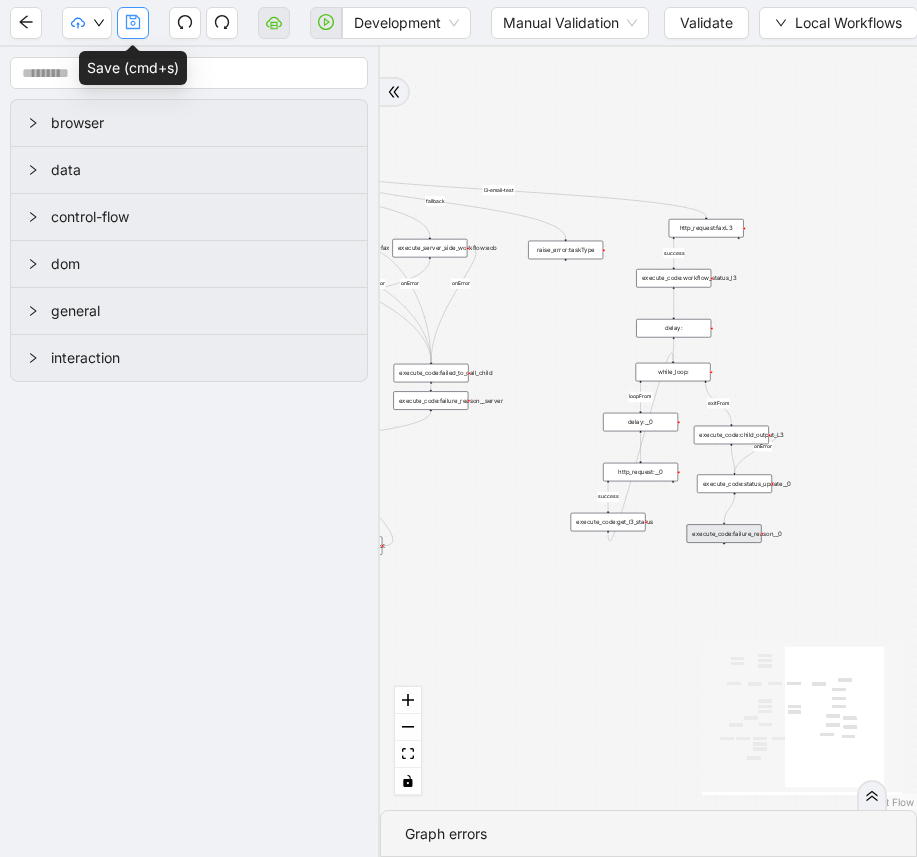 click 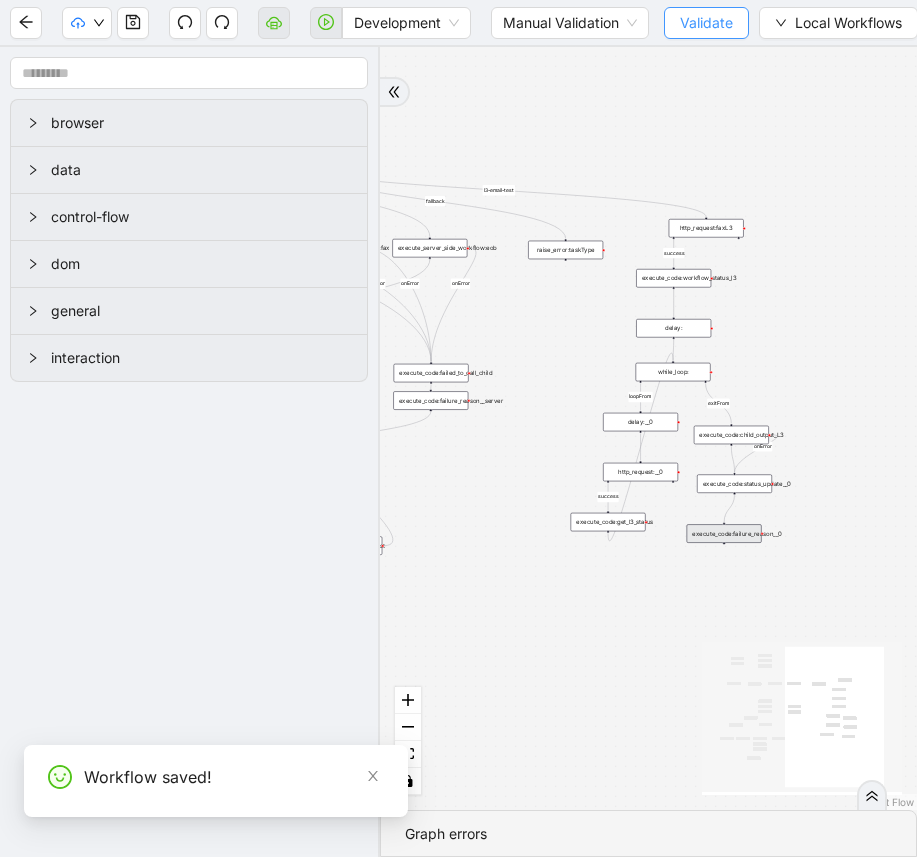 click on "Validate" at bounding box center [706, 23] 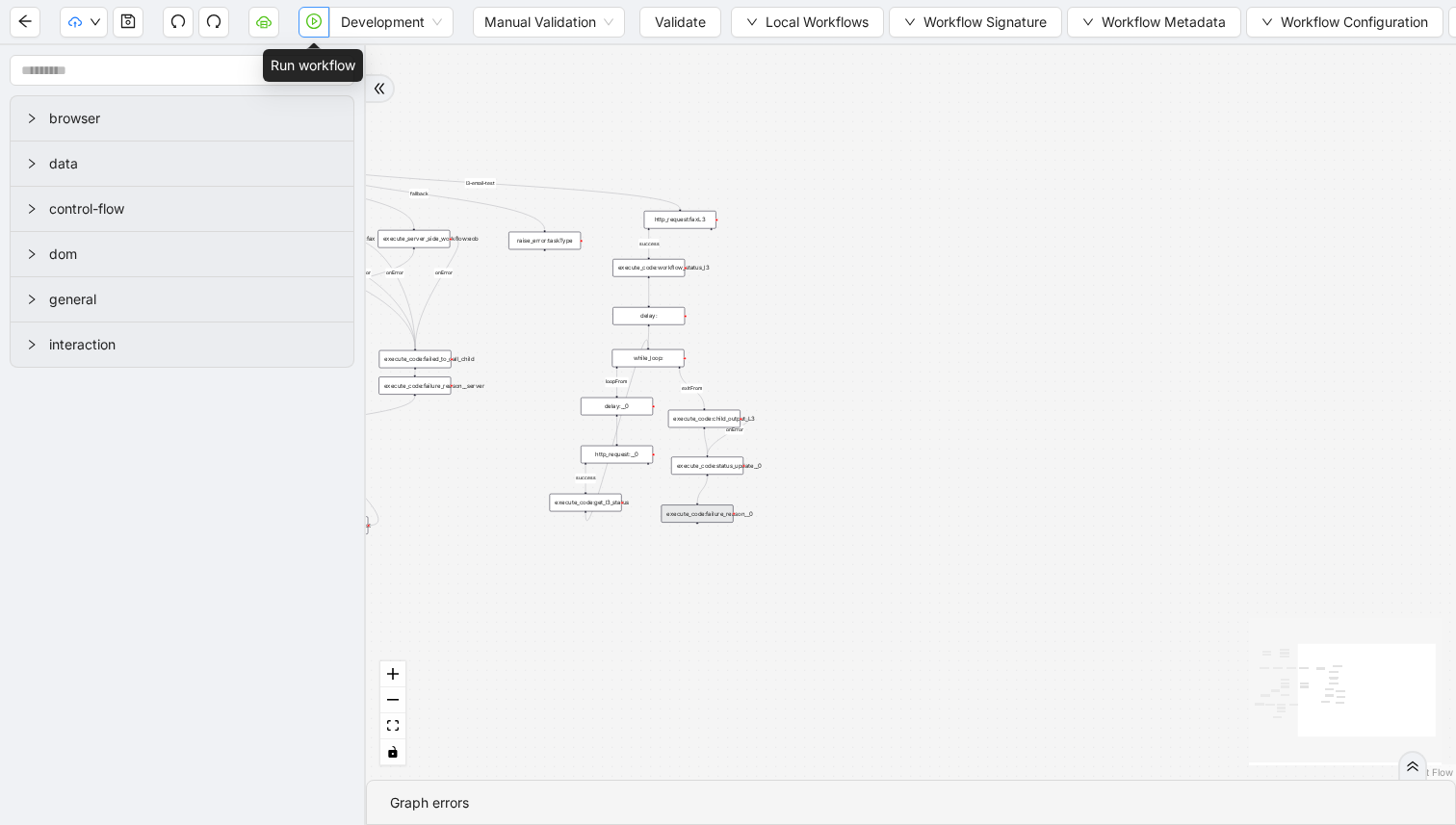 click 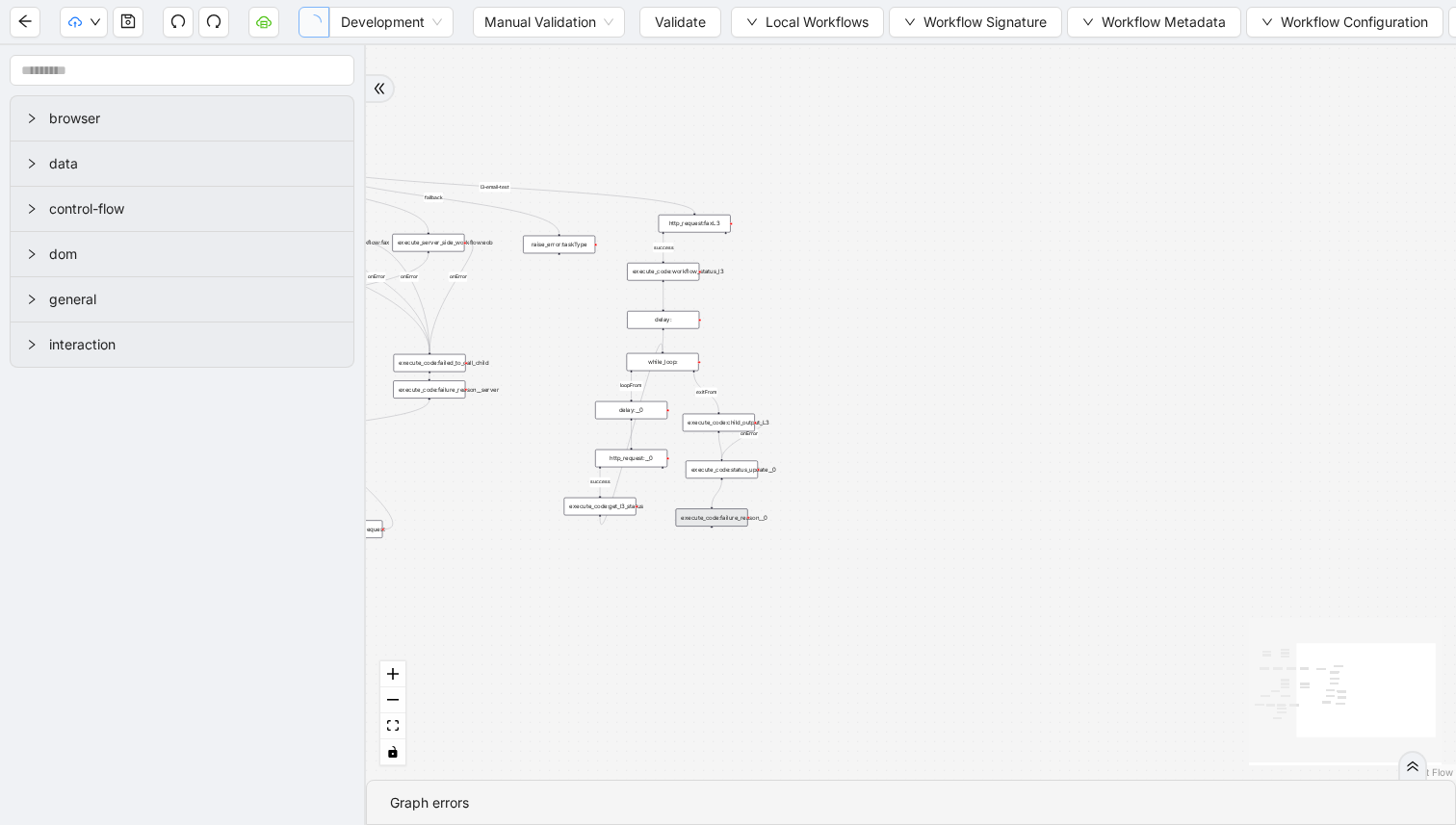 drag, startPoint x: 923, startPoint y: 214, endPoint x: 1122, endPoint y: 286, distance: 211.62467 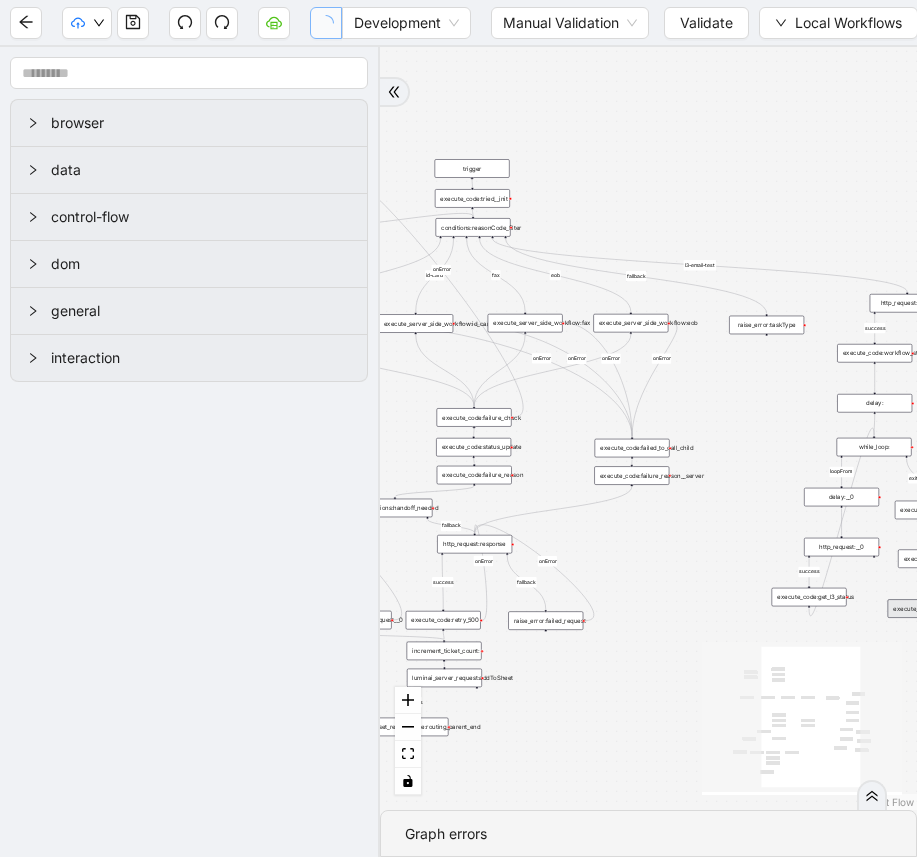 drag, startPoint x: 616, startPoint y: 563, endPoint x: 586, endPoint y: 561, distance: 30.066593 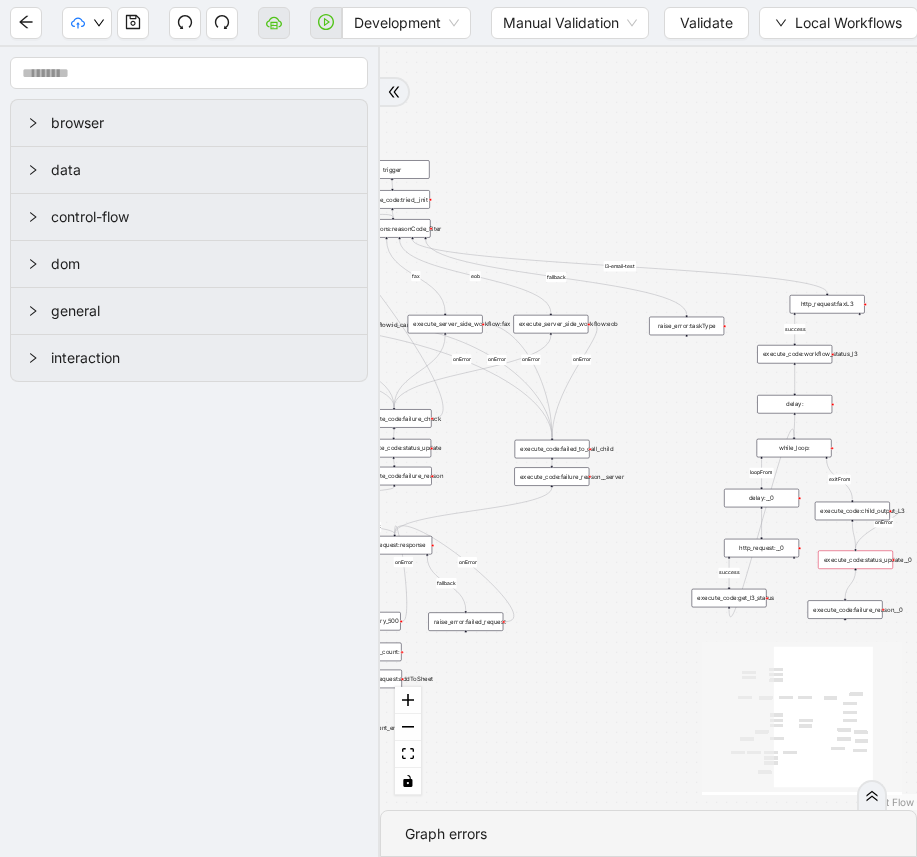 click on "execute_code:status_update__0" at bounding box center [855, 559] 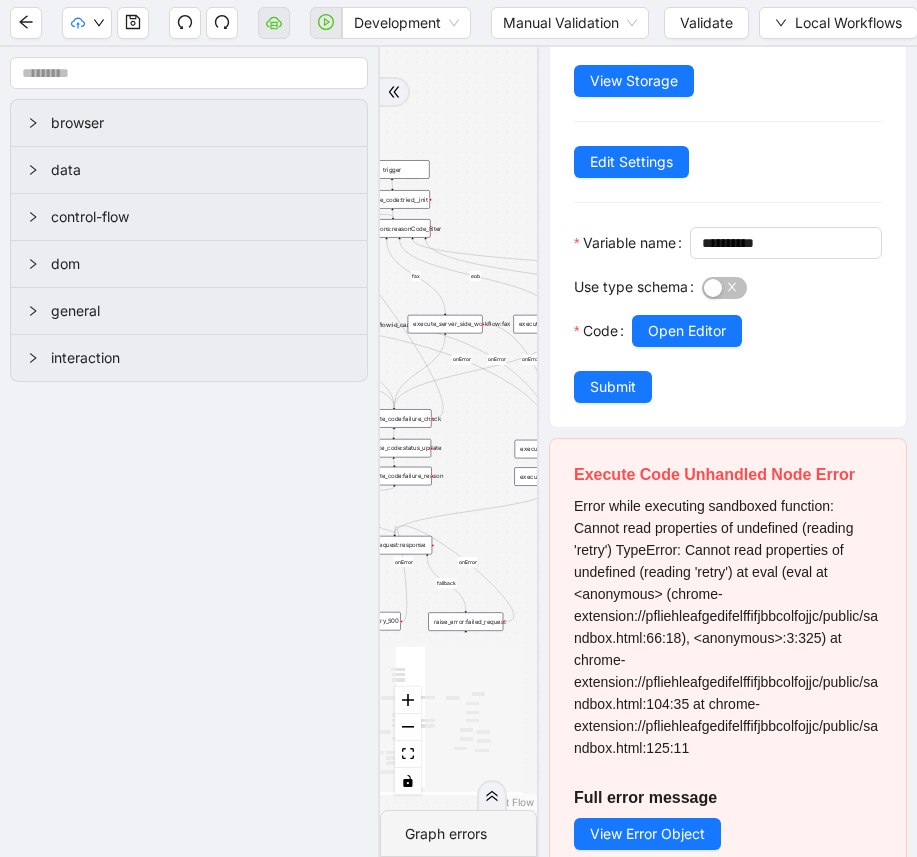 scroll, scrollTop: 124, scrollLeft: 0, axis: vertical 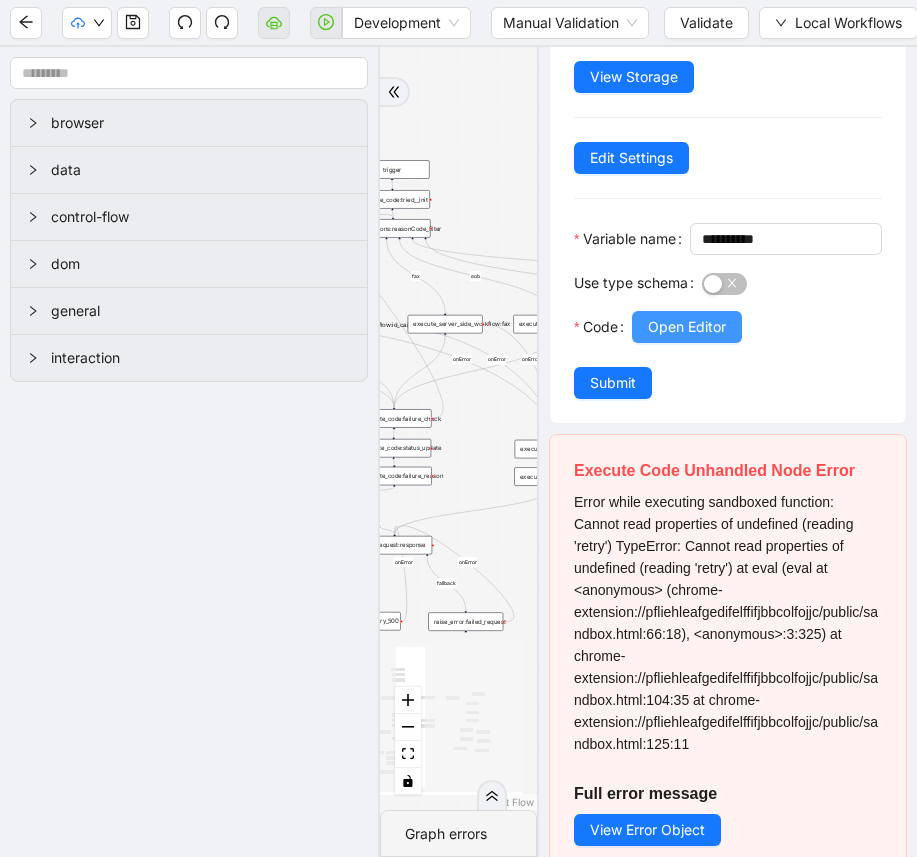 click on "Open Editor" at bounding box center [687, 327] 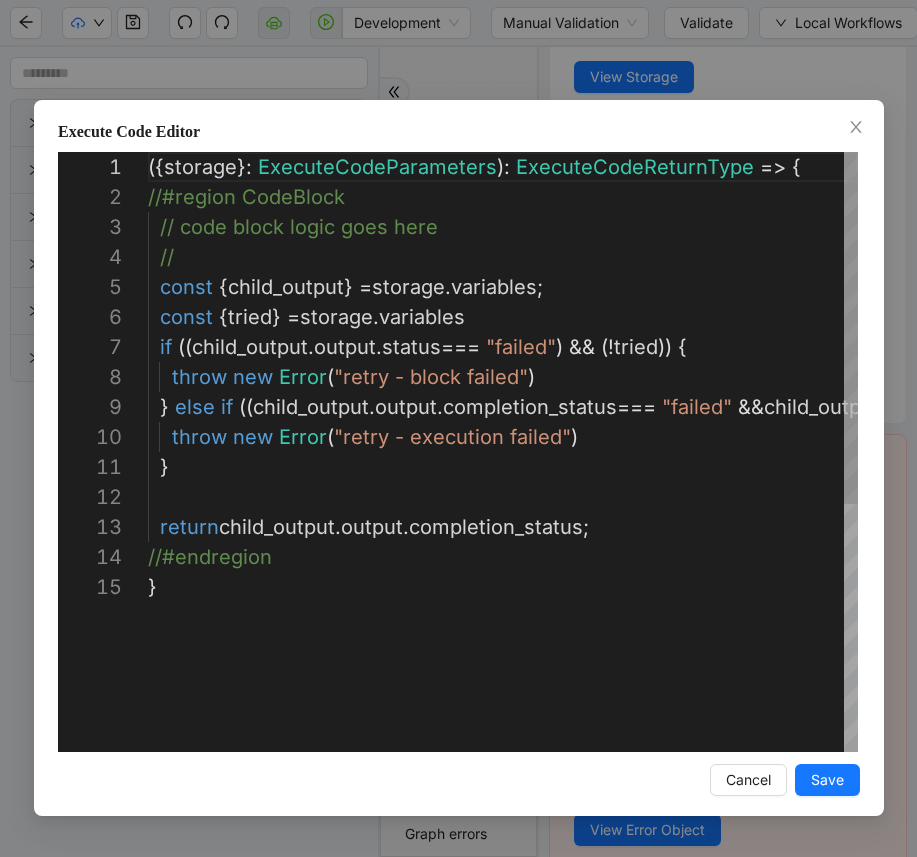scroll, scrollTop: 300, scrollLeft: 0, axis: vertical 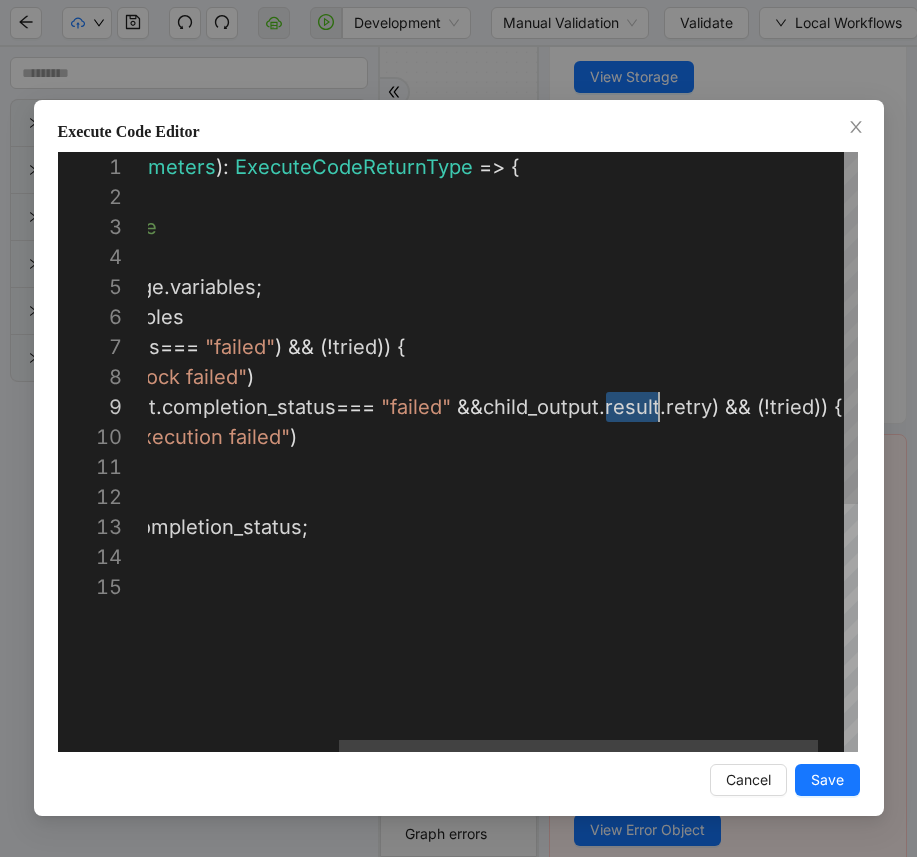 drag, startPoint x: 617, startPoint y: 410, endPoint x: 655, endPoint y: 409, distance: 38.013157 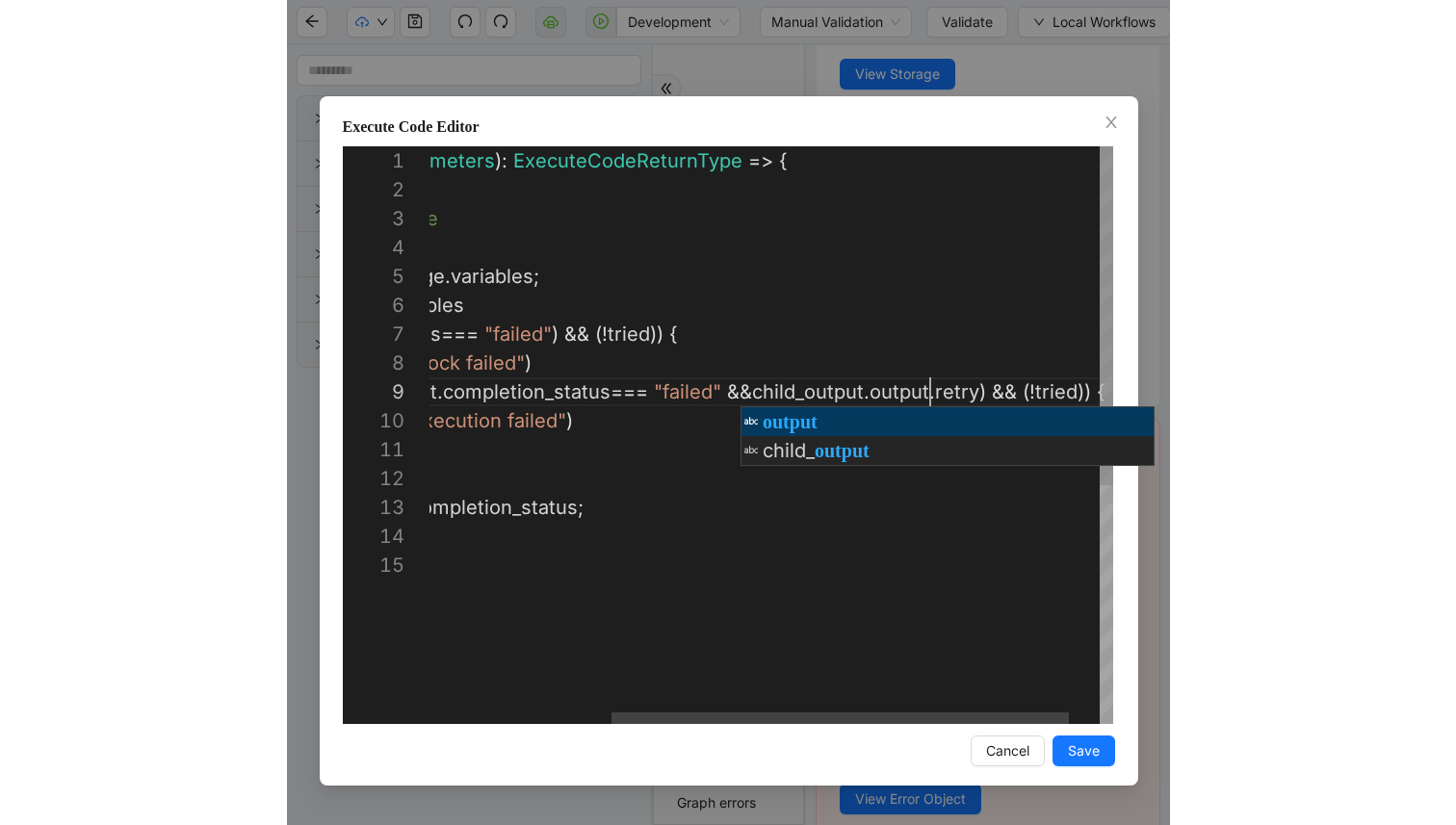 scroll, scrollTop: 231, scrollLeft: 771, axis: both 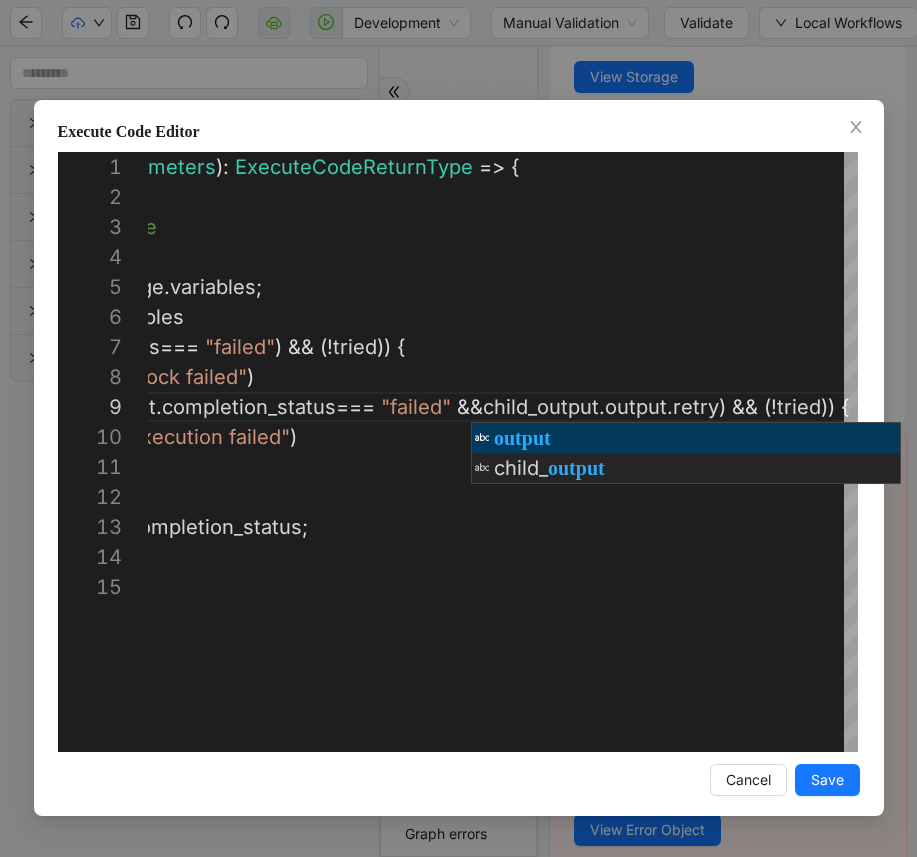 type on "**********" 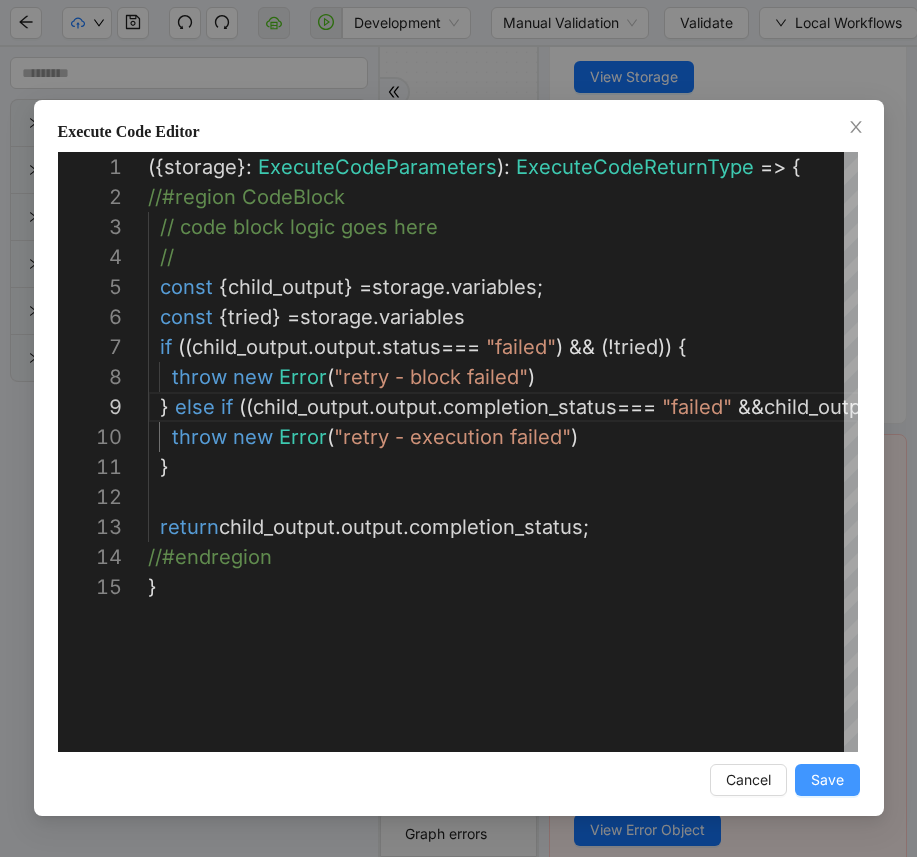 click on "Save" at bounding box center [827, 780] 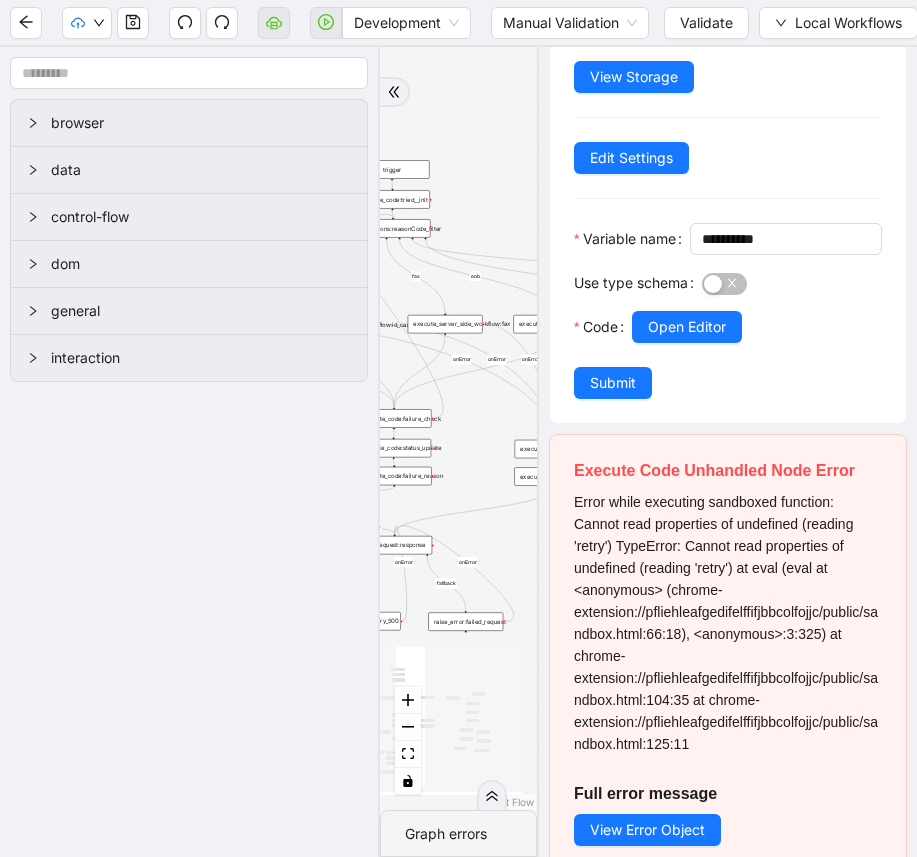 click on "Submit" at bounding box center [613, 383] 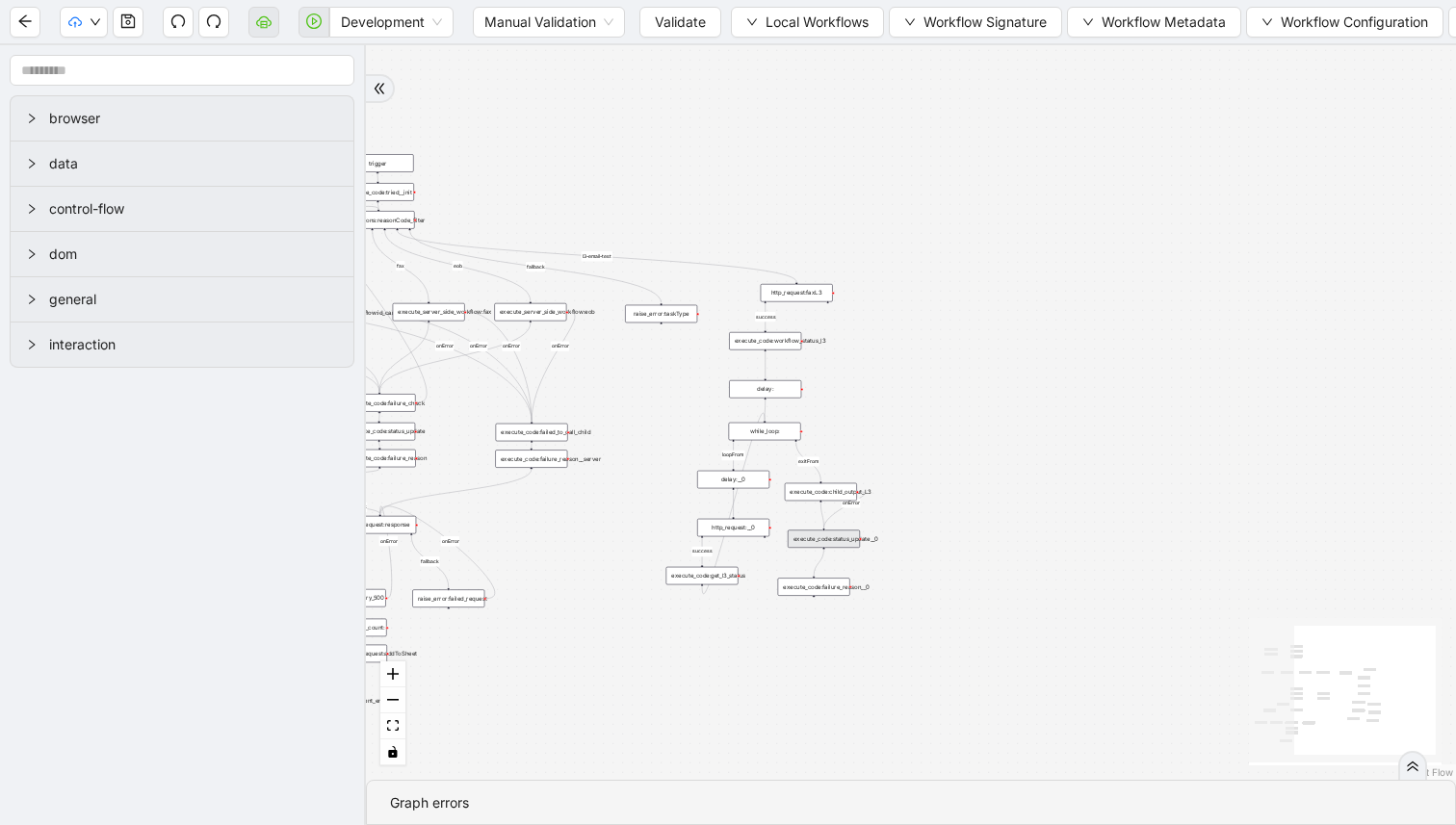 scroll, scrollTop: 0, scrollLeft: 0, axis: both 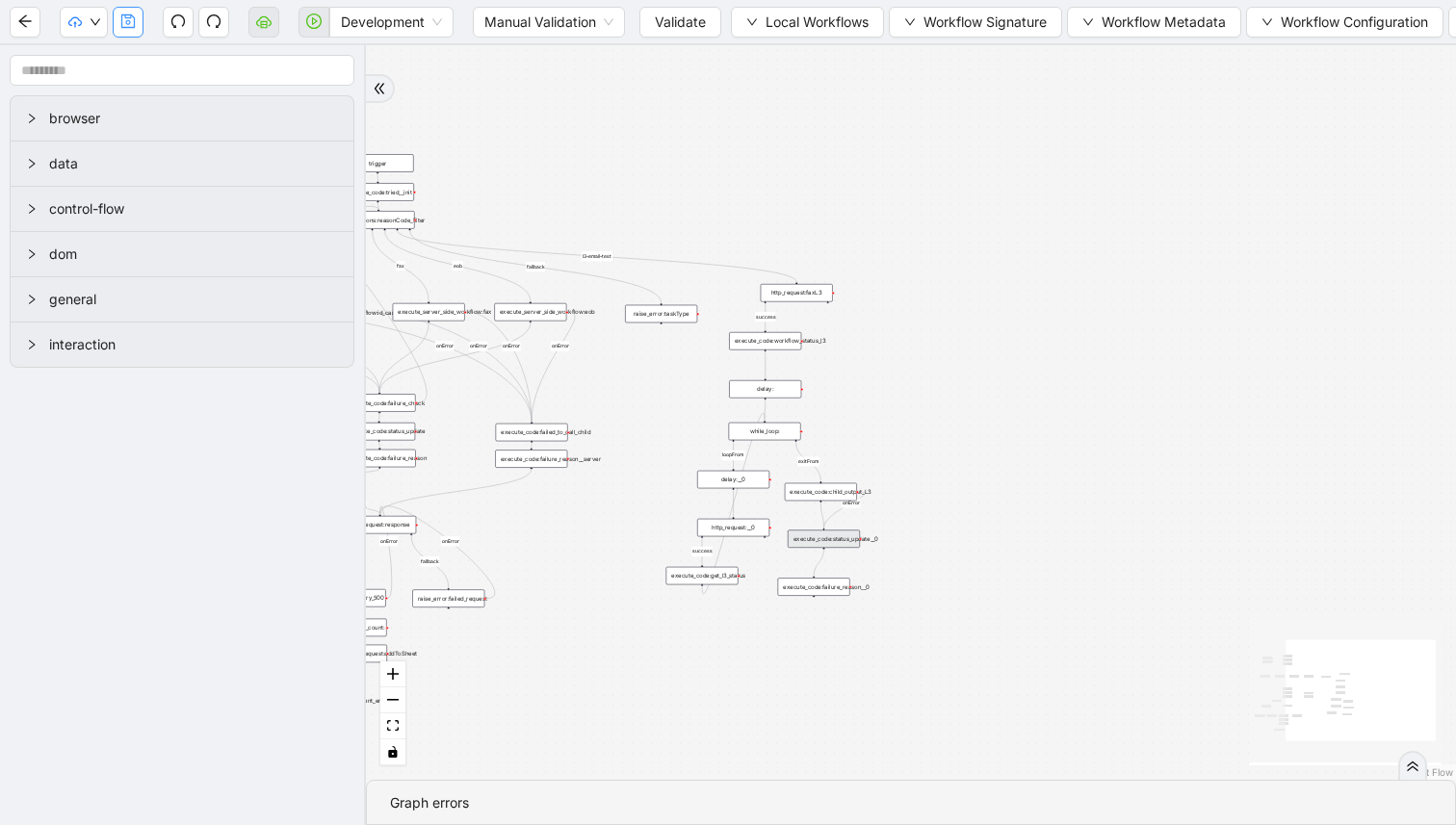 click 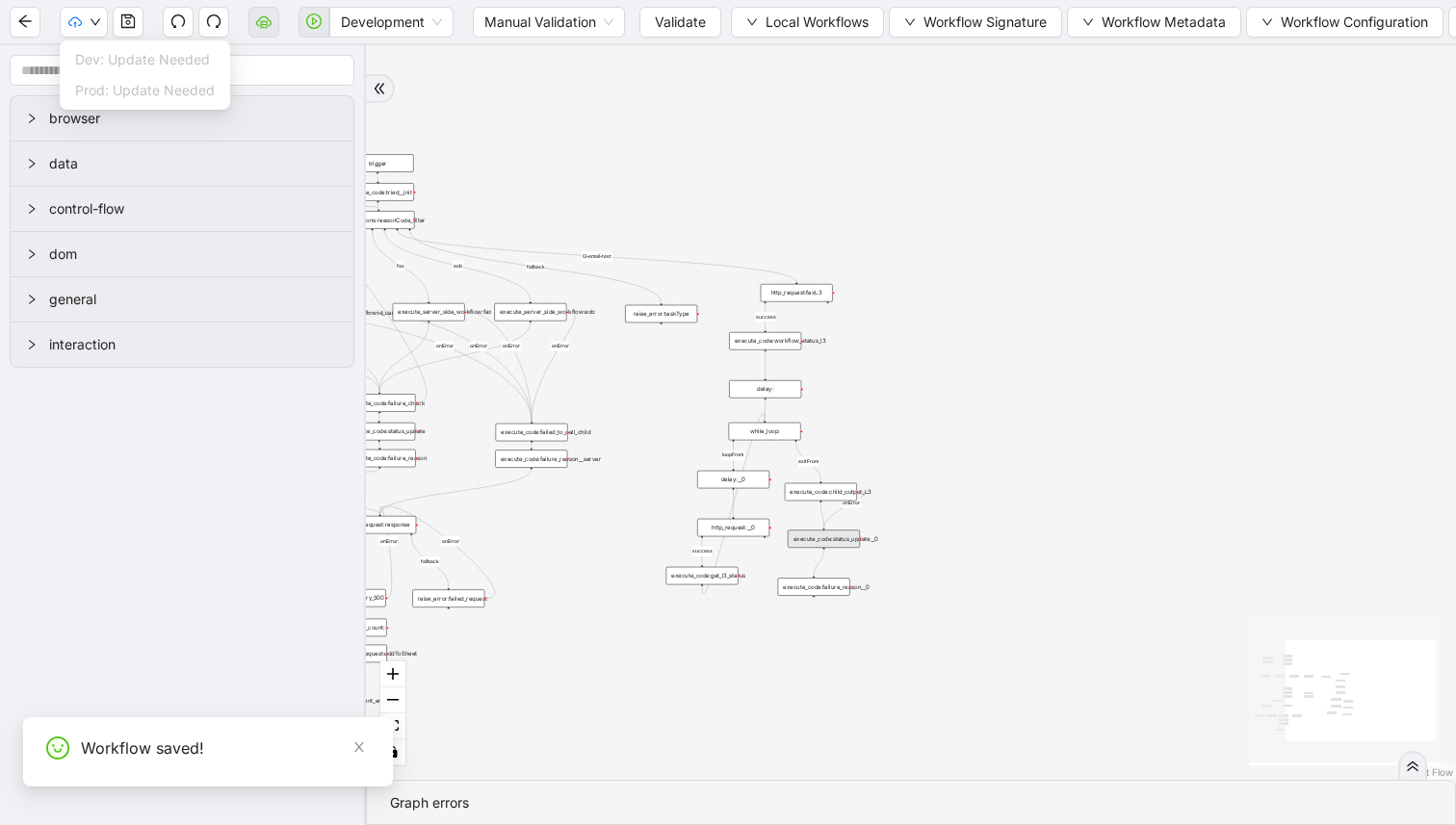 click 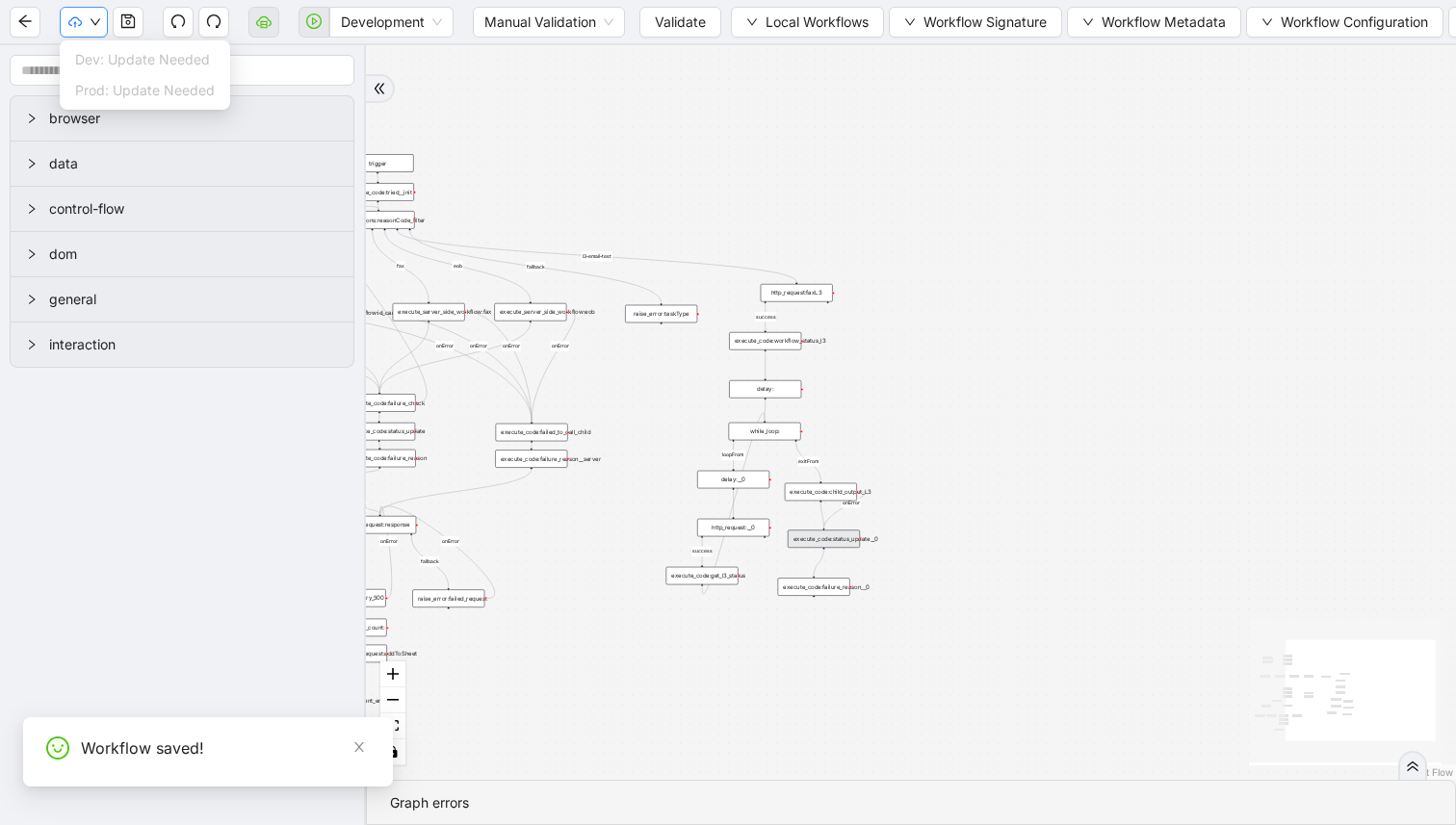 click at bounding box center (84, 22) 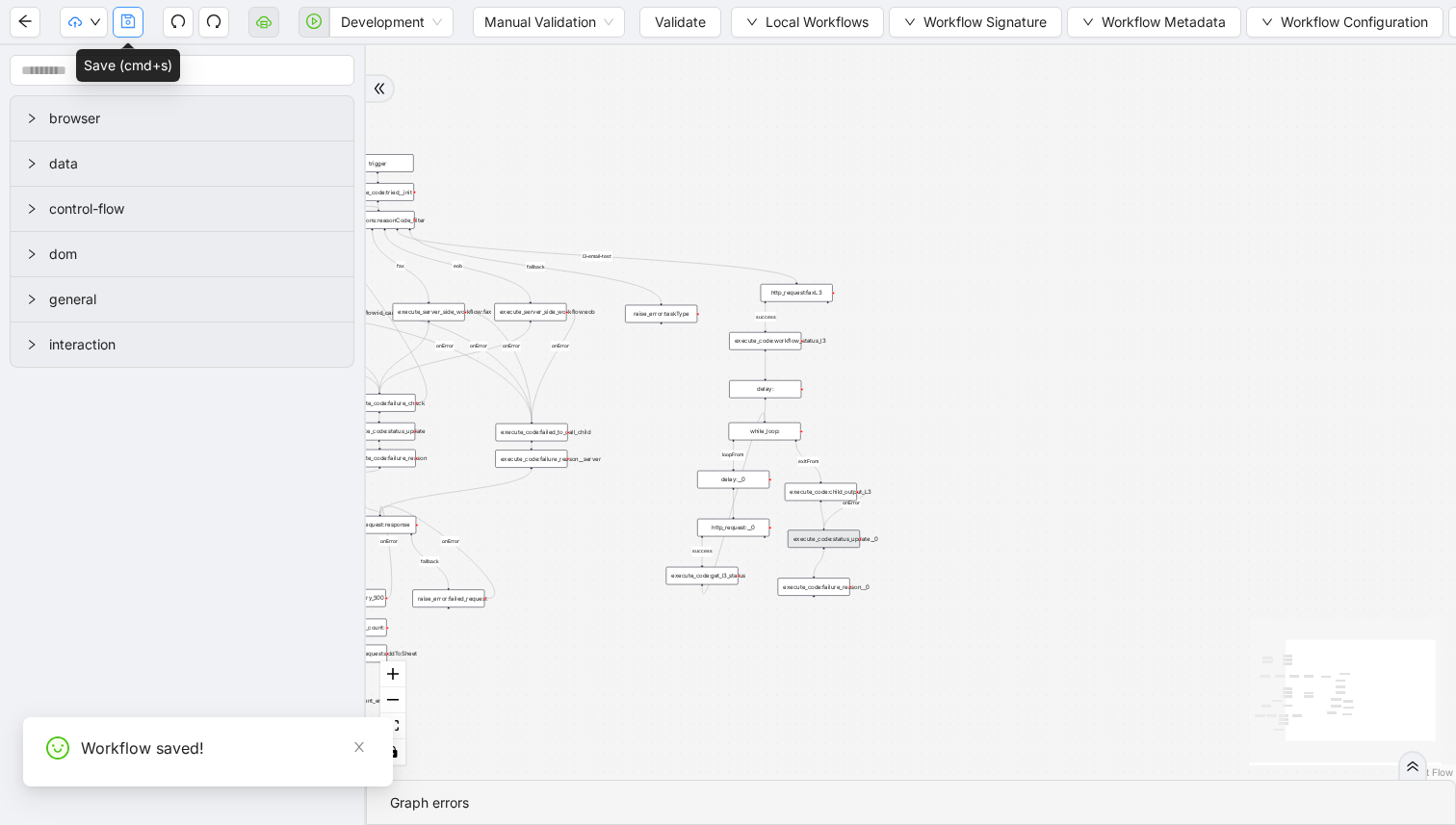 click at bounding box center [128, 22] 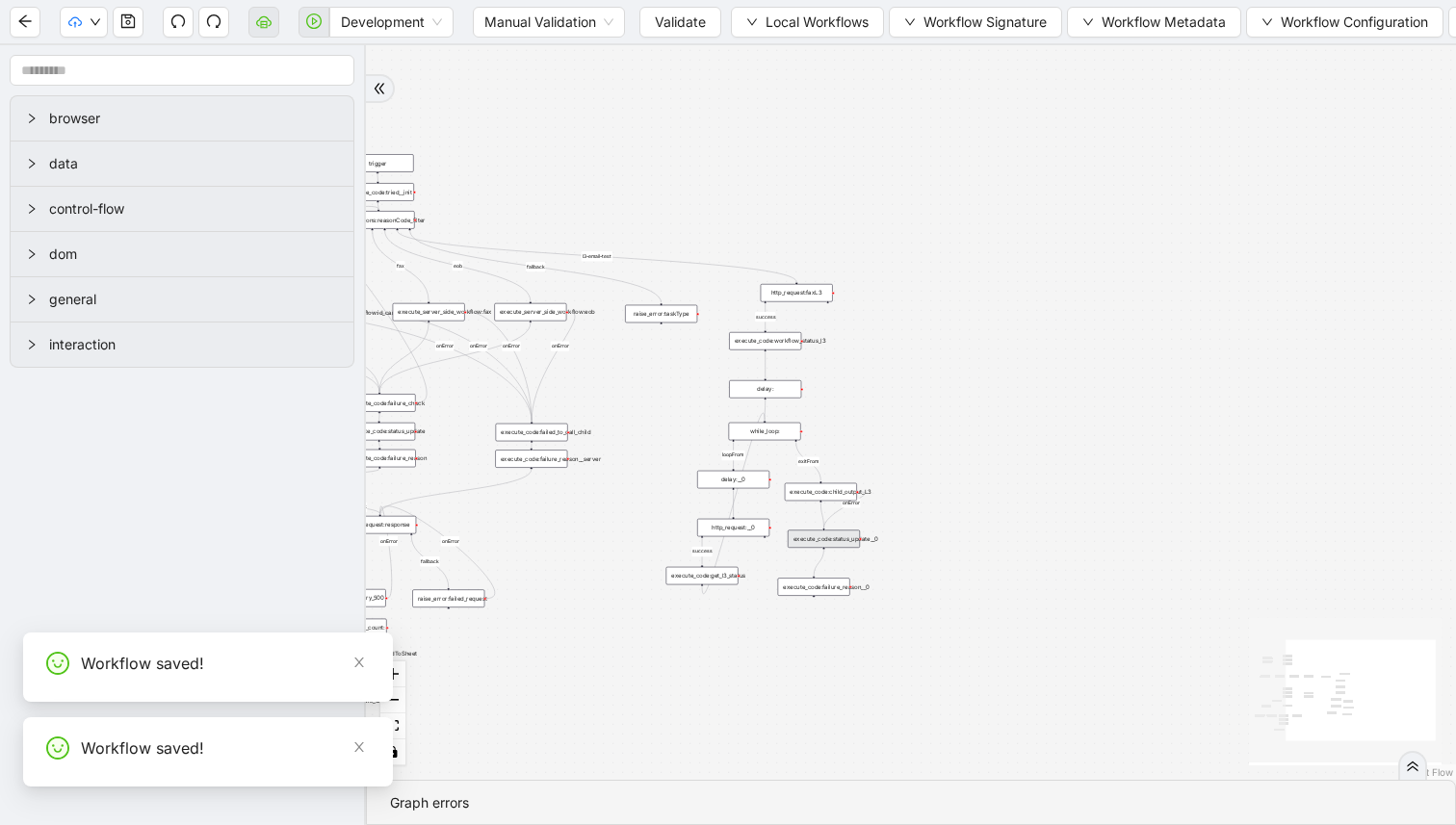click on "execute_code:status_update__0" at bounding box center [823, 538] 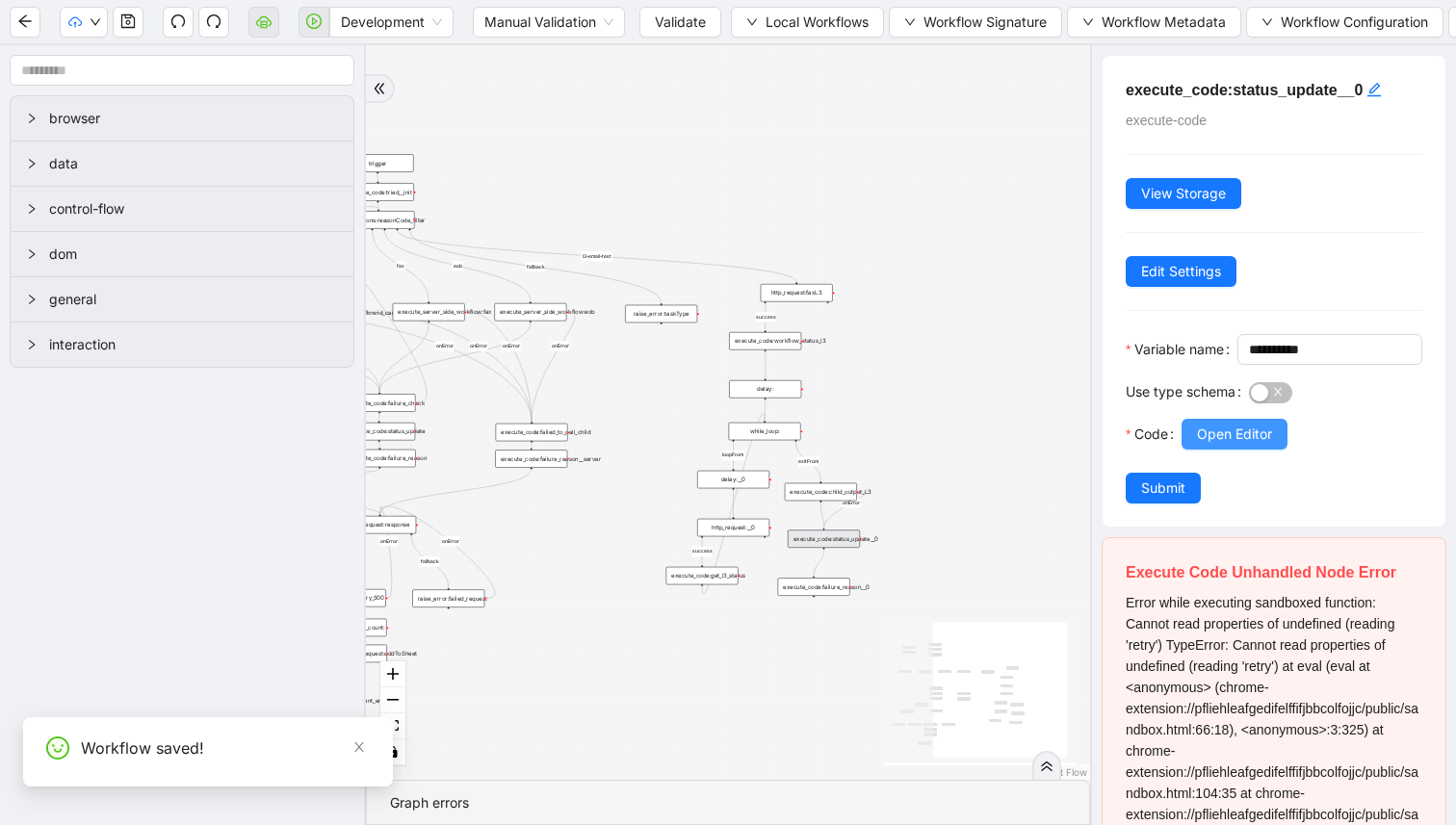 click on "Open Editor" at bounding box center [1235, 434] 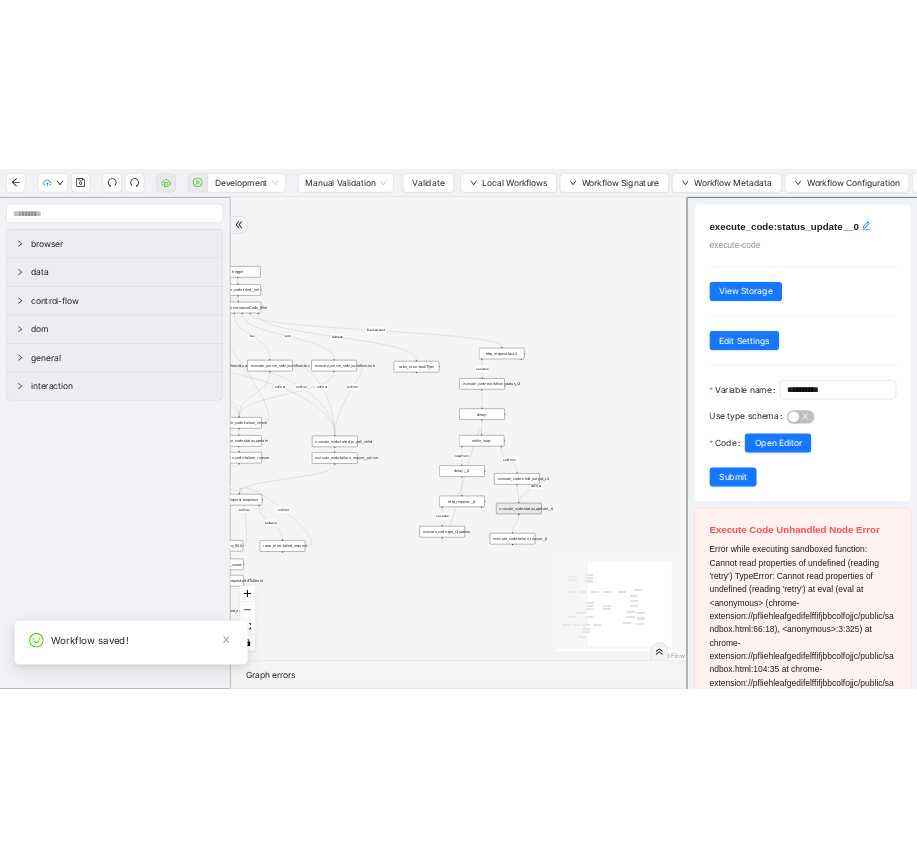 scroll, scrollTop: 300, scrollLeft: 0, axis: vertical 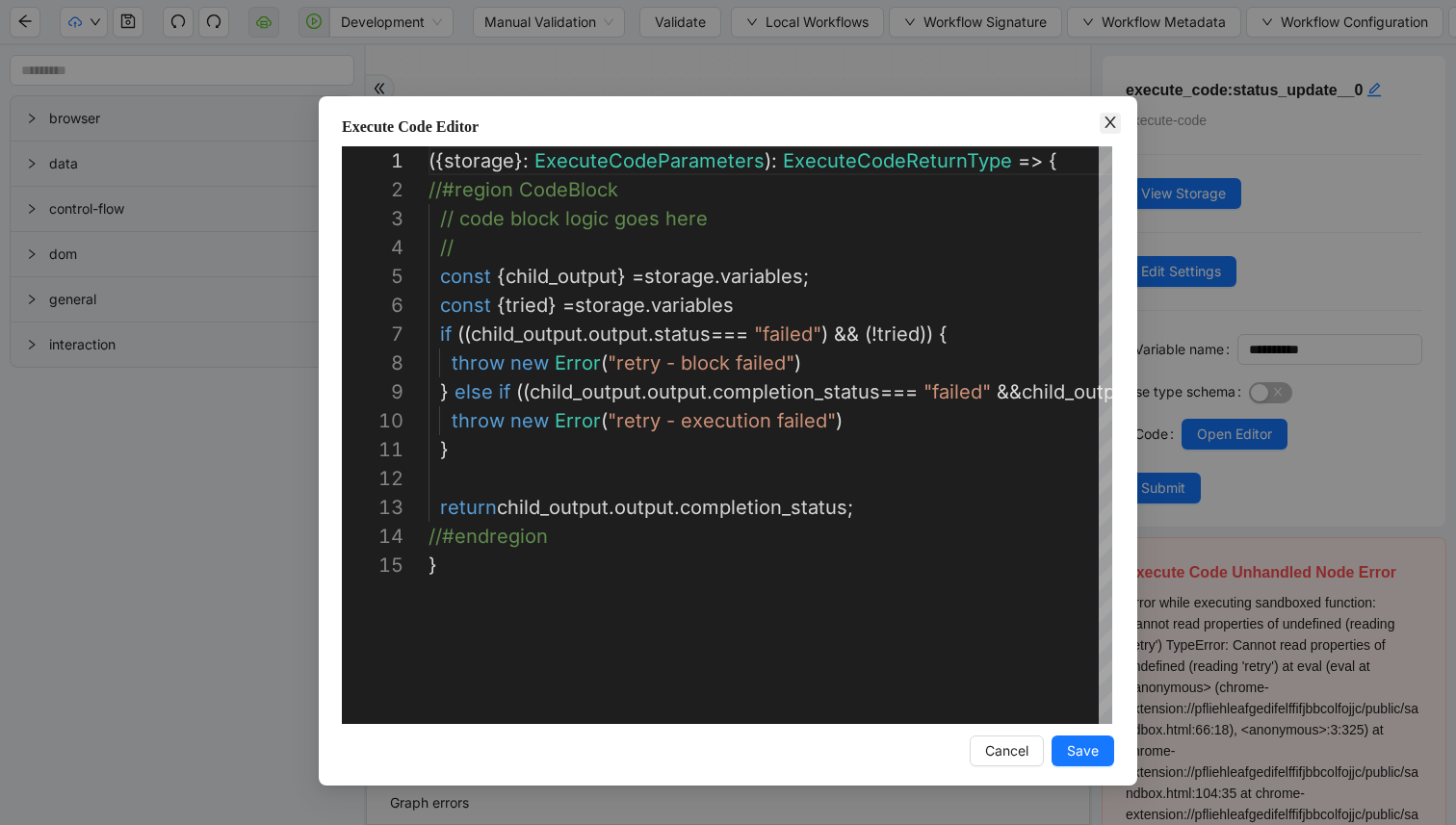 click 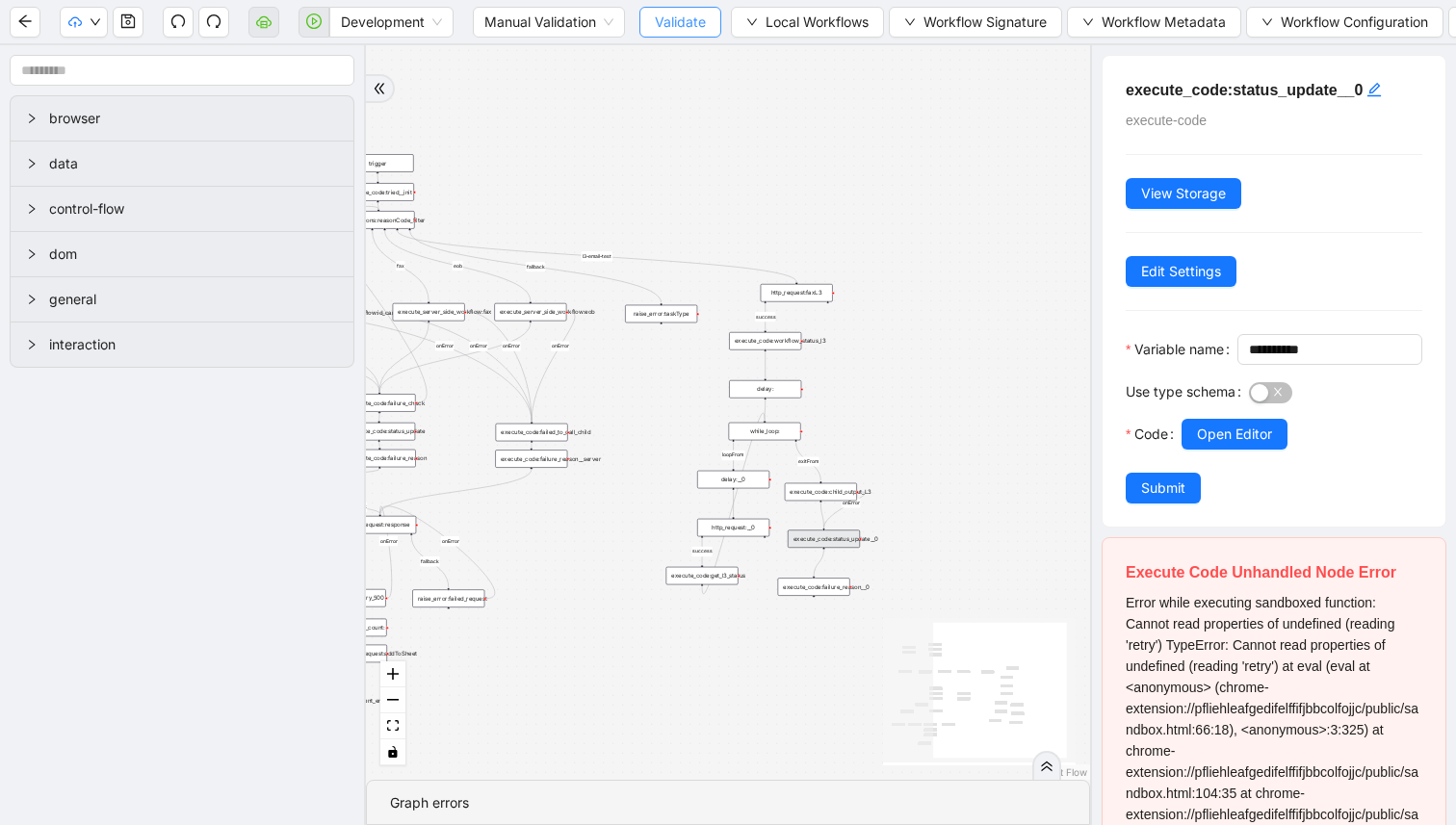 click on "Validate" at bounding box center (680, 22) 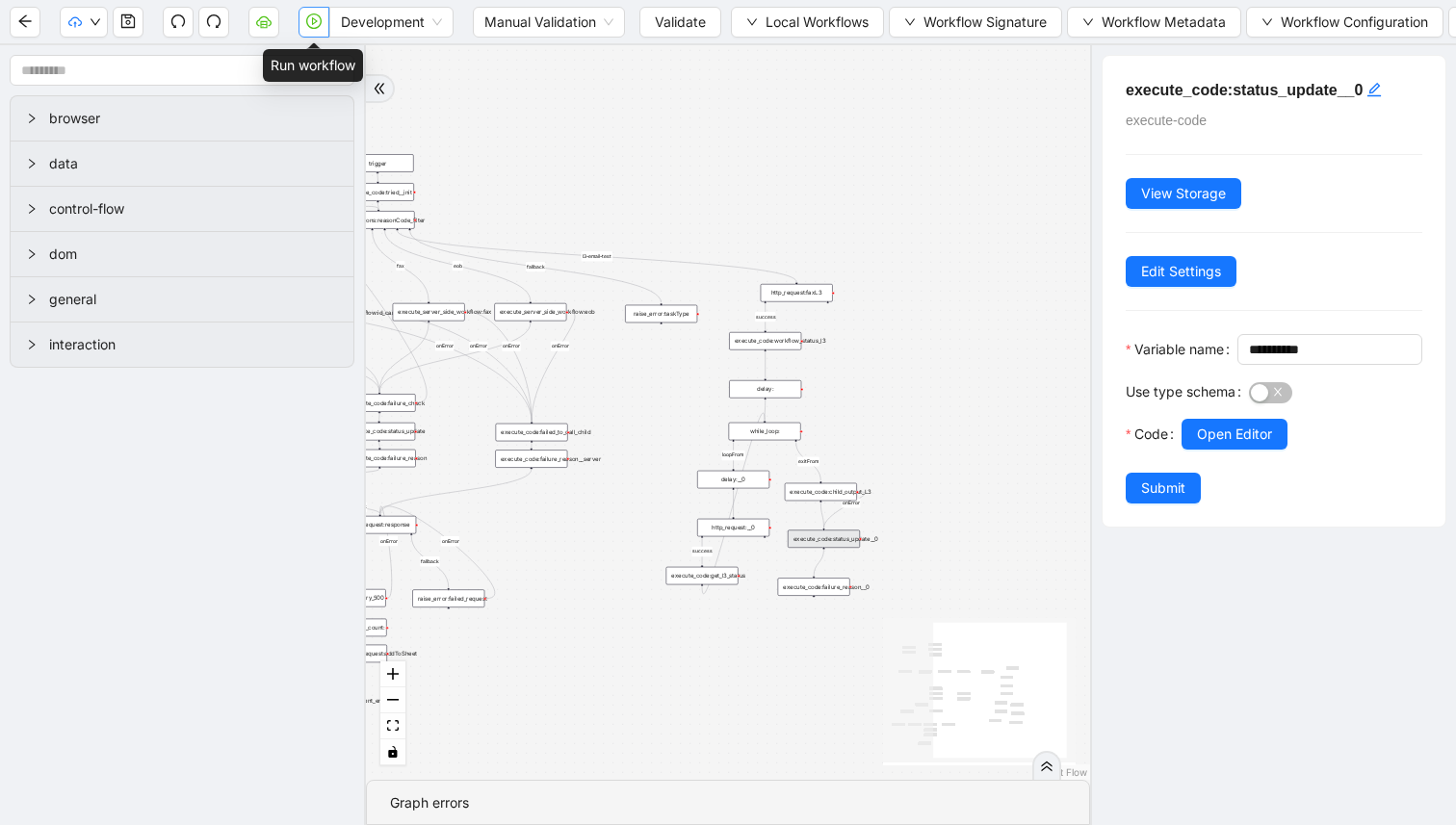 click 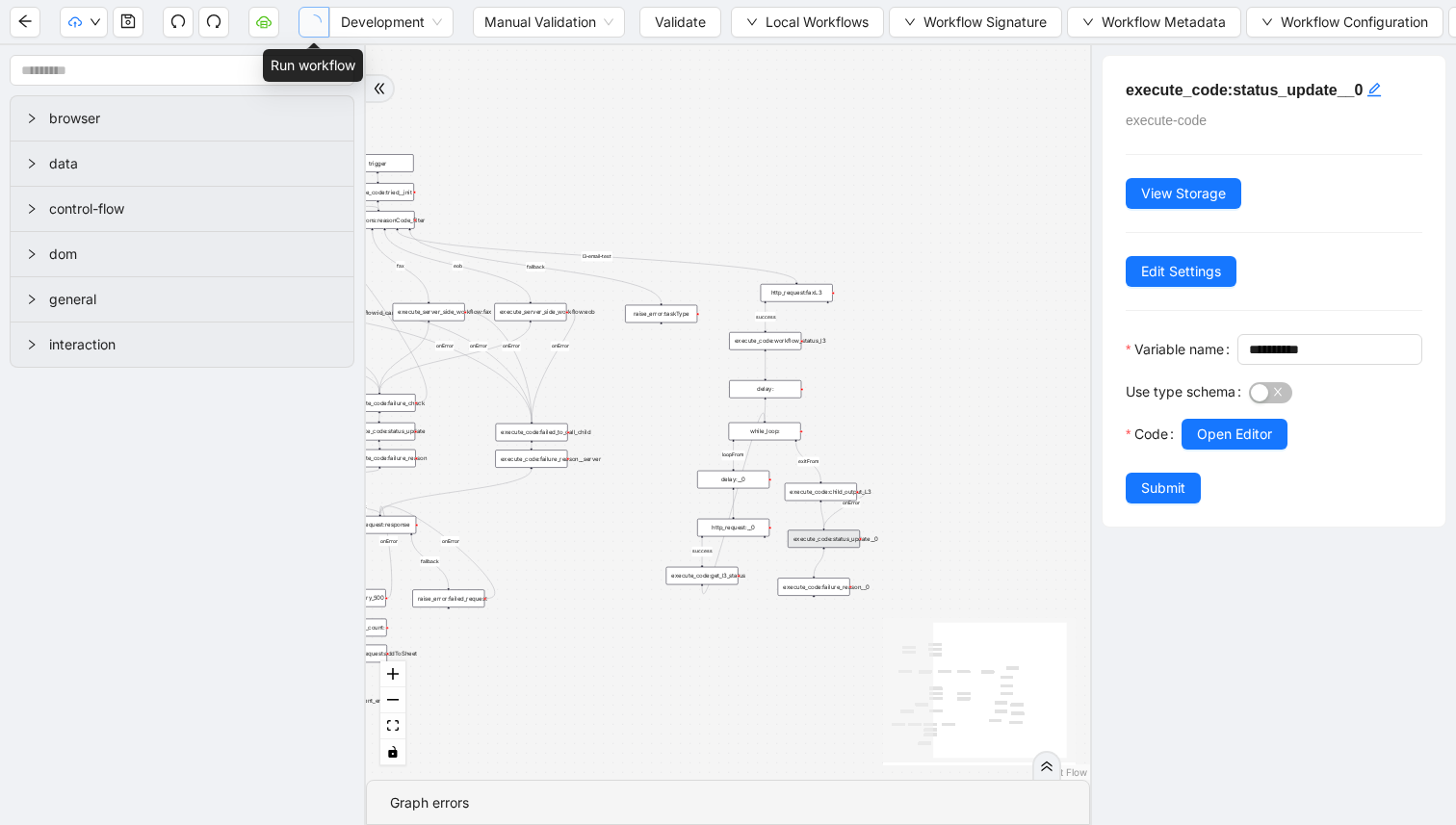 type 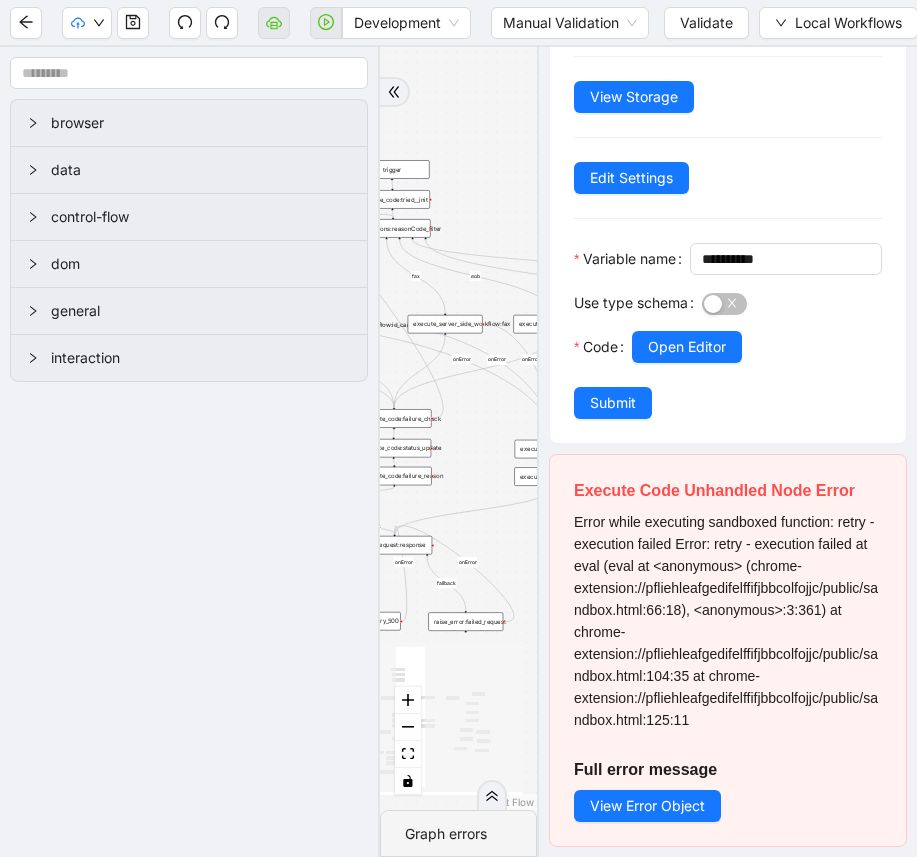scroll, scrollTop: 158, scrollLeft: 0, axis: vertical 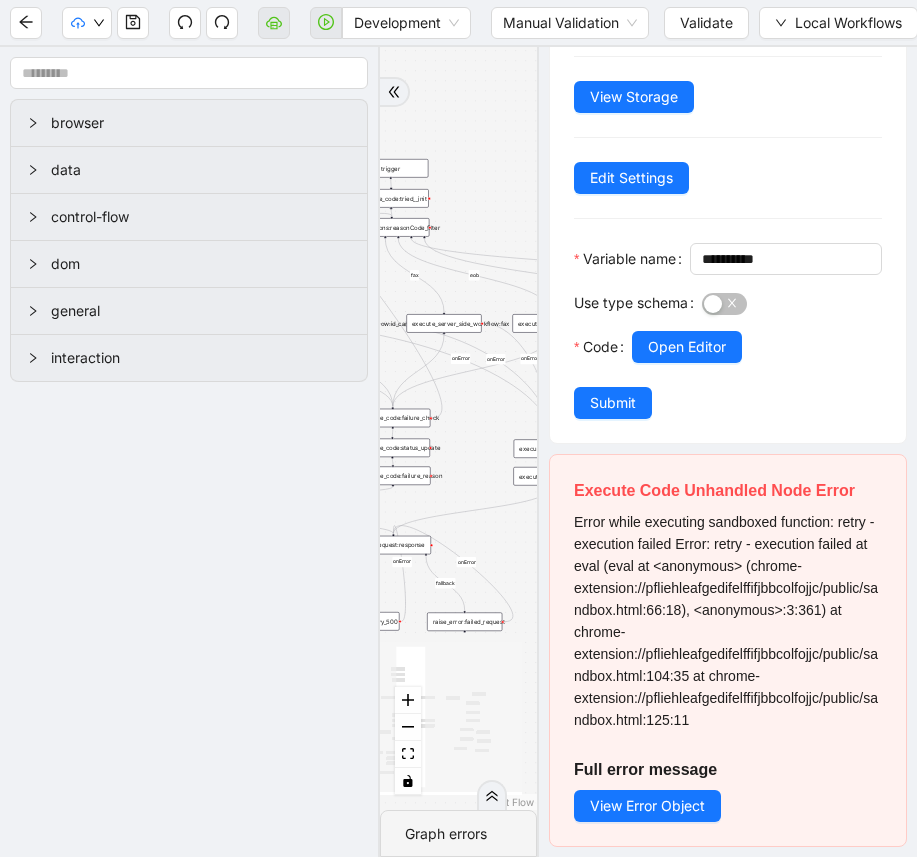 drag, startPoint x: 511, startPoint y: 557, endPoint x: 437, endPoint y: 548, distance: 74.54529 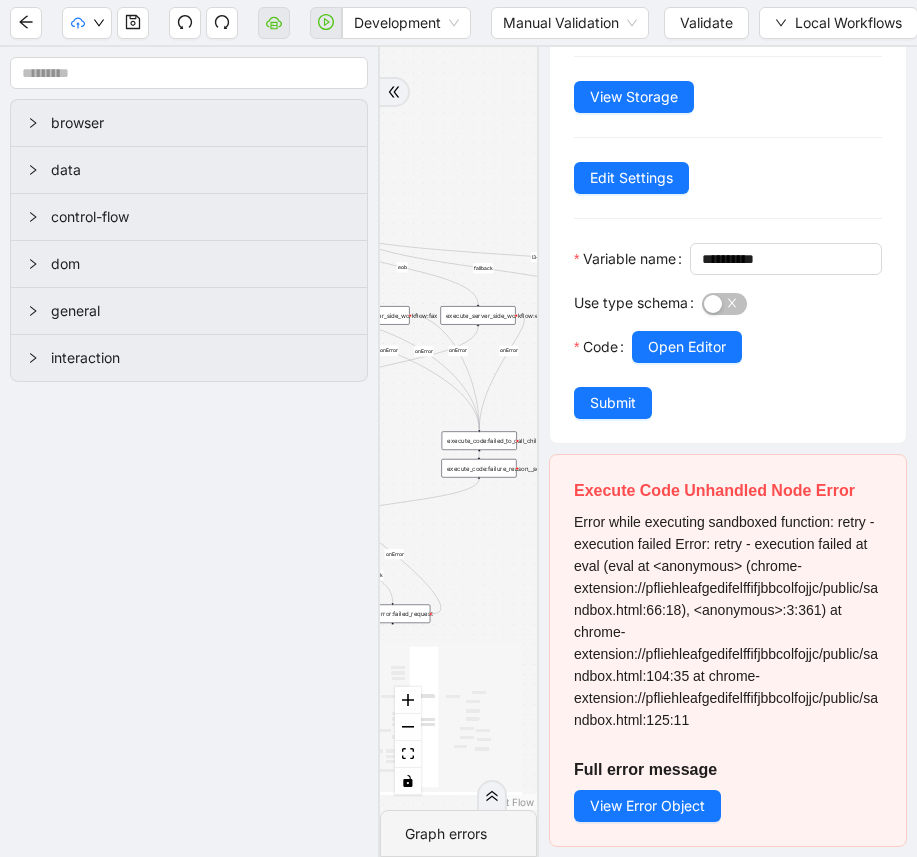 drag, startPoint x: 504, startPoint y: 566, endPoint x: 412, endPoint y: 566, distance: 92 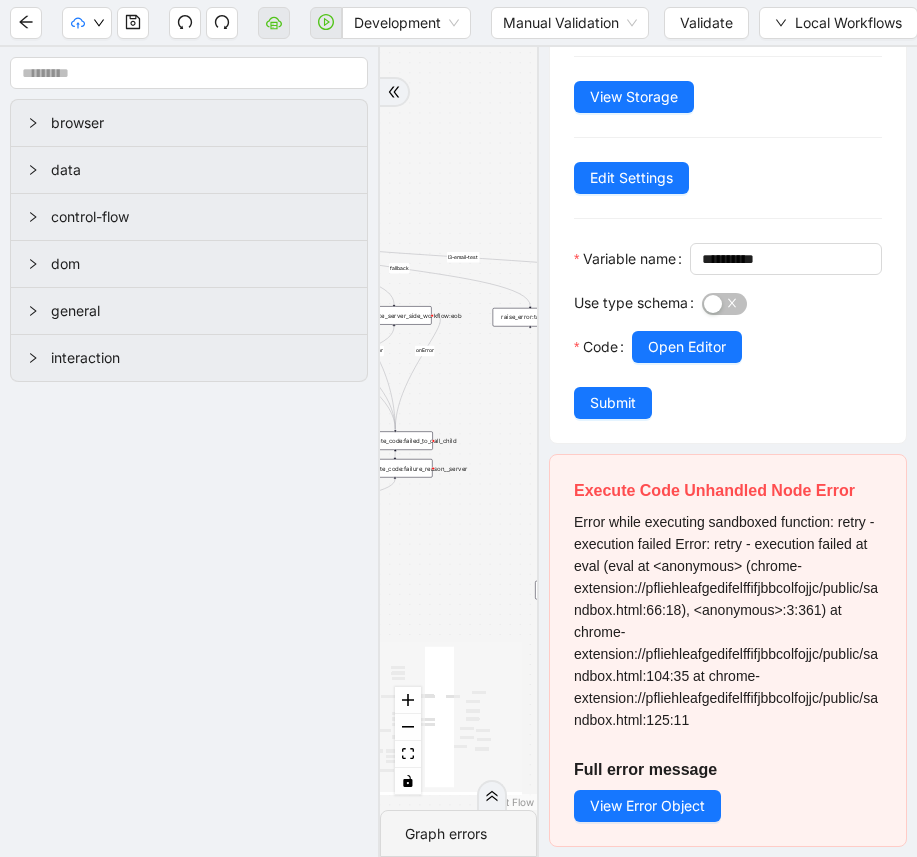 drag, startPoint x: 437, startPoint y: 572, endPoint x: 369, endPoint y: 572, distance: 68 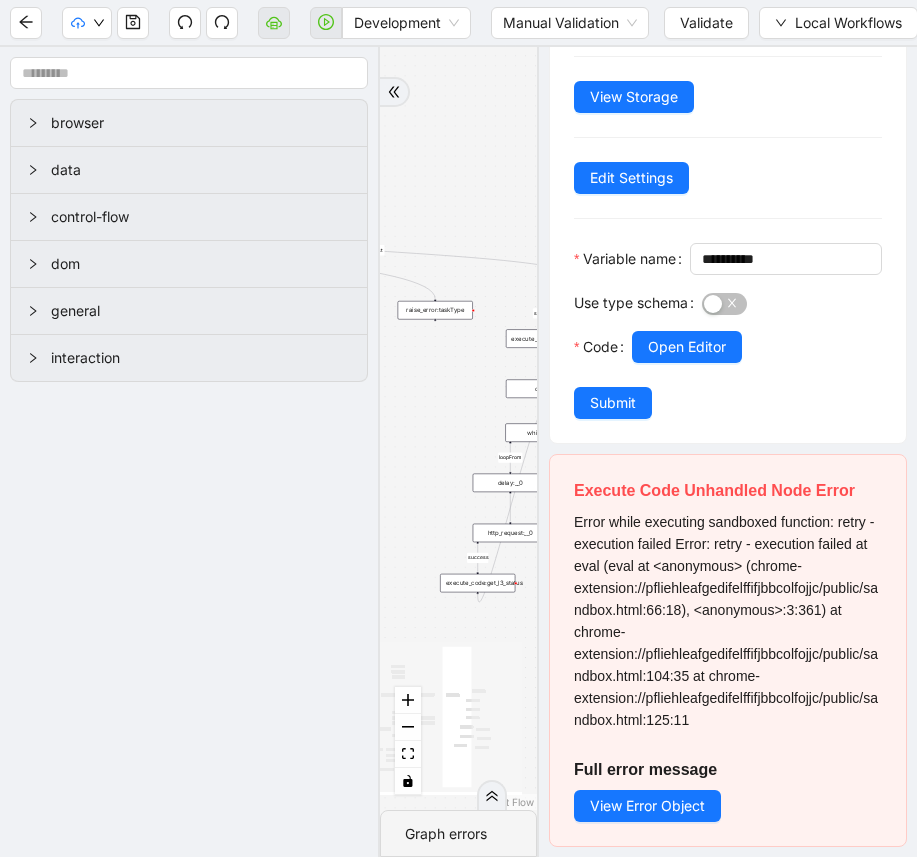 drag, startPoint x: 450, startPoint y: 583, endPoint x: 414, endPoint y: 570, distance: 38.27532 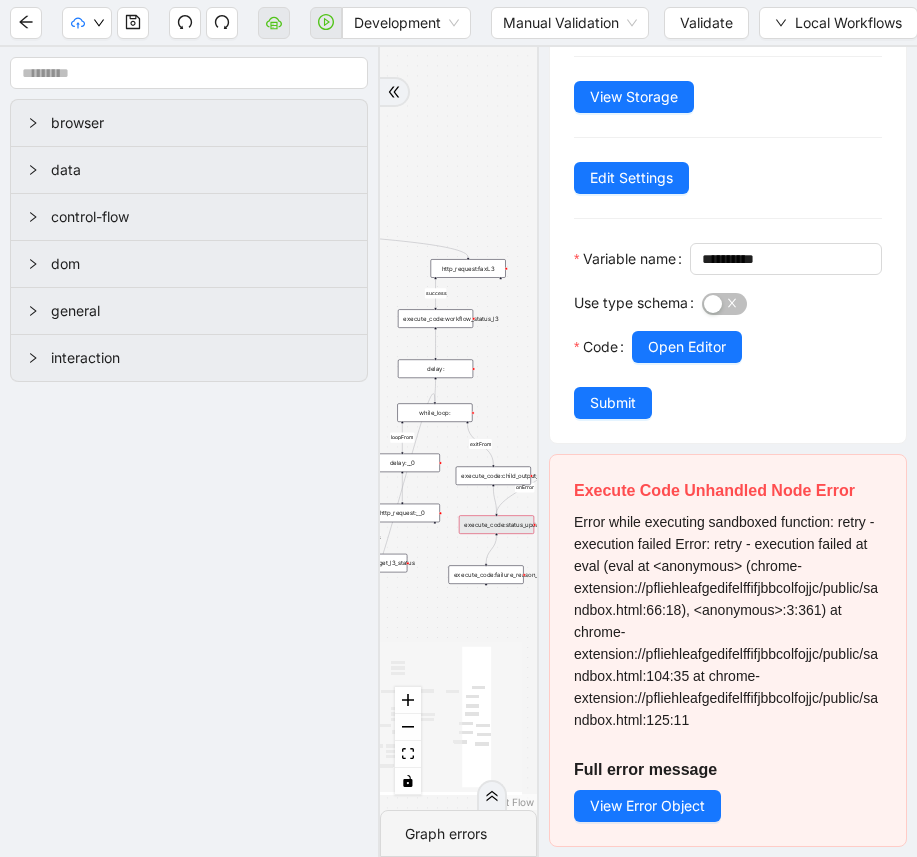 drag, startPoint x: 525, startPoint y: 637, endPoint x: 388, endPoint y: 597, distance: 142.72 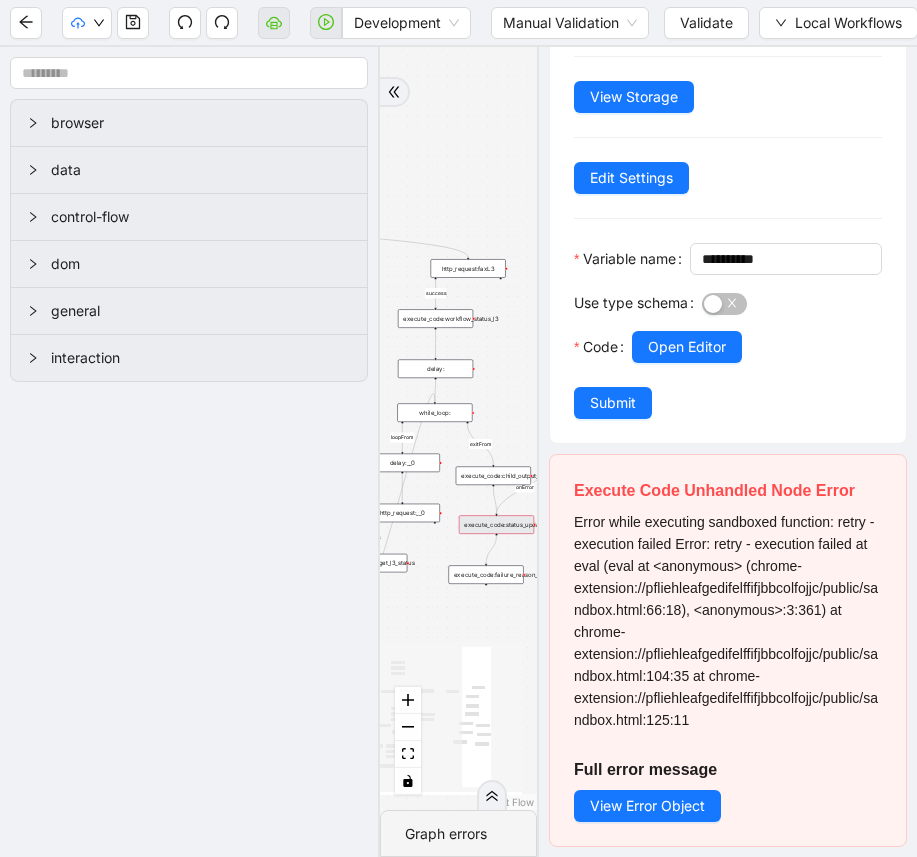 click on "success fallback fallback route_back_to_agent success fallback success fallback email id-card fax eob loopFrom success onError onError onError onError onError onError onError onError onError l3-email-test success exitFrom onError trigger http_request:response raise_error:taskType execute_server_side_workflow:email execute_server_side_workflow:id_cards luminai_server_request:addToSheet execute_code:failure_check execute_code:failed_to_call_child delay:wait_between_retries execute_code:status_update execute_code:tried__init execute_code:tried__update execute_code:failure_reason execute_code:failure_reason__server execute_server_side_workflow:fax execute_code:retry_500 raise_error:failed_request execute_server_side_workflow:eob http_request:response__0 conditions:handoff_needed execute_code:retry_500__0 raise_error:failed_request__0 set_return_value:routing_parent_end increment_ticket_count: http_request:faxL3 conditions:reasonCode_filter execute_code:workflow_status_l3 while_loop: delay: delay:__0" at bounding box center [458, 428] 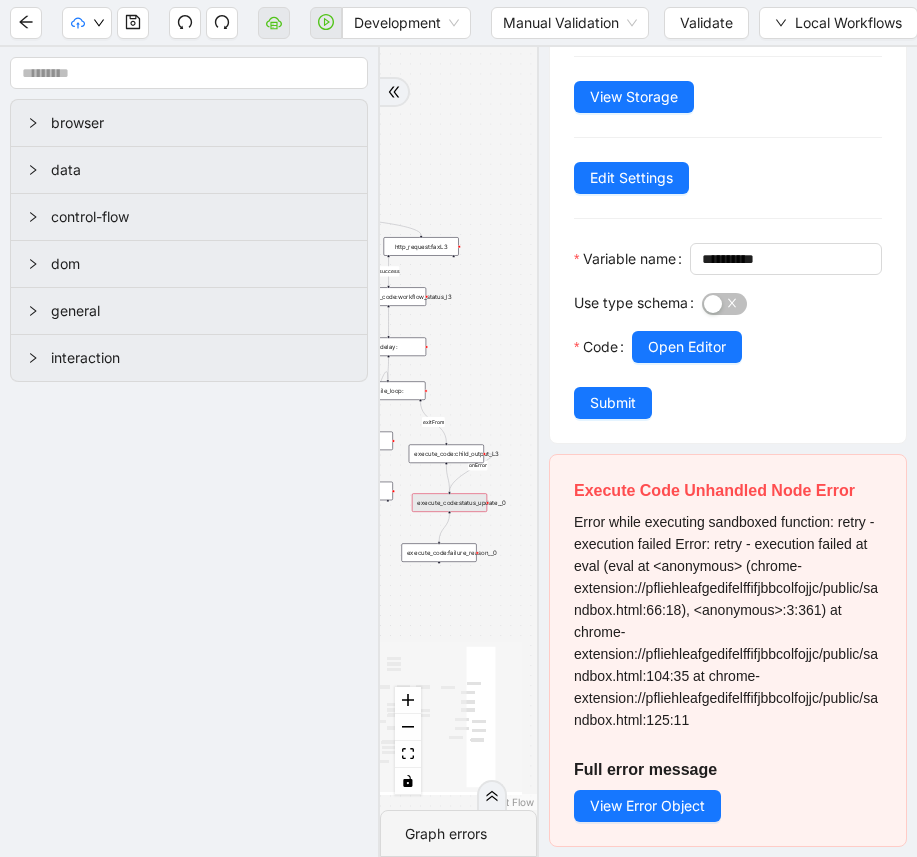 click on "execute_code:status_update__0" at bounding box center [449, 502] 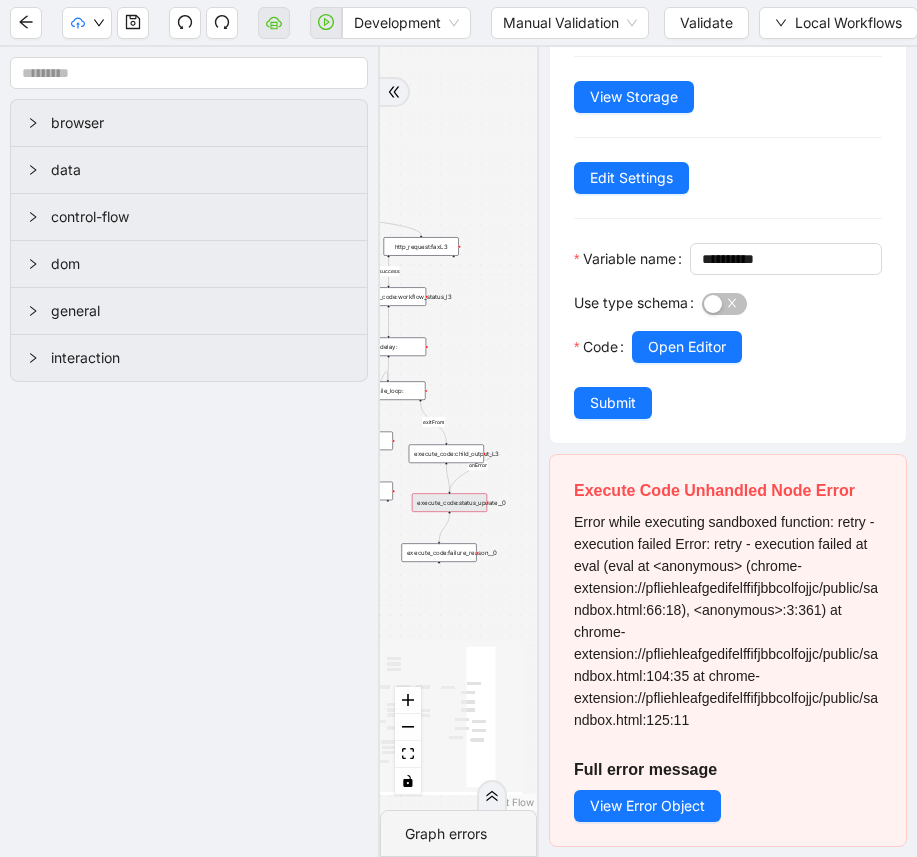 click on "execute_code:status_update__0" at bounding box center (449, 502) 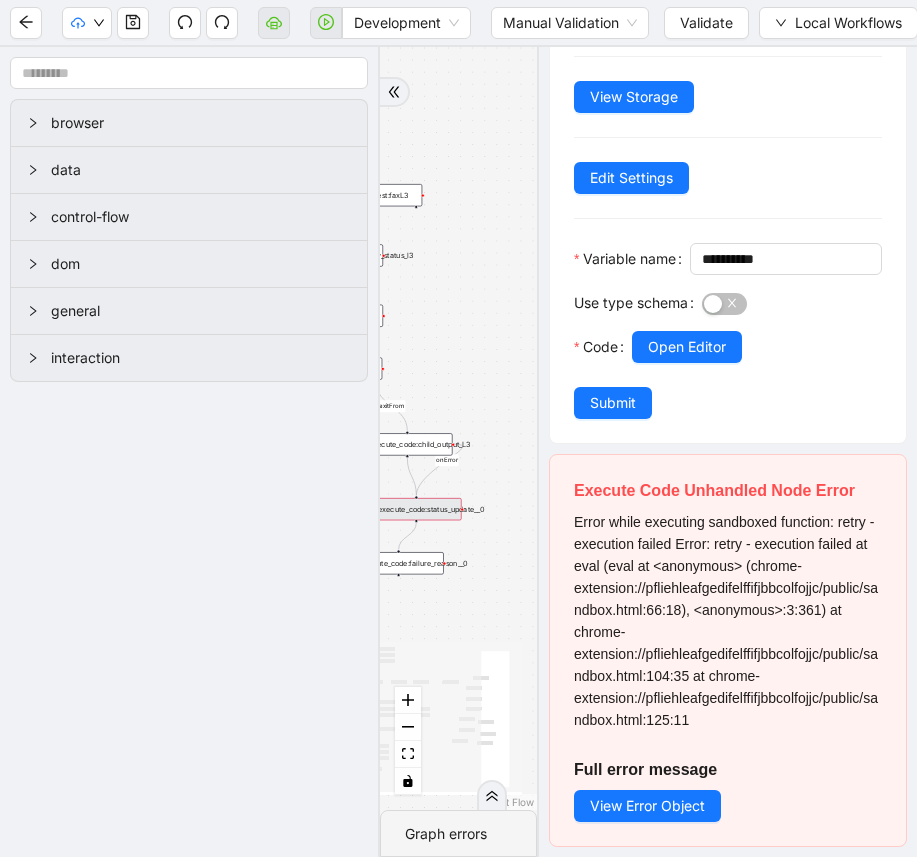 drag, startPoint x: 487, startPoint y: 500, endPoint x: 448, endPoint y: 503, distance: 39.115215 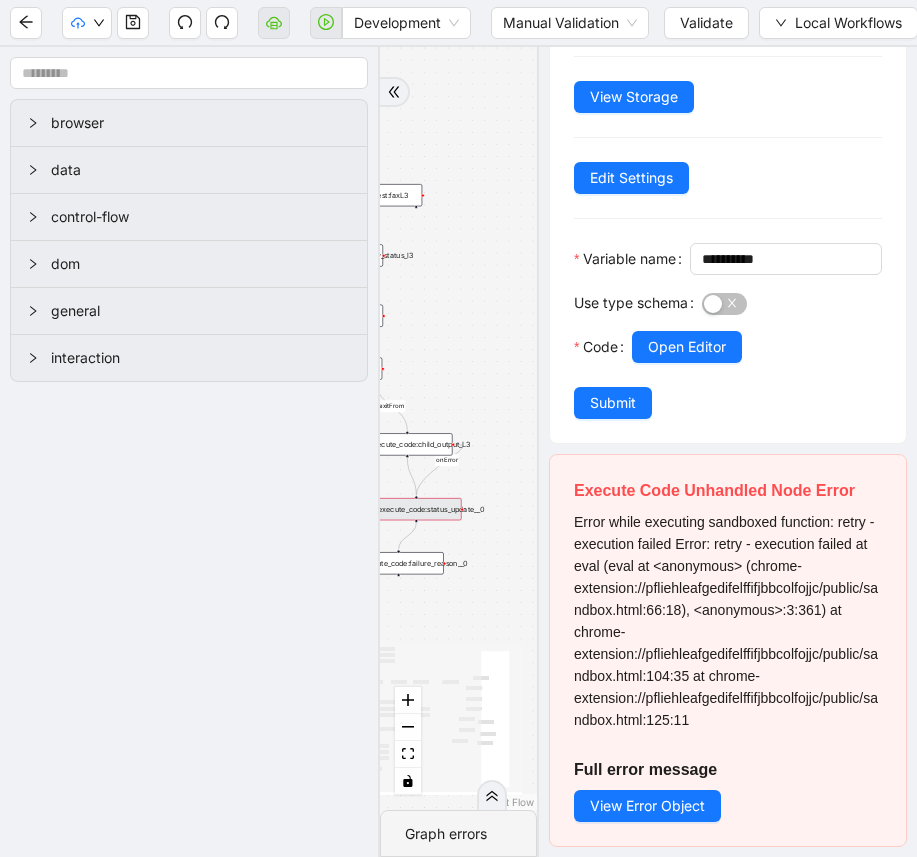 click on "execute_code:status_update__0" at bounding box center [416, 509] 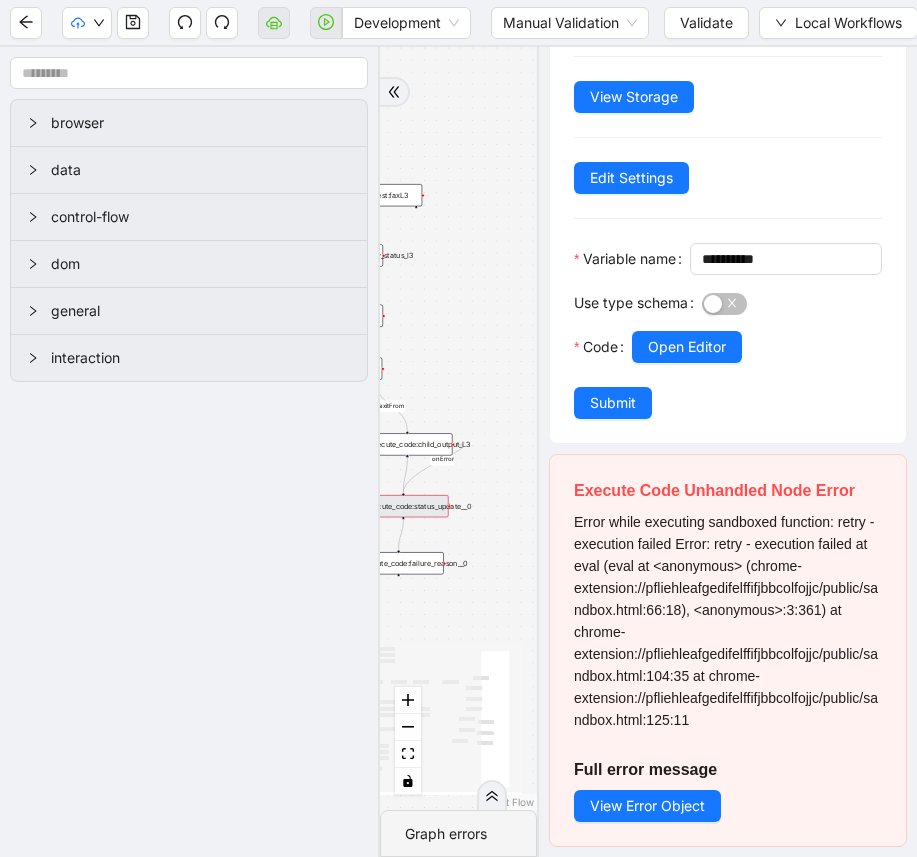click 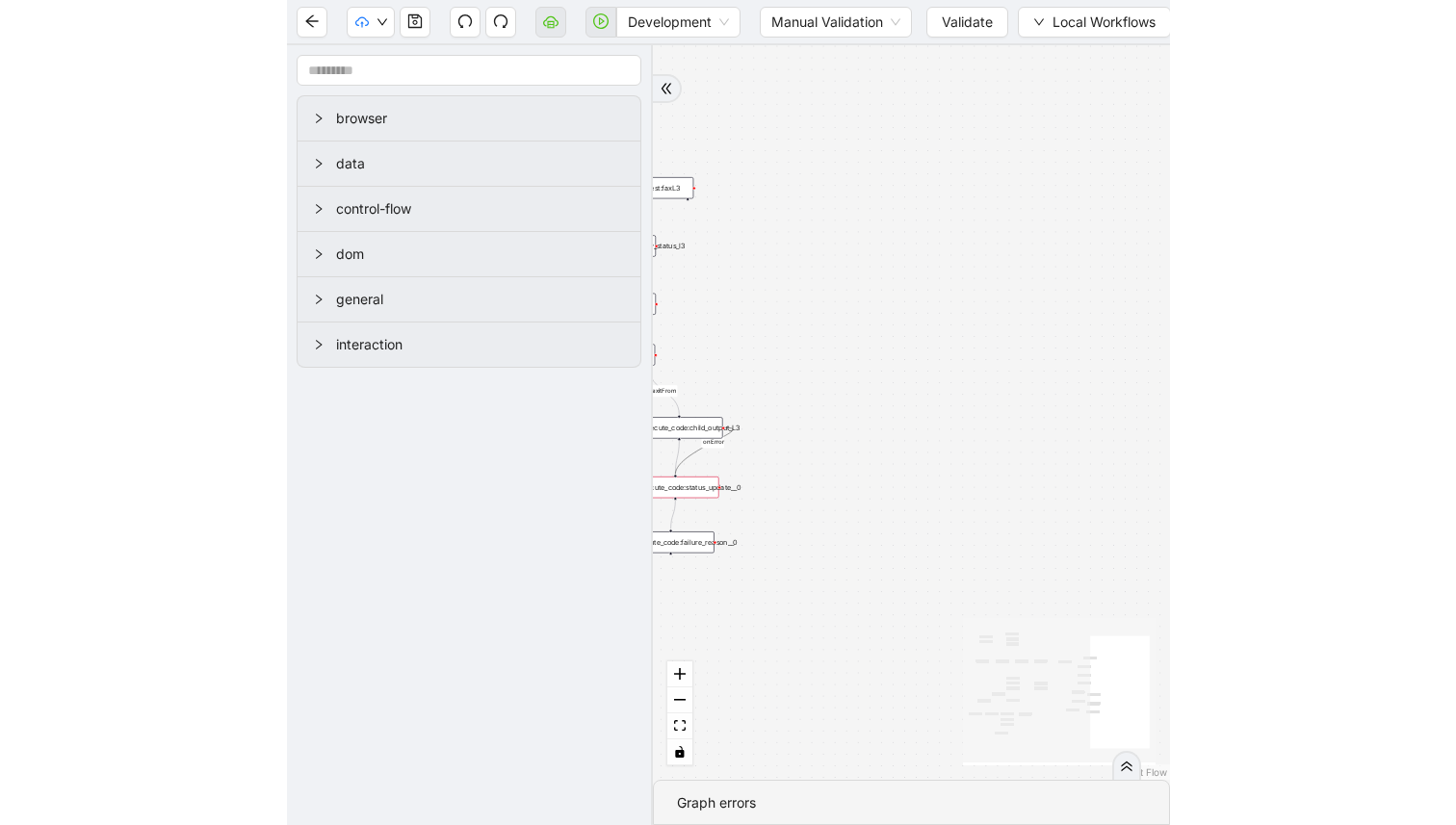 scroll, scrollTop: 0, scrollLeft: 0, axis: both 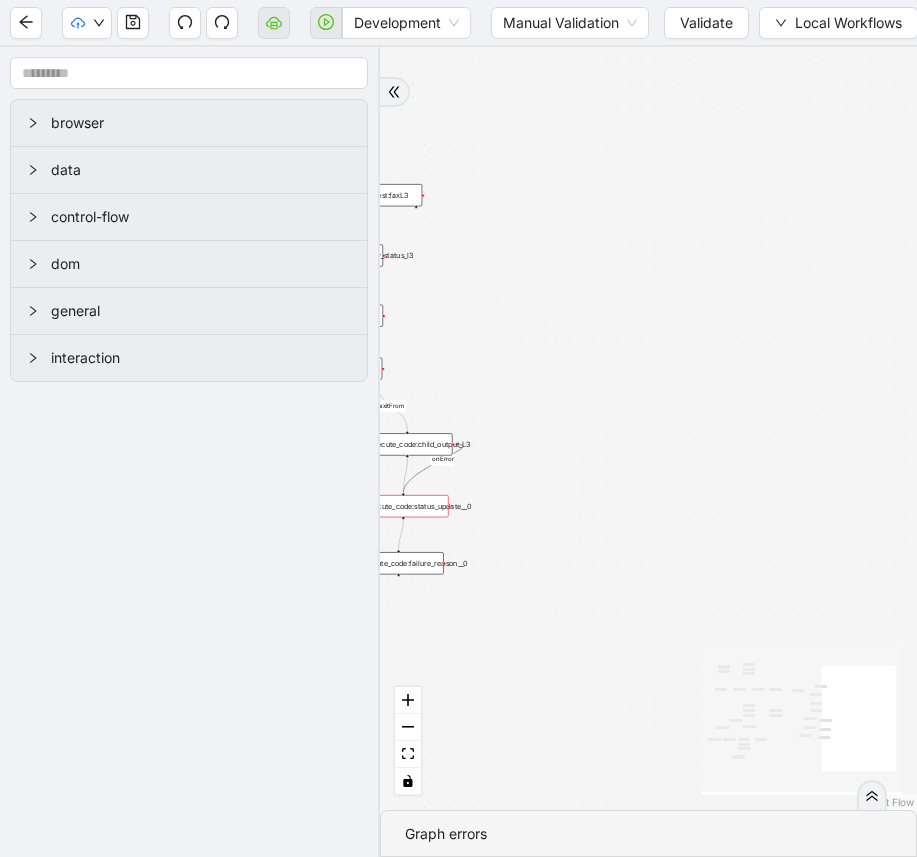 click on "success fallback fallback route_back_to_agent success fallback success fallback email id-card fax eob loopFrom success onError onError onError onError onError onError onError onError onError l3-email-test success exitFrom onError trigger http_request:response raise_error:taskType execute_server_side_workflow:email execute_server_side_workflow:id_cards luminai_server_request:addToSheet execute_code:failure_check execute_code:failed_to_call_child delay:wait_between_retries execute_code:status_update execute_code:tried__init execute_code:tried__update execute_code:failure_reason execute_code:failure_reason__server execute_server_side_workflow:fax execute_code:retry_500 raise_error:failed_request execute_server_side_workflow:eob http_request:response__0 conditions:handoff_needed execute_code:retry_500__0 raise_error:failed_request__0 set_return_value:routing_parent_end increment_ticket_count: http_request:faxL3 conditions:reasonCode_filter execute_code:workflow_status_l3 while_loop: delay: delay:__0" at bounding box center [648, 428] 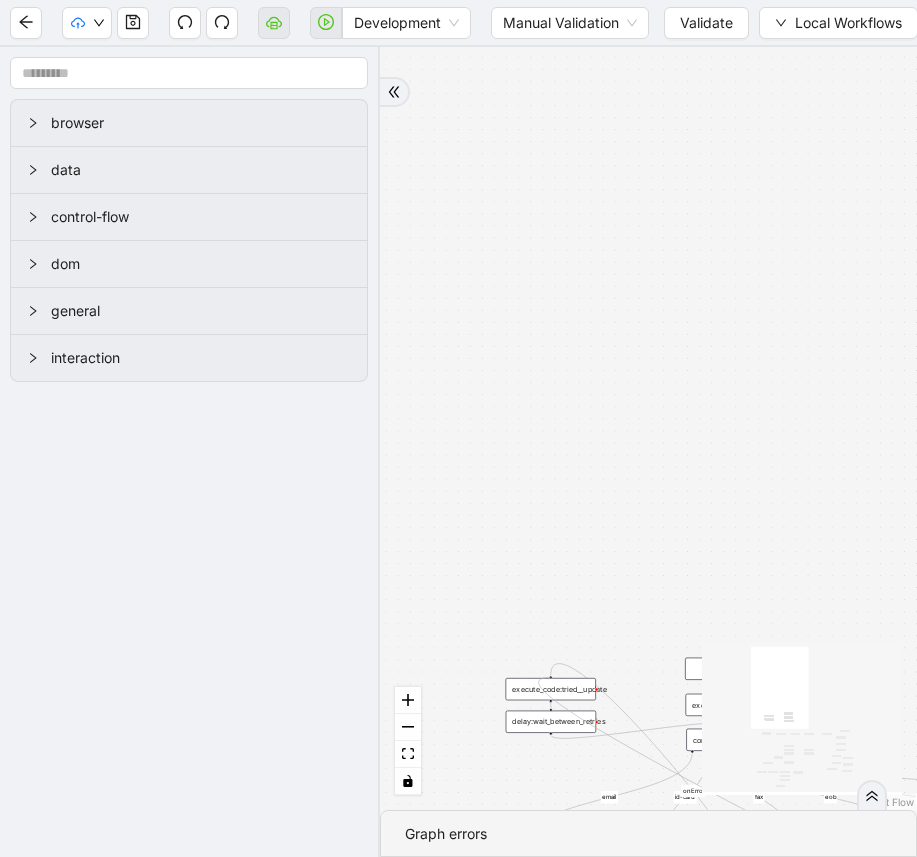 drag, startPoint x: 531, startPoint y: 504, endPoint x: 572, endPoint y: 387, distance: 123.97581 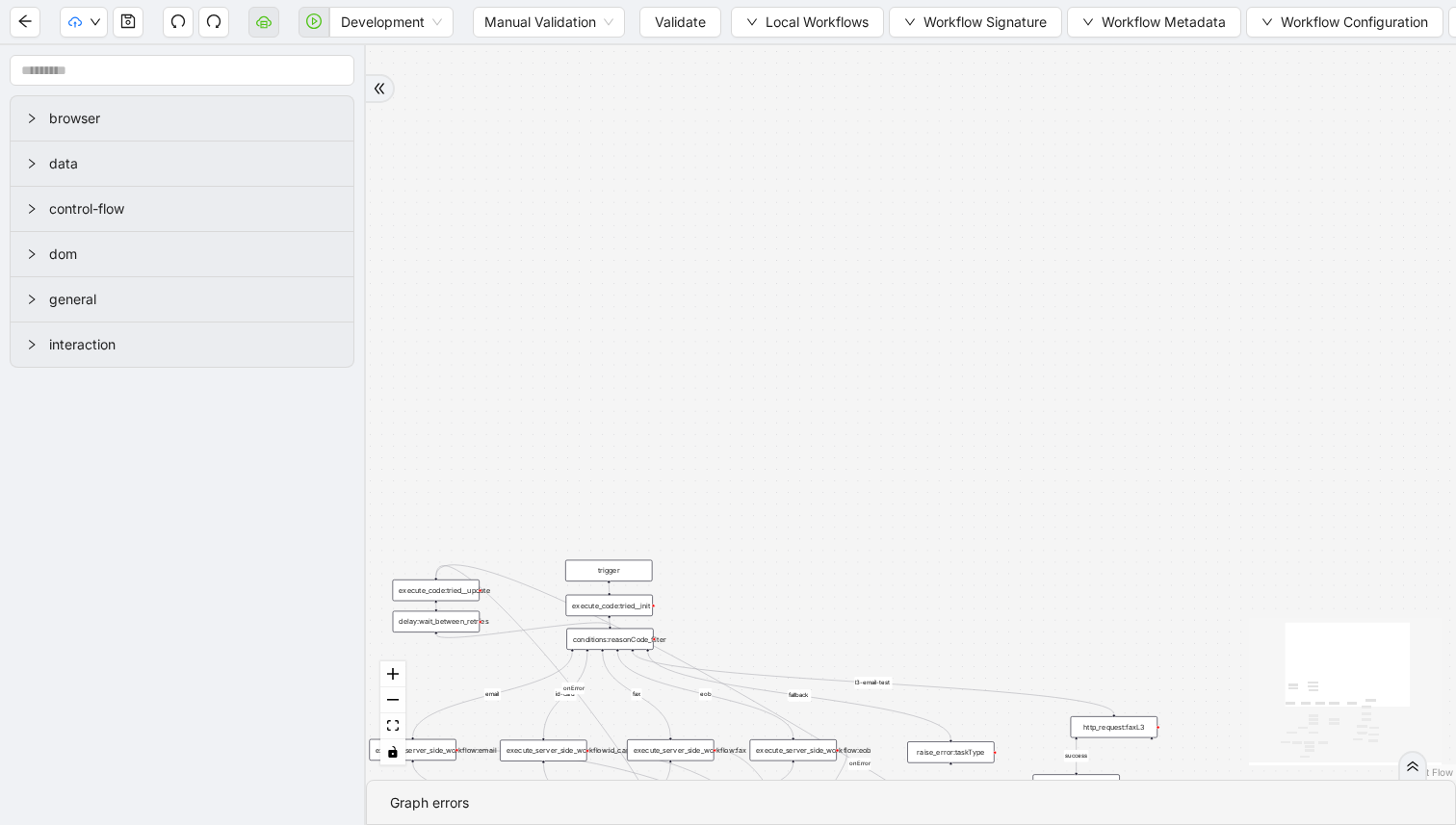 drag, startPoint x: 617, startPoint y: 389, endPoint x: 608, endPoint y: 284, distance: 105.385008 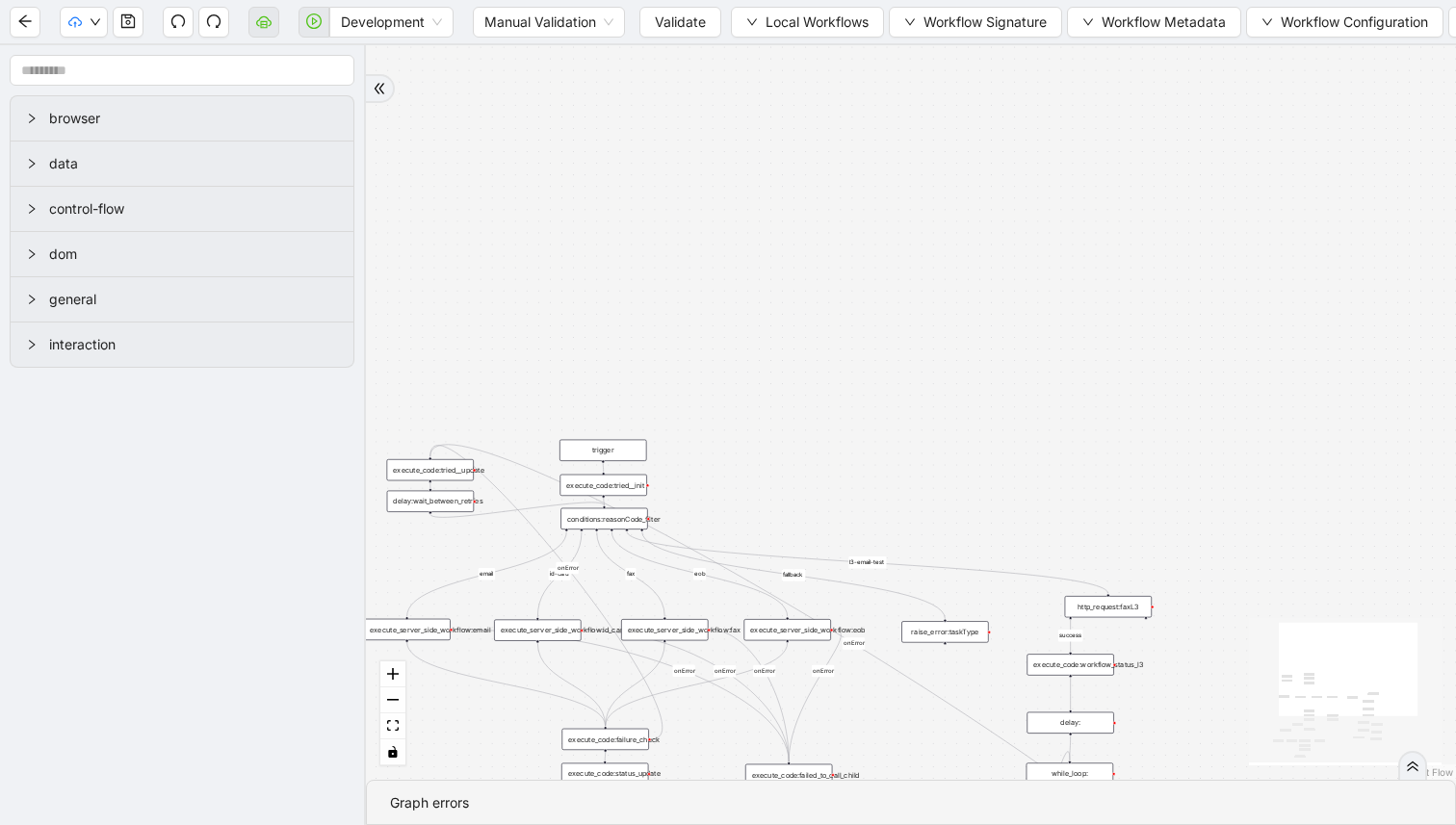 drag, startPoint x: 796, startPoint y: 373, endPoint x: 658, endPoint y: 211, distance: 212.80977 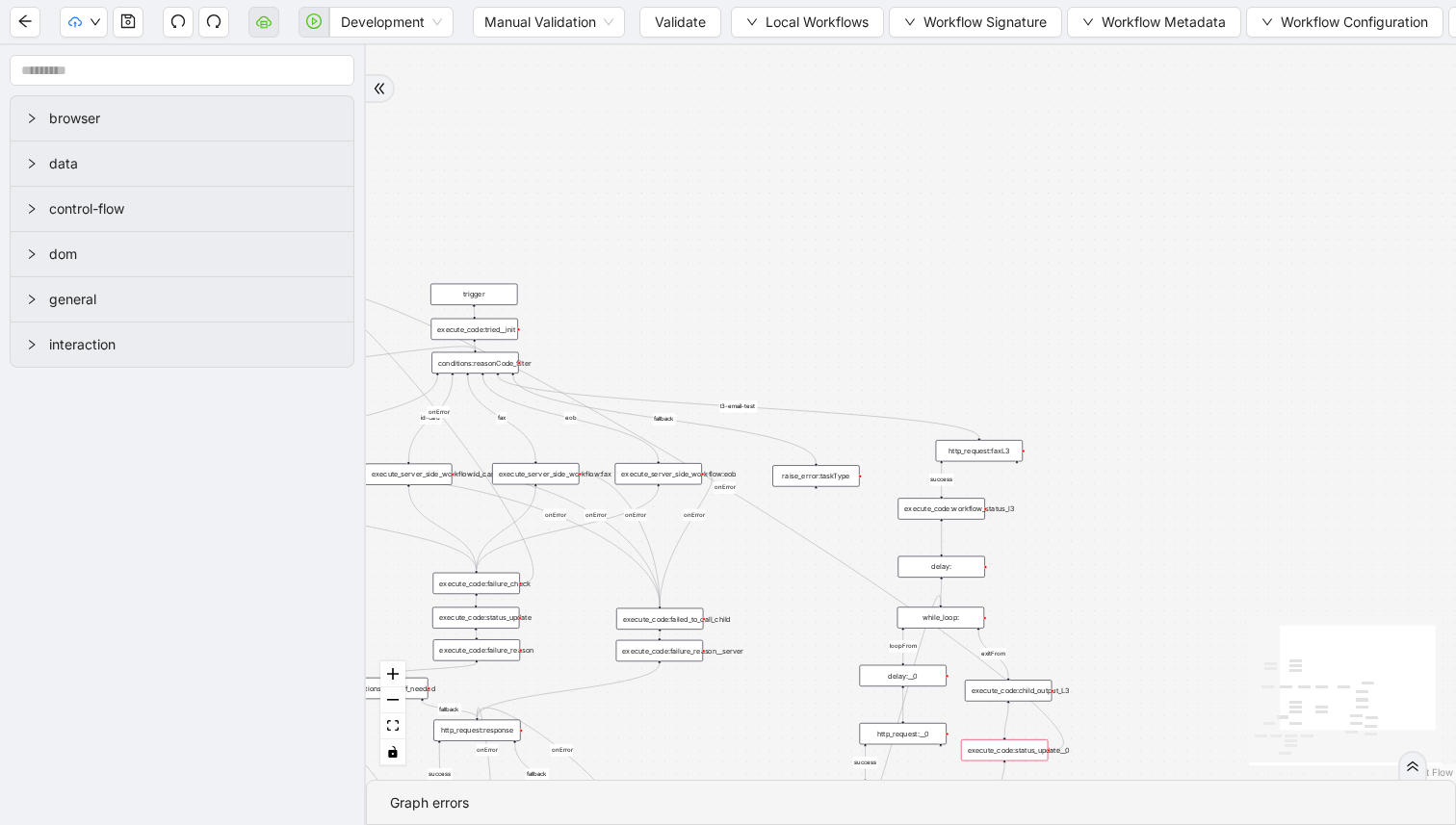 click on "success fallback fallback route_back_to_agent success fallback success fallback email id-card fax eob loopFrom success onError onError onError onError onError onError onError onError onError l3-email-test success exitFrom onError trigger http_request:response raise_error:taskType execute_server_side_workflow:email execute_server_side_workflow:id_cards luminai_server_request:addToSheet execute_code:failure_check execute_code:failed_to_call_child delay:wait_between_retries execute_code:status_update execute_code:tried__init execute_code:tried__update execute_code:failure_reason execute_code:failure_reason__server execute_server_side_workflow:fax execute_code:retry_500 raise_error:failed_request execute_server_side_workflow:eob http_request:response__0 conditions:handoff_needed execute_code:retry_500__0 raise_error:failed_request__0 set_return_value:routing_parent_end increment_ticket_count: http_request:faxL3 conditions:reasonCode_filter execute_code:workflow_status_l3 while_loop: delay: delay:__0" at bounding box center [911, 412] 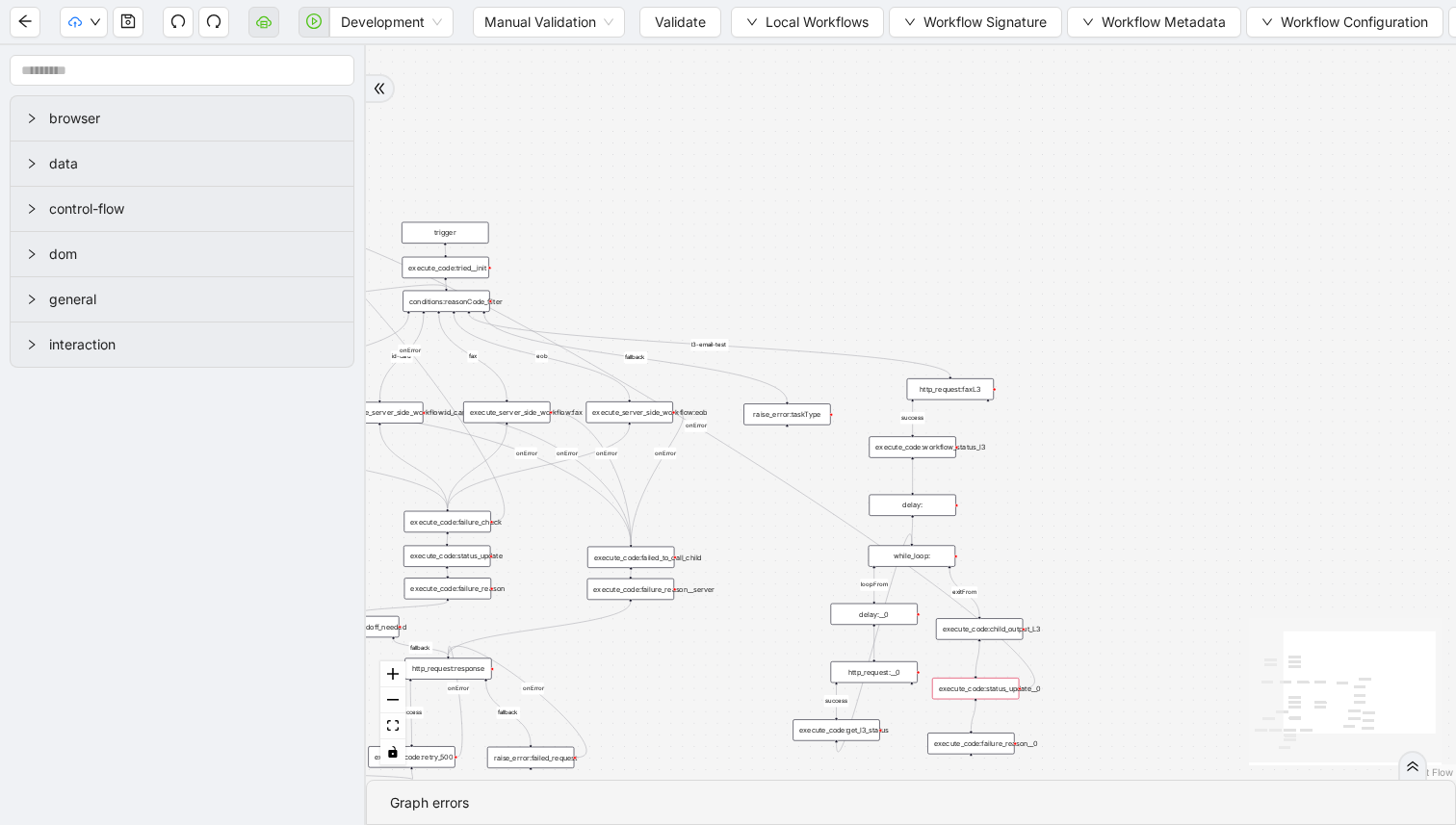 click on "execute_code:status_update__0" at bounding box center [975, 688] 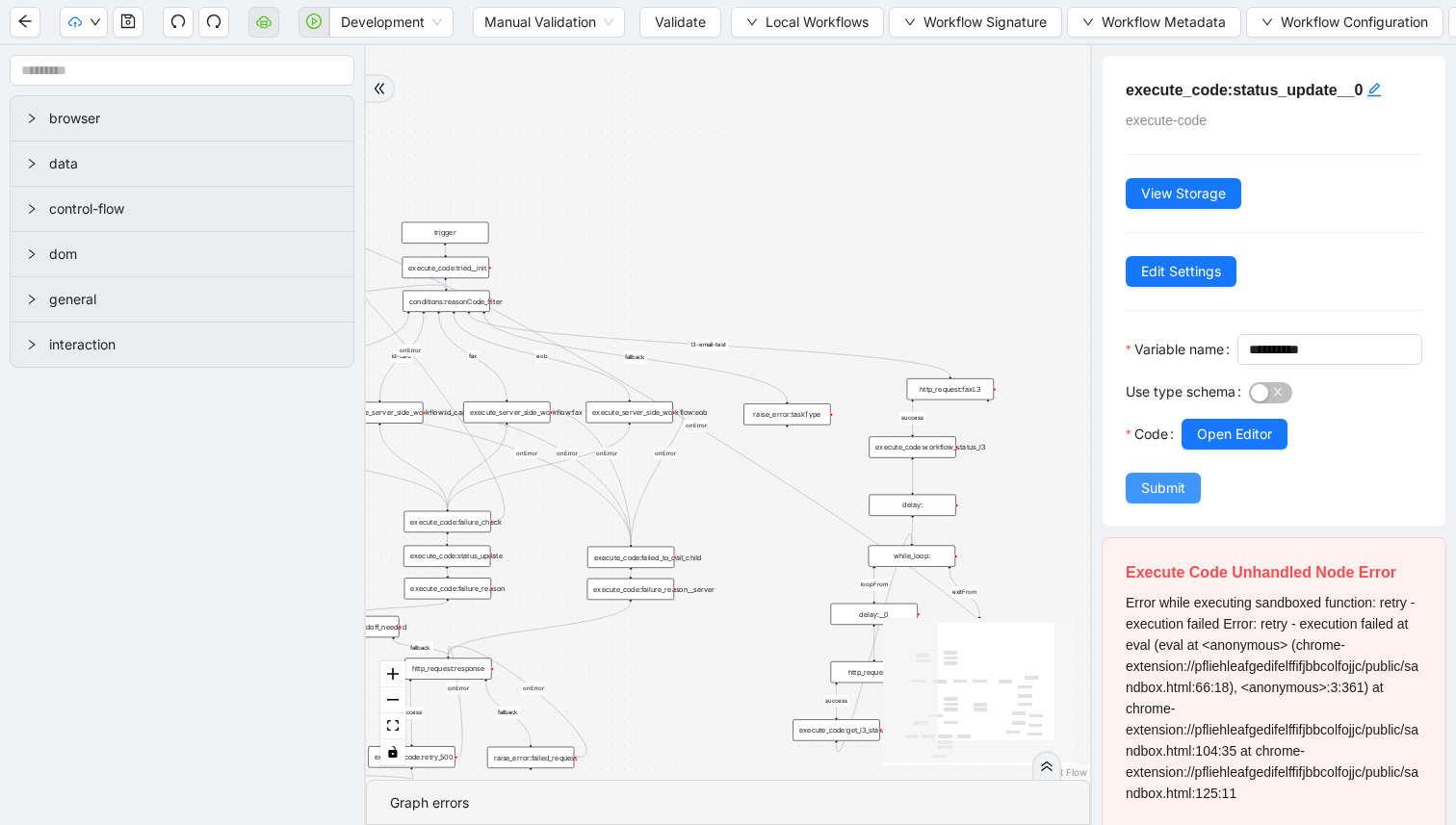 click on "Submit" at bounding box center (1163, 488) 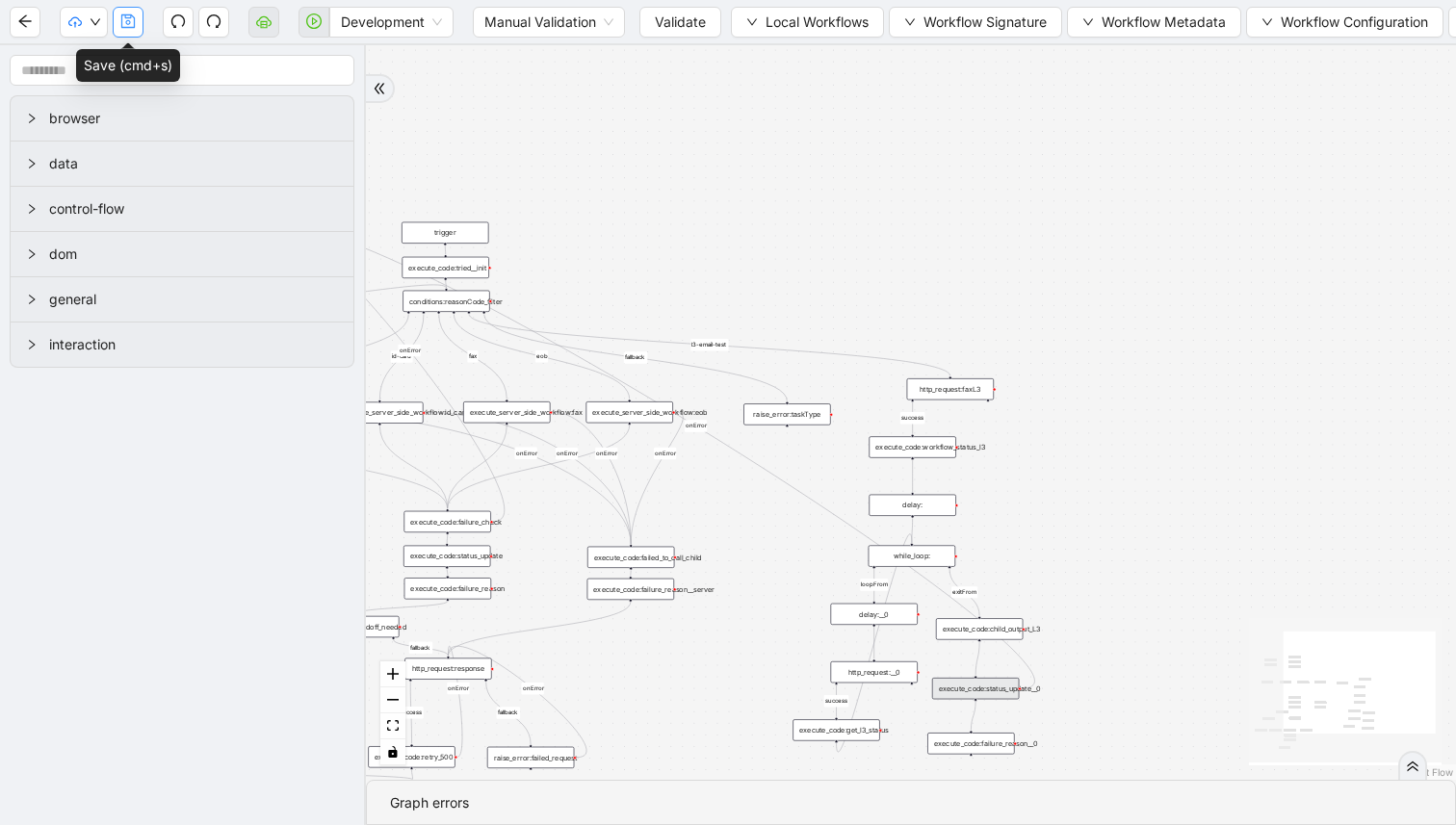 click at bounding box center (128, 22) 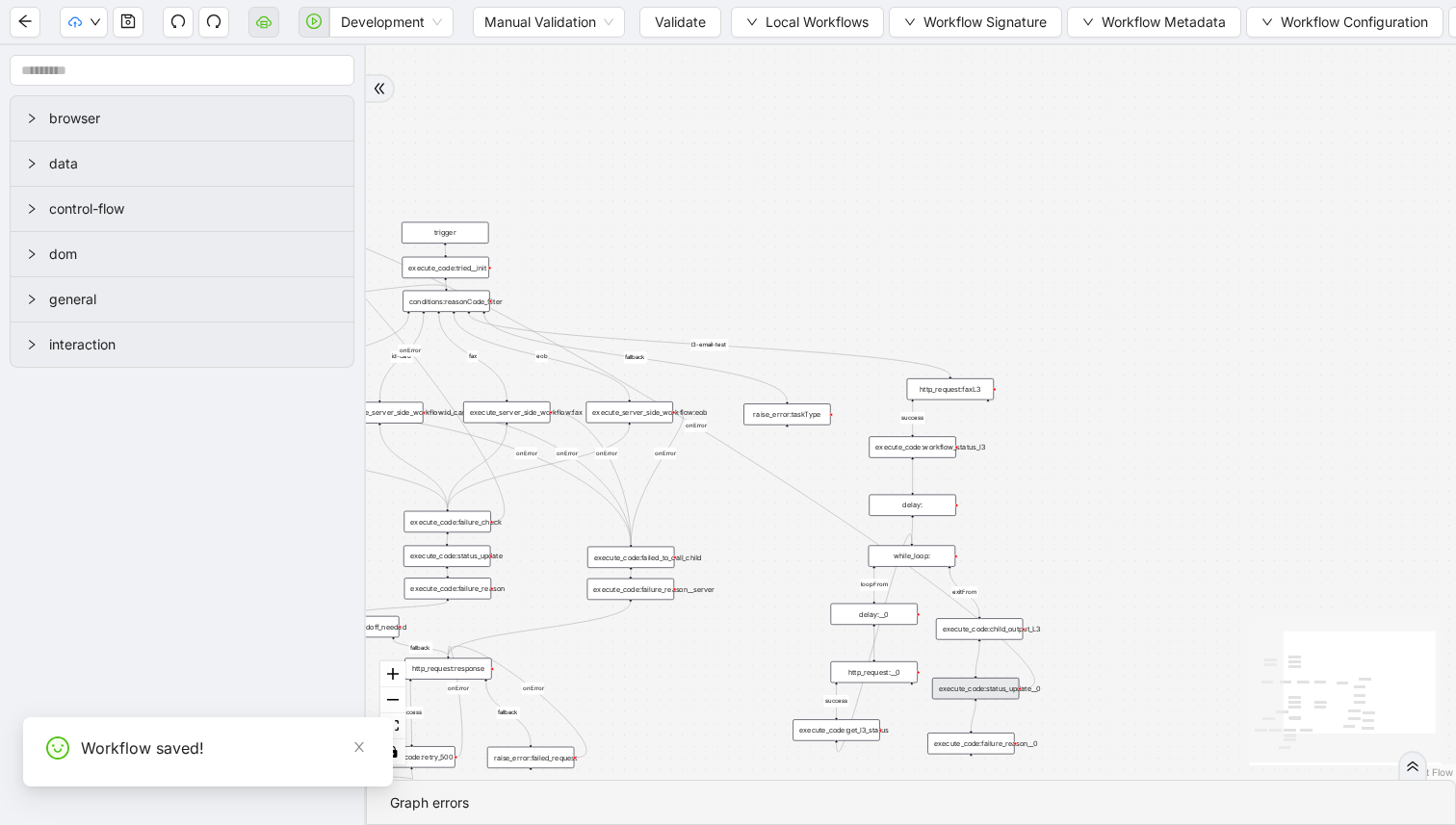 click on "Validate" at bounding box center [680, 22] 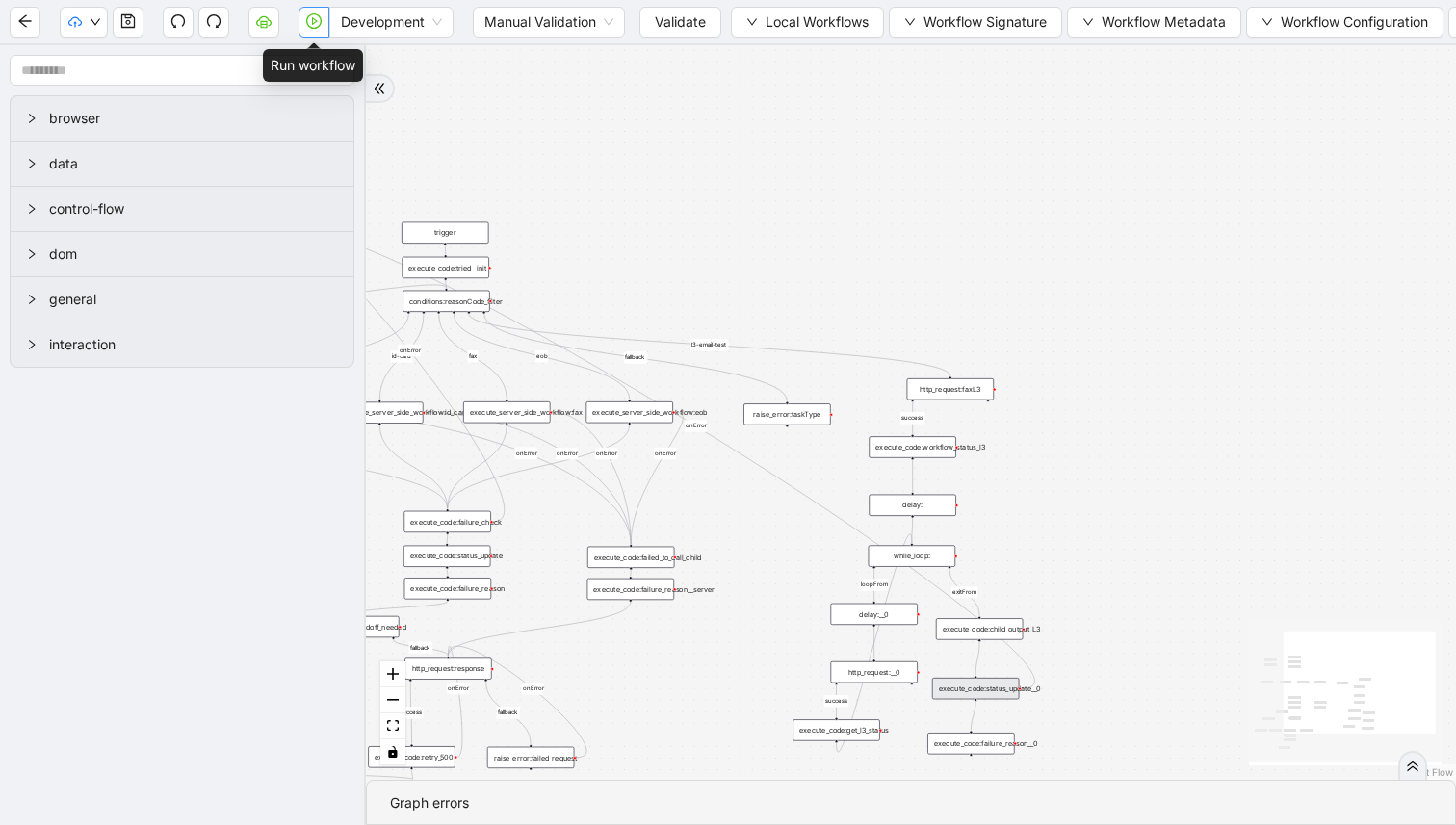 click 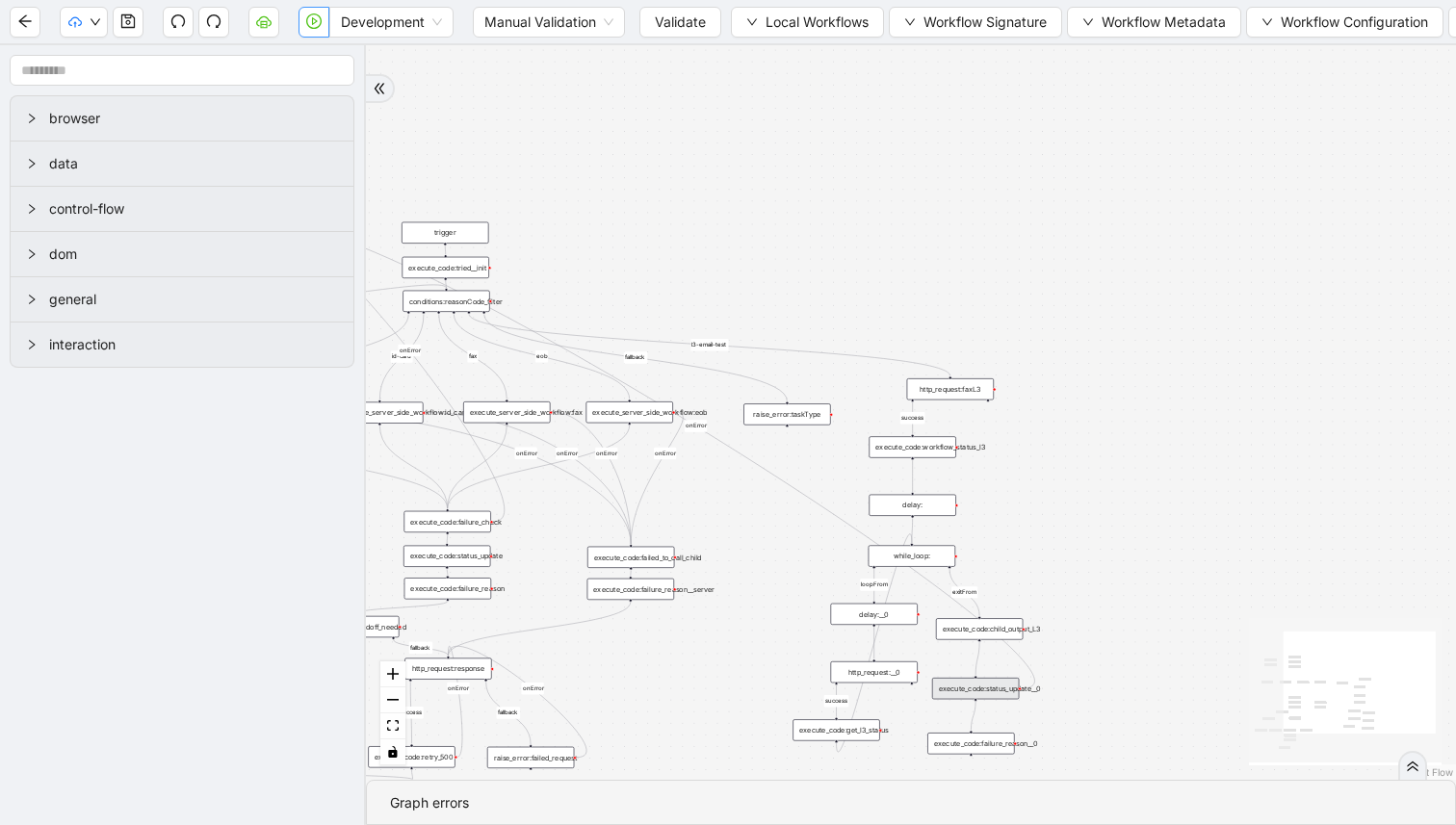 click on "success fallback fallback route_back_to_agent success fallback success fallback email id-card fax eob loopFrom success onError onError onError onError onError onError onError onError onError l3-email-test success exitFrom onError trigger http_request:response raise_error:taskType execute_server_side_workflow:email execute_server_side_workflow:id_cards luminai_server_request:addToSheet execute_code:failure_check execute_code:failed_to_call_child delay:wait_between_retries execute_code:status_update execute_code:tried__init execute_code:tried__update execute_code:failure_reason execute_code:failure_reason__server execute_server_side_workflow:fax execute_code:retry_500 raise_error:failed_request execute_server_side_workflow:eob http_request:response__0 conditions:handoff_needed execute_code:retry_500__0 raise_error:failed_request__0 set_return_value:routing_parent_end increment_ticket_count: http_request:faxL3 conditions:reasonCode_filter execute_code:workflow_status_l3 while_loop: delay: delay:__0" at bounding box center (911, 412) 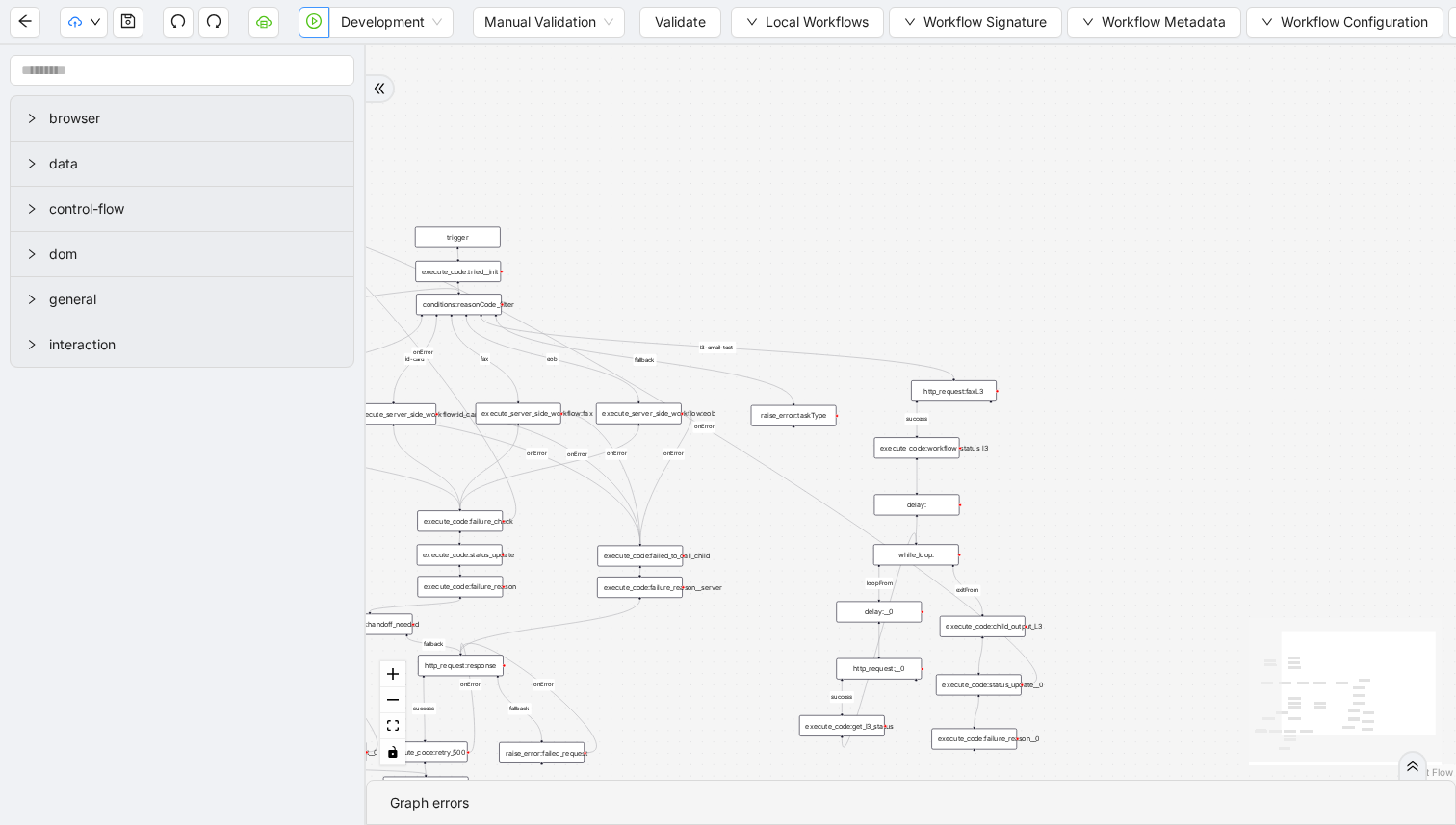 drag, startPoint x: 1158, startPoint y: 454, endPoint x: 1158, endPoint y: 393, distance: 61 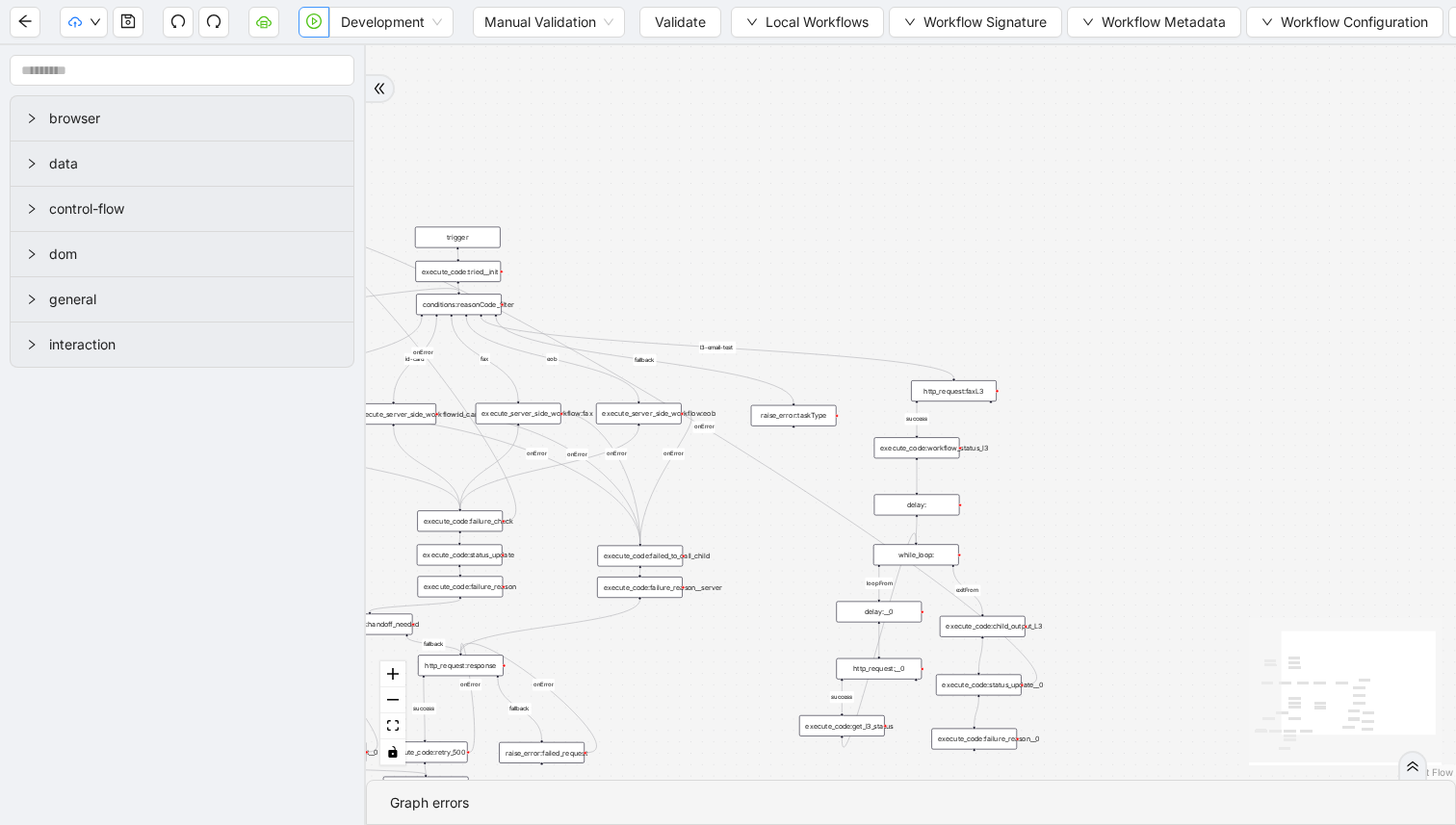 click on "success fallback fallback route_back_to_agent success fallback success fallback email id-card fax eob loopFrom success onError onError onError onError onError onError onError onError onError l3-email-test success exitFrom onError trigger http_request:response raise_error:taskType execute_server_side_workflow:email execute_server_side_workflow:id_cards luminai_server_request:addToSheet execute_code:failure_check execute_code:failed_to_call_child delay:wait_between_retries execute_code:status_update execute_code:tried__init execute_code:tried__update execute_code:failure_reason execute_code:failure_reason__server execute_server_side_workflow:fax execute_code:retry_500 raise_error:failed_request execute_server_side_workflow:eob http_request:response__0 conditions:handoff_needed execute_code:retry_500__0 raise_error:failed_request__0 set_return_value:routing_parent_end increment_ticket_count: http_request:faxL3 conditions:reasonCode_filter execute_code:workflow_status_l3 while_loop: delay: delay:__0" at bounding box center [911, 412] 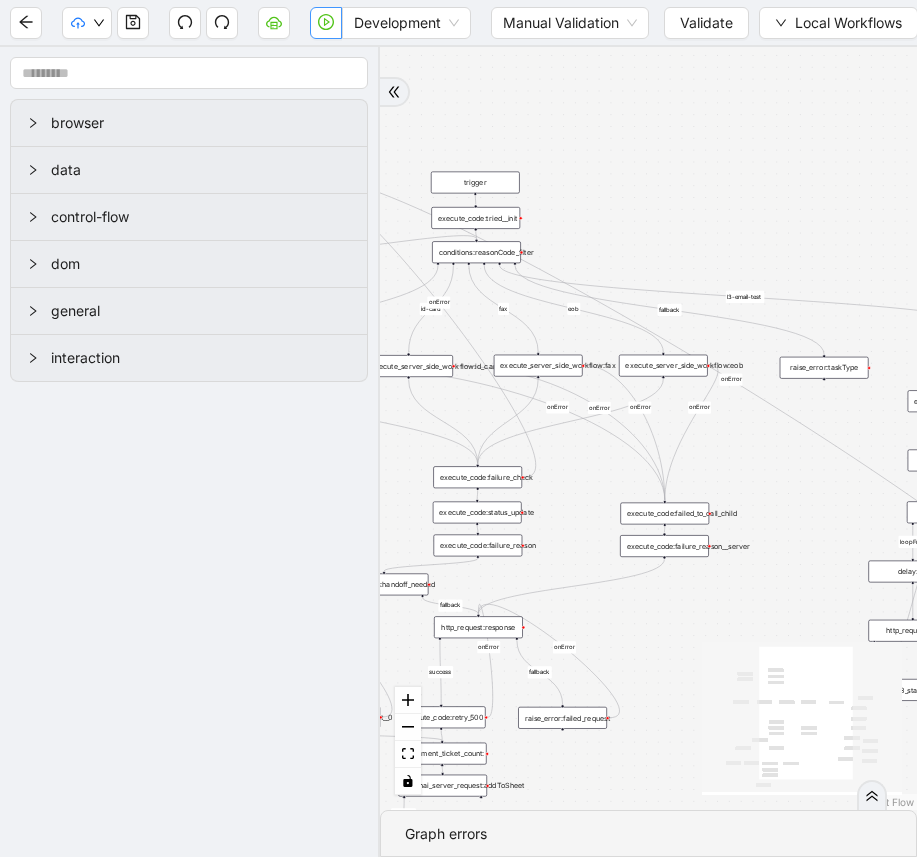 click on "success fallback fallback route_back_to_agent success fallback success fallback email id-card fax eob loopFrom success onError onError onError onError onError onError onError onError onError l3-email-test success exitFrom onError trigger http_request:response raise_error:taskType execute_server_side_workflow:email execute_server_side_workflow:id_cards luminai_server_request:addToSheet execute_code:failure_check execute_code:failed_to_call_child delay:wait_between_retries execute_code:status_update execute_code:tried__init execute_code:tried__update execute_code:failure_reason execute_code:failure_reason__server execute_server_side_workflow:fax execute_code:retry_500 raise_error:failed_request execute_server_side_workflow:eob http_request:response__0 conditions:handoff_needed execute_code:retry_500__0 raise_error:failed_request__0 set_return_value:routing_parent_end increment_ticket_count: http_request:faxL3 conditions:reasonCode_filter execute_code:workflow_status_l3 while_loop: delay: delay:__0" at bounding box center [648, 428] 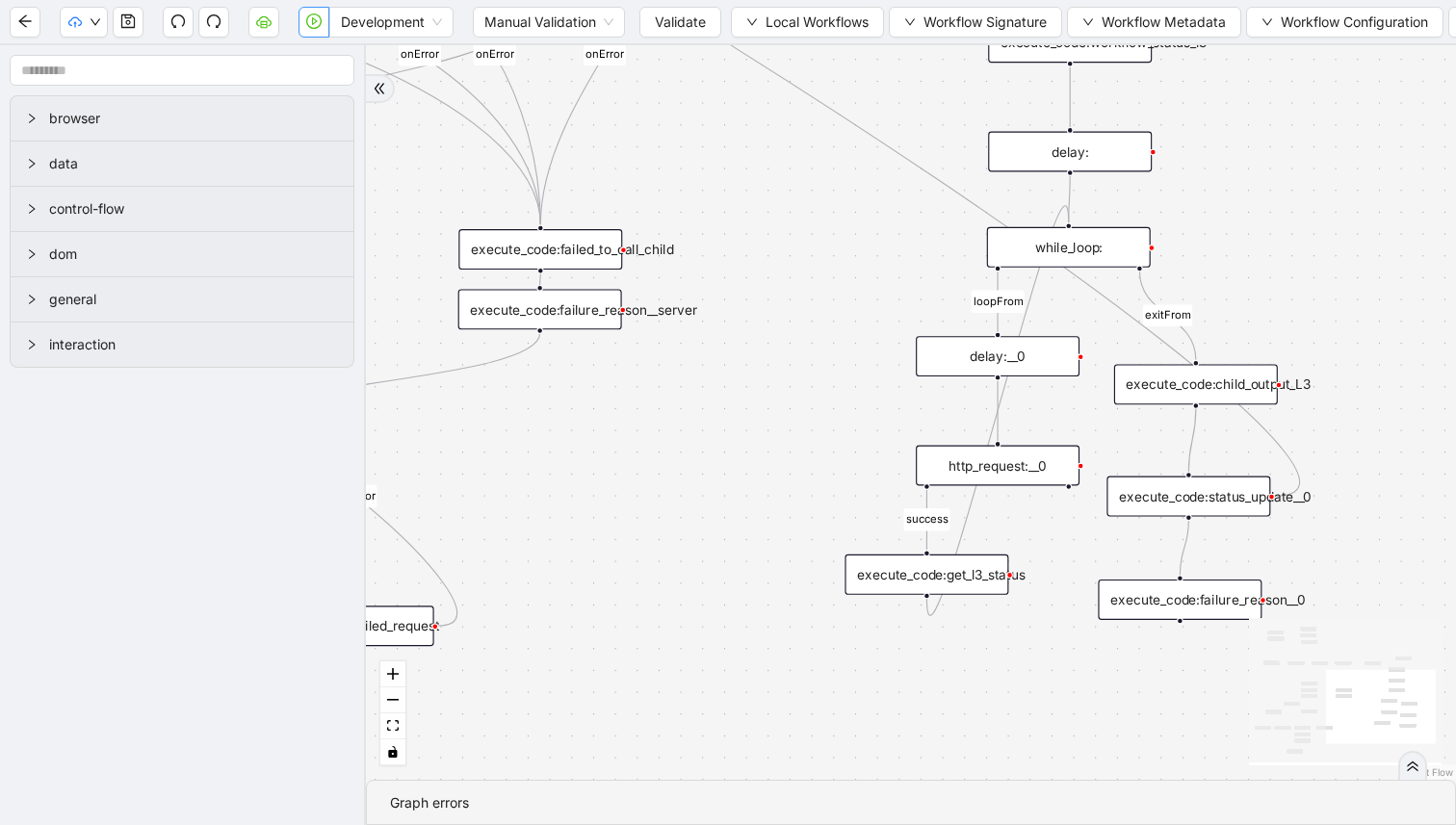 drag, startPoint x: 781, startPoint y: 674, endPoint x: 879, endPoint y: 632, distance: 106.620823 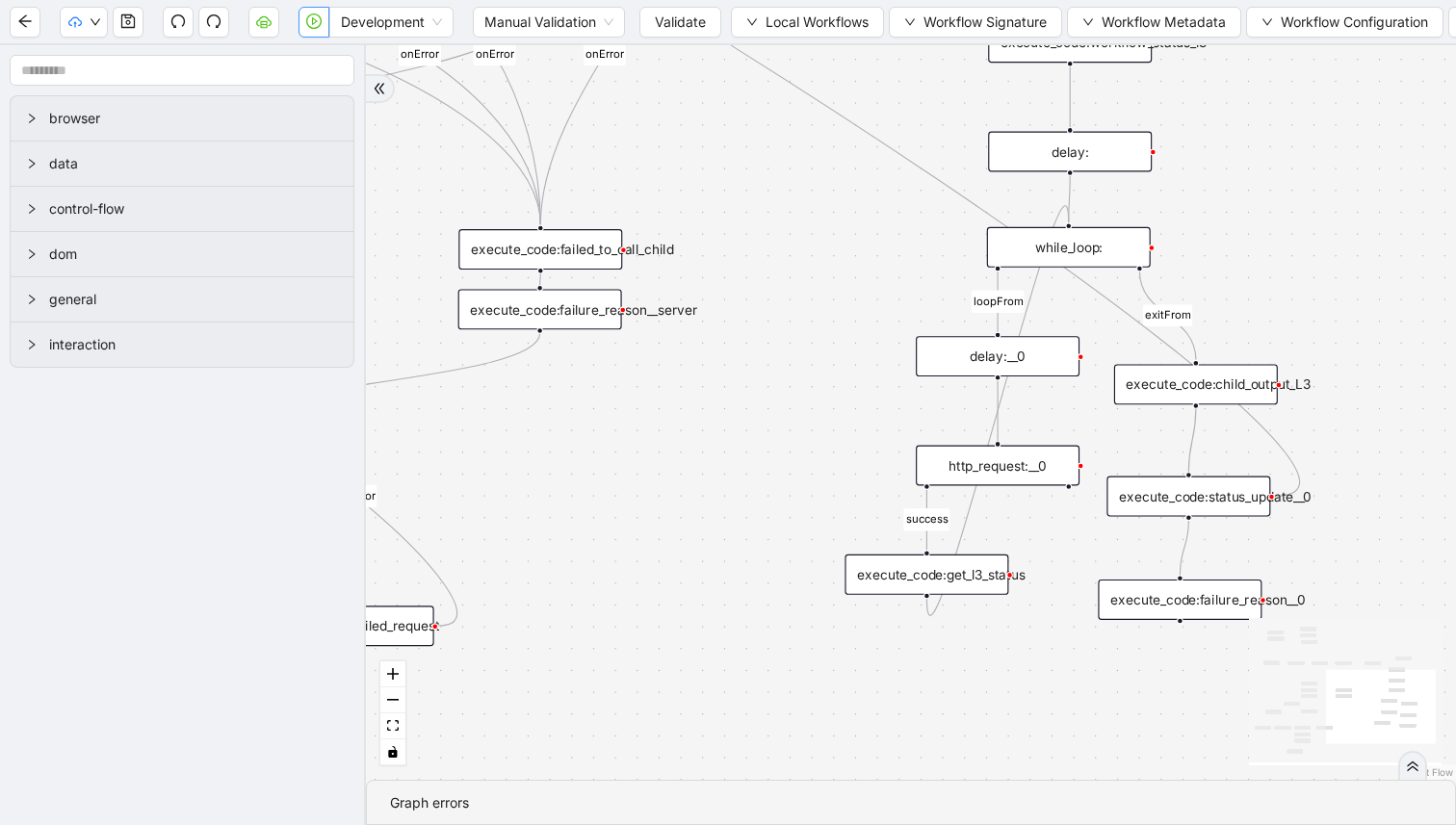 click on "success fallback fallback route_back_to_agent success fallback success fallback email id-card fax eob loopFrom success onError onError onError onError onError onError onError onError onError l3-email-test success exitFrom onError trigger http_request:response raise_error:taskType execute_server_side_workflow:email execute_server_side_workflow:id_cards luminai_server_request:addToSheet execute_code:failure_check execute_code:failed_to_call_child delay:wait_between_retries execute_code:status_update execute_code:tried__init execute_code:tried__update execute_code:failure_reason execute_code:failure_reason__server execute_server_side_workflow:fax execute_code:retry_500 raise_error:failed_request execute_server_side_workflow:eob http_request:response__0 conditions:handoff_needed execute_code:retry_500__0 raise_error:failed_request__0 set_return_value:routing_parent_end increment_ticket_count: http_request:faxL3 conditions:reasonCode_filter execute_code:workflow_status_l3 while_loop: delay: delay:__0" at bounding box center [911, 412] 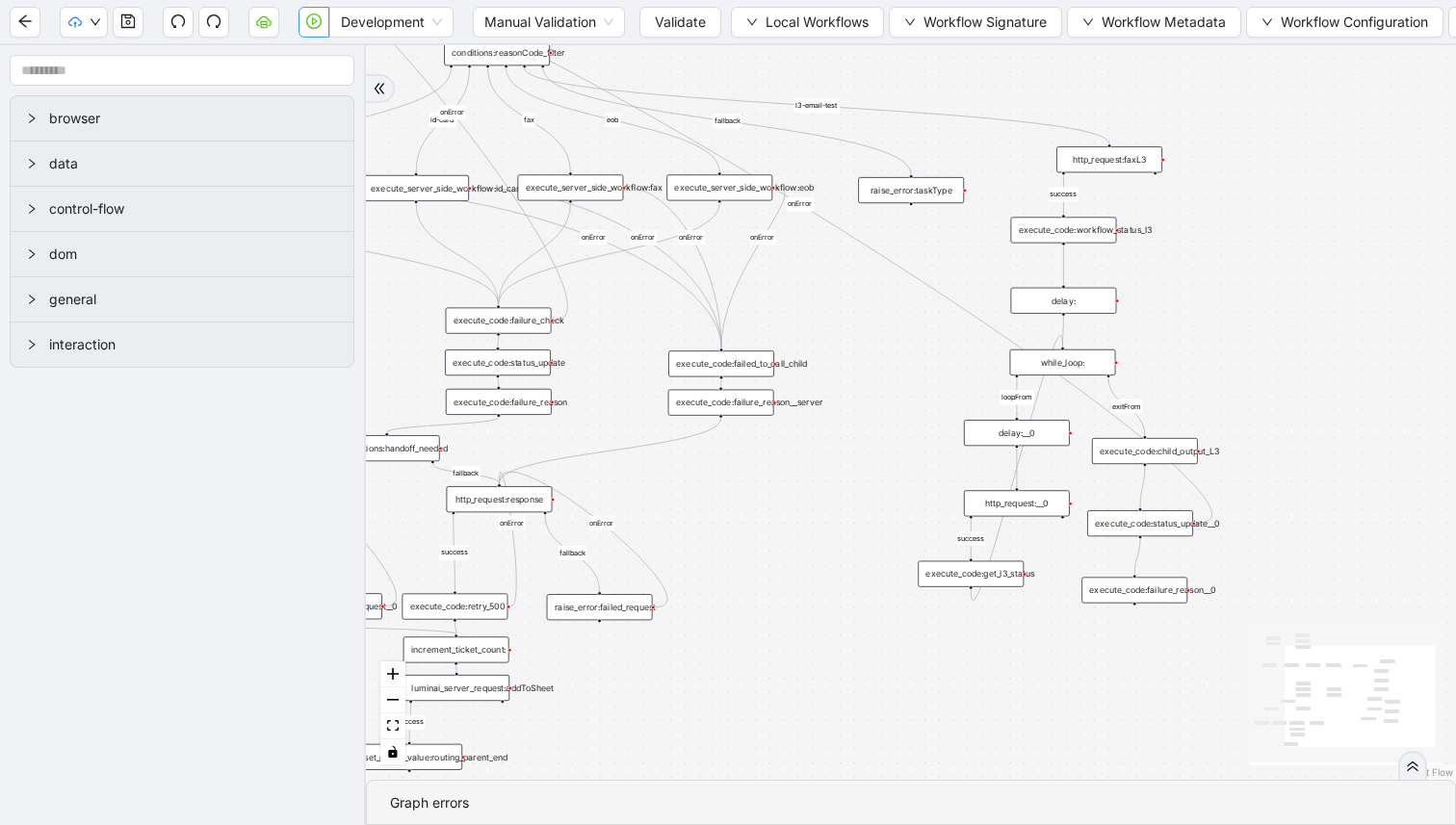 drag, startPoint x: 879, startPoint y: 632, endPoint x: 963, endPoint y: 610, distance: 86.83317 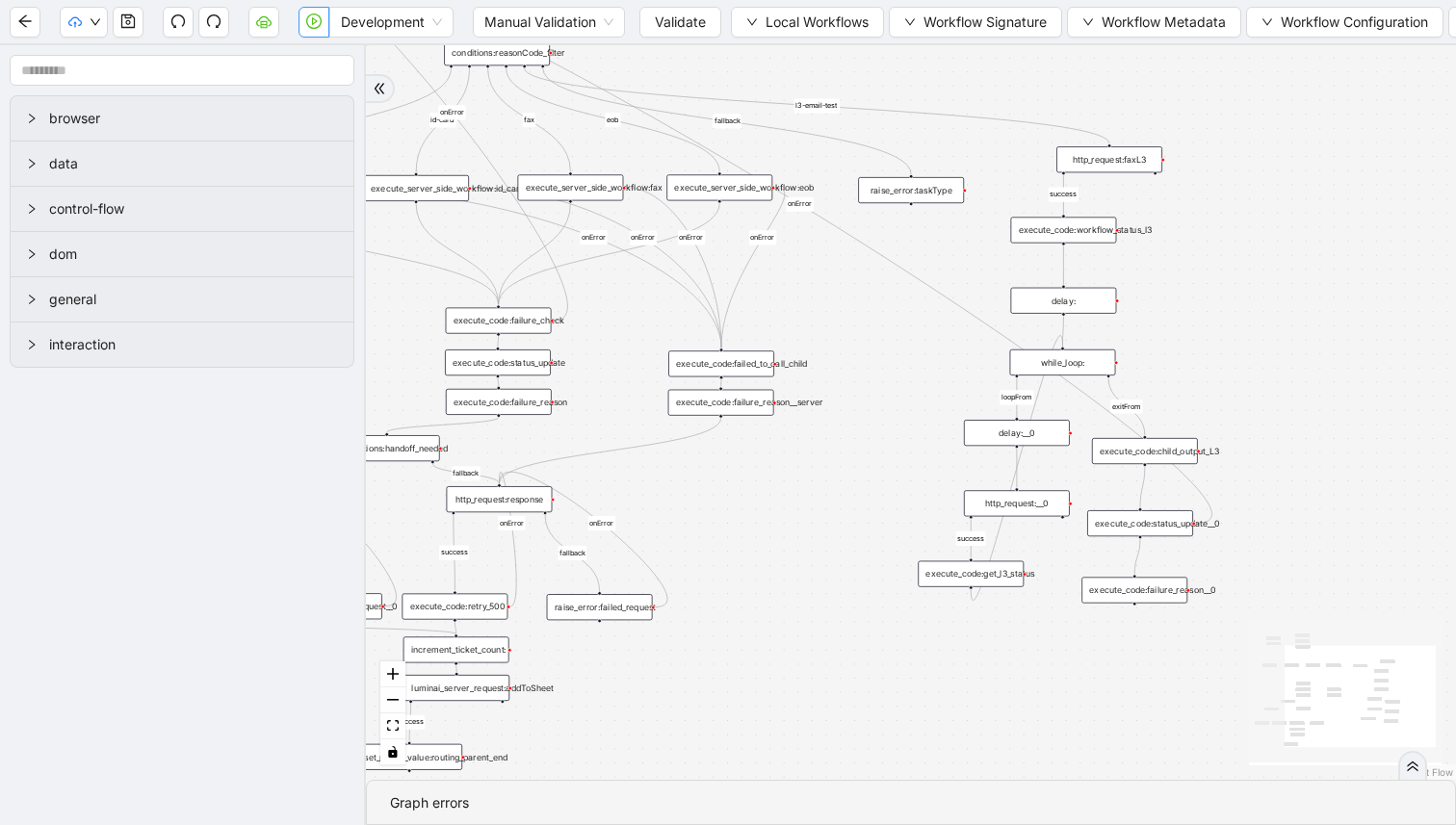 click on "success fallback fallback route_back_to_agent success fallback success fallback email id-card fax eob loopFrom success onError onError onError onError onError onError onError onError onError l3-email-test success exitFrom onError trigger http_request:response raise_error:taskType execute_server_side_workflow:email execute_server_side_workflow:id_cards luminai_server_request:addToSheet execute_code:failure_check execute_code:failed_to_call_child delay:wait_between_retries execute_code:status_update execute_code:tried__init execute_code:tried__update execute_code:failure_reason execute_code:failure_reason__server execute_server_side_workflow:fax execute_code:retry_500 raise_error:failed_request execute_server_side_workflow:eob http_request:response__0 conditions:handoff_needed execute_code:retry_500__0 raise_error:failed_request__0 set_return_value:routing_parent_end increment_ticket_count: http_request:faxL3 conditions:reasonCode_filter execute_code:workflow_status_l3 while_loop: delay: delay:__0" at bounding box center (911, 412) 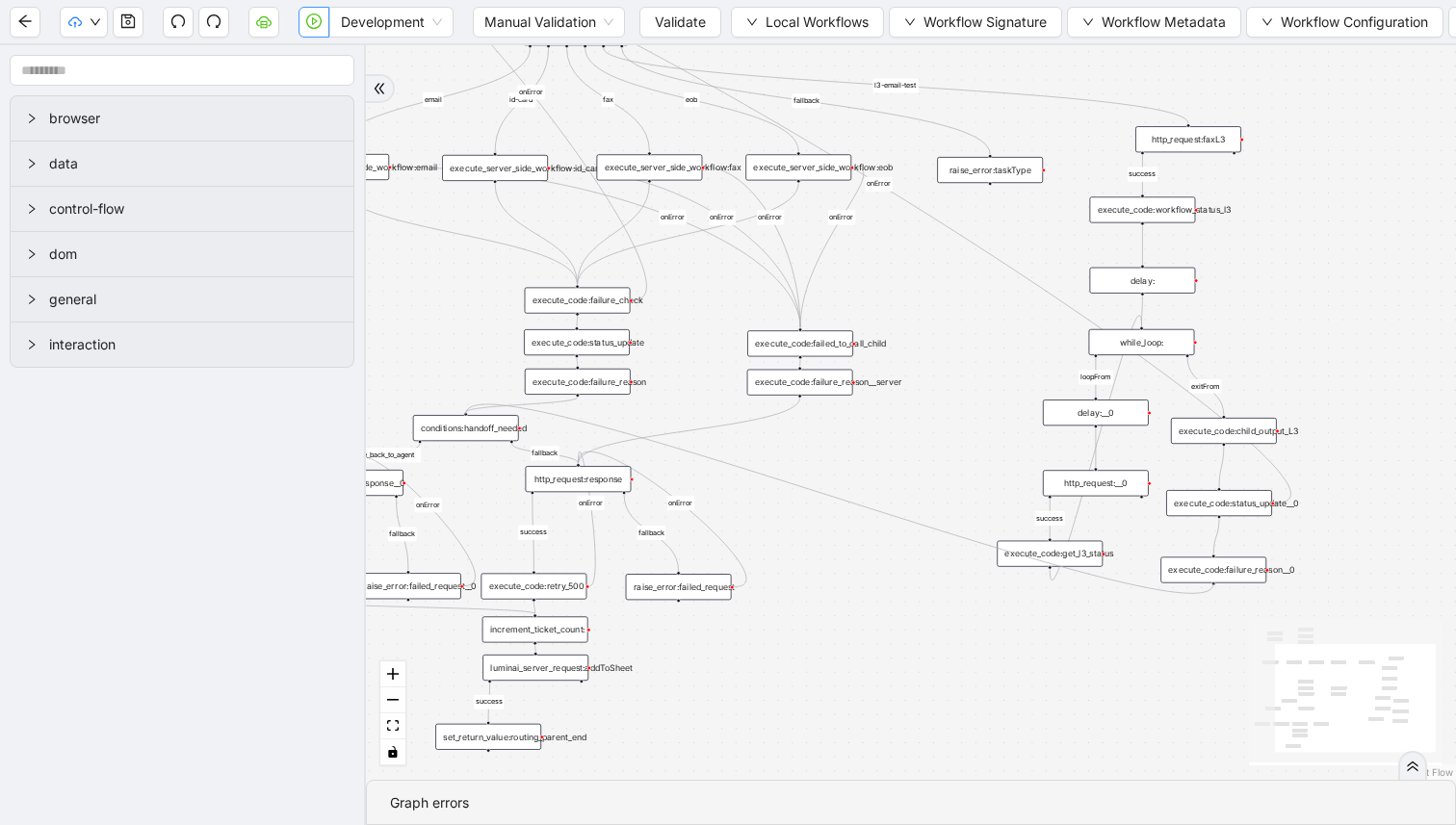 drag, startPoint x: 1213, startPoint y: 583, endPoint x: 475, endPoint y: 421, distance: 755.571 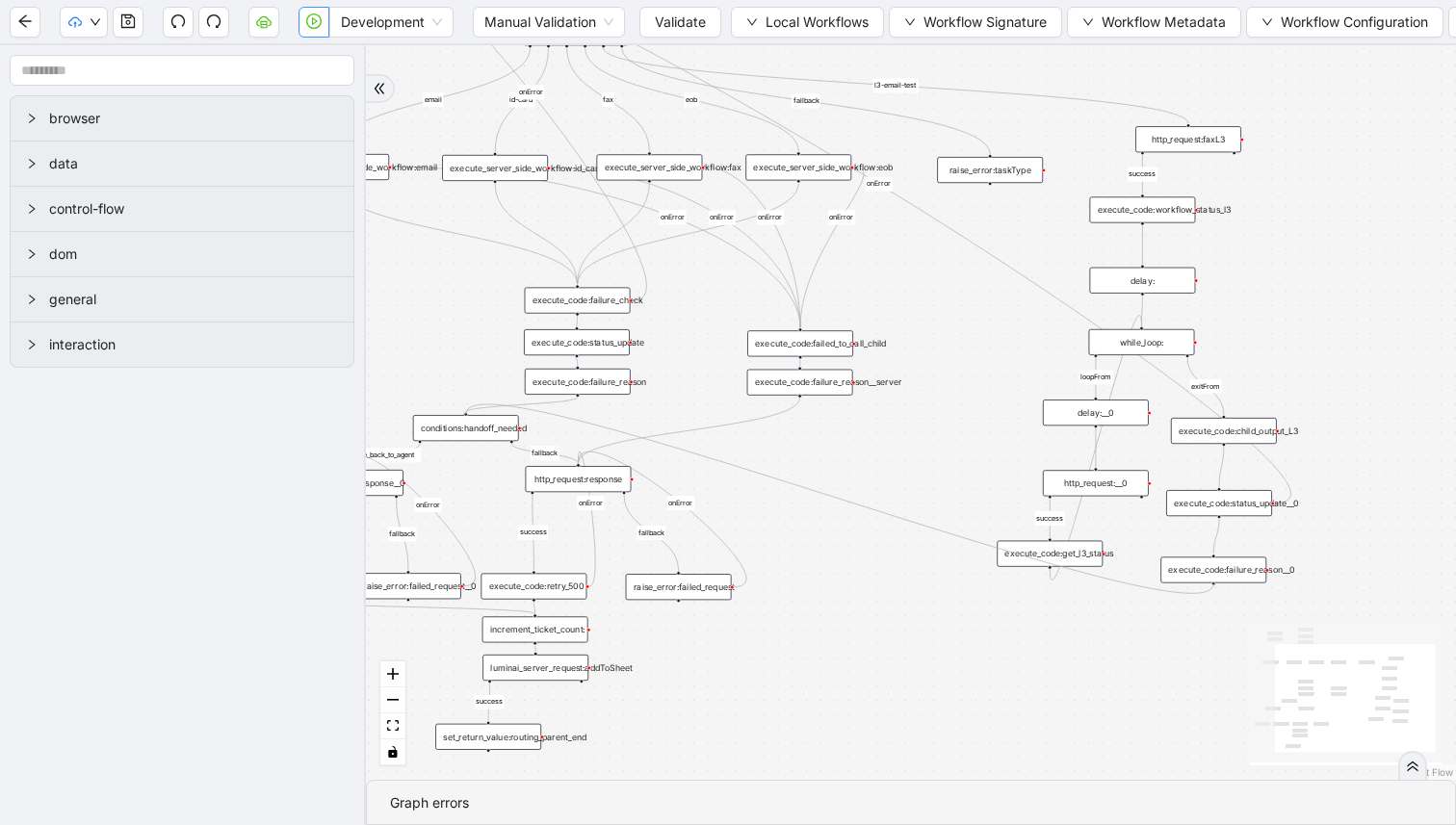 click on "success fallback fallback route_back_to_agent success fallback success fallback email id-card fax eob loopFrom success onError onError onError onError onError onError onError onError onError l3-email-test success exitFrom onError trigger http_request:response raise_error:taskType execute_server_side_workflow:email execute_server_side_workflow:id_cards luminai_server_request:addToSheet execute_code:failure_check execute_code:failed_to_call_child delay:wait_between_retries execute_code:status_update execute_code:tried__init execute_code:tried__update execute_code:failure_reason execute_code:failure_reason__server execute_server_side_workflow:fax execute_code:retry_500 raise_error:failed_request execute_server_side_workflow:eob http_request:response__0 conditions:handoff_needed execute_code:retry_500__0 raise_error:failed_request__0 set_return_value:routing_parent_end increment_ticket_count: http_request:faxL3 conditions:reasonCode_filter execute_code:workflow_status_l3 while_loop: delay: delay:__0" at bounding box center [911, 412] 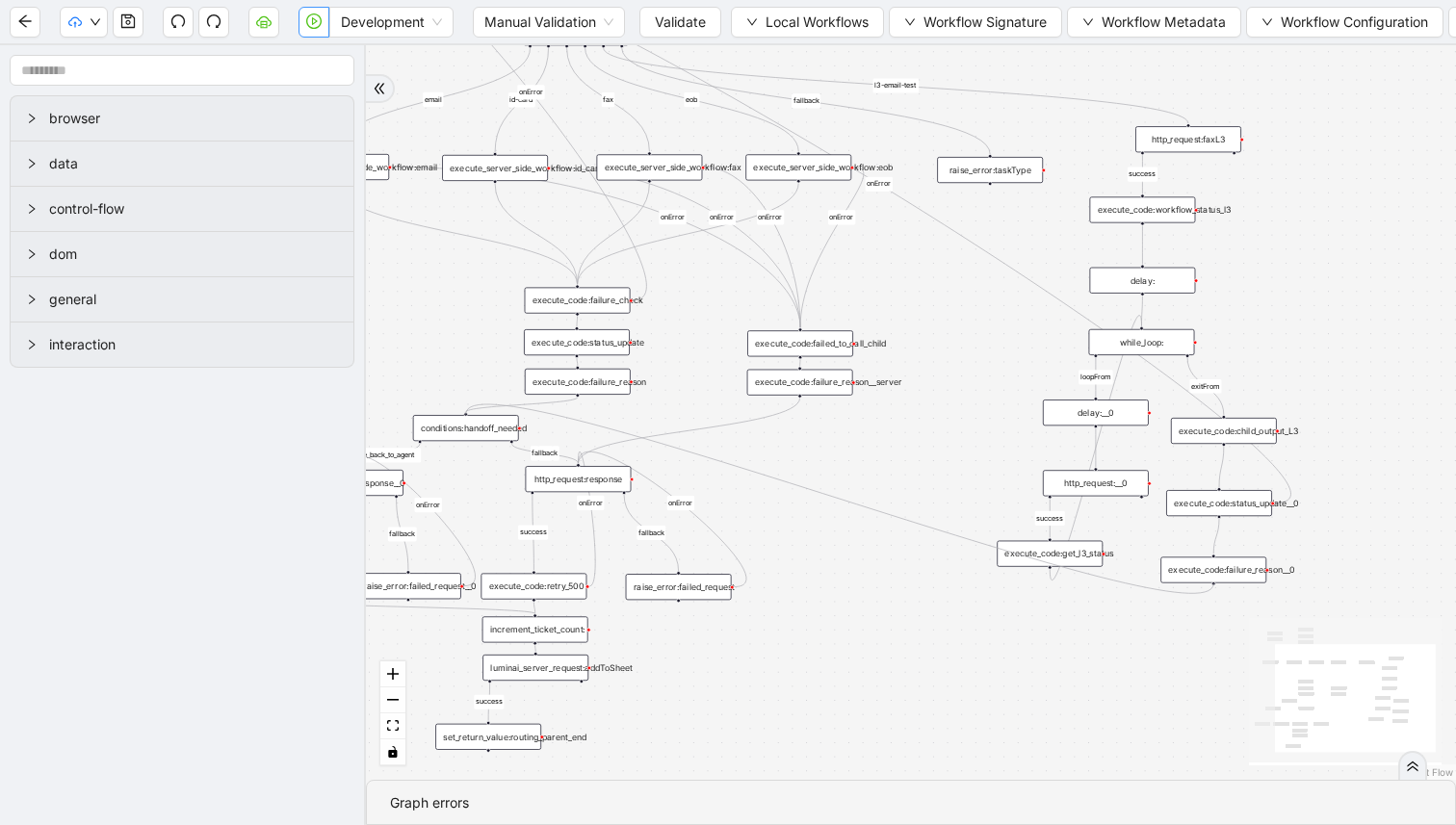 click on "success fallback fallback route_back_to_agent success fallback success fallback email id-card fax eob loopFrom success onError onError onError onError onError onError onError onError onError l3-email-test success exitFrom onError trigger http_request:response raise_error:taskType execute_server_side_workflow:email execute_server_side_workflow:id_cards luminai_server_request:addToSheet execute_code:failure_check execute_code:failed_to_call_child delay:wait_between_retries execute_code:status_update execute_code:tried__init execute_code:tried__update execute_code:failure_reason execute_code:failure_reason__server execute_server_side_workflow:fax execute_code:retry_500 raise_error:failed_request execute_server_side_workflow:eob http_request:response__0 conditions:handoff_needed execute_code:retry_500__0 raise_error:failed_request__0 set_return_value:routing_parent_end increment_ticket_count: http_request:faxL3 conditions:reasonCode_filter execute_code:workflow_status_l3 while_loop: delay: delay:__0" at bounding box center [911, 412] 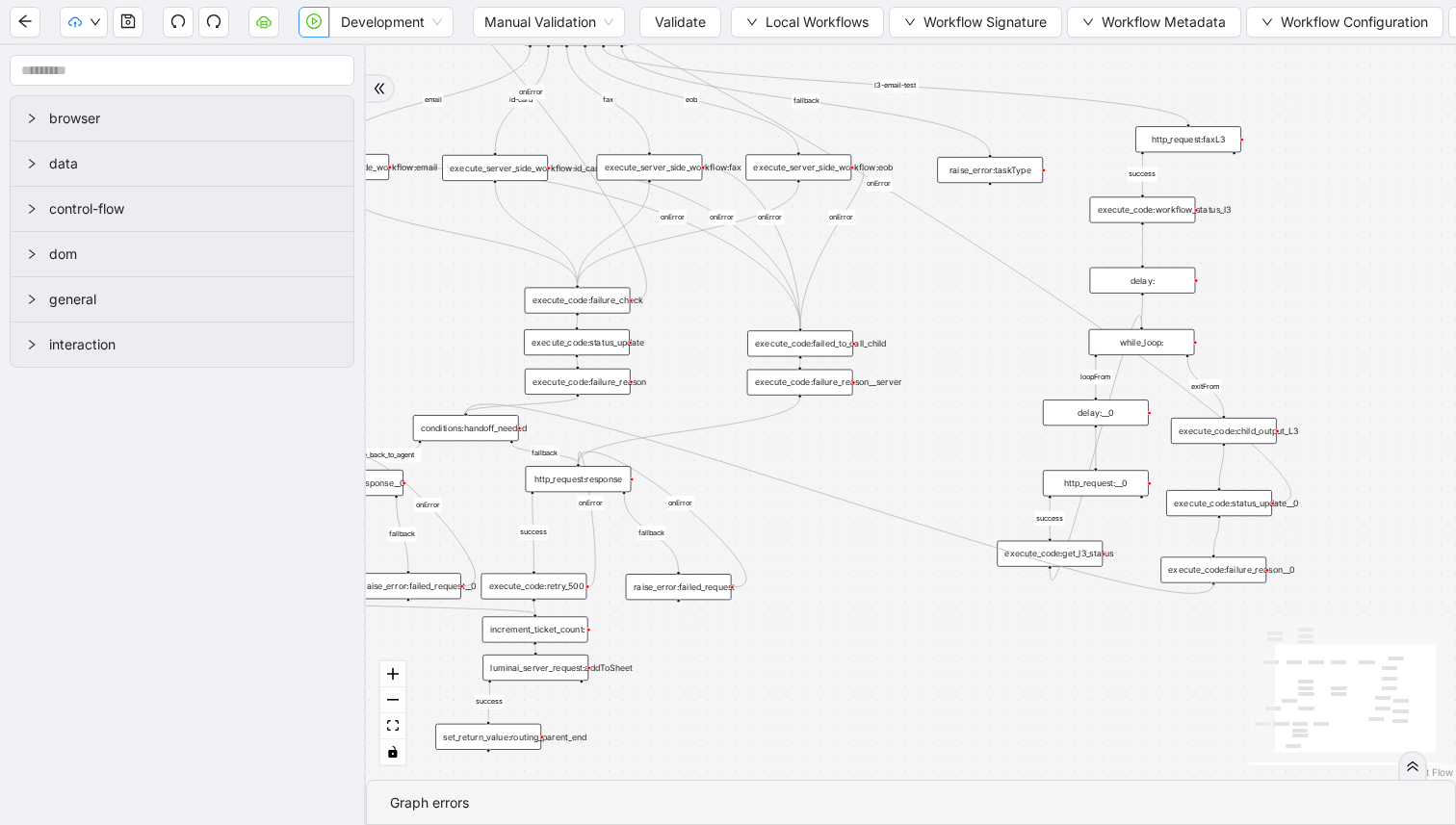 click on "success fallback fallback route_back_to_agent success fallback success fallback email id-card fax eob loopFrom success onError onError onError onError onError onError onError onError onError l3-email-test success exitFrom onError trigger http_request:response raise_error:taskType execute_server_side_workflow:email execute_server_side_workflow:id_cards luminai_server_request:addToSheet execute_code:failure_check execute_code:failed_to_call_child delay:wait_between_retries execute_code:status_update execute_code:tried__init execute_code:tried__update execute_code:failure_reason execute_code:failure_reason__server execute_server_side_workflow:fax execute_code:retry_500 raise_error:failed_request execute_server_side_workflow:eob http_request:response__0 conditions:handoff_needed execute_code:retry_500__0 raise_error:failed_request__0 set_return_value:routing_parent_end increment_ticket_count: http_request:faxL3 conditions:reasonCode_filter execute_code:workflow_status_l3 while_loop: delay: delay:__0" at bounding box center (911, 412) 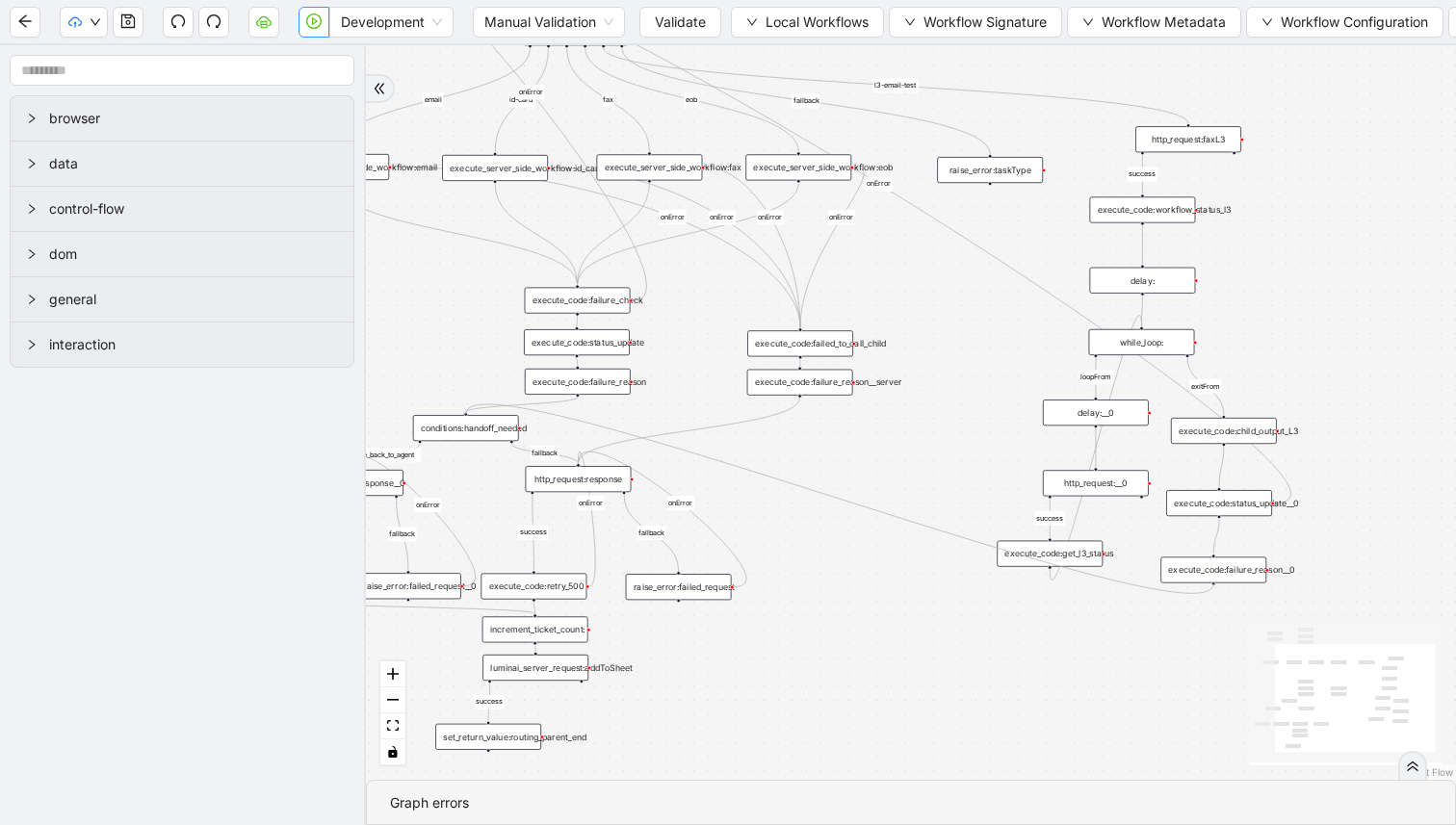 click on "success fallback fallback route_back_to_agent success fallback success fallback email id-card fax eob loopFrom success onError onError onError onError onError onError onError onError onError l3-email-test success exitFrom onError trigger http_request:response raise_error:taskType execute_server_side_workflow:email execute_server_side_workflow:id_cards luminai_server_request:addToSheet execute_code:failure_check execute_code:failed_to_call_child delay:wait_between_retries execute_code:status_update execute_code:tried__init execute_code:tried__update execute_code:failure_reason execute_code:failure_reason__server execute_server_side_workflow:fax execute_code:retry_500 raise_error:failed_request execute_server_side_workflow:eob http_request:response__0 conditions:handoff_needed execute_code:retry_500__0 raise_error:failed_request__0 set_return_value:routing_parent_end increment_ticket_count: http_request:faxL3 conditions:reasonCode_filter execute_code:workflow_status_l3 while_loop: delay: delay:__0" at bounding box center [911, 412] 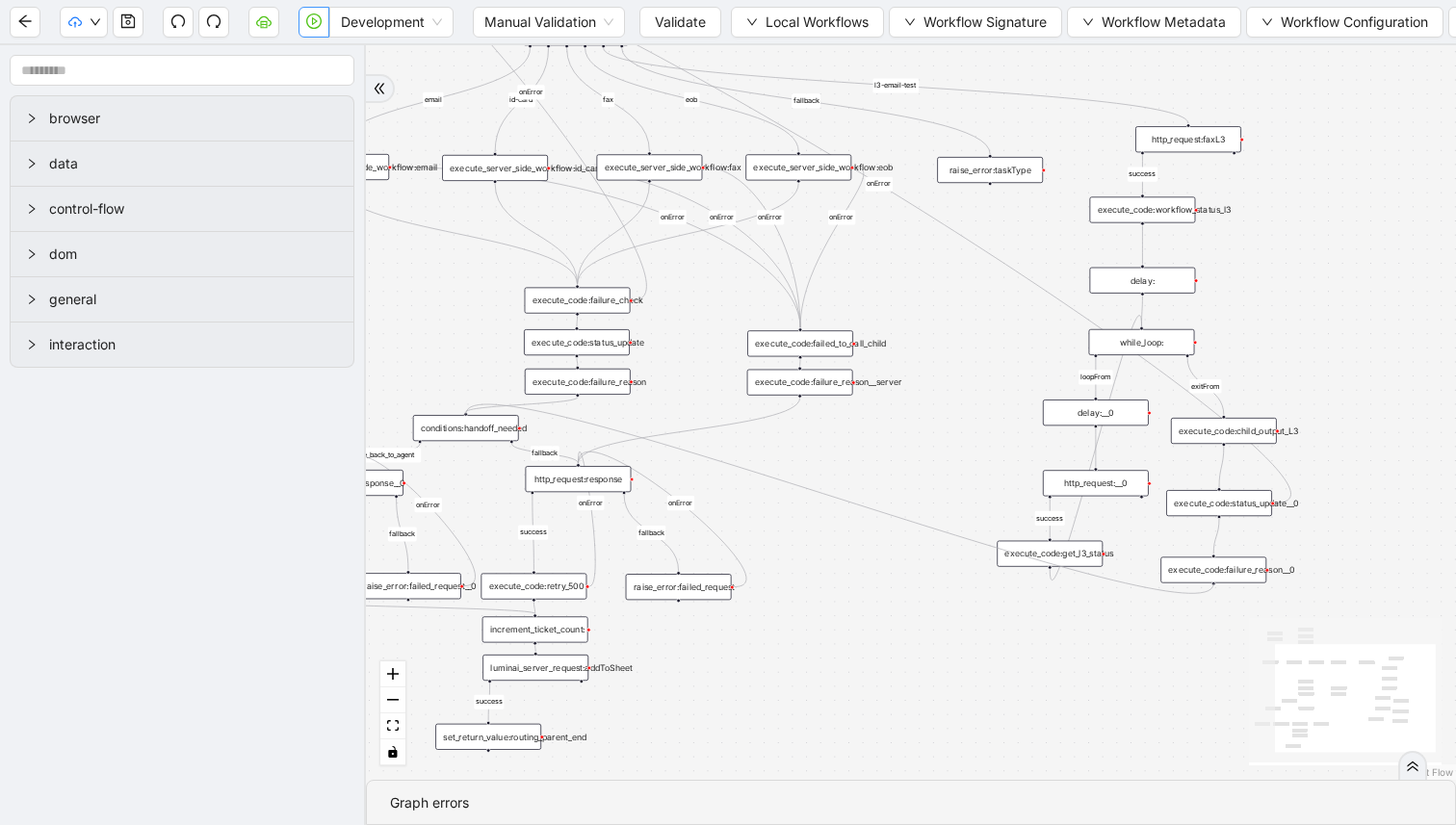 click on "success fallback fallback route_back_to_agent success fallback success fallback email id-card fax eob loopFrom success onError onError onError onError onError onError onError onError onError l3-email-test success exitFrom onError trigger http_request:response raise_error:taskType execute_server_side_workflow:email execute_server_side_workflow:id_cards luminai_server_request:addToSheet execute_code:failure_check execute_code:failed_to_call_child delay:wait_between_retries execute_code:status_update execute_code:tried__init execute_code:tried__update execute_code:failure_reason execute_code:failure_reason__server execute_server_side_workflow:fax execute_code:retry_500 raise_error:failed_request execute_server_side_workflow:eob http_request:response__0 conditions:handoff_needed execute_code:retry_500__0 raise_error:failed_request__0 set_return_value:routing_parent_end increment_ticket_count: http_request:faxL3 conditions:reasonCode_filter execute_code:workflow_status_l3 while_loop: delay: delay:__0" at bounding box center (911, 412) 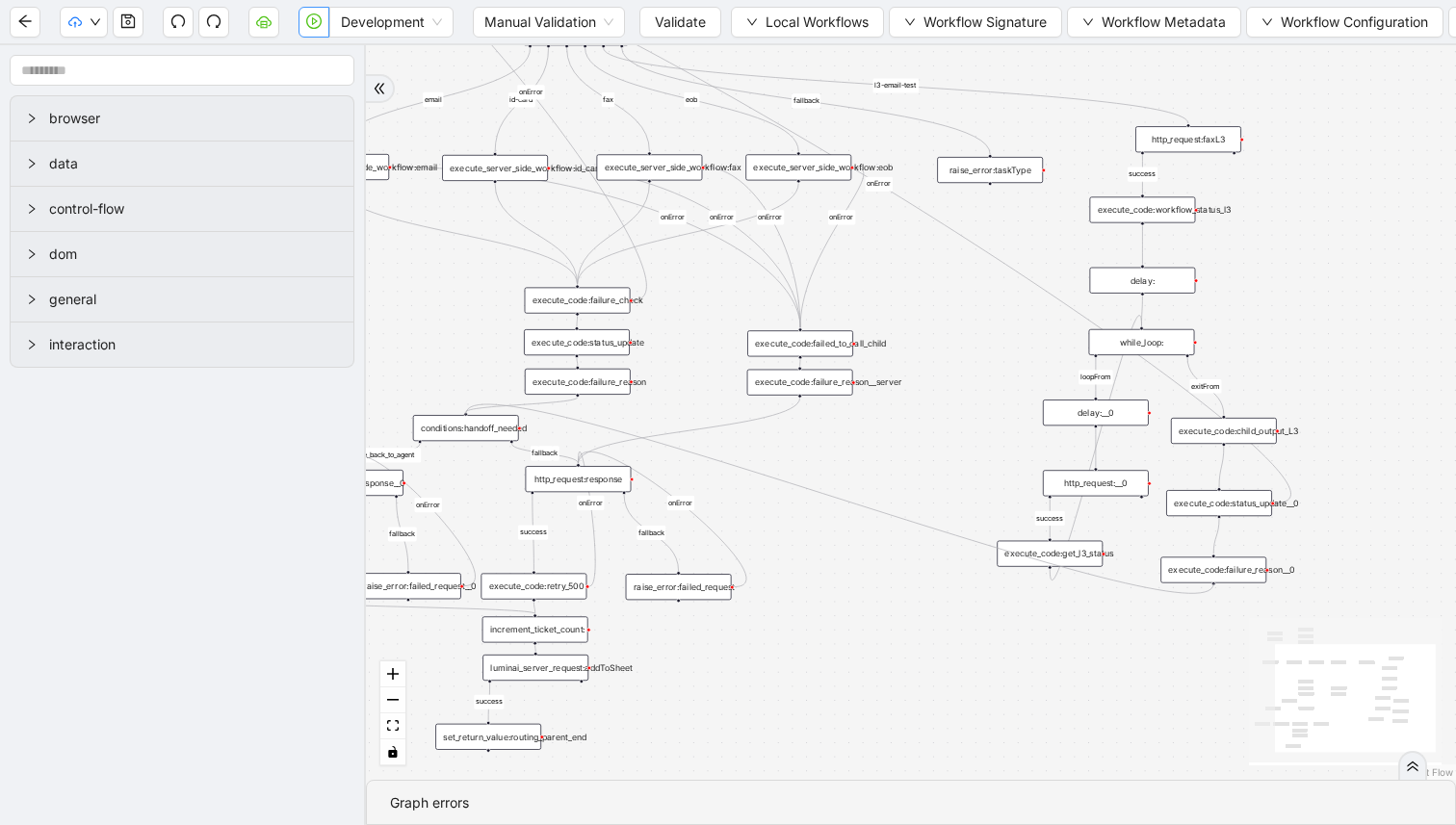 click on "success fallback fallback route_back_to_agent success fallback success fallback email id-card fax eob loopFrom success onError onError onError onError onError onError onError onError onError l3-email-test success exitFrom onError trigger http_request:response raise_error:taskType execute_server_side_workflow:email execute_server_side_workflow:id_cards luminai_server_request:addToSheet execute_code:failure_check execute_code:failed_to_call_child delay:wait_between_retries execute_code:status_update execute_code:tried__init execute_code:tried__update execute_code:failure_reason execute_code:failure_reason__server execute_server_side_workflow:fax execute_code:retry_500 raise_error:failed_request execute_server_side_workflow:eob http_request:response__0 conditions:handoff_needed execute_code:retry_500__0 raise_error:failed_request__0 set_return_value:routing_parent_end increment_ticket_count: http_request:faxL3 conditions:reasonCode_filter execute_code:workflow_status_l3 while_loop: delay: delay:__0" at bounding box center [911, 412] 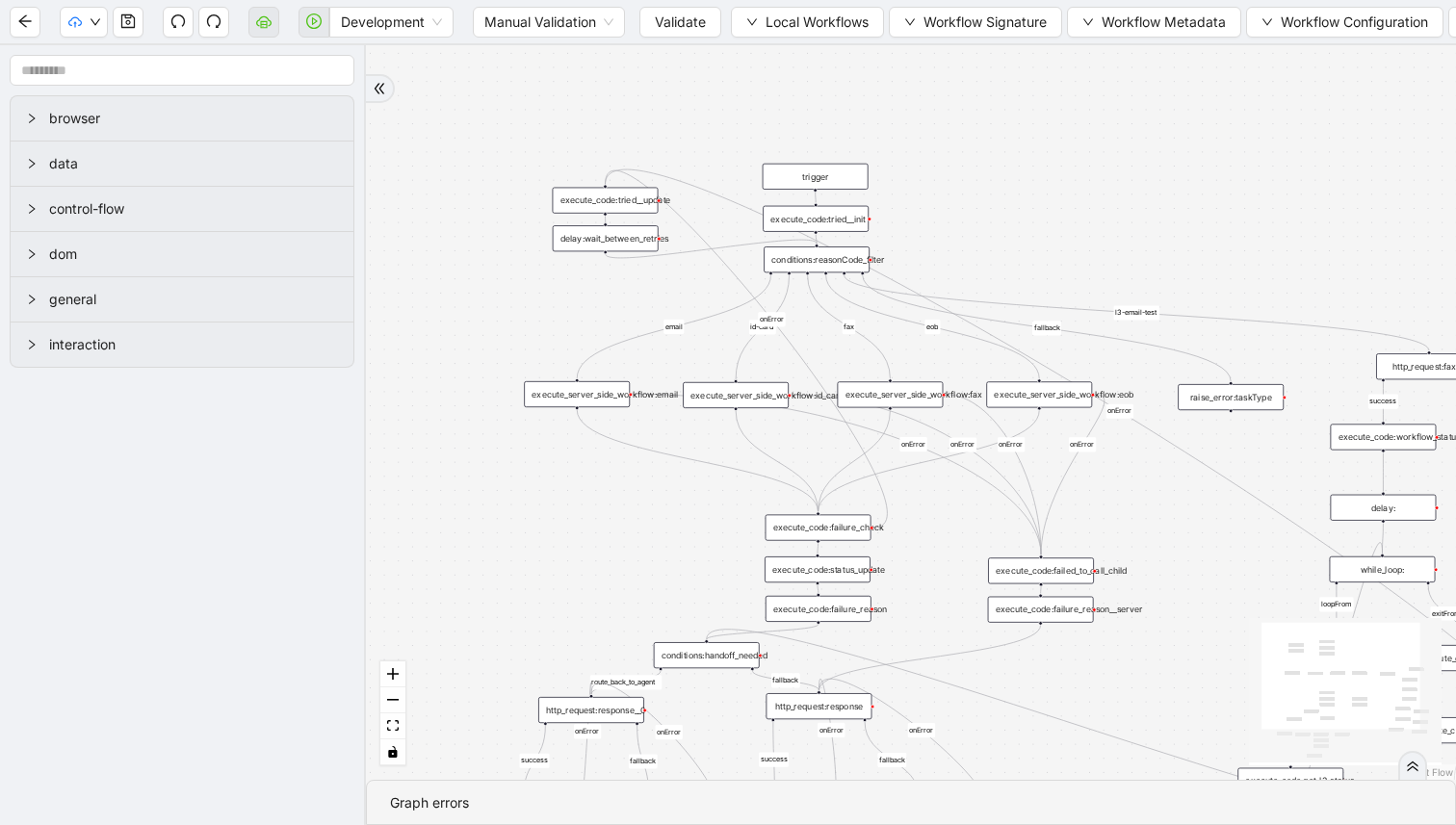 drag, startPoint x: 469, startPoint y: 293, endPoint x: 417, endPoint y: 291, distance: 52.038447 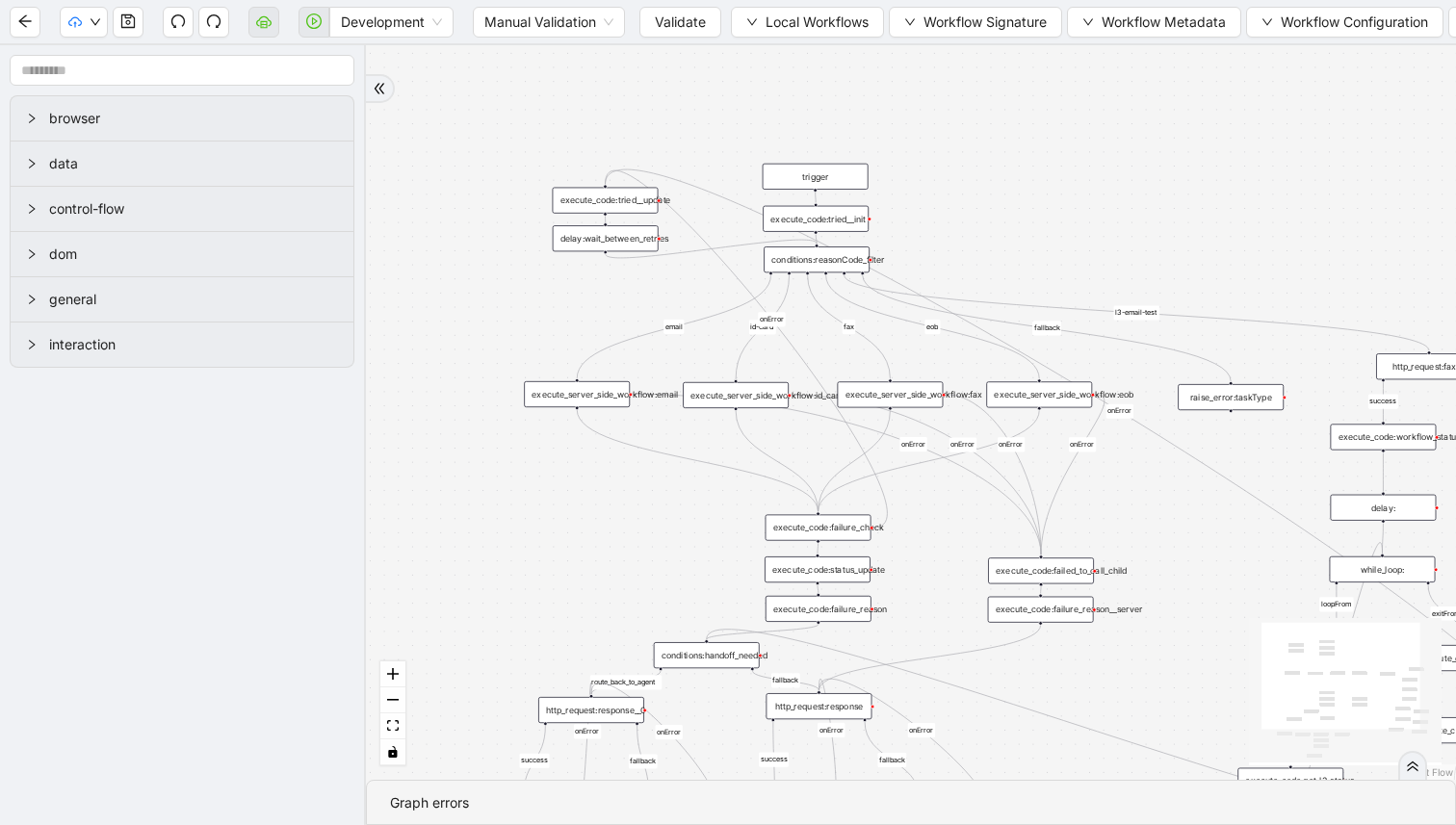click on "success fallback fallback route_back_to_agent success fallback success fallback email id-card fax eob loopFrom success onError onError onError onError onError onError onError onError onError l3-email-test success exitFrom onError trigger http_request:response raise_error:taskType execute_server_side_workflow:email execute_server_side_workflow:id_cards luminai_server_request:addToSheet execute_code:failure_check execute_code:failed_to_call_child delay:wait_between_retries execute_code:status_update execute_code:tried__init execute_code:tried__update execute_code:failure_reason execute_code:failure_reason__server execute_server_side_workflow:fax execute_code:retry_500 raise_error:failed_request execute_server_side_workflow:eob http_request:response__0 conditions:handoff_needed execute_code:retry_500__0 raise_error:failed_request__0 set_return_value:routing_parent_end increment_ticket_count: http_request:faxL3 conditions:reasonCode_filter execute_code:workflow_status_l3 while_loop: delay: delay:__0" at bounding box center (911, 412) 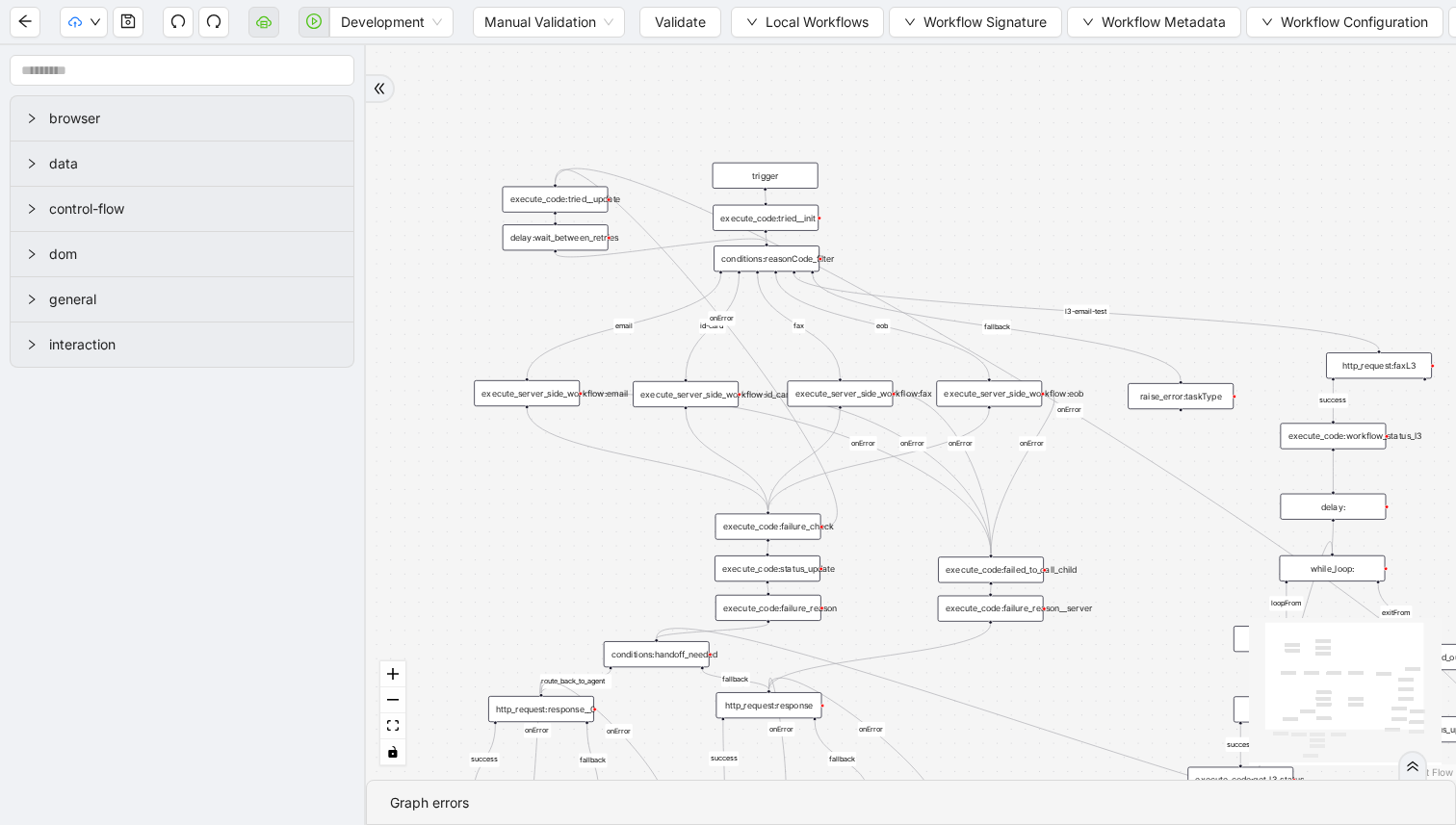drag, startPoint x: 501, startPoint y: 299, endPoint x: 380, endPoint y: 292, distance: 121.20231 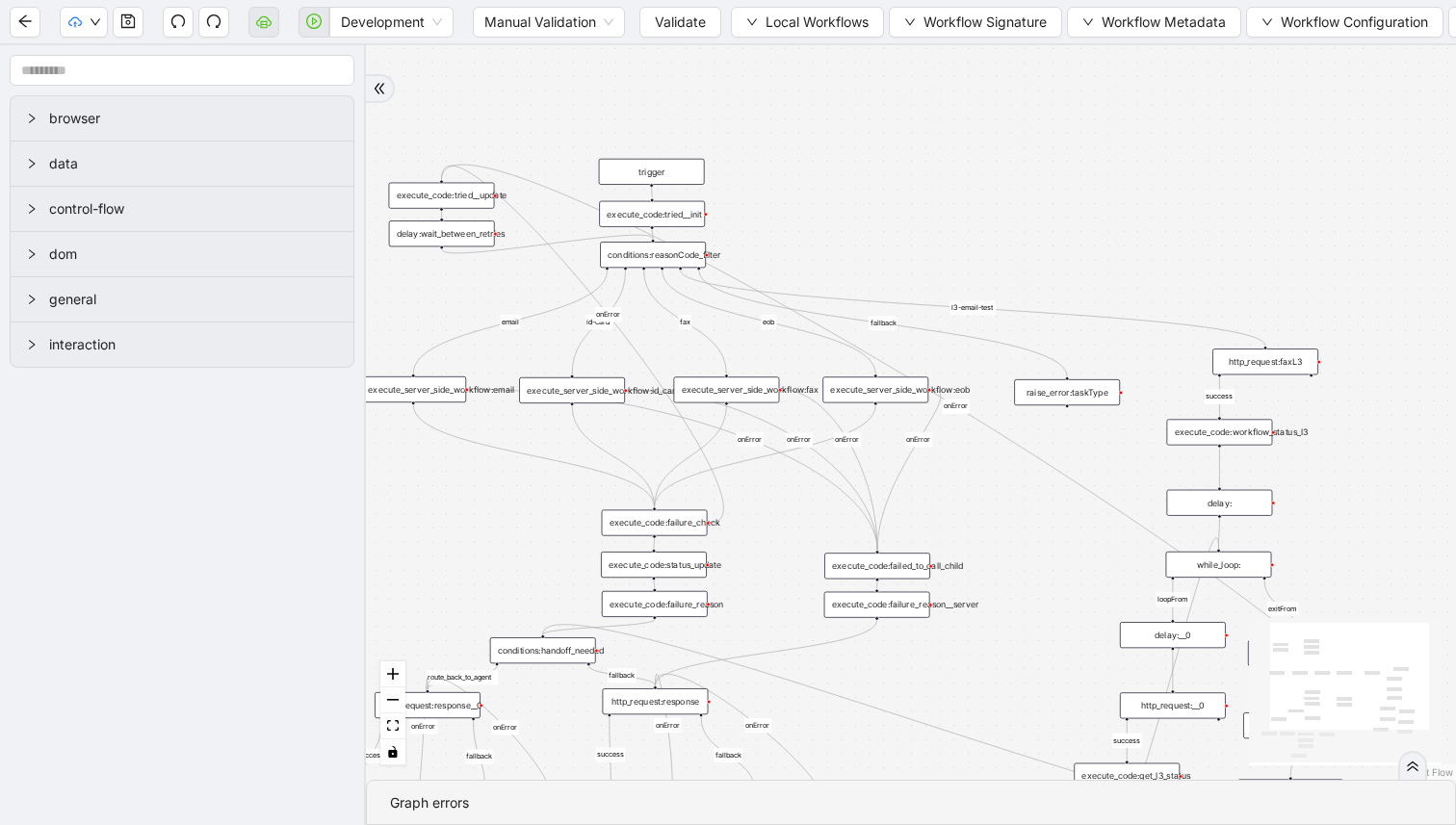 drag, startPoint x: 605, startPoint y: 267, endPoint x: 1121, endPoint y: 283, distance: 516.248 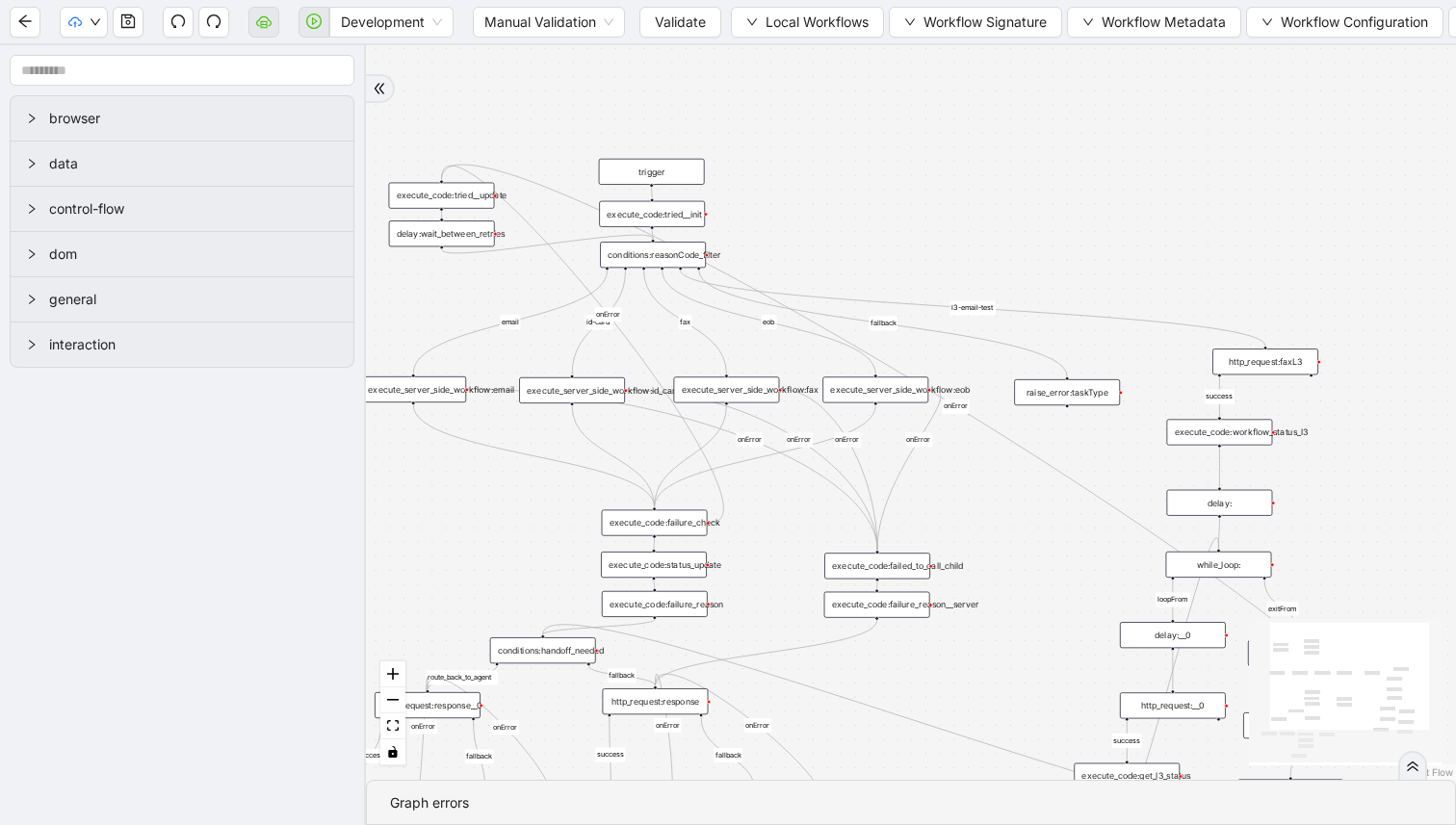 click on "success fallback fallback route_back_to_agent success fallback success fallback email id-card fax eob loopFrom success onError onError onError onError onError onError onError onError onError l3-email-test success exitFrom onError trigger http_request:response raise_error:taskType execute_server_side_workflow:email execute_server_side_workflow:id_cards luminai_server_request:addToSheet execute_code:failure_check execute_code:failed_to_call_child delay:wait_between_retries execute_code:status_update execute_code:tried__init execute_code:tried__update execute_code:failure_reason execute_code:failure_reason__server execute_server_side_workflow:fax execute_code:retry_500 raise_error:failed_request execute_server_side_workflow:eob http_request:response__0 conditions:handoff_needed execute_code:retry_500__0 raise_error:failed_request__0 set_return_value:routing_parent_end increment_ticket_count: http_request:faxL3 conditions:reasonCode_filter execute_code:workflow_status_l3 while_loop: delay: delay:__0" at bounding box center (802, 529) 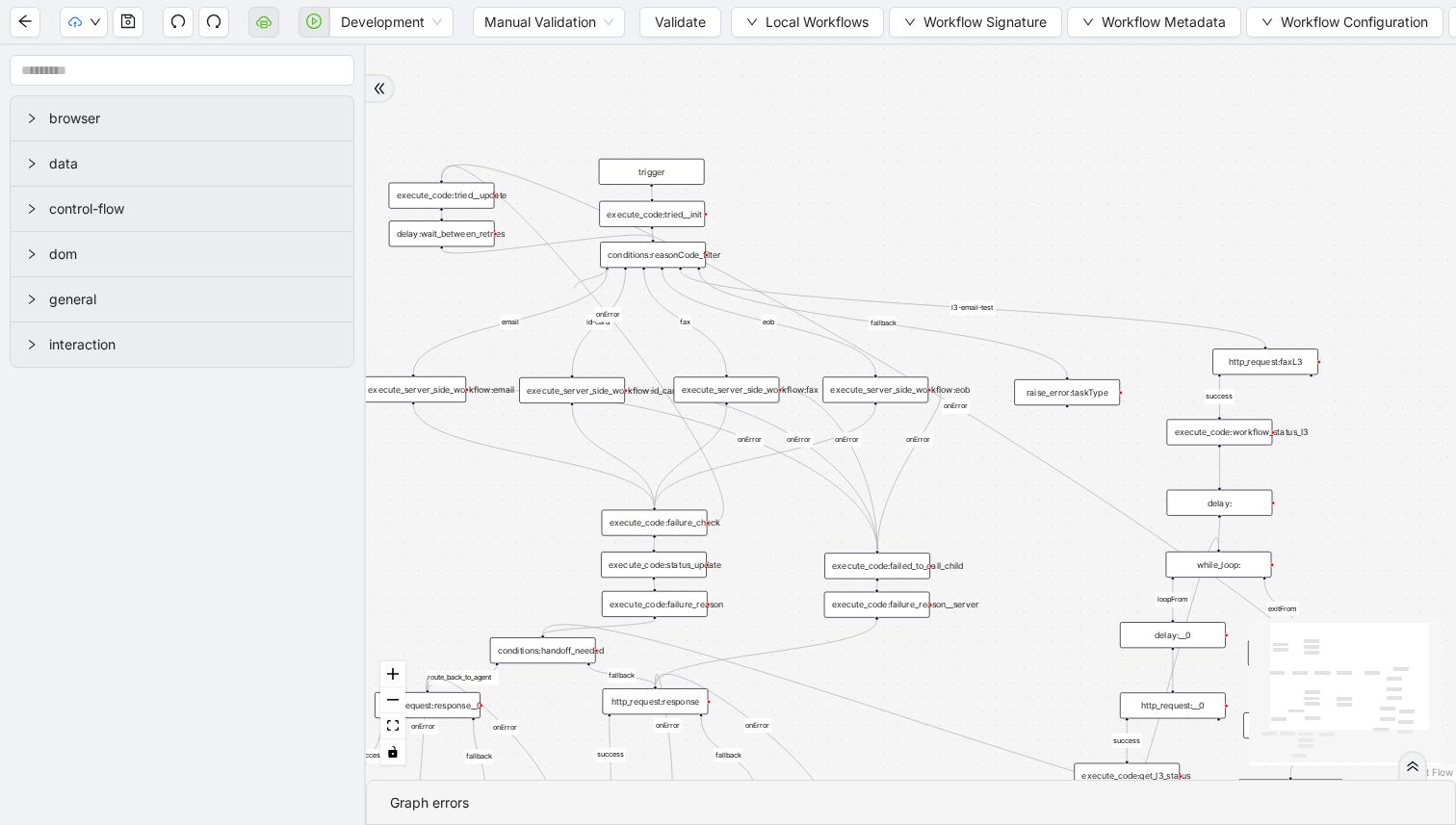 drag, startPoint x: 607, startPoint y: 266, endPoint x: 575, endPoint y: 288, distance: 38.83298 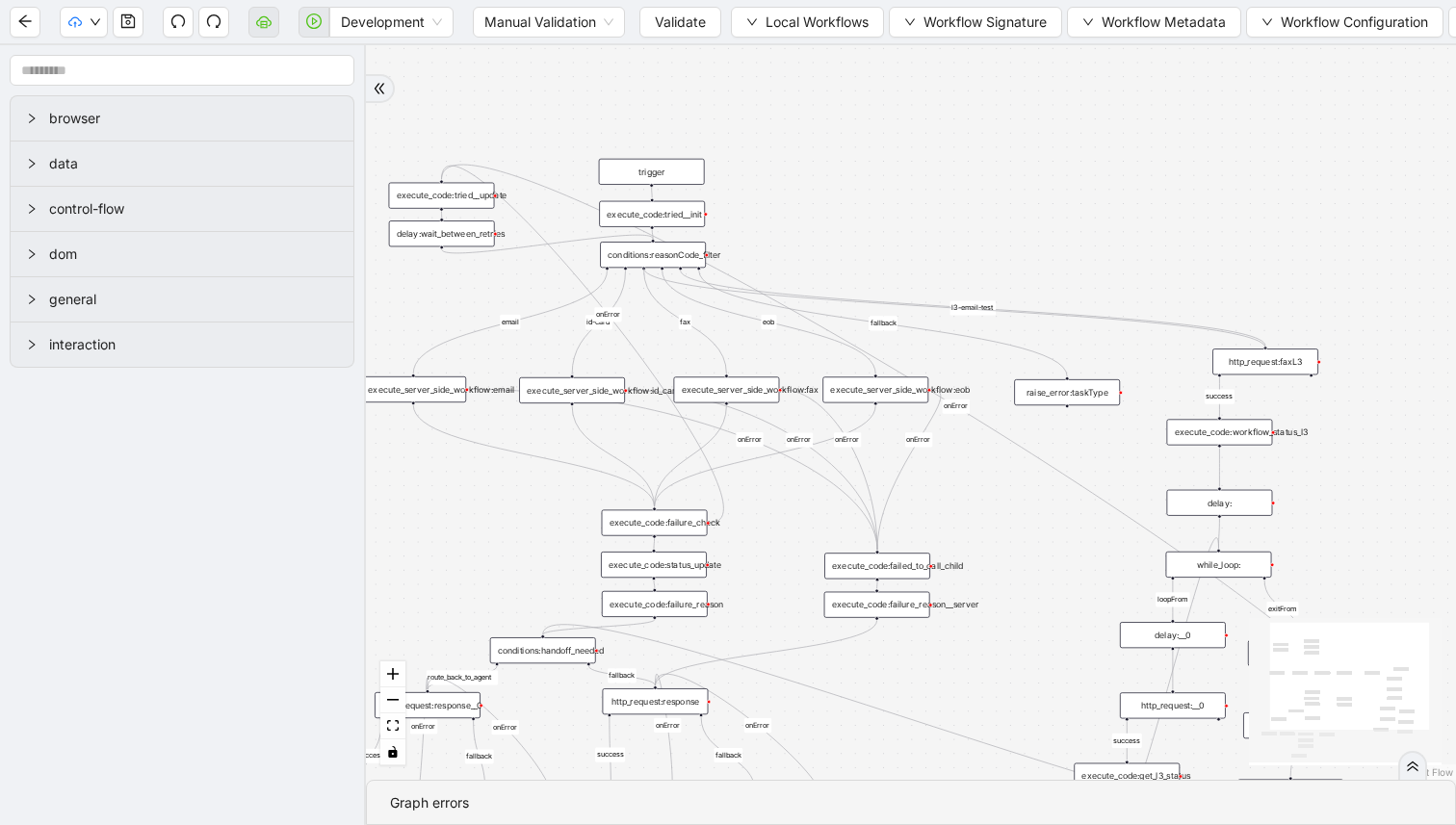 drag, startPoint x: 643, startPoint y: 267, endPoint x: 1265, endPoint y: 345, distance: 626.8716 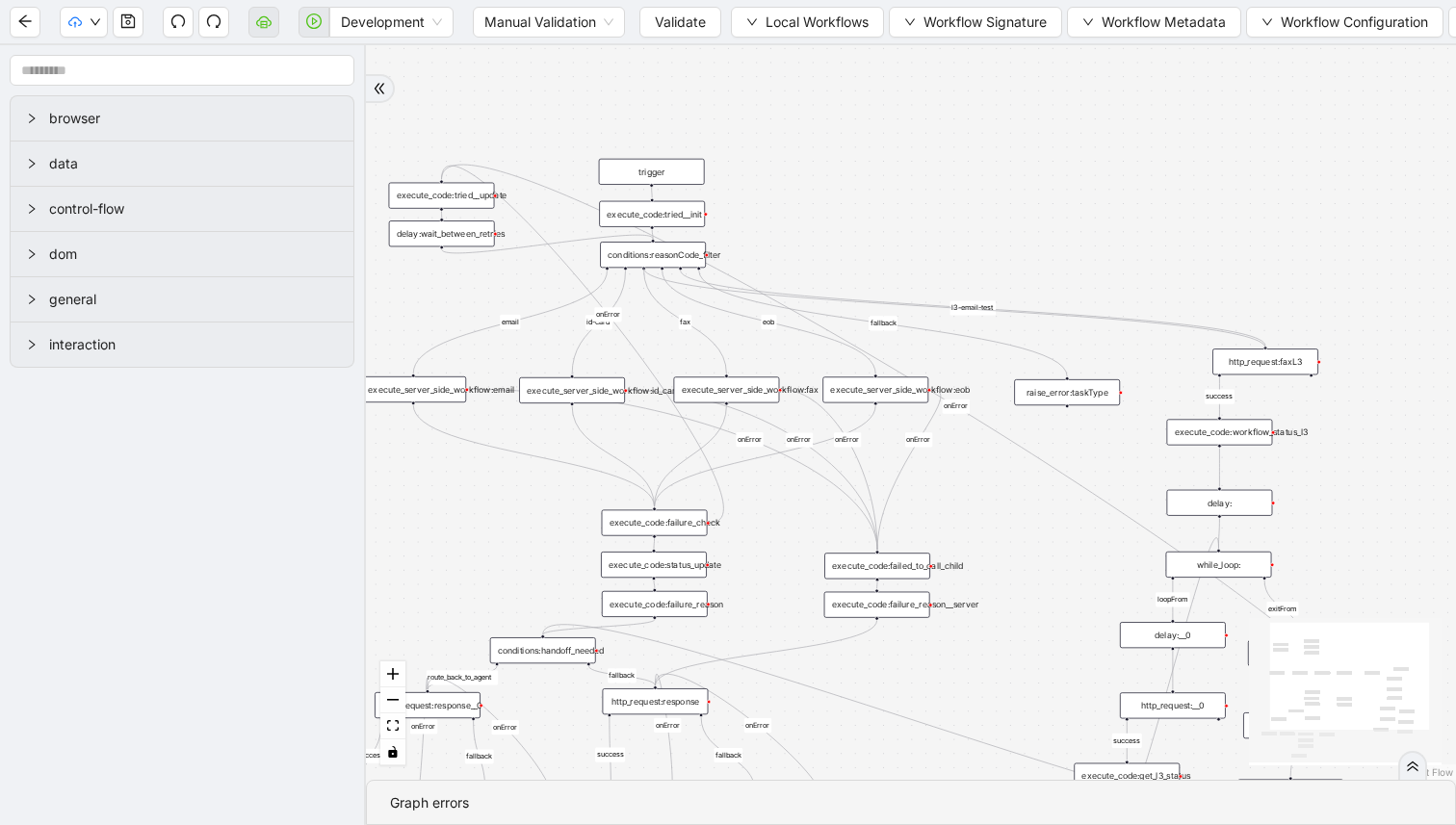 click on "success fallback fallback route_back_to_agent success fallback success fallback email id-card fax eob loopFrom success onError onError onError onError onError onError onError onError onError l3-email-test success exitFrom onError trigger http_request:response raise_error:taskType execute_server_side_workflow:email execute_server_side_workflow:id_cards luminai_server_request:addToSheet execute_code:failure_check execute_code:failed_to_call_child delay:wait_between_retries execute_code:status_update execute_code:tried__init execute_code:tried__update execute_code:failure_reason execute_code:failure_reason__server execute_server_side_workflow:fax execute_code:retry_500 raise_error:failed_request execute_server_side_workflow:eob http_request:response__0 conditions:handoff_needed execute_code:retry_500__0 raise_error:failed_request__0 set_return_value:routing_parent_end increment_ticket_count: http_request:faxL3 conditions:reasonCode_filter execute_code:workflow_status_l3 while_loop: delay: delay:__0" at bounding box center [802, 529] 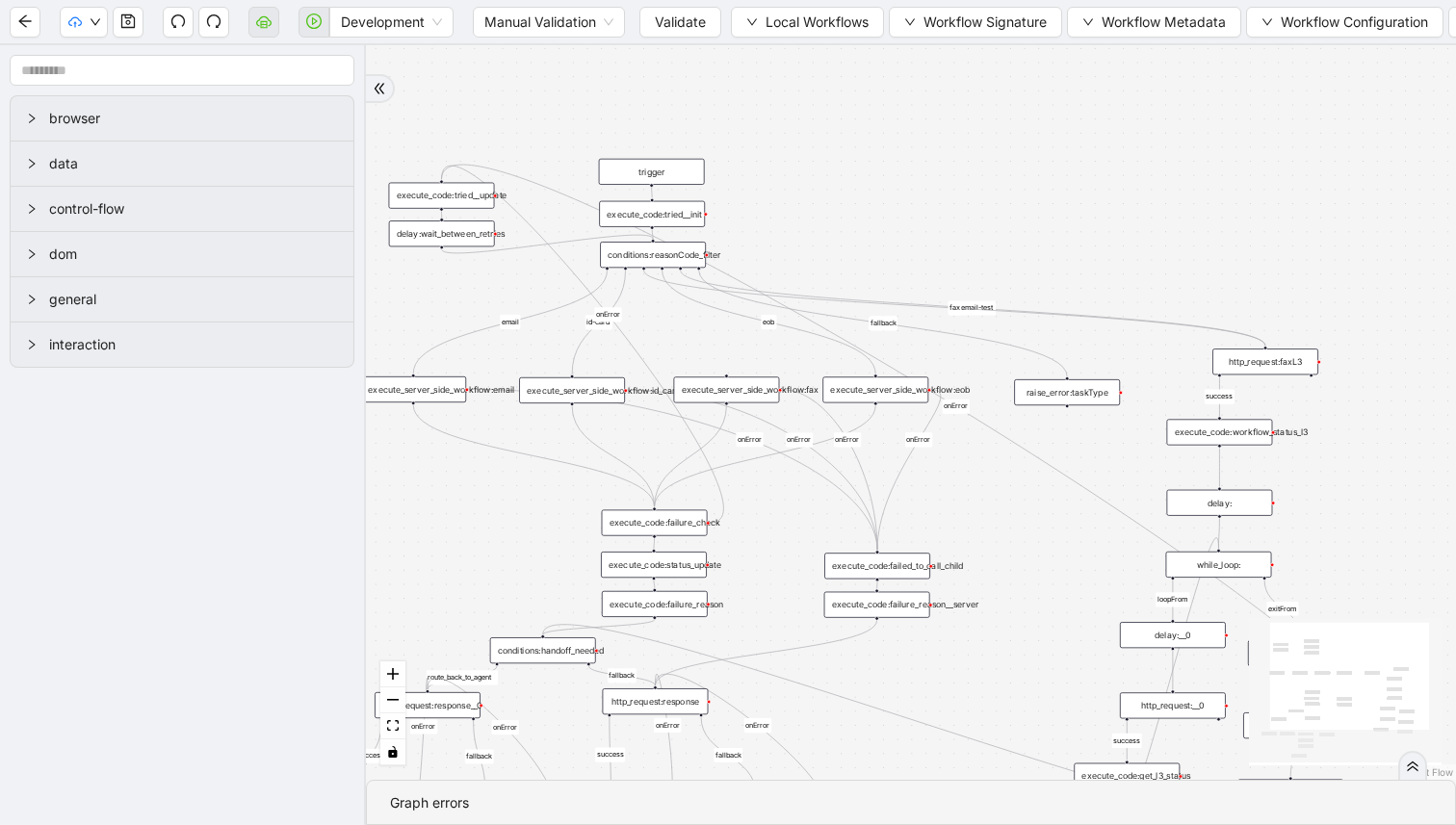 drag, startPoint x: 1093, startPoint y: 238, endPoint x: 1032, endPoint y: 215, distance: 65.19202 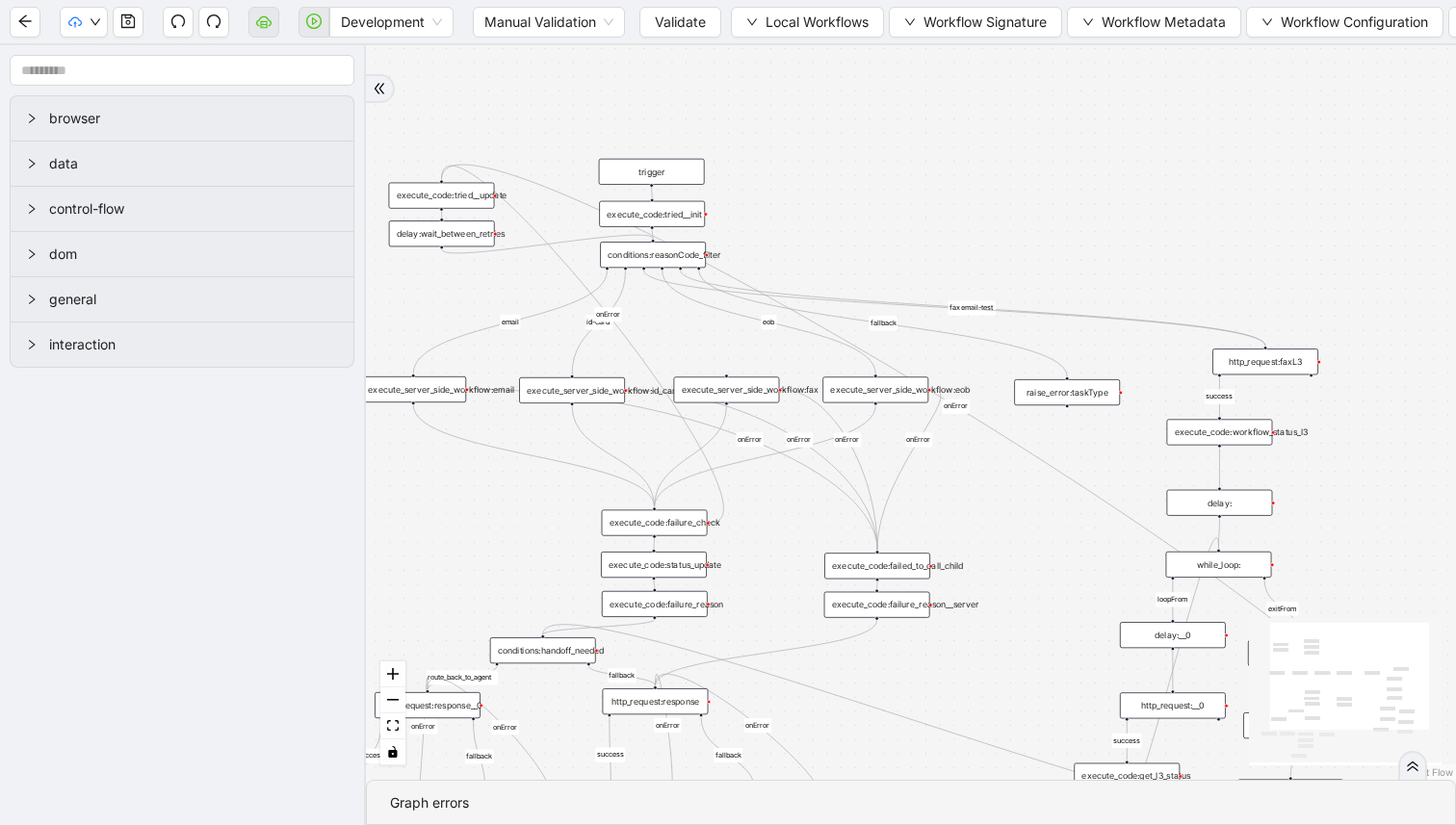 click on "success fallback fallback route_back_to_agent success fallback success fallback email id-card eob loopFrom success onError onError onError onError onError onError onError onError onError l3-email-test success exitFrom onError fax trigger http_request:response raise_error:taskType execute_server_side_workflow:email execute_server_side_workflow:id_cards luminai_server_request:addToSheet execute_code:failure_check execute_code:failed_to_call_child delay:wait_between_retries execute_code:status_update execute_code:tried__init execute_code:tried__update execute_code:failure_reason execute_code:failure_reason__server execute_server_side_workflow:fax execute_code:retry_500 raise_error:failed_request execute_server_side_workflow:eob http_request:response__0 conditions:handoff_needed execute_code:retry_500__0 raise_error:failed_request__0 set_return_value:routing_parent_end increment_ticket_count: http_request:faxL3 conditions:reasonCode_filter execute_code:workflow_status_l3 while_loop: delay: delay:__0" at bounding box center [911, 412] 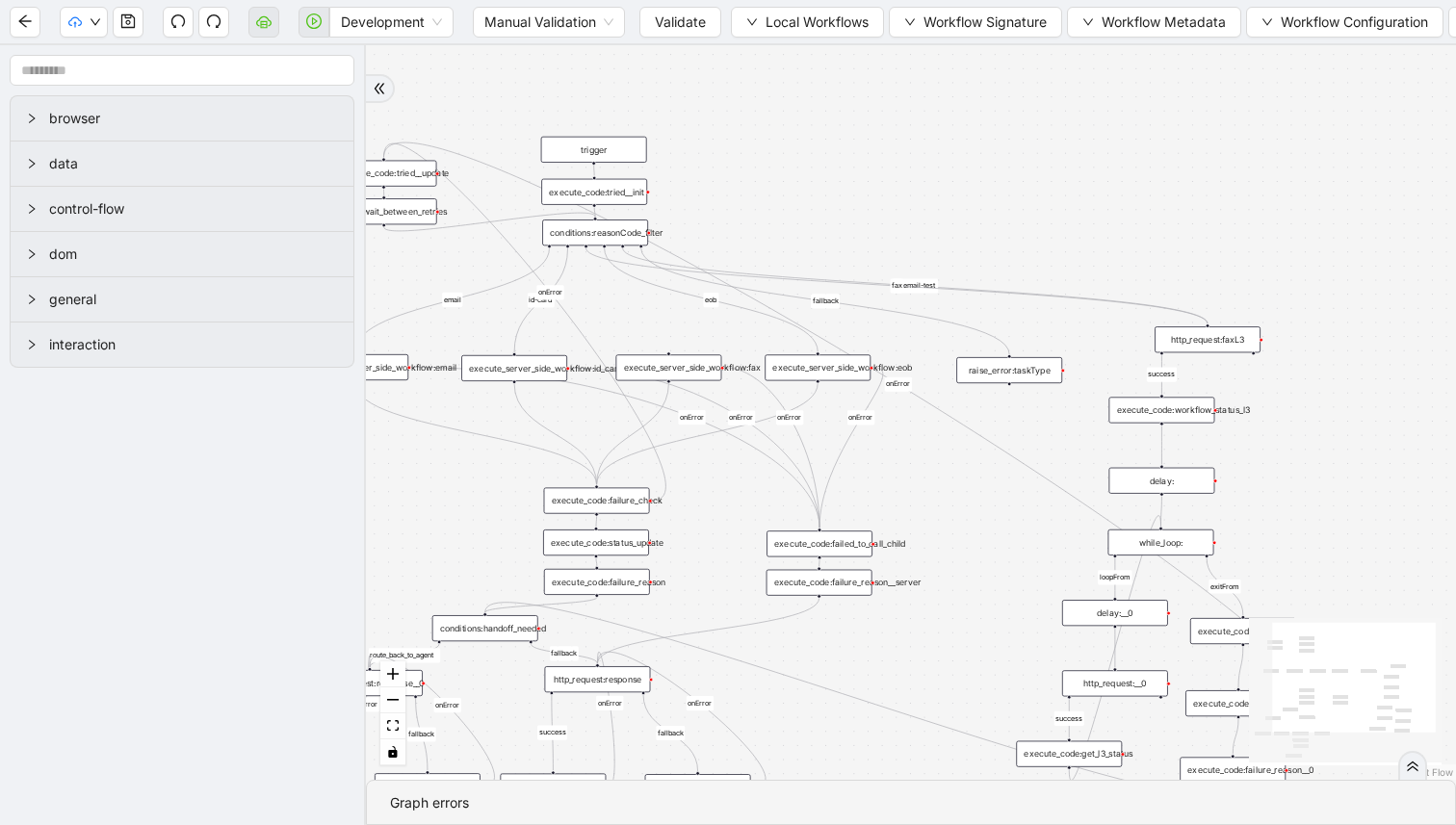 drag, startPoint x: 1032, startPoint y: 215, endPoint x: 893, endPoint y: 168, distance: 146.73105 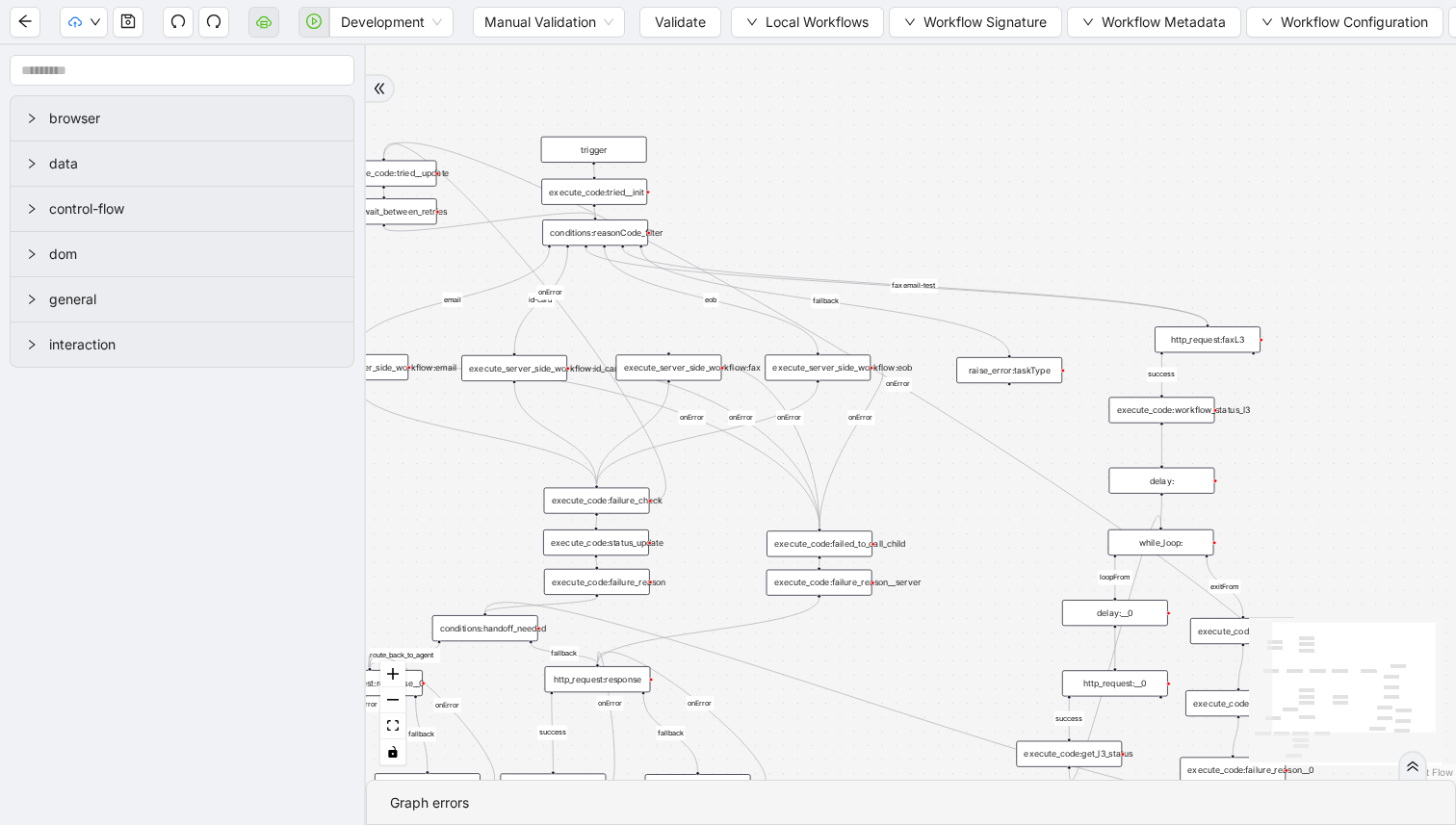 click on "success fallback fallback route_back_to_agent success fallback success fallback email id-card eob loopFrom success onError onError onError onError onError onError onError onError onError l3-email-test success exitFrom onError fax trigger http_request:response raise_error:taskType execute_server_side_workflow:email execute_server_side_workflow:id_cards luminai_server_request:addToSheet execute_code:failure_check execute_code:failed_to_call_child delay:wait_between_retries execute_code:status_update execute_code:tried__init execute_code:tried__update execute_code:failure_reason execute_code:failure_reason__server execute_server_side_workflow:fax execute_code:retry_500 raise_error:failed_request execute_server_side_workflow:eob http_request:response__0 conditions:handoff_needed execute_code:retry_500__0 raise_error:failed_request__0 set_return_value:routing_parent_end increment_ticket_count: http_request:faxL3 conditions:reasonCode_filter execute_code:workflow_status_l3 while_loop: delay: delay:__0" at bounding box center [911, 412] 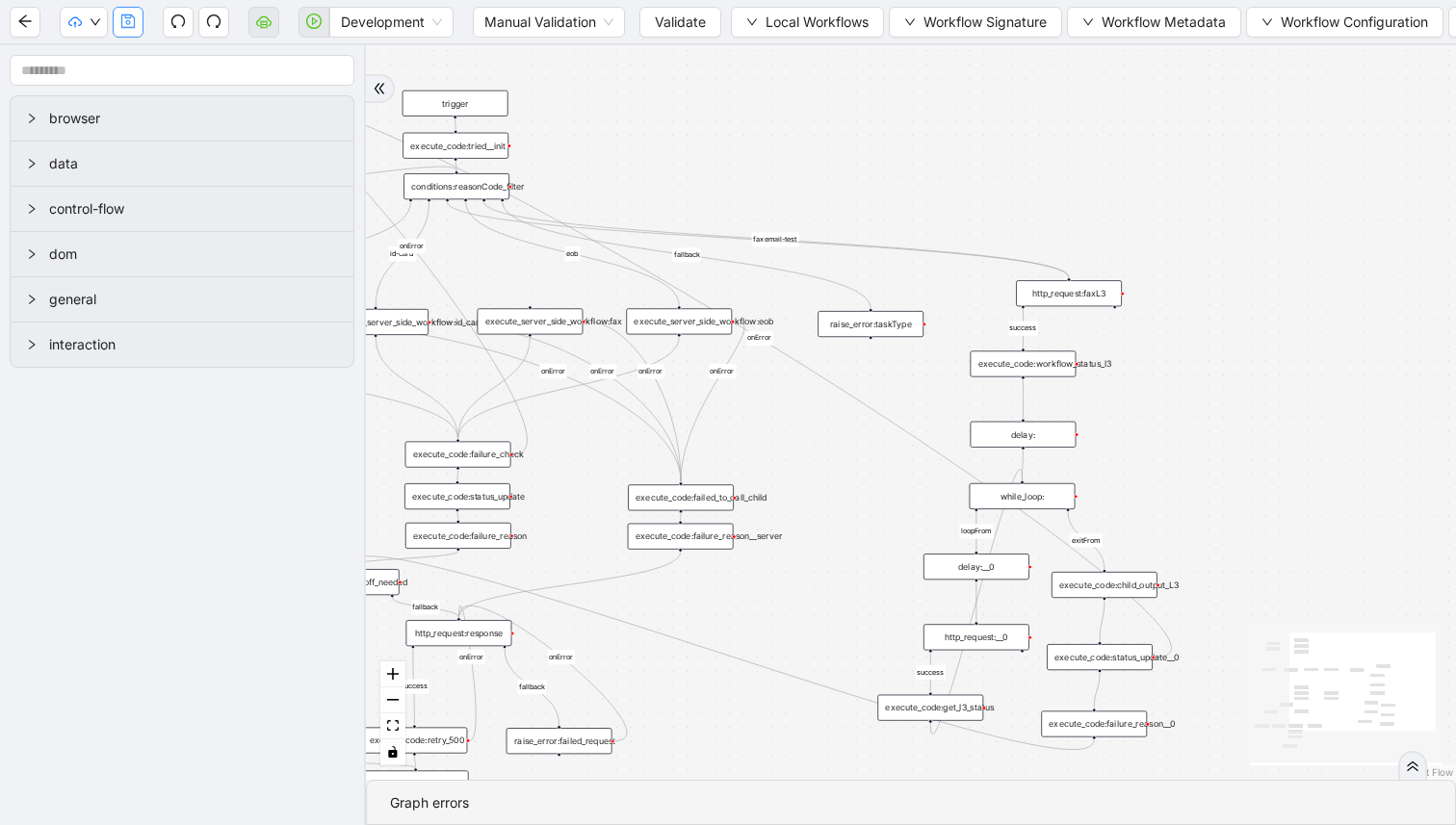 click 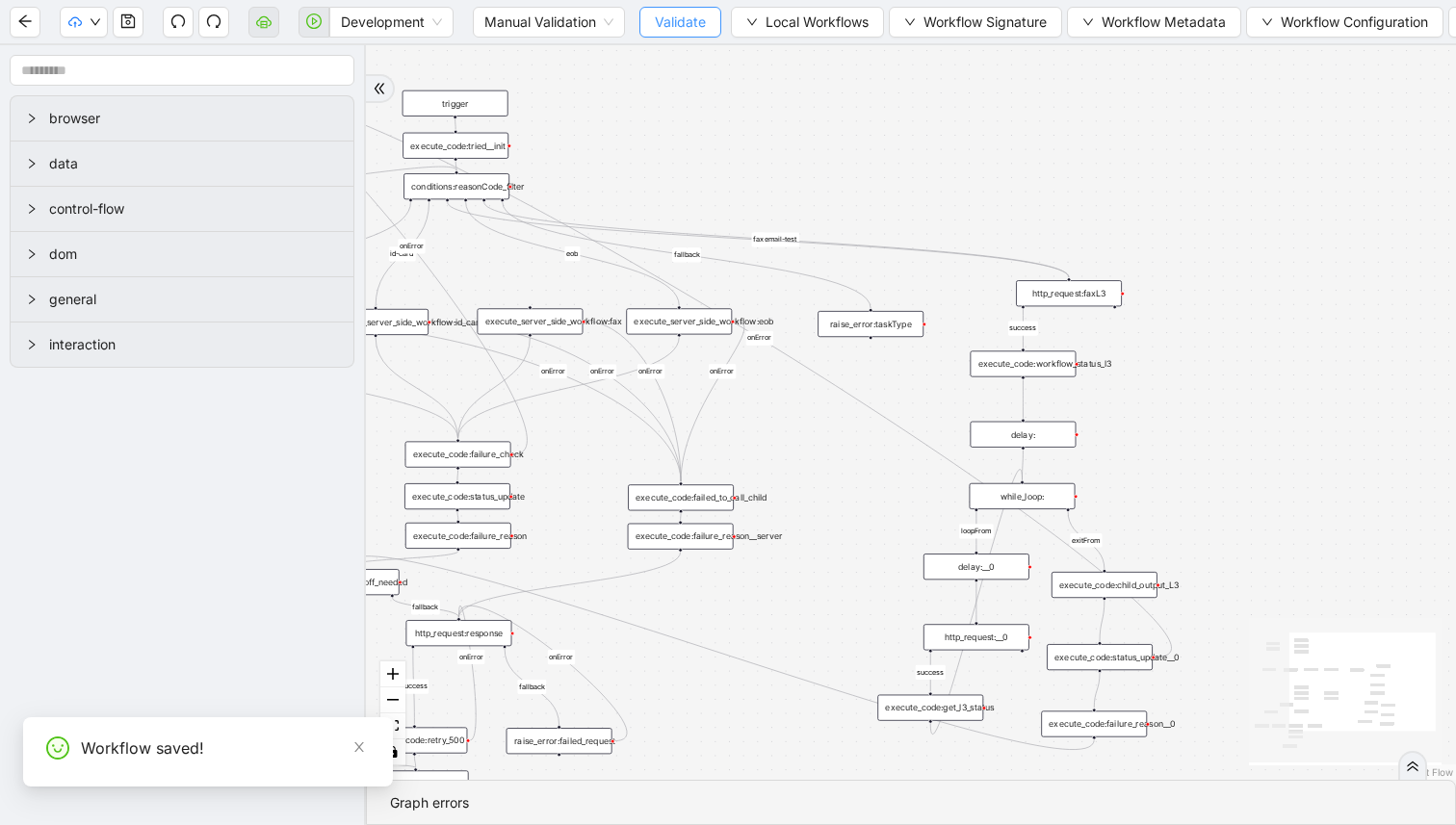 click on "Validate" at bounding box center (680, 22) 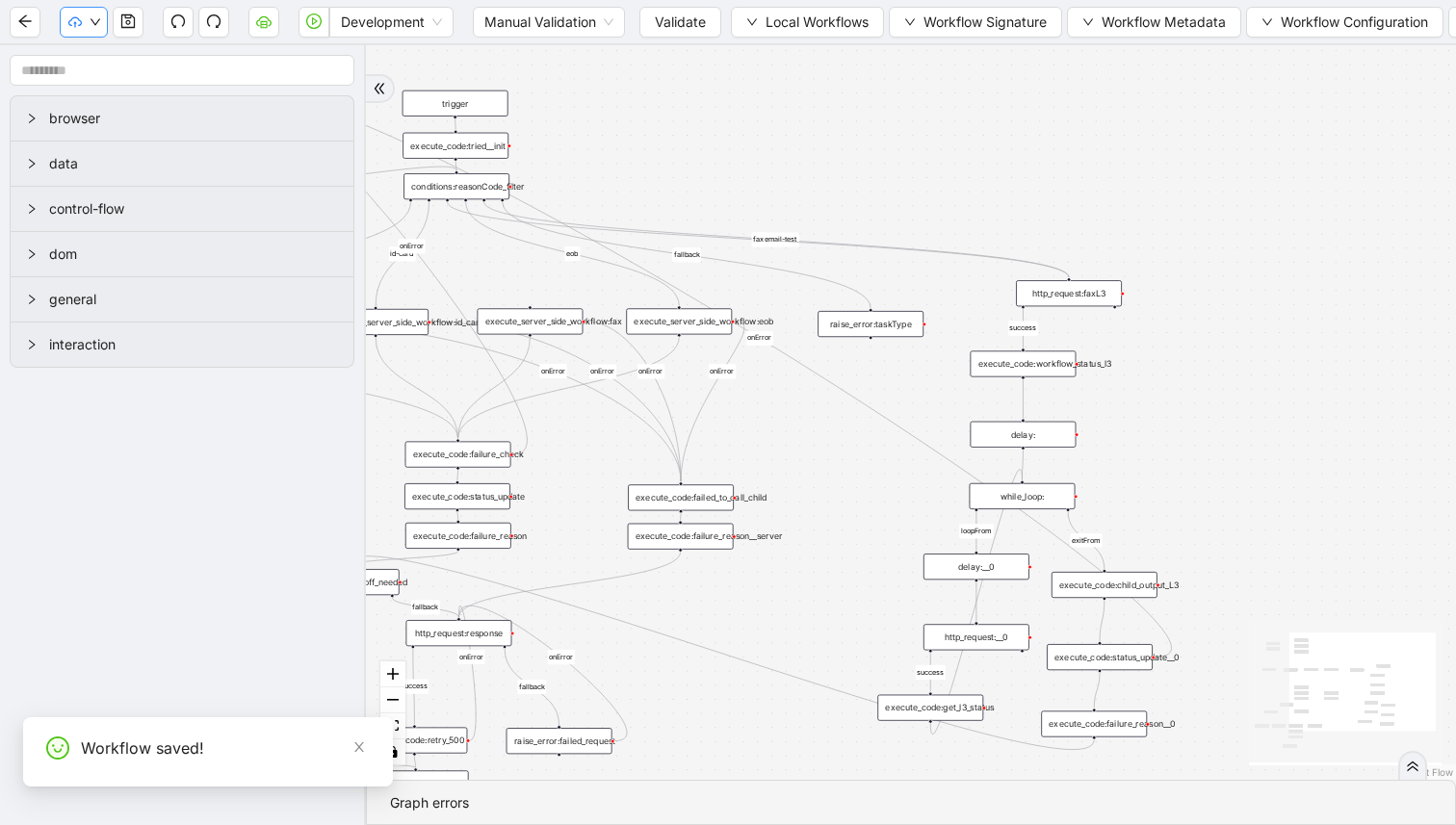 click at bounding box center [84, 22] 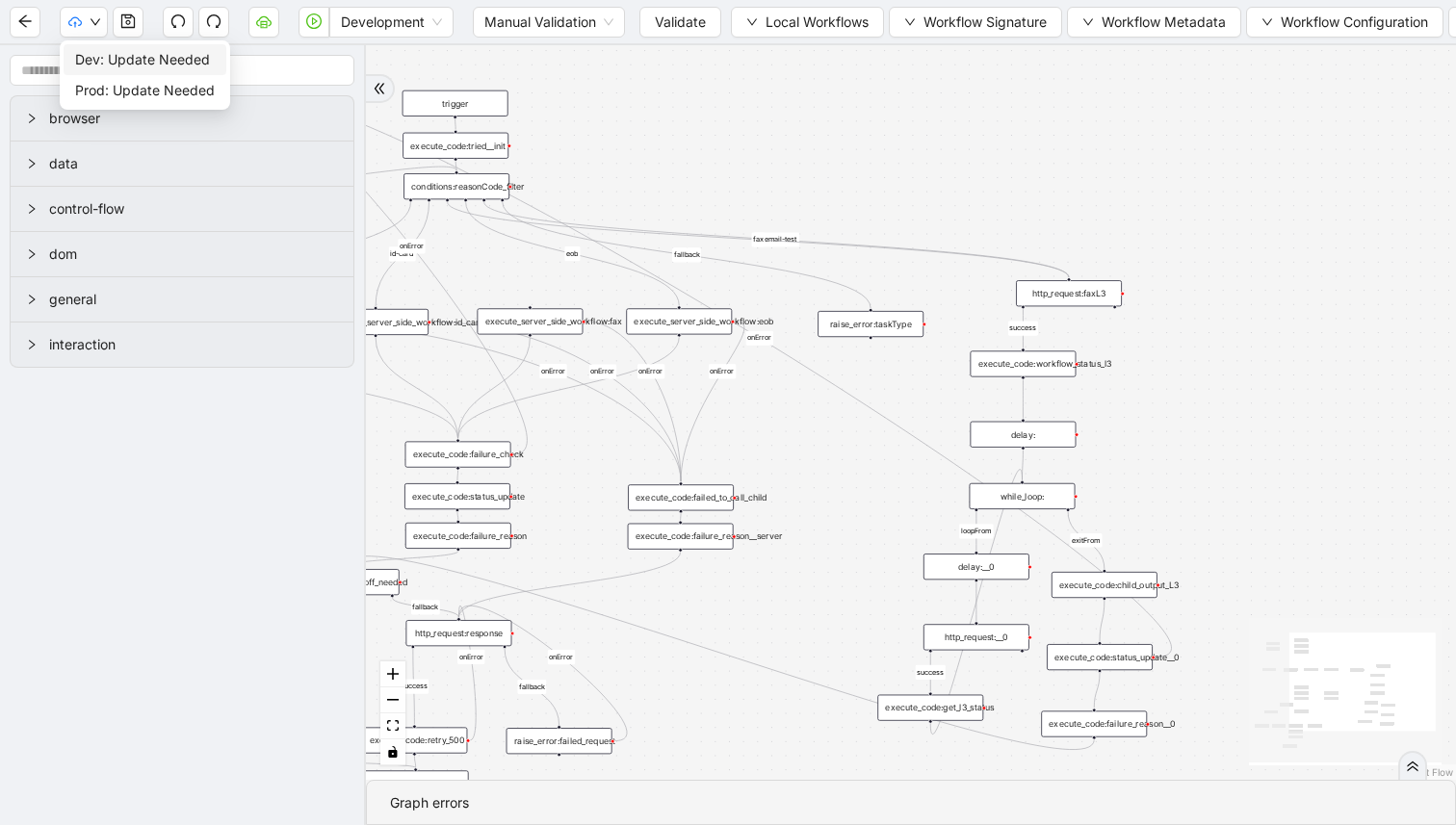 click on "Dev: Update Needed" at bounding box center [144, 60] 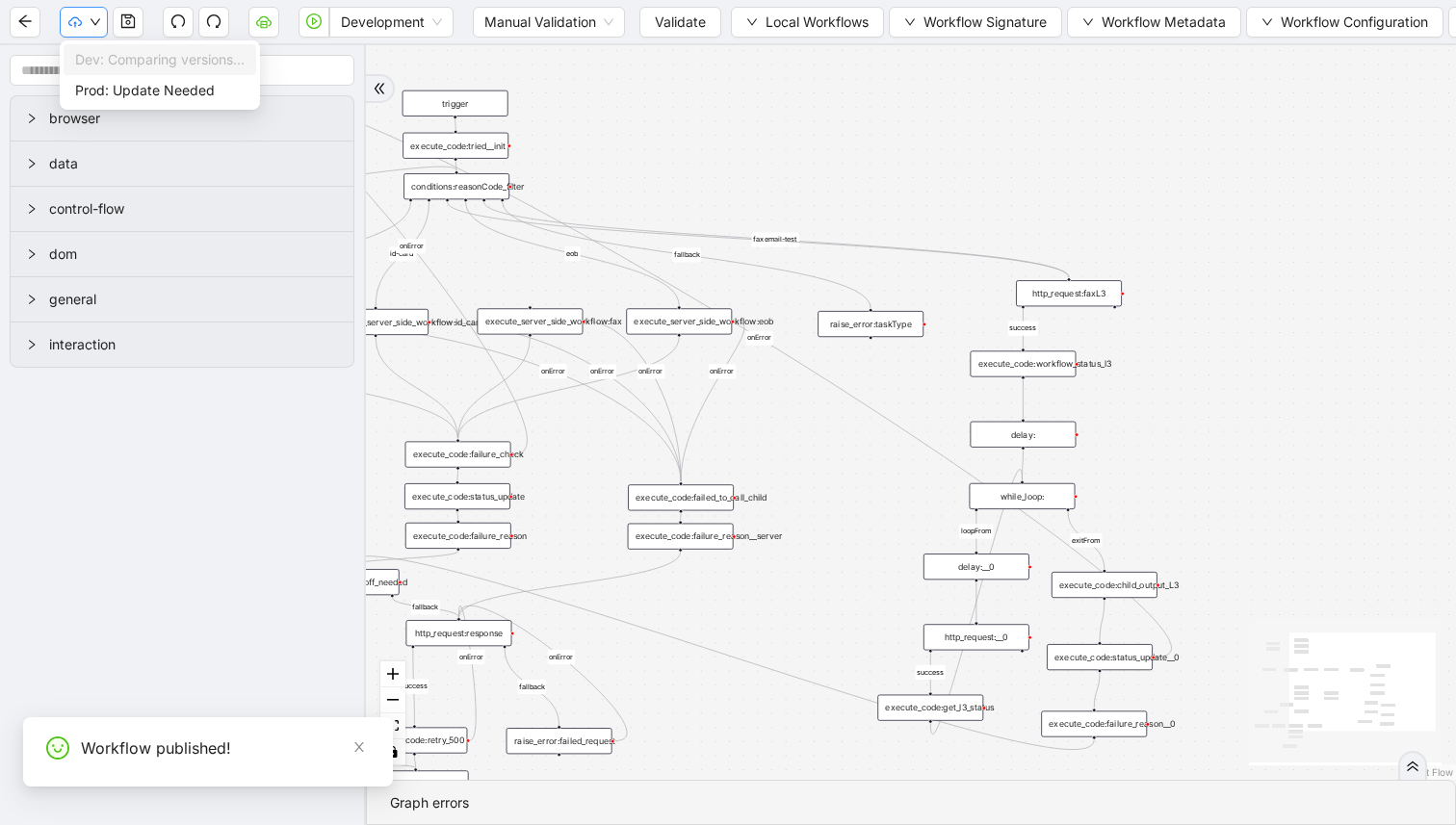 click at bounding box center [84, 22] 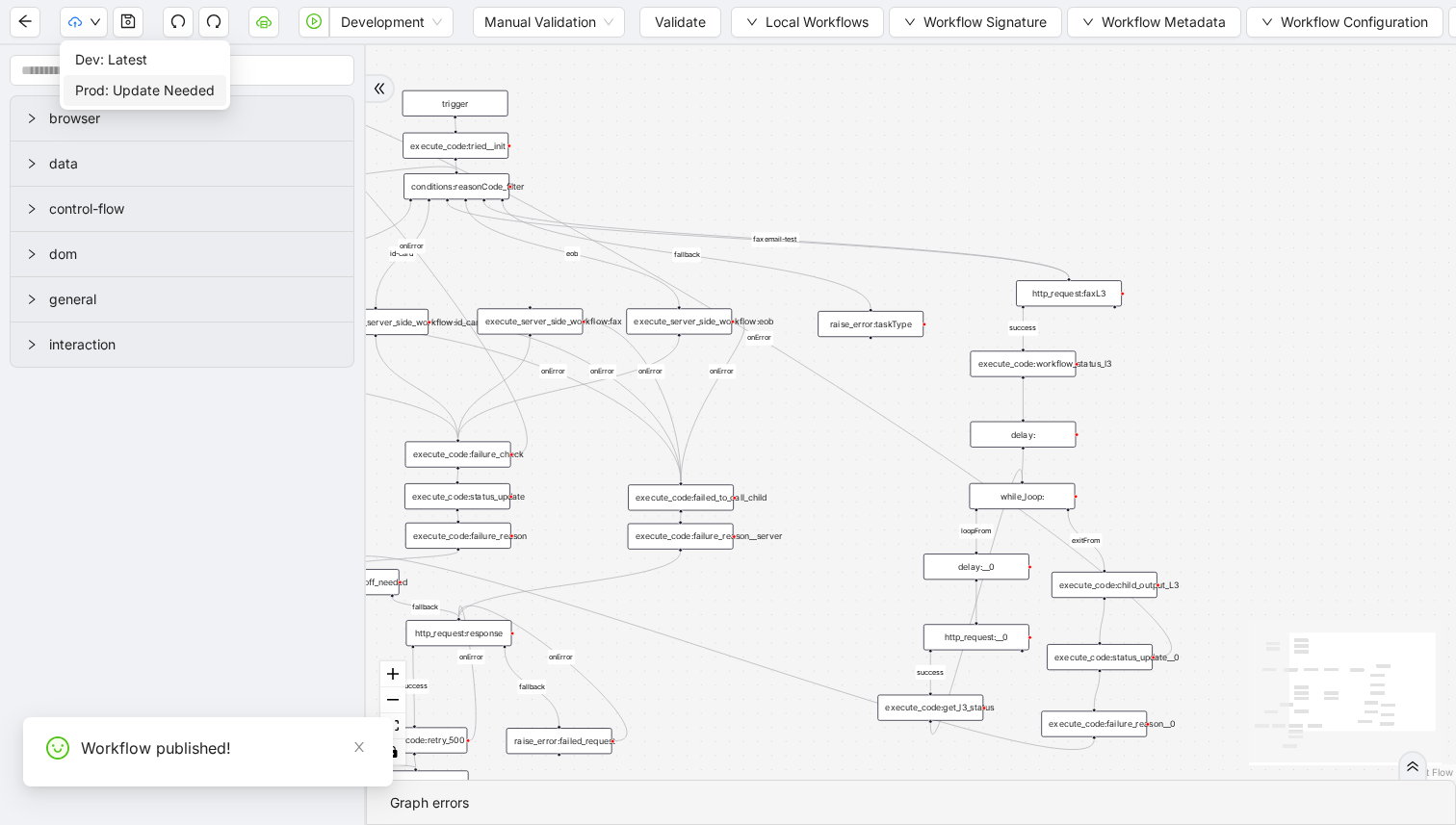 click on "Prod: Update Needed" at bounding box center [144, 90] 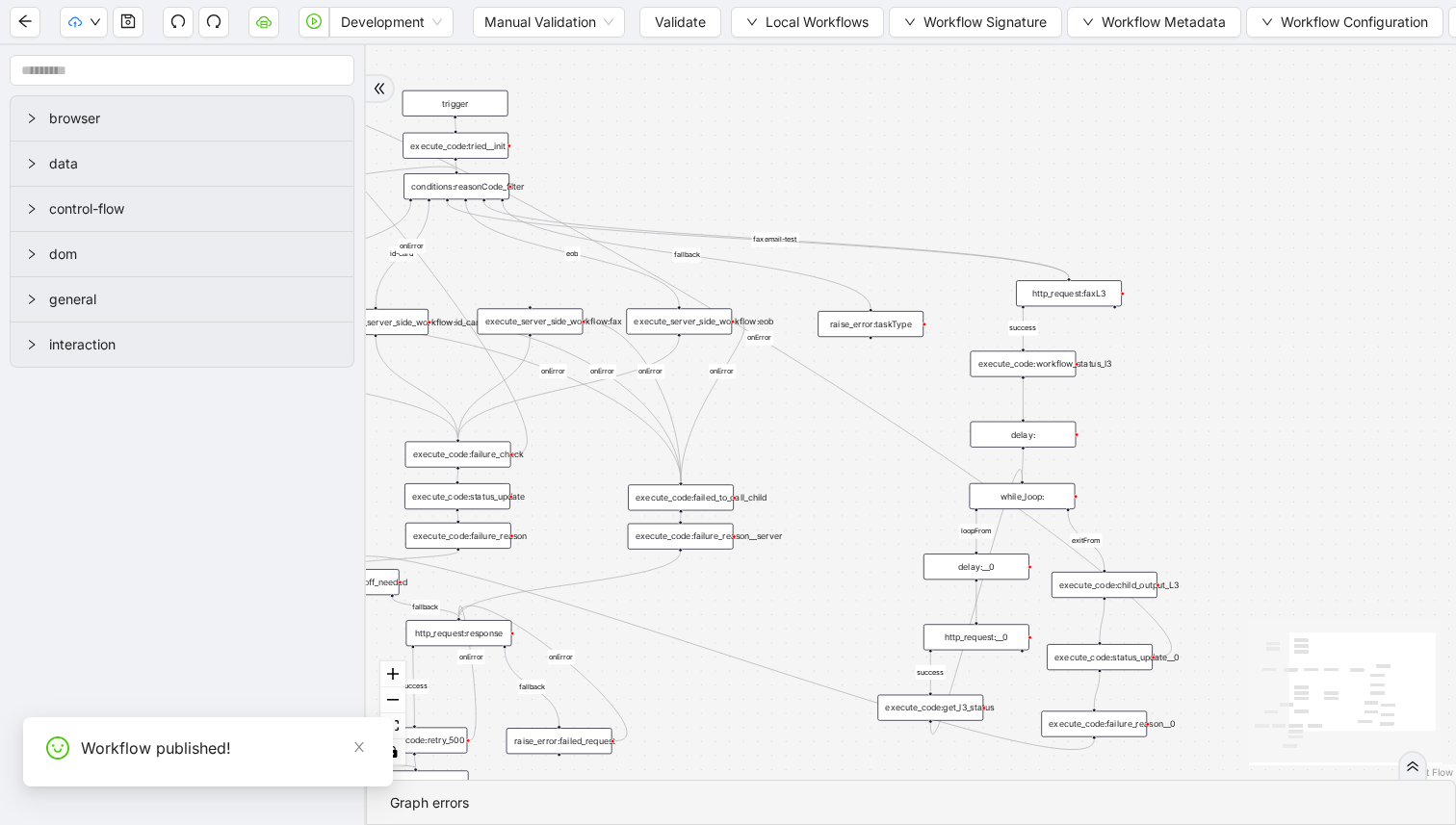 drag, startPoint x: 1189, startPoint y: 426, endPoint x: 1227, endPoint y: 284, distance: 146.9966 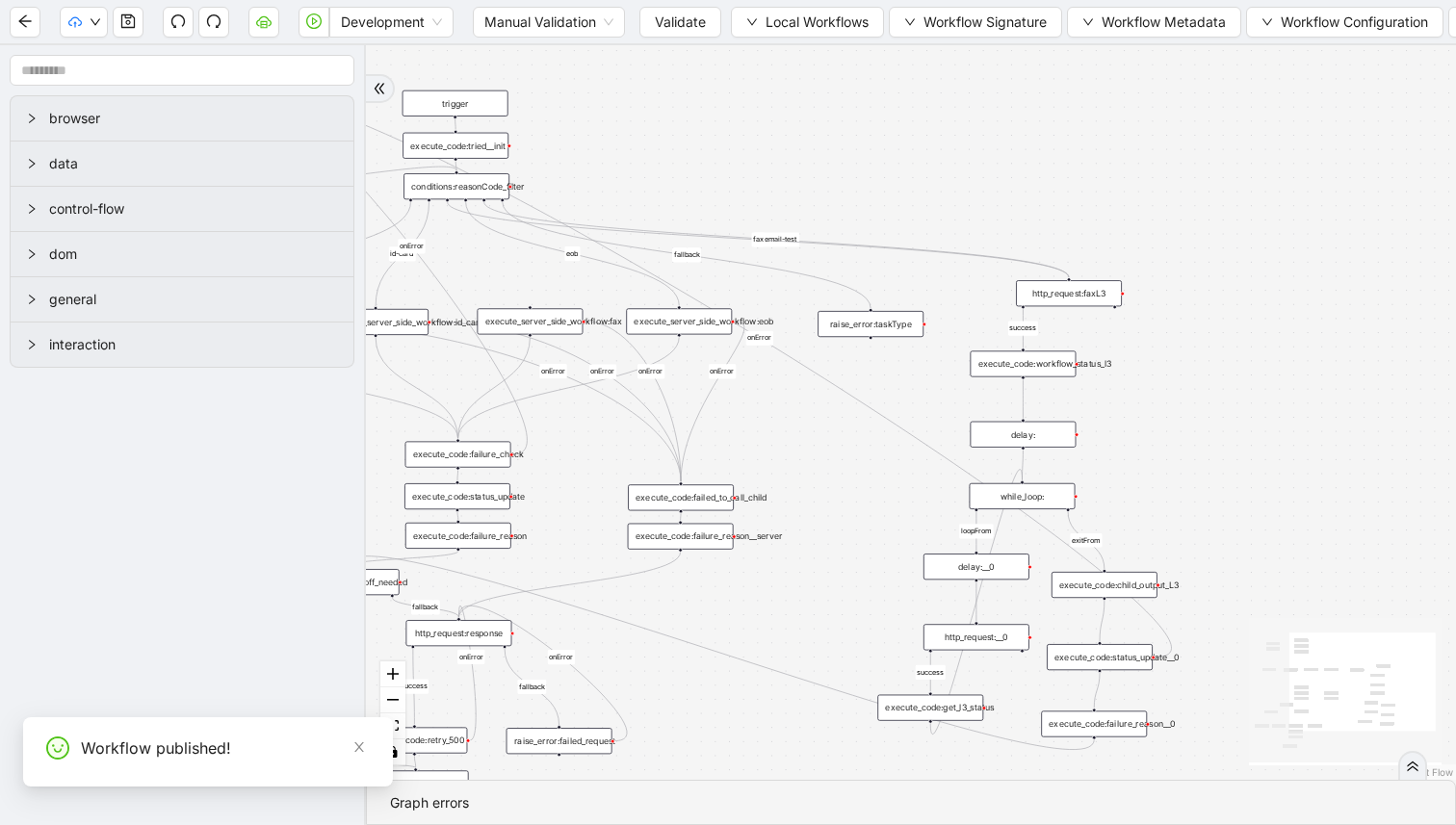 click on "success fallback fallback route_back_to_agent success fallback success fallback email id-card eob loopFrom success onError onError onError onError onError onError onError onError onError l3-email-test success exitFrom onError fax trigger http_request:response raise_error:taskType execute_server_side_workflow:email execute_server_side_workflow:id_cards luminai_server_request:addToSheet execute_code:failure_check execute_code:failed_to_call_child delay:wait_between_retries execute_code:status_update execute_code:tried__init execute_code:tried__update execute_code:failure_reason execute_code:failure_reason__server execute_server_side_workflow:fax execute_code:retry_500 raise_error:failed_request execute_server_side_workflow:eob http_request:response__0 conditions:handoff_needed execute_code:retry_500__0 raise_error:failed_request__0 set_return_value:routing_parent_end increment_ticket_count: http_request:faxL3 conditions:reasonCode_filter execute_code:workflow_status_l3 while_loop: delay: delay:__0" at bounding box center (911, 412) 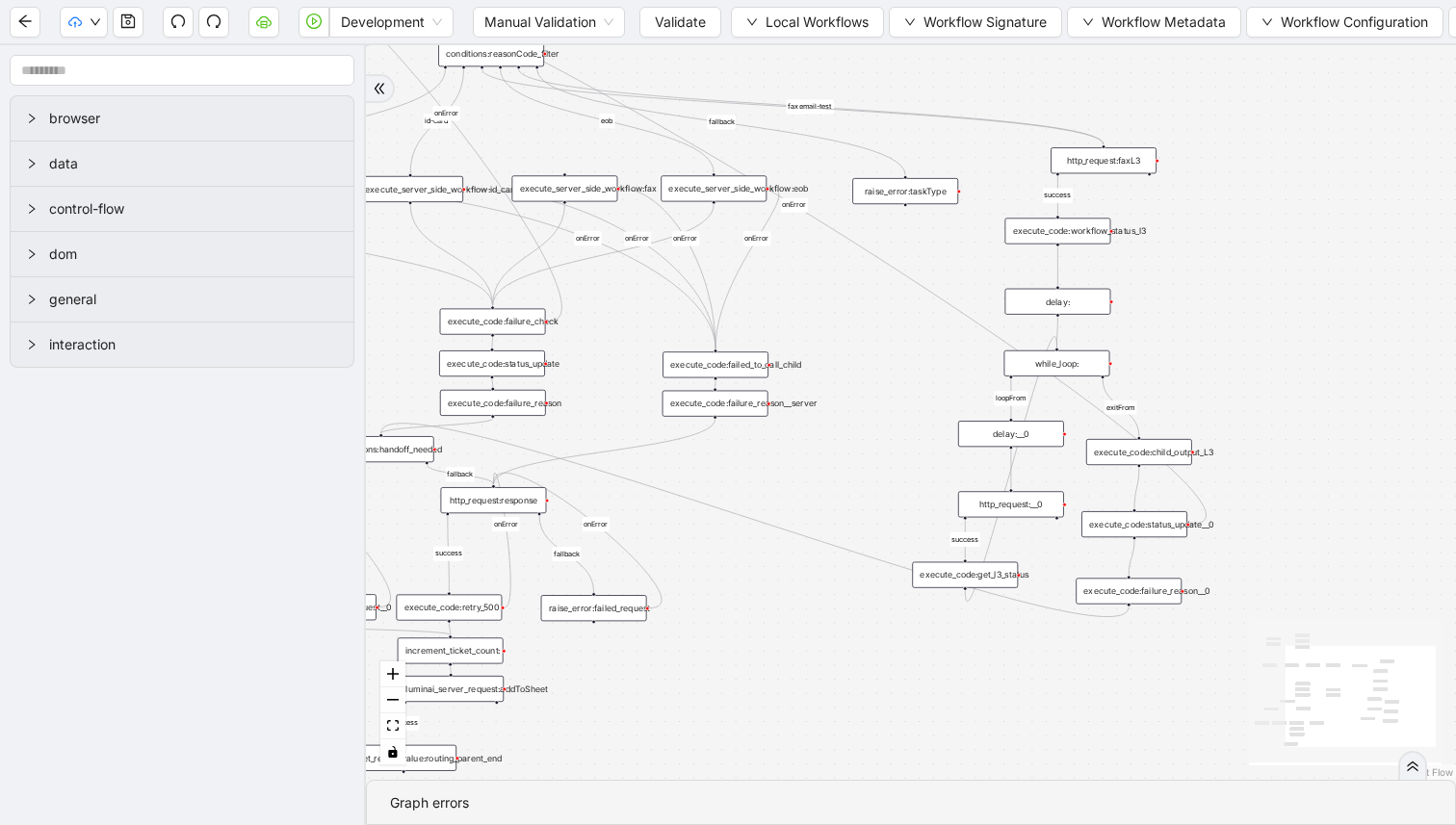 click on "http_request:faxL3" at bounding box center (1104, 160) 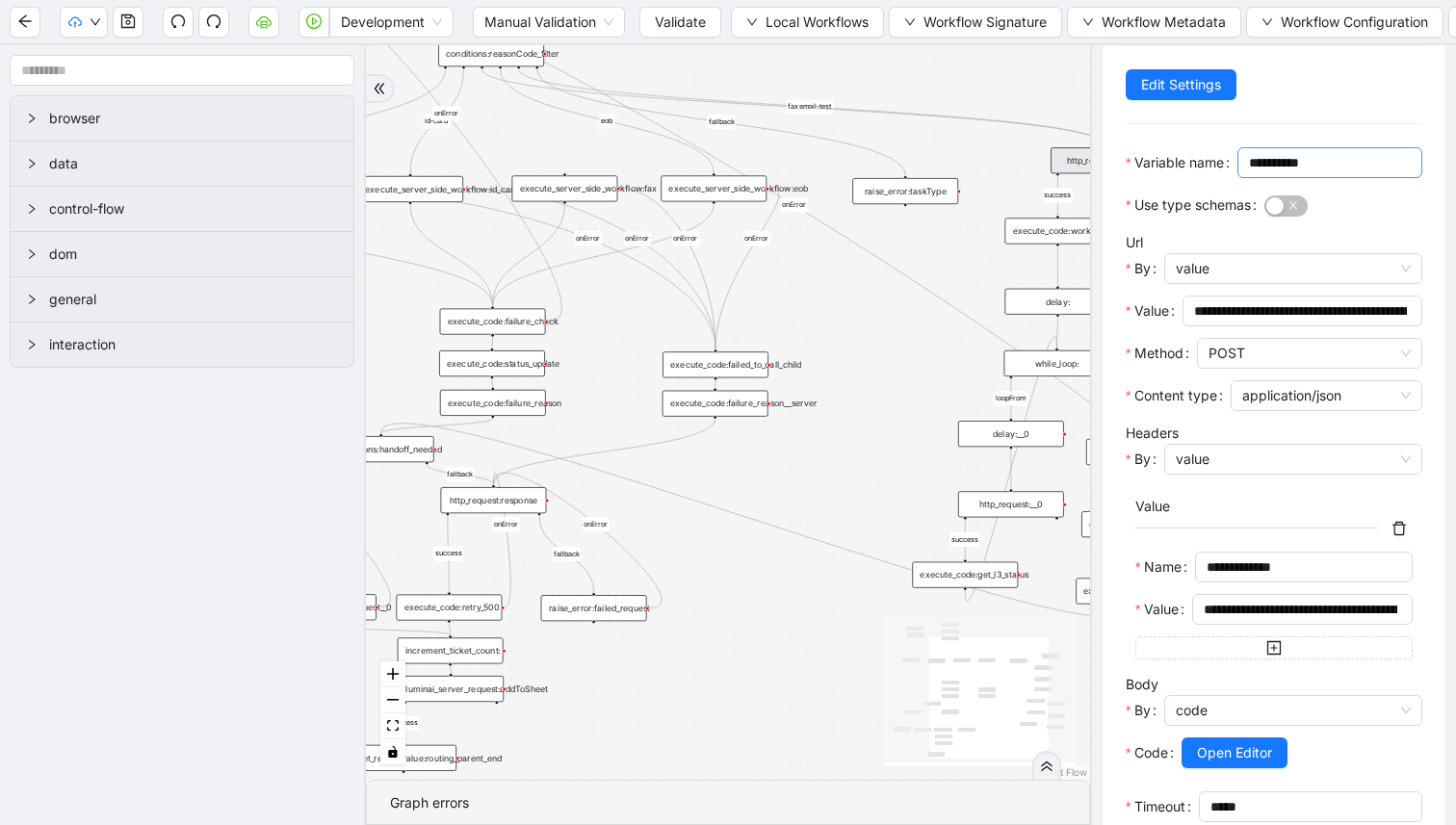 scroll, scrollTop: 300, scrollLeft: 0, axis: vertical 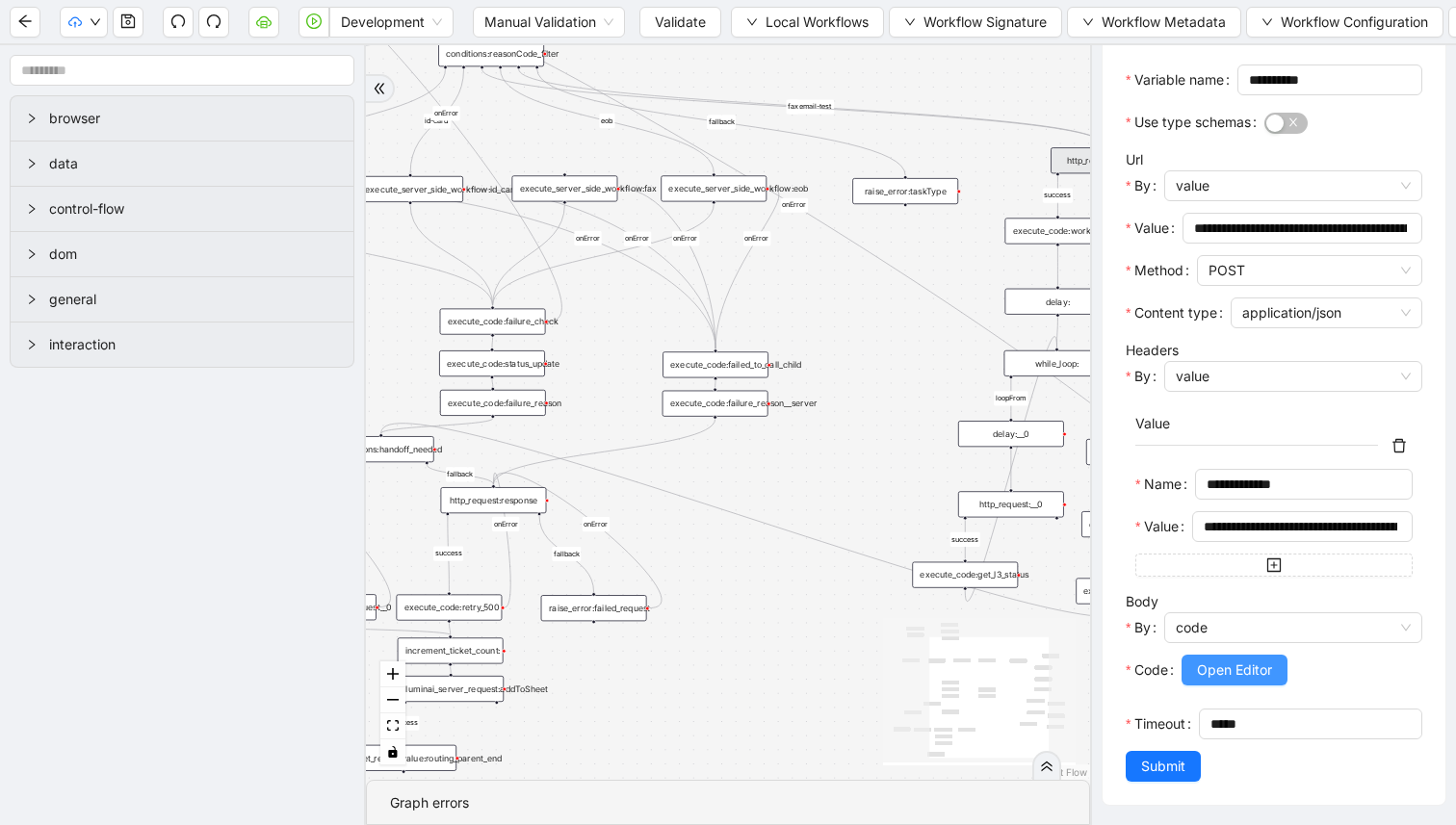 click on "Open Editor" at bounding box center [1235, 670] 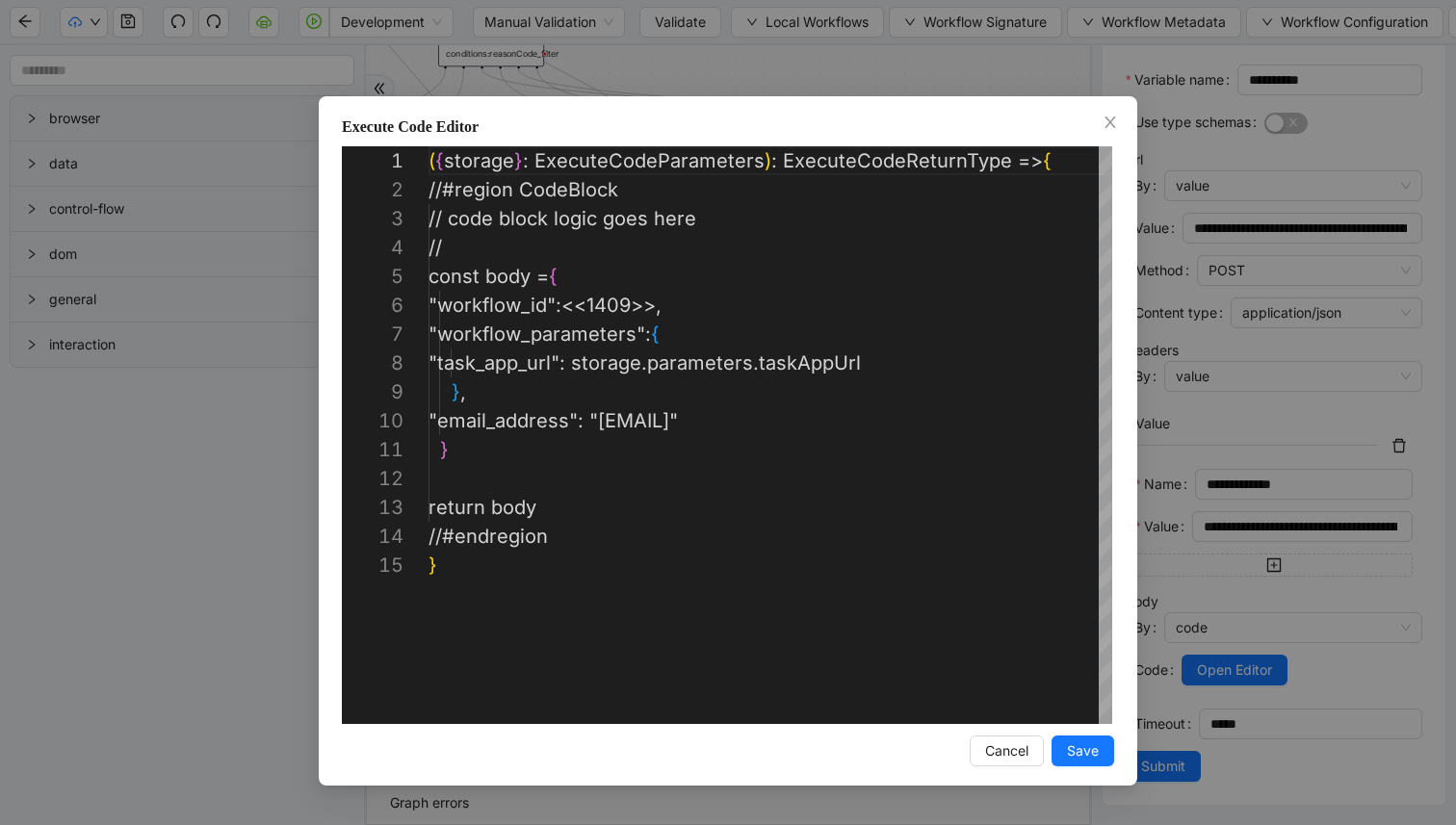scroll, scrollTop: 289, scrollLeft: 0, axis: vertical 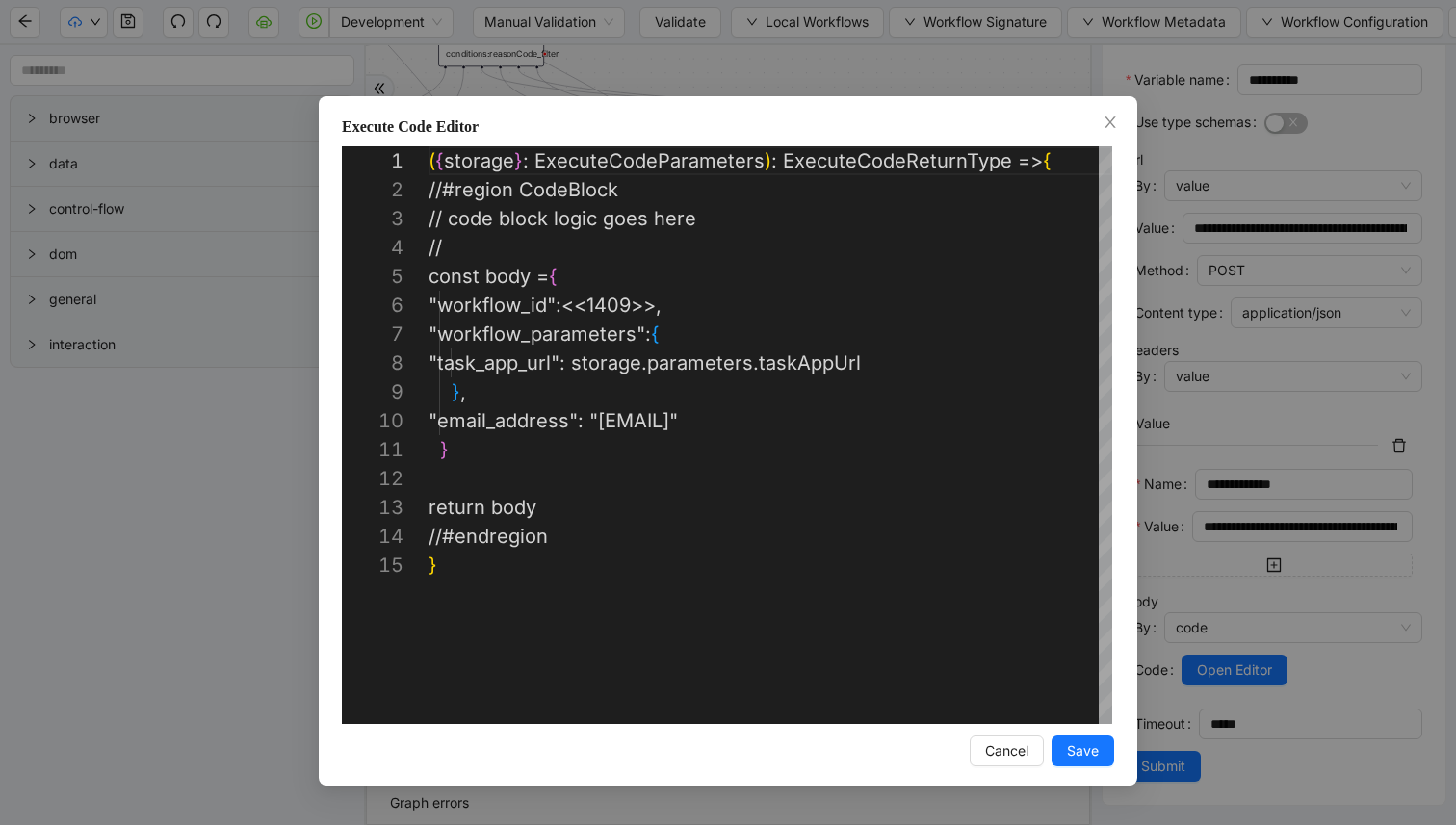 click on "**********" at bounding box center (728, 412) 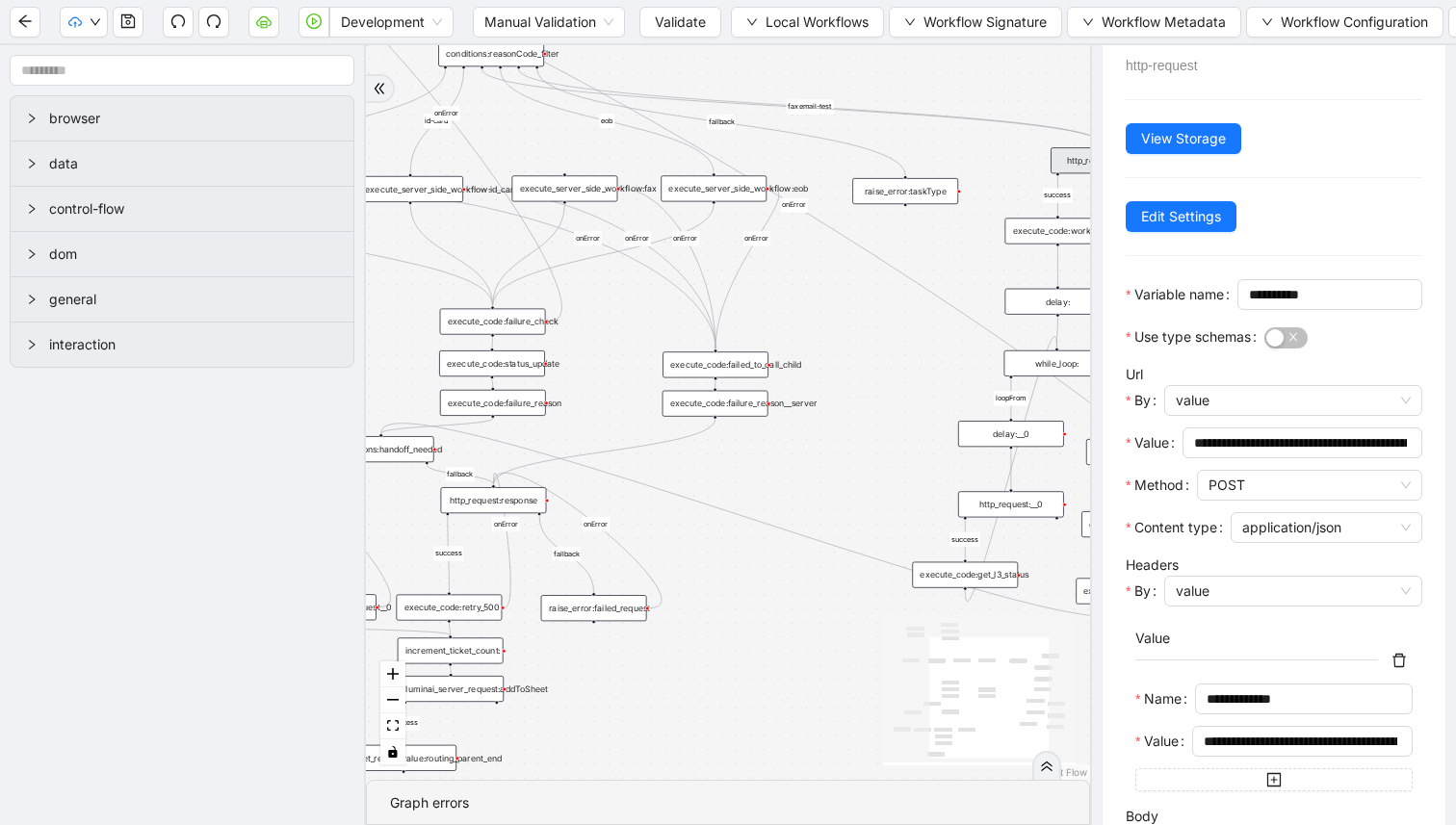 scroll, scrollTop: 0, scrollLeft: 0, axis: both 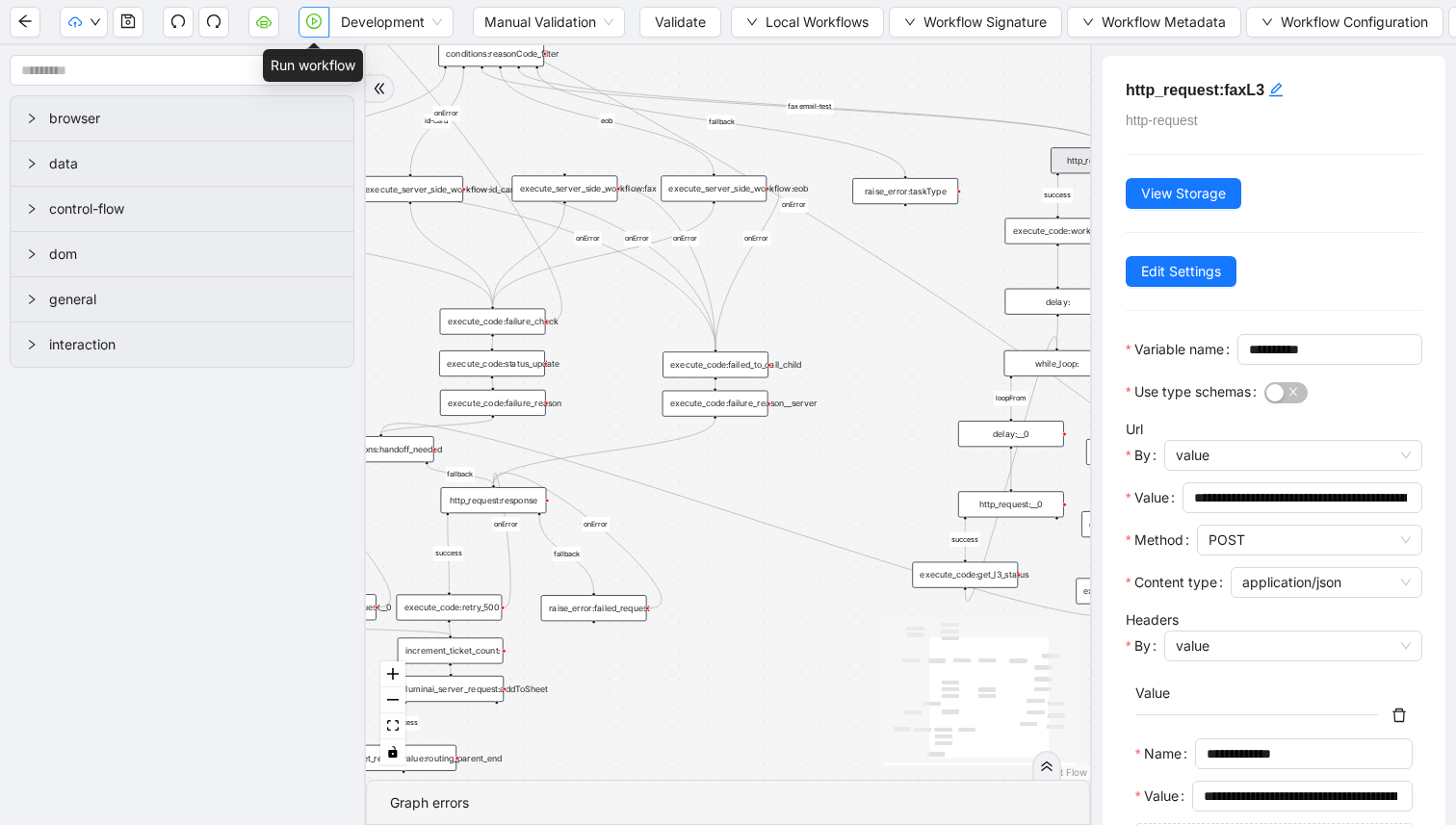 click 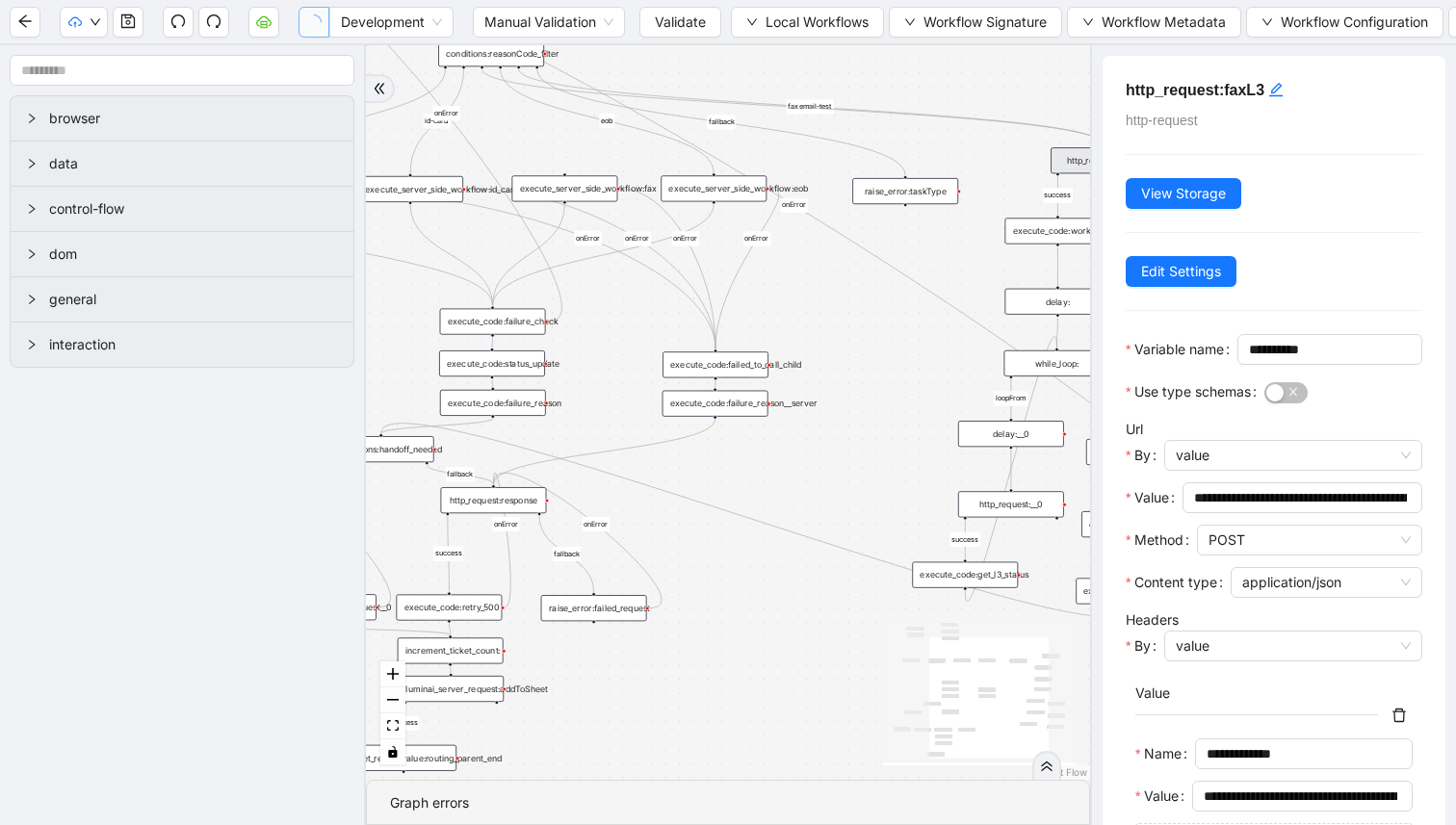 type 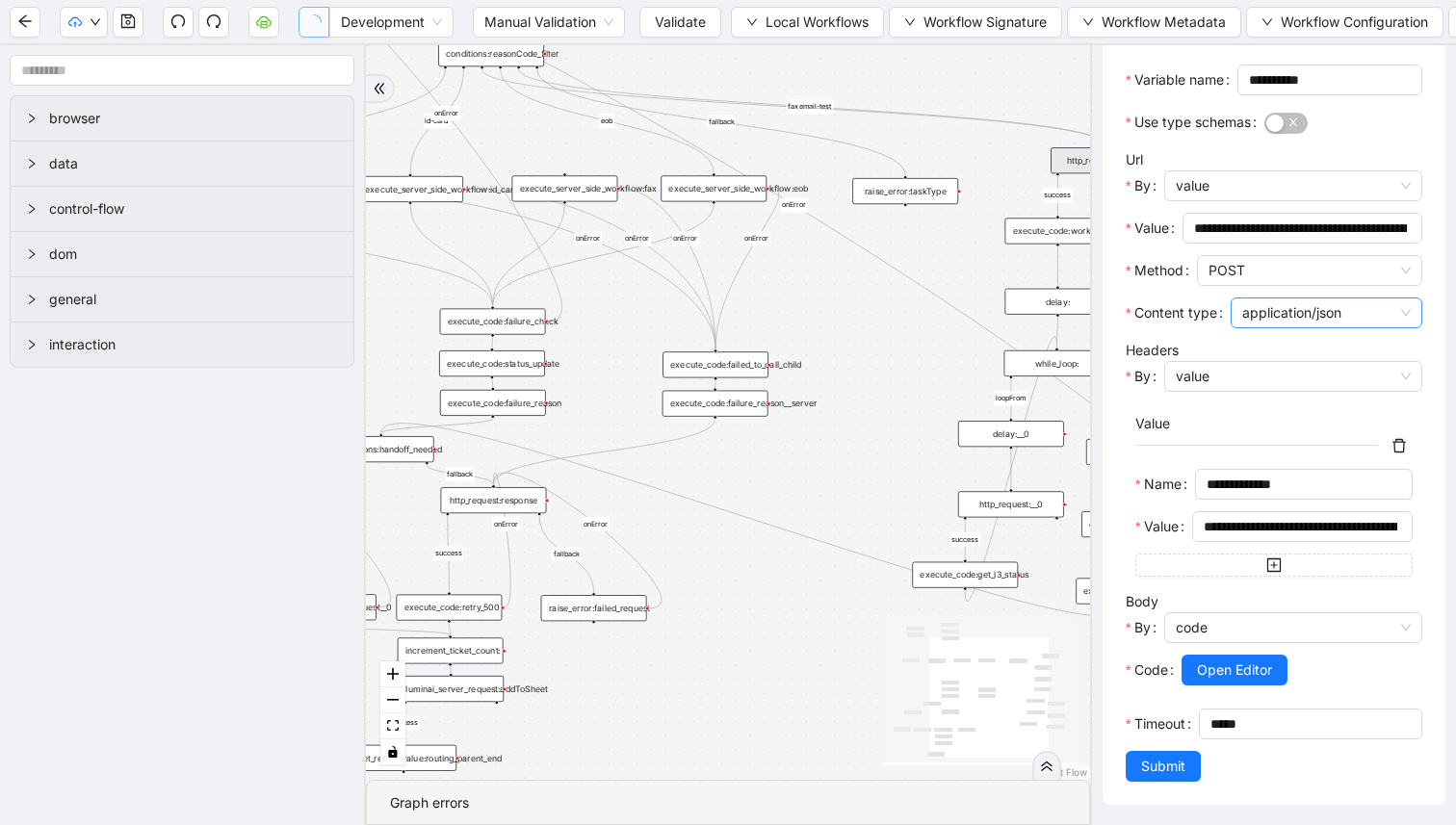 scroll, scrollTop: 297, scrollLeft: 0, axis: vertical 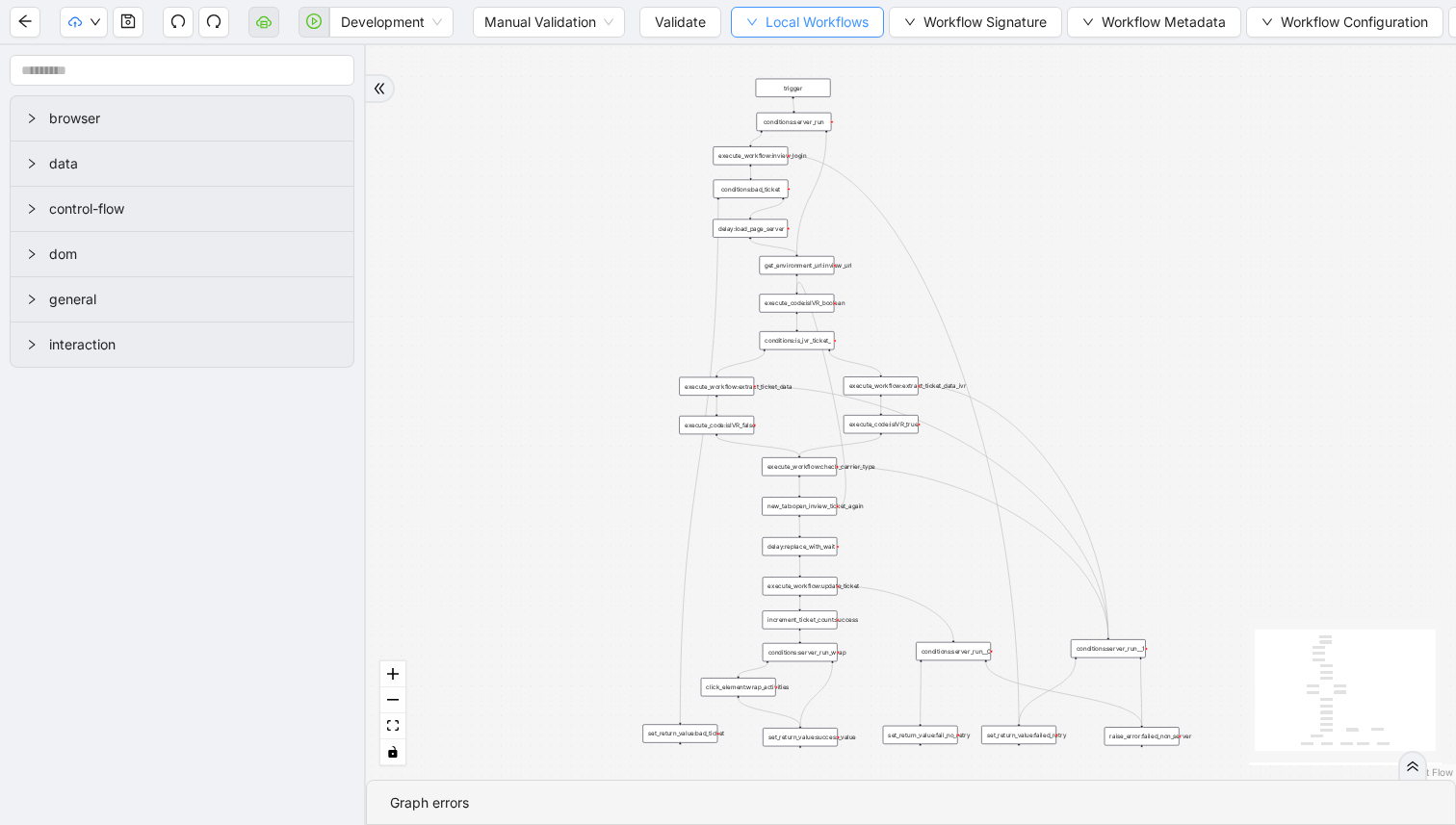 click on "Local Workflows" at bounding box center [807, 22] 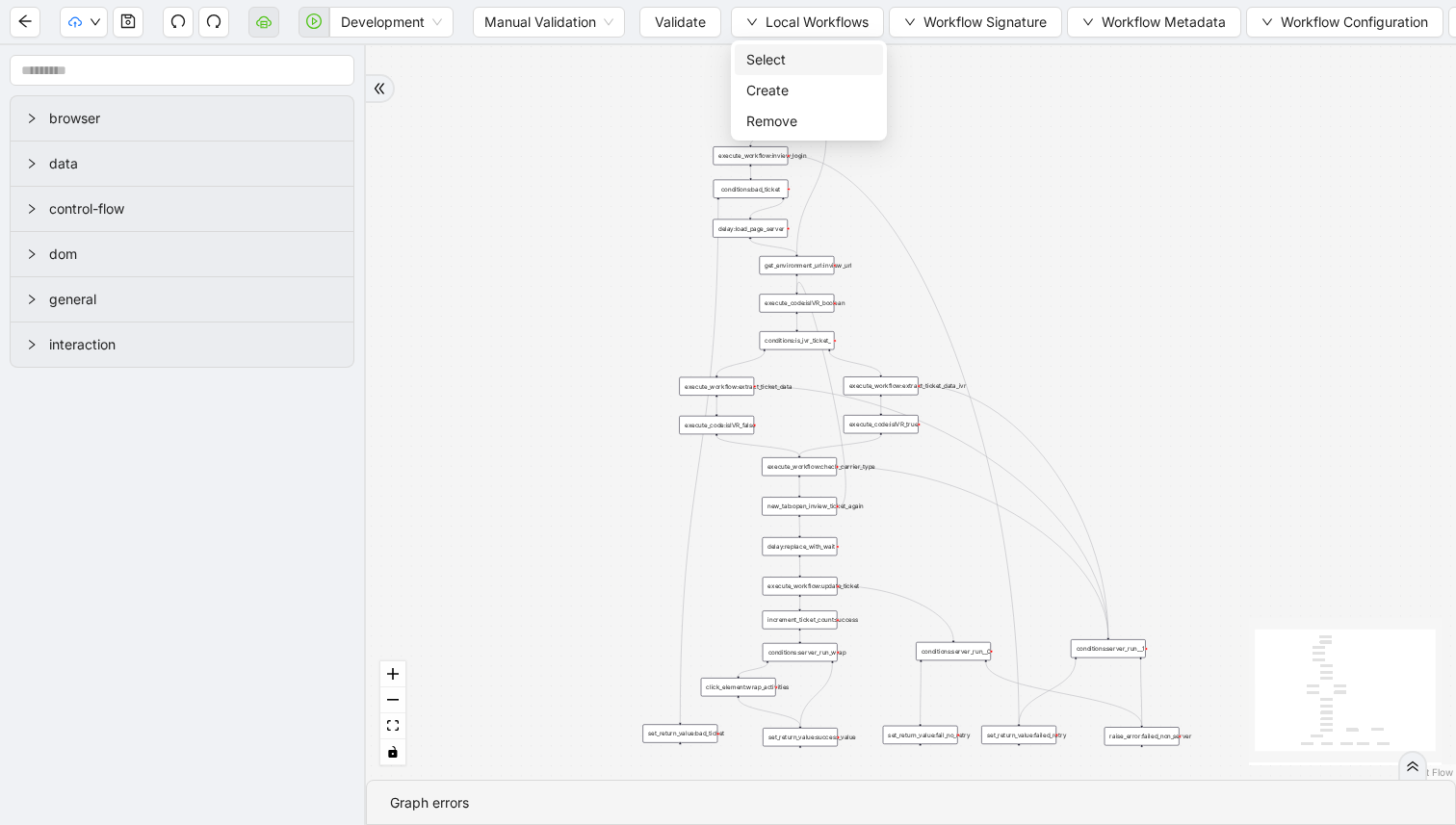 click on "Select" at bounding box center [809, 60] 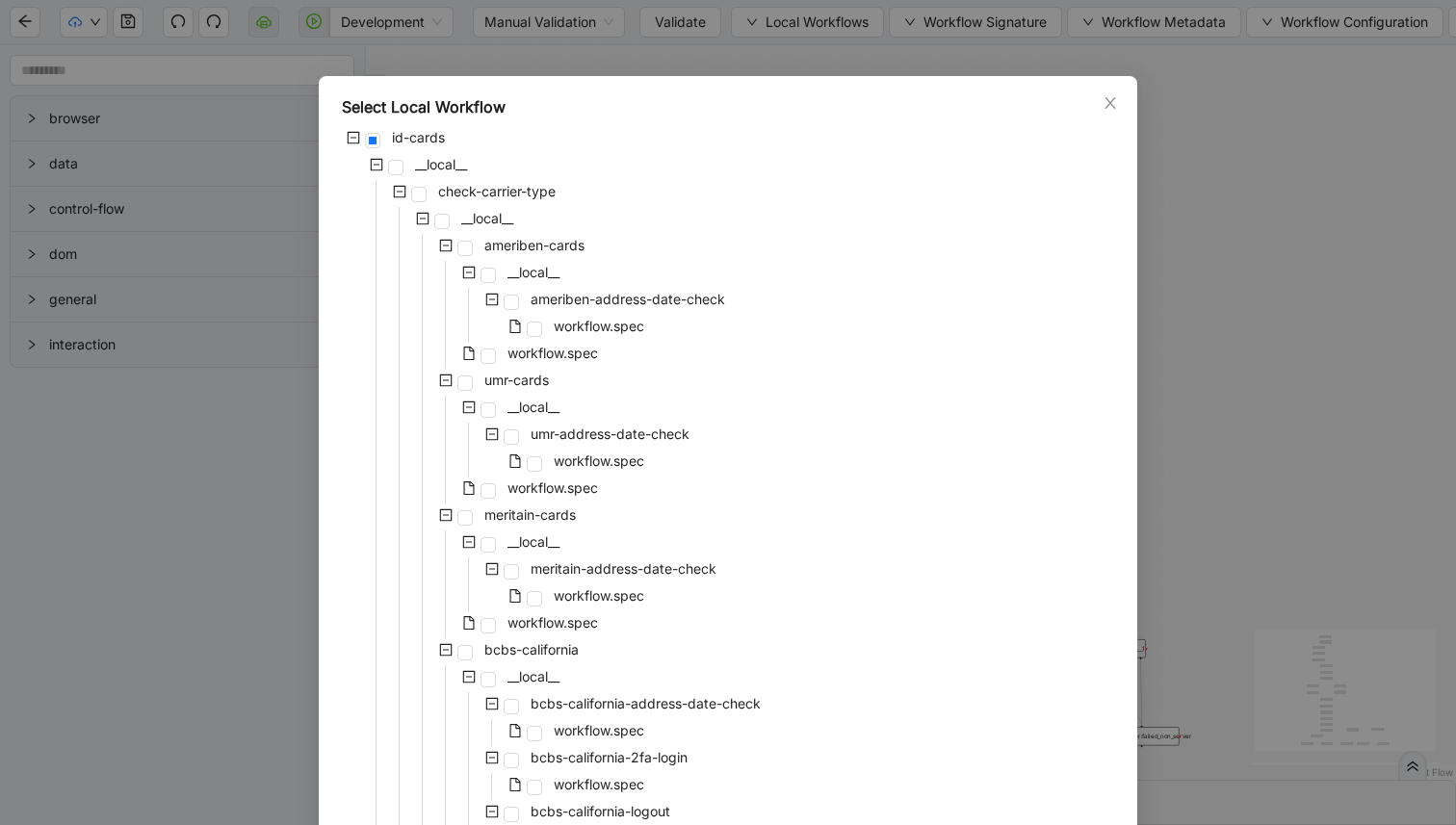 scroll, scrollTop: 36, scrollLeft: 0, axis: vertical 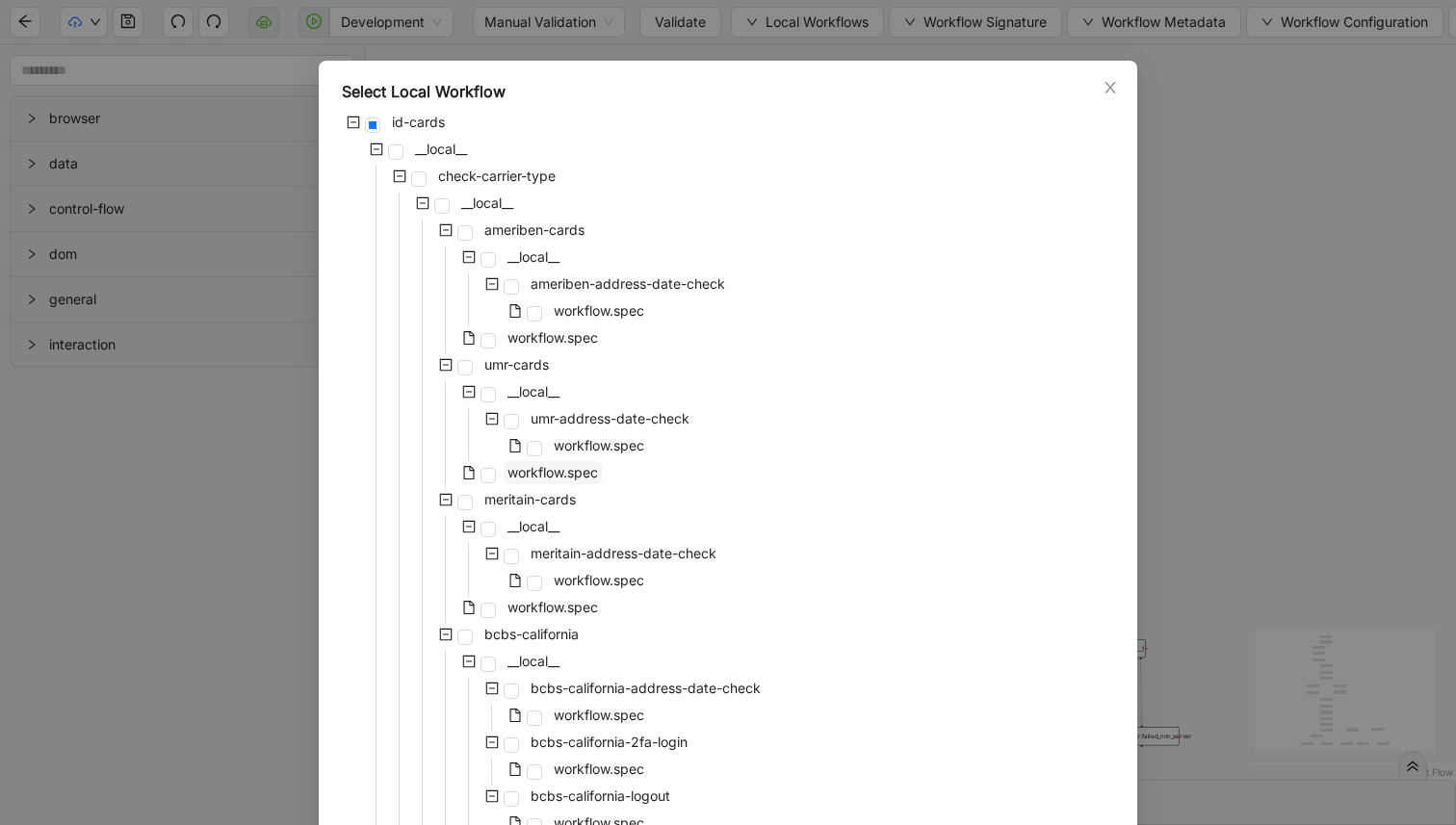 click on "workflow.spec" at bounding box center [553, 472] 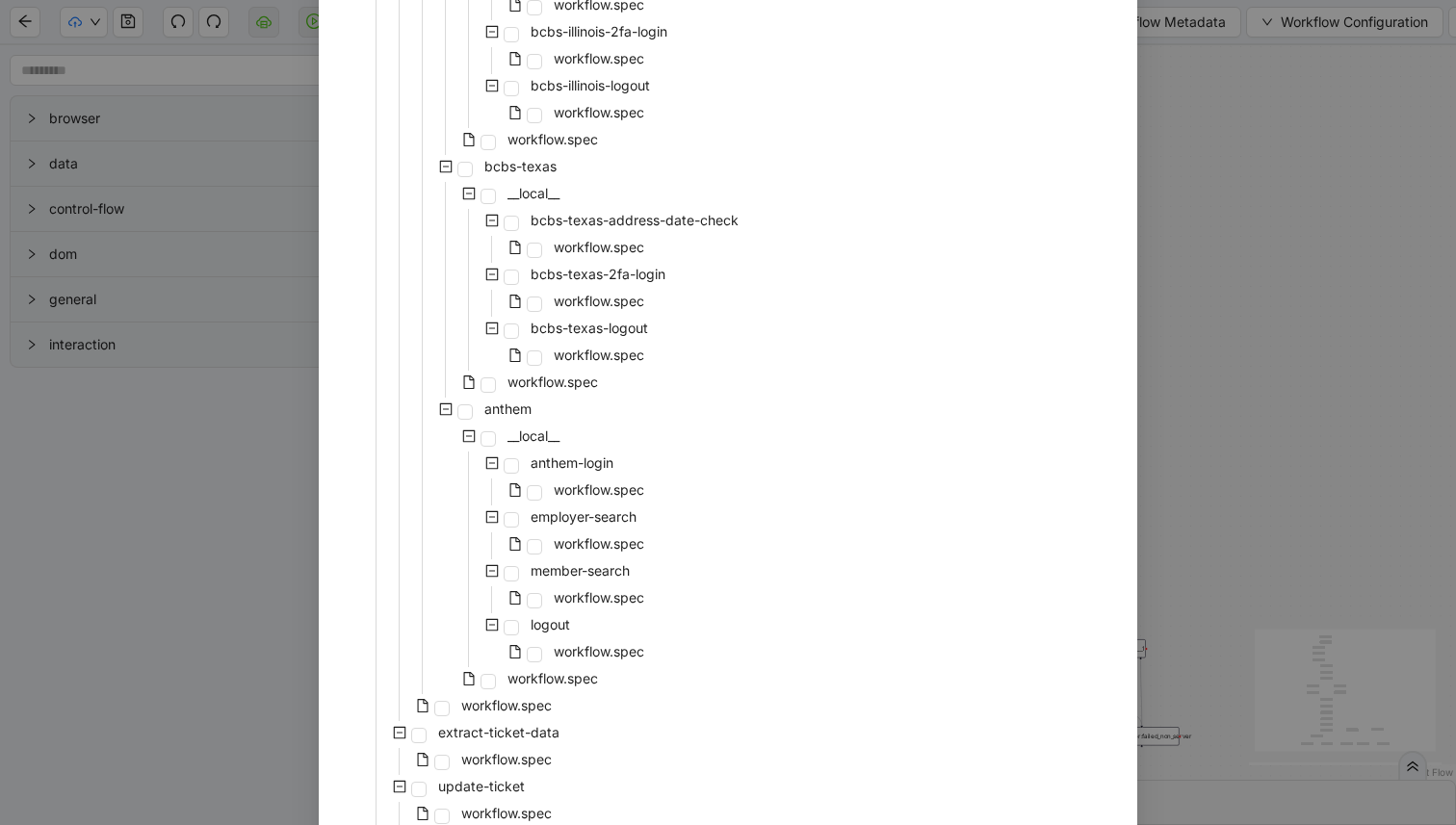 scroll, scrollTop: 1293, scrollLeft: 0, axis: vertical 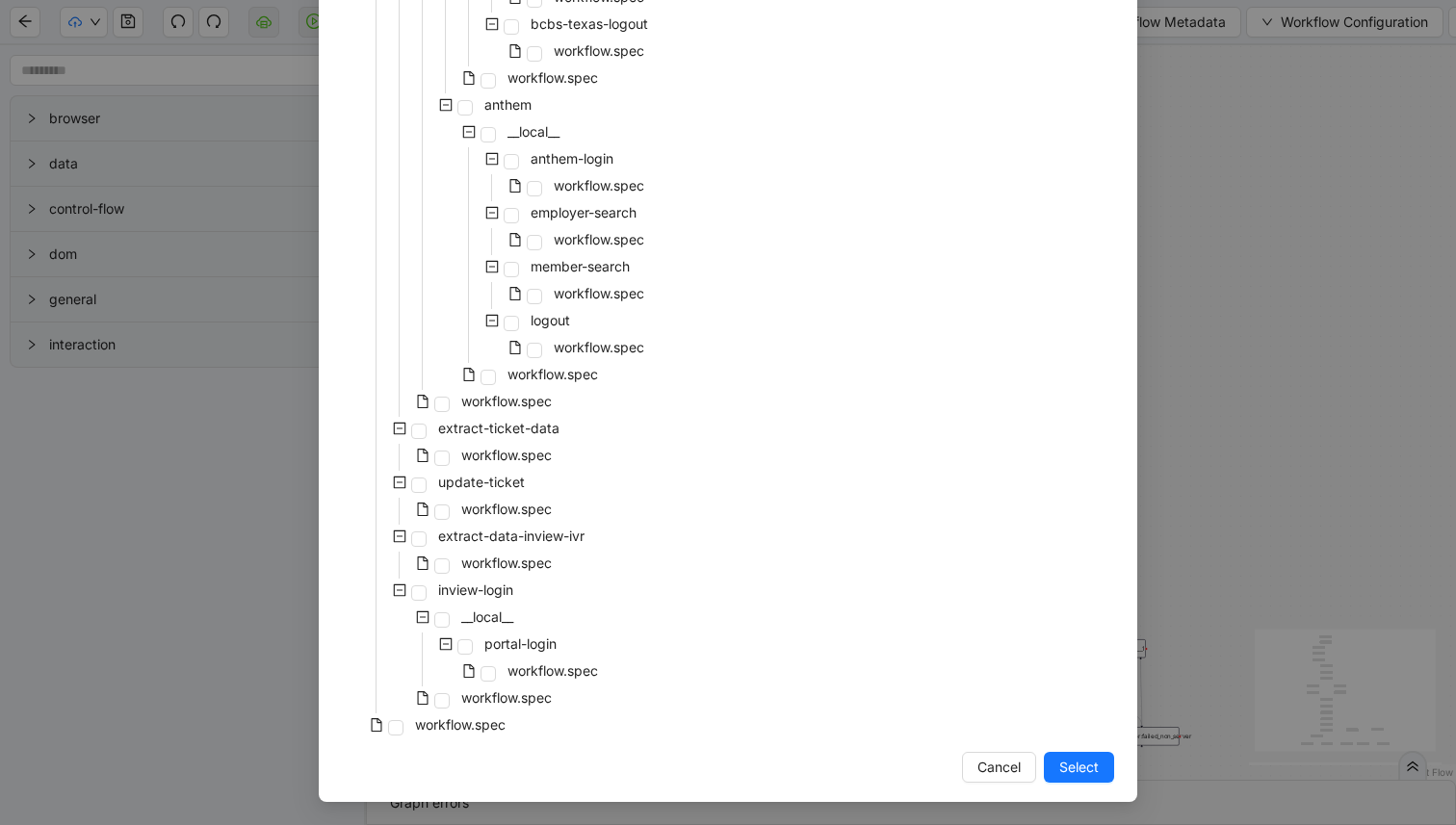 click on "Select Local Workflow id-cards __local__ check-carrier-type __local__ ameriben-cards __local__ ameriben-address-date-check workflow.spec workflow.spec umr-cards __local__ umr-address-date-check workflow.spec workflow.spec meritain-cards __local__ meritain-address-date-check workflow.spec workflow.spec bcbs-california __local__ bcbs-california-address-date-check workflow.spec bcbs-california-2fa-login workflow.spec bcbs-california-logout workflow.spec workflow.spec bcbs-illinois __local__ bcbs-illinois-address-date-check workflow.spec bcbs-illinois-2fa-login workflow.spec bcbs-illinois-logout workflow.spec workflow.spec bcbs-texas __local__ bcbs-texas-address-date-check workflow.spec bcbs-texas-2fa-login workflow.spec bcbs-texas-logout workflow.spec workflow.spec anthem __local__ anthem-login workflow.spec employer-search workflow.spec member-search workflow.spec logout workflow.spec workflow.spec workflow.spec extract-ticket-data workflow.spec update-ticket workflow.spec extract-data-inview-ivr workflow.spec" at bounding box center (728, -197) 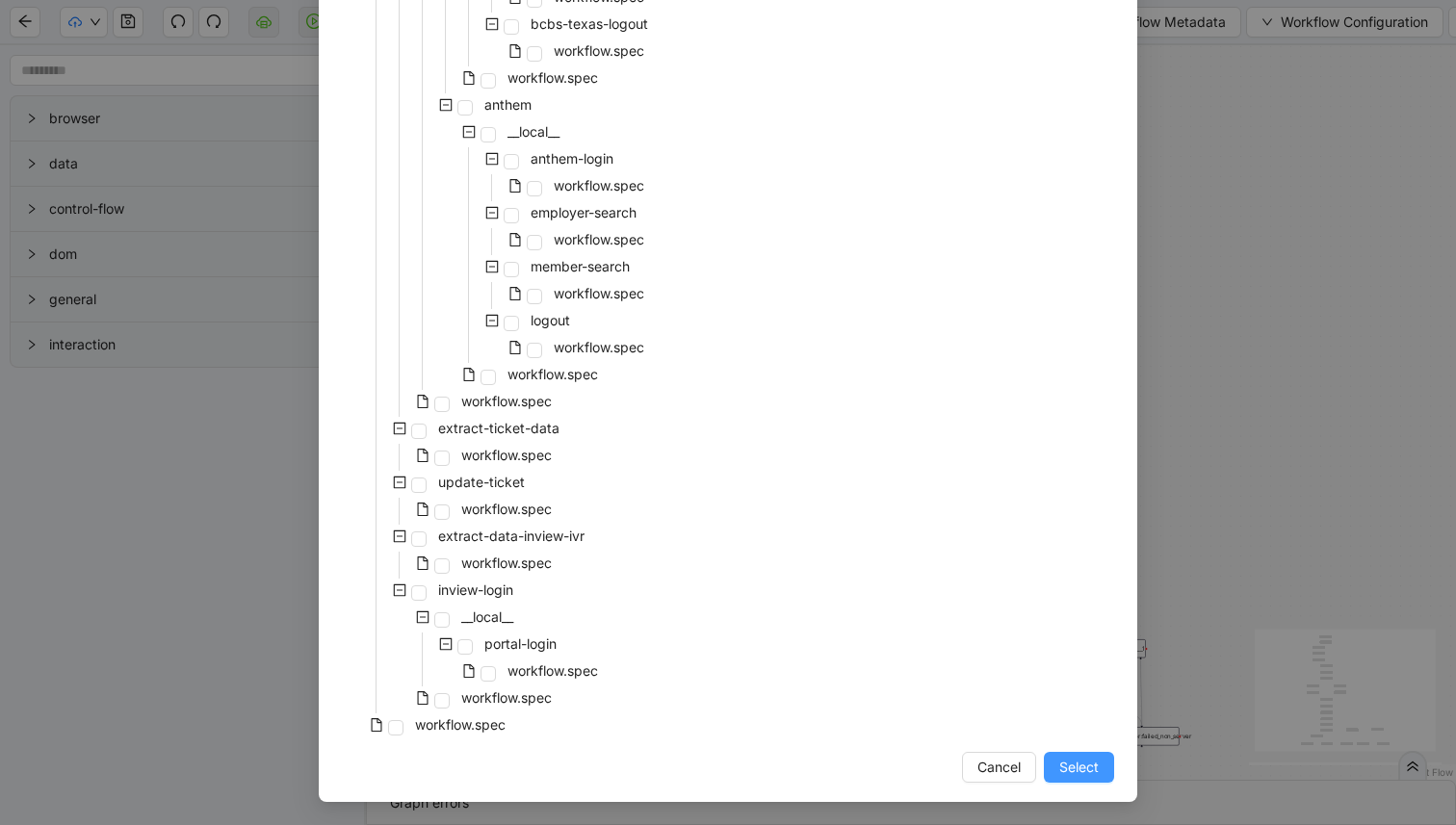 click on "Select" at bounding box center [1079, 767] 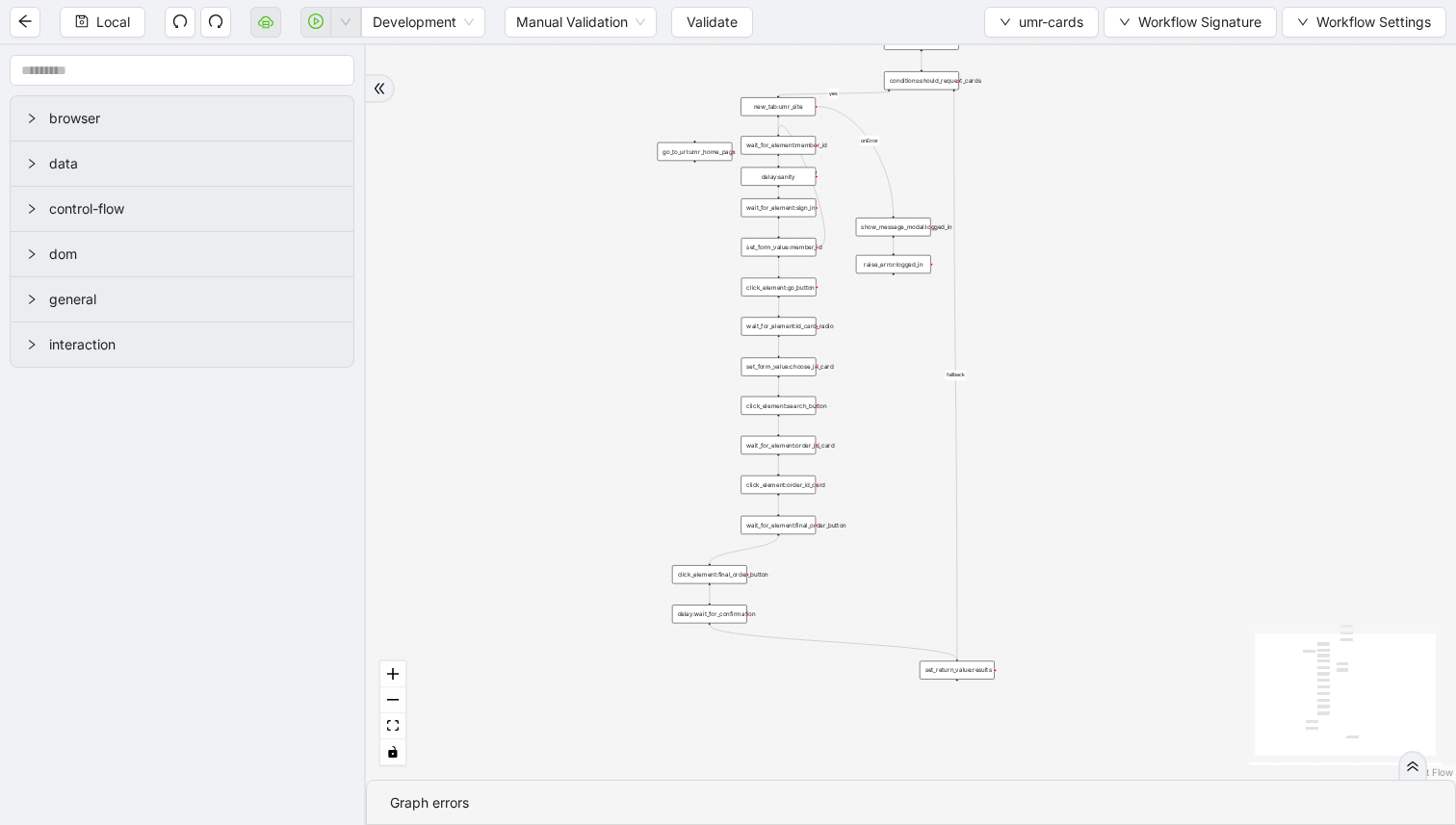 drag, startPoint x: 1033, startPoint y: 251, endPoint x: 1030, endPoint y: 278, distance: 27.166155 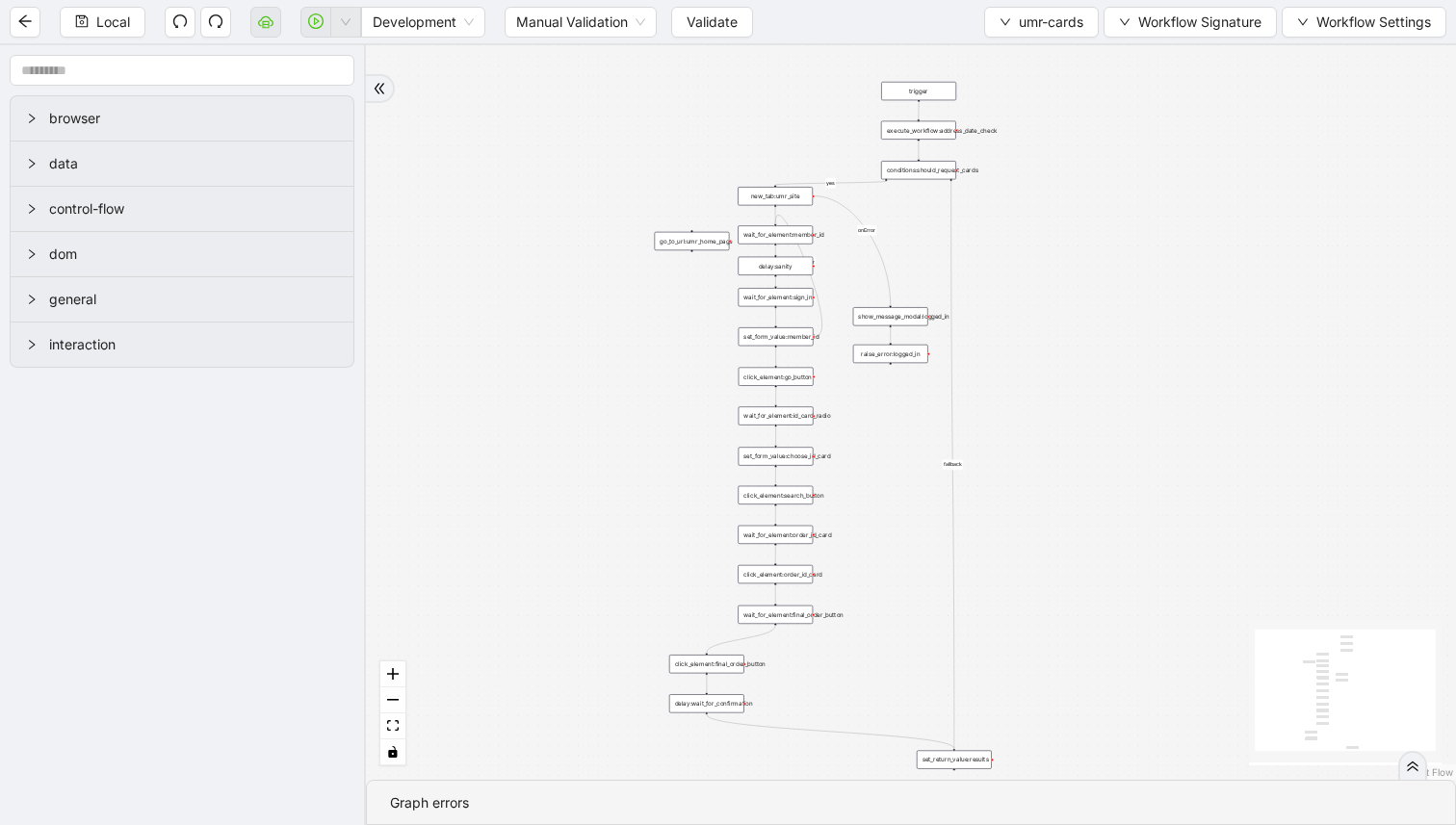 click on "yes fallback onError onError trigger wait_for_element:member_id new_tab:umr_site set_form_value:choose_id_card wait_for_element:order_id_card click_element:order_id_card wait_for_element:final_order_button click_element:final_order_button set_form_value:member_id click_element:go_button wait_for_element:id_card_radio click_element:search_button raise_error:logged_in show_message_modal:logged_in delay:wait_for_confirmation execute_workflow:address_date_check conditions:should_request_cards set_return_value:results go_to_url:umr_home_page wait_for_element:sign_in delay:sanity" at bounding box center (911, 412) 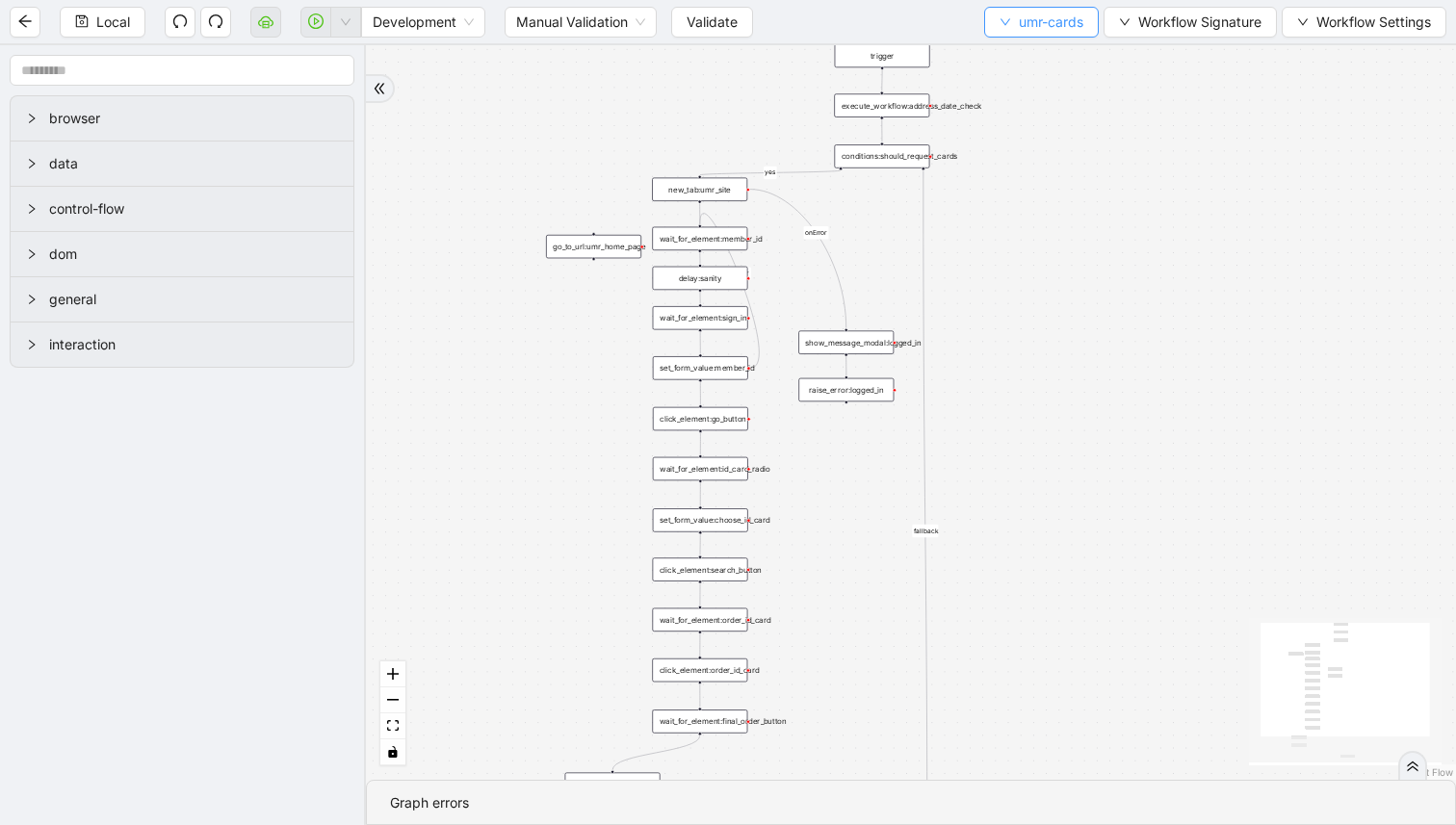 click on "umr-cards" at bounding box center (1051, 22) 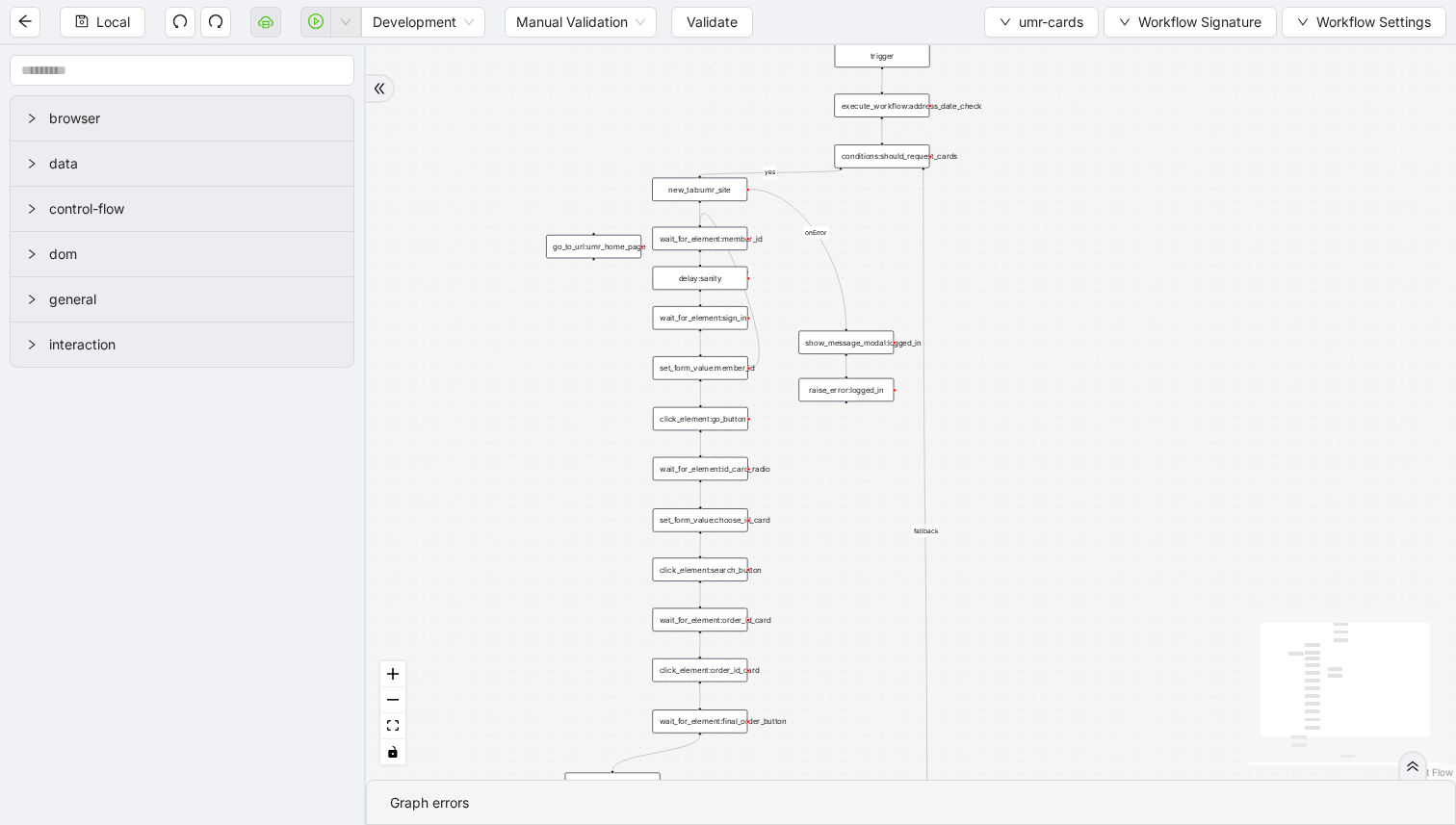 click on "Select" at bounding box center (1036, 60) 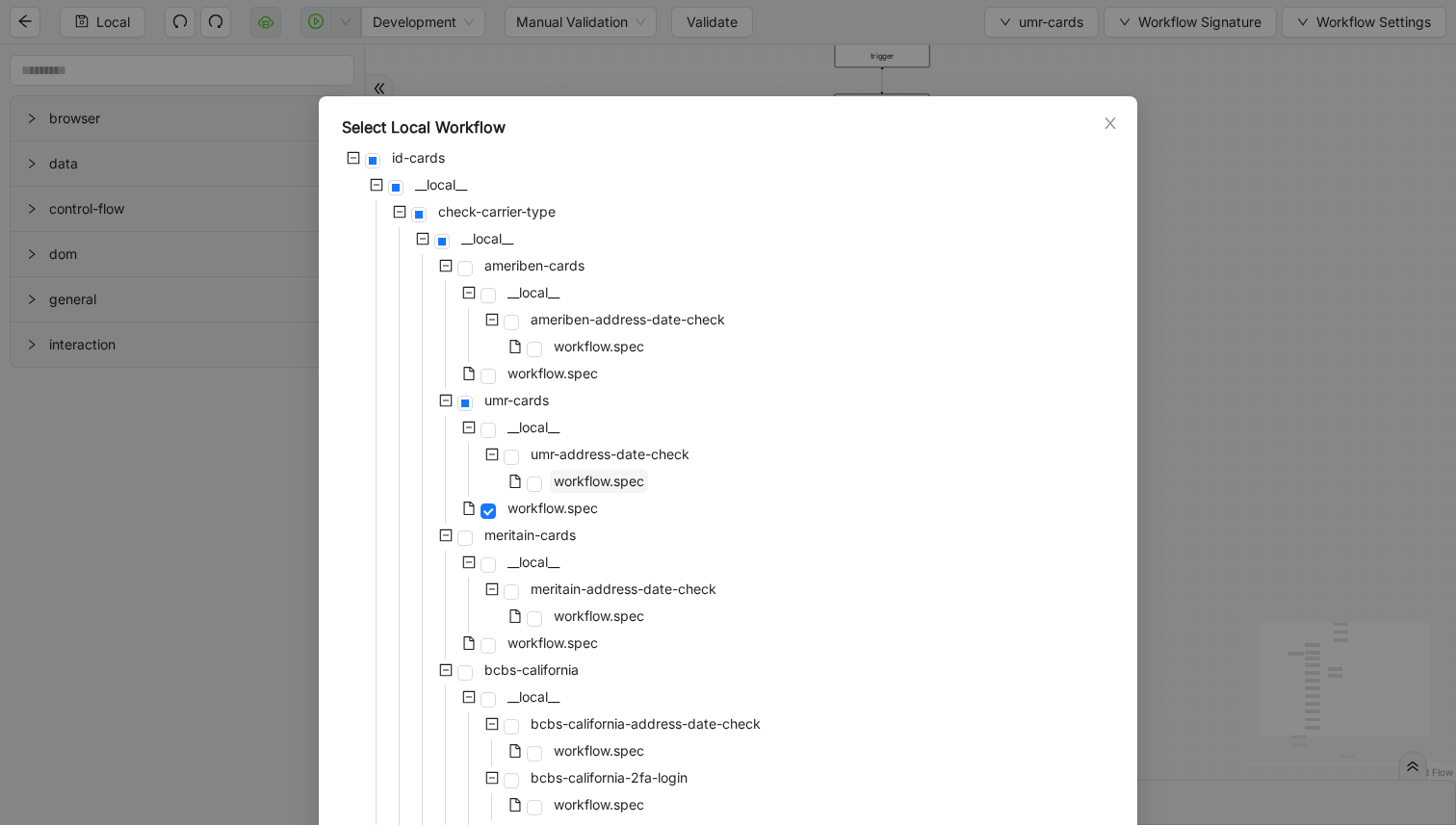 click on "workflow.spec" at bounding box center (599, 480) 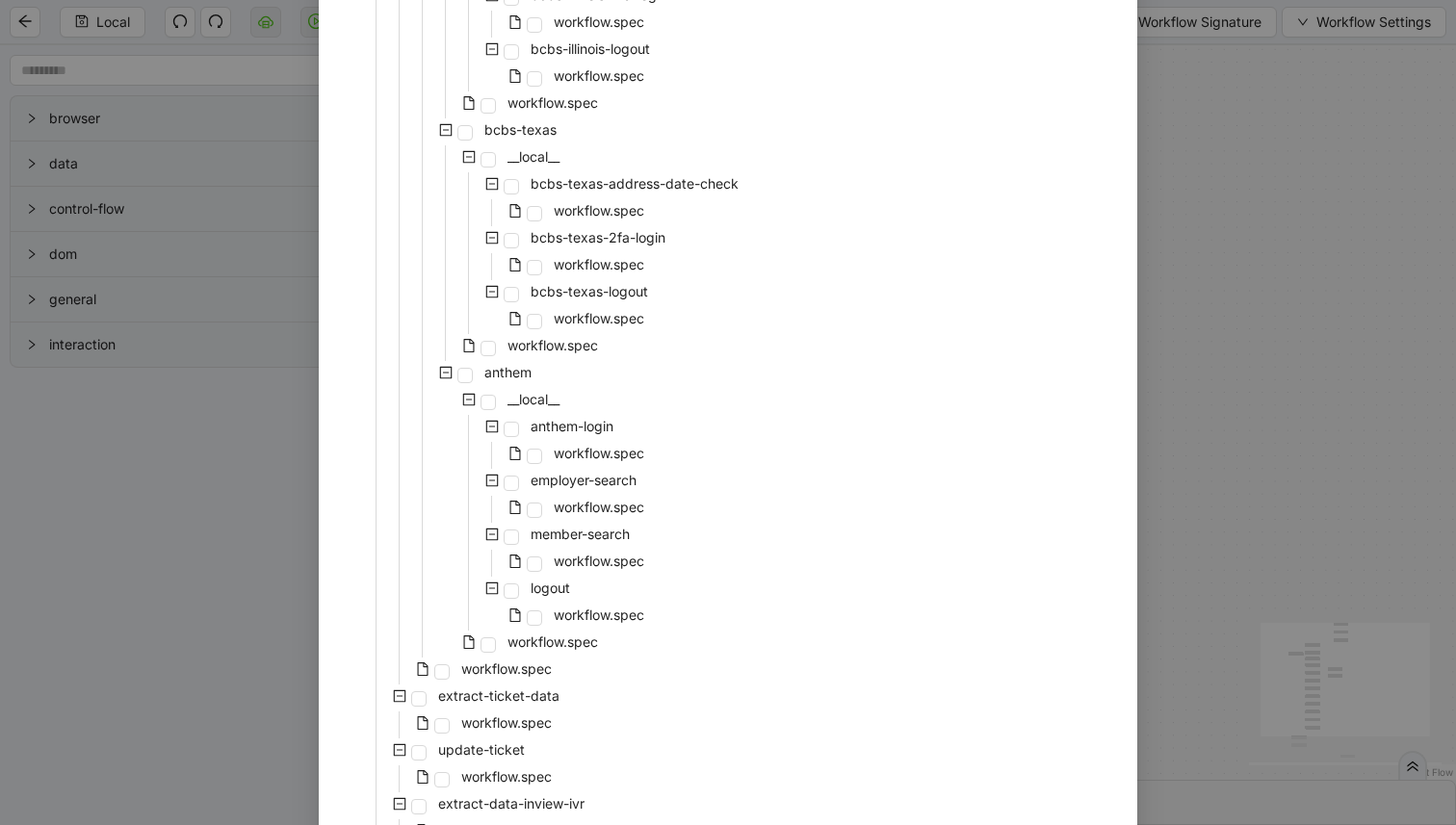 scroll, scrollTop: 1293, scrollLeft: 0, axis: vertical 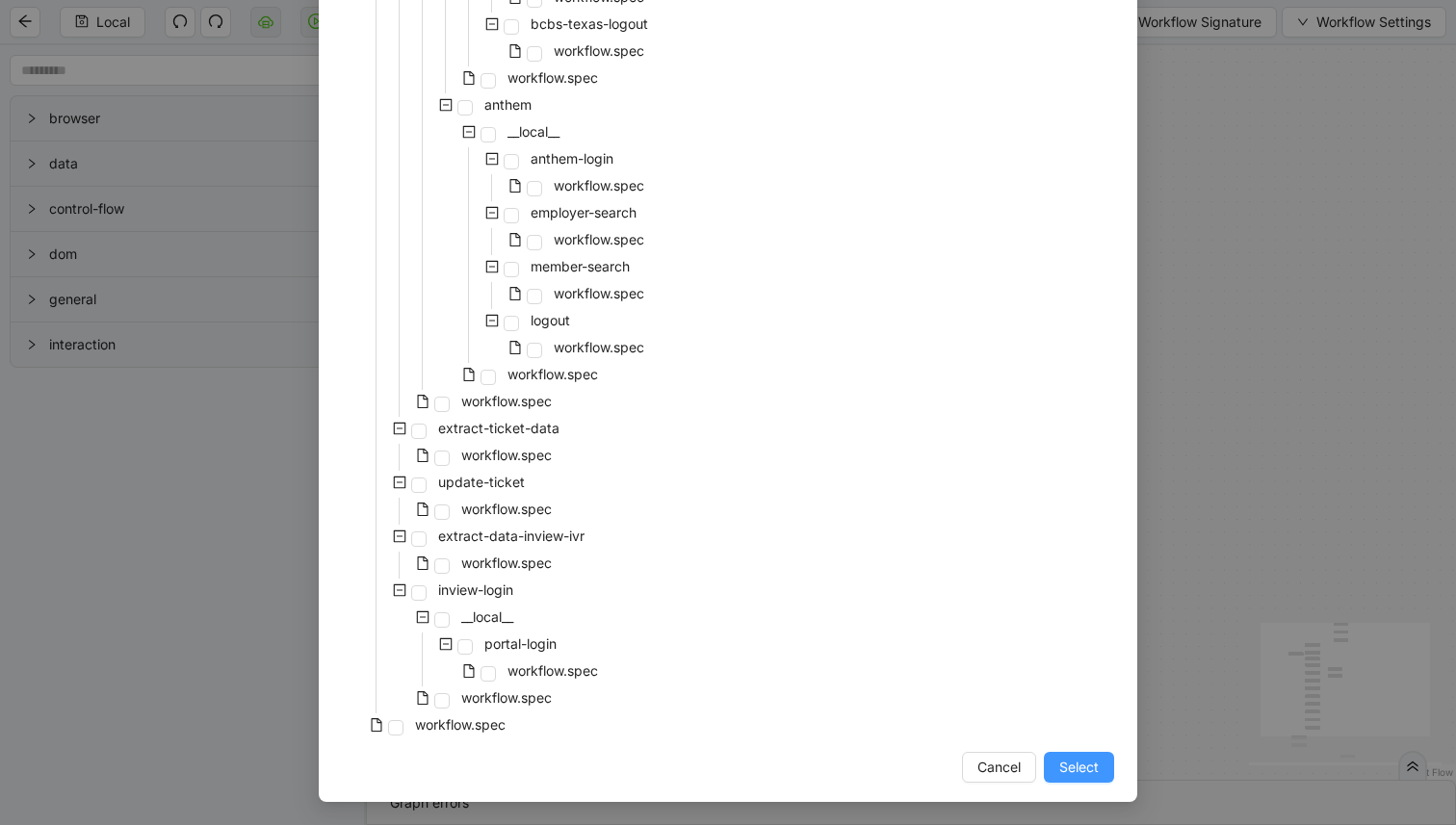 click on "Select" at bounding box center [1079, 767] 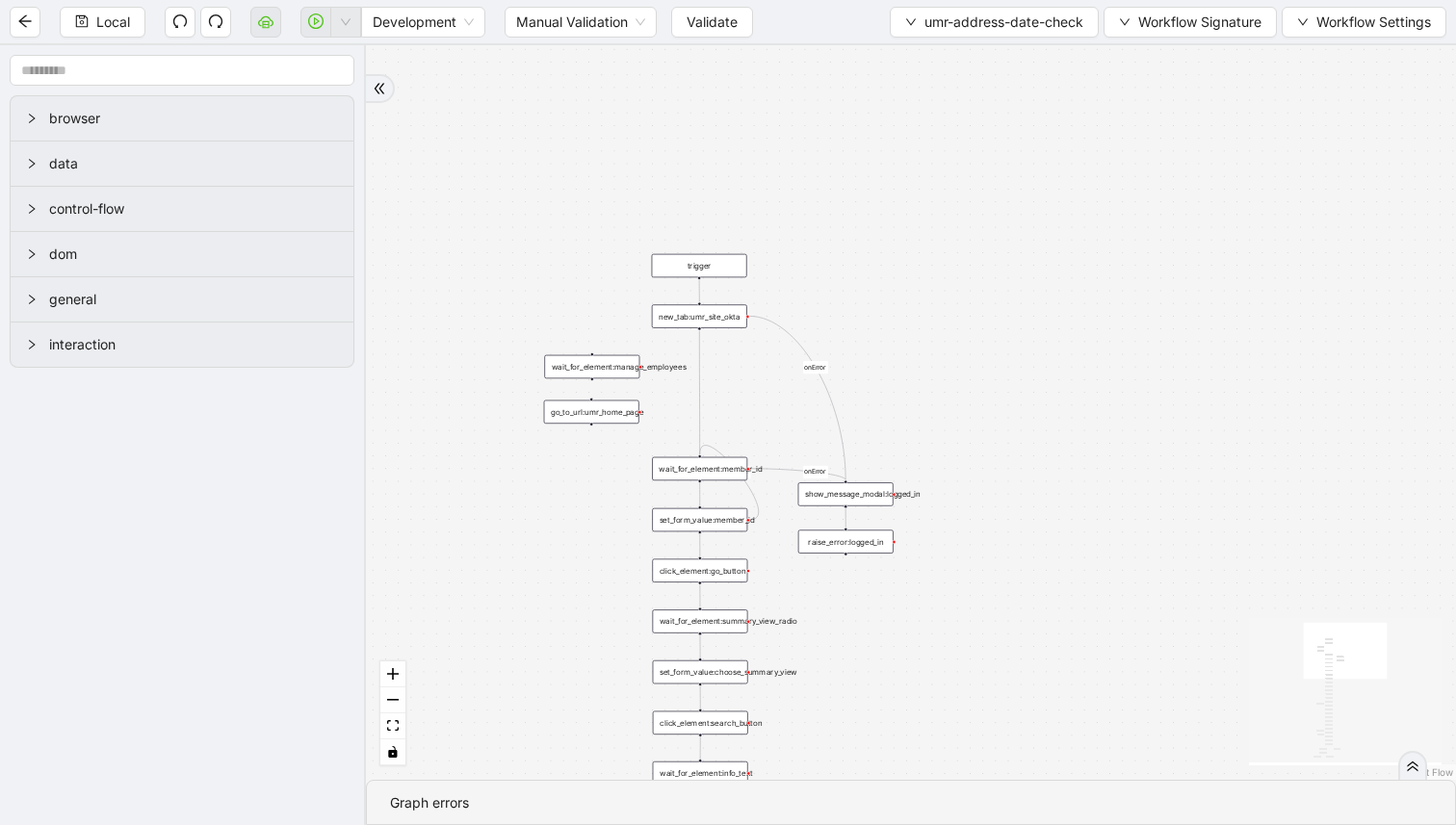 click on "new_tab:umr_site_okta" at bounding box center [699, 316] 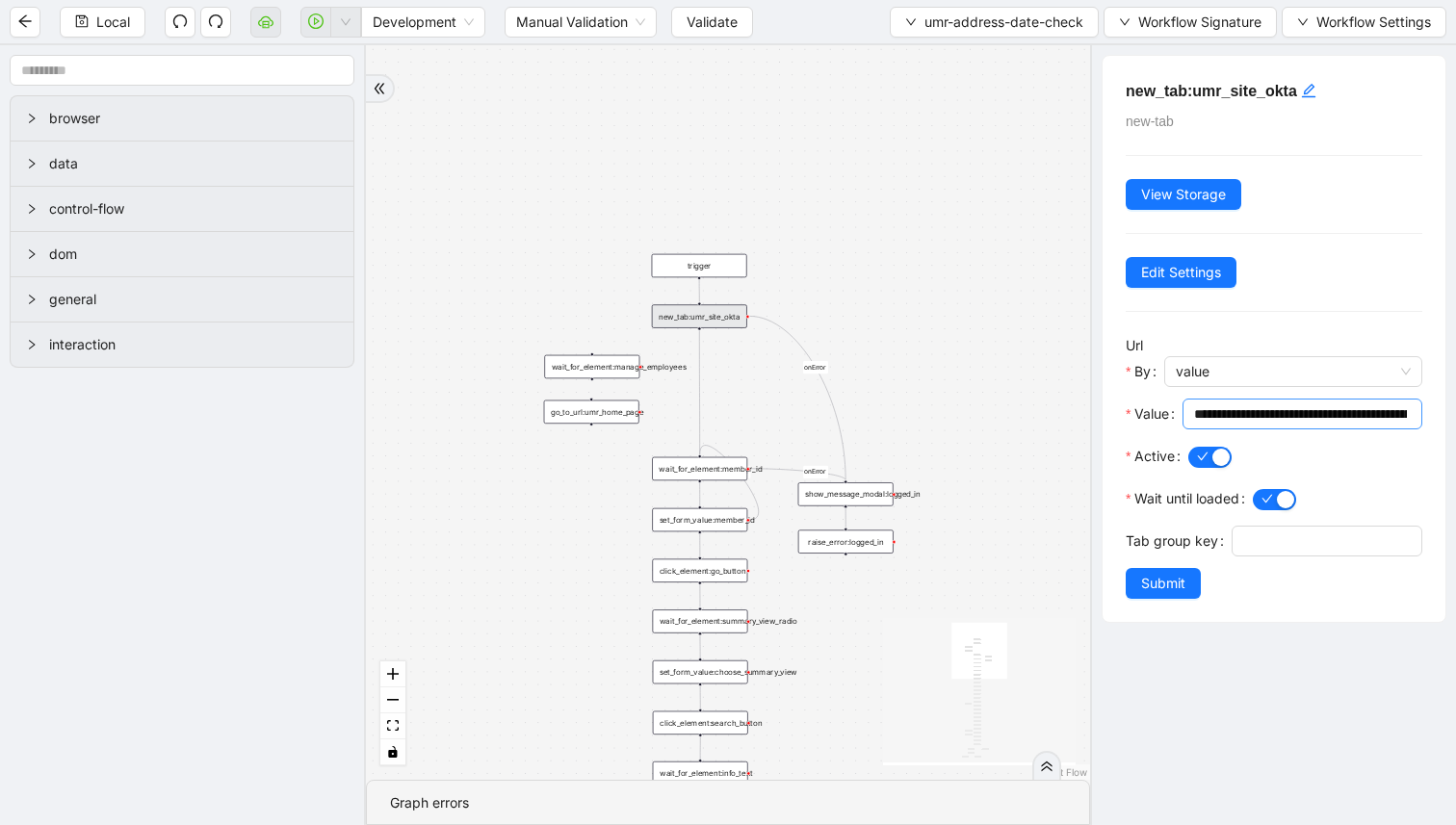 click on "**********" at bounding box center (1300, 414) 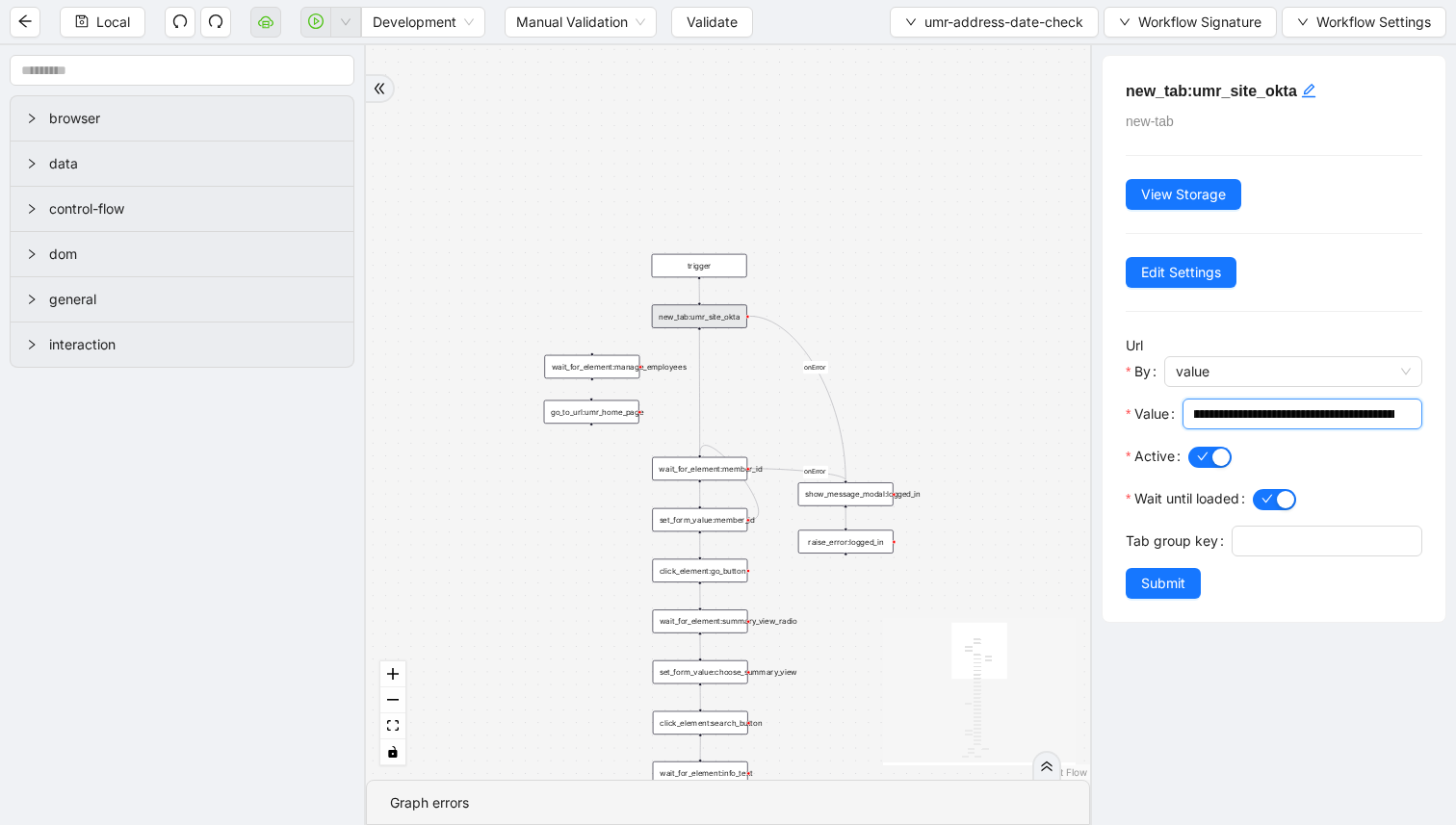 scroll, scrollTop: 0, scrollLeft: 0, axis: both 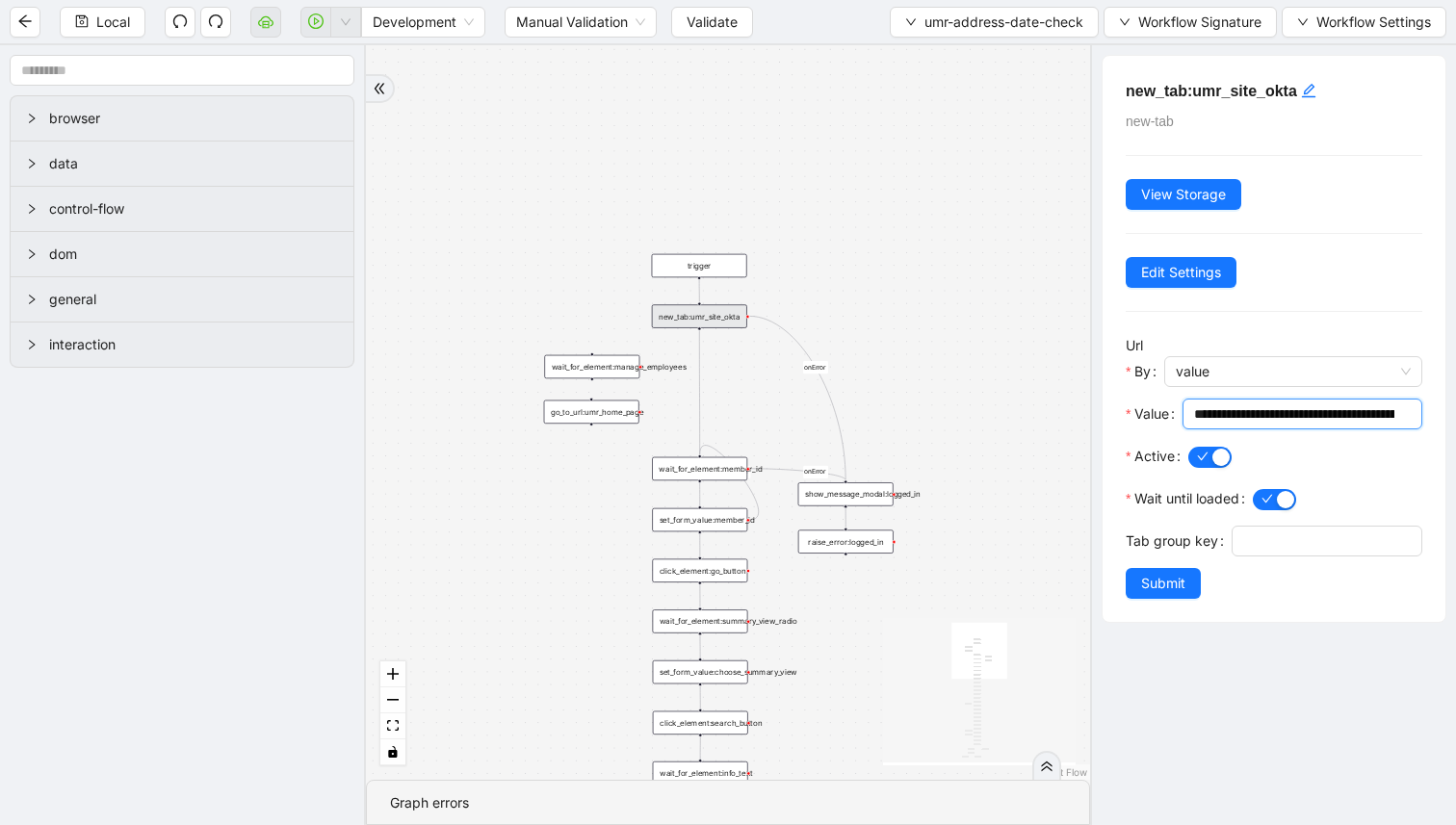 click on "fallback records-exist yes fallback onError onError onError onError onError onError trigger wait_for_element:member_id set_form_value:member_id click_element:go_button raise_error:logged_in show_message_modal:logged_in wait_for_element:summary_view_radio click_element:search_button wait_for_element:info_text get_text:address_line_1 get_text:address_line_2 click_element:assist_member wait_for_element:order_id_card wait_for_element:id_card_radio set_form_value:choose_summary_view click_element:search_button_1 set_form_value:choose_id_card click_element:view_history wait_for_element:employee_id set_current_frame:transaction_history set_form_value:employee_id click_element:search_transaction wait_for_element:transaction_records get_text:record_count execute_code:address_check set_return_value:results conditions:transaction_records_exist get_text:date conditions:transaction_older_than_7_days set_return_value:results_older_transaction set_return_value:results_newer_transaction delay:wait_for_assitmember delay:setting_value" at bounding box center [728, 412] 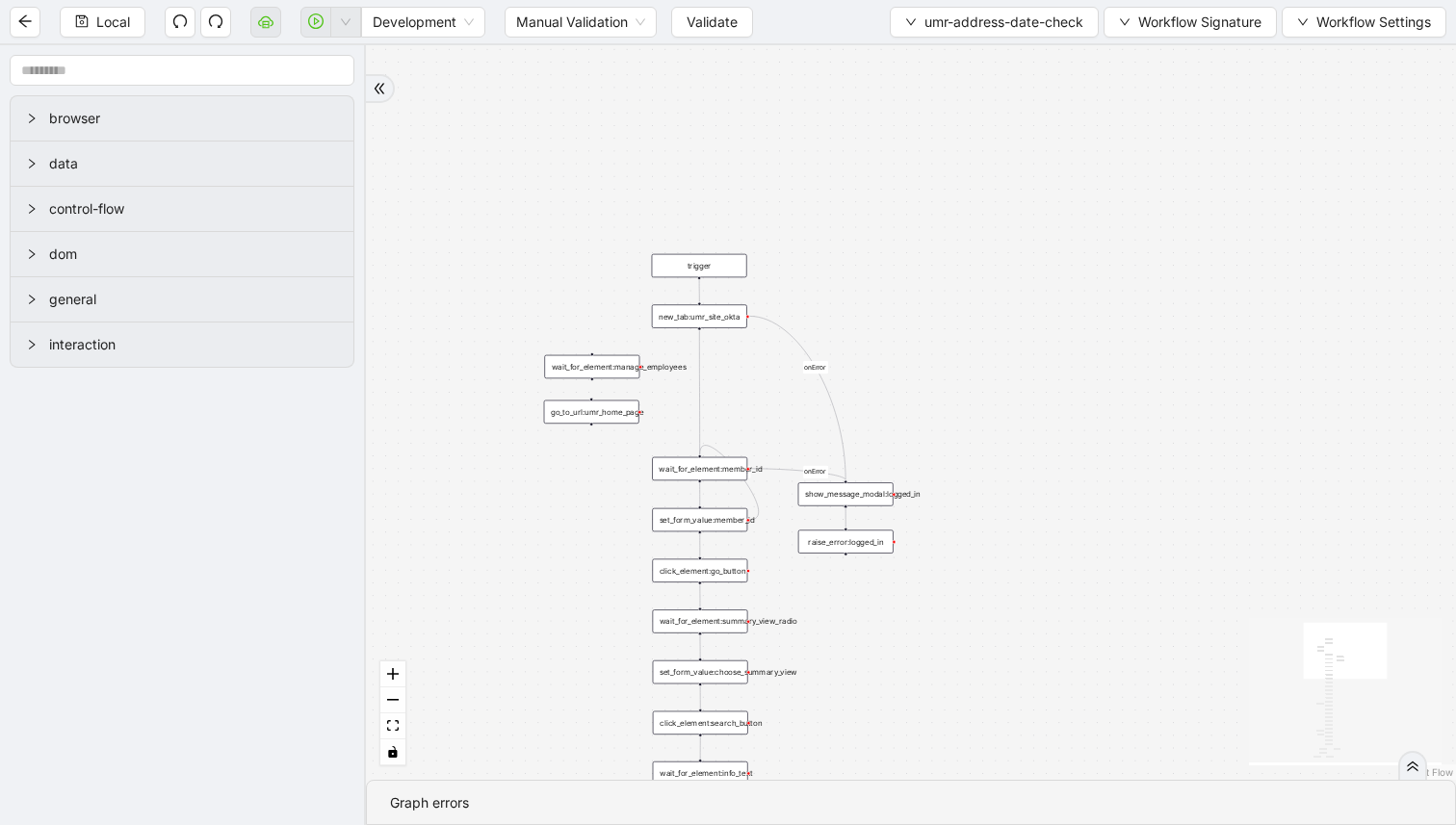 drag, startPoint x: 981, startPoint y: 338, endPoint x: 984, endPoint y: 274, distance: 64.070274 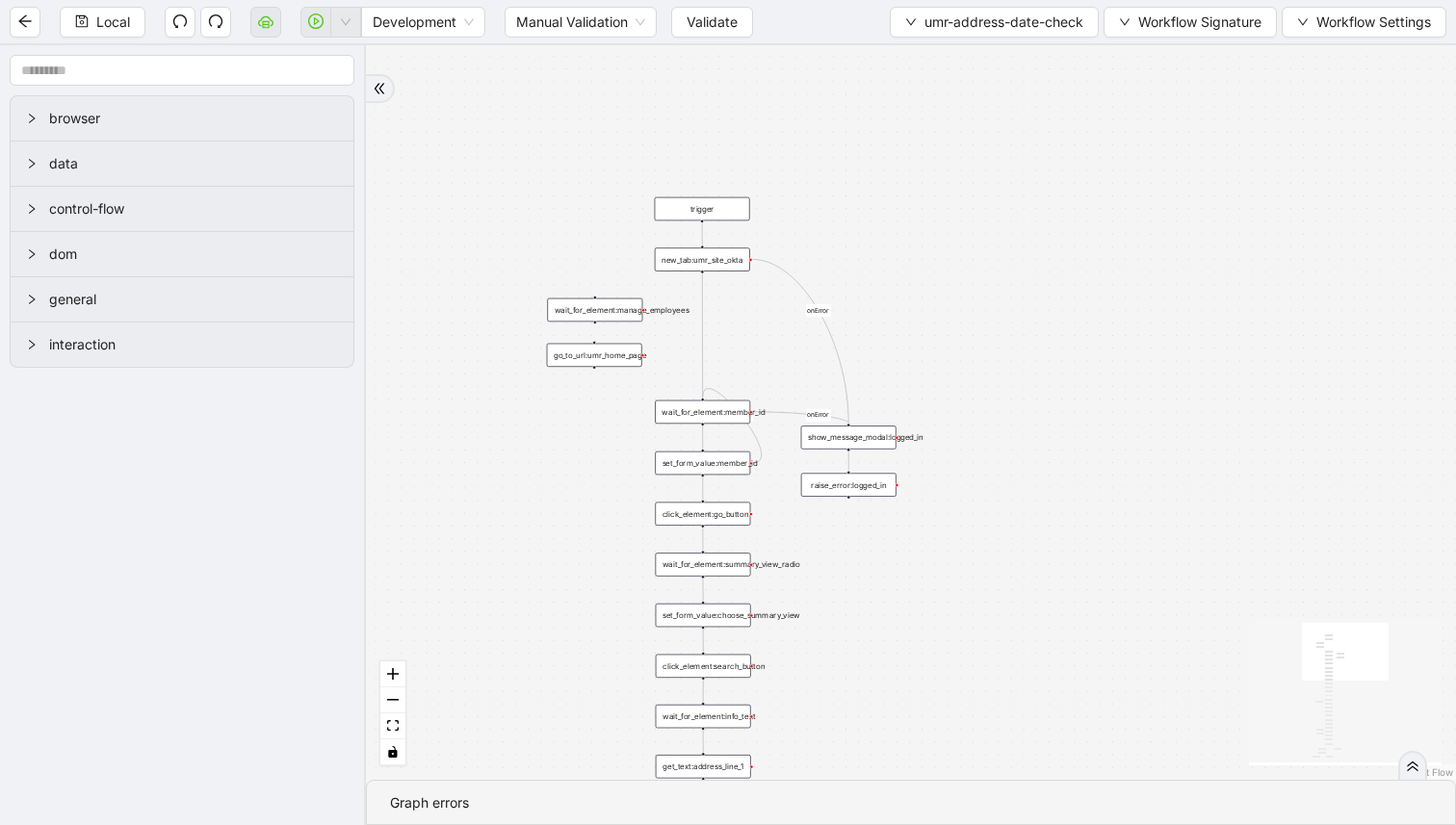 drag, startPoint x: 980, startPoint y: 318, endPoint x: 979, endPoint y: 232, distance: 86.005814 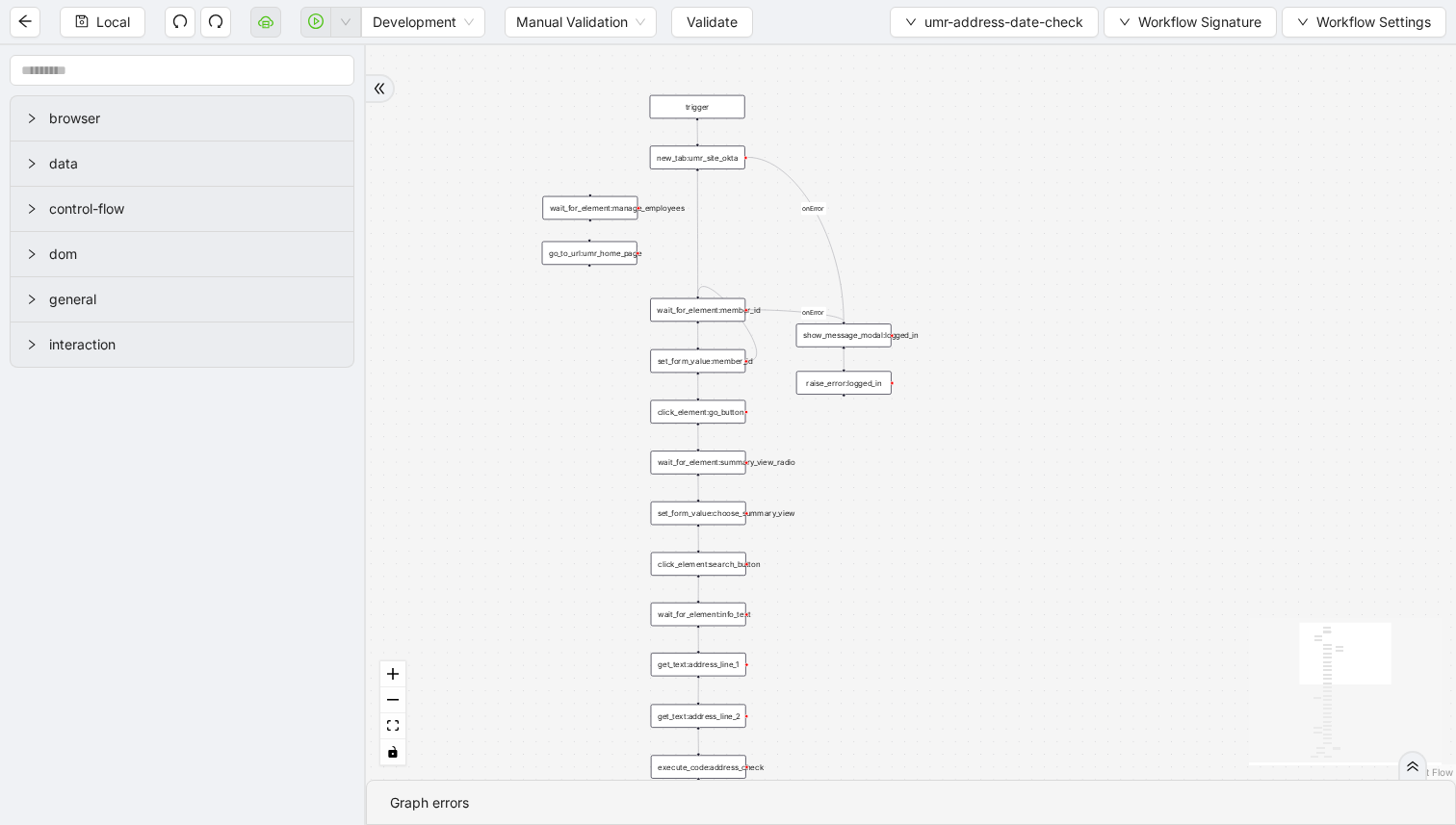 drag, startPoint x: 983, startPoint y: 243, endPoint x: 983, endPoint y: 218, distance: 25 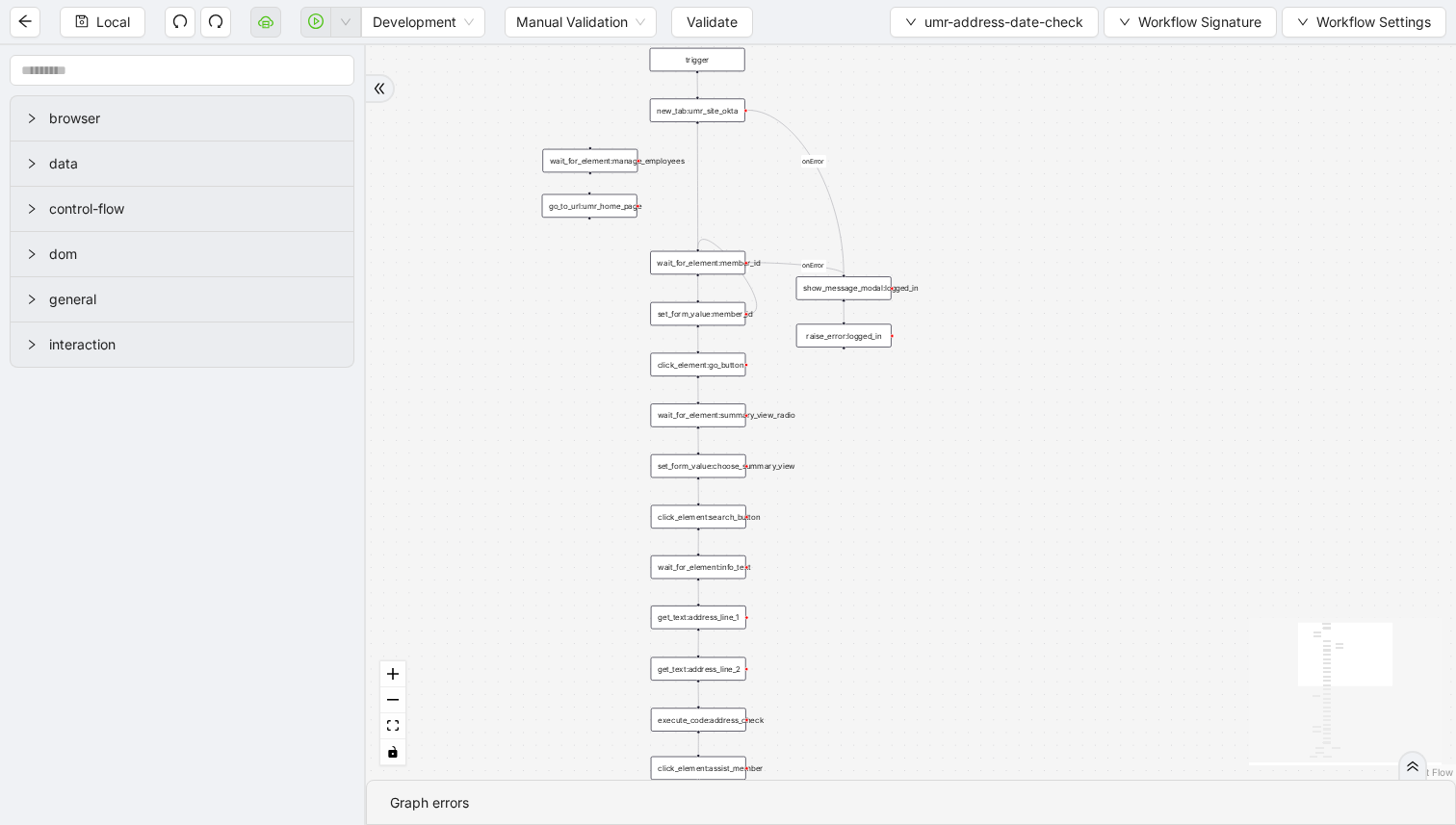 drag, startPoint x: 985, startPoint y: 200, endPoint x: 985, endPoint y: 119, distance: 81 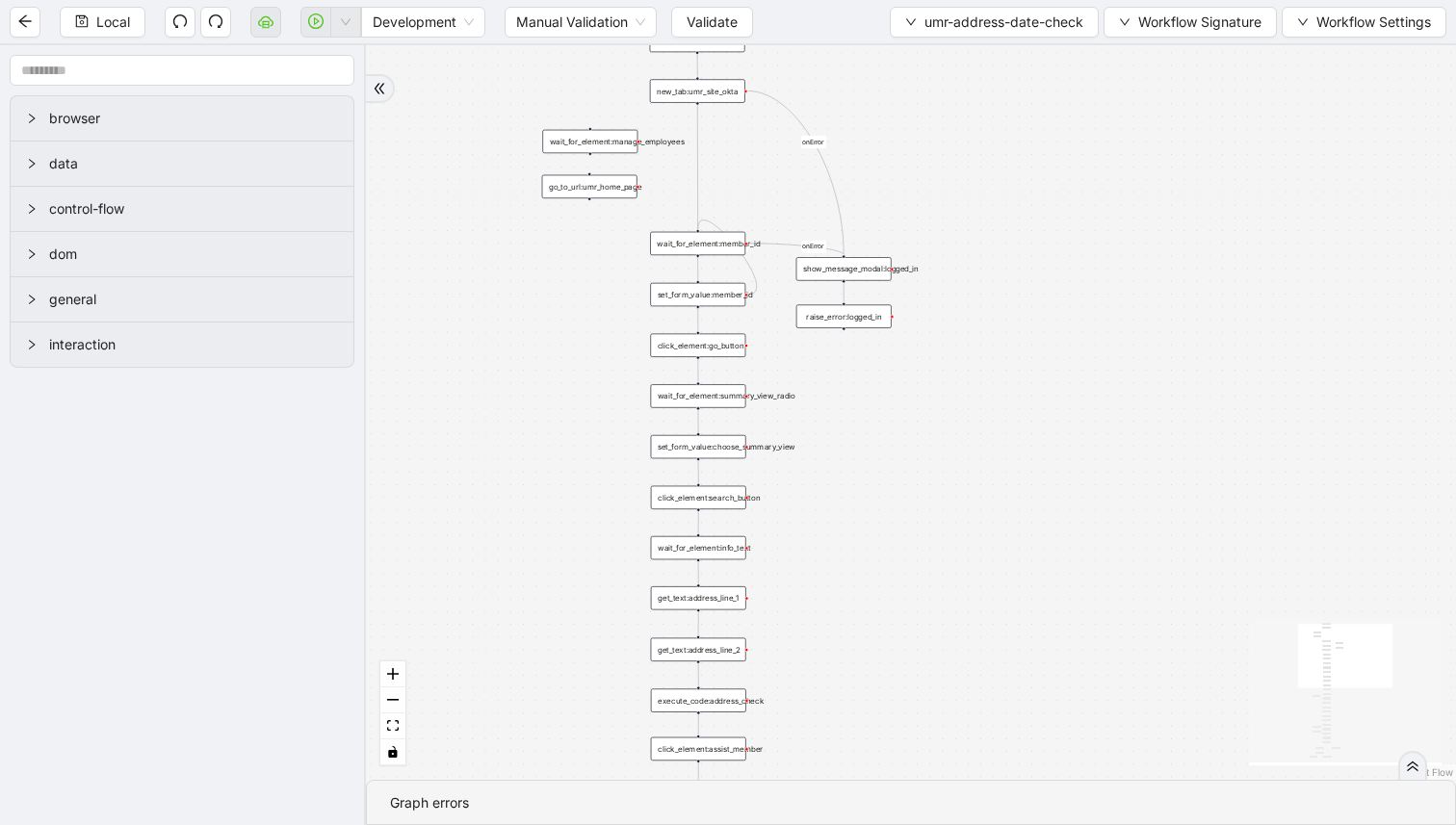 drag, startPoint x: 1001, startPoint y: 169, endPoint x: 1001, endPoint y: 146, distance: 23 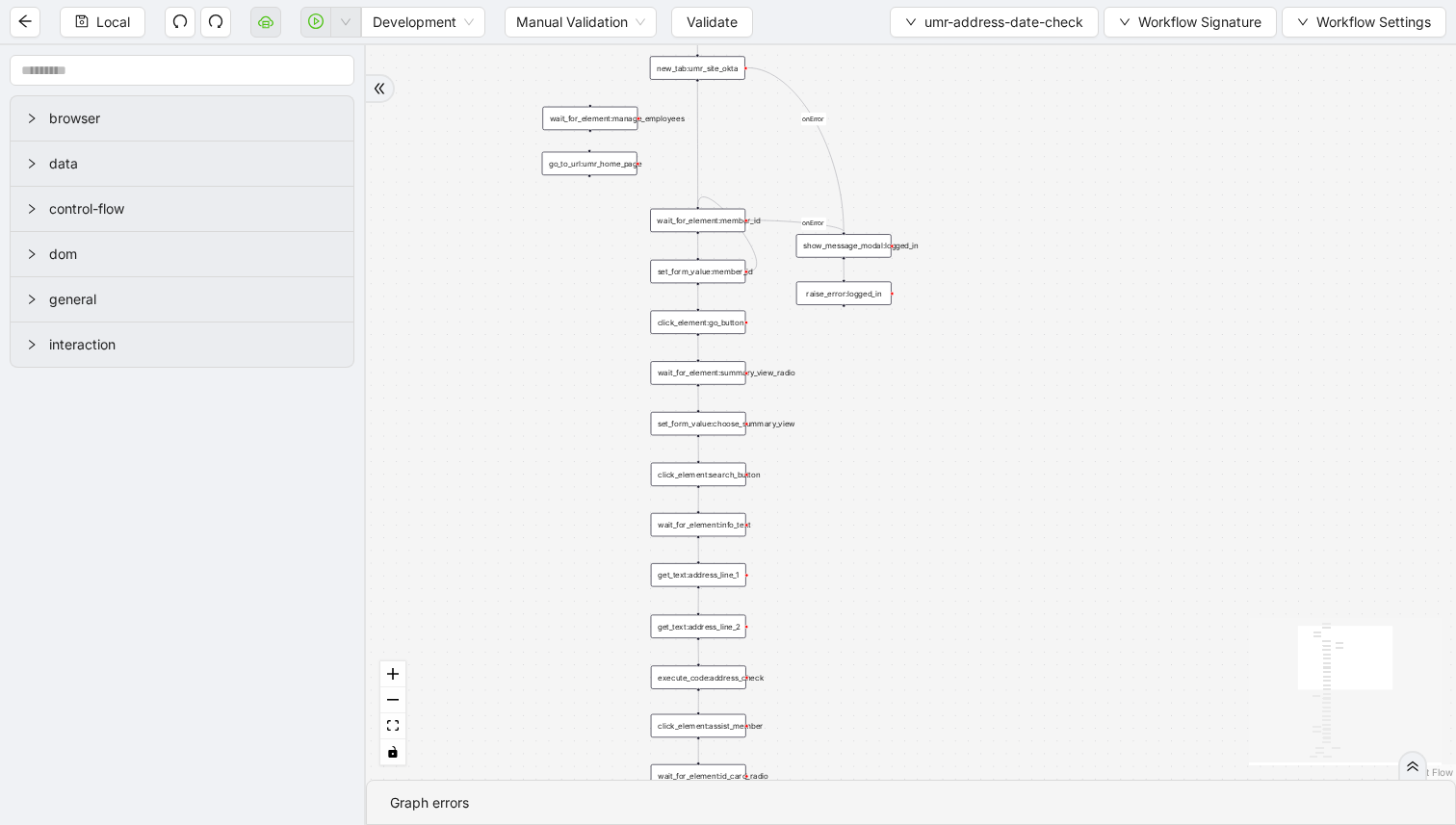 drag, startPoint x: 1004, startPoint y: 172, endPoint x: 1004, endPoint y: 148, distance: 24 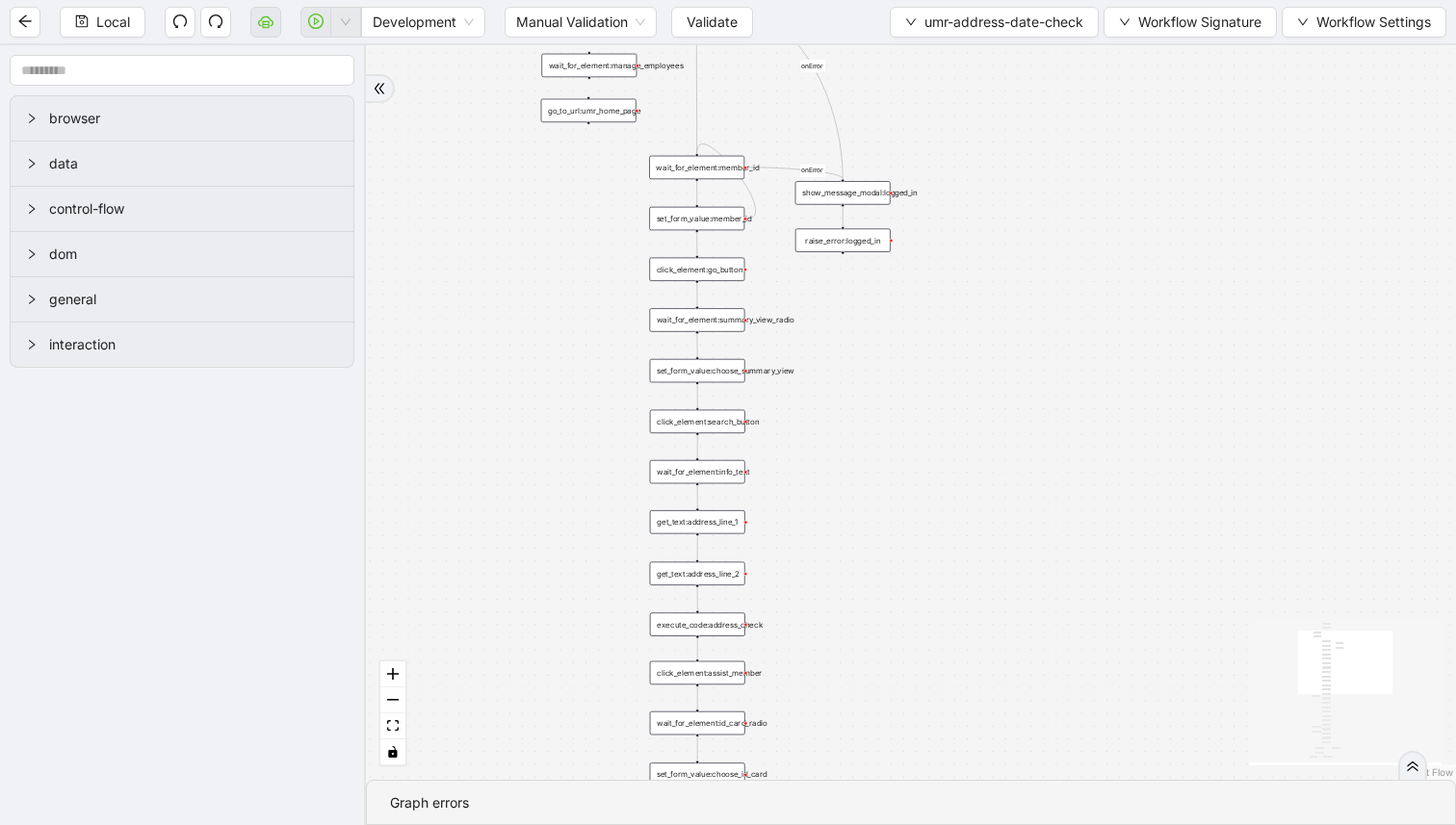 drag, startPoint x: 1004, startPoint y: 168, endPoint x: 1004, endPoint y: 116, distance: 52 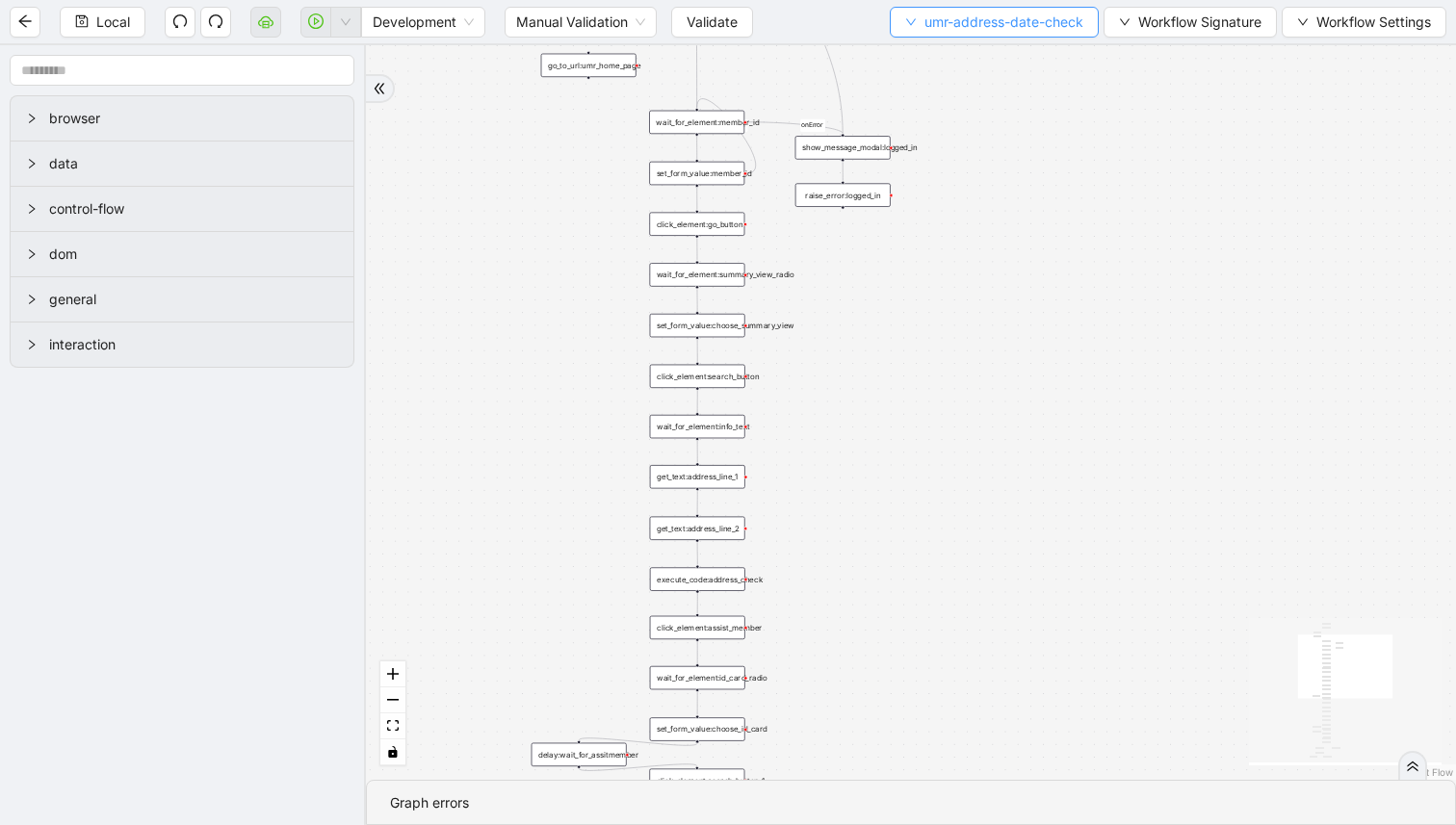 click on "umr-address-date-check" at bounding box center (1003, 22) 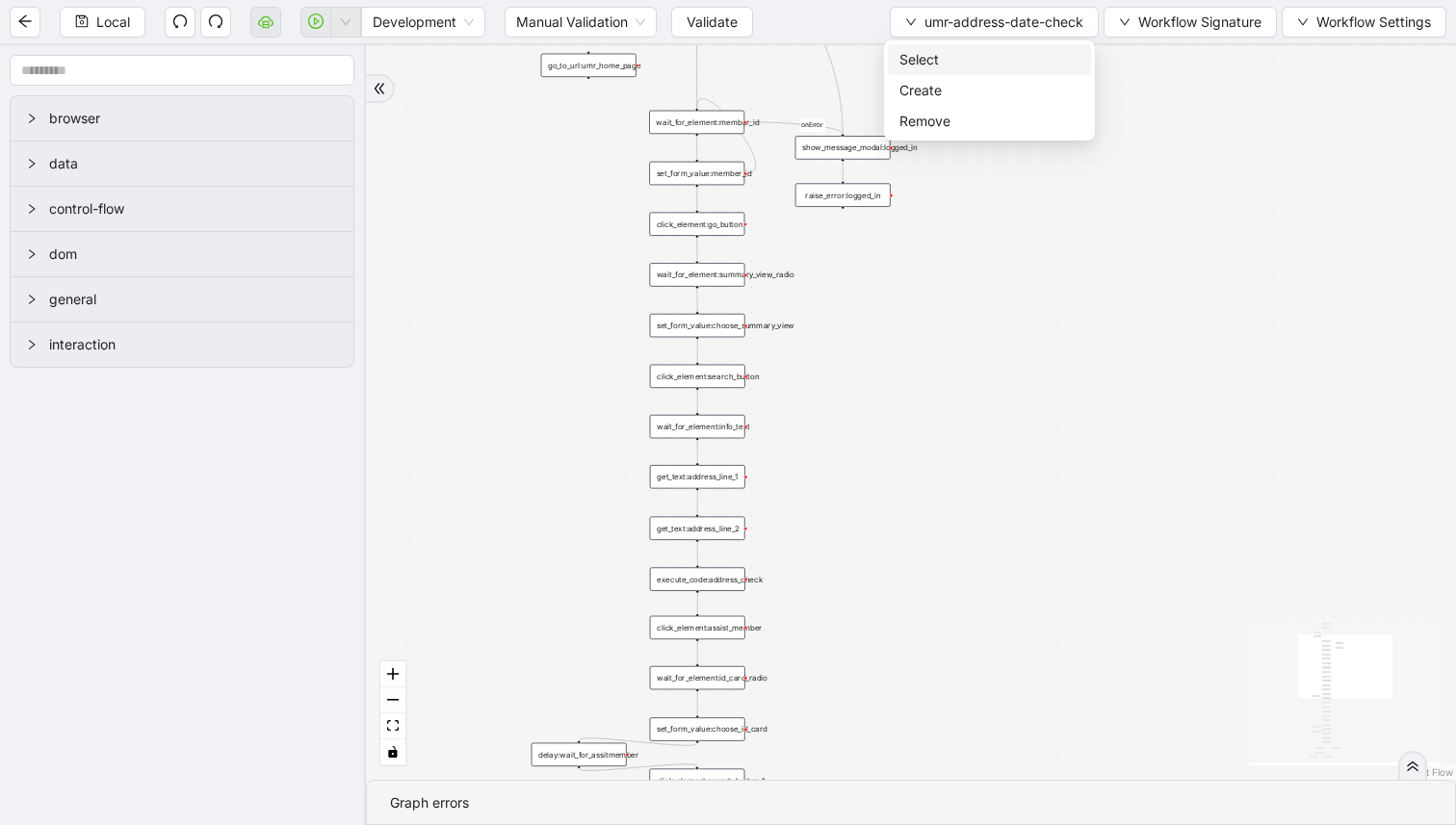 click on "Select" at bounding box center [989, 60] 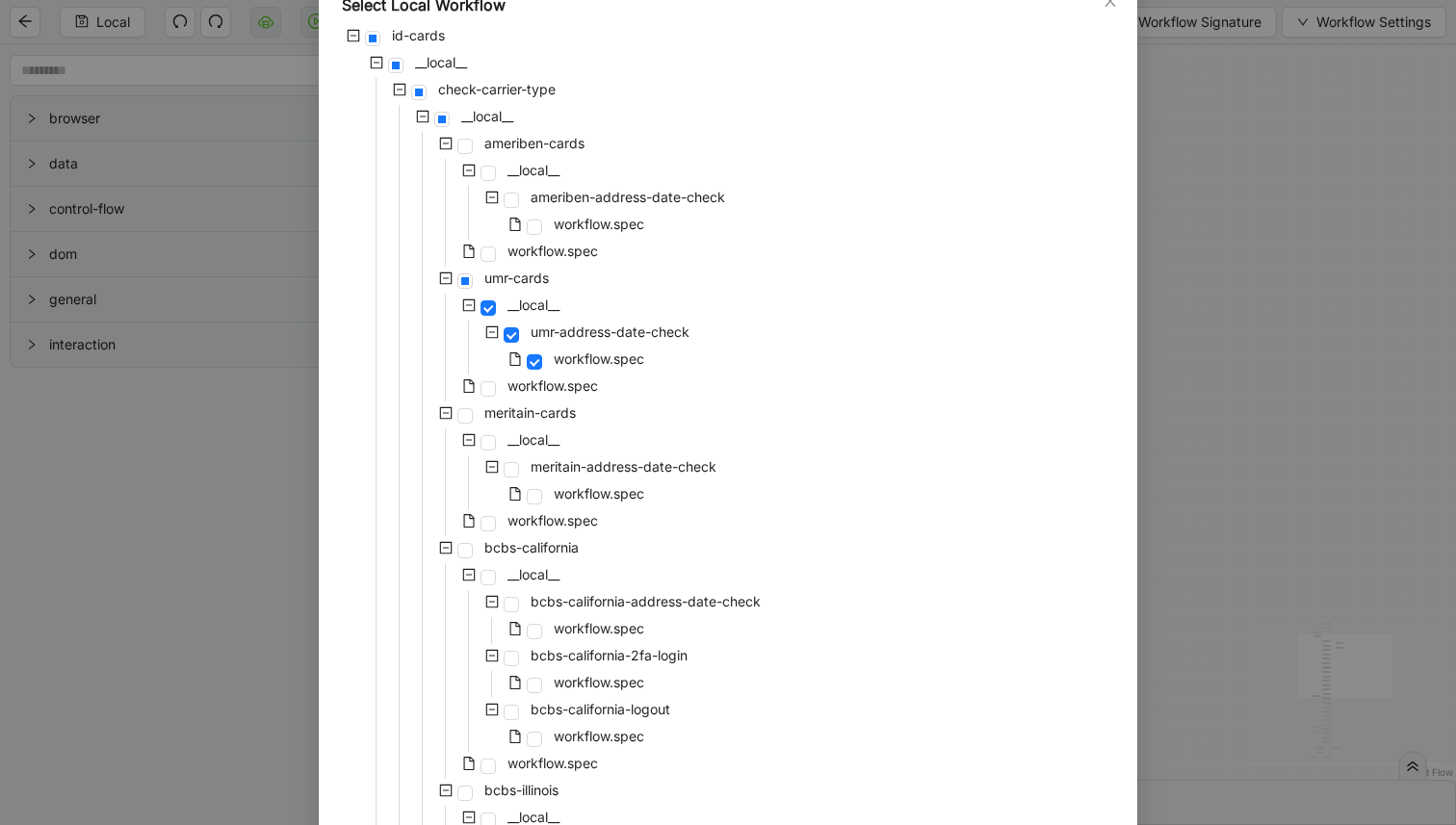 scroll, scrollTop: 141, scrollLeft: 0, axis: vertical 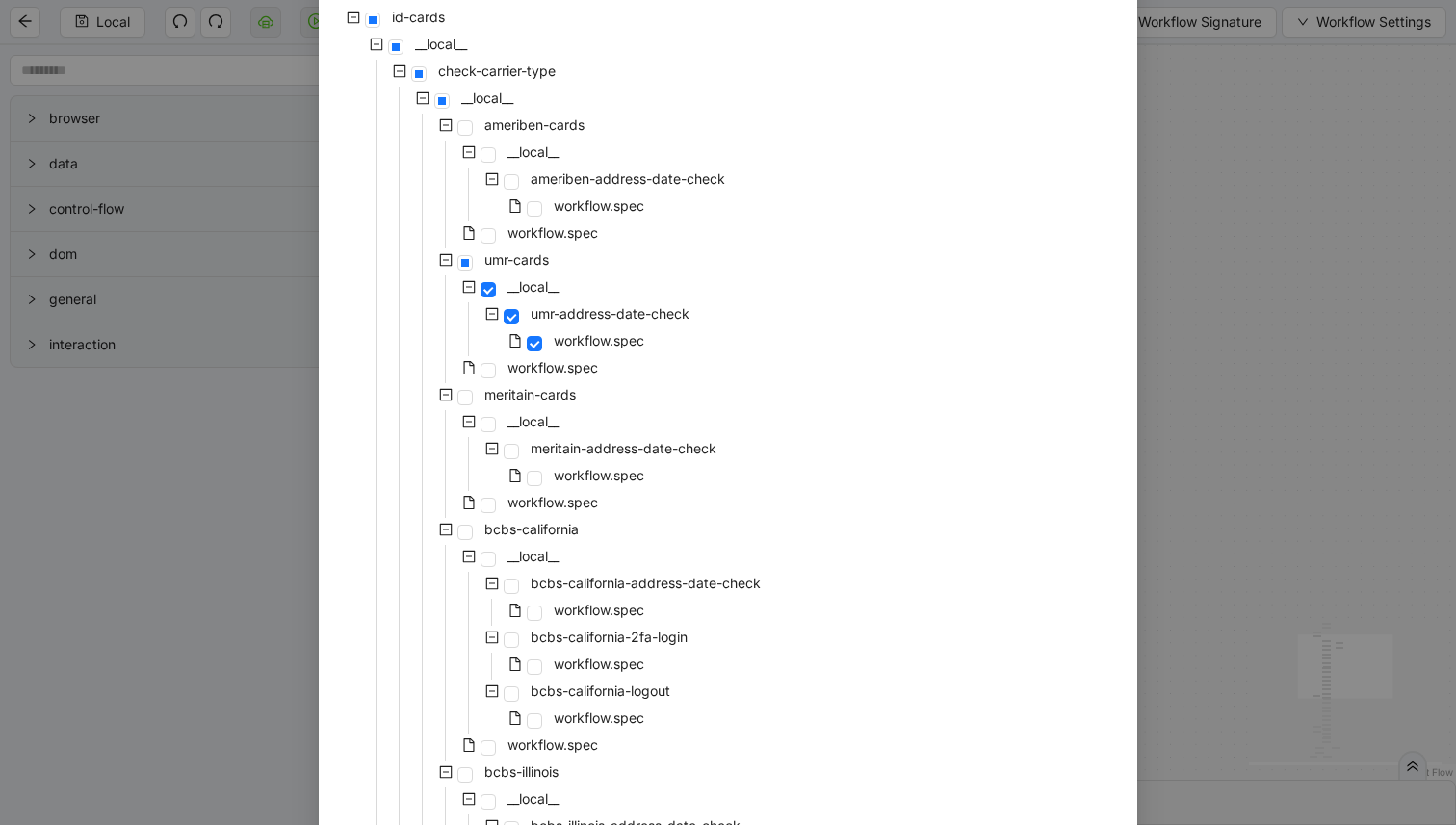 click on "Select Local Workflow id-cards __local__ check-carrier-type __local__ ameriben-cards __local__ ameriben-address-date-check workflow.spec workflow.spec umr-cards __local__ umr-address-date-check workflow.spec workflow.spec meritain-cards __local__ meritain-address-date-check workflow.spec workflow.spec bcbs-california __local__ bcbs-california-address-date-check workflow.spec bcbs-california-2fa-login workflow.spec bcbs-california-logout workflow.spec workflow.spec bcbs-illinois __local__ bcbs-illinois-address-date-check workflow.spec bcbs-illinois-2fa-login workflow.spec bcbs-illinois-logout workflow.spec workflow.spec bcbs-texas __local__ bcbs-texas-address-date-check workflow.spec bcbs-texas-2fa-login workflow.spec bcbs-texas-logout workflow.spec workflow.spec anthem __local__ anthem-login workflow.spec employer-search workflow.spec member-search workflow.spec logout workflow.spec workflow.spec workflow.spec extract-ticket-data workflow.spec update-ticket workflow.spec extract-data-inview-ivr workflow.spec" at bounding box center [728, 412] 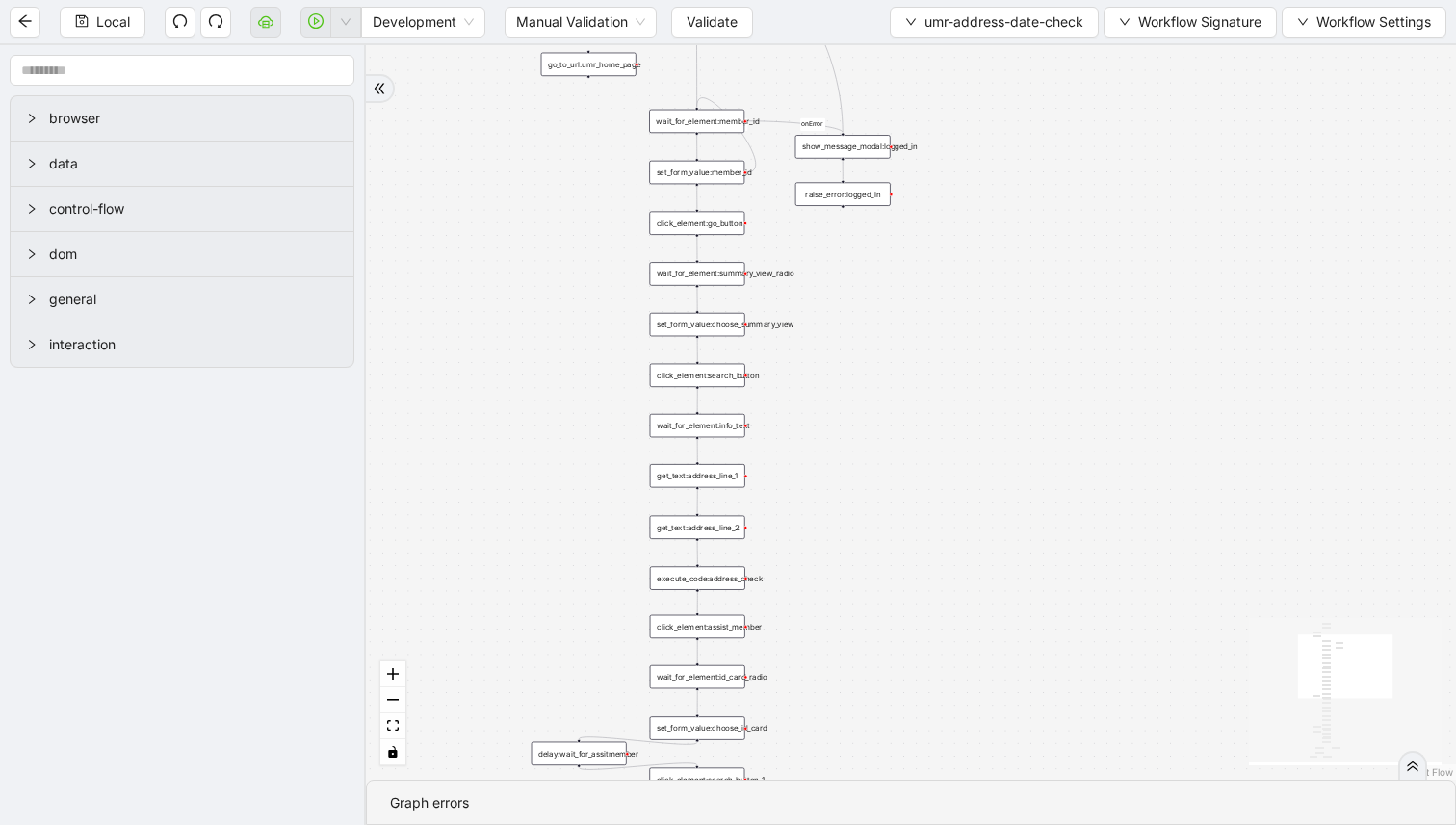 drag, startPoint x: 939, startPoint y: 407, endPoint x: 939, endPoint y: 385, distance: 22 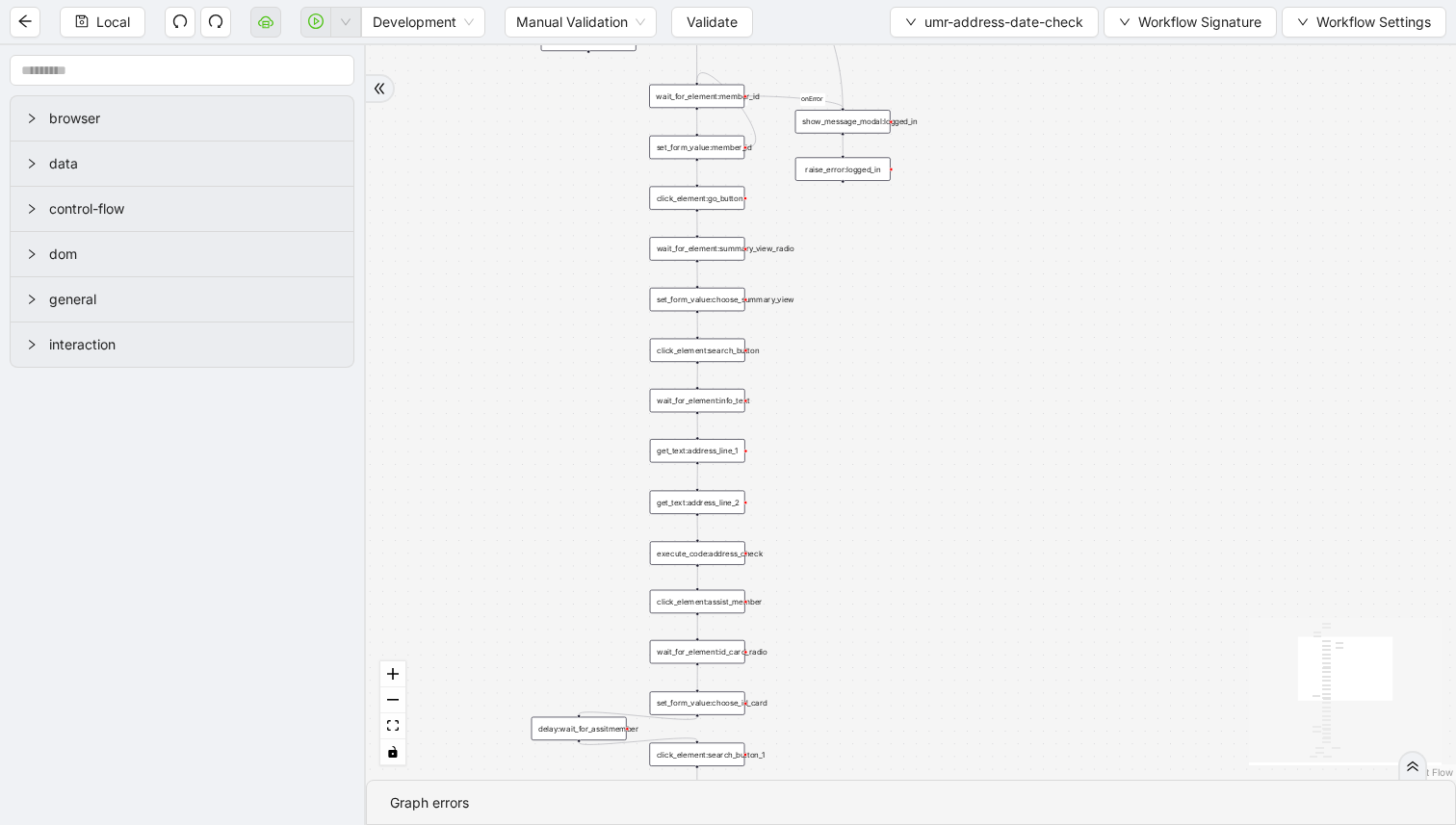 drag, startPoint x: 939, startPoint y: 408, endPoint x: 939, endPoint y: 385, distance: 23 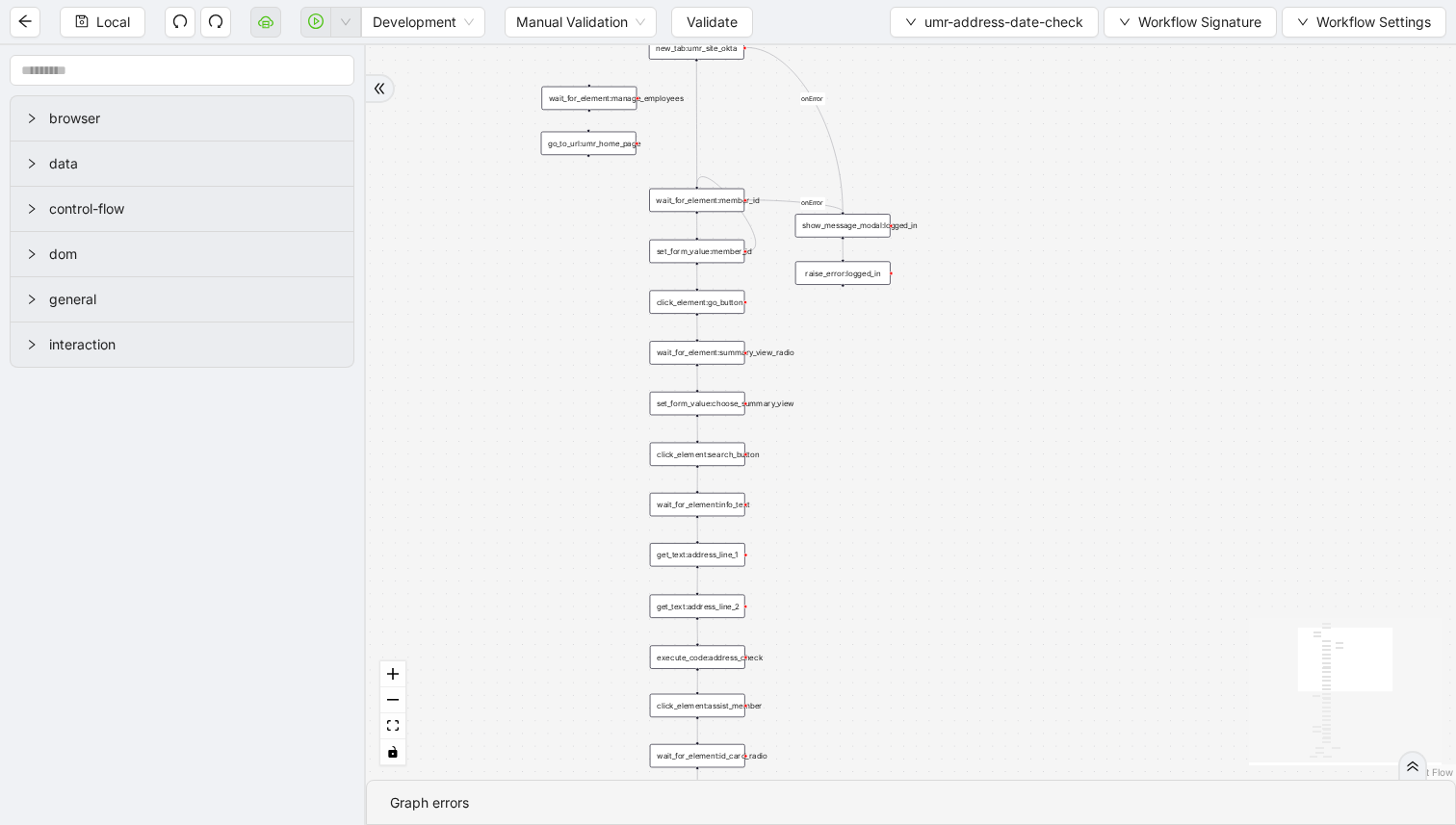 drag, startPoint x: 975, startPoint y: 338, endPoint x: 986, endPoint y: 511, distance: 173.34936 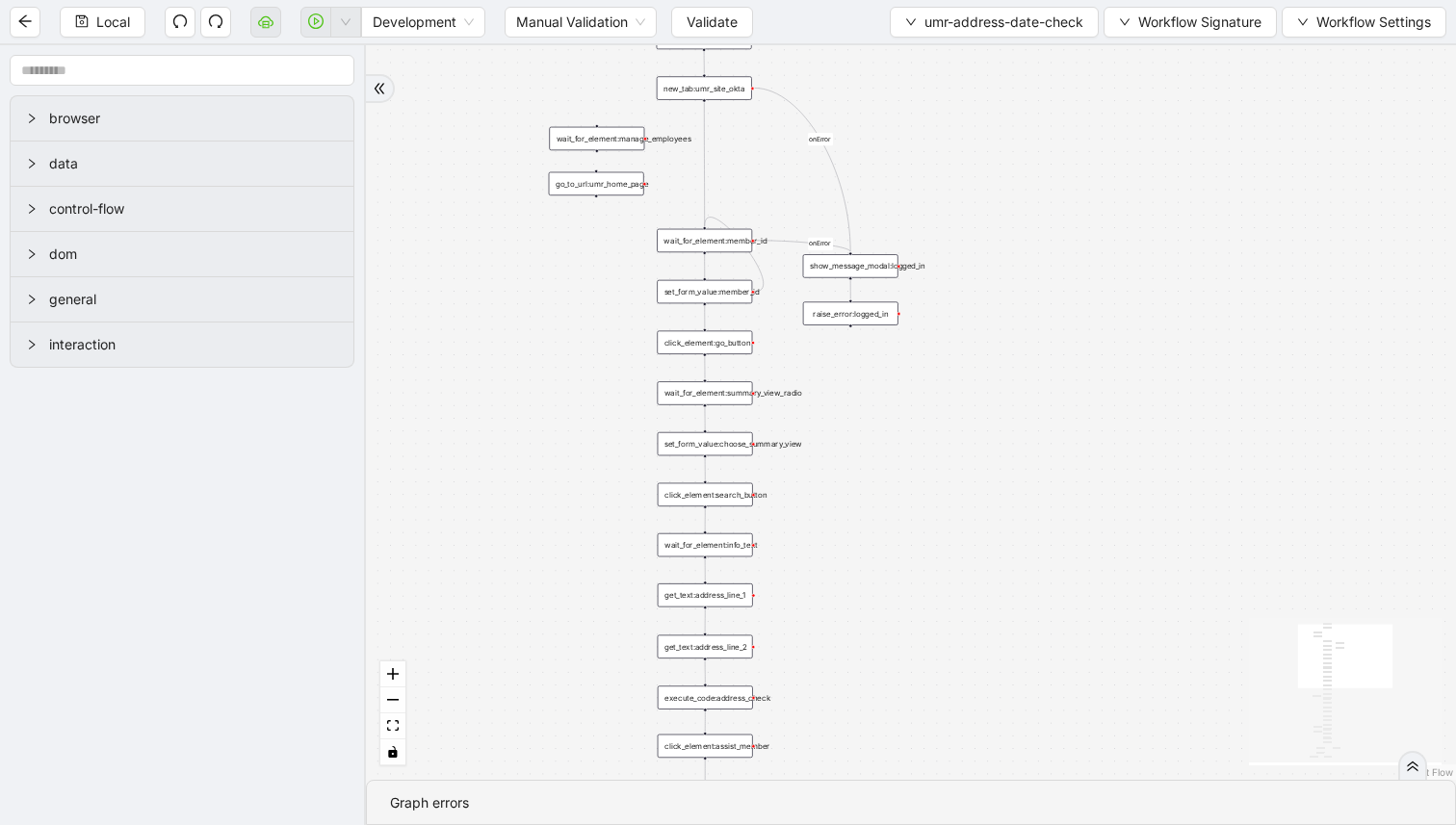 drag, startPoint x: 1014, startPoint y: 333, endPoint x: 1012, endPoint y: 374, distance: 41.048752 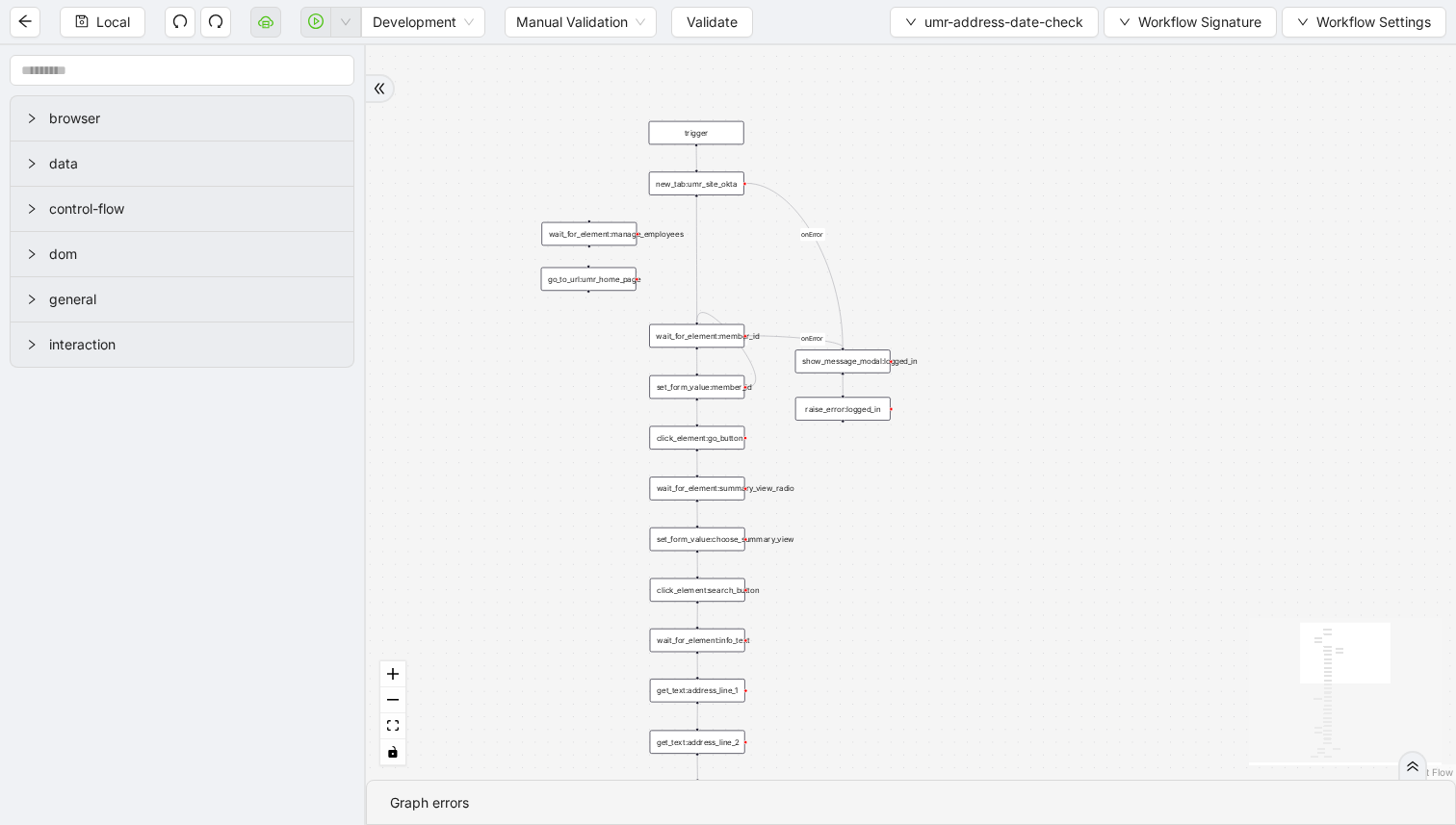 click on "new_tab:umr_site_okta" at bounding box center (696, 183) 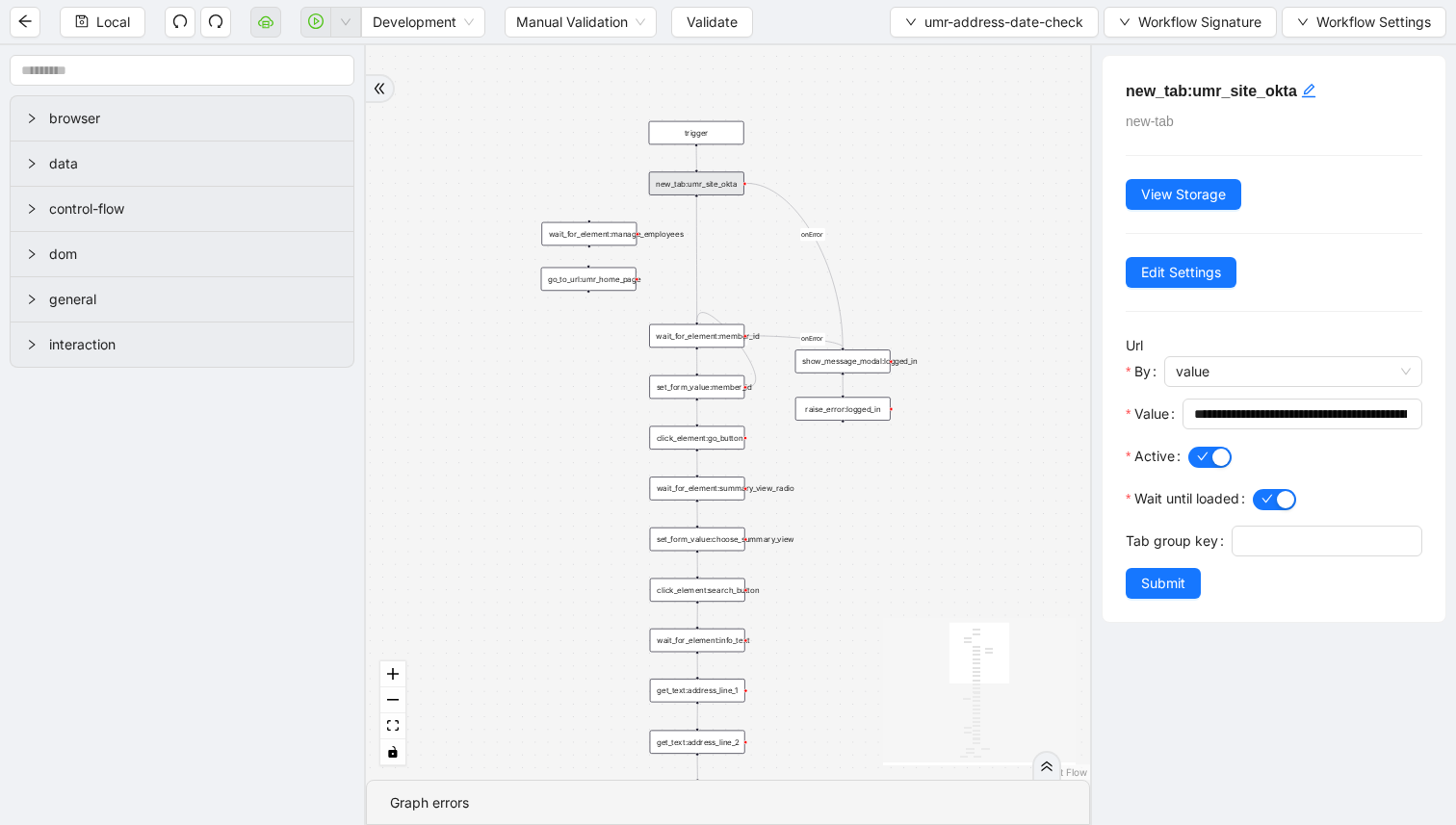click on "show_message_modal:logged_in" at bounding box center (843, 361) 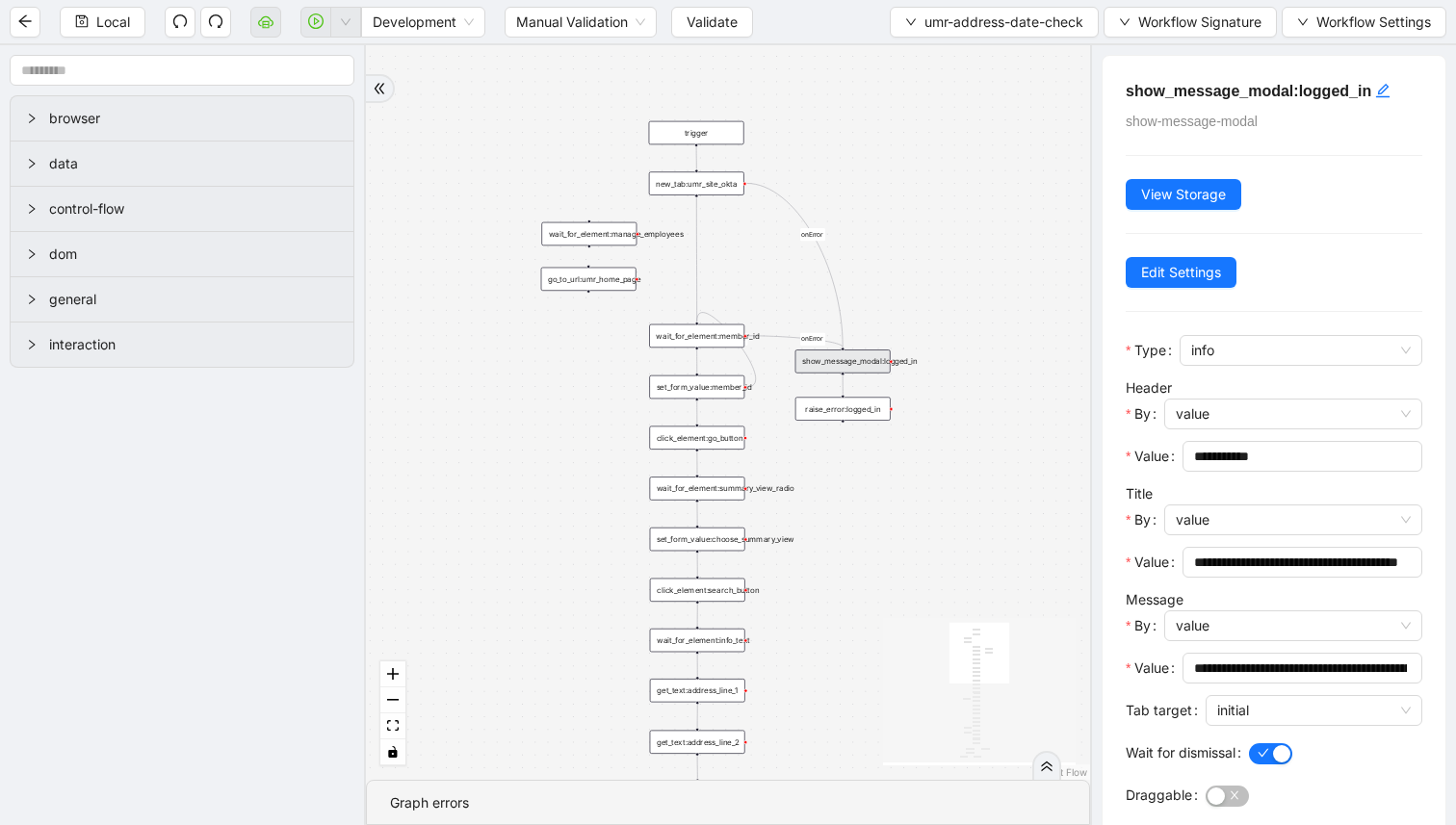 click on "fallback records-exist yes fallback onError onError onError onError onError onError trigger wait_for_element:member_id set_form_value:member_id click_element:go_button raise_error:logged_in show_message_modal:logged_in wait_for_element:summary_view_radio click_element:search_button wait_for_element:info_text get_text:address_line_1 get_text:address_line_2 click_element:assist_member wait_for_element:order_id_card wait_for_element:id_card_radio set_form_value:choose_summary_view click_element:search_button_1 set_form_value:choose_id_card click_element:view_history wait_for_element:employee_id set_current_frame:transaction_history set_form_value:employee_id click_element:search_transaction wait_for_element:transaction_records get_text:record_count execute_code:address_check set_return_value:results conditions:transaction_records_exist get_text:date conditions:transaction_older_than_7_days set_return_value:results_older_transaction set_return_value:results_newer_transaction delay:wait_for_assitmember delay:setting_value" at bounding box center (728, 412) 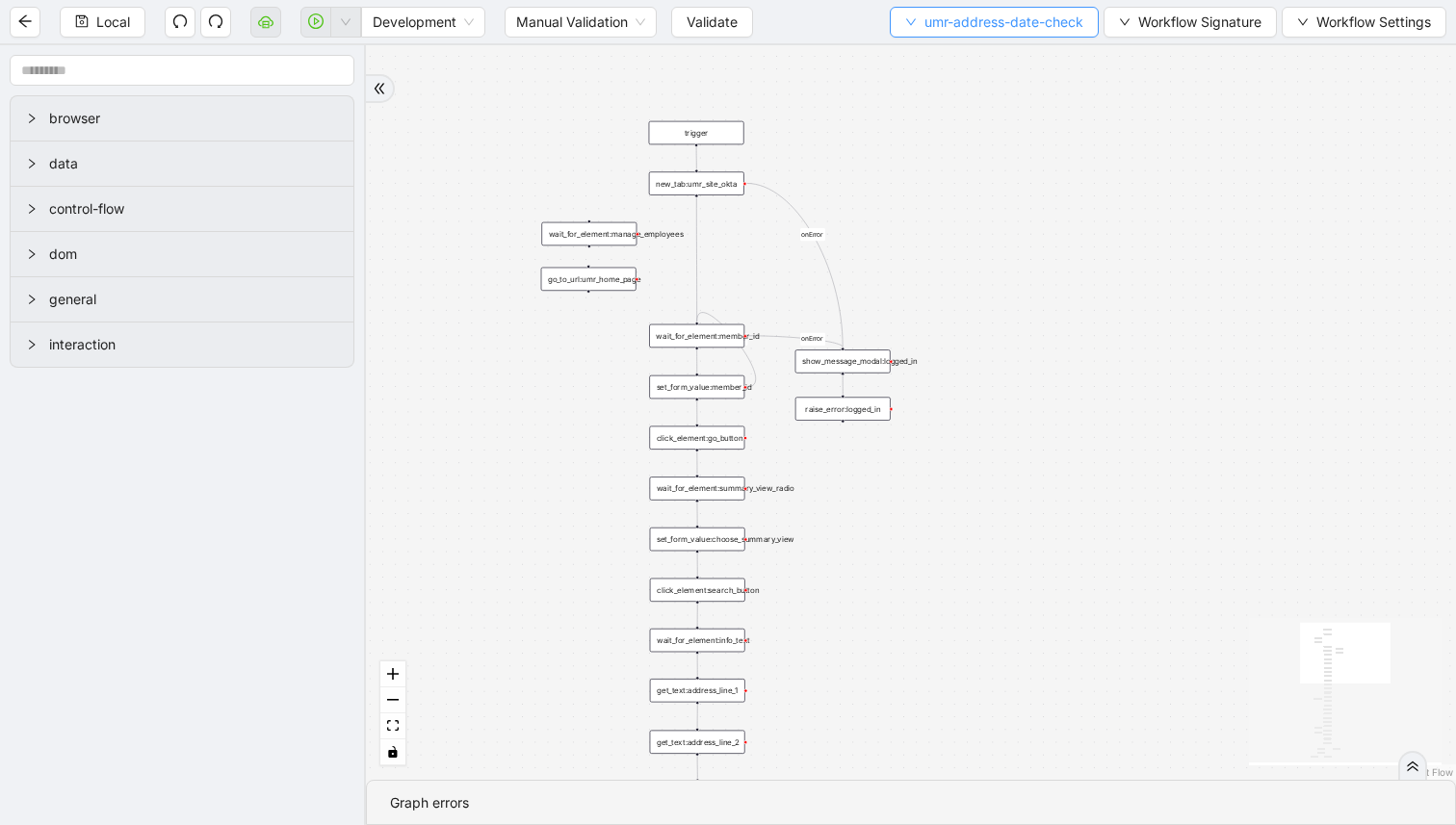 click on "umr-address-date-check" at bounding box center (1003, 22) 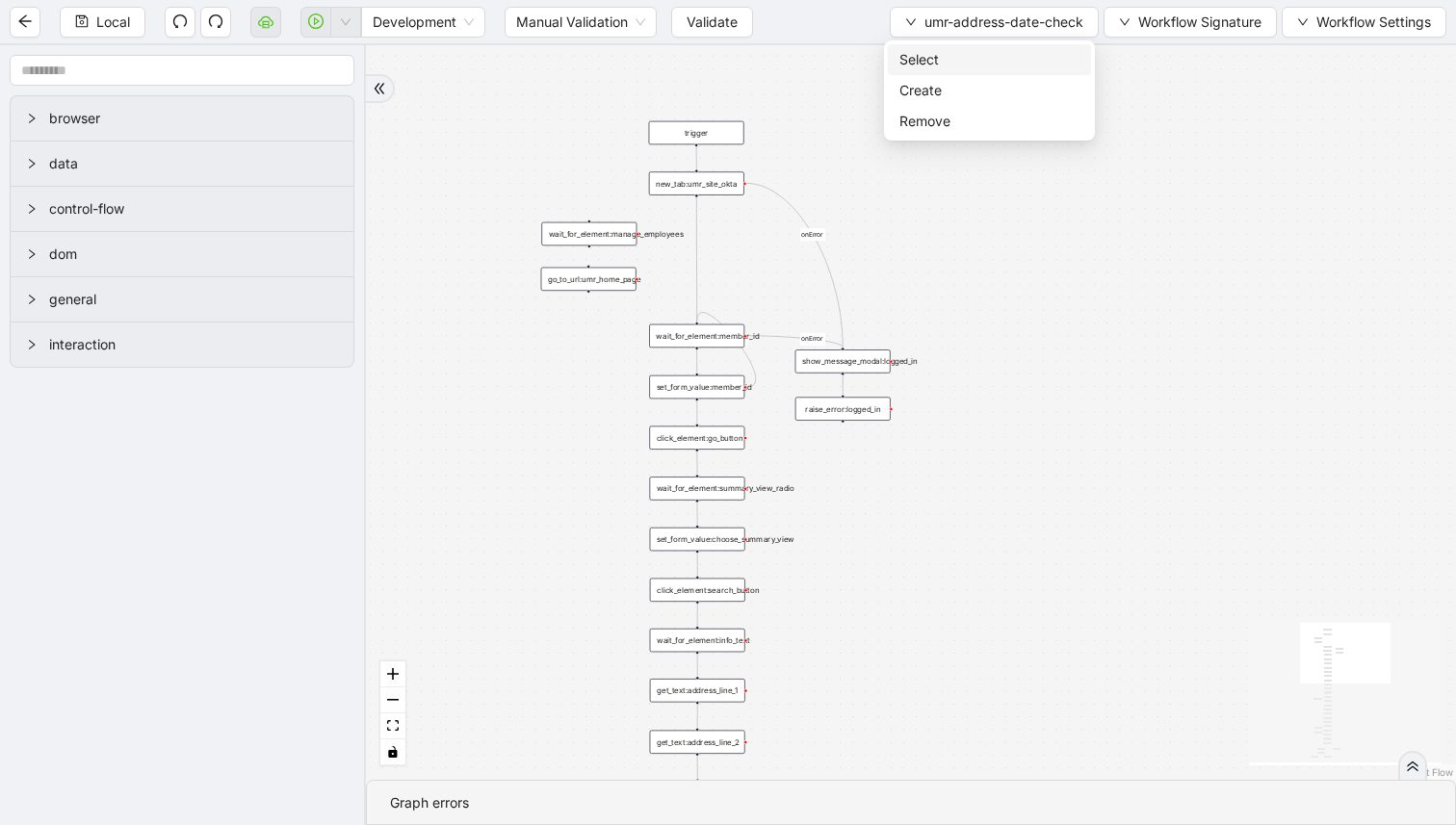 click on "Select" at bounding box center [989, 60] 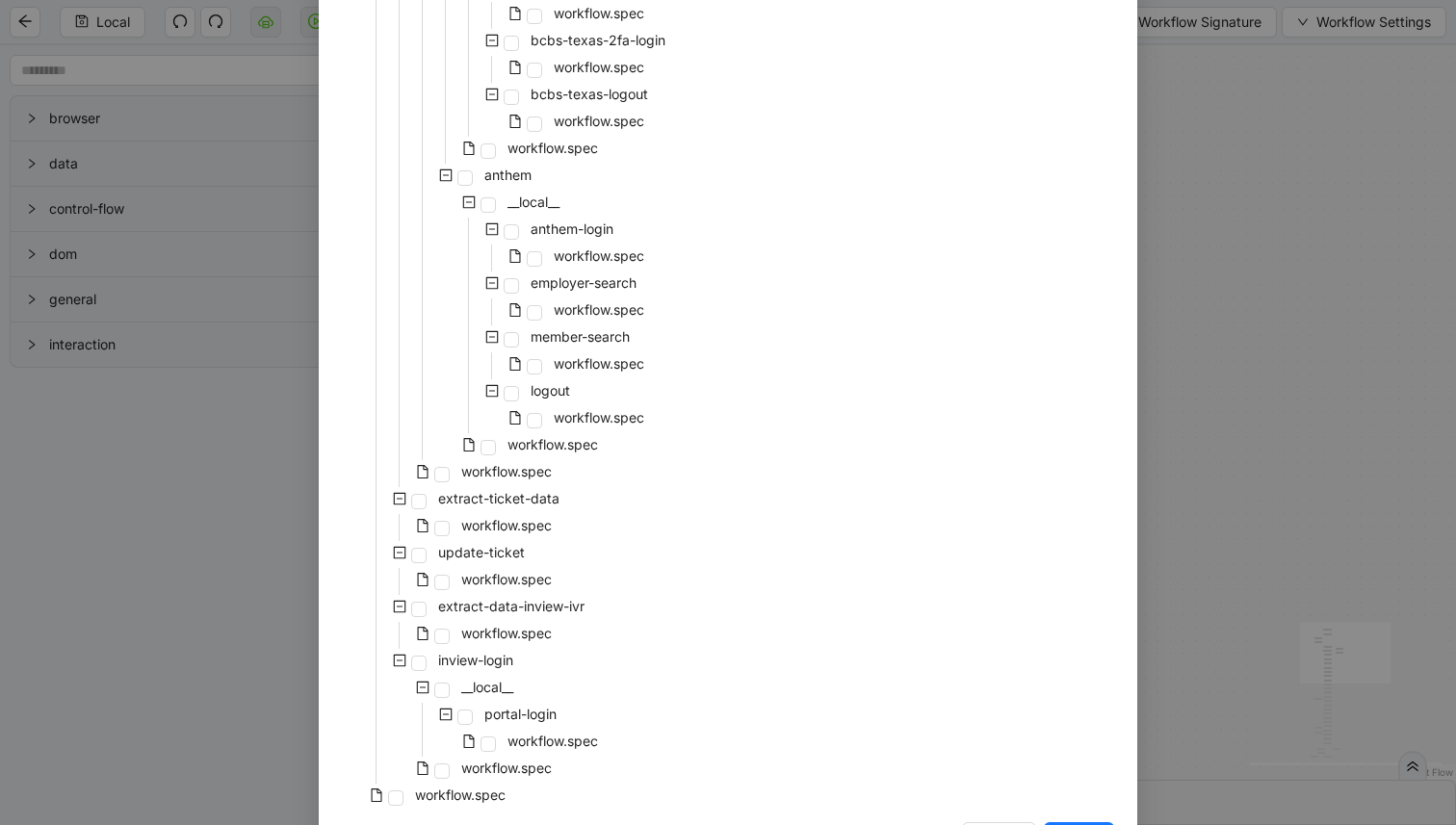 scroll, scrollTop: 1293, scrollLeft: 0, axis: vertical 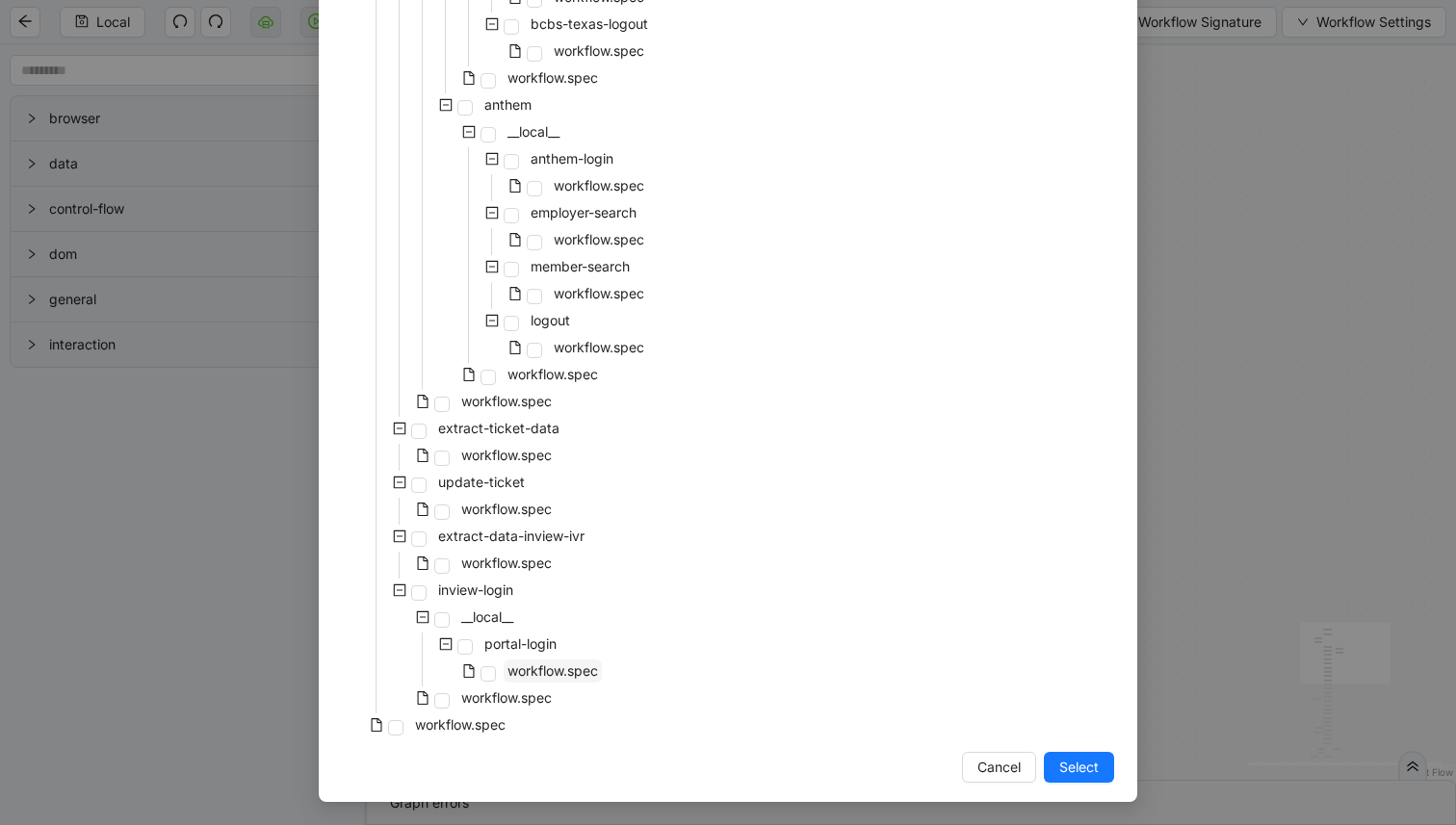 click on "workflow.spec" at bounding box center (553, 670) 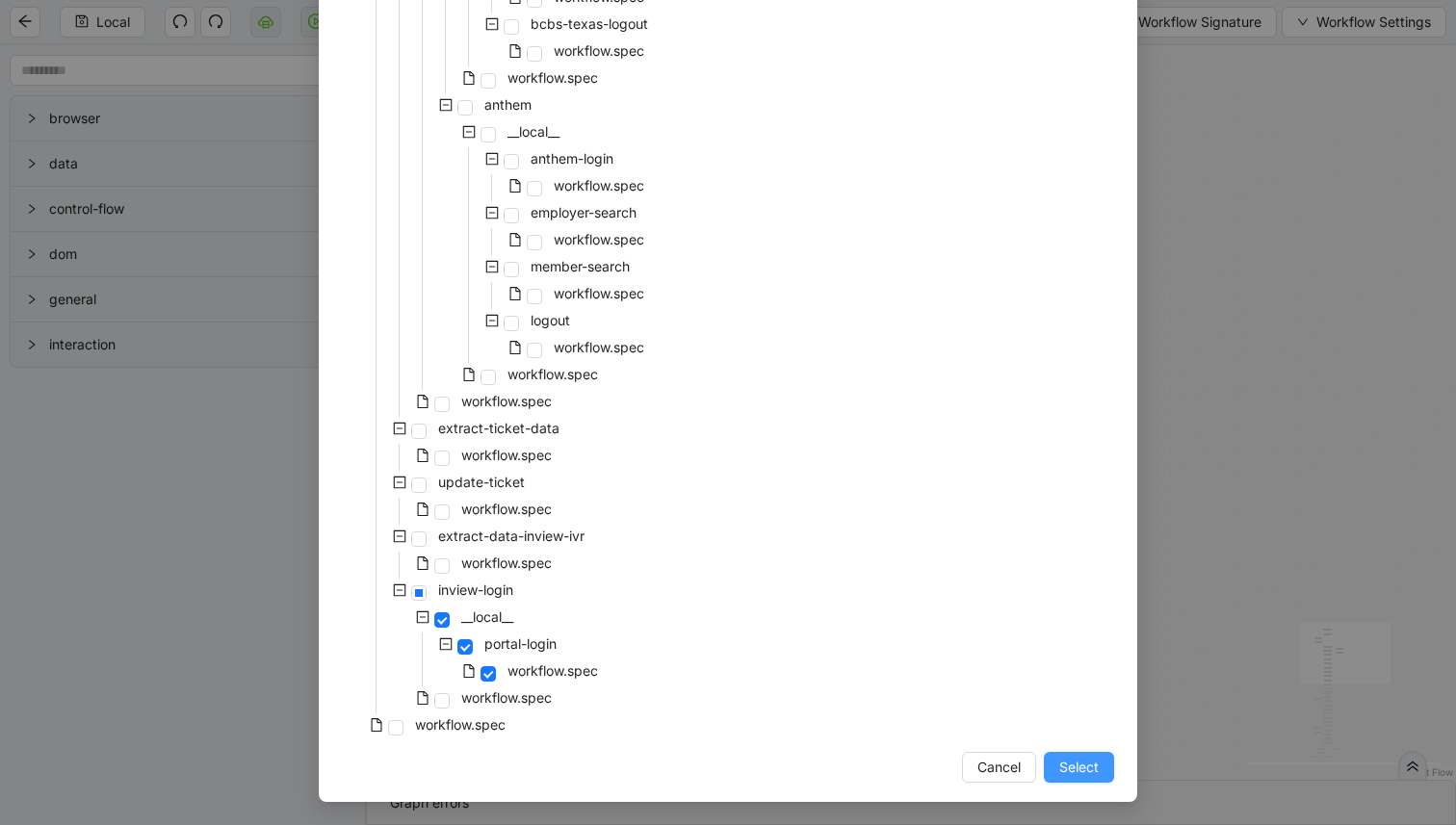 click on "Select" at bounding box center [1079, 767] 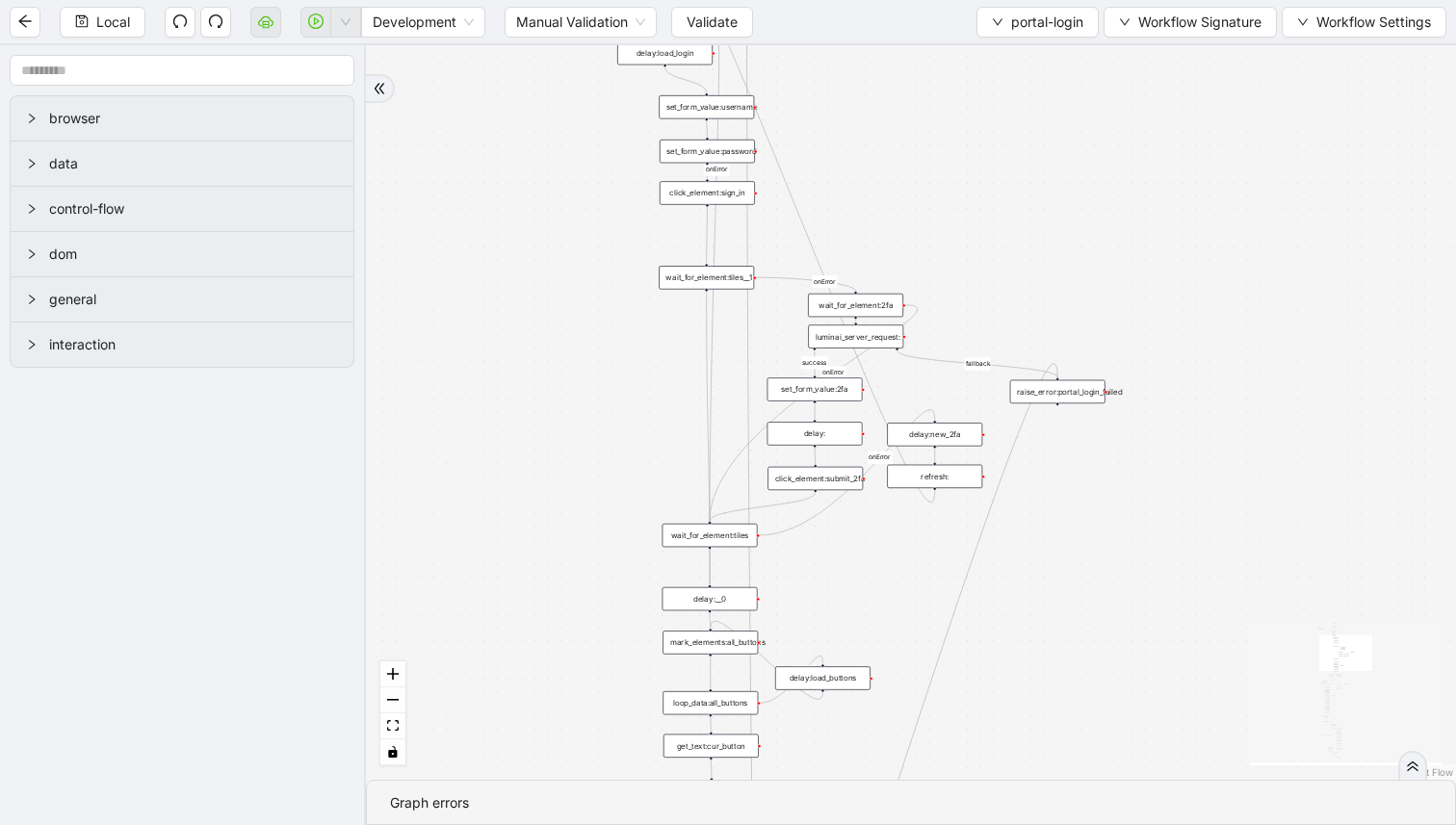 drag, startPoint x: 1165, startPoint y: 483, endPoint x: 1183, endPoint y: 386, distance: 98.65597 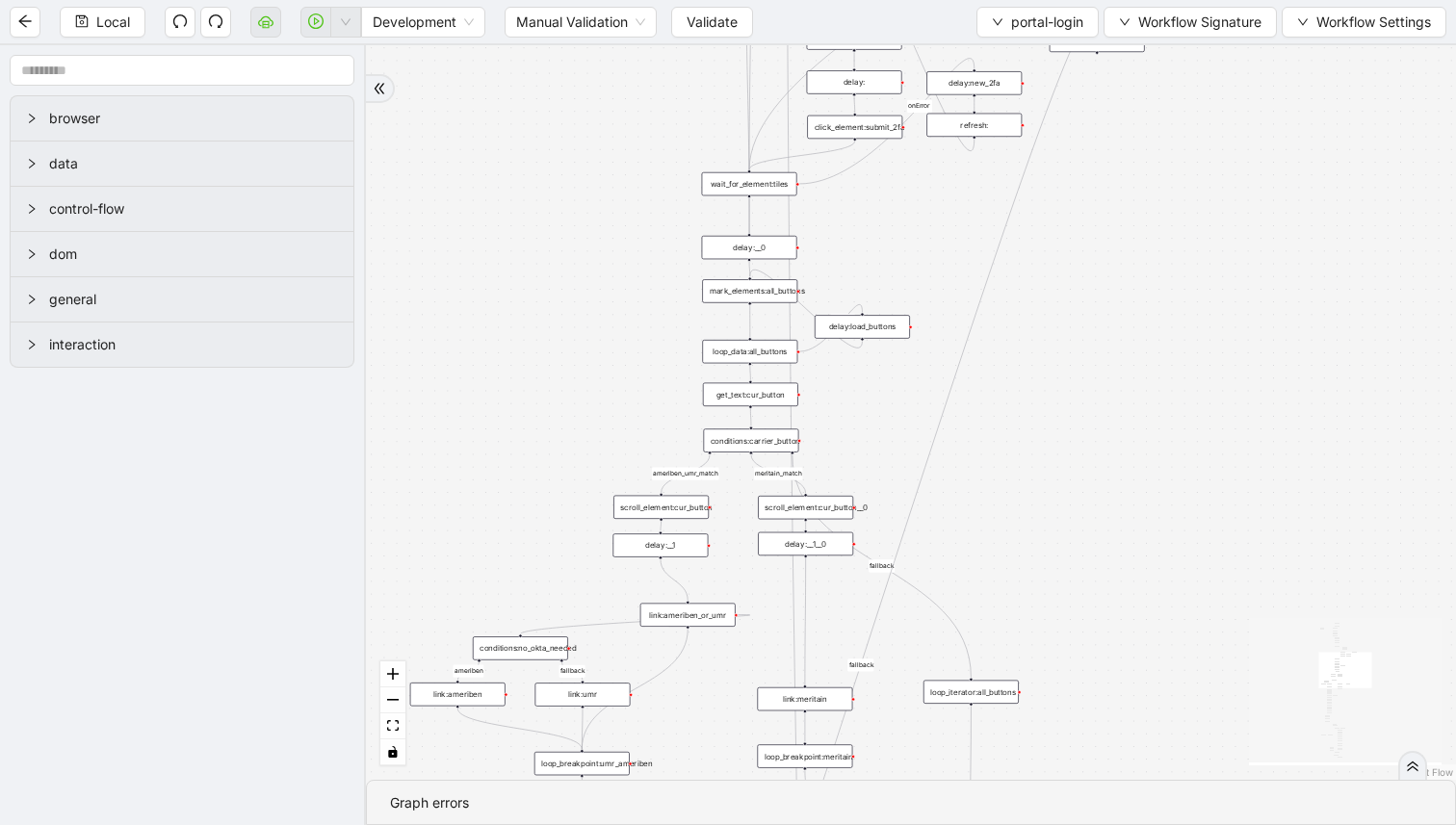 drag, startPoint x: 1157, startPoint y: 518, endPoint x: 1180, endPoint y: 375, distance: 144.8378 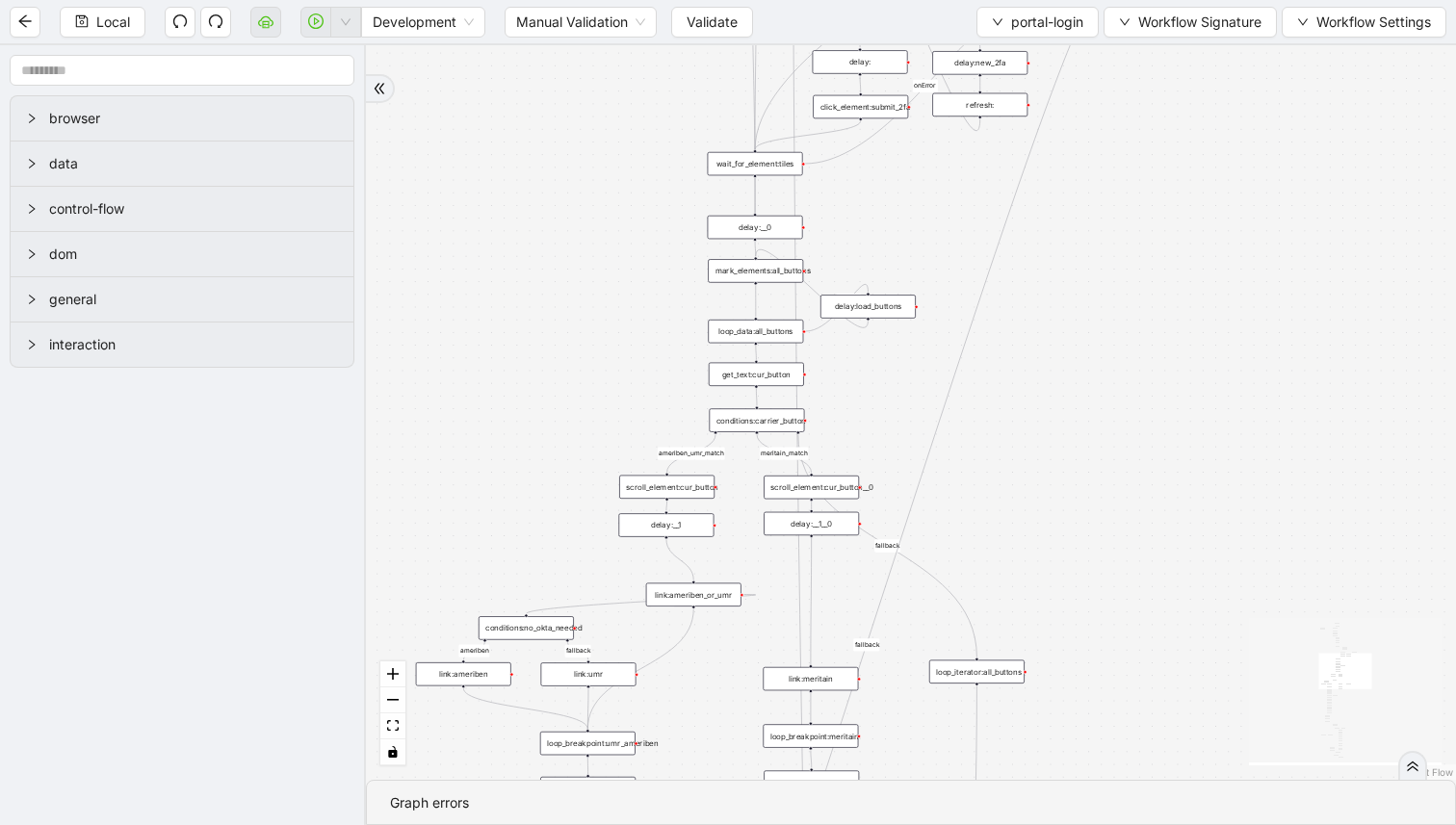 drag, startPoint x: 1178, startPoint y: 434, endPoint x: 1200, endPoint y: 332, distance: 104.34558 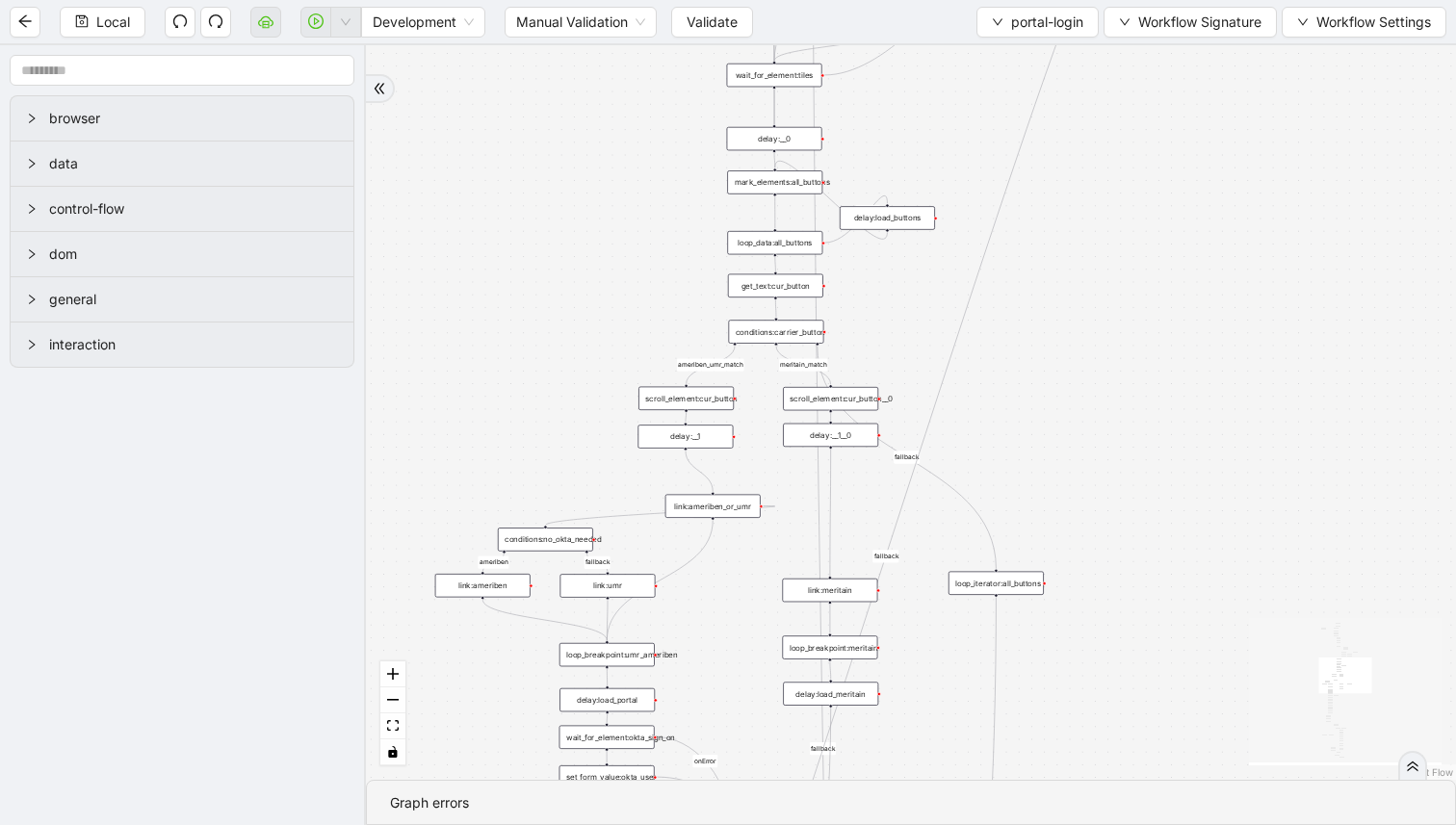 drag, startPoint x: 1195, startPoint y: 392, endPoint x: 1206, endPoint y: 316, distance: 76.791927 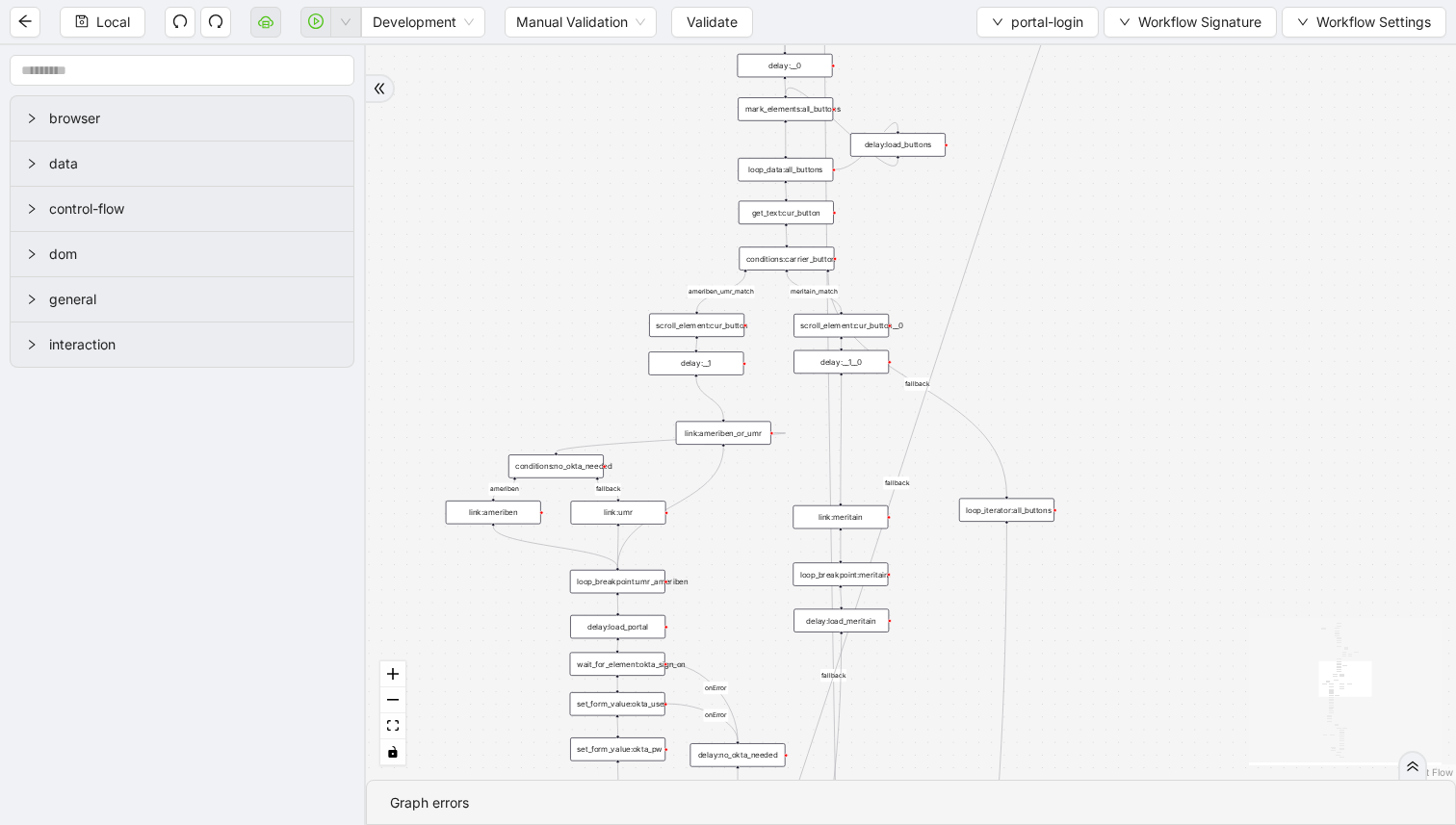 click on "link:umr" at bounding box center [618, 512] 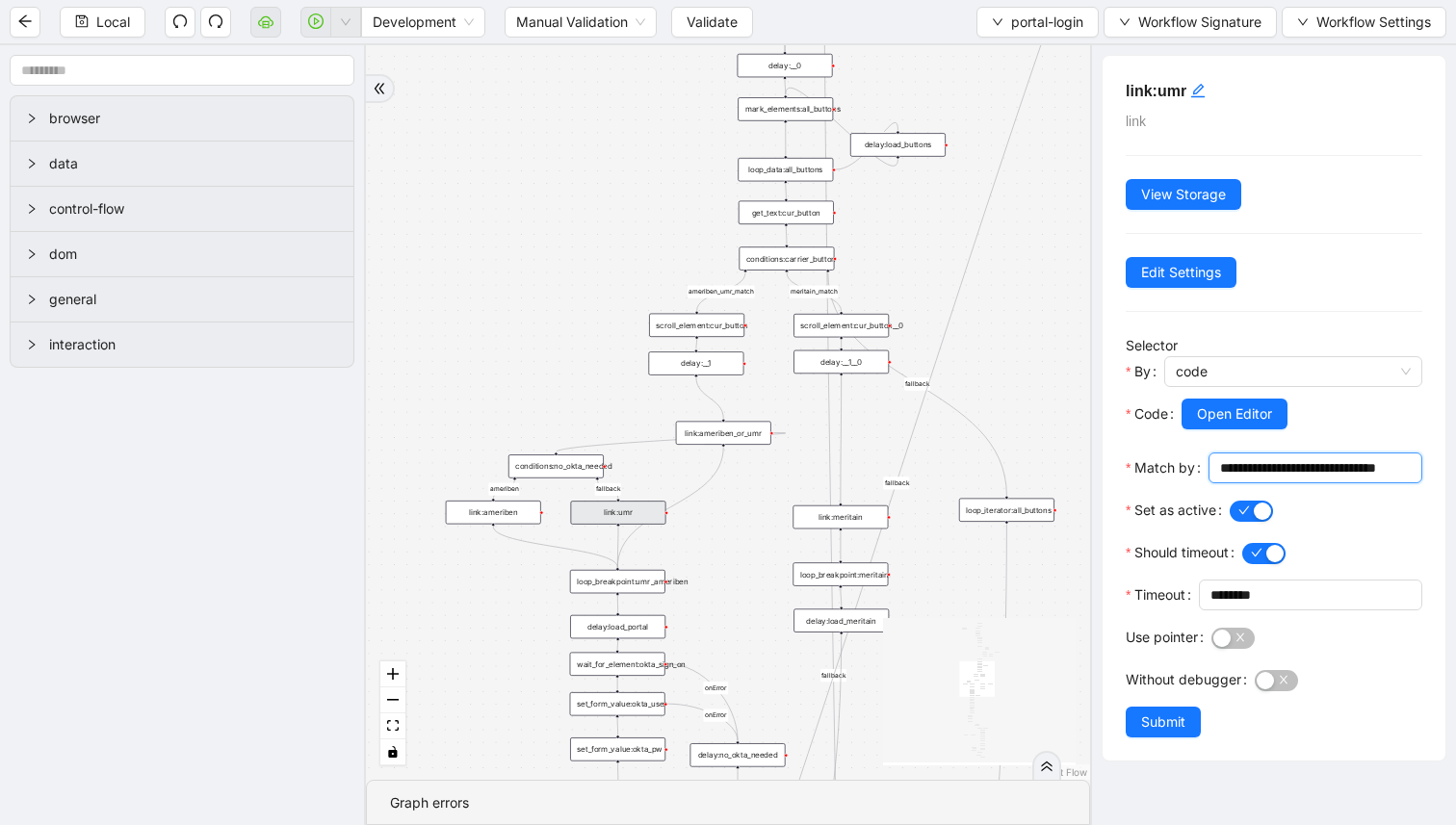 click on "**********" at bounding box center (1313, 468) 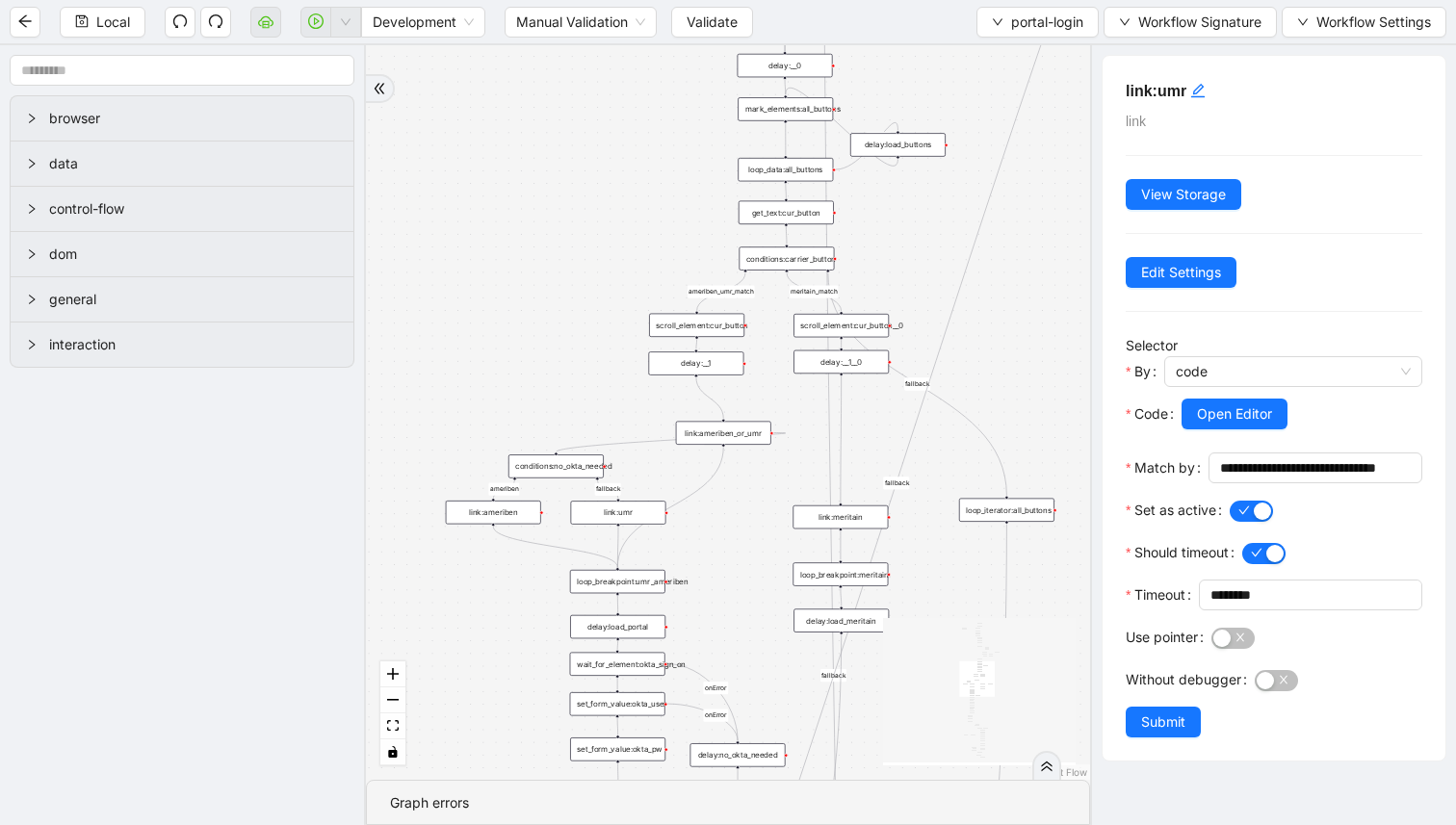 click on "link:ameriben" at bounding box center (493, 512) 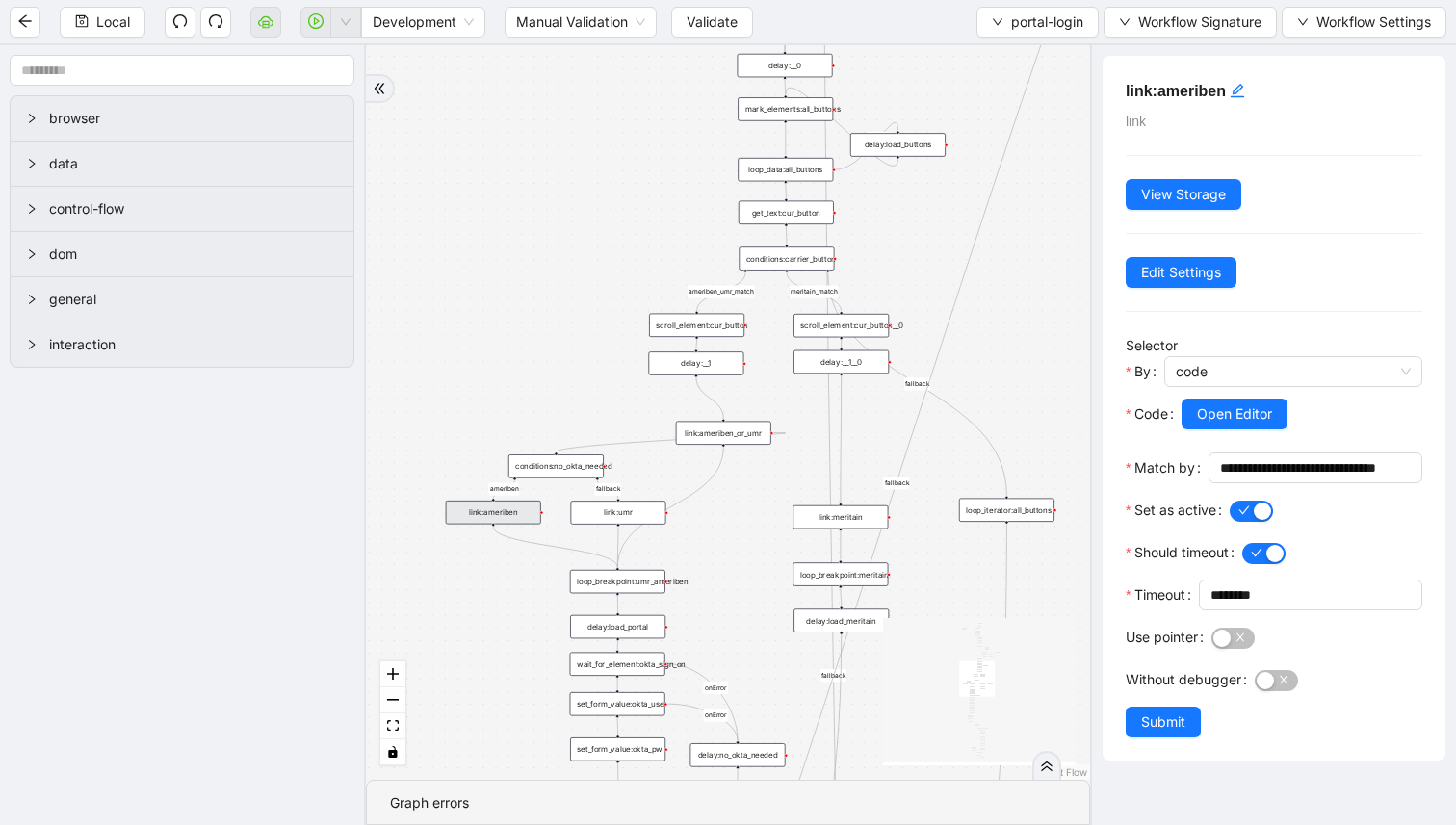 click on "link:umr" at bounding box center (618, 512) 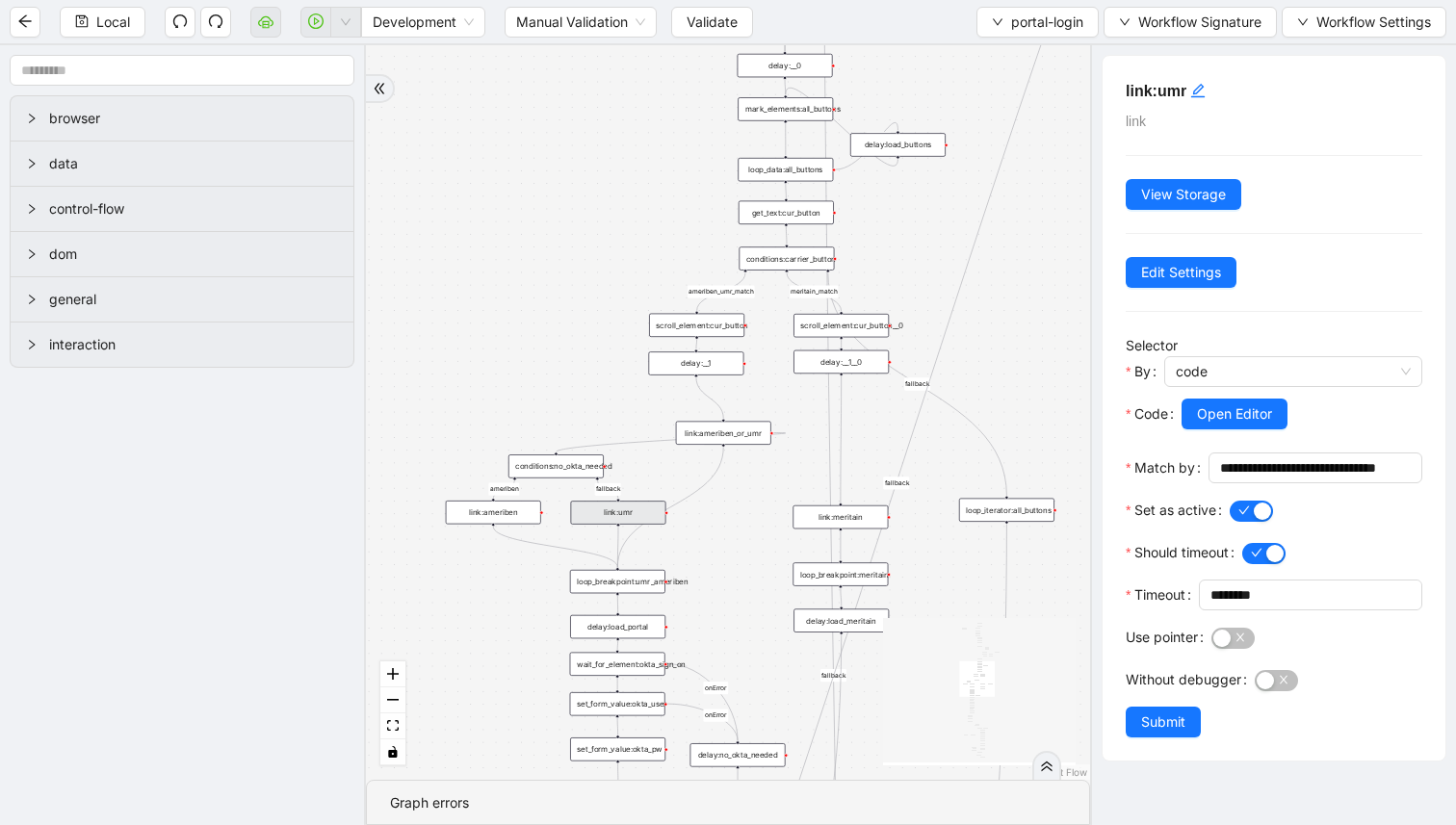click on "link:ameriben" at bounding box center (493, 512) 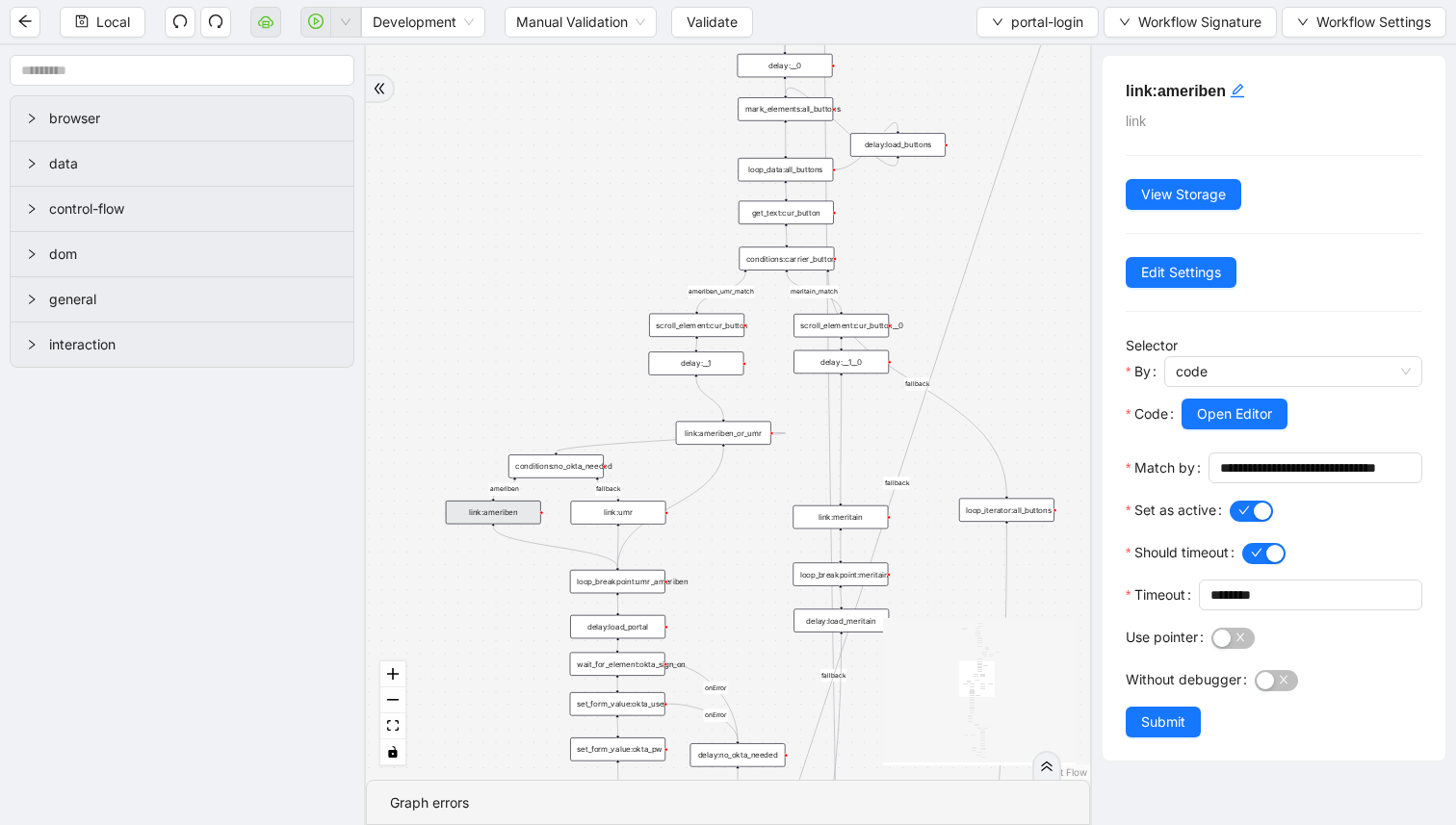 click on "link:umr" at bounding box center (618, 512) 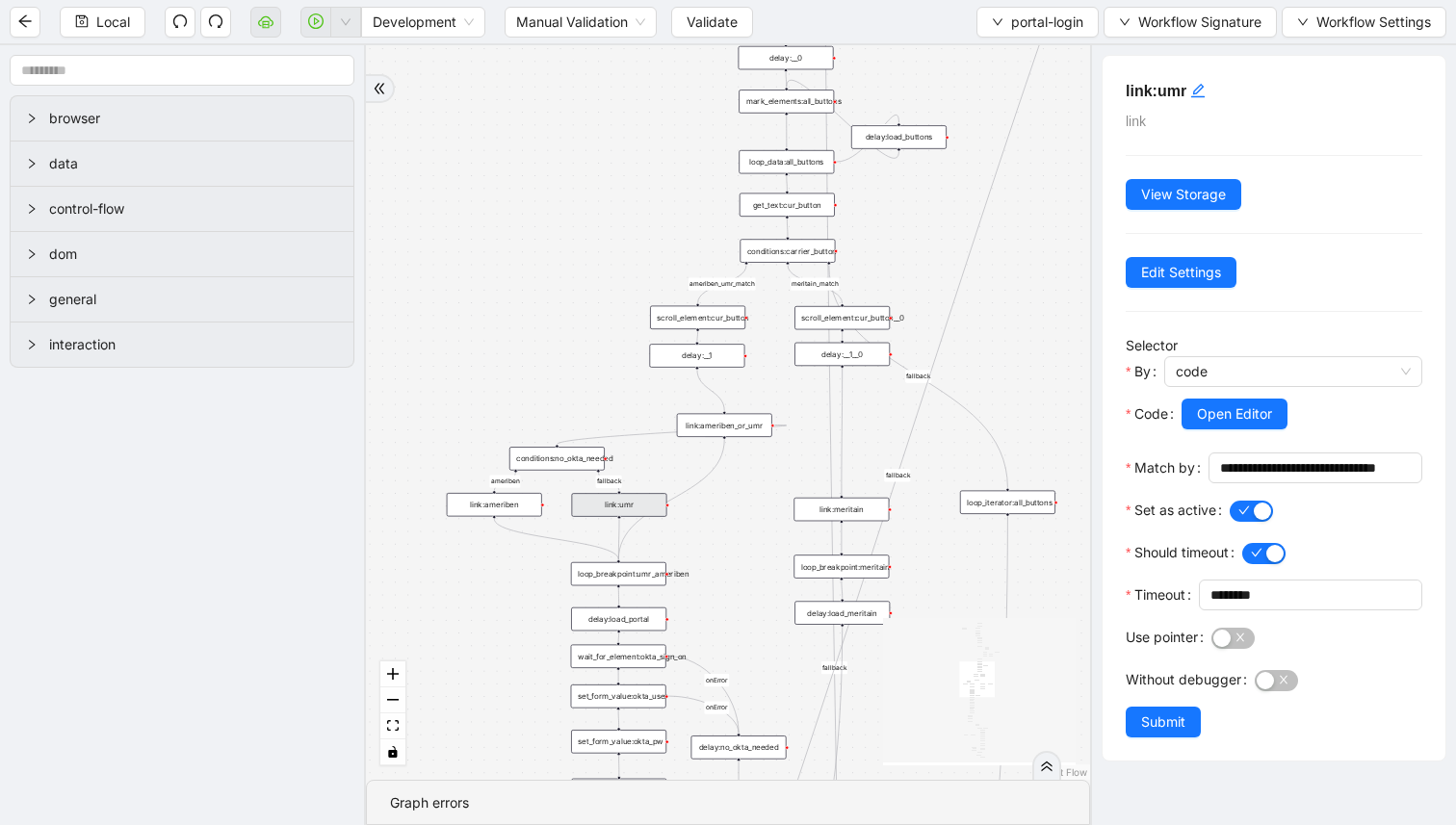 drag, startPoint x: 723, startPoint y: 568, endPoint x: 729, endPoint y: 519, distance: 49.36598 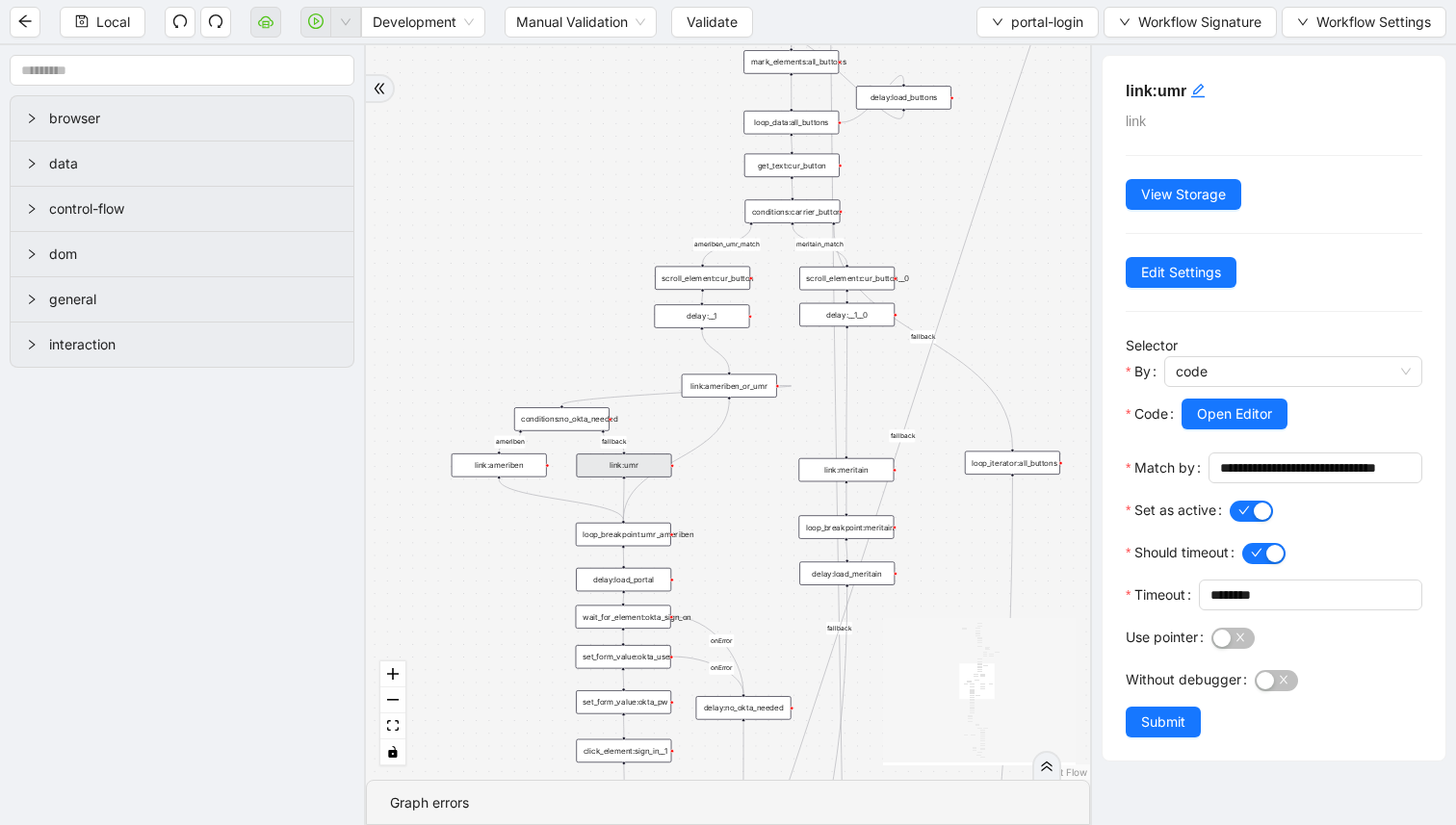 drag, startPoint x: 730, startPoint y: 539, endPoint x: 733, endPoint y: 506, distance: 33.136083 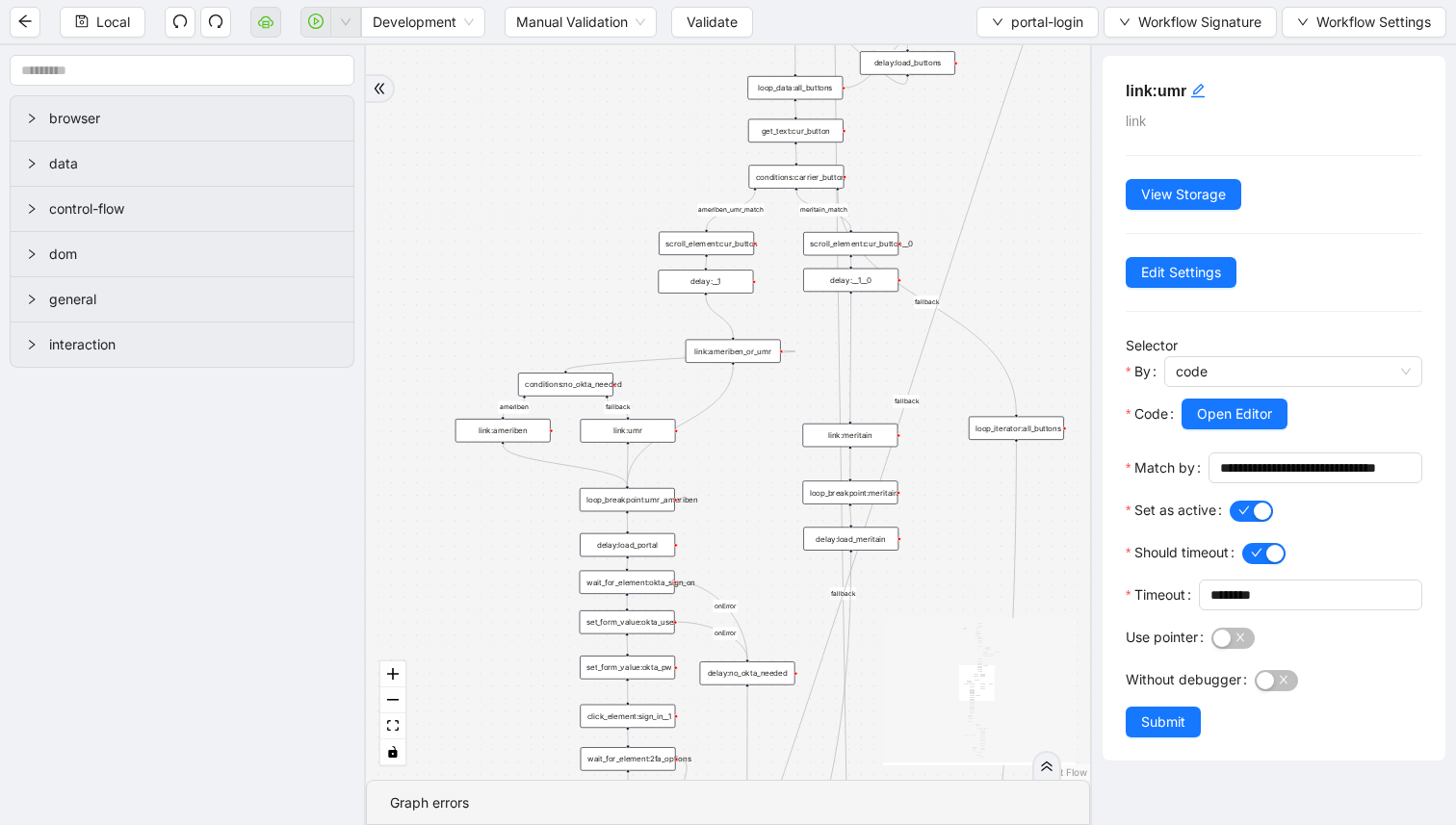 click on "link:ameriben" at bounding box center [503, 430] 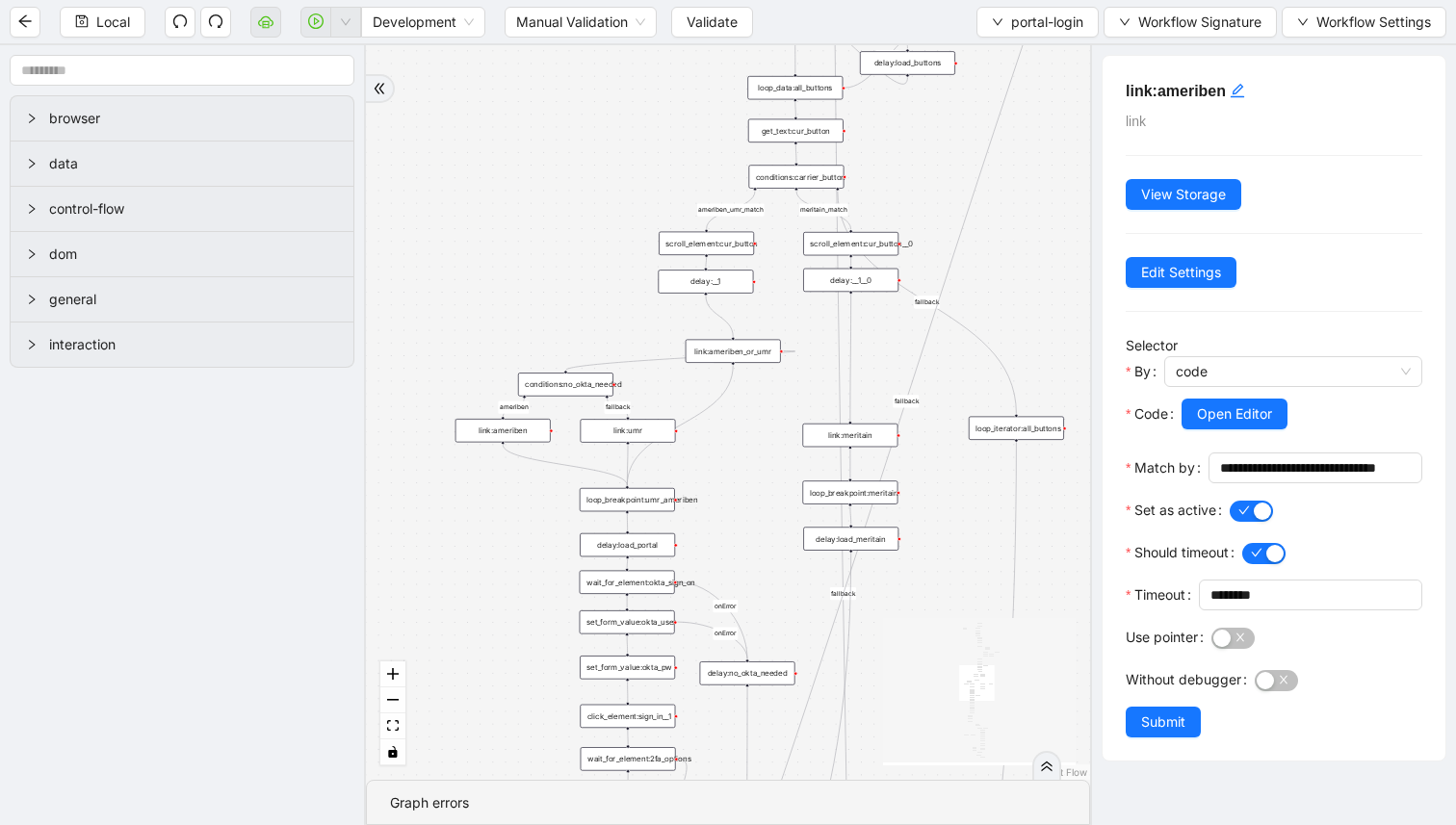 click on "conditions:no_okta_needed" at bounding box center (565, 384) 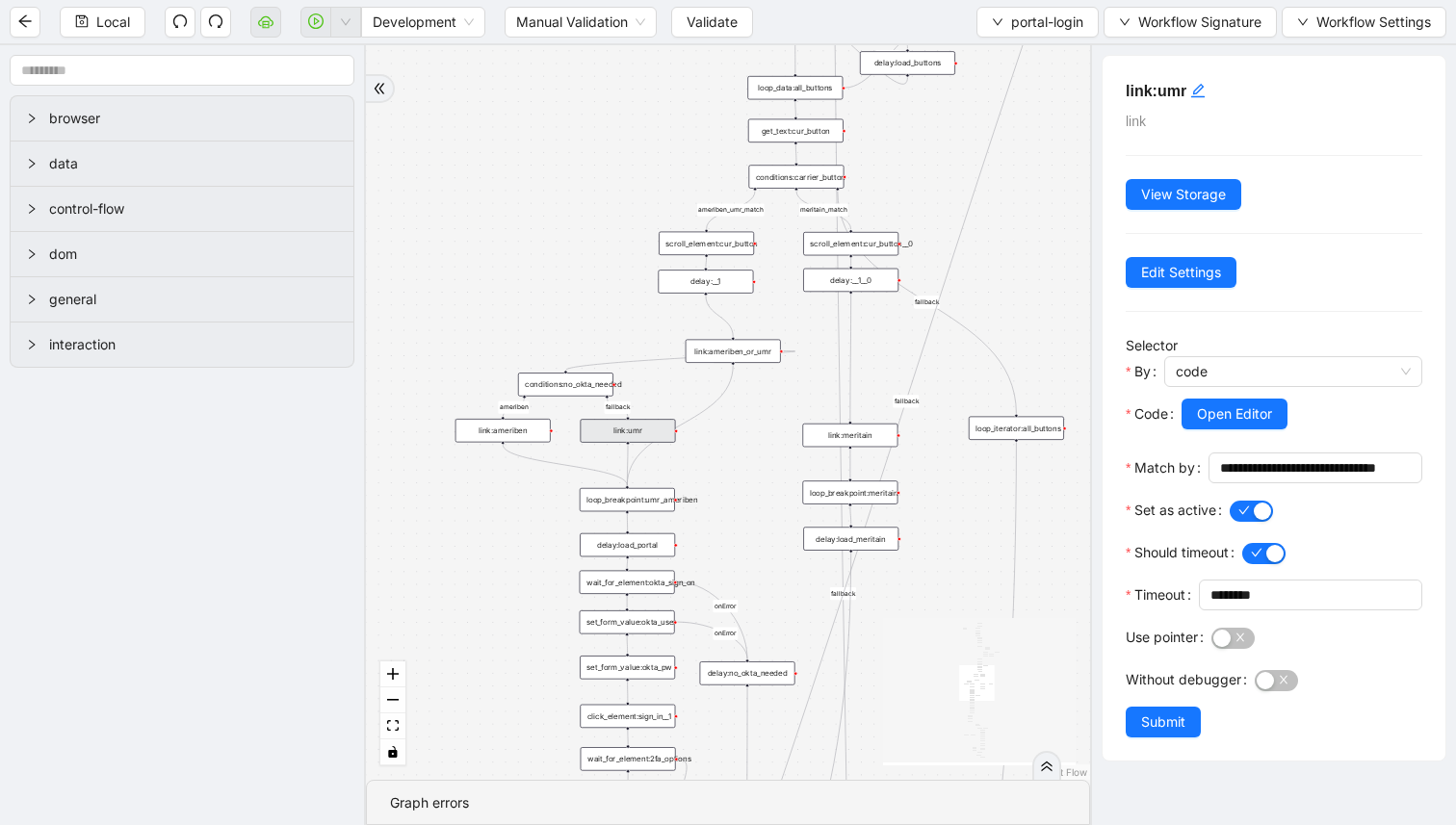 click on "fallback success fallback ameriben umr meritain fallback meritain_meta needs-okta-tile fallback ameriben_umr_match meritain_match fallback ameriben success fallback onError onError onError onError onError onError onError onError onError onError onError onError trigger set_return_value:portal_login go_to_url:ping_login conditions:needs_tile_login click_element:login delay:load_login set_form_value:username set_form_value:password click_element:sign_in wait_for_element:2fa luminai_server_request: set_form_value:2fa delay: click_element:submit_2fa wait_for_element:tiles delay:new_2fa refresh: delay:load_site raise_error:portal_login_failed mark_elements:all_buttons loop_data:all_buttons delay:__0 get_text:cur_button loop_iterator:all_buttons wait_for_element:ameriben_loaded__0 delay:load_portal__0 close_tab:portal conditions:portal_processing wait_for_element:umr_loaded__1 execute_code:non_meta_user execute_code:meta_creds set_form_value:username__0 click_element:next wait_for_element:username_field delay:__1" at bounding box center (728, 412) 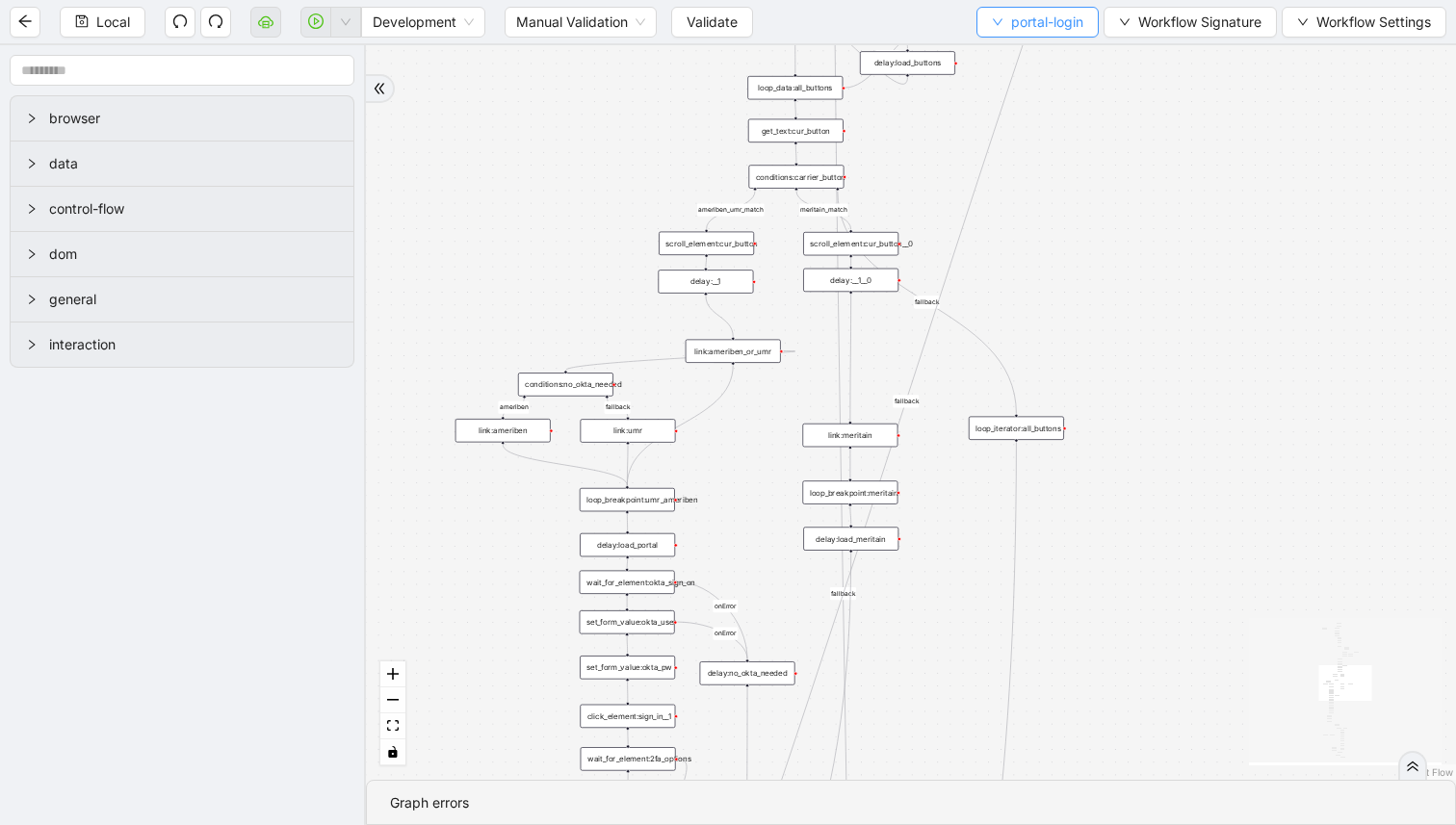click on "portal-login" at bounding box center (1037, 22) 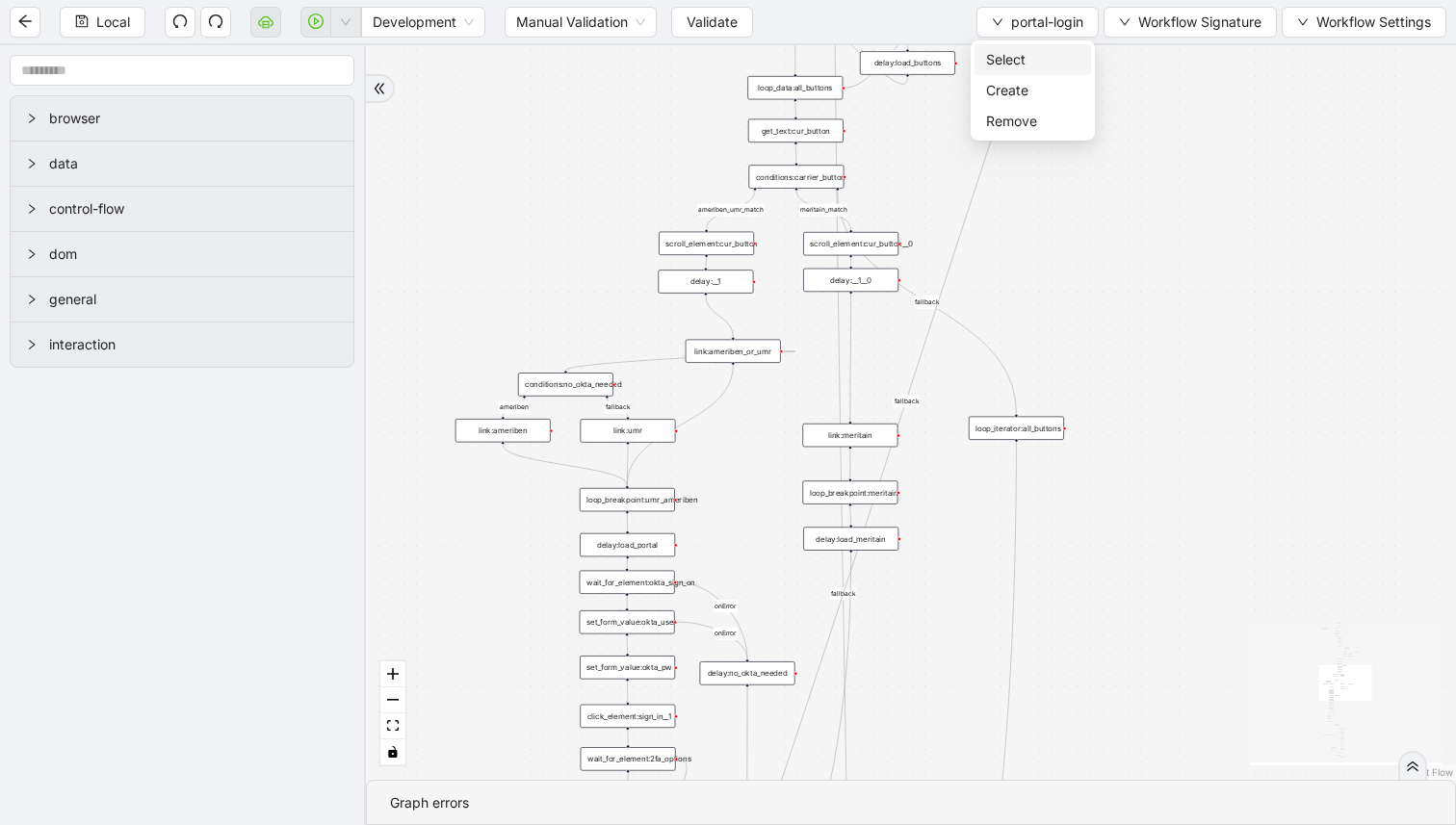 click on "Select" at bounding box center (1032, 60) 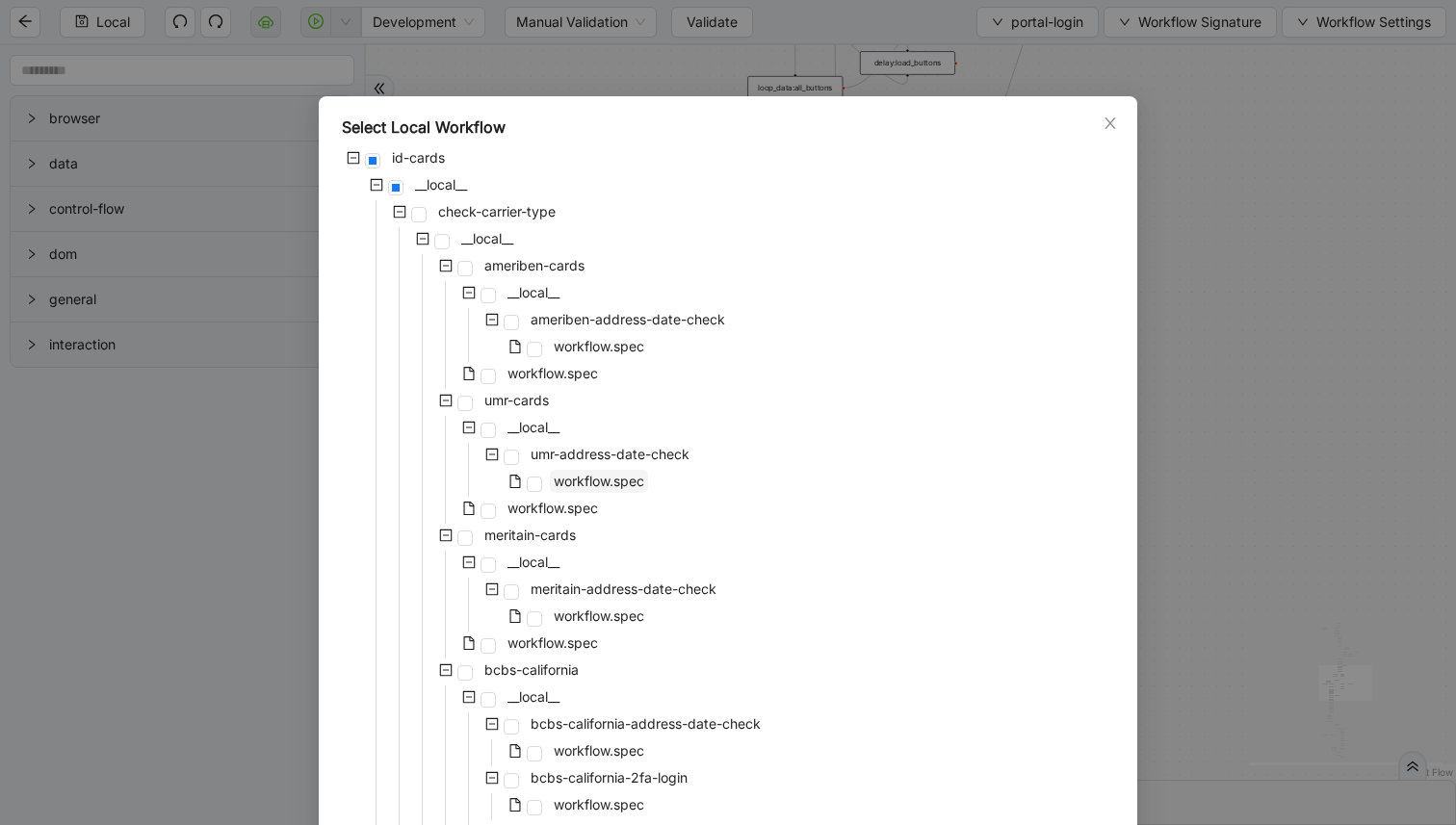 click on "workflow.spec" at bounding box center [599, 480] 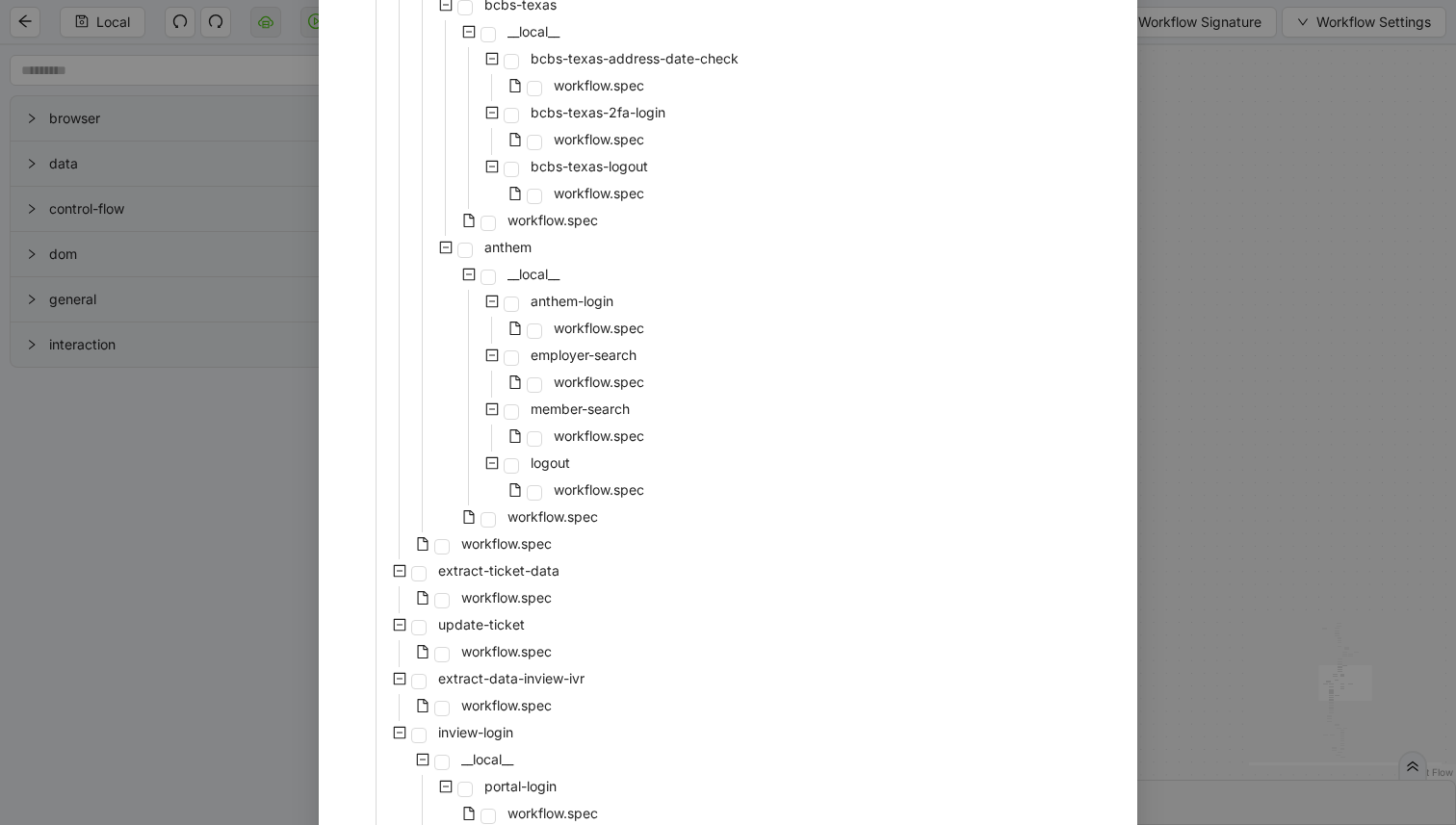 scroll, scrollTop: 1293, scrollLeft: 0, axis: vertical 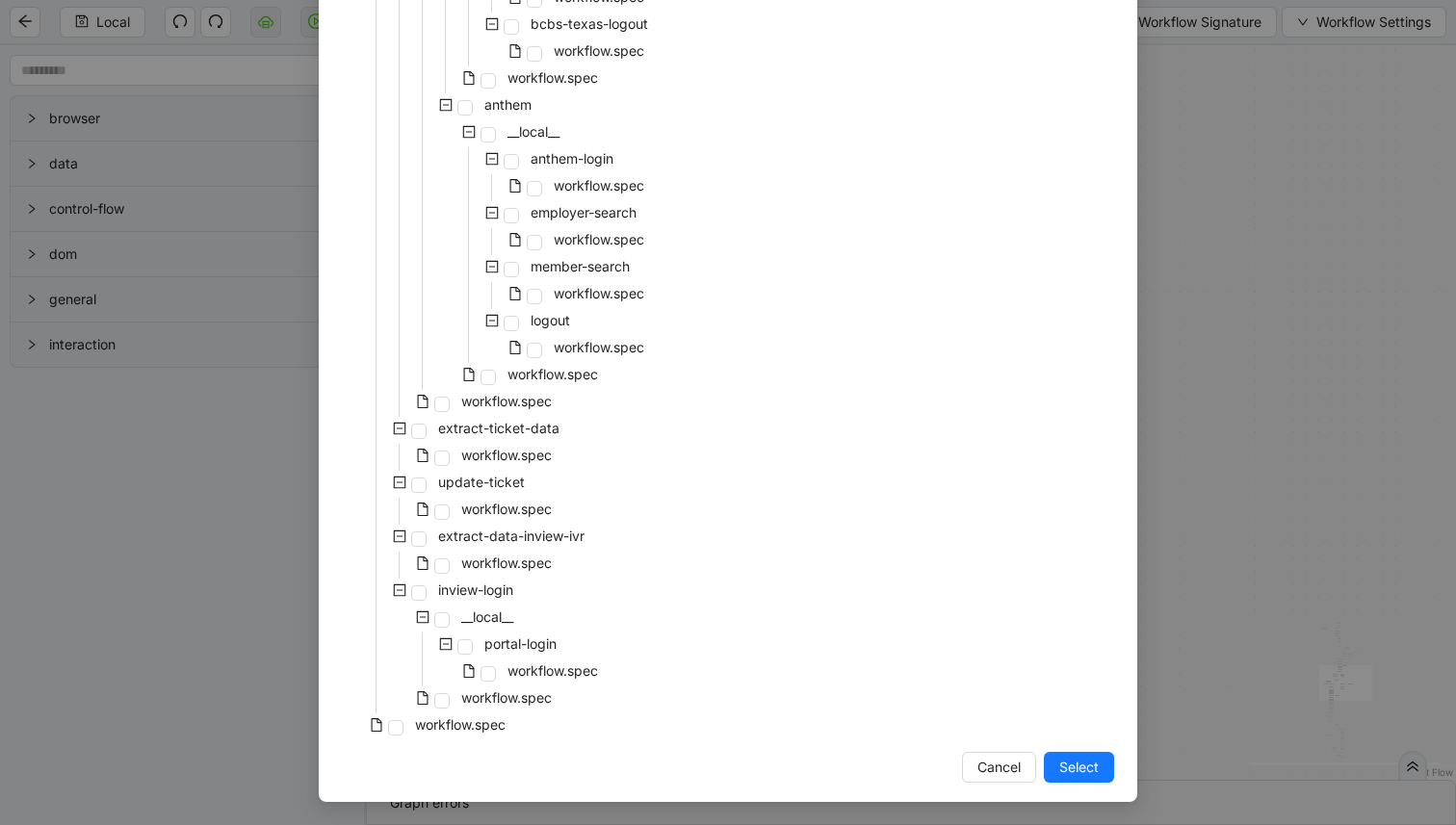 click on "Select Local Workflow id-cards __local__ check-carrier-type __local__ ameriben-cards __local__ ameriben-address-date-check workflow.spec workflow.spec umr-cards __local__ umr-address-date-check workflow.spec workflow.spec meritain-cards __local__ meritain-address-date-check workflow.spec workflow.spec bcbs-california __local__ bcbs-california-address-date-check workflow.spec bcbs-california-2fa-login workflow.spec bcbs-california-logout workflow.spec workflow.spec bcbs-illinois __local__ bcbs-illinois-address-date-check workflow.spec bcbs-illinois-2fa-login workflow.spec bcbs-illinois-logout workflow.spec workflow.spec bcbs-texas __local__ bcbs-texas-address-date-check workflow.spec bcbs-texas-2fa-login workflow.spec bcbs-texas-logout workflow.spec workflow.spec anthem __local__ anthem-login workflow.spec employer-search workflow.spec member-search workflow.spec logout workflow.spec workflow.spec workflow.spec extract-ticket-data workflow.spec update-ticket workflow.spec extract-data-inview-ivr workflow.spec" at bounding box center [728, -197] 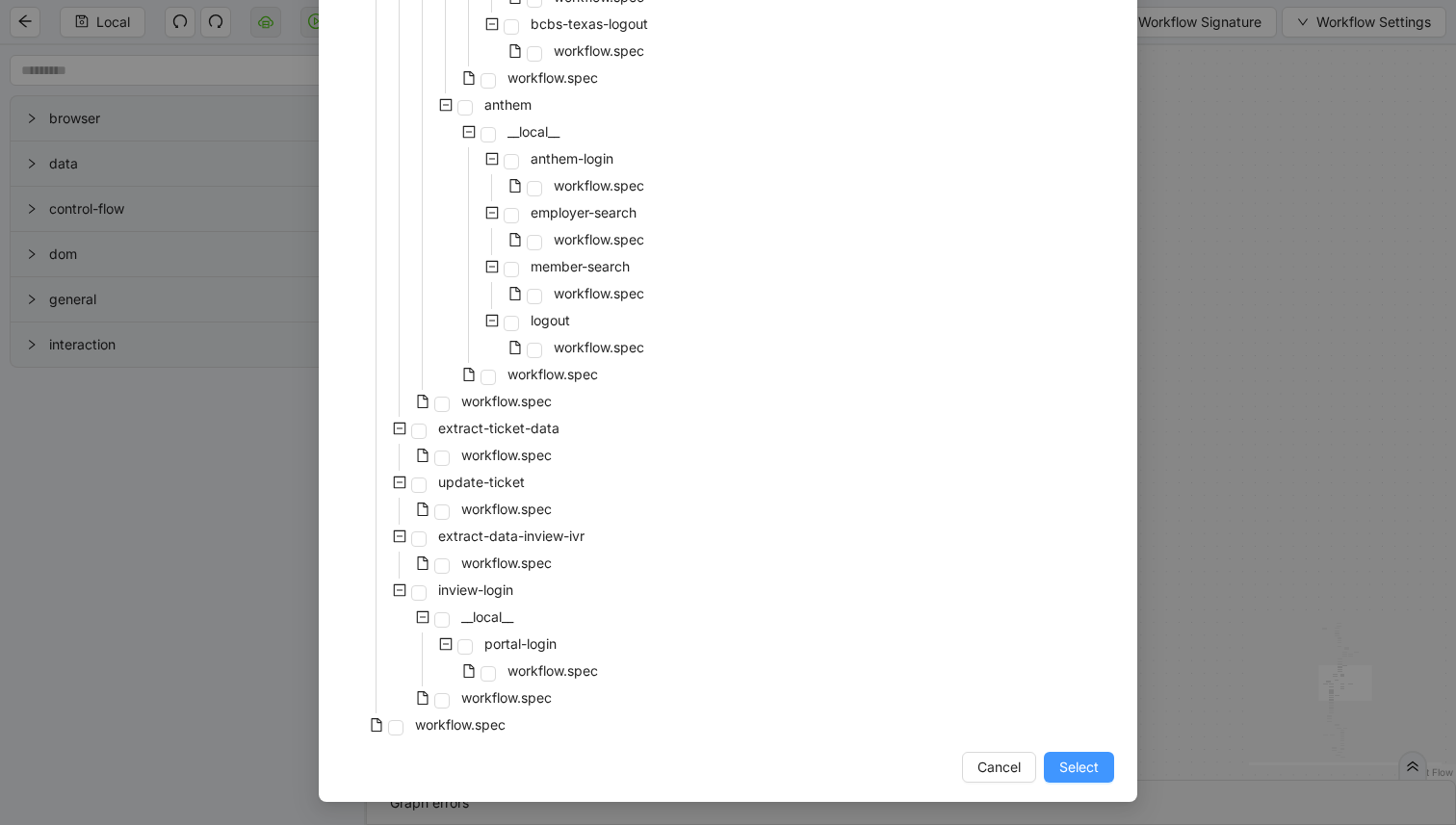 click on "Select" at bounding box center [1079, 767] 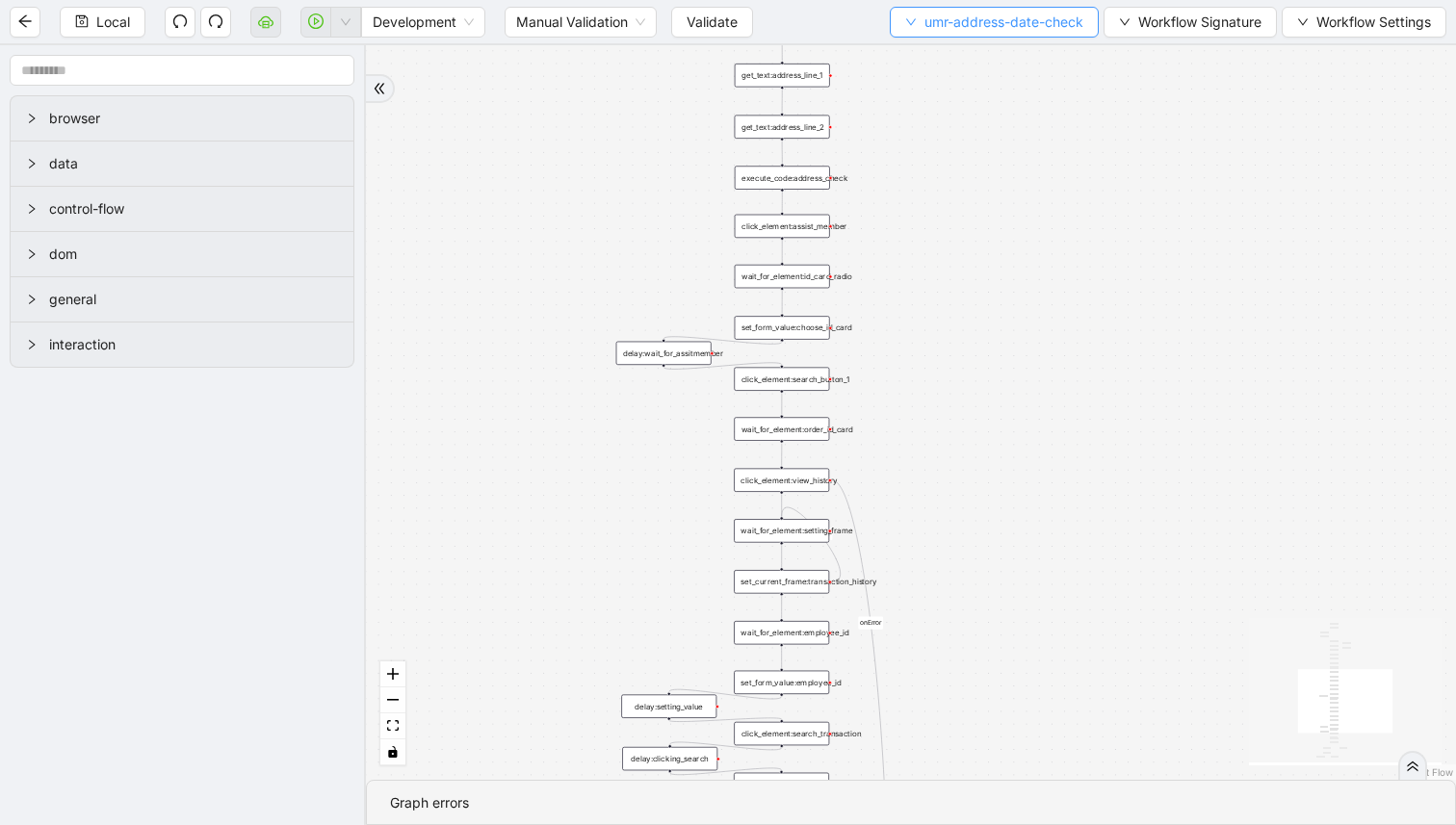 click on "umr-address-date-check" at bounding box center (1003, 22) 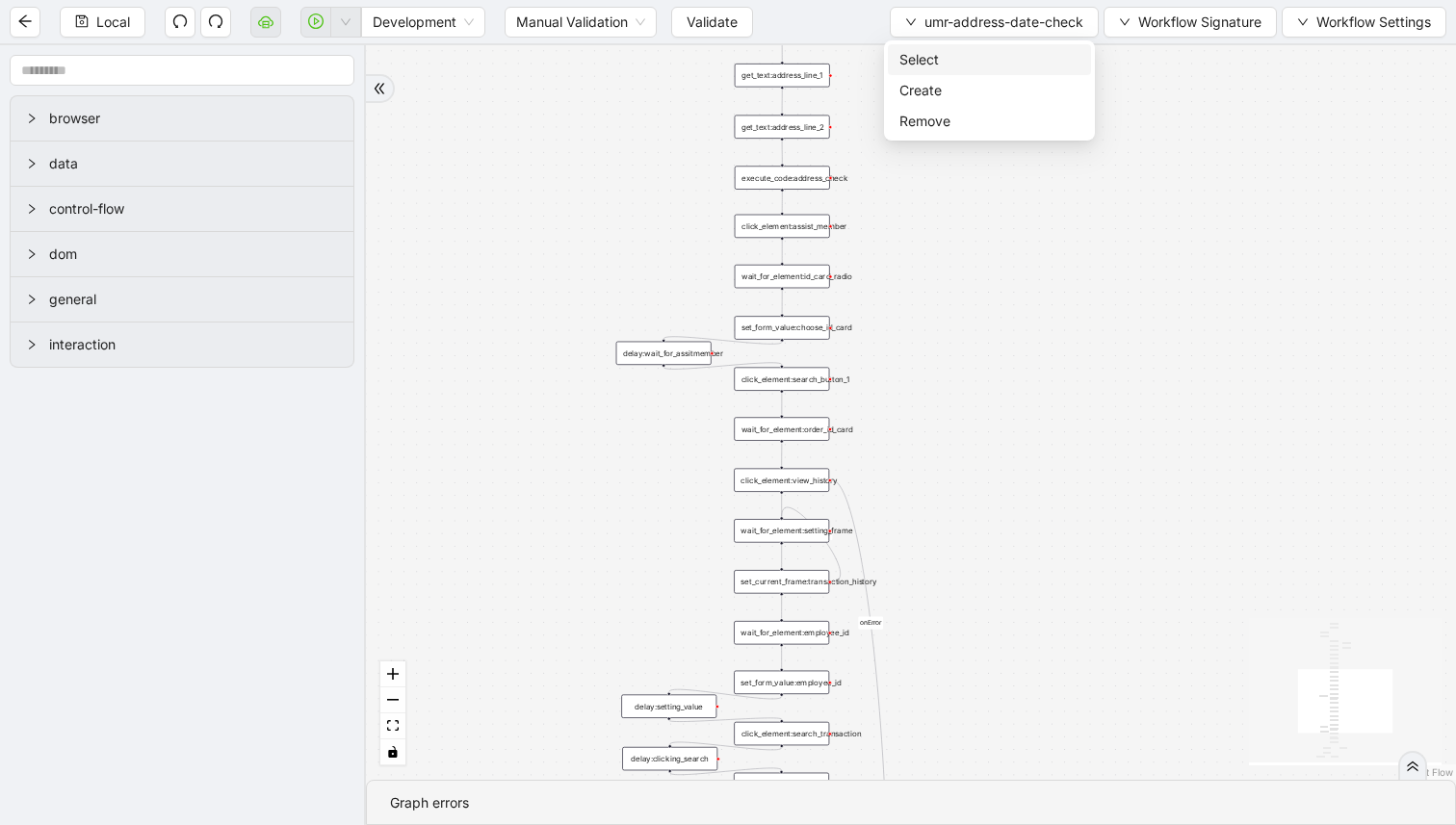 click on "Select" at bounding box center [989, 60] 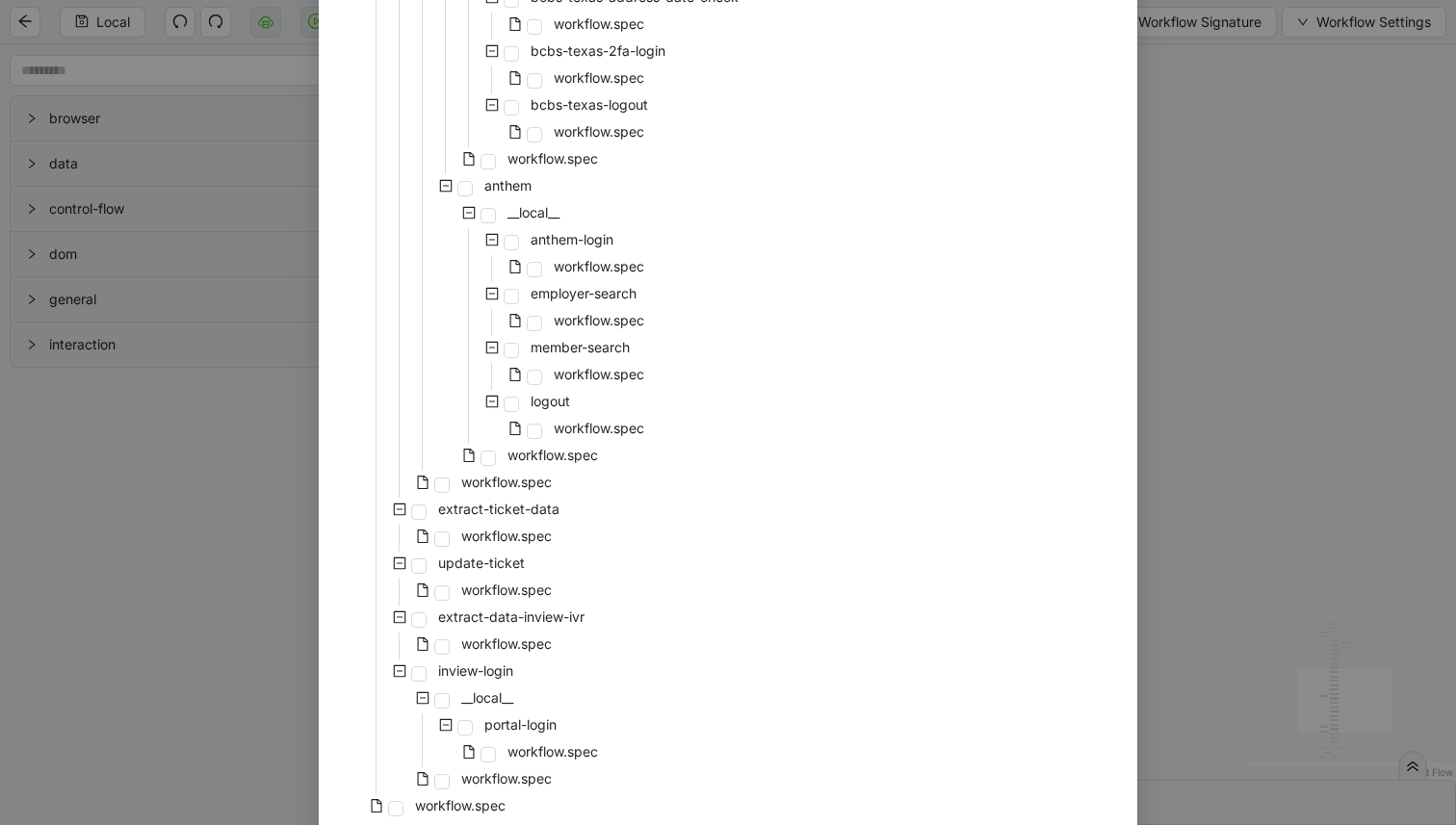 scroll, scrollTop: 1293, scrollLeft: 0, axis: vertical 